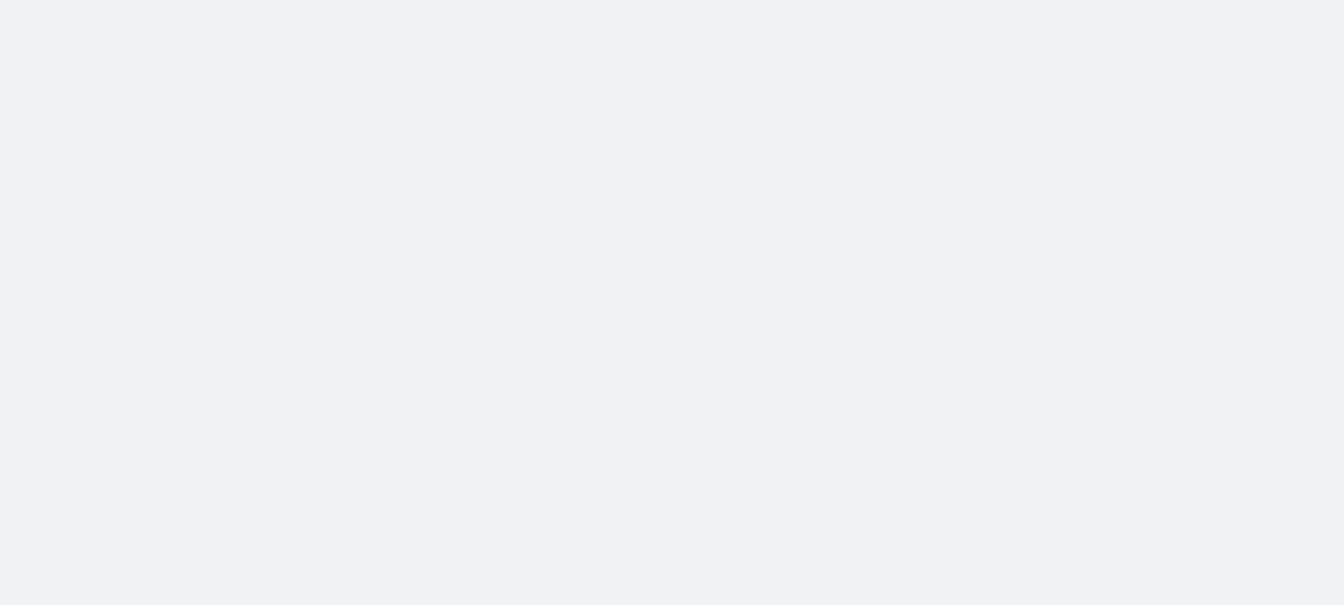 scroll, scrollTop: 0, scrollLeft: 0, axis: both 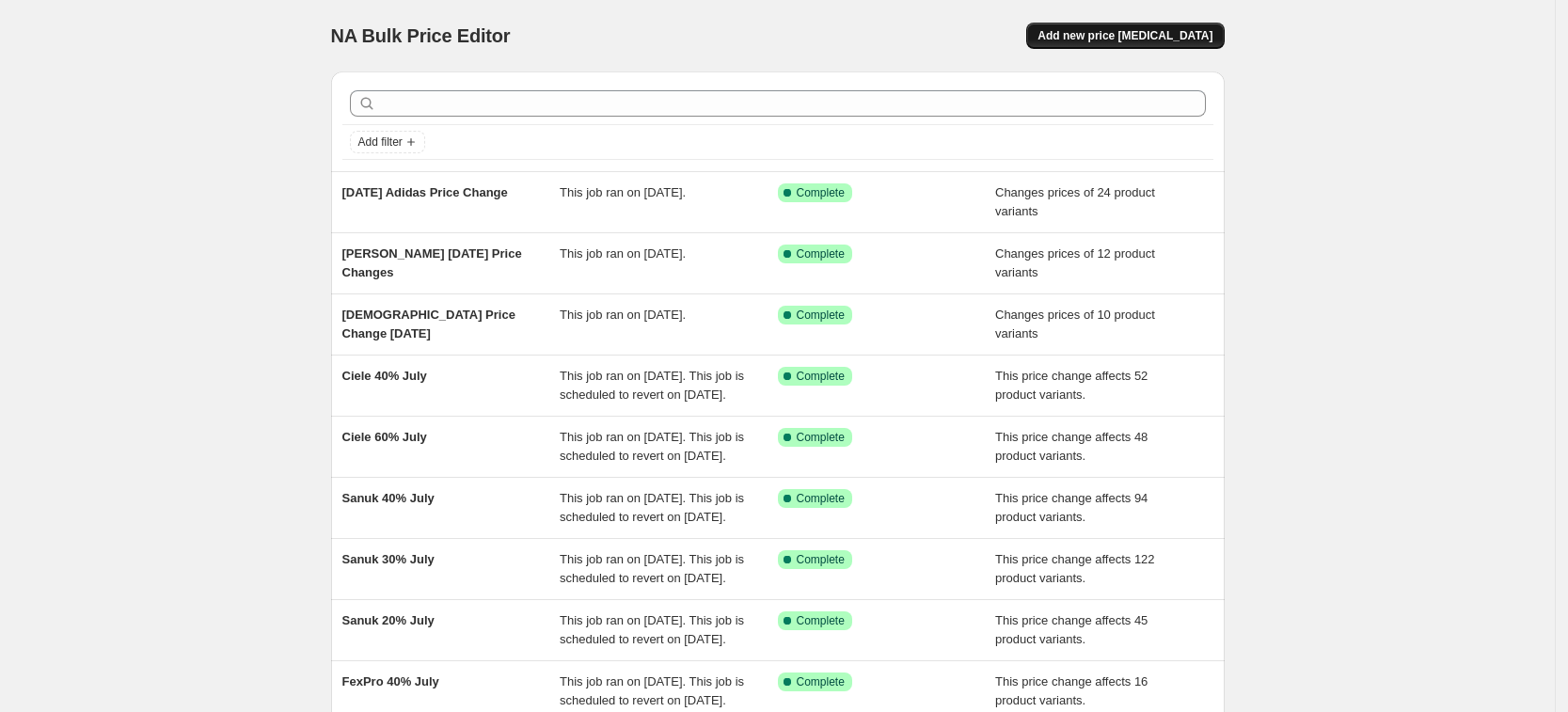 click on "Add new price [MEDICAL_DATA]" at bounding box center (1125, 36) 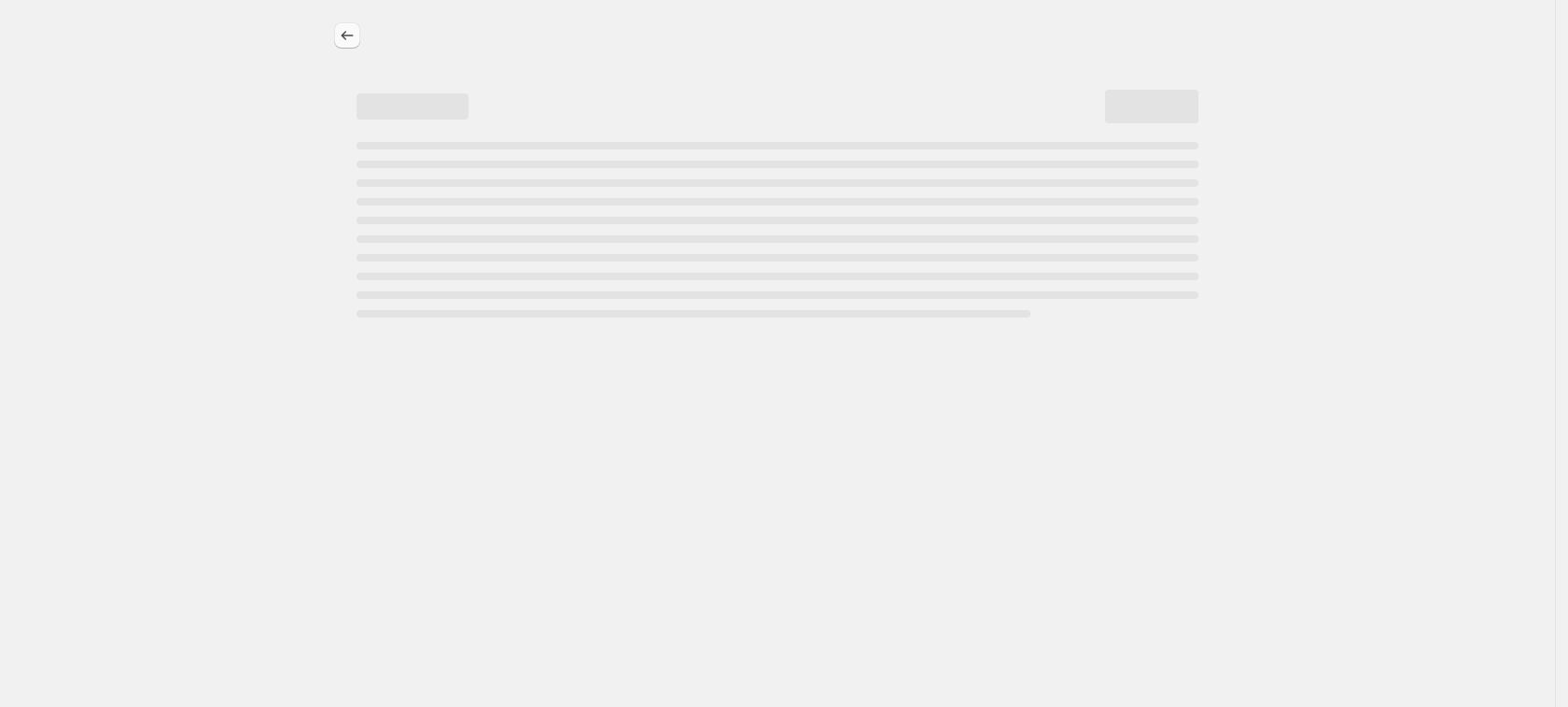 select on "percentage" 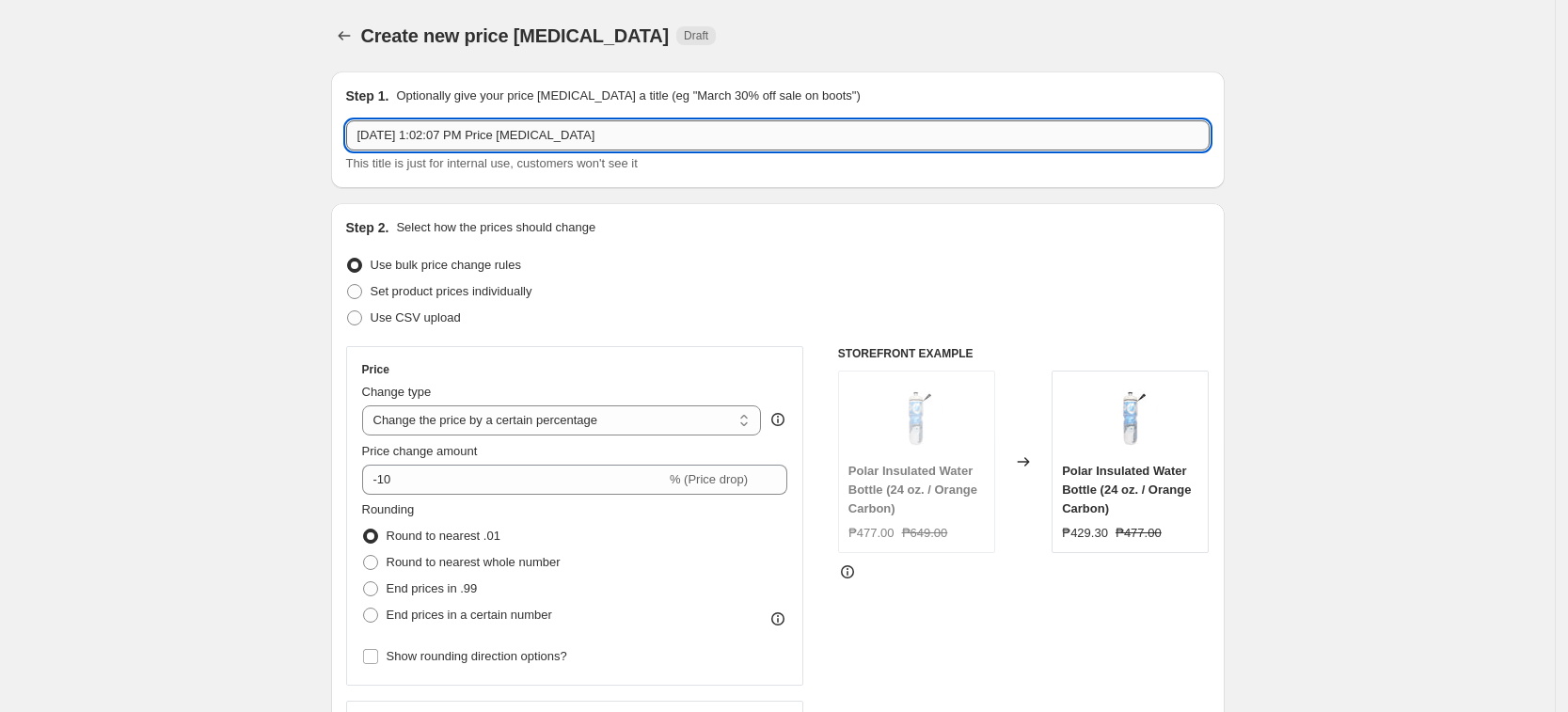 click on "[DATE] 1:02:07 PM Price [MEDICAL_DATA]" at bounding box center (778, 135) 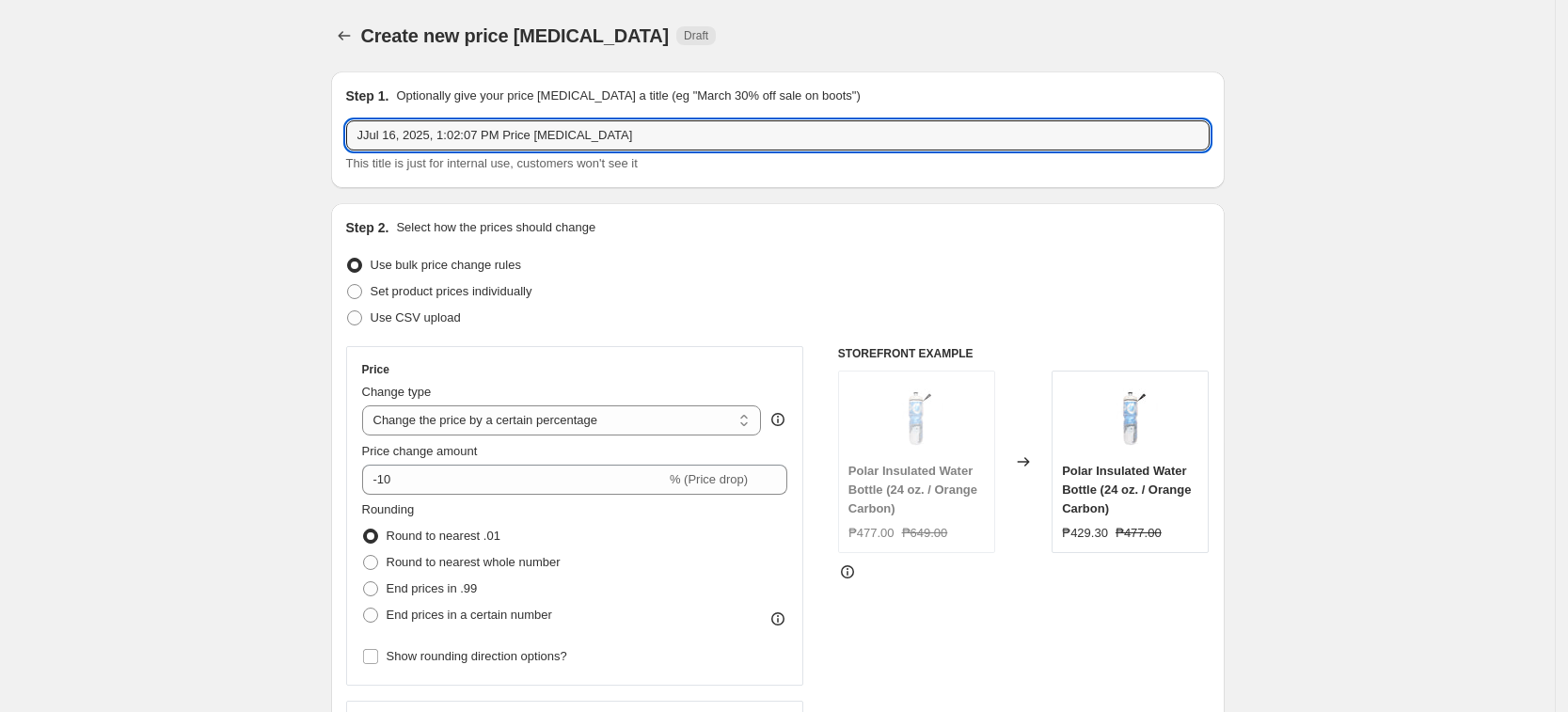 click on "Step 1. Optionally give your price [MEDICAL_DATA] a title (eg "March 30% off sale on boots") JJul 16, 2025, 1:02:07 PM Price [MEDICAL_DATA] This title is just for internal use, customers won't see it" at bounding box center (778, 130) 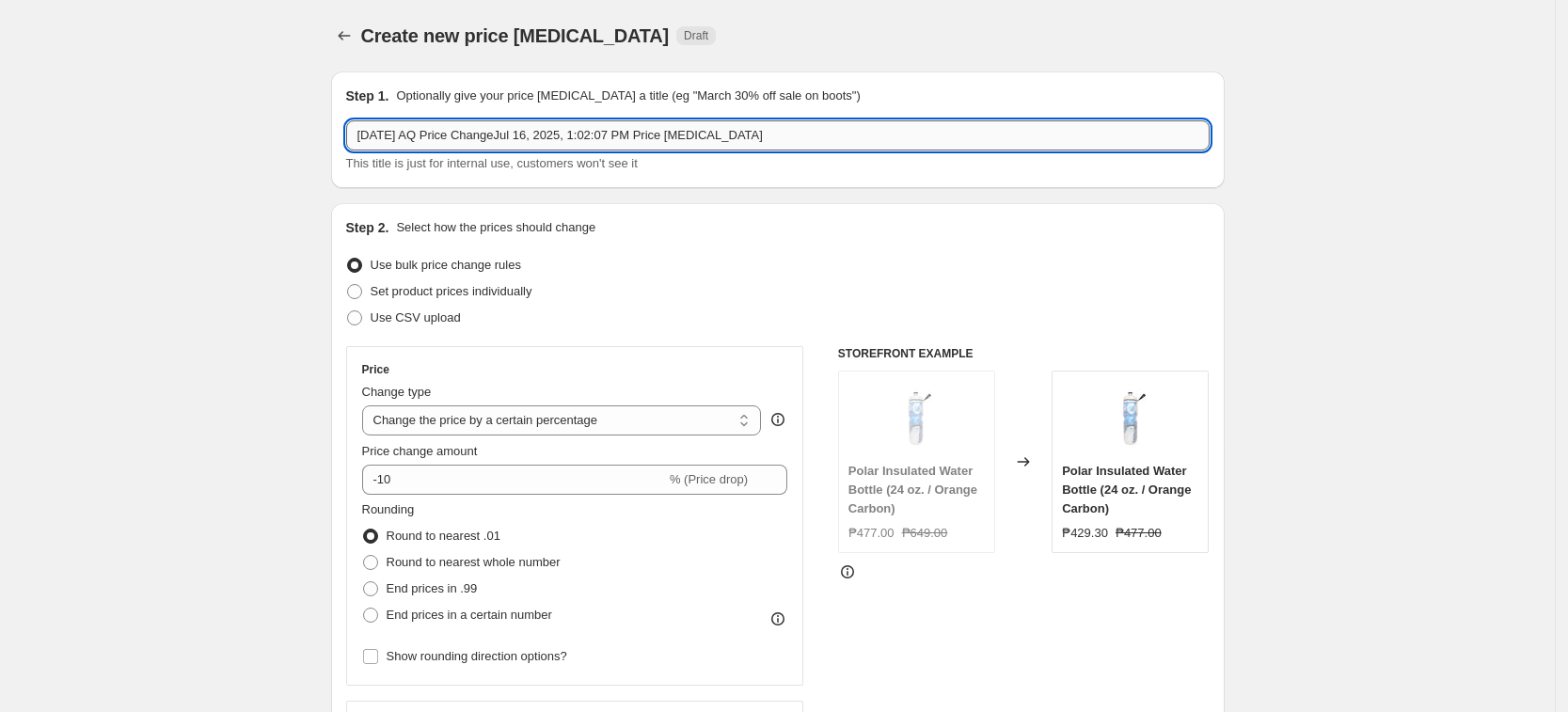 drag, startPoint x: 496, startPoint y: 131, endPoint x: 933, endPoint y: 138, distance: 437.05606 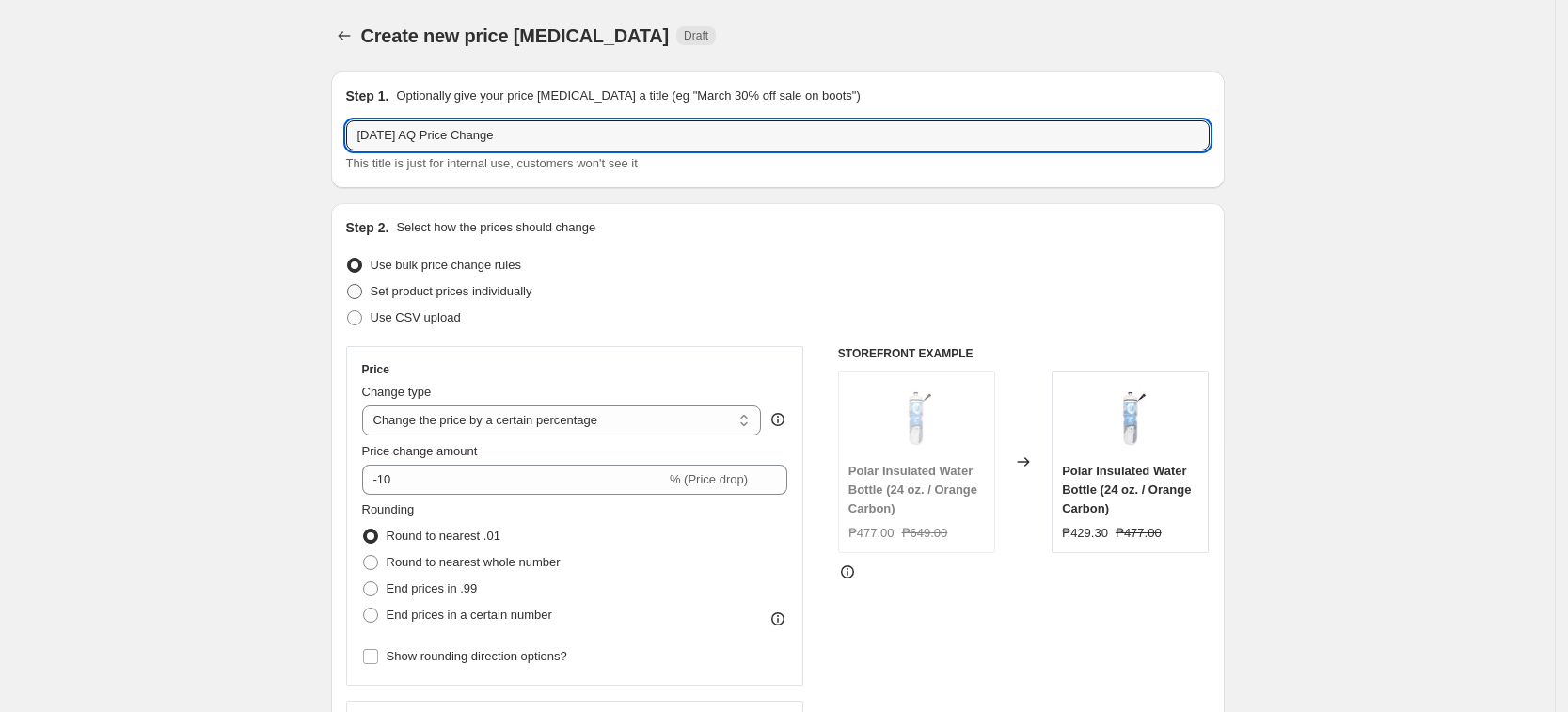 type on "[DATE] AQ Price Change" 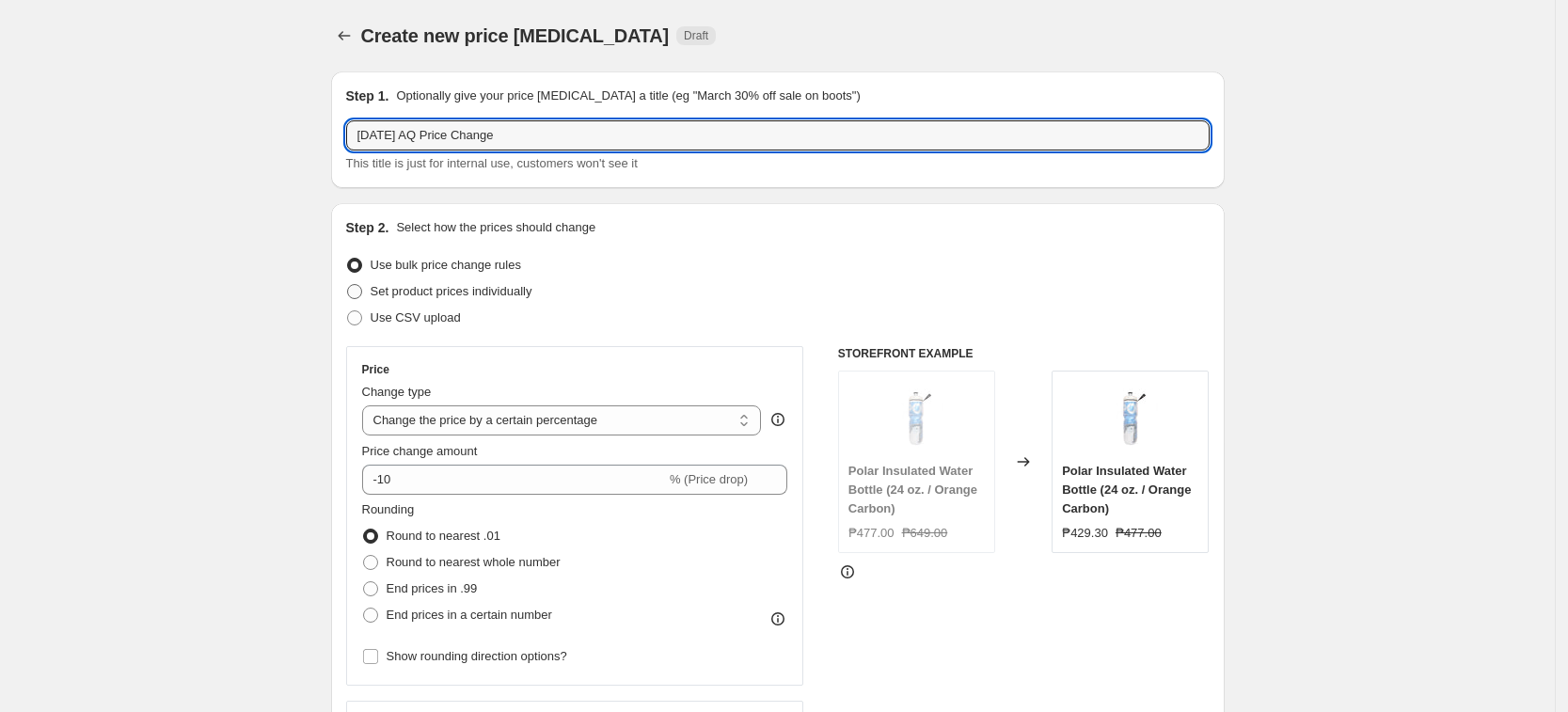 radio on "true" 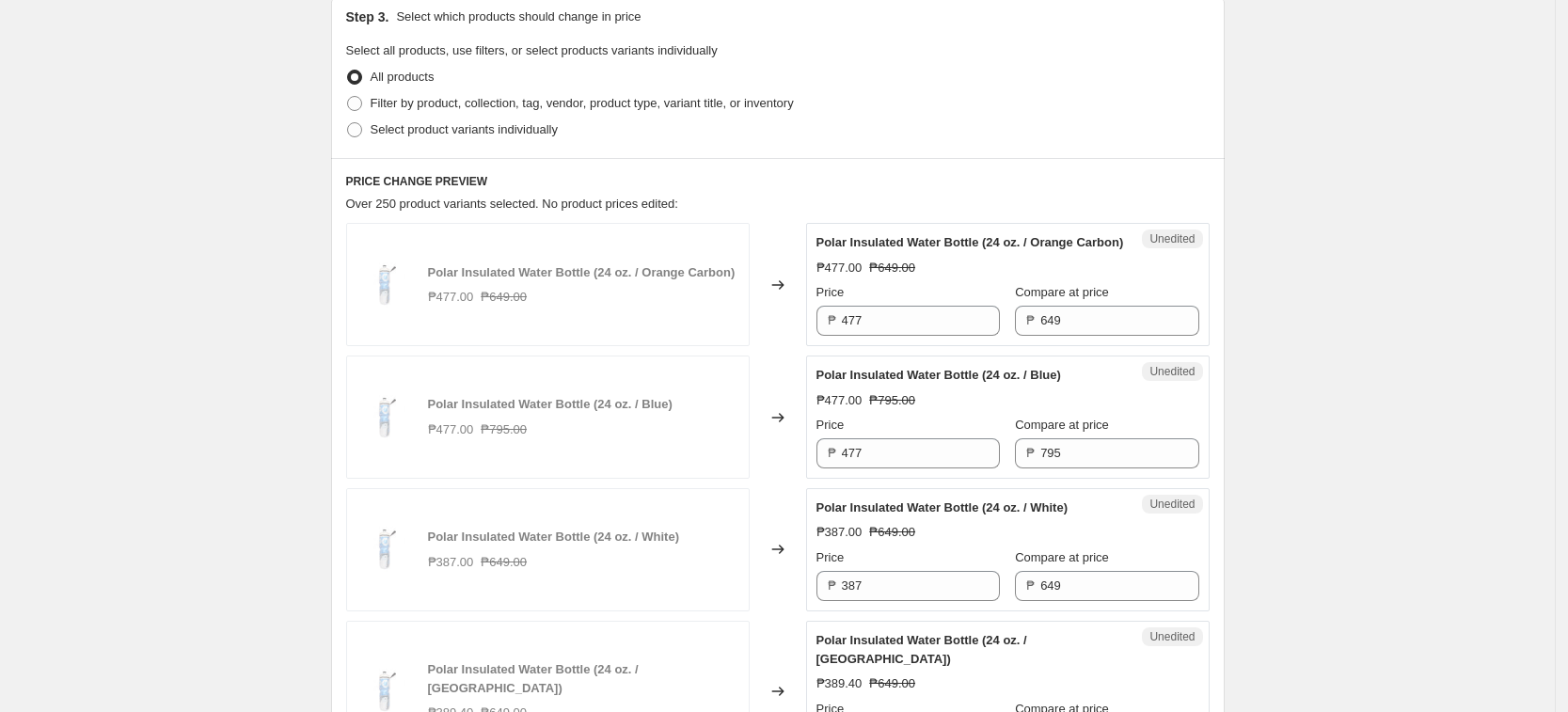 scroll, scrollTop: 353, scrollLeft: 0, axis: vertical 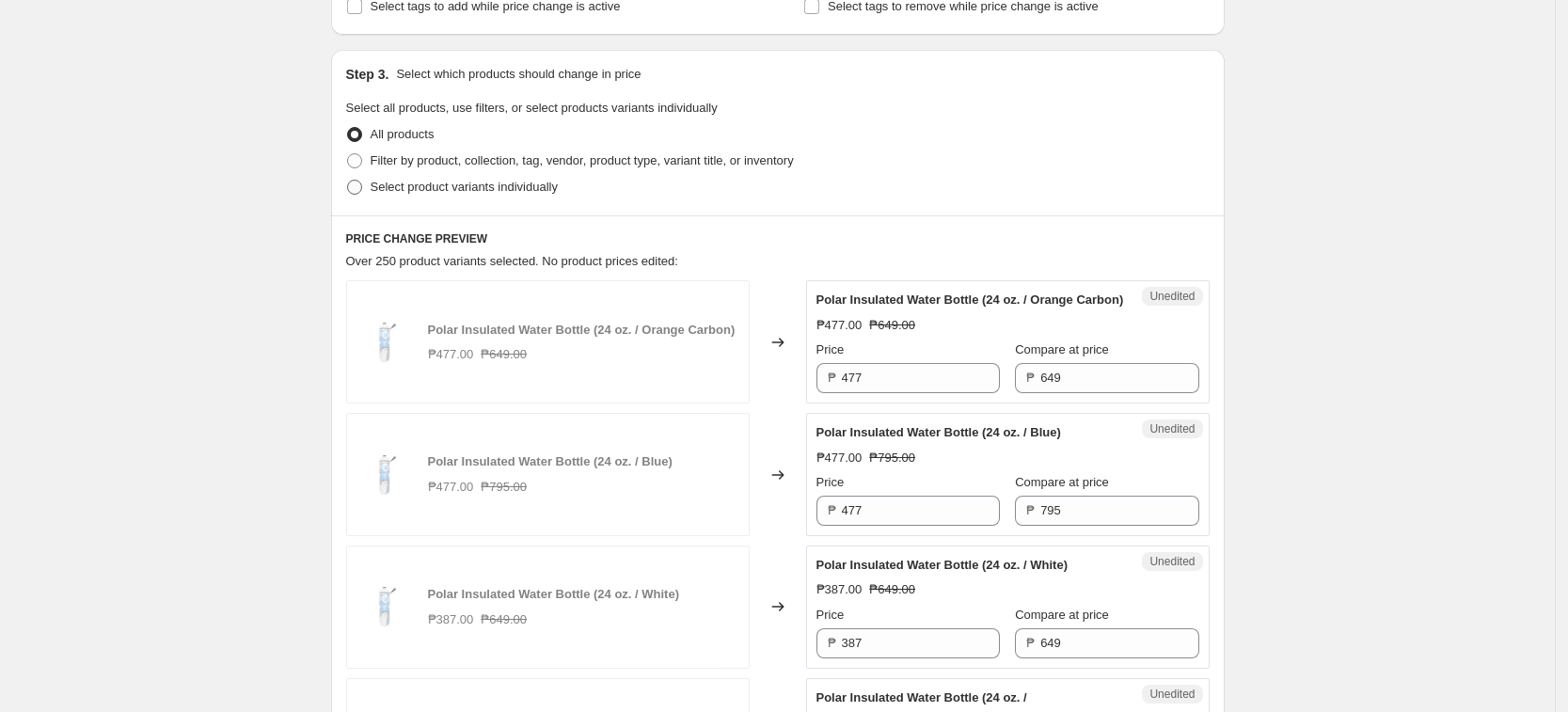 click on "Select product variants individually" at bounding box center (464, 187) 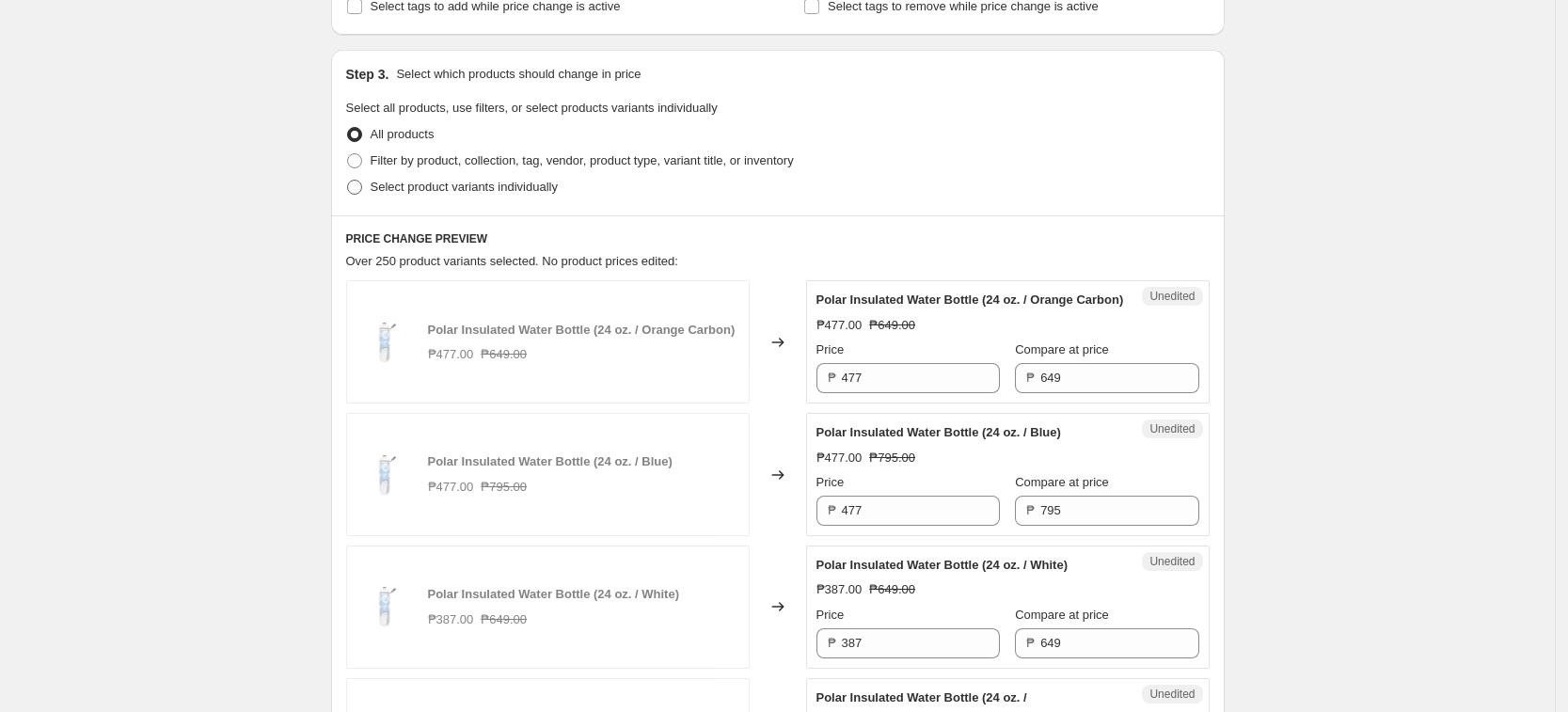 radio on "true" 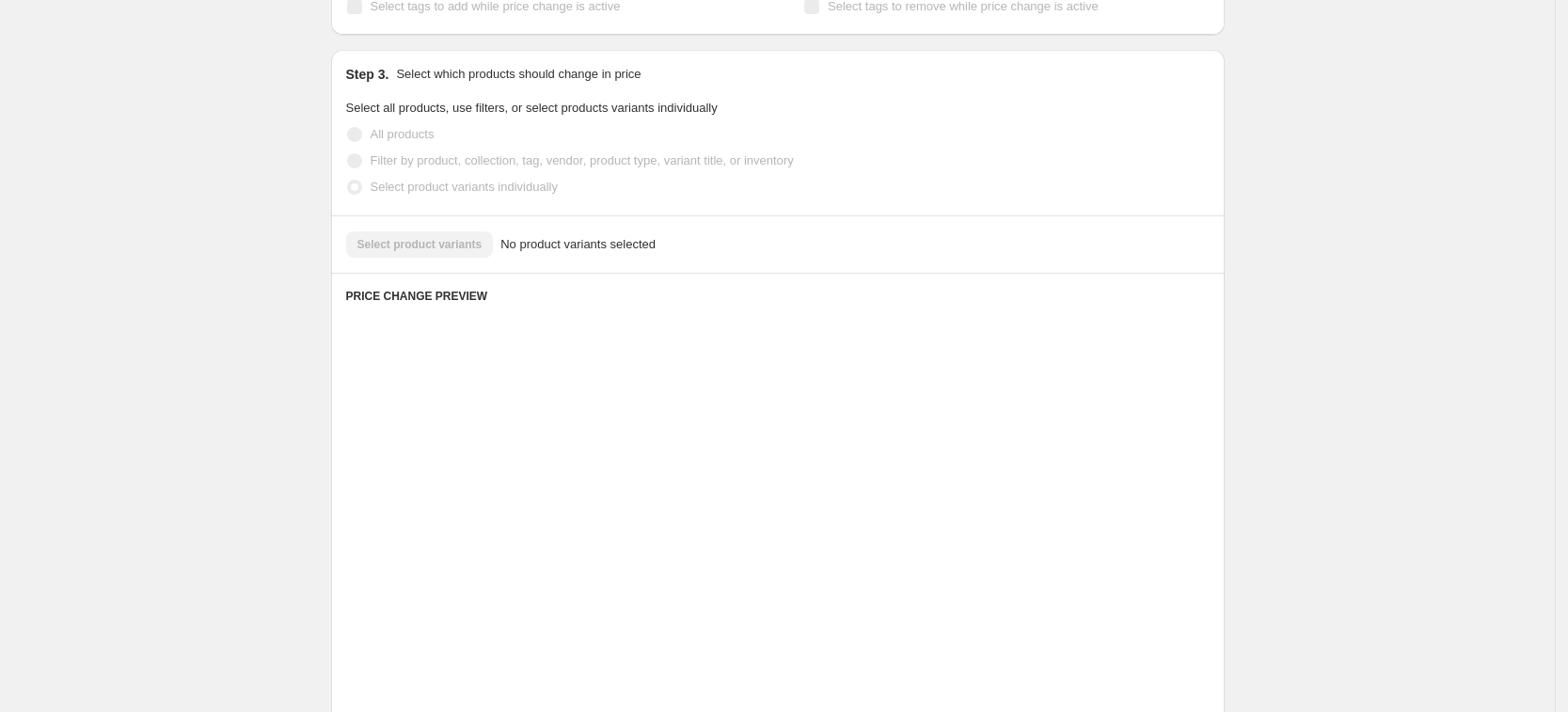 scroll, scrollTop: 276, scrollLeft: 0, axis: vertical 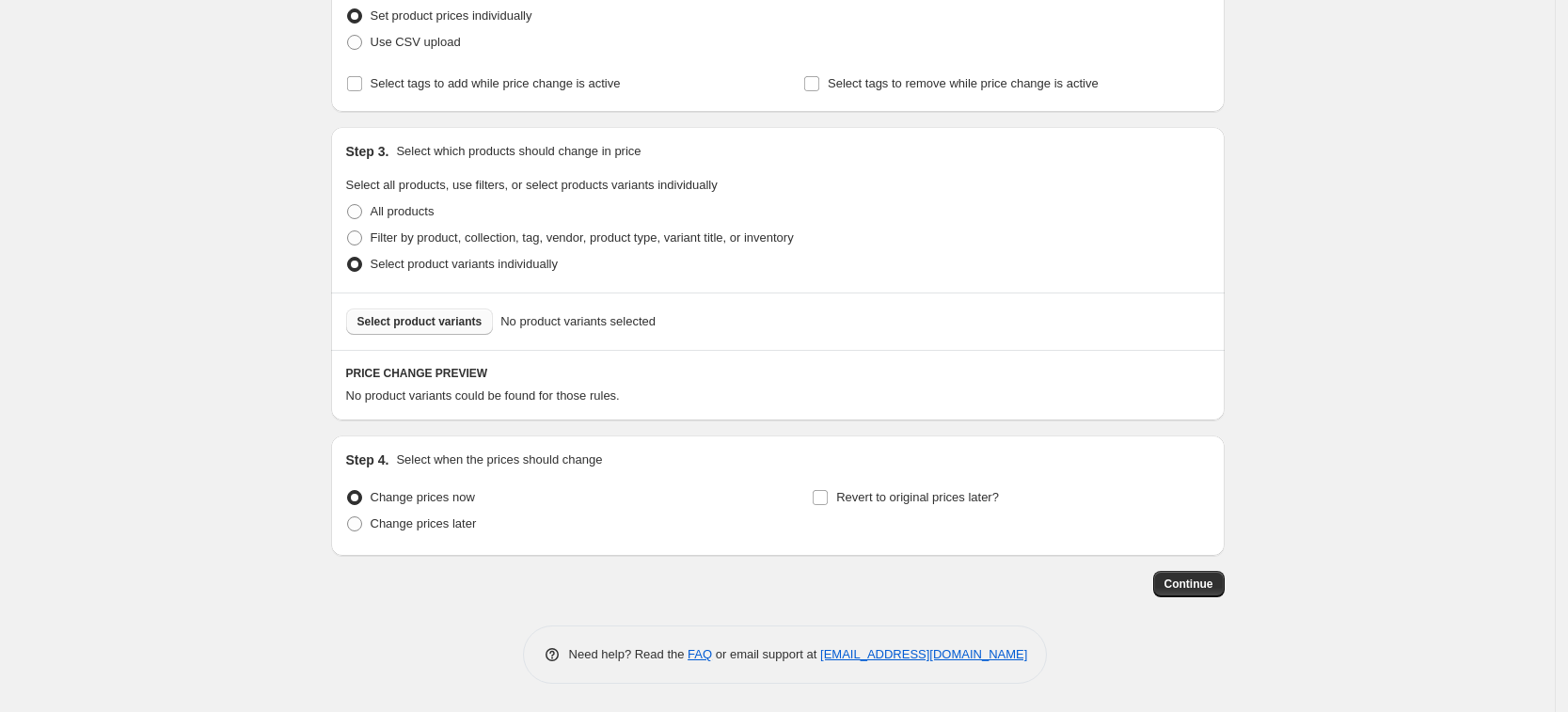click on "Select product variants" at bounding box center (420, 322) 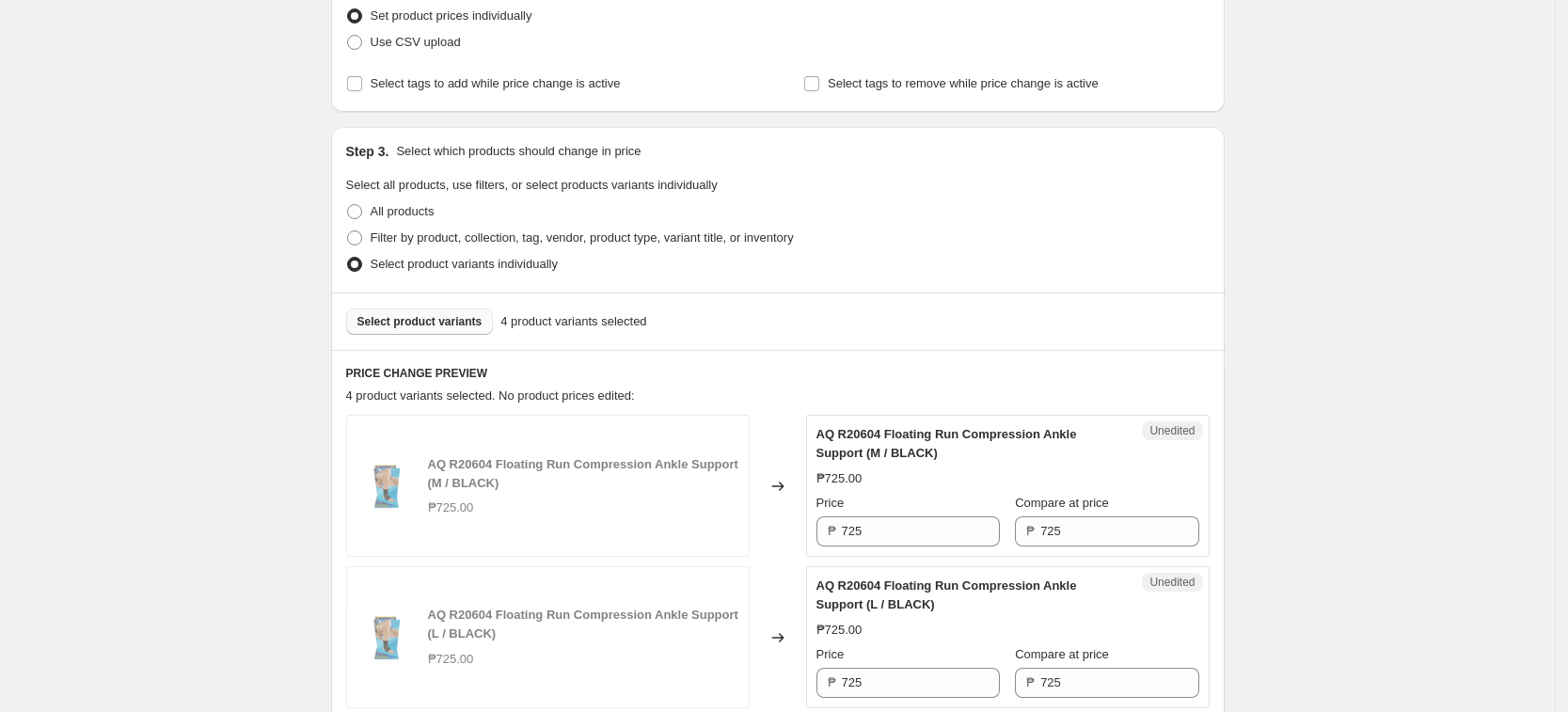 drag, startPoint x: 1308, startPoint y: 260, endPoint x: 1282, endPoint y: 261, distance: 26.019224 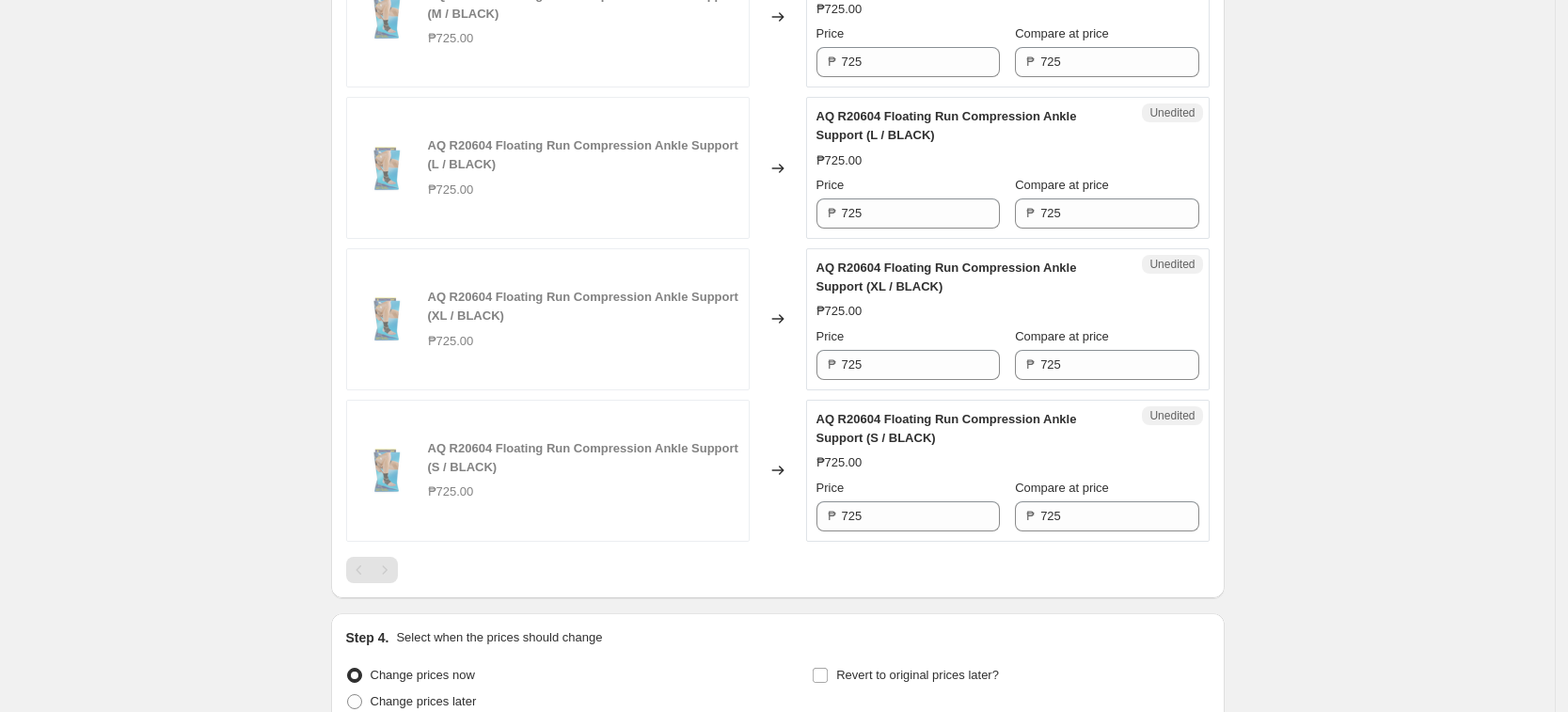 scroll, scrollTop: 746, scrollLeft: 0, axis: vertical 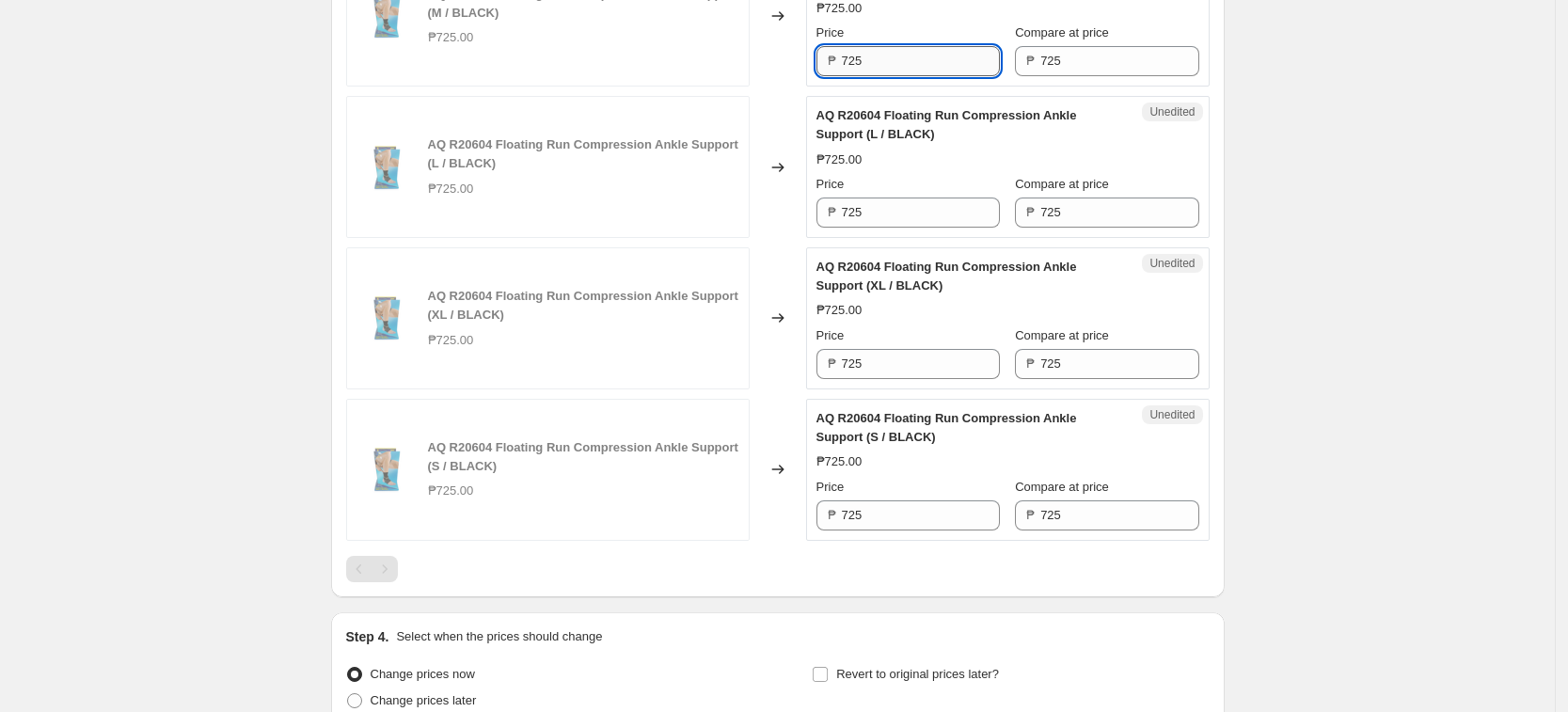 click on "725" at bounding box center [921, 61] 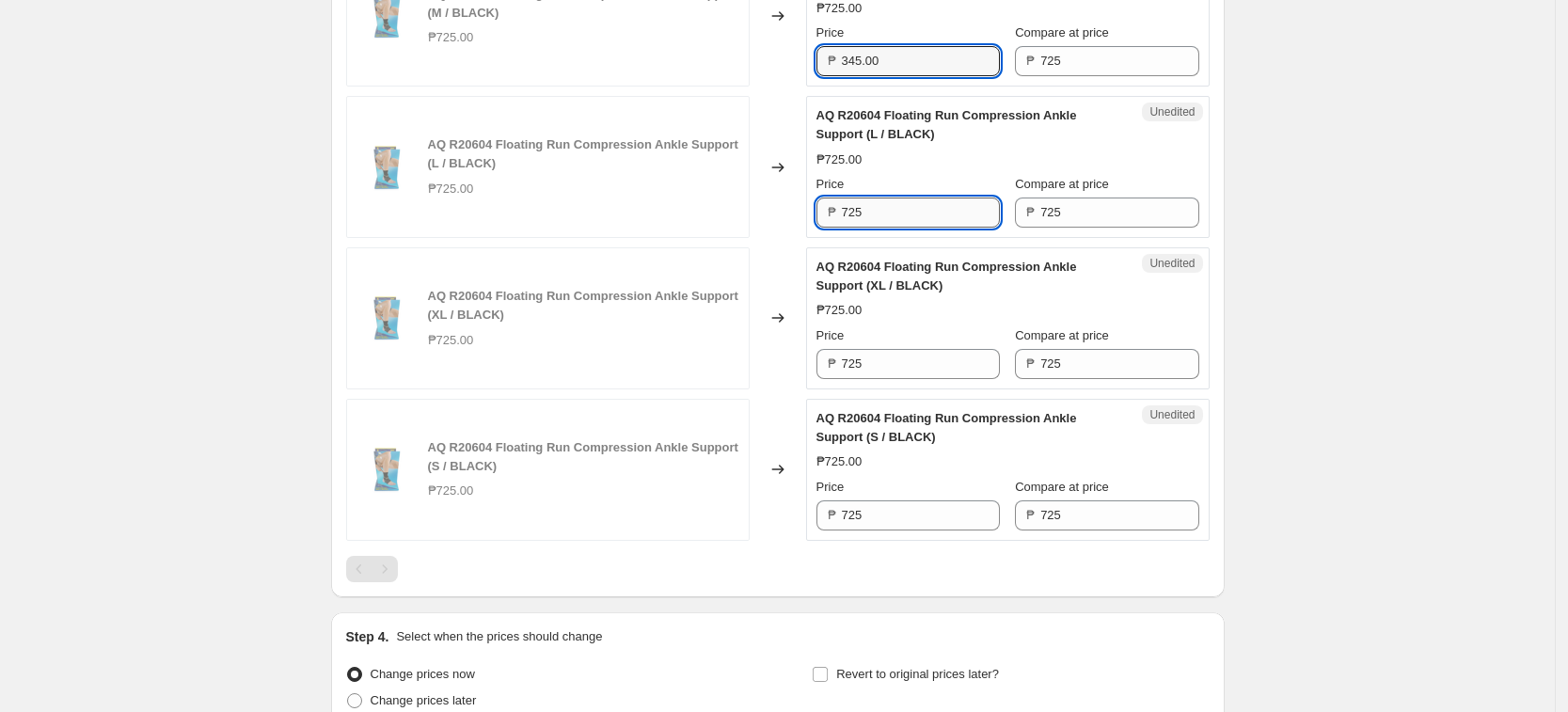 type on "725" 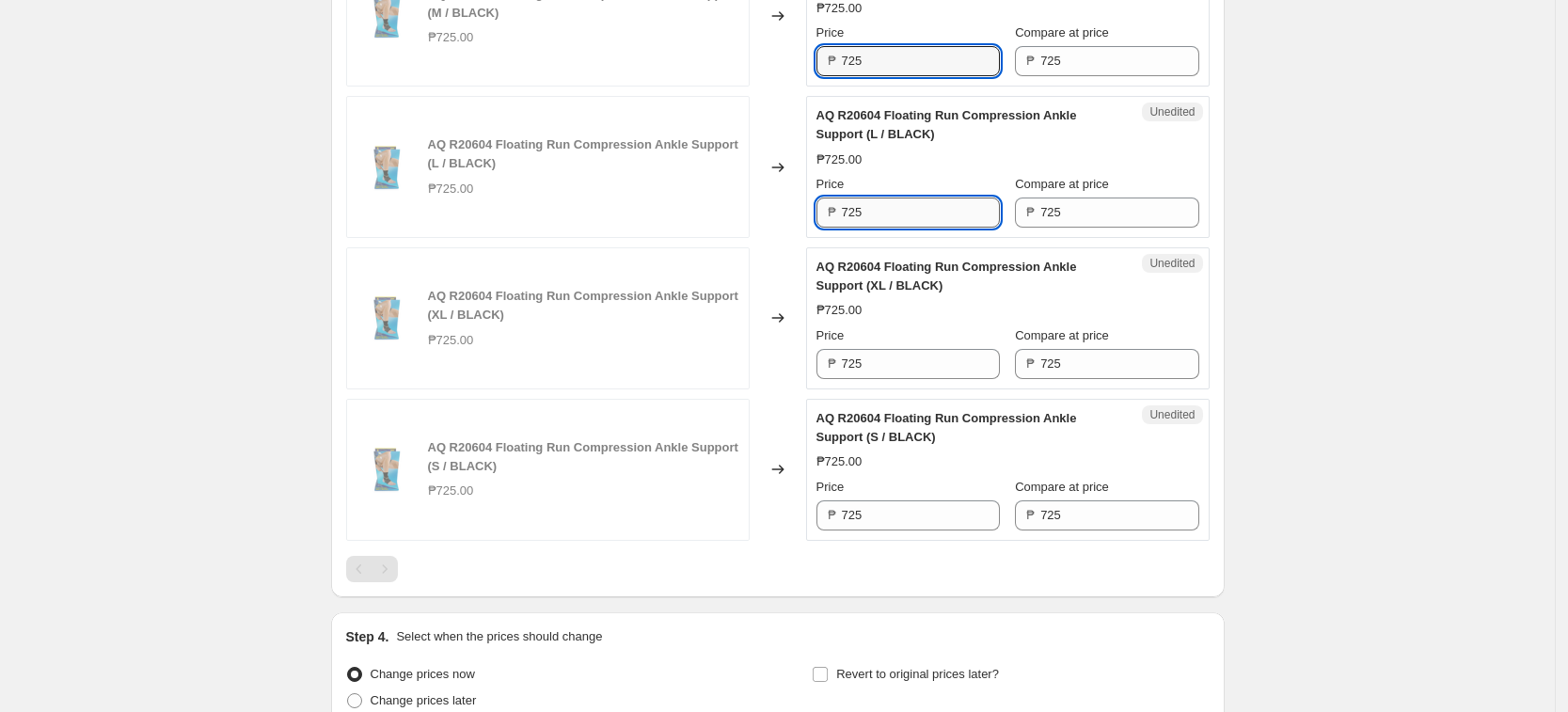 click on "725" at bounding box center [921, 213] 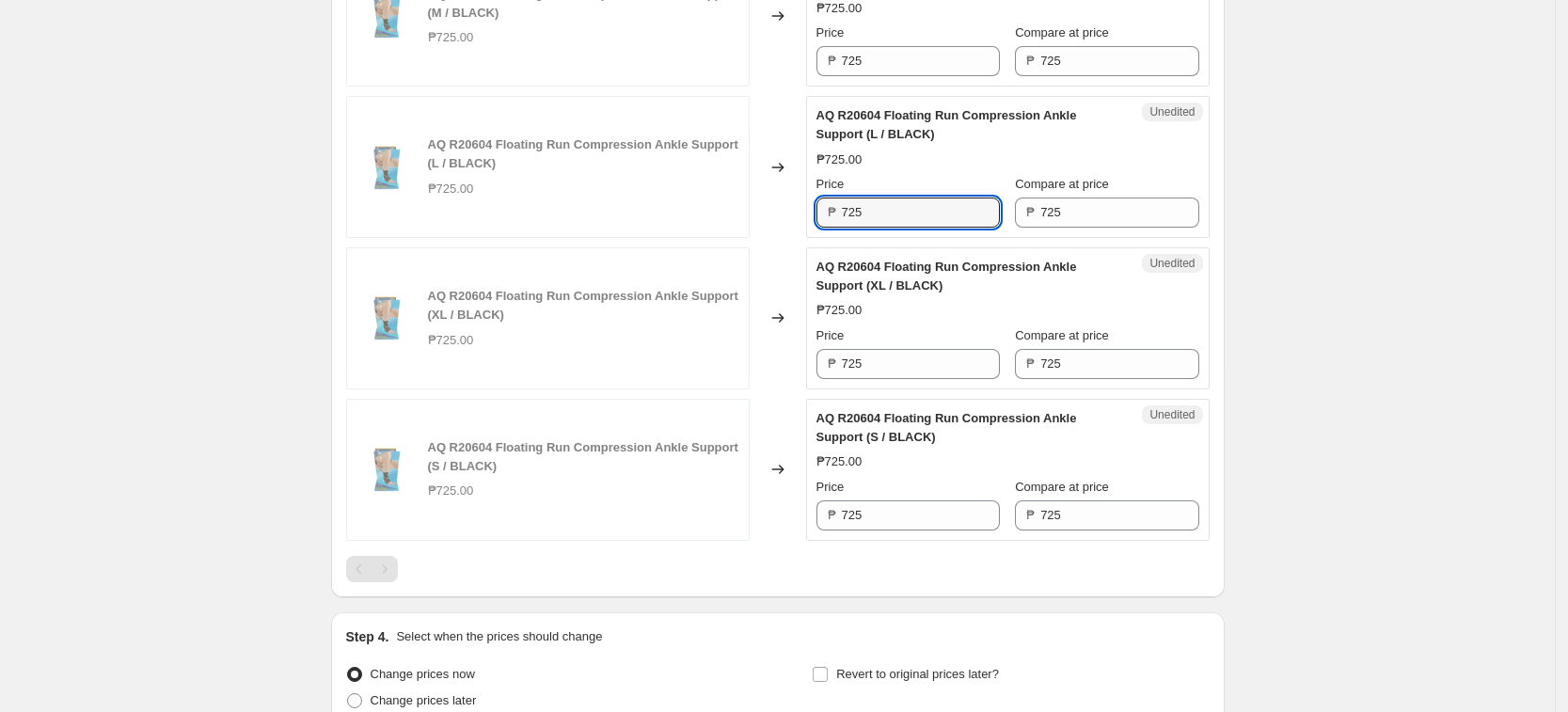 paste on "345.00" 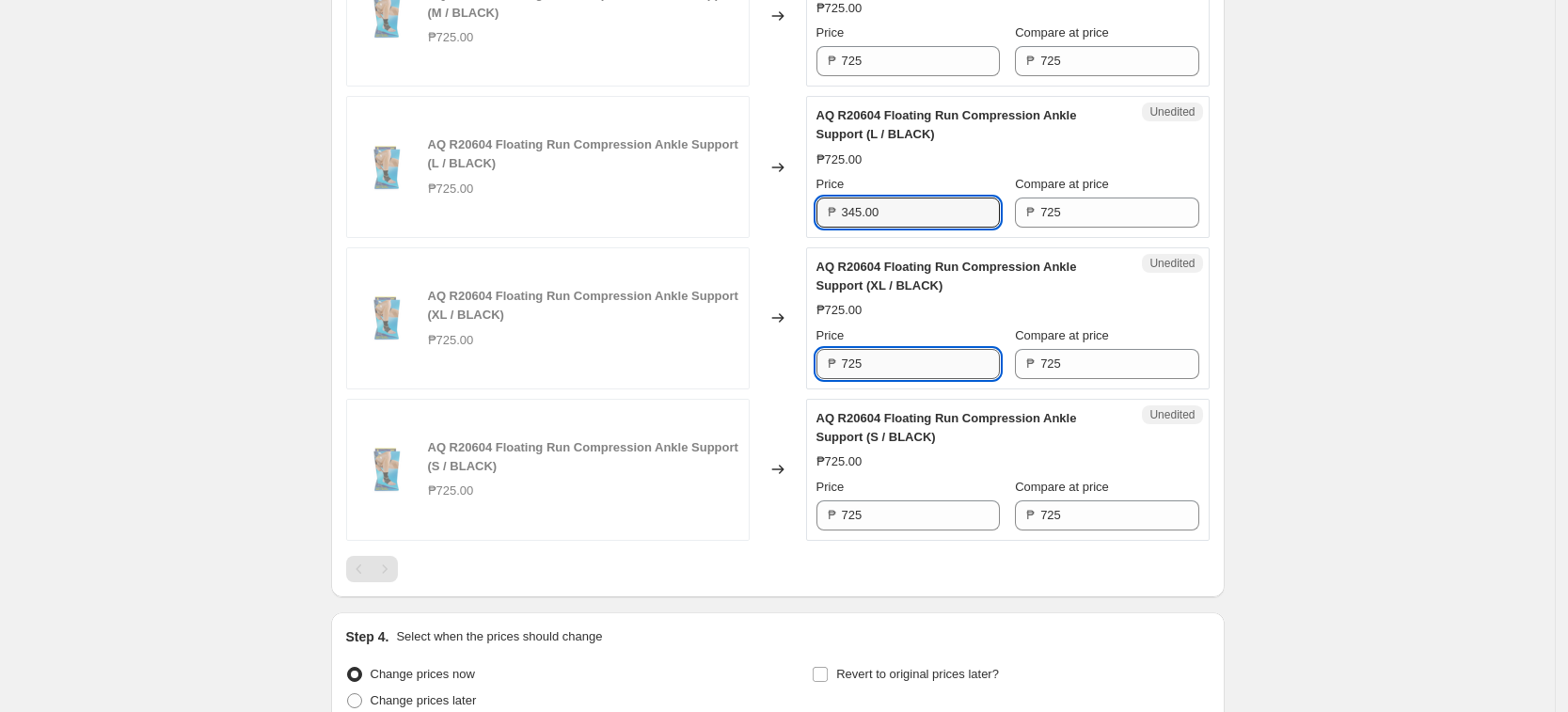 type on "725" 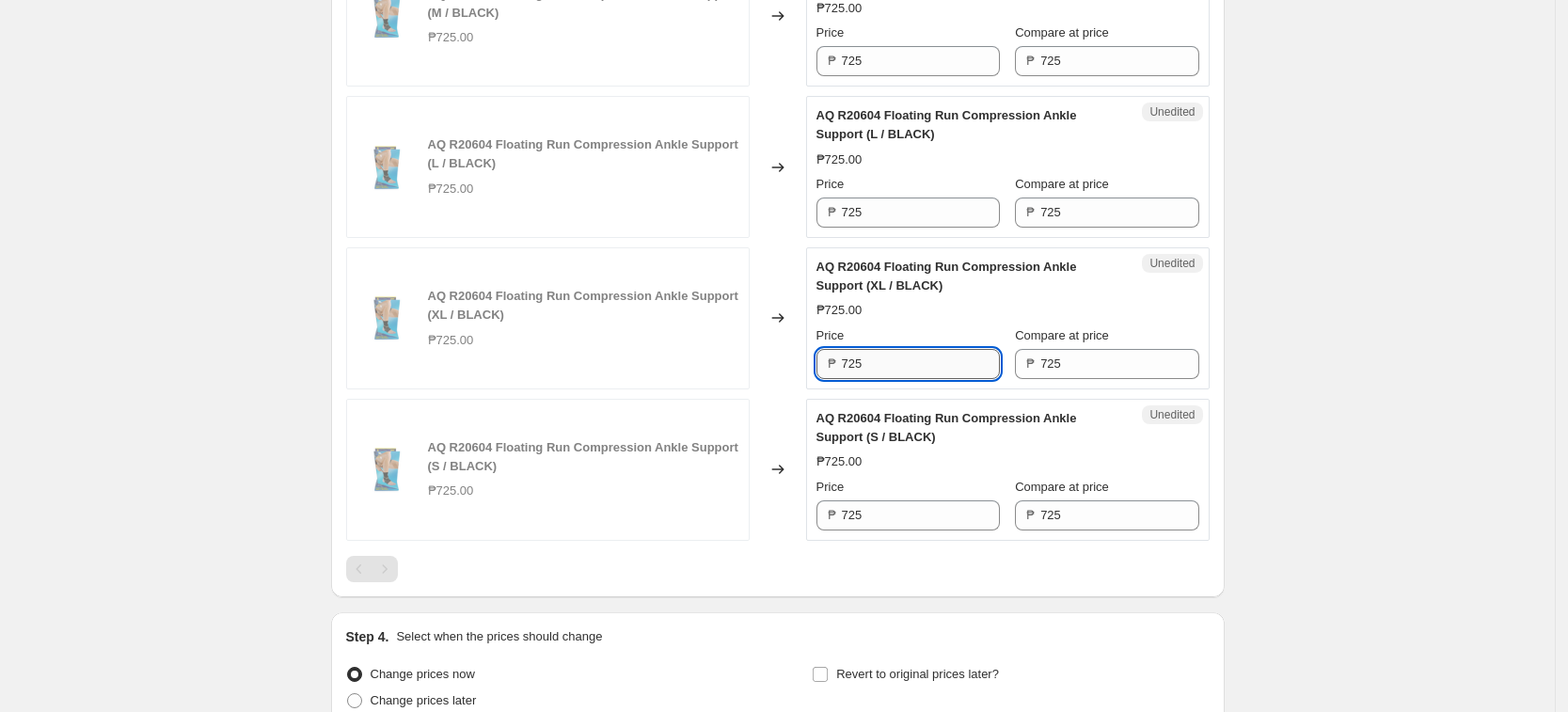 click on "725" at bounding box center (921, 364) 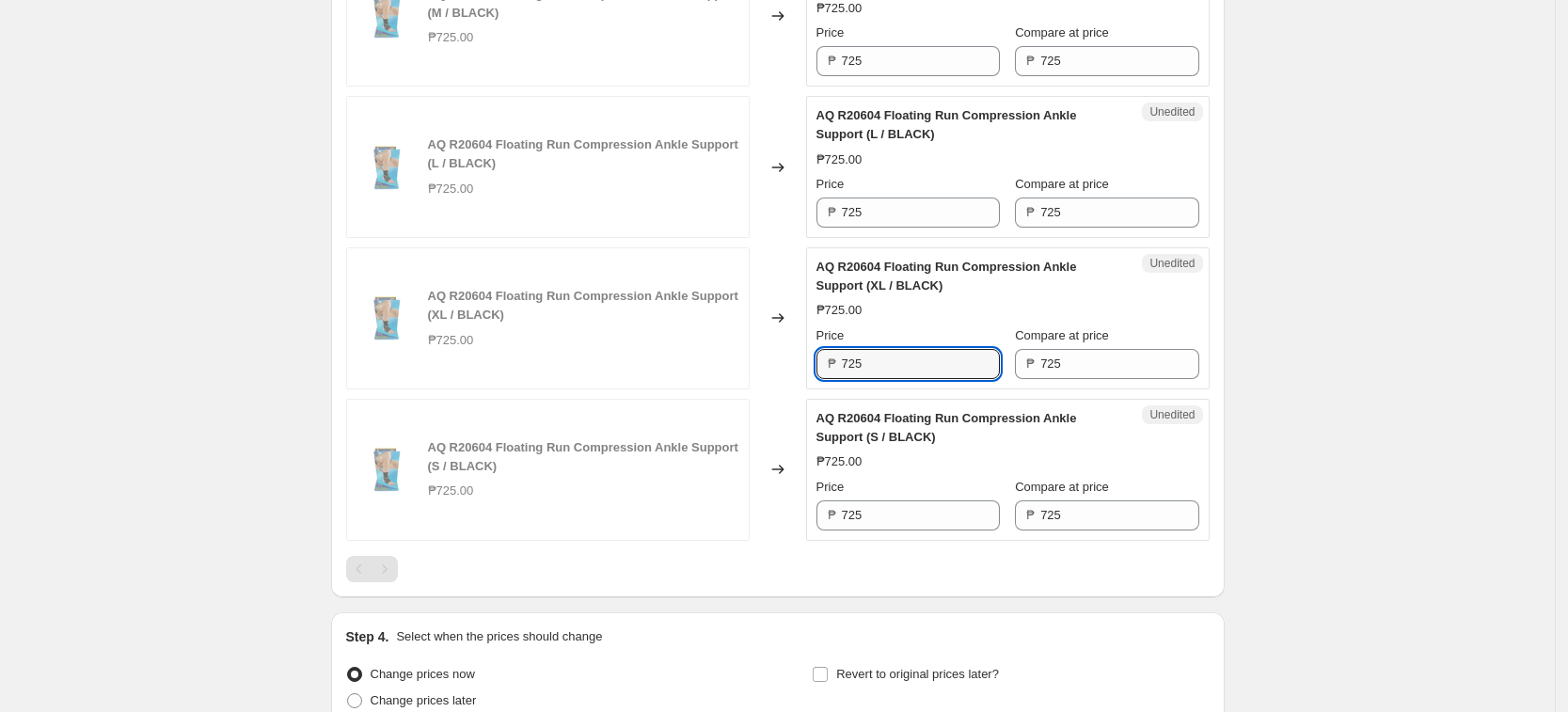 paste on "345.00" 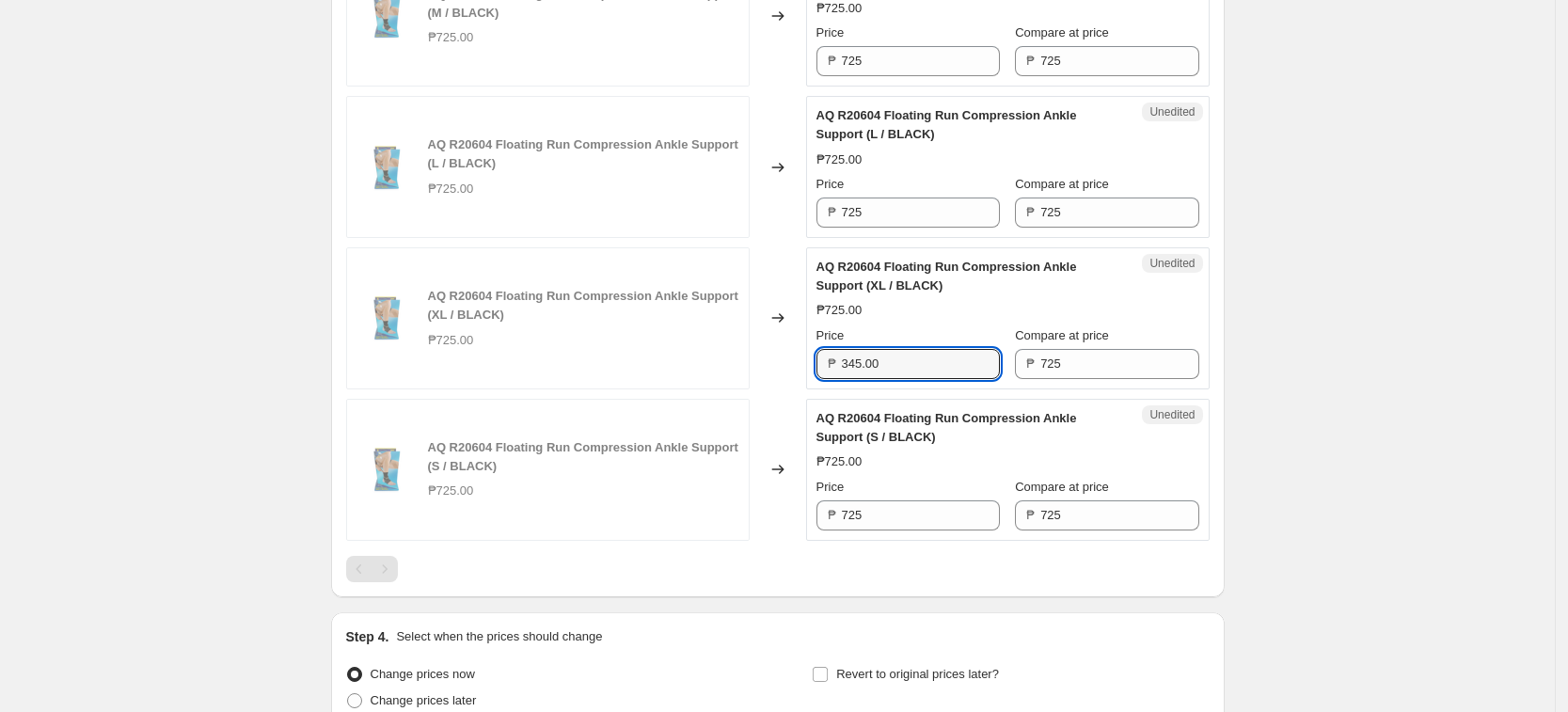 type on "725" 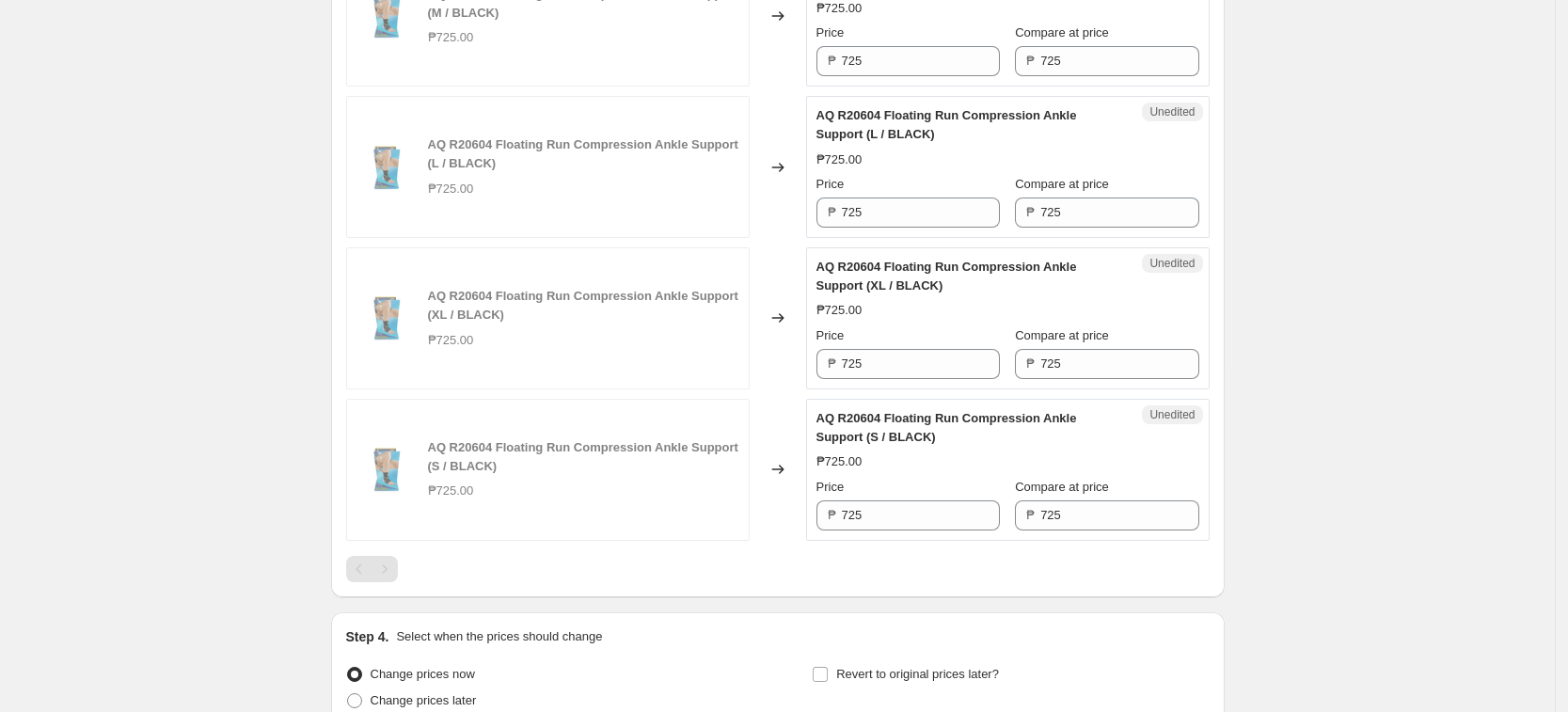 drag, startPoint x: 927, startPoint y: 465, endPoint x: 951, endPoint y: 471, distance: 24.738634 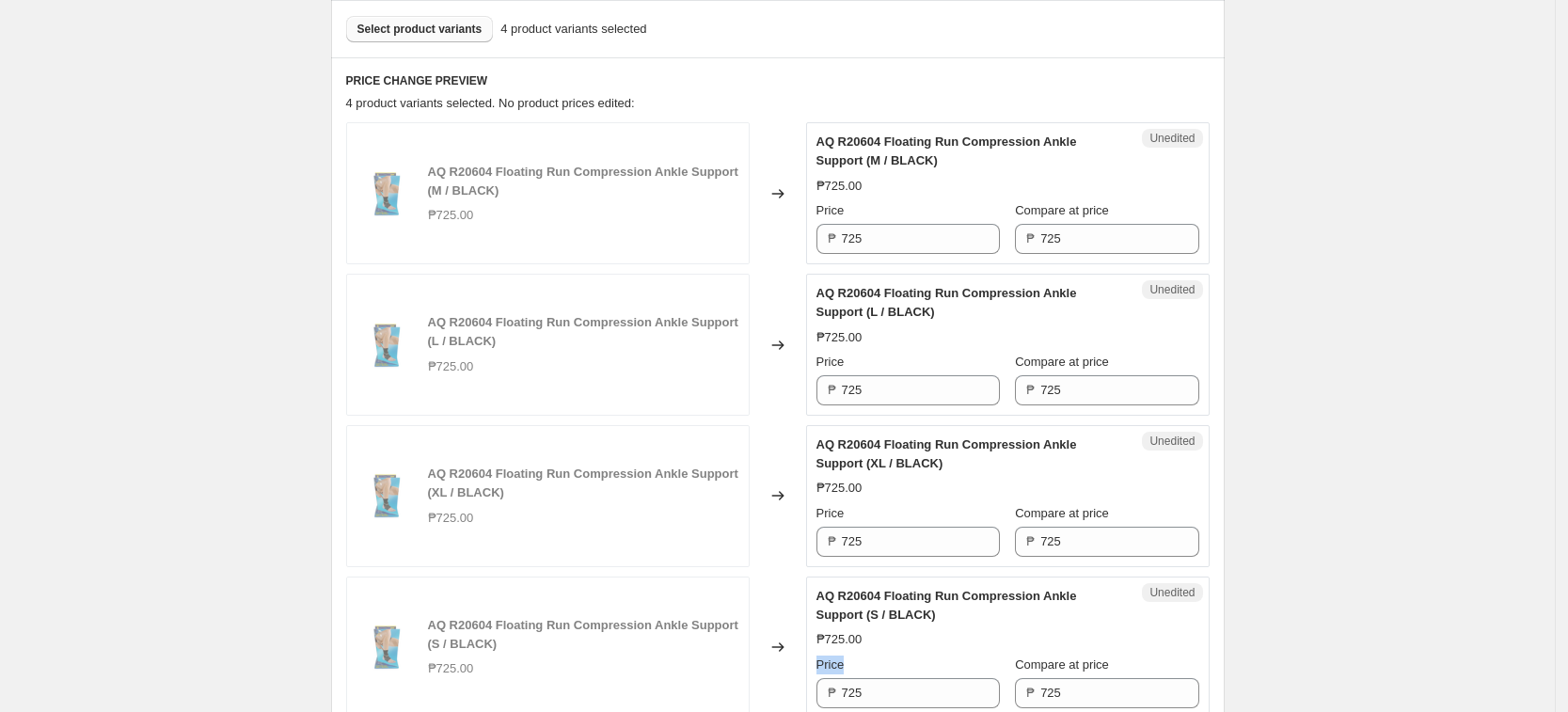 scroll, scrollTop: 393, scrollLeft: 0, axis: vertical 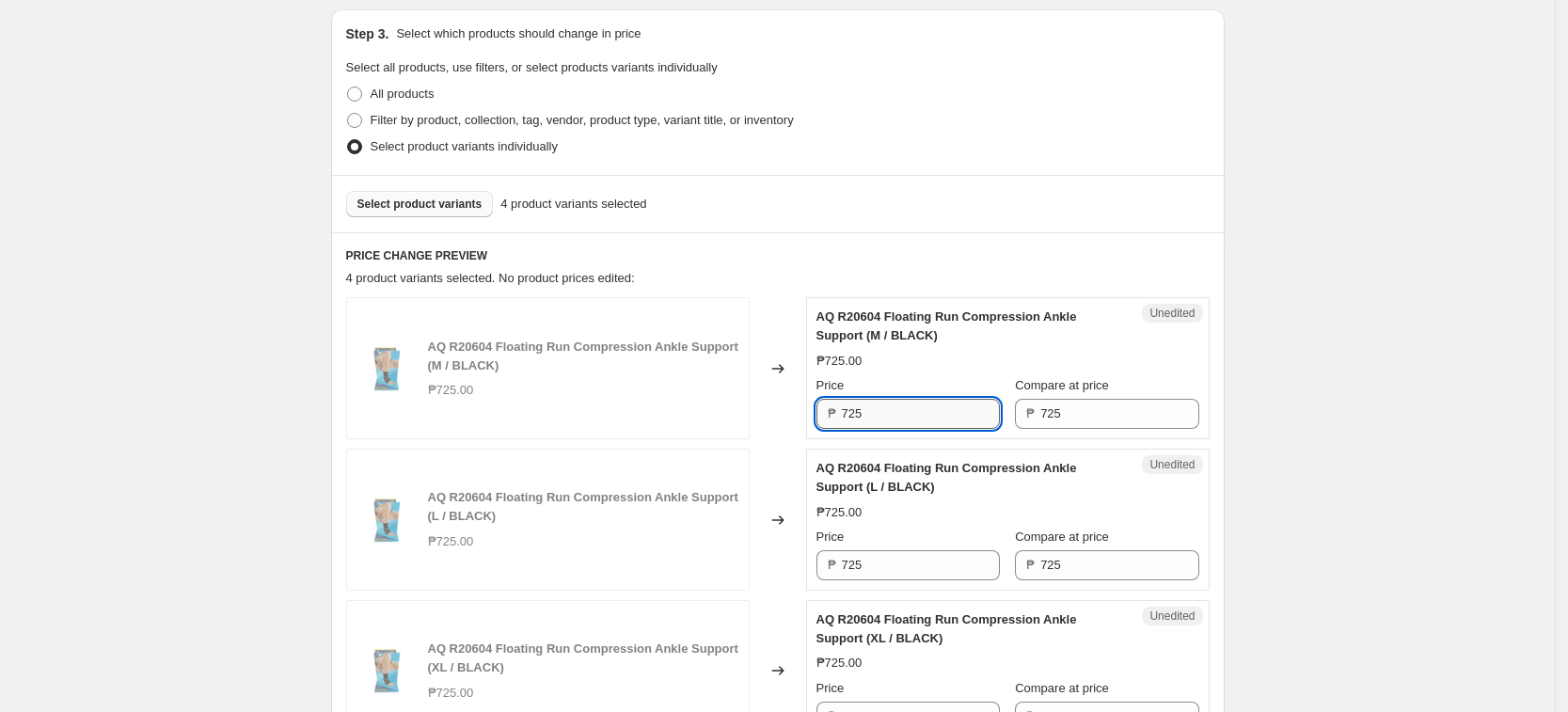 click on "725" at bounding box center [921, 414] 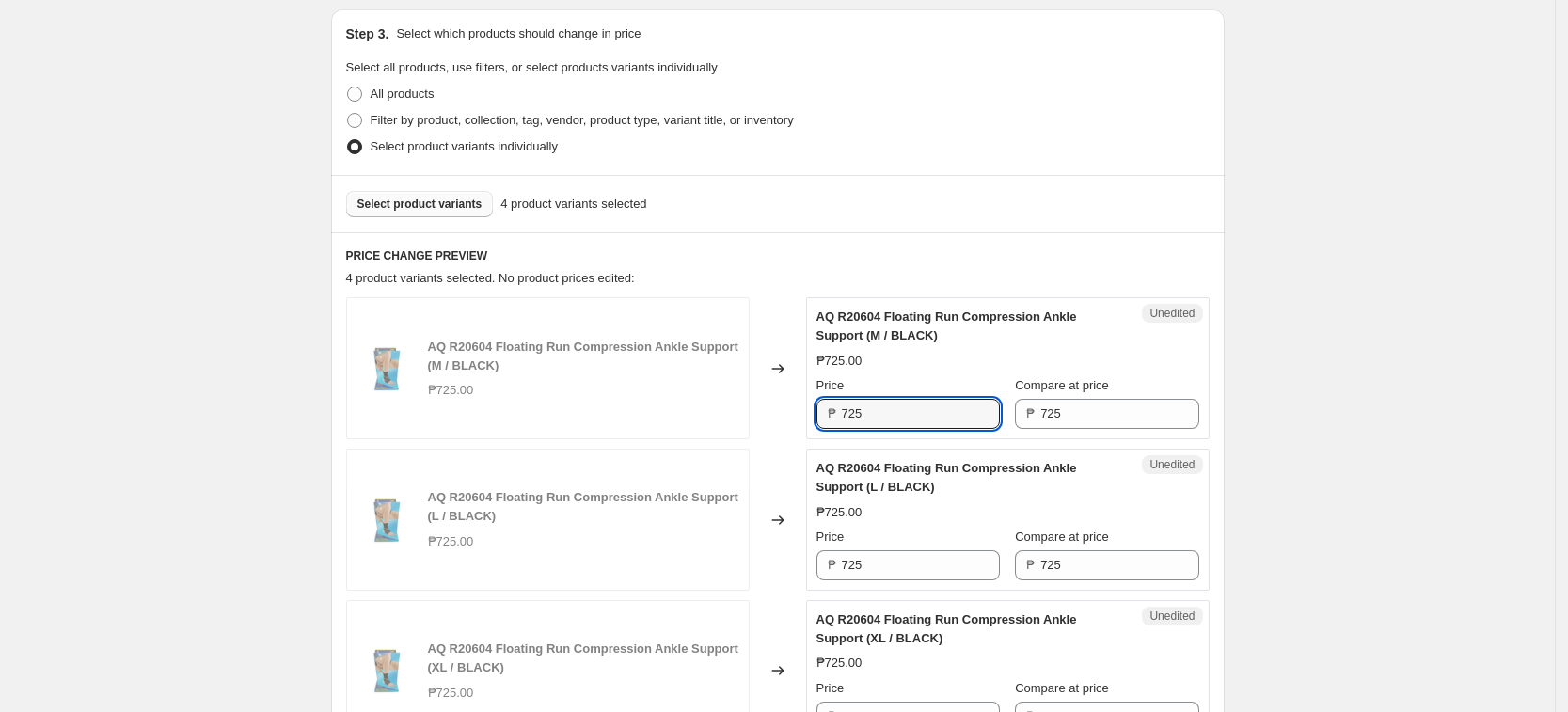 click on "Create new price [MEDICAL_DATA]. This page is ready Create new price [MEDICAL_DATA] Draft Step 1. Optionally give your price [MEDICAL_DATA] a title (eg "March 30% off sale on boots") [DATE] AQ Price Change This title is just for internal use, customers won't see it Step 2. Select how the prices should change Use bulk price change rules Set product prices individually Use CSV upload Select tags to add while price change is active Select tags to remove while price change is active Step 3. Select which products should change in price Select all products, use filters, or select products variants individually All products Filter by product, collection, tag, vendor, product type, variant title, or inventory Select product variants individually Select product variants 4   product variants selected PRICE CHANGE PREVIEW 4 product variants selected. No product prices edited: AQ R20604 Floating Run Compression Ankle Support (M / BLACK) ₱725.00 Changed to Unedited AQ R20604 Floating Run Compression Ankle Support (M / BLACK) Price" at bounding box center [777, 424] 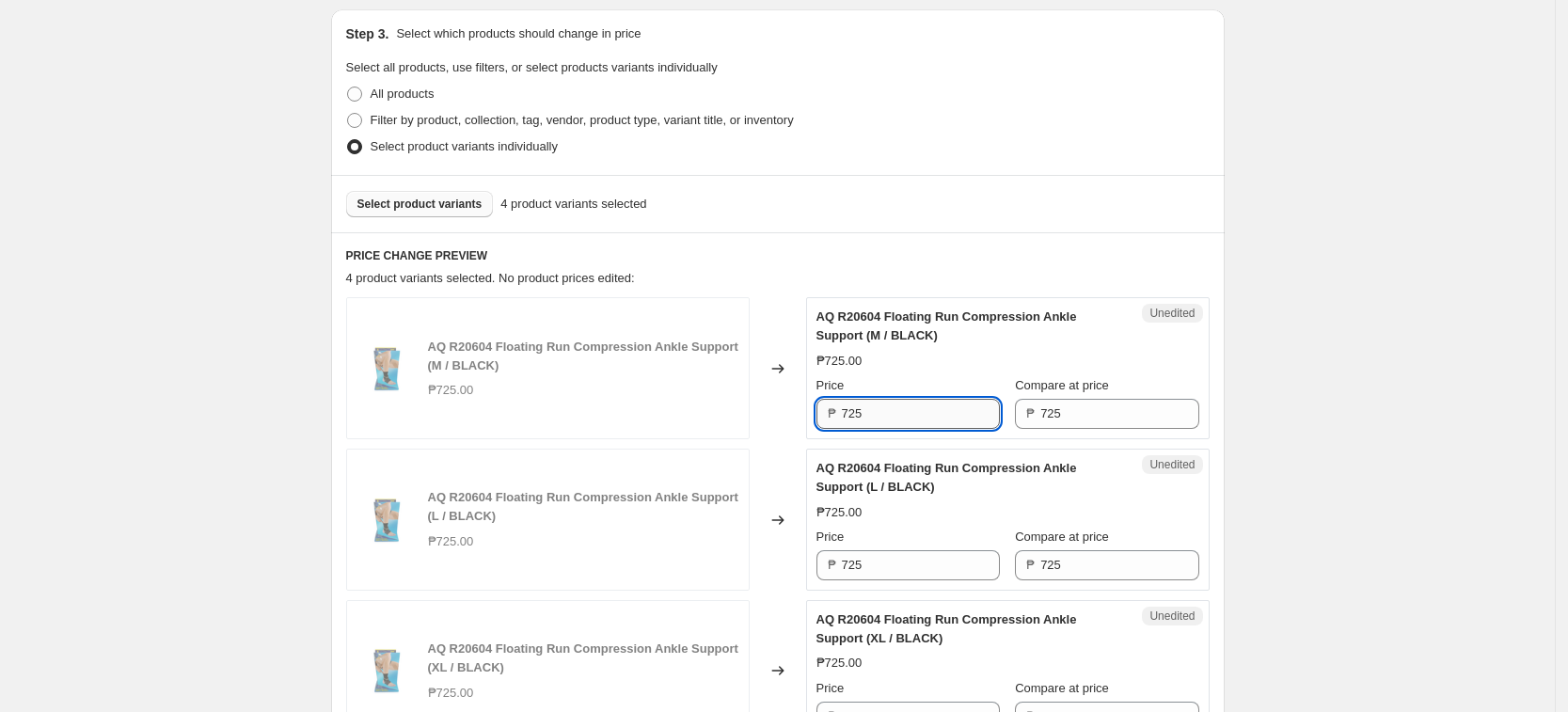 click on "725" at bounding box center [921, 414] 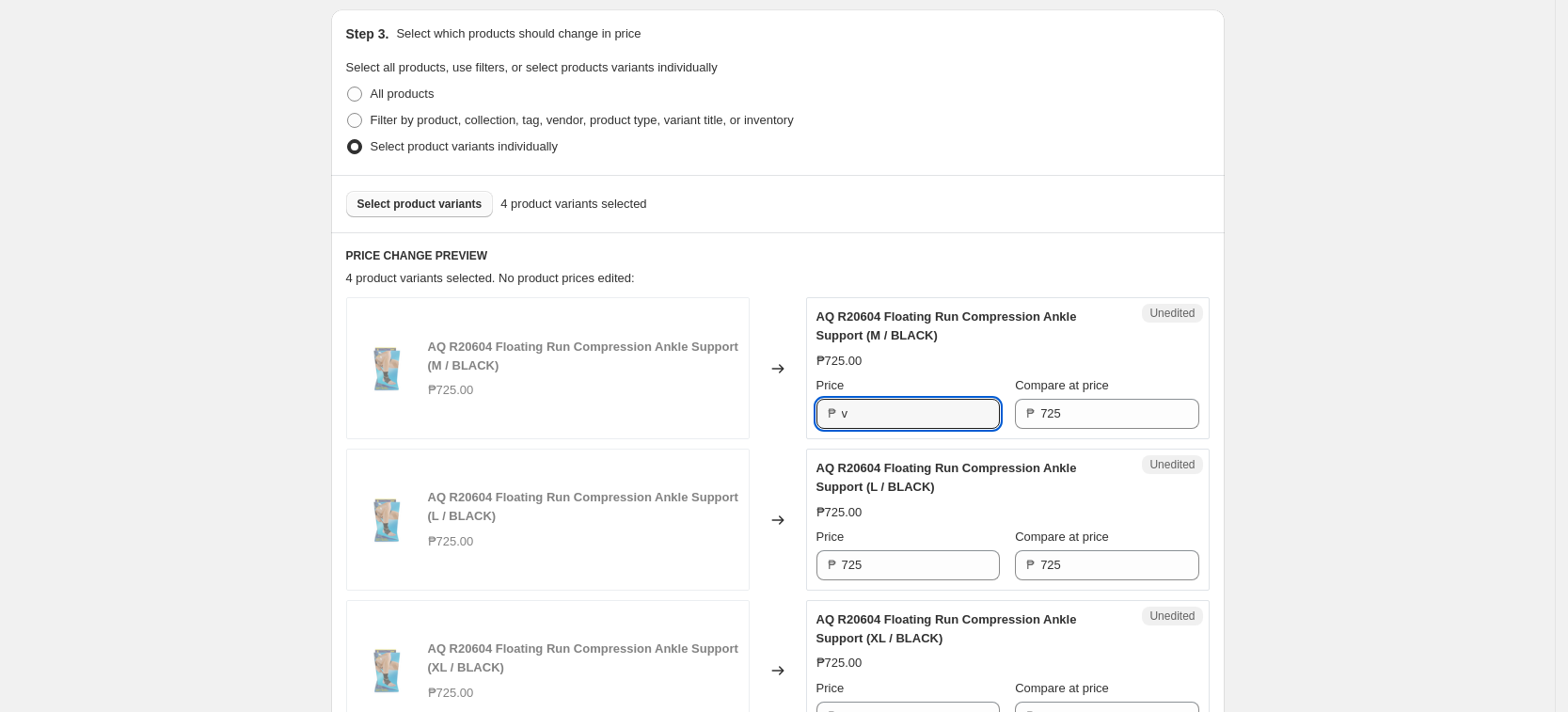paste on "345.00" 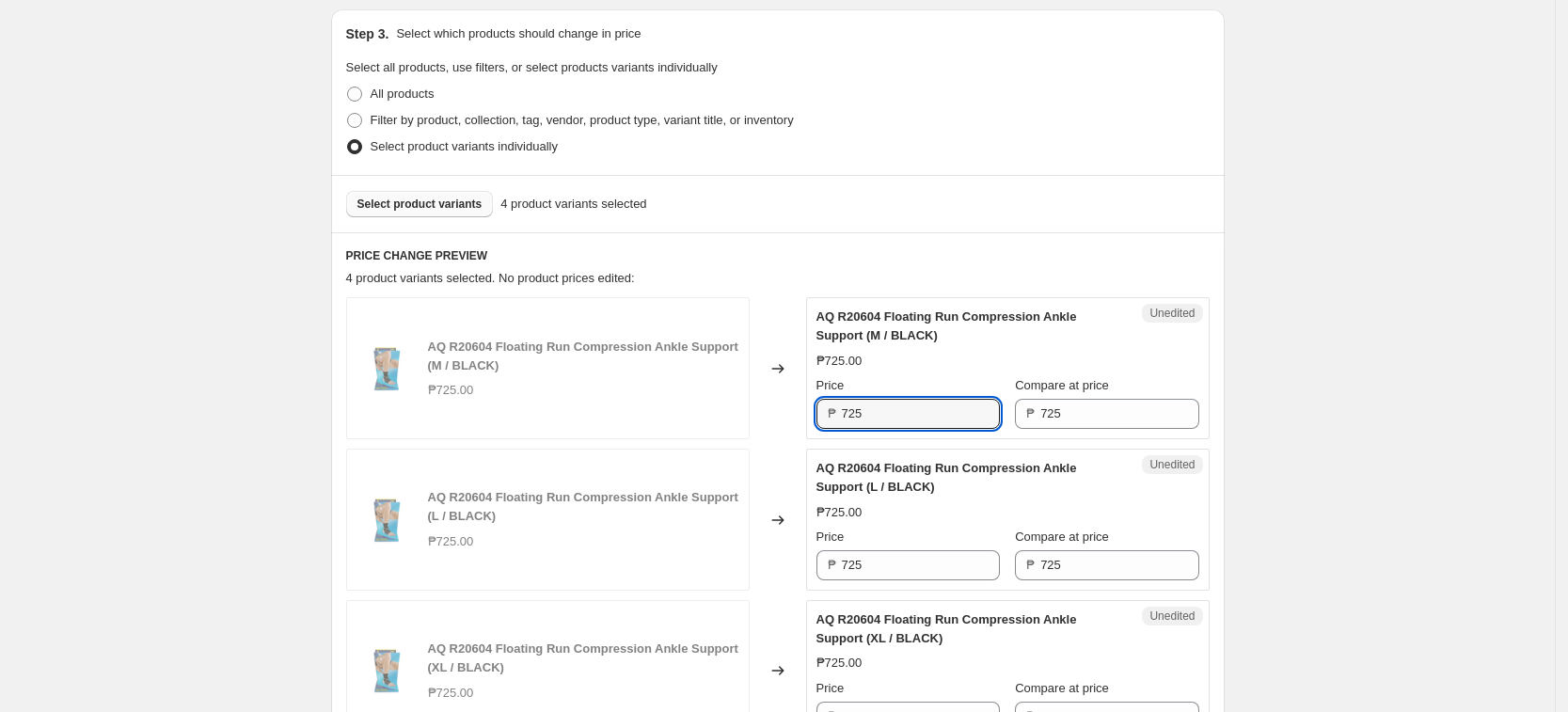 click on "Create new price [MEDICAL_DATA]. This page is ready Create new price [MEDICAL_DATA] Draft Step 1. Optionally give your price [MEDICAL_DATA] a title (eg "March 30% off sale on boots") [DATE] AQ Price Change This title is just for internal use, customers won't see it Step 2. Select how the prices should change Use bulk price change rules Set product prices individually Use CSV upload Select tags to add while price change is active Select tags to remove while price change is active Step 3. Select which products should change in price Select all products, use filters, or select products variants individually All products Filter by product, collection, tag, vendor, product type, variant title, or inventory Select product variants individually Select product variants 4   product variants selected PRICE CHANGE PREVIEW 4 product variants selected. No product prices edited: AQ R20604 Floating Run Compression Ankle Support (M / BLACK) ₱725.00 Changed to Unedited AQ R20604 Floating Run Compression Ankle Support (M / BLACK) Price" at bounding box center (777, 424) 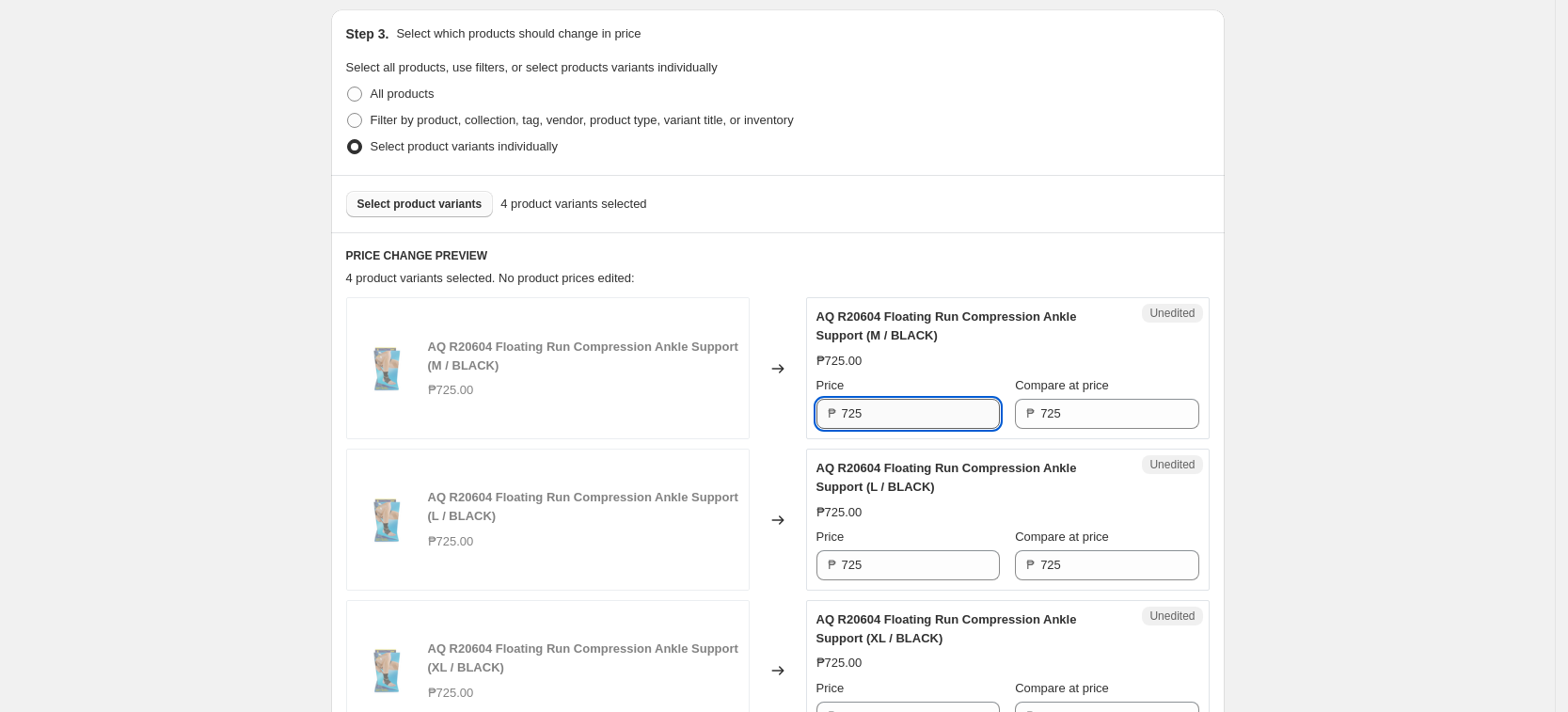 click on "725" at bounding box center [921, 414] 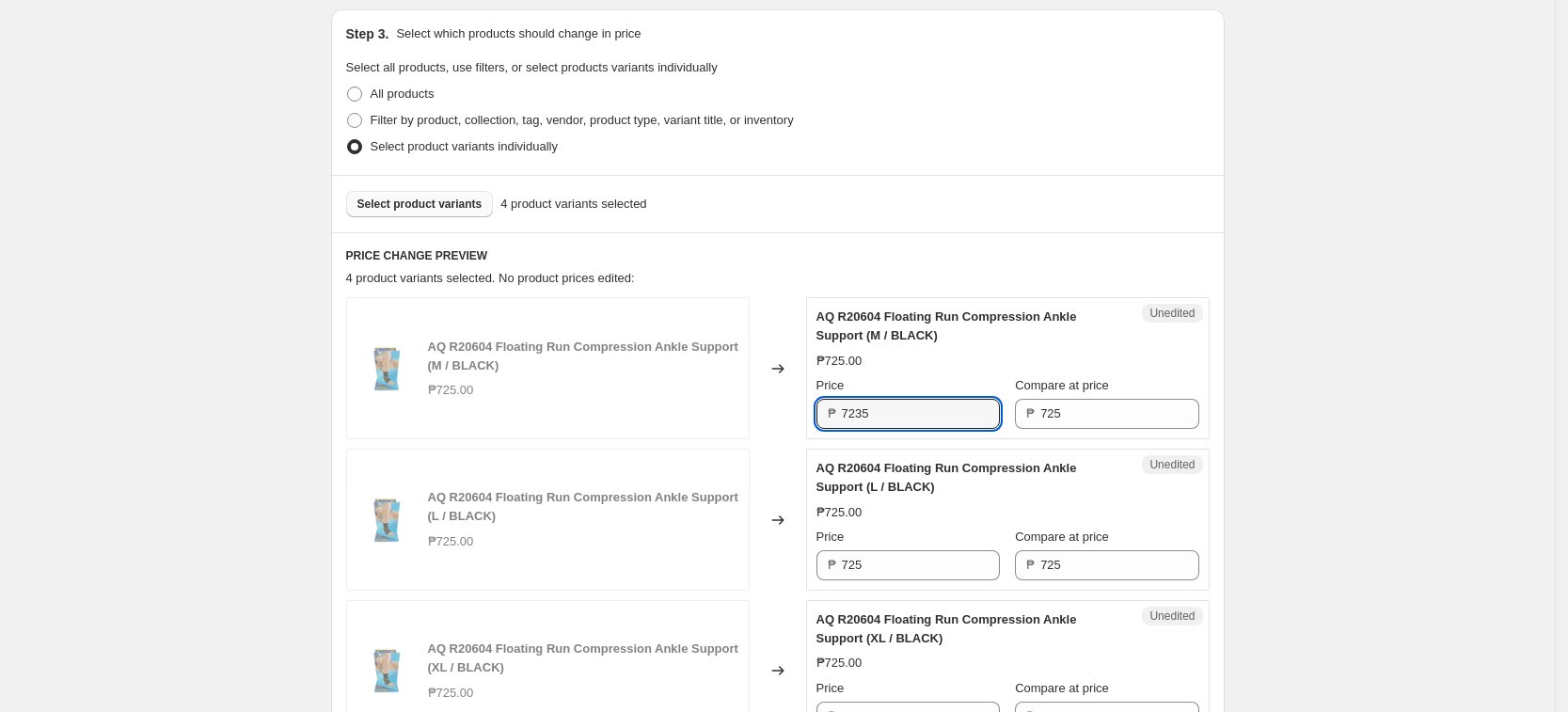 drag, startPoint x: 955, startPoint y: 419, endPoint x: 649, endPoint y: 420, distance: 306.00163 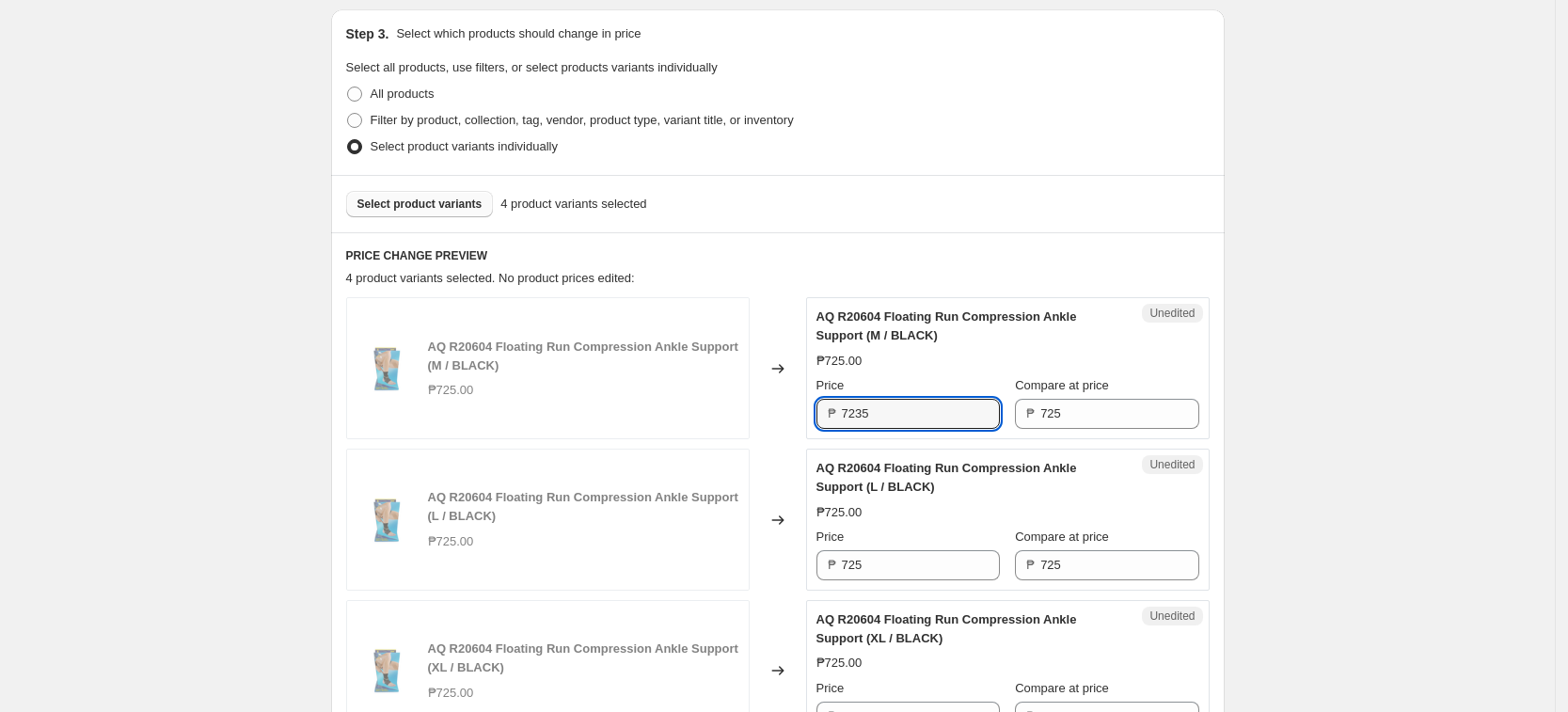 click on "AQ R20604 Floating Run Compression Ankle Support (M / BLACK) ₱725.00 Changed to Unedited AQ R20604 Floating Run Compression Ankle Support (M / BLACK) ₱725.00 Price ₱ 7235 Compare at price ₱ 725" at bounding box center (778, 368) 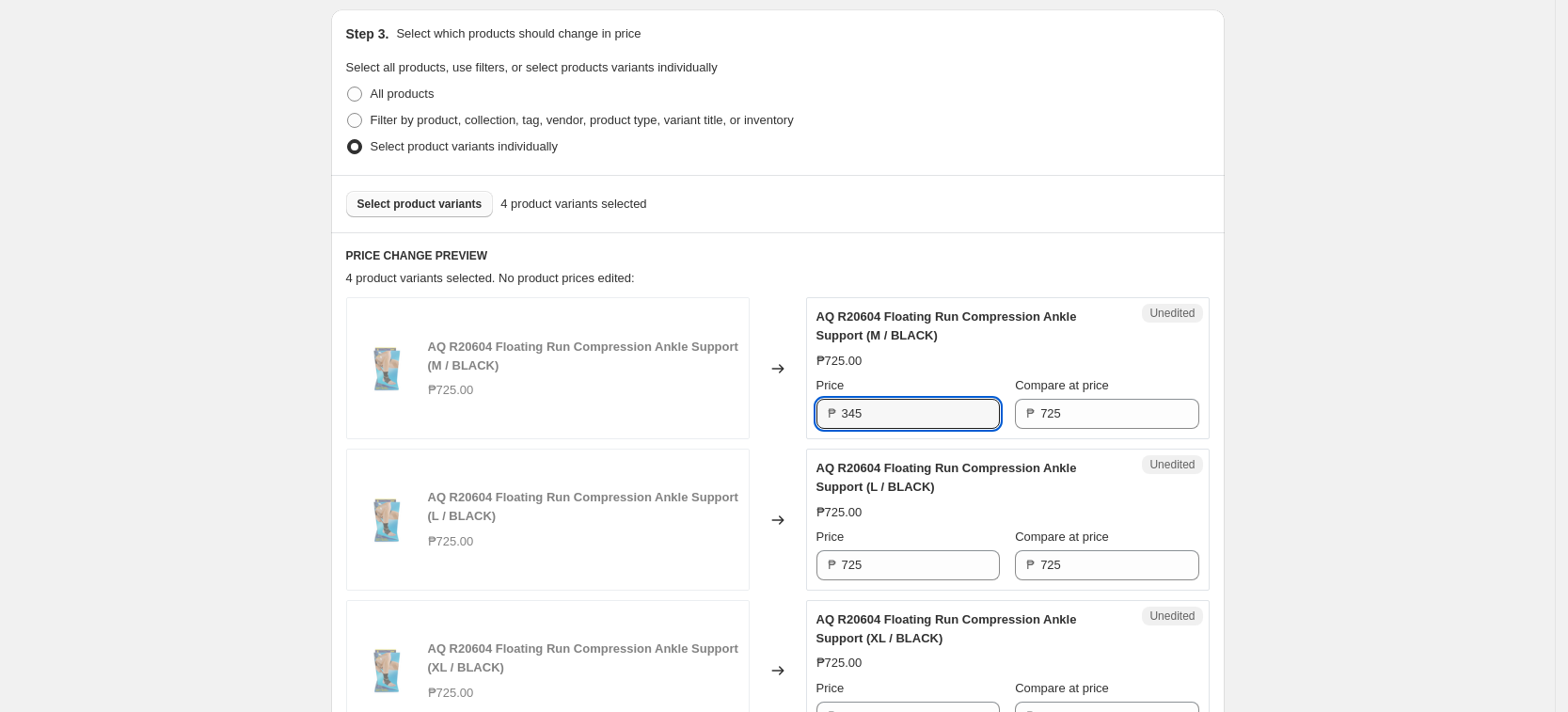 type on "345" 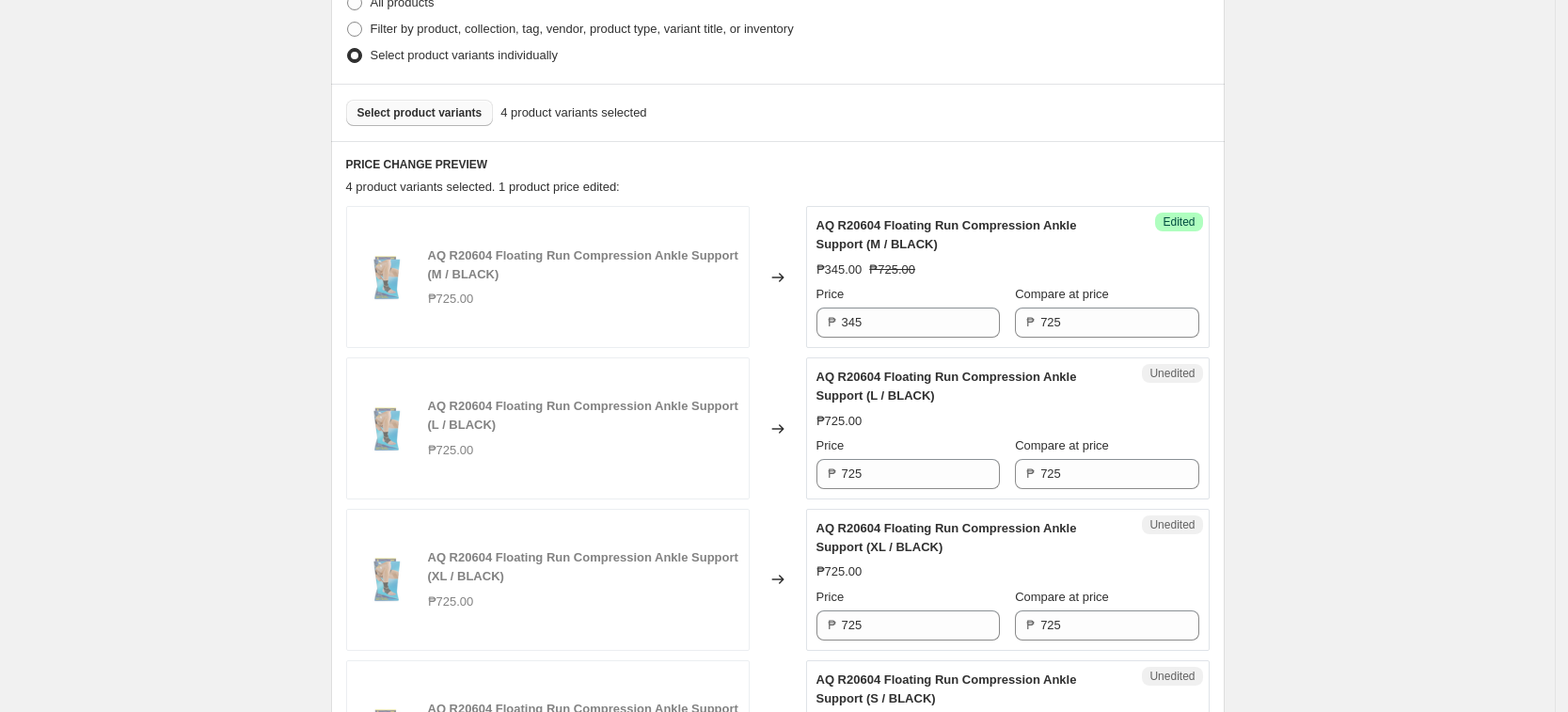 scroll, scrollTop: 628, scrollLeft: 0, axis: vertical 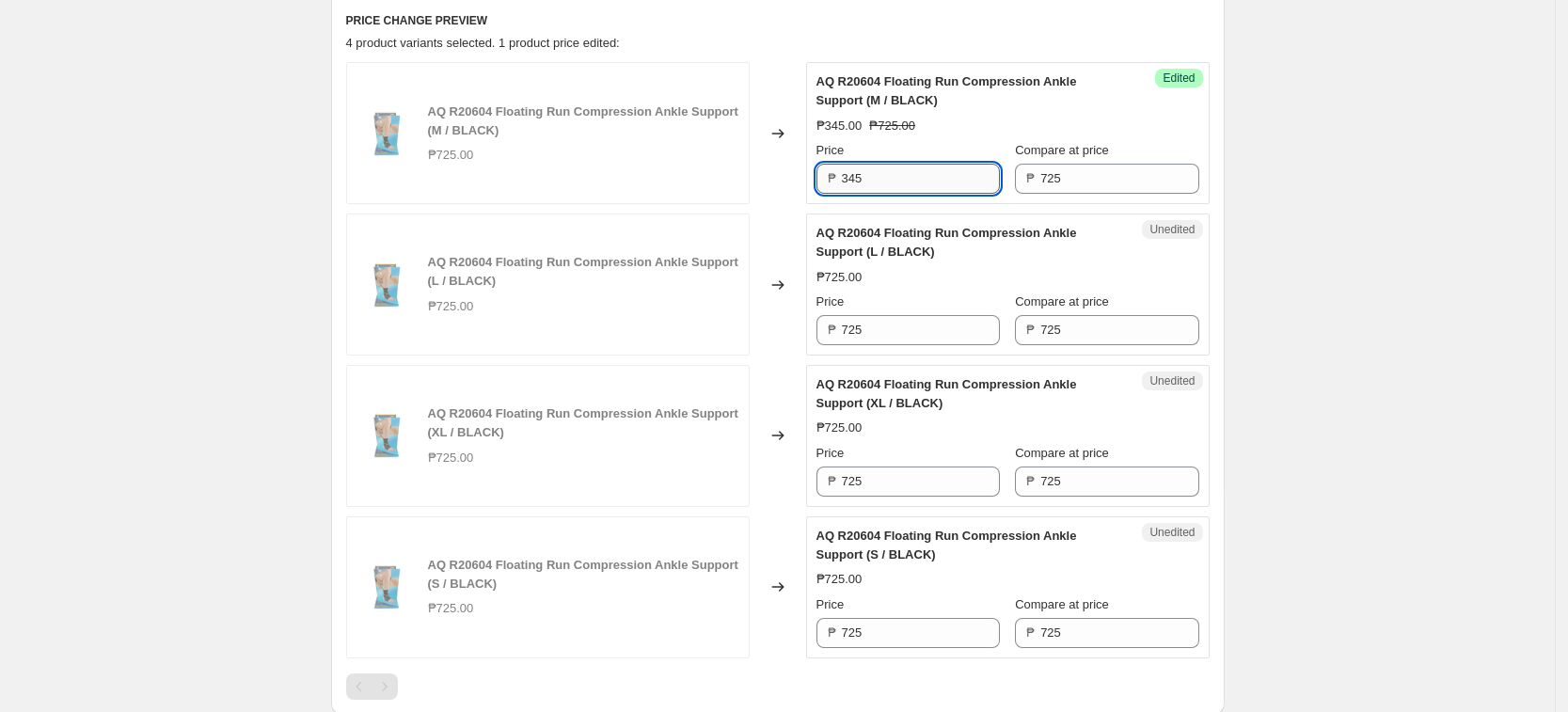 click on "345" at bounding box center (921, 179) 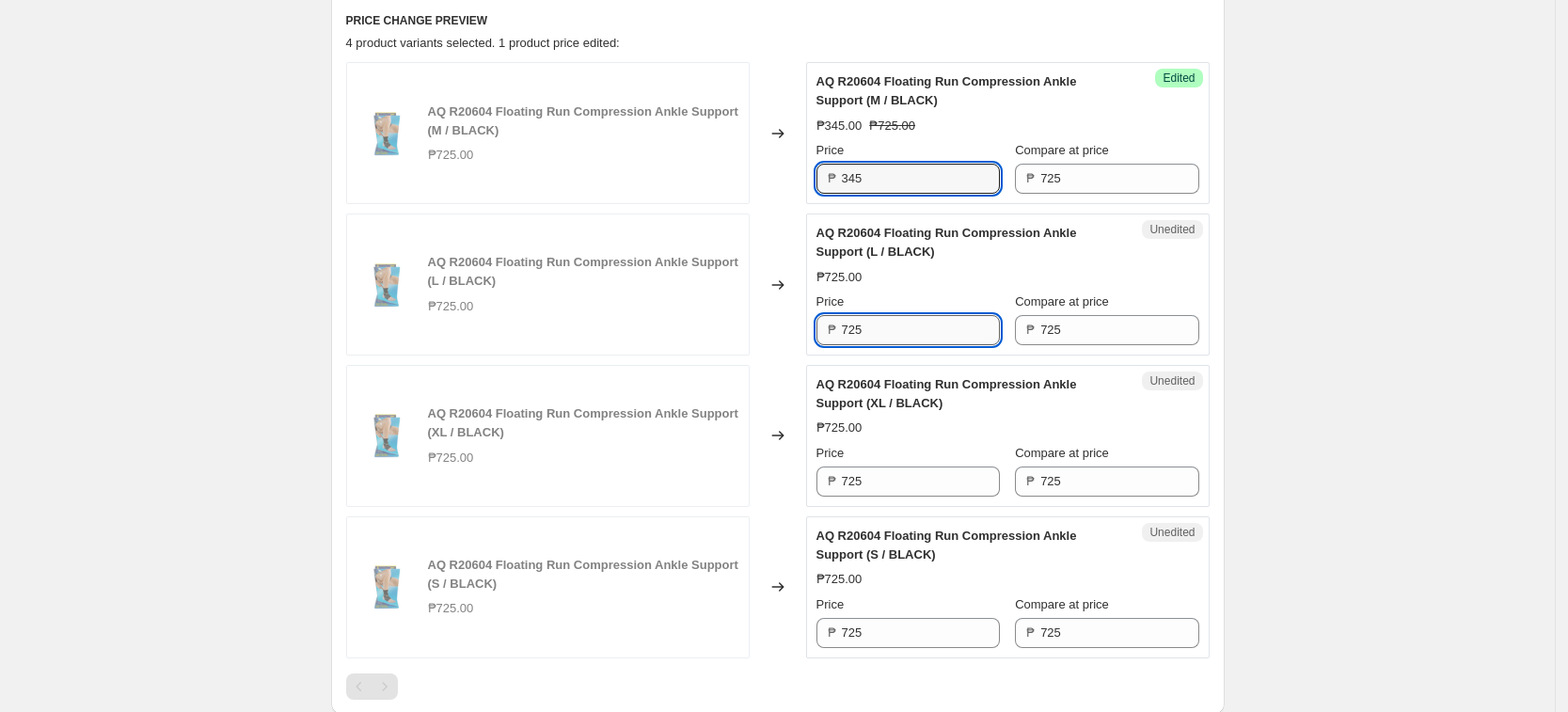 click on "725" at bounding box center (921, 330) 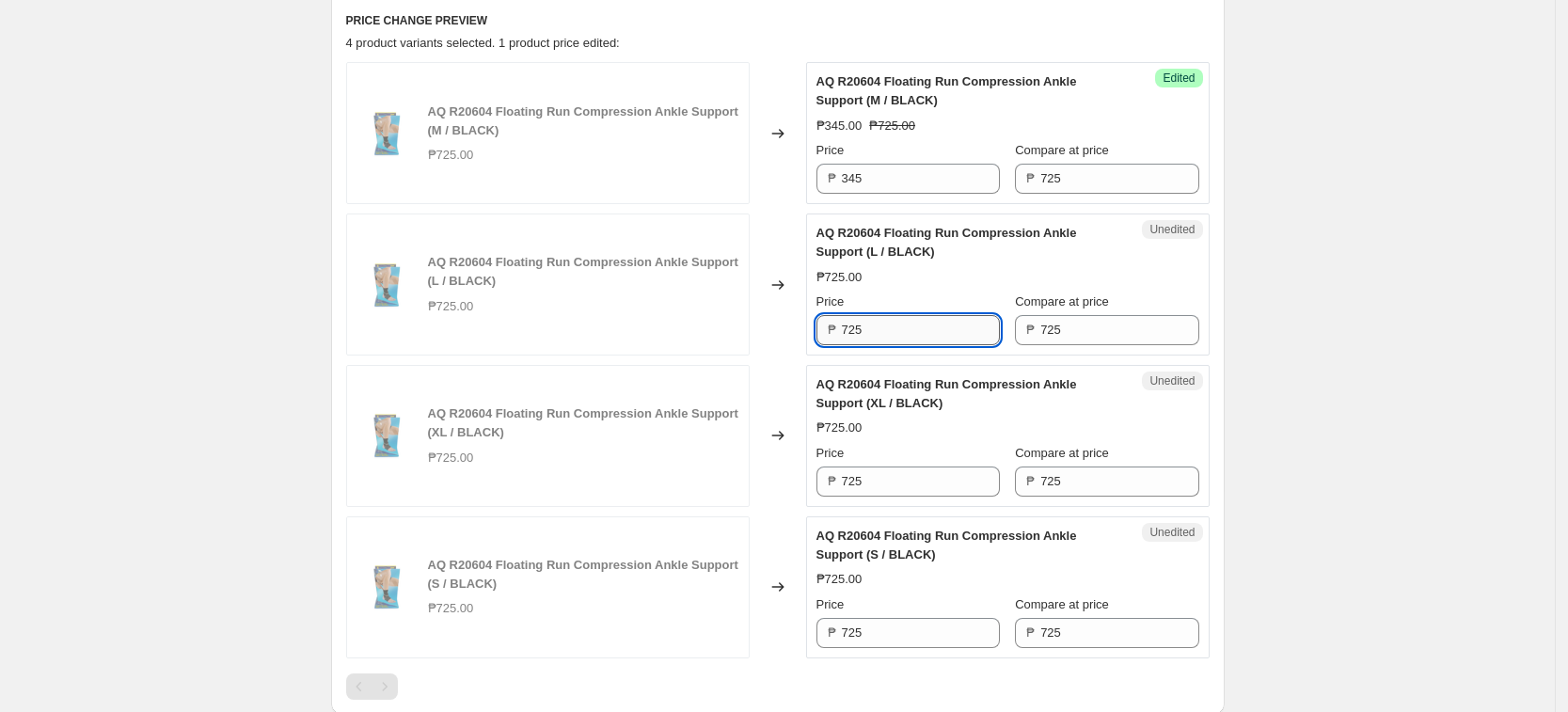 paste on "345" 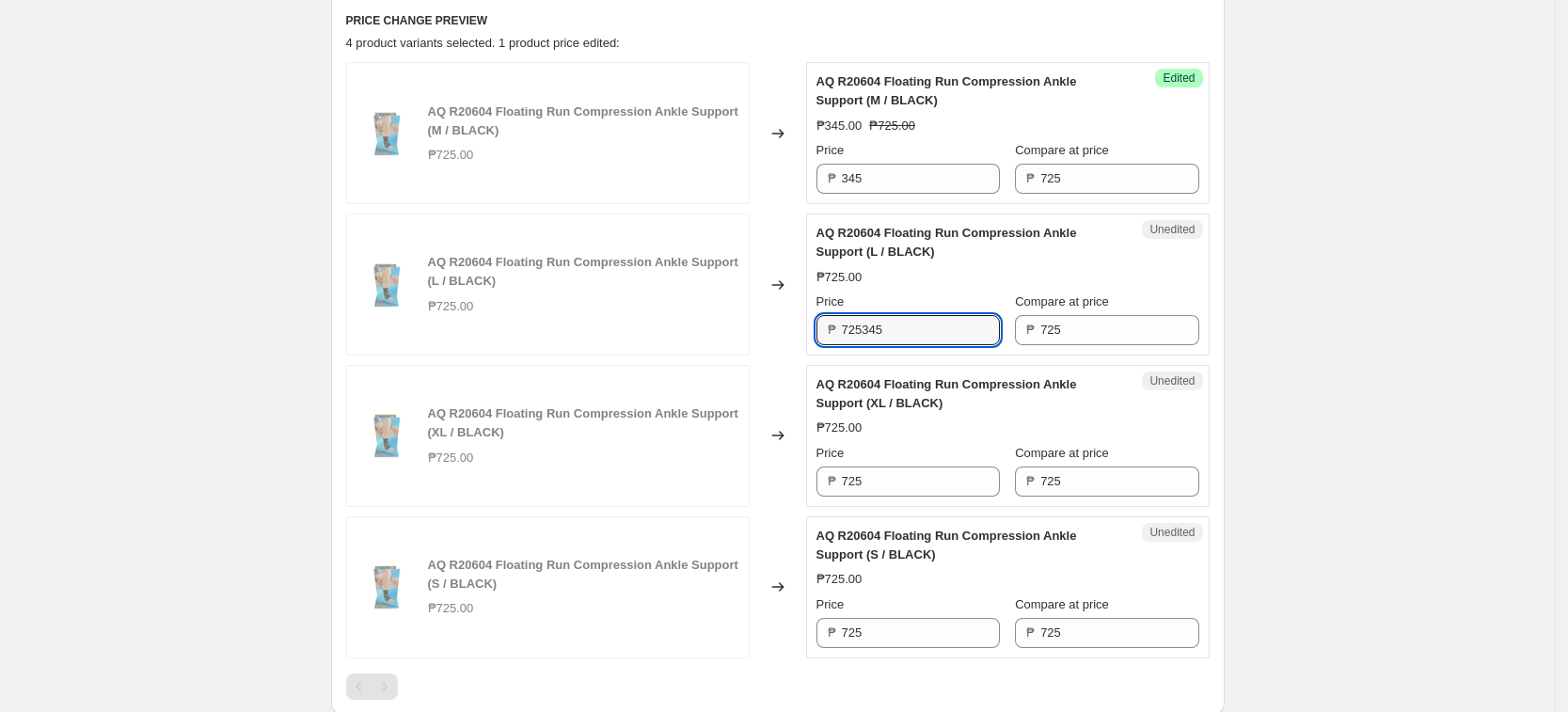 paste 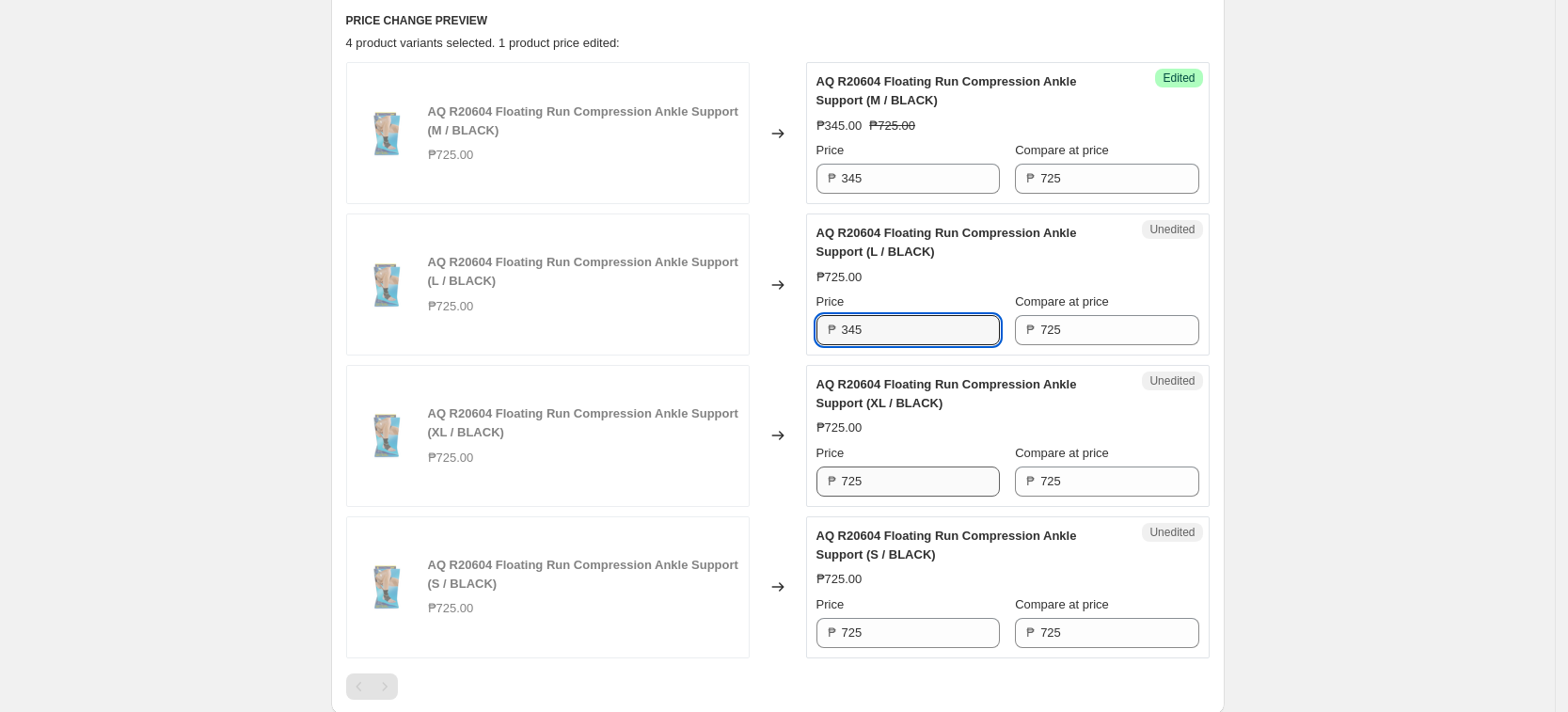 type on "345" 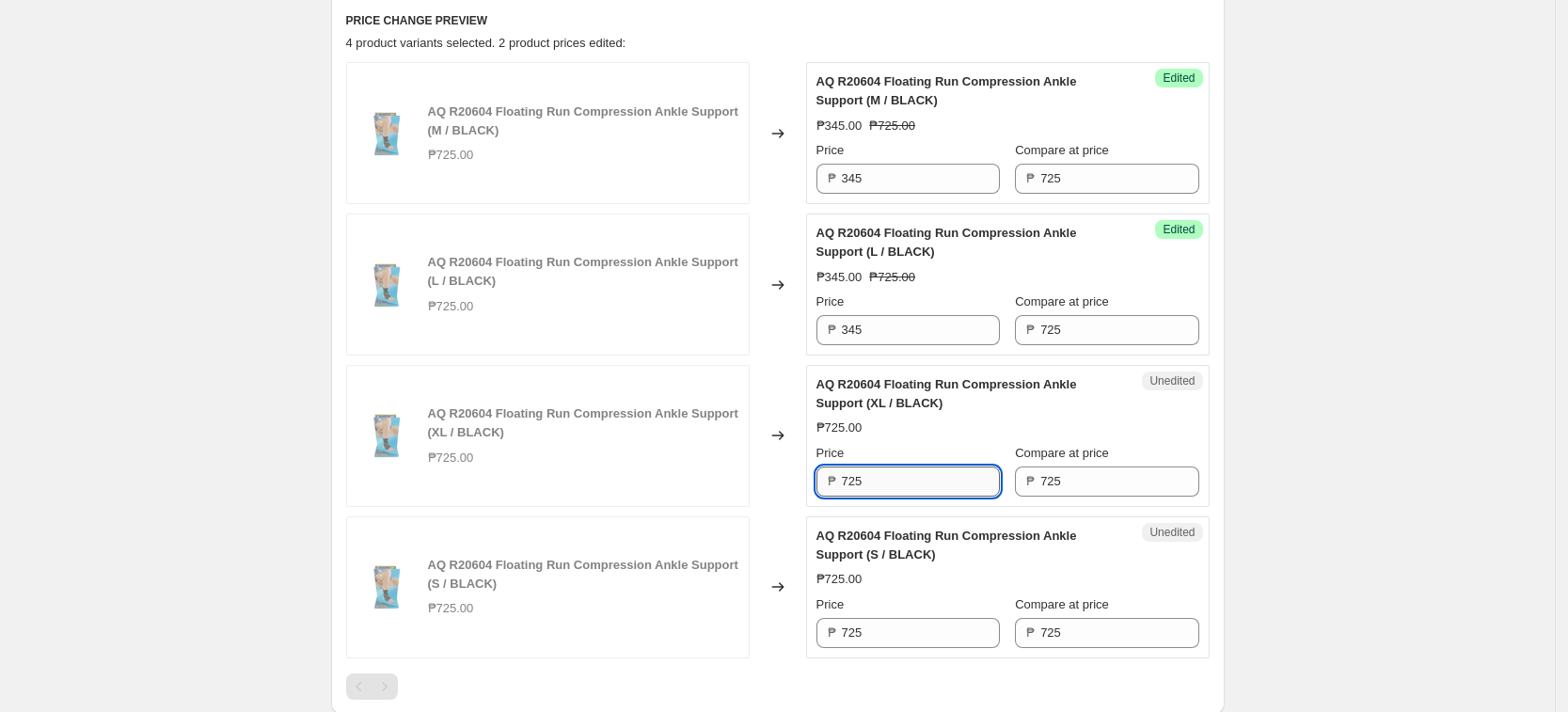 click on "725" at bounding box center [921, 482] 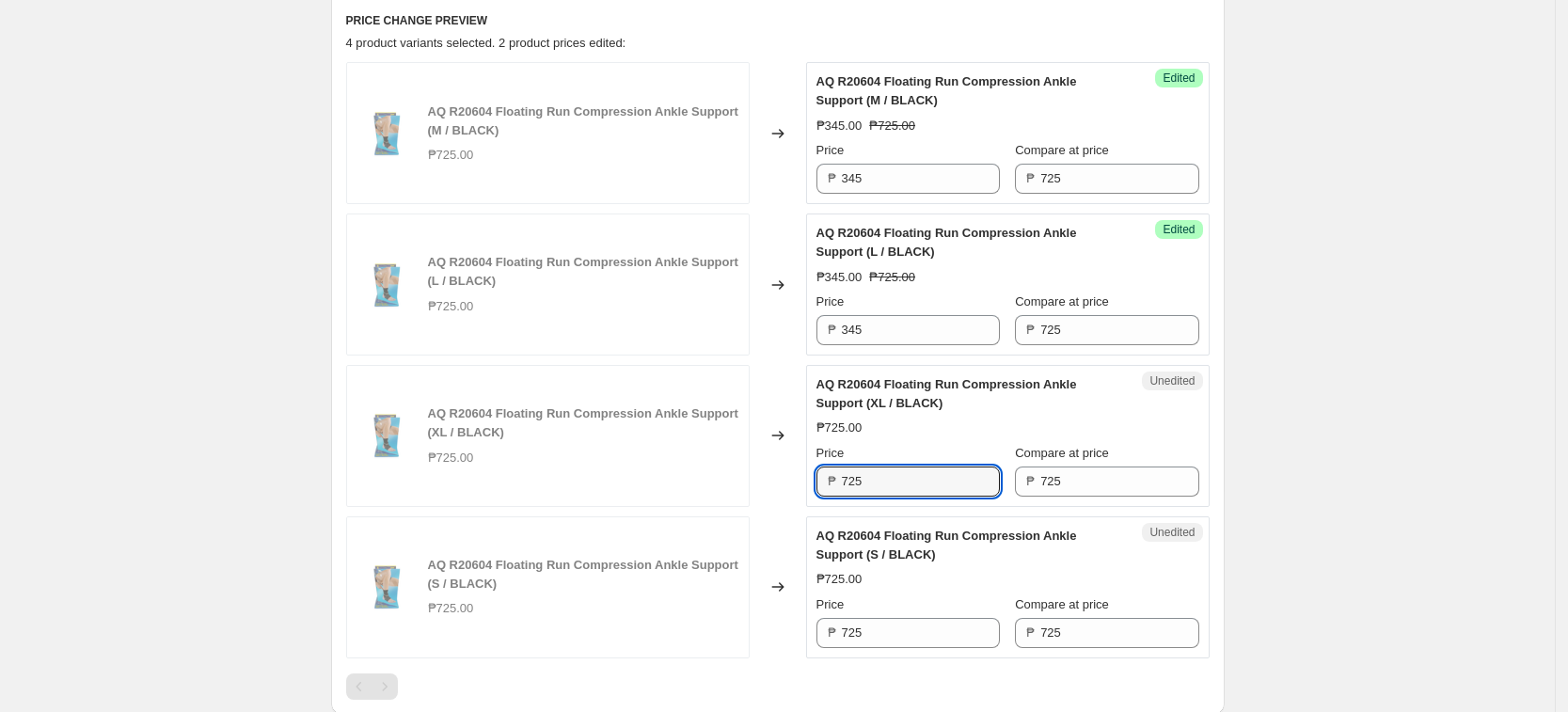 paste on "34" 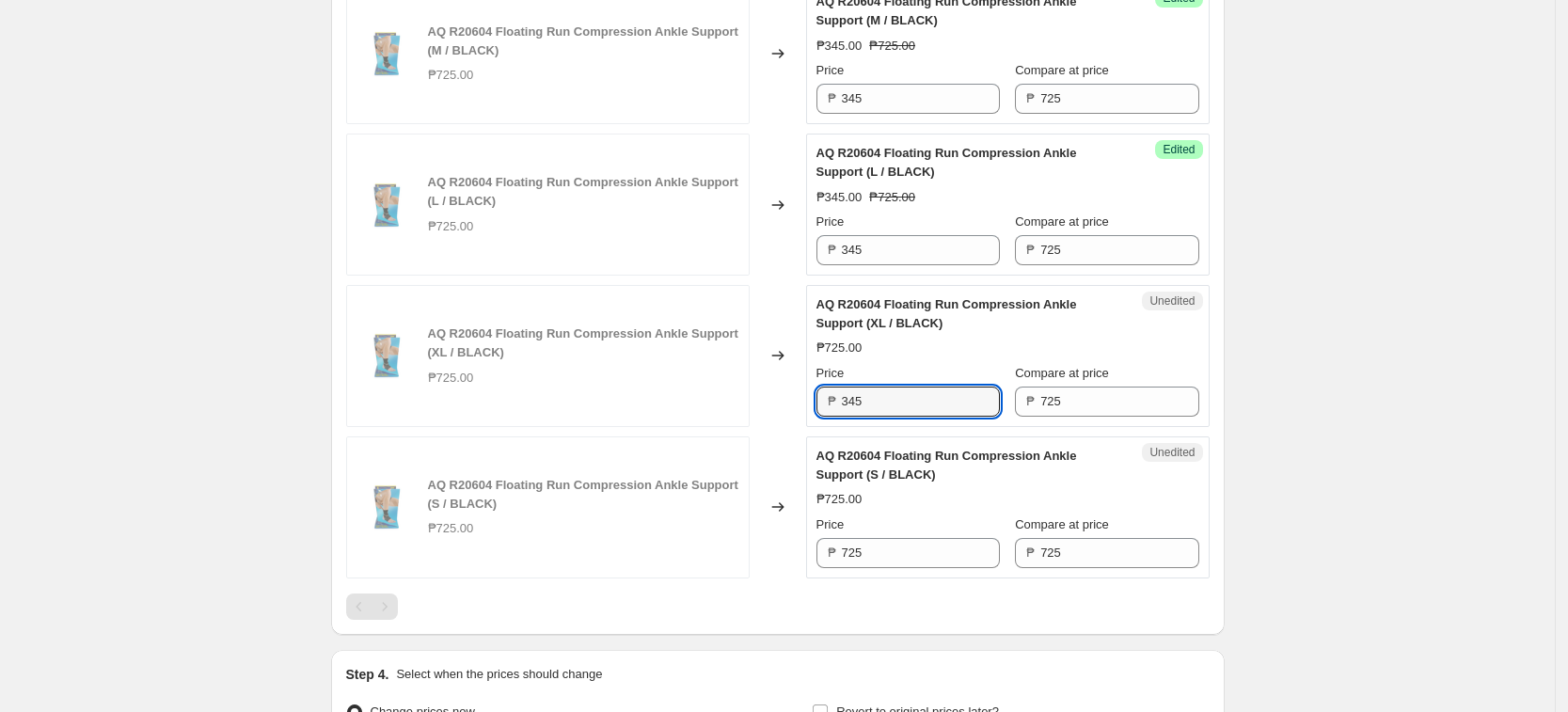 scroll, scrollTop: 863, scrollLeft: 0, axis: vertical 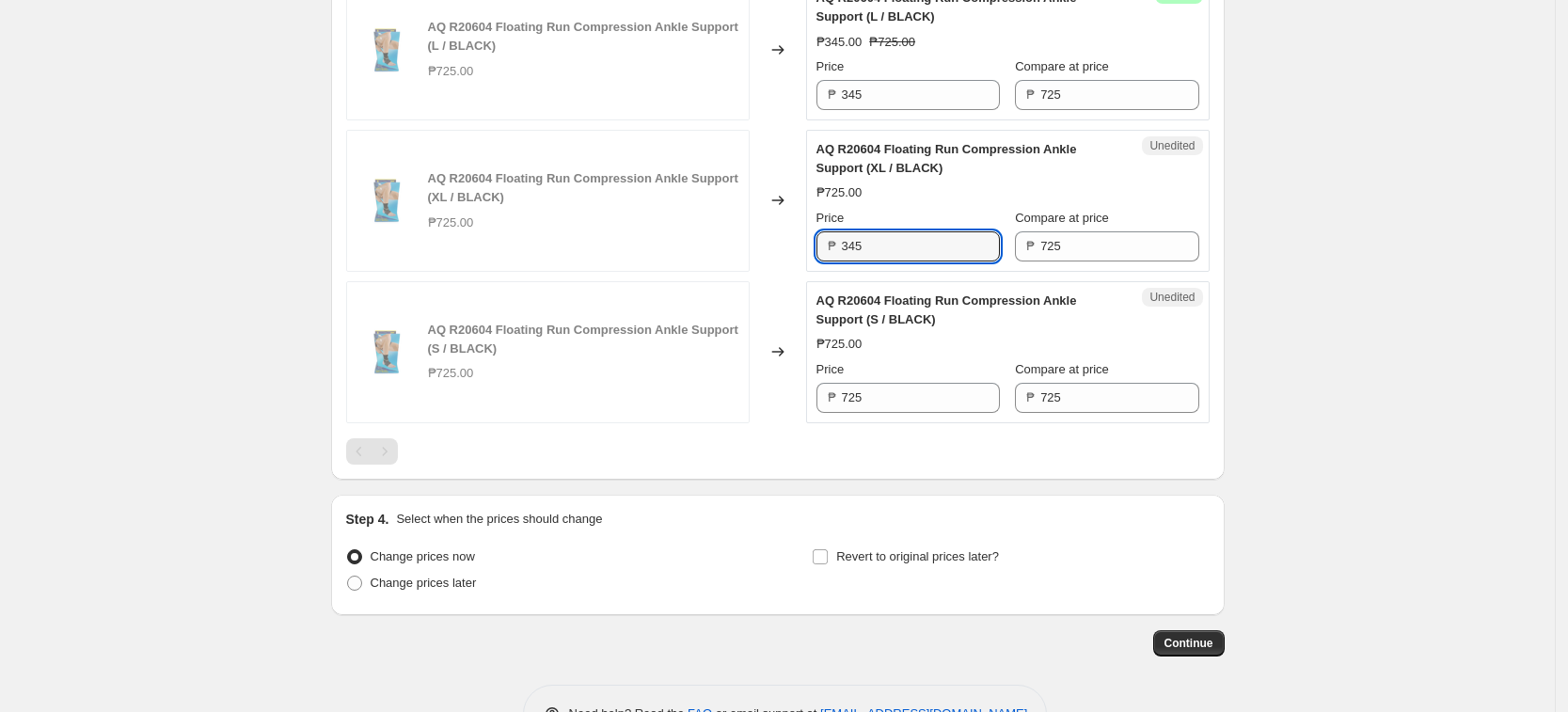 type on "345" 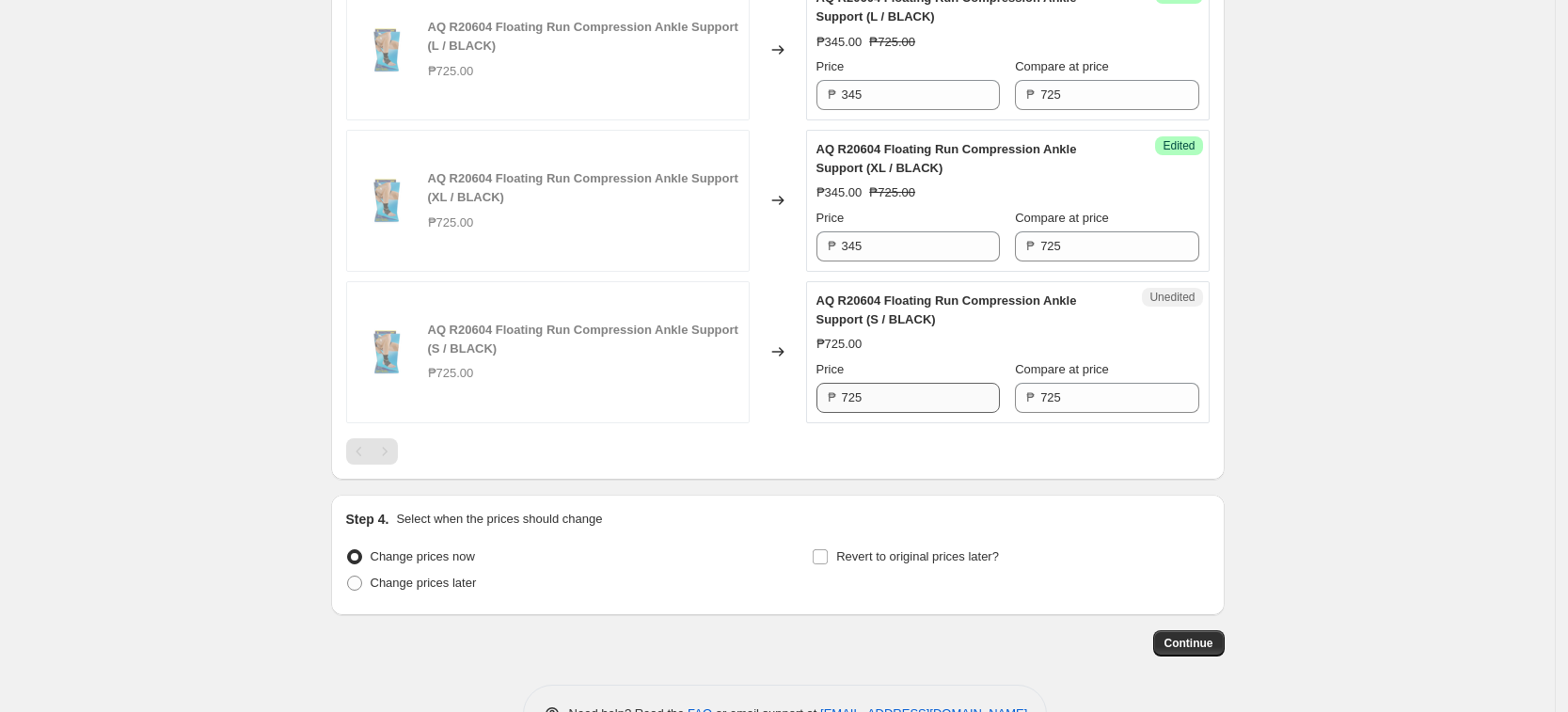 drag, startPoint x: 876, startPoint y: 370, endPoint x: 876, endPoint y: 406, distance: 36 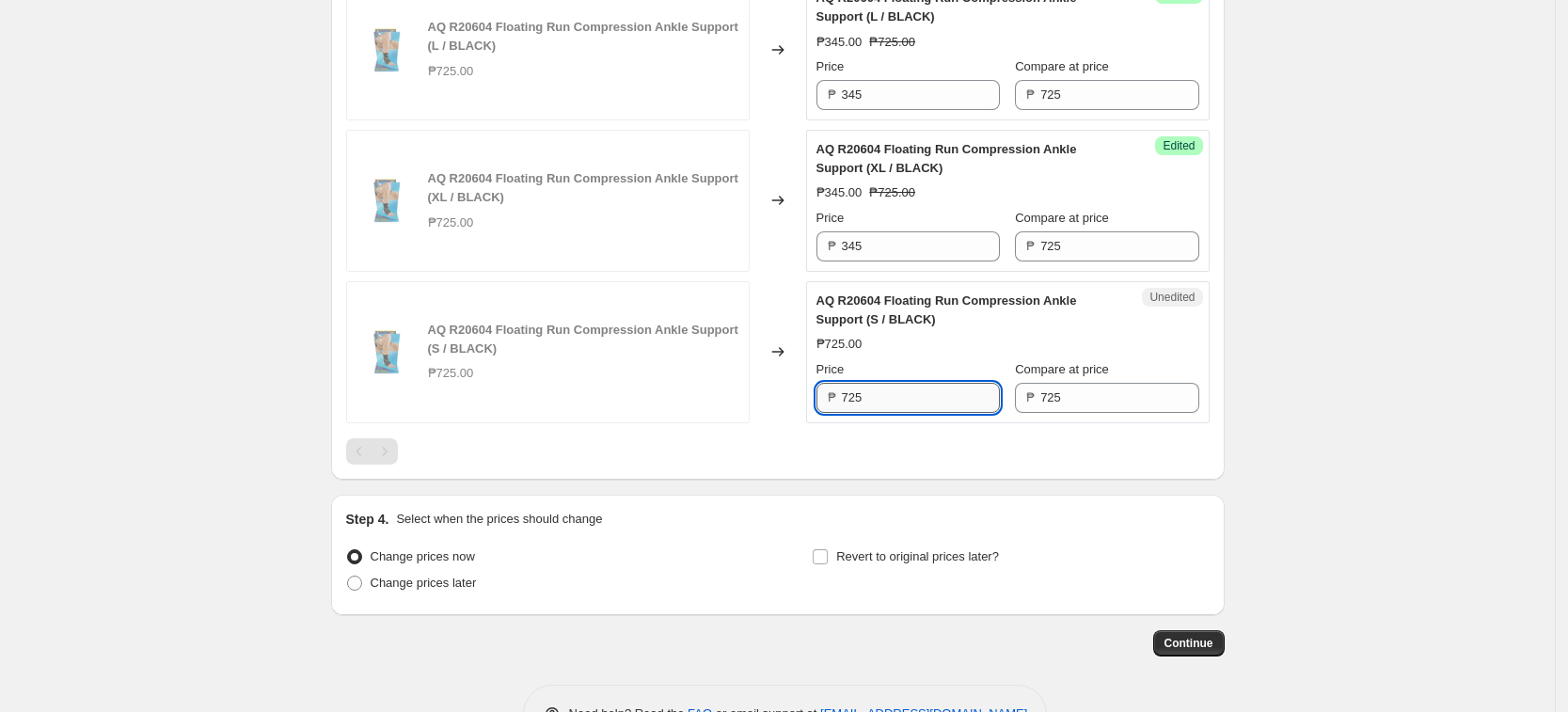 click on "725" at bounding box center (921, 398) 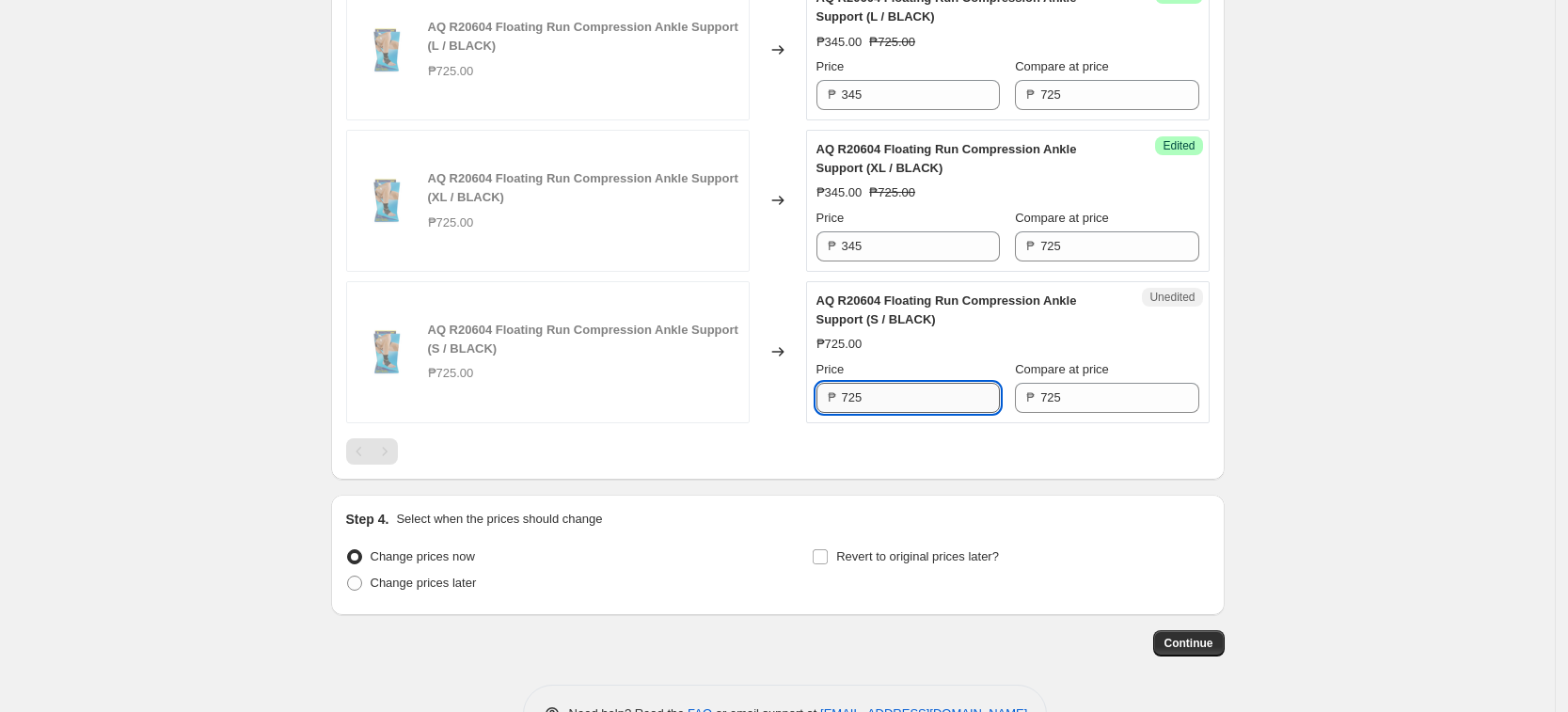 paste on "34" 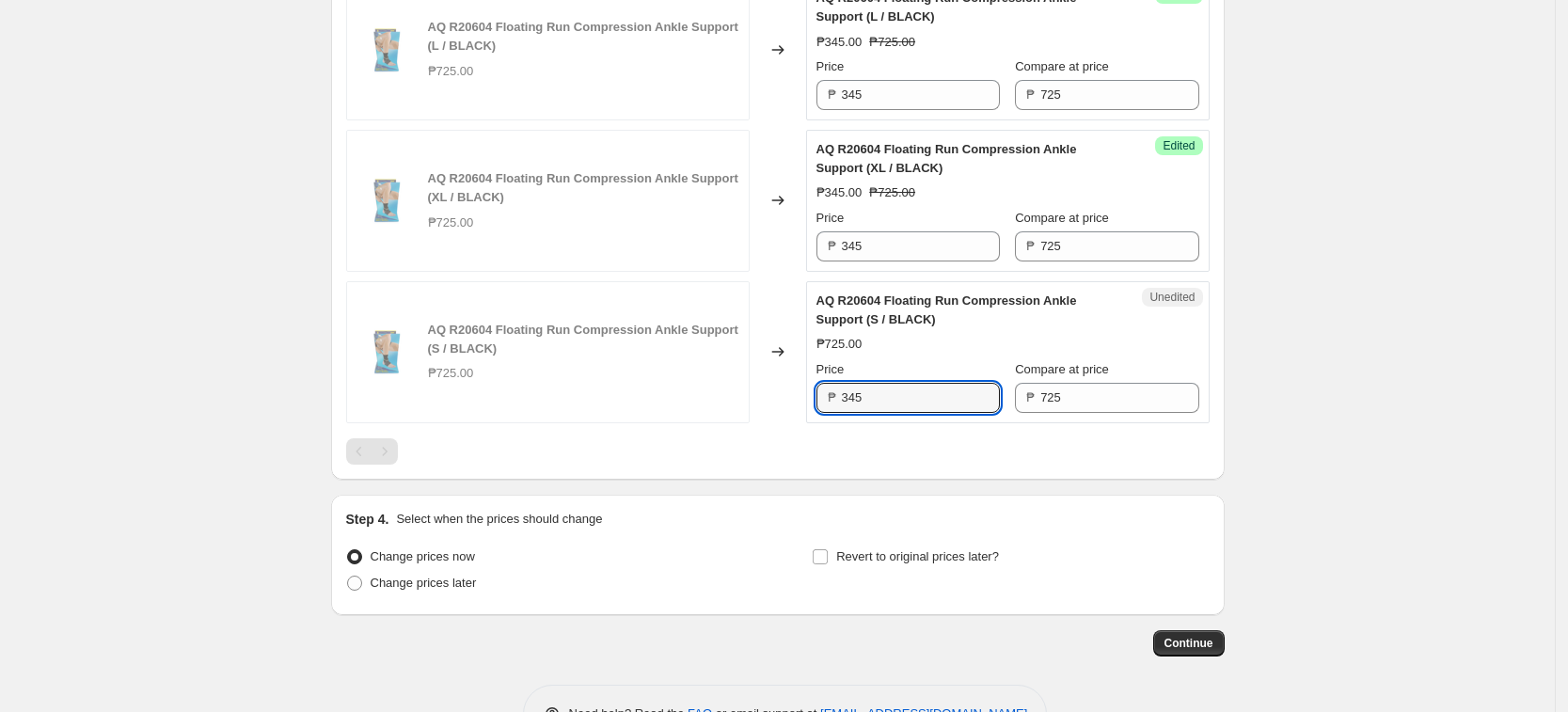 type on "345" 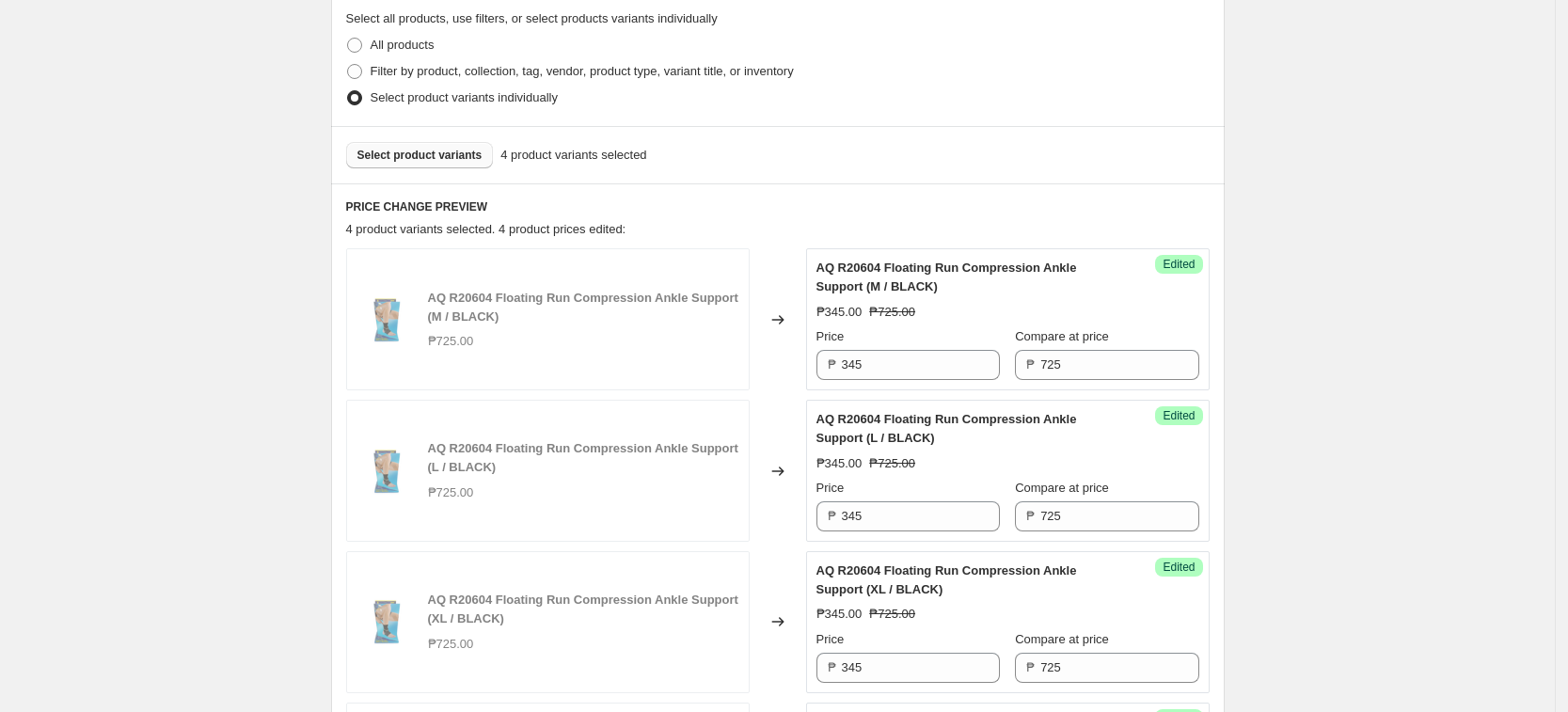 scroll, scrollTop: 158, scrollLeft: 0, axis: vertical 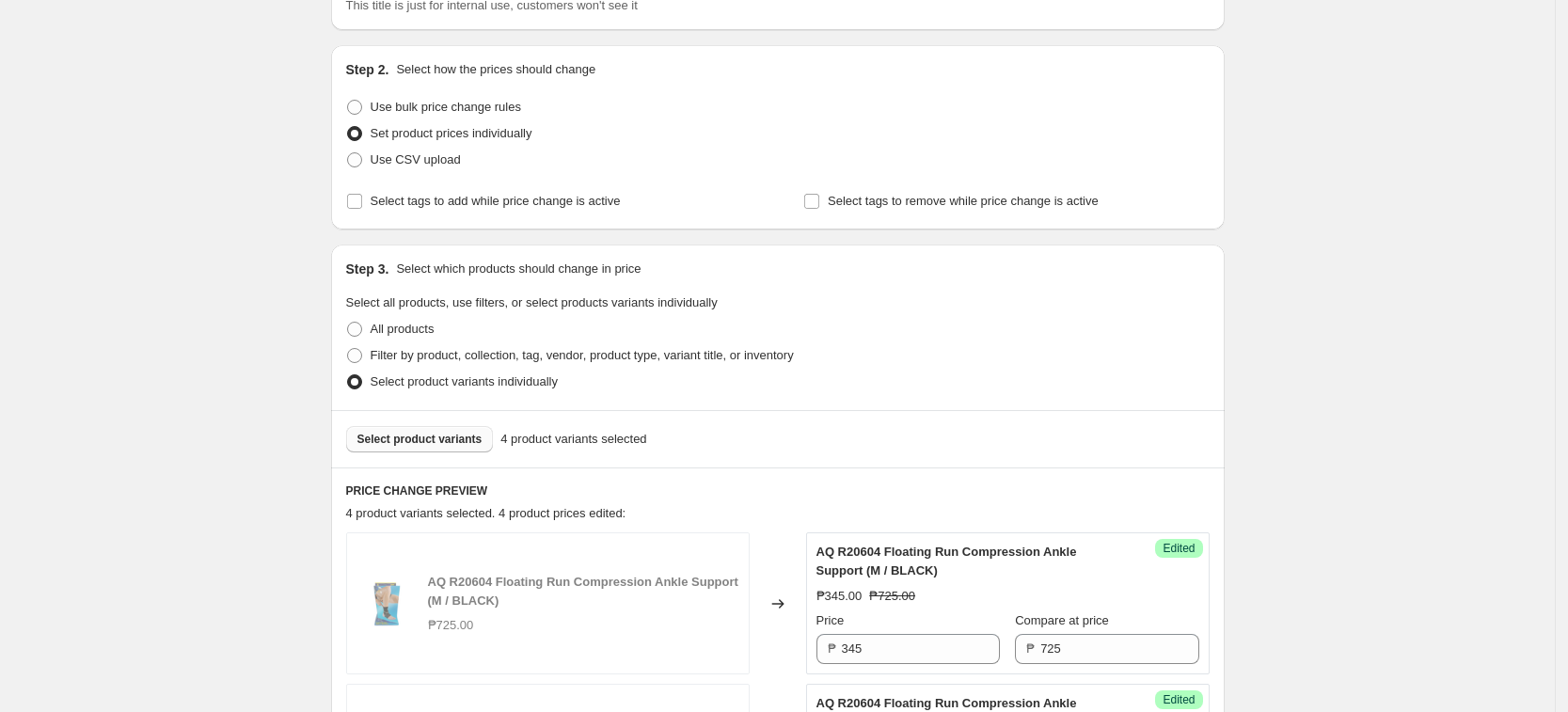 click on "Step 3. Select which products should change in price Select all products, use filters, or select products variants individually All products Filter by product, collection, tag, vendor, product type, variant title, or inventory Select product variants individually" at bounding box center [778, 327] 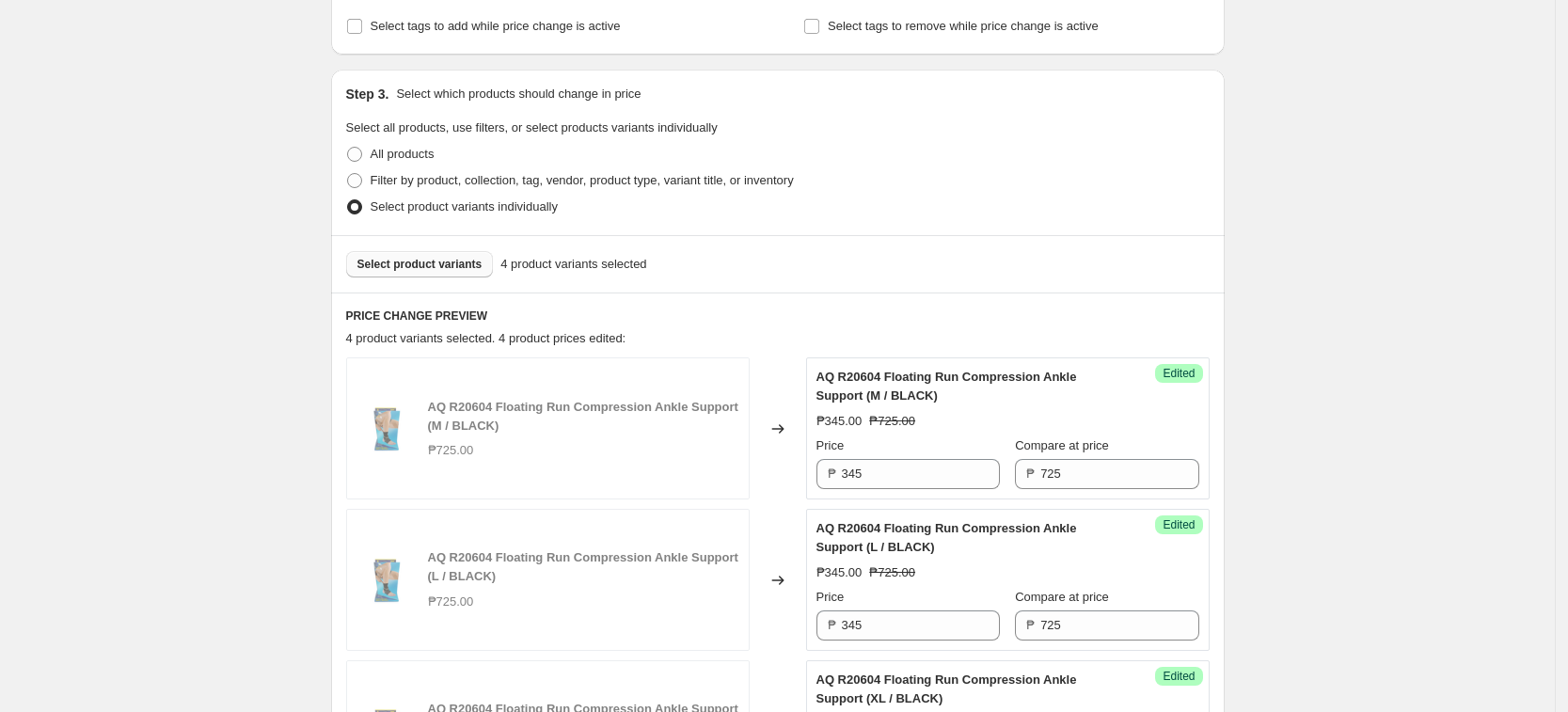 scroll, scrollTop: 276, scrollLeft: 0, axis: vertical 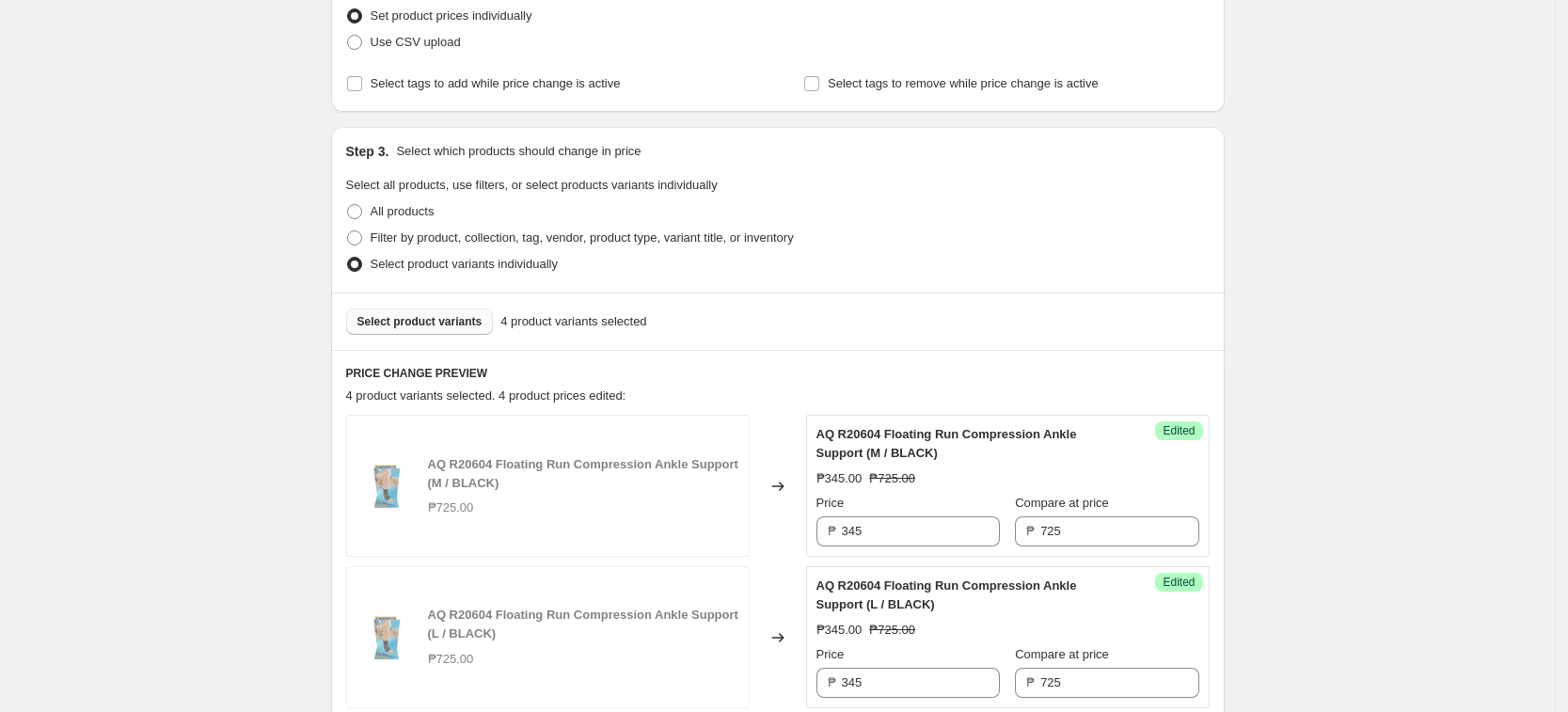 click on "Select product variants" at bounding box center (420, 322) 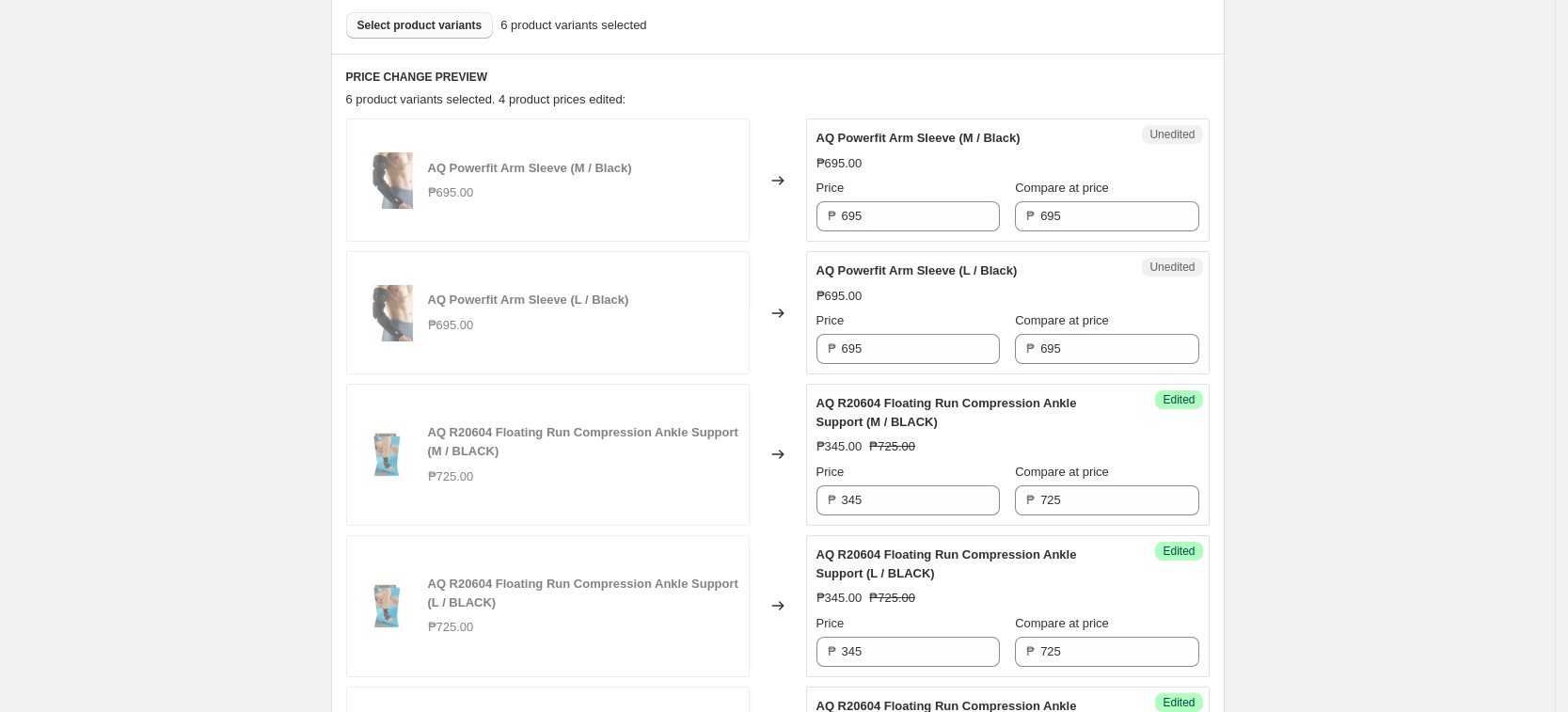 scroll, scrollTop: 628, scrollLeft: 0, axis: vertical 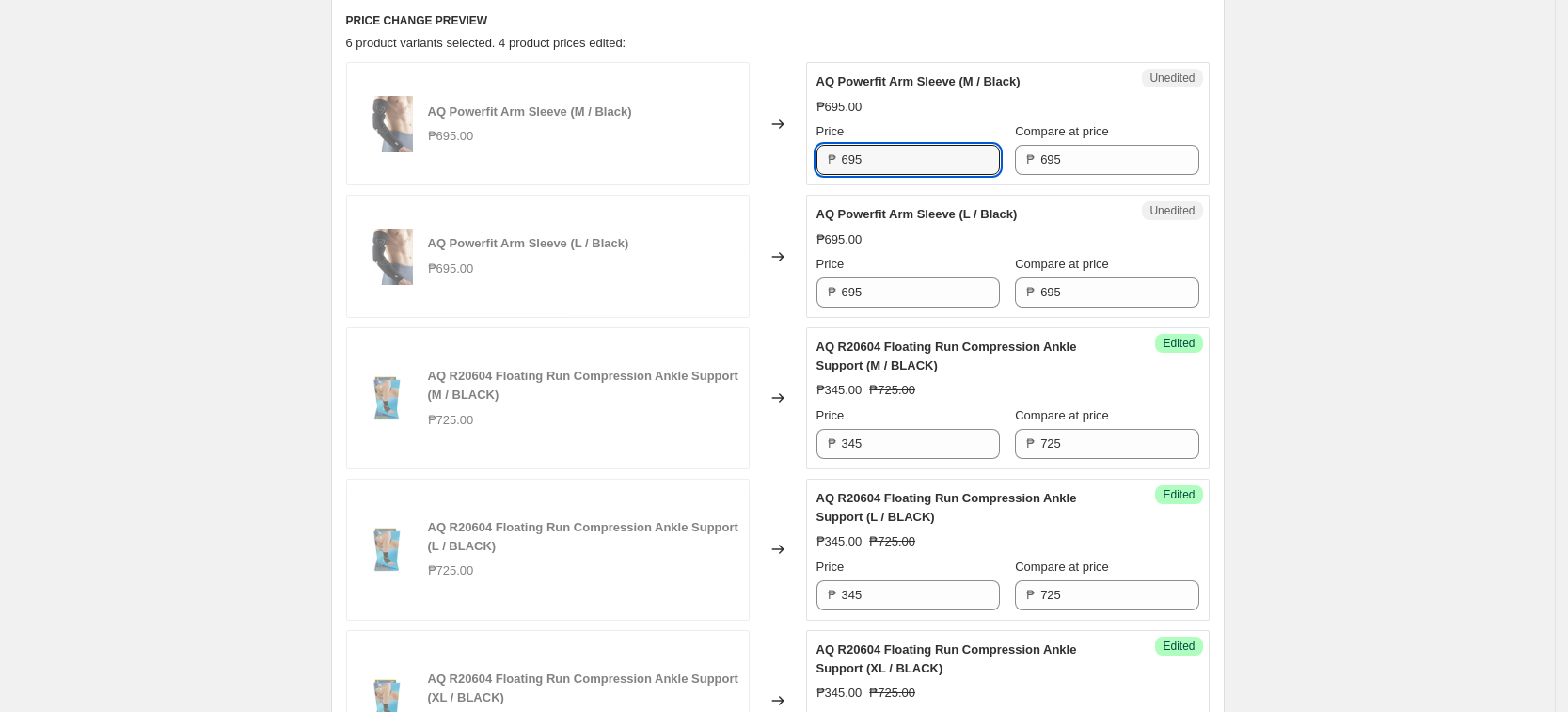 drag, startPoint x: 894, startPoint y: 150, endPoint x: 765, endPoint y: 161, distance: 129.4681 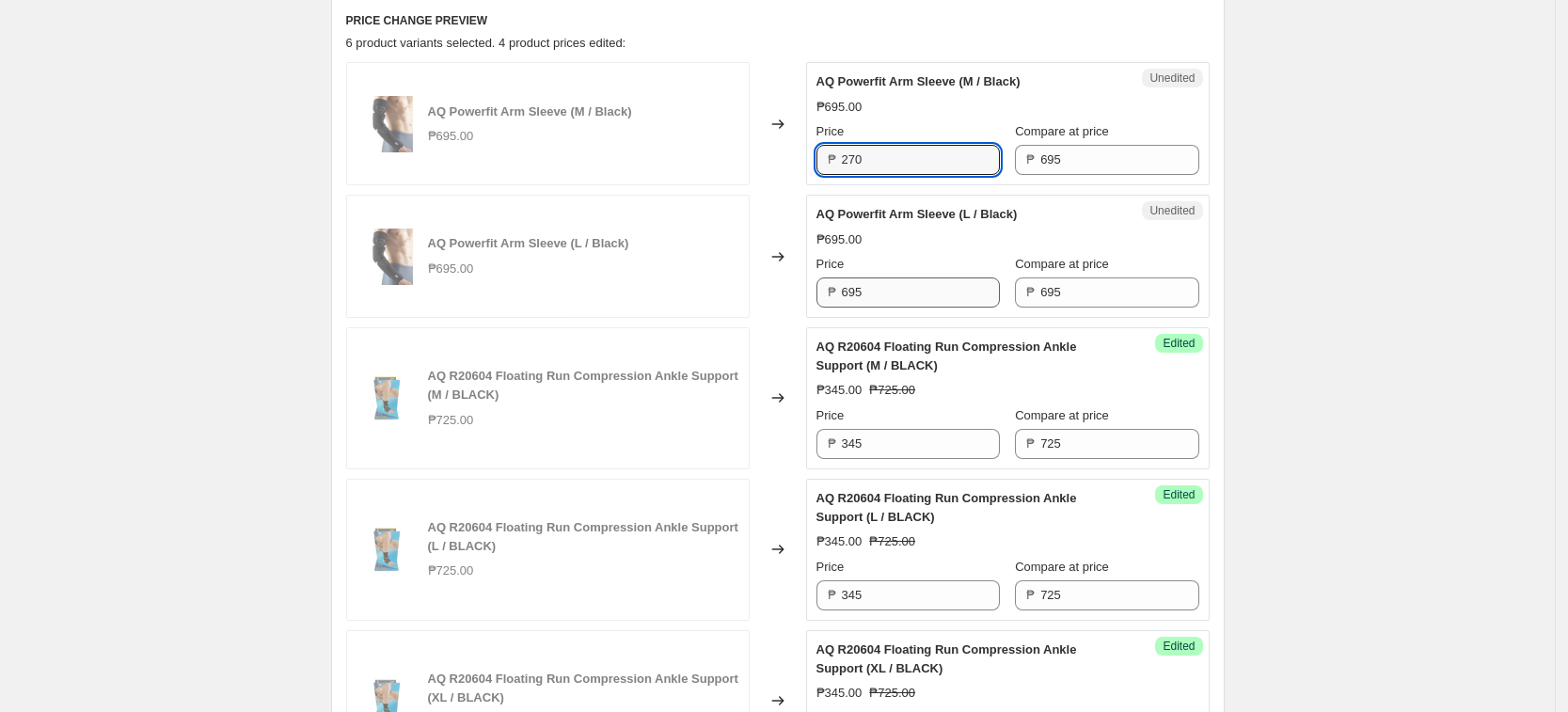 type on "270" 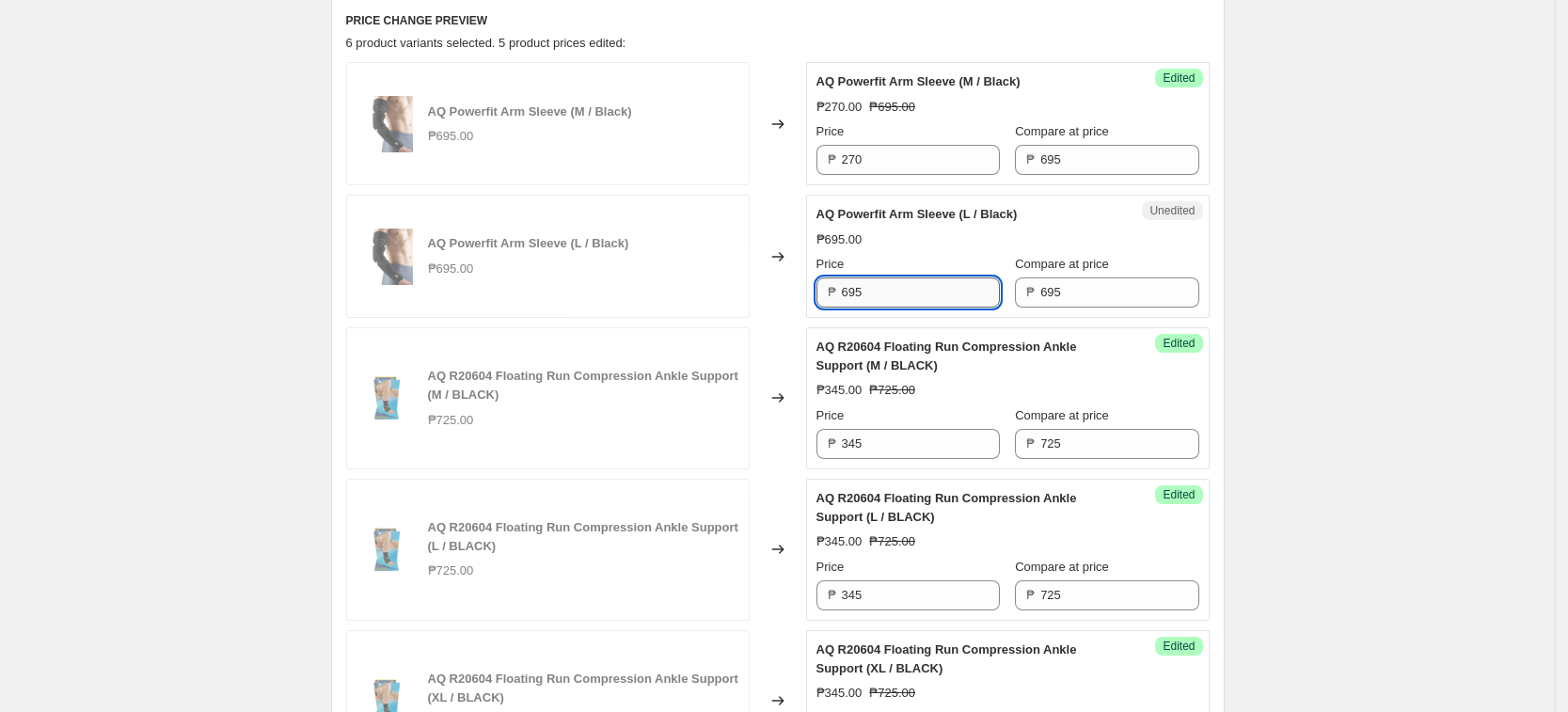 click on "695" at bounding box center (921, 293) 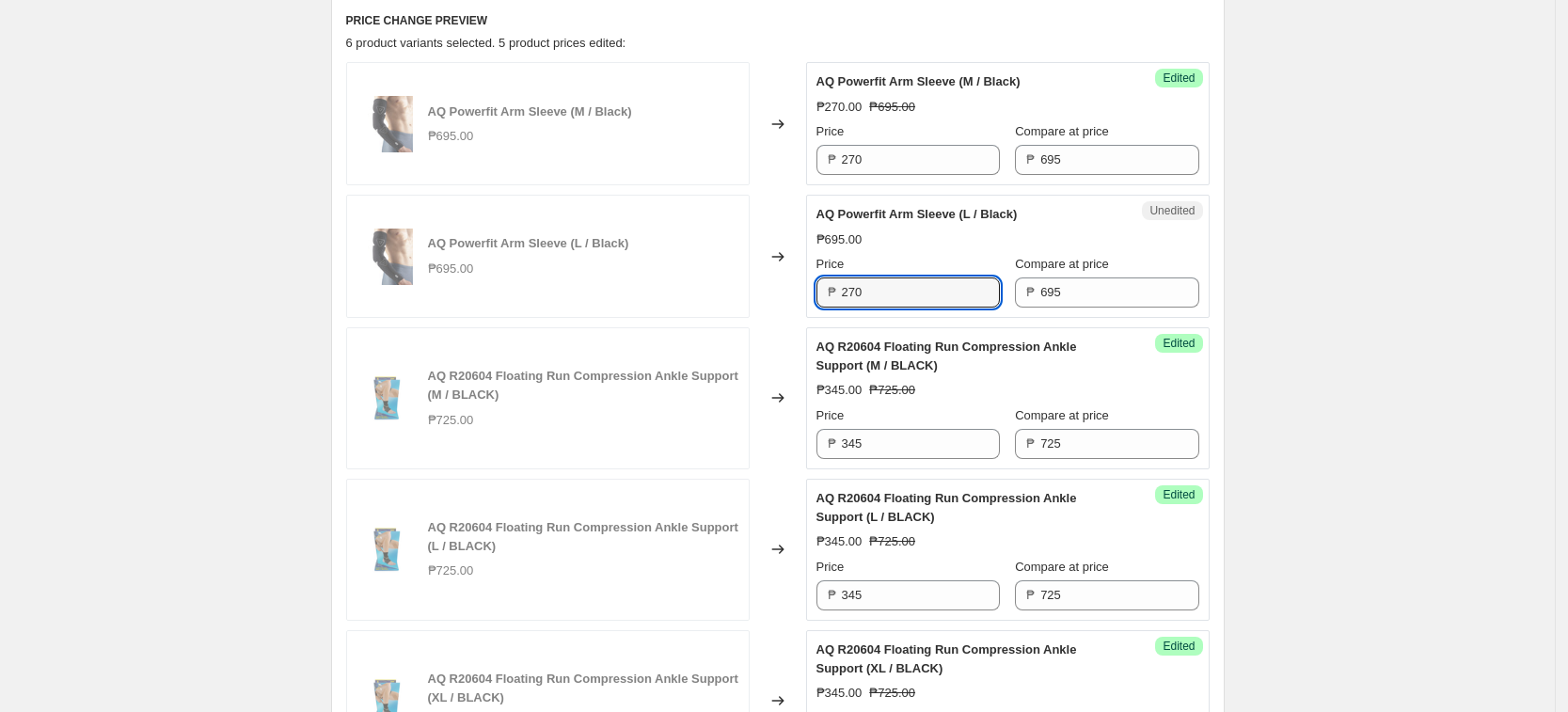 type on "270" 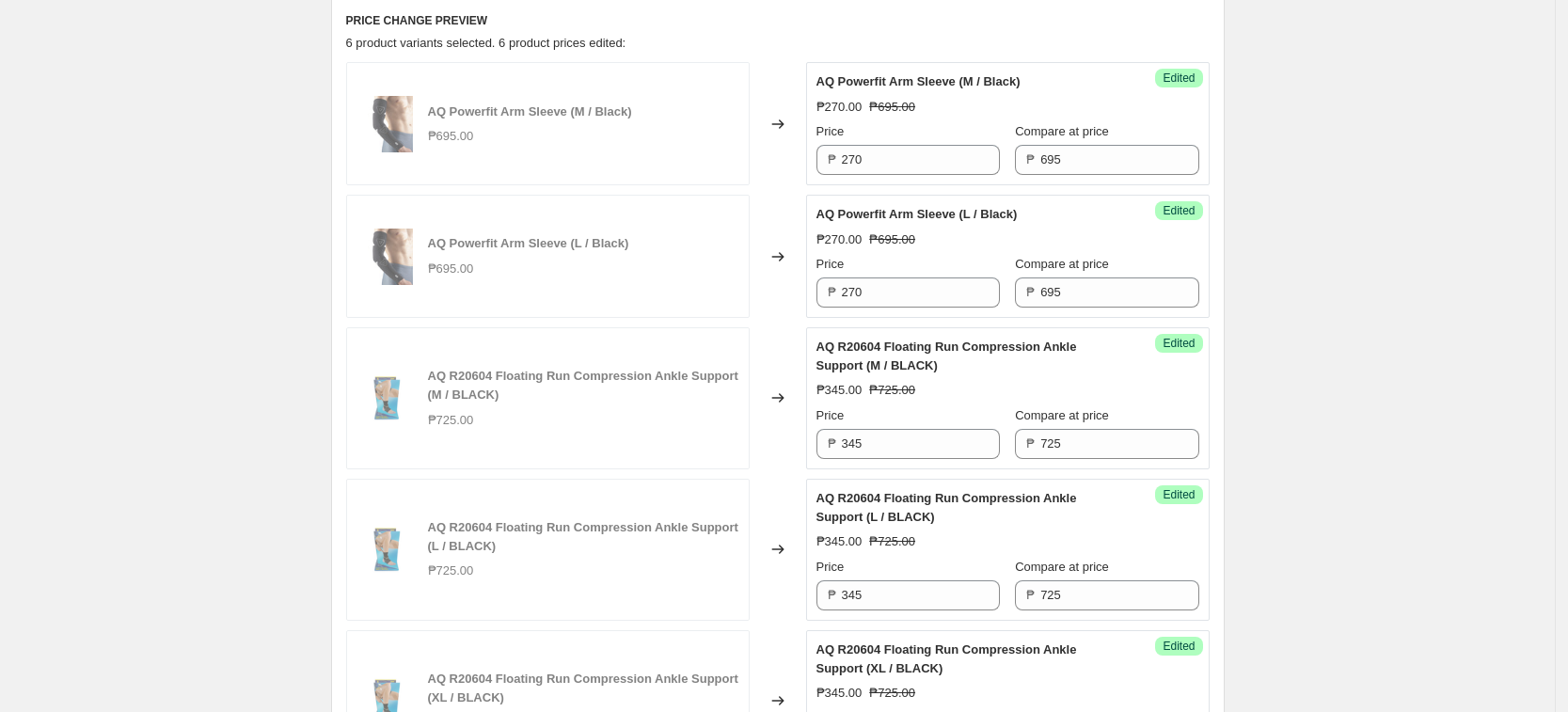 click on "Create new price [MEDICAL_DATA]. This page is ready Create new price [MEDICAL_DATA] Draft Step 1. Optionally give your price [MEDICAL_DATA] a title (eg "March 30% off sale on boots") [DATE] AQ Price Change This title is just for internal use, customers won't see it Step 2. Select how the prices should change Use bulk price change rules Set product prices individually Use CSV upload Select tags to add while price change is active Select tags to remove while price change is active Step 3. Select which products should change in price Select all products, use filters, or select products variants individually All products Filter by product, collection, tag, vendor, product type, variant title, or inventory Select product variants individually Select product variants 6   product variants selected PRICE CHANGE PREVIEW 6 product variants selected. 6 product prices edited: AQ Powerfit Arm Sleeve (M / Black) ₱695.00 Changed to Success Edited AQ Powerfit Arm Sleeve (M / Black) ₱270.00 ₱695.00 Price ₱ 270 Compare at price" at bounding box center (777, 321) 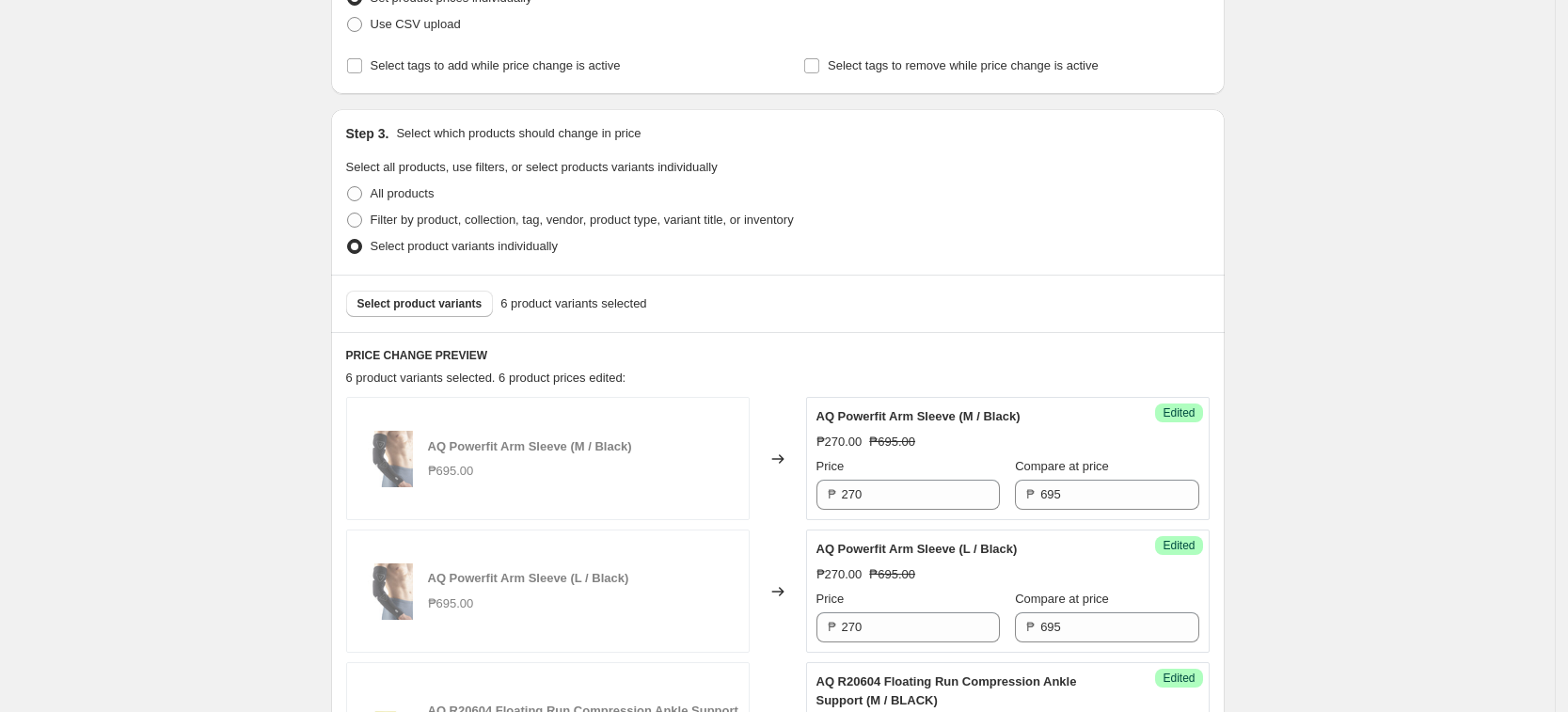 scroll, scrollTop: 276, scrollLeft: 0, axis: vertical 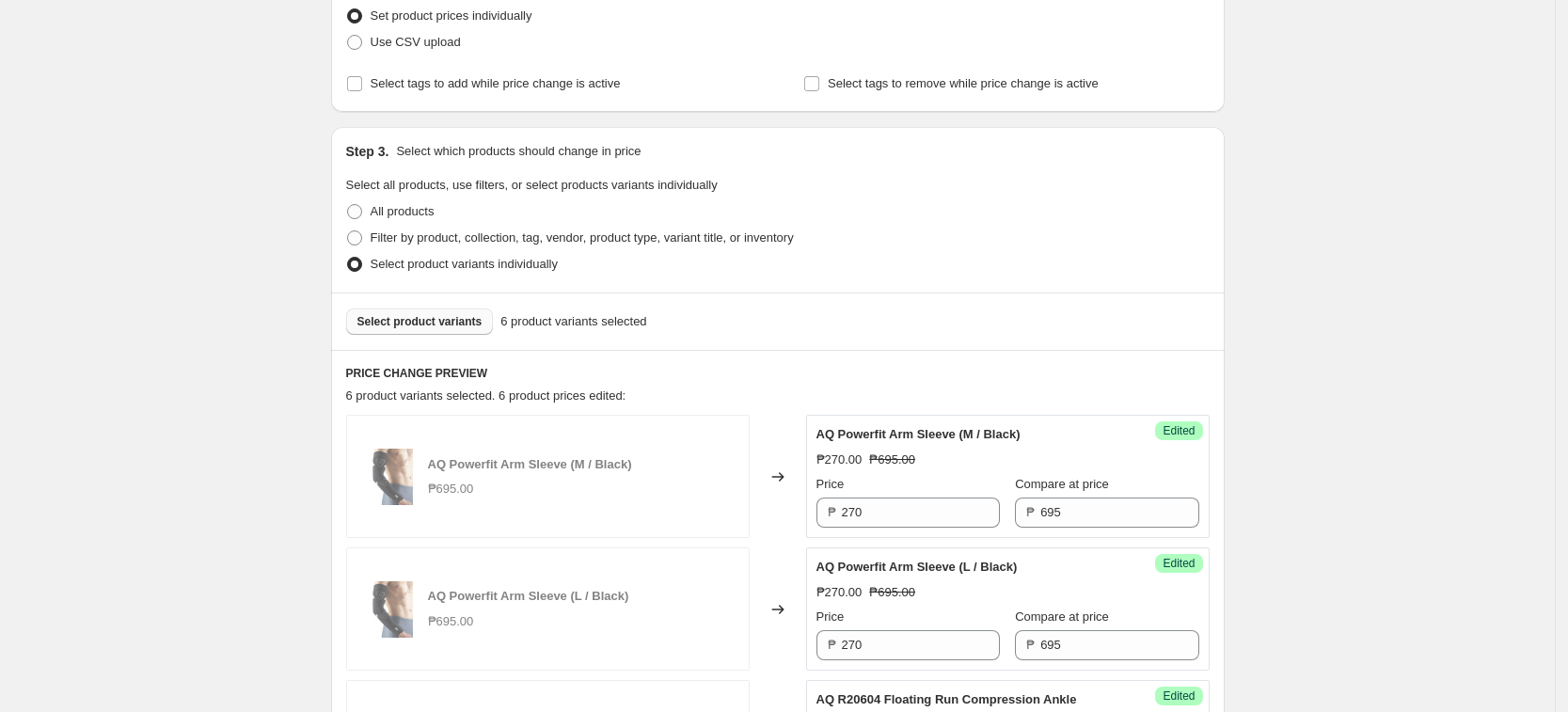 click on "Select product variants" at bounding box center [420, 322] 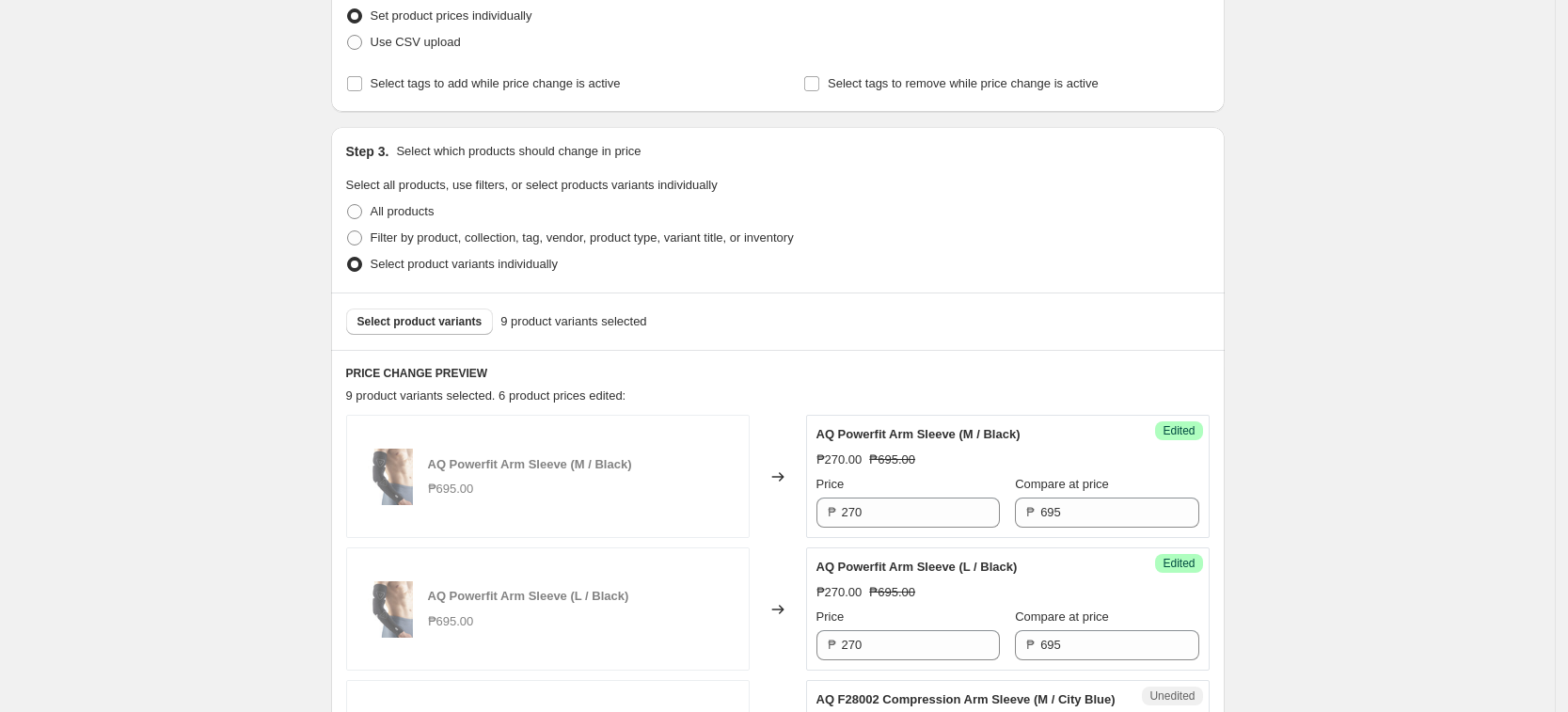 drag, startPoint x: 1352, startPoint y: 279, endPoint x: 1322, endPoint y: 277, distance: 30.06659 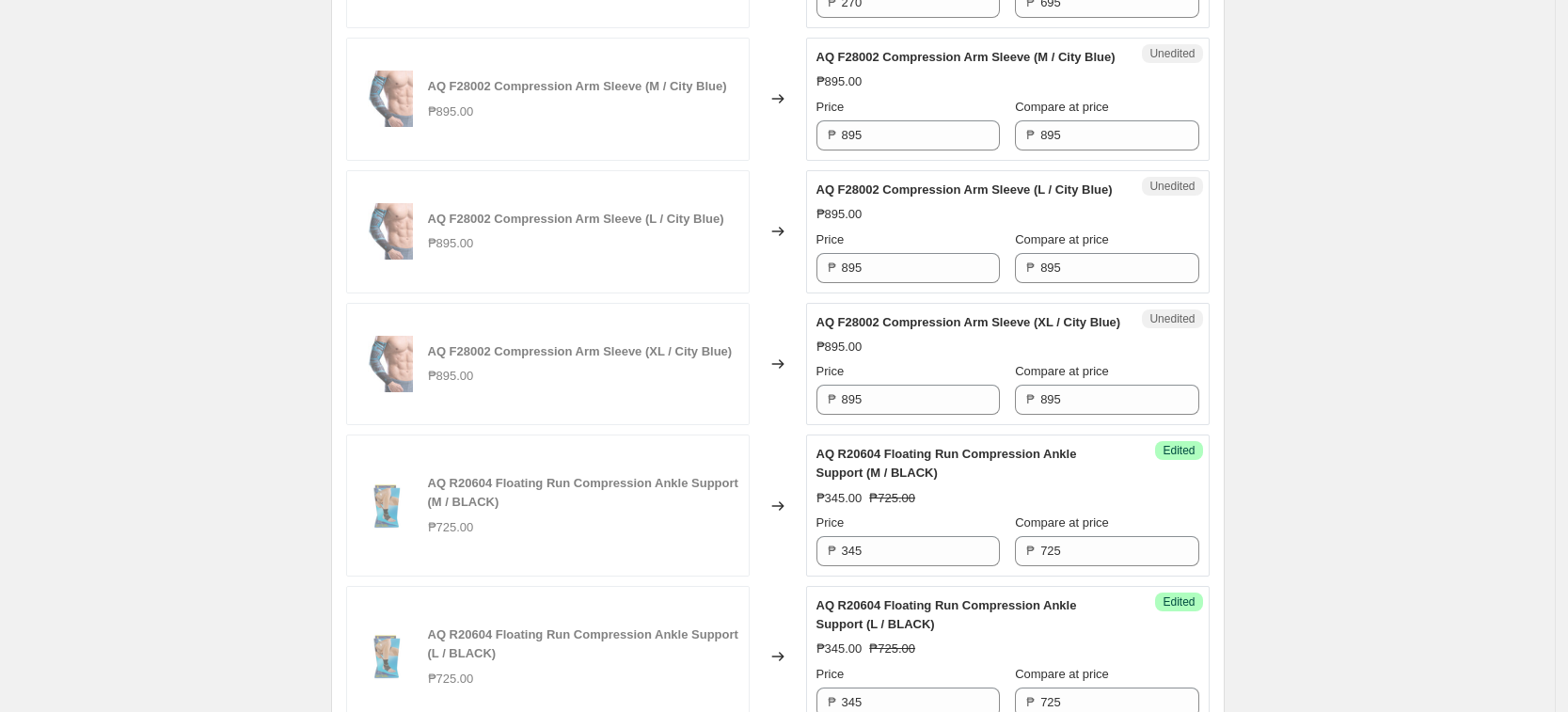 scroll, scrollTop: 817, scrollLeft: 0, axis: vertical 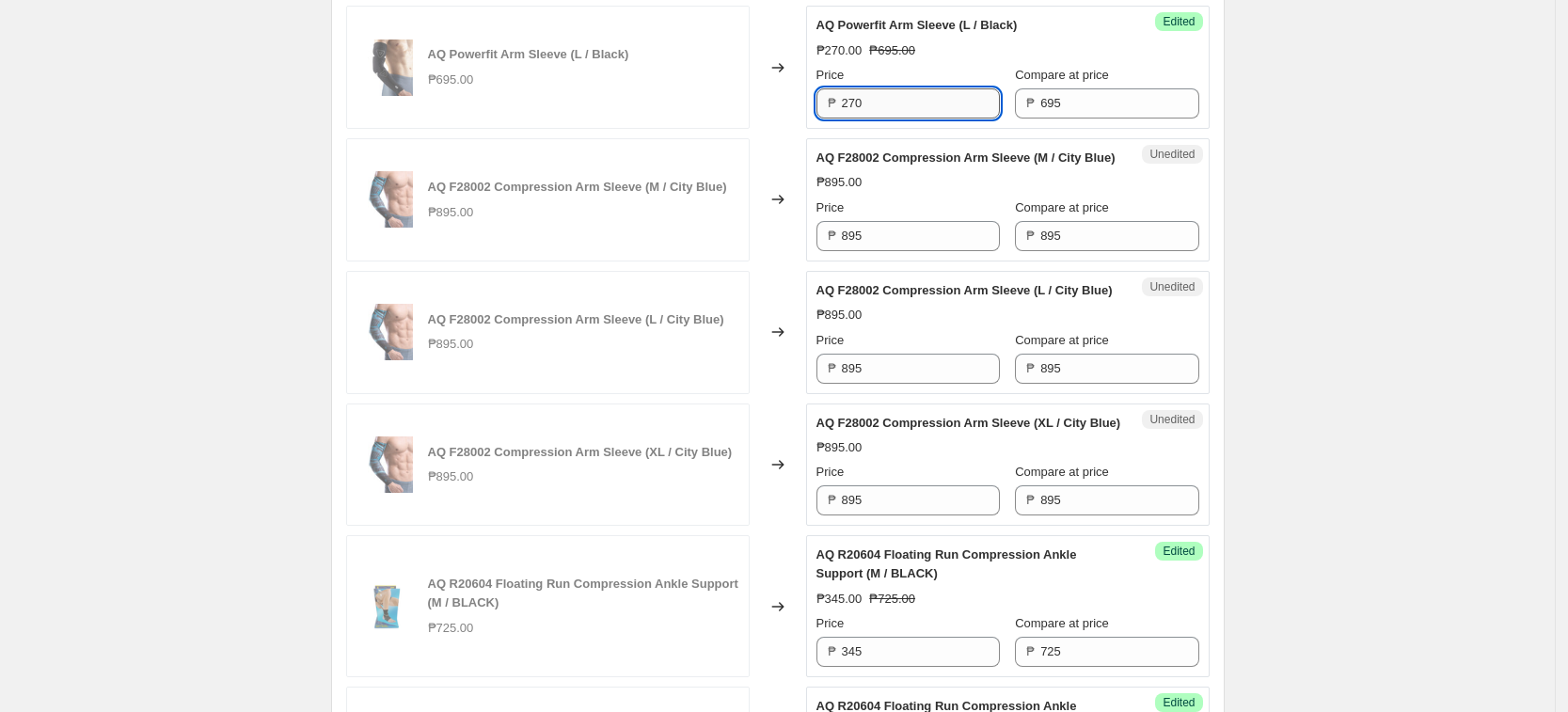 click on "270" at bounding box center [921, 103] 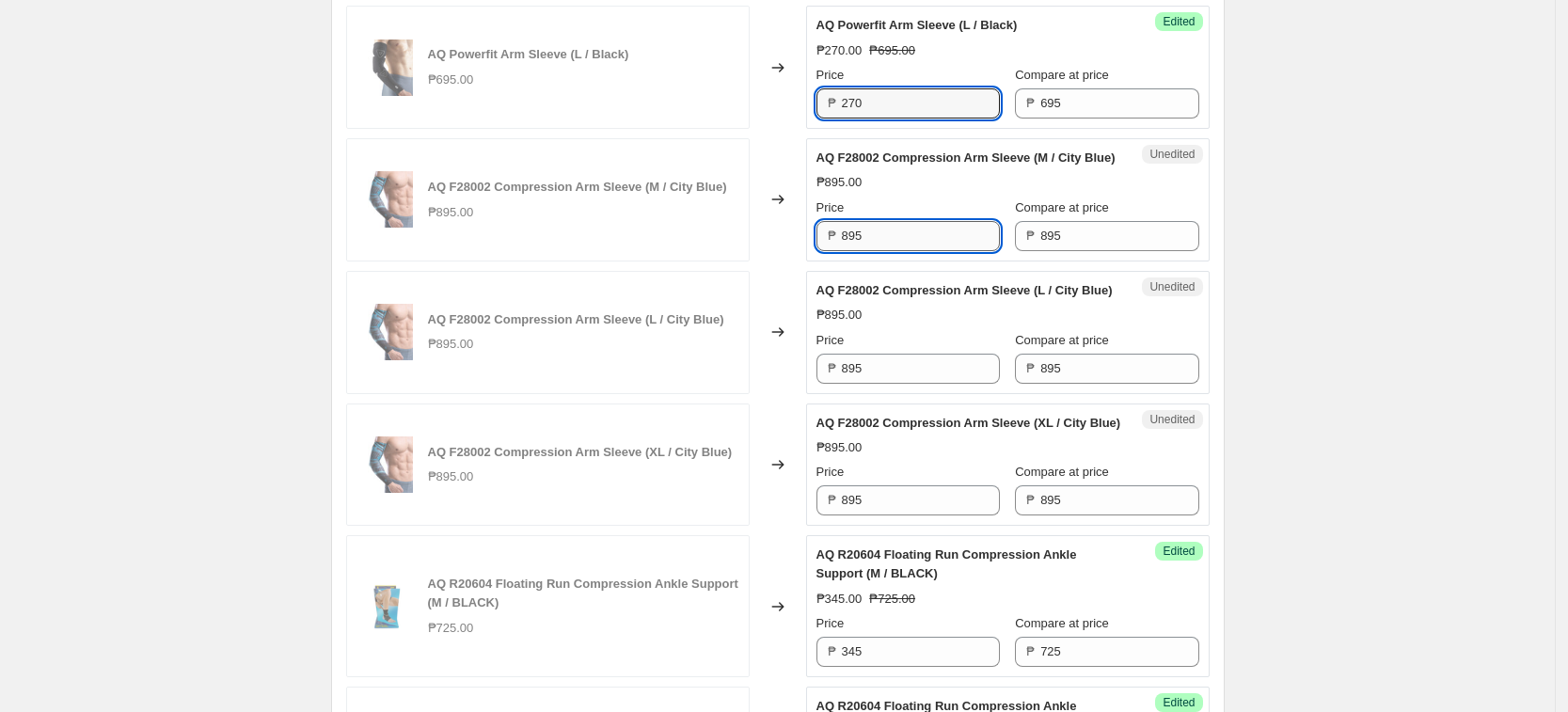click on "895" at bounding box center [921, 236] 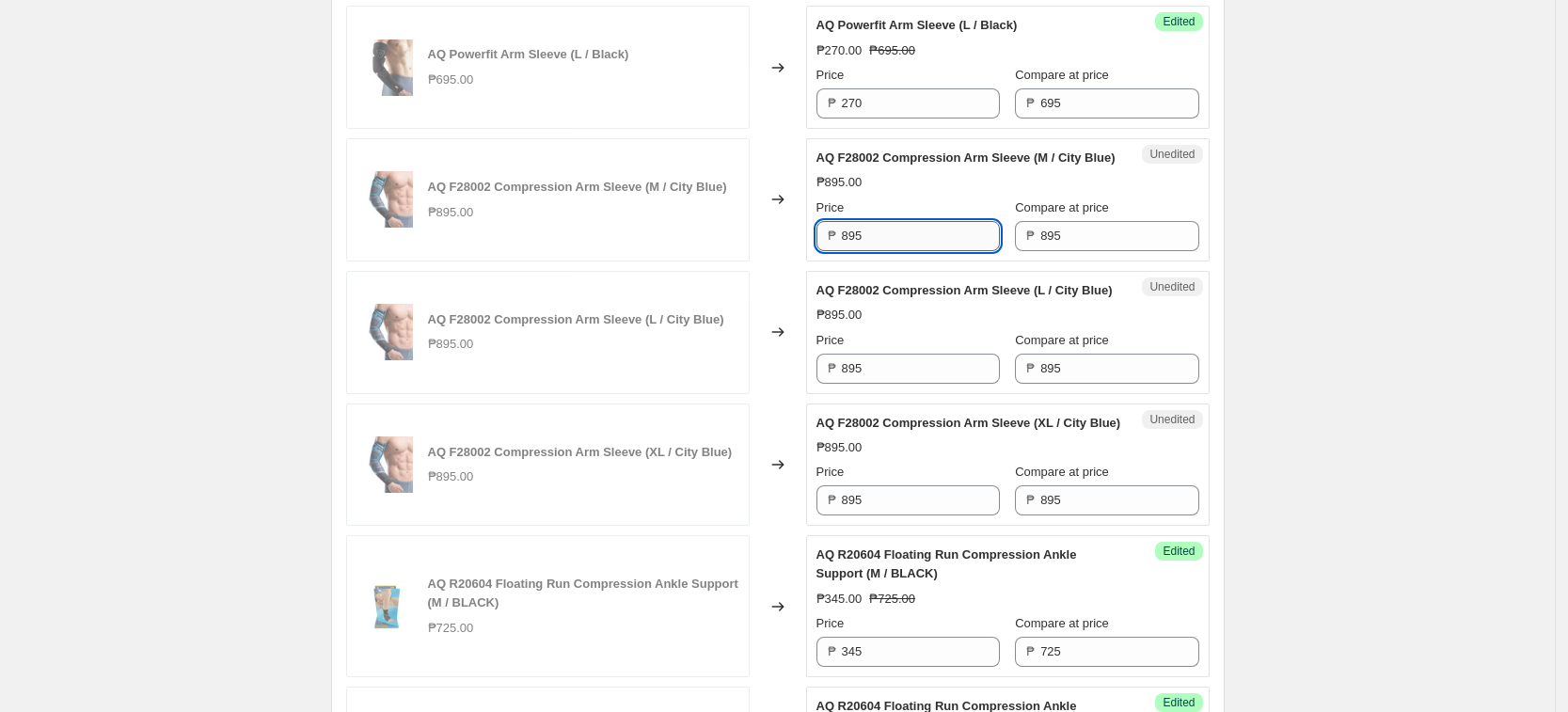 paste on "445.00" 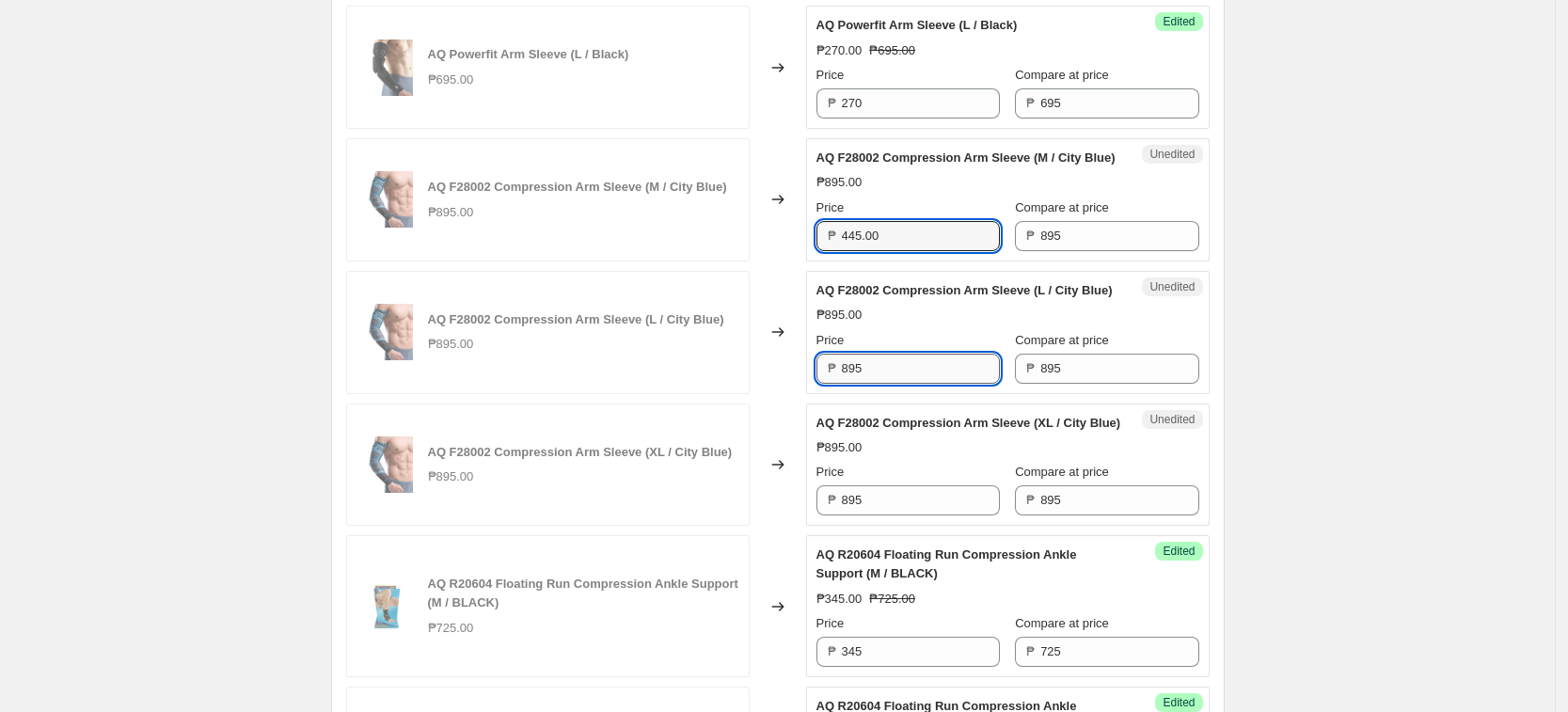 type on "895" 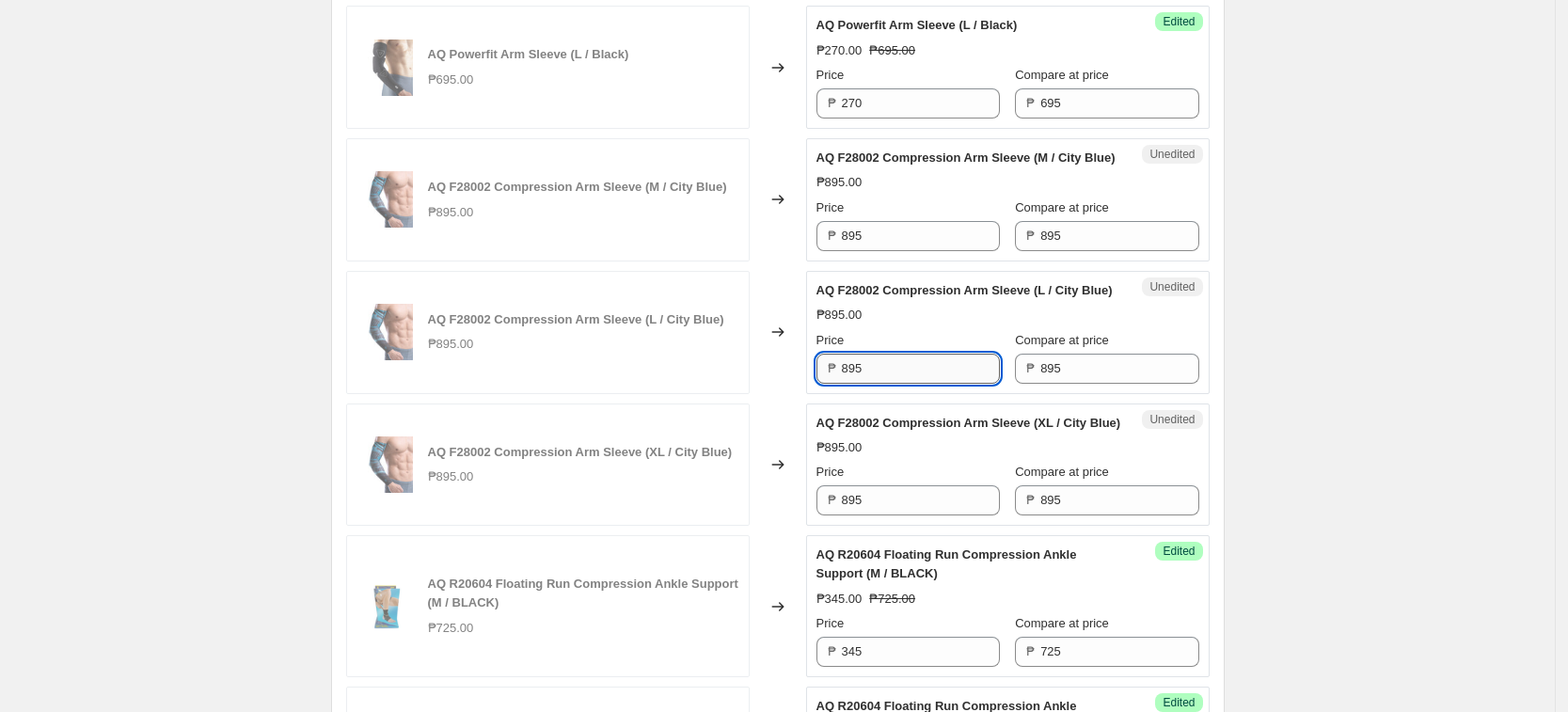 click on "895" at bounding box center (921, 369) 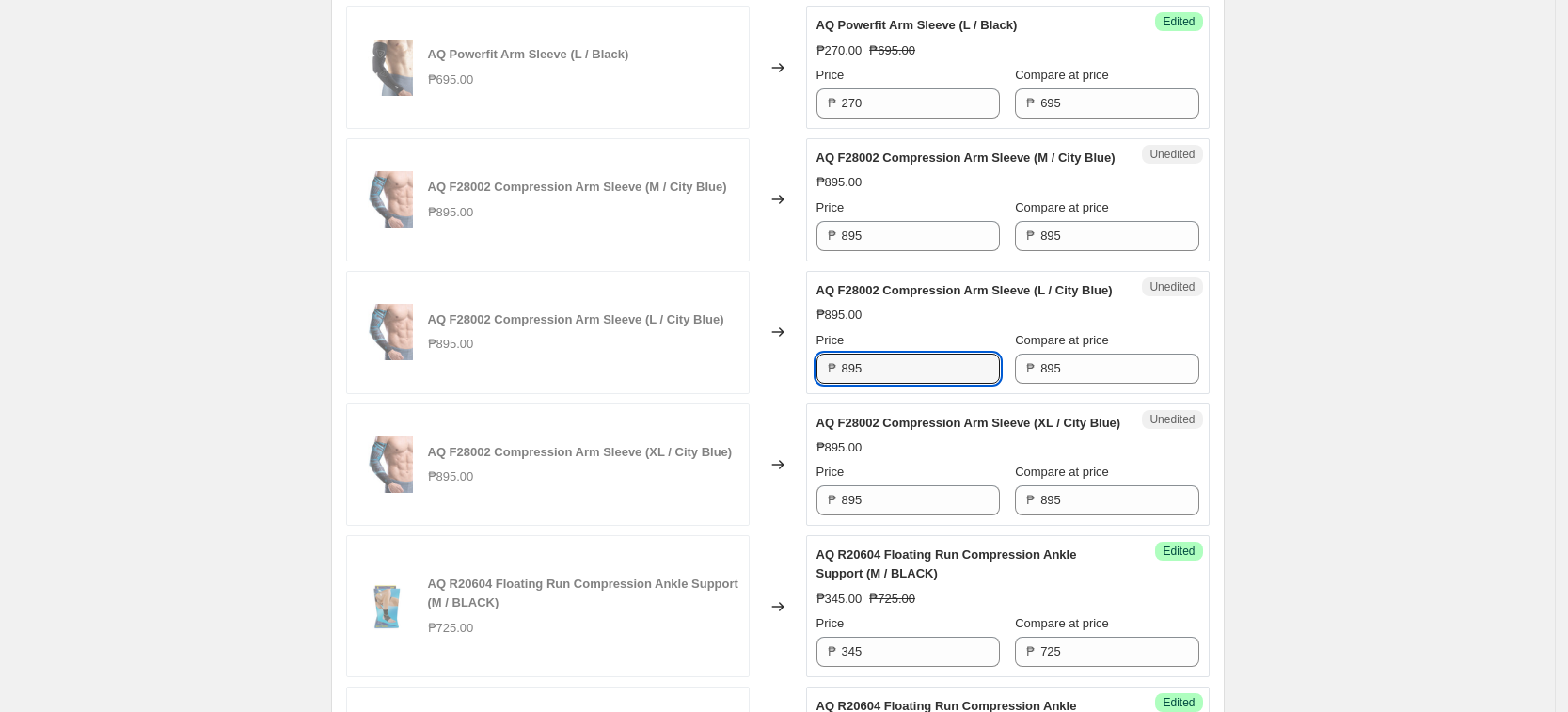 paste on "445.00" 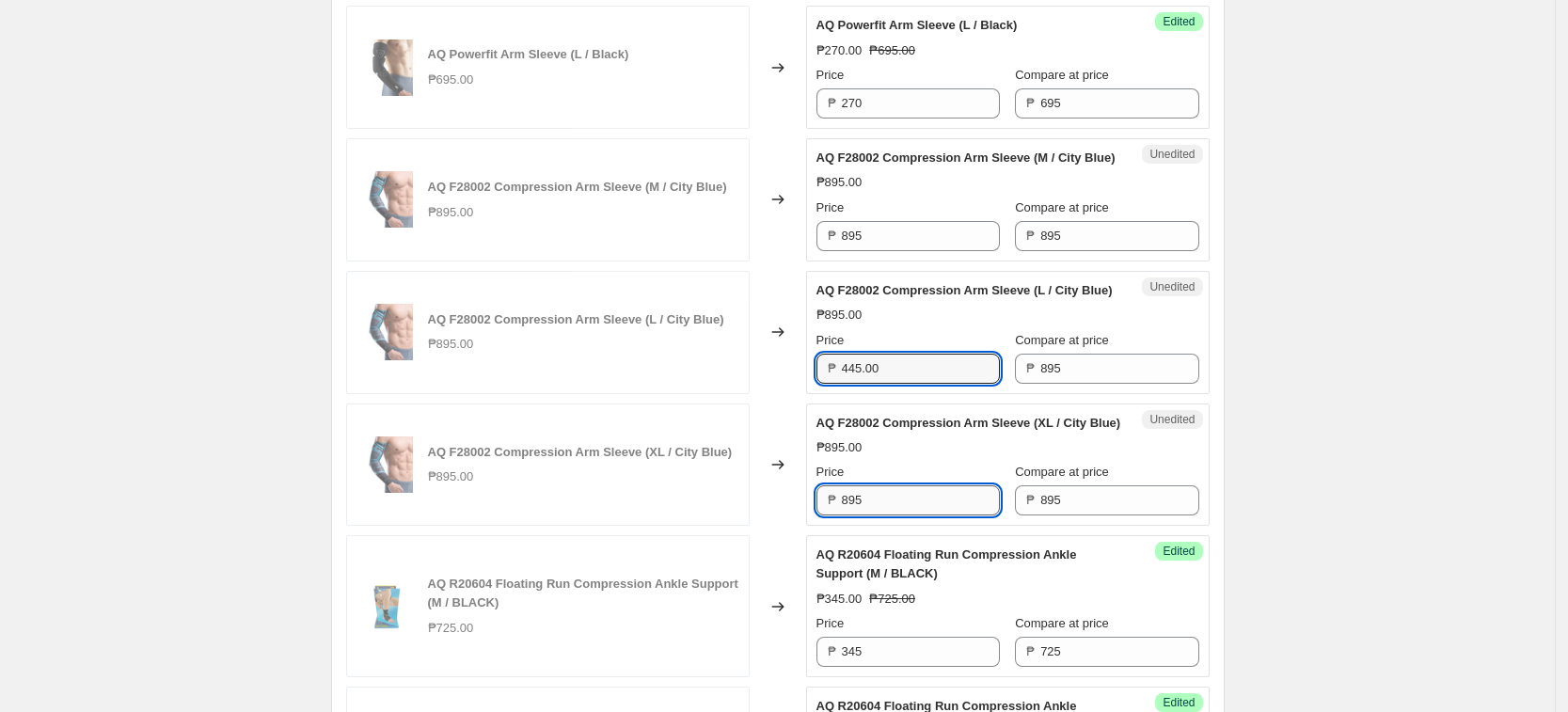 type on "895" 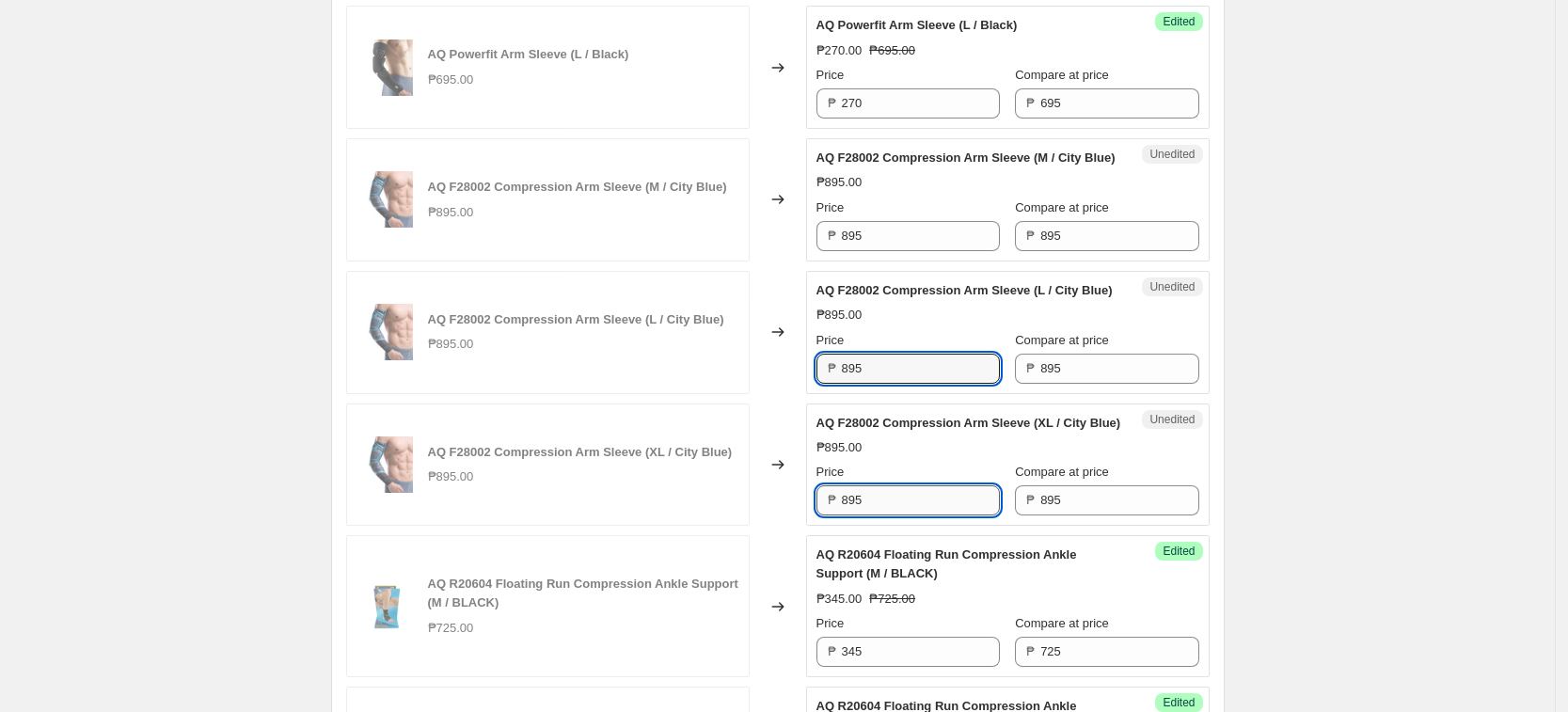 click on "895" at bounding box center (921, 500) 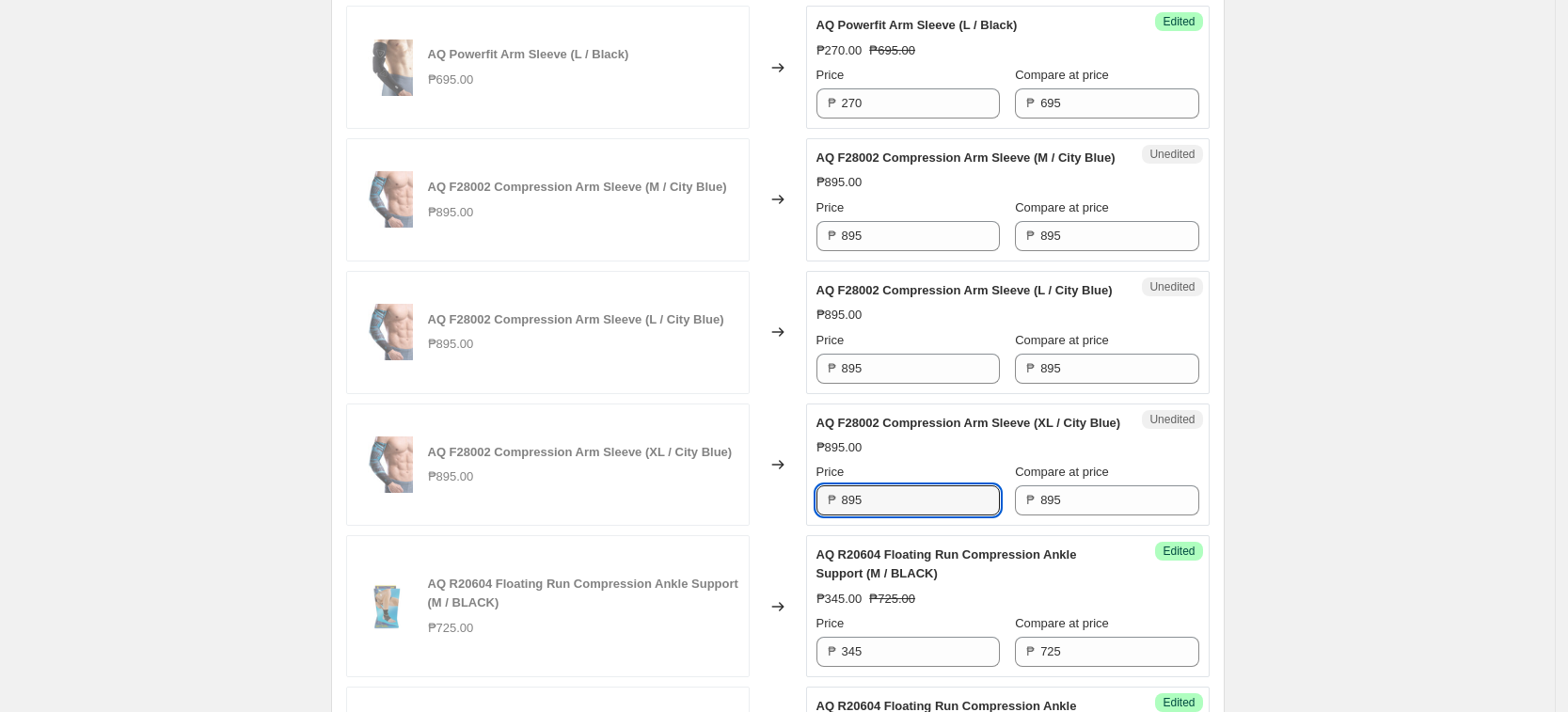 paste on "445.00" 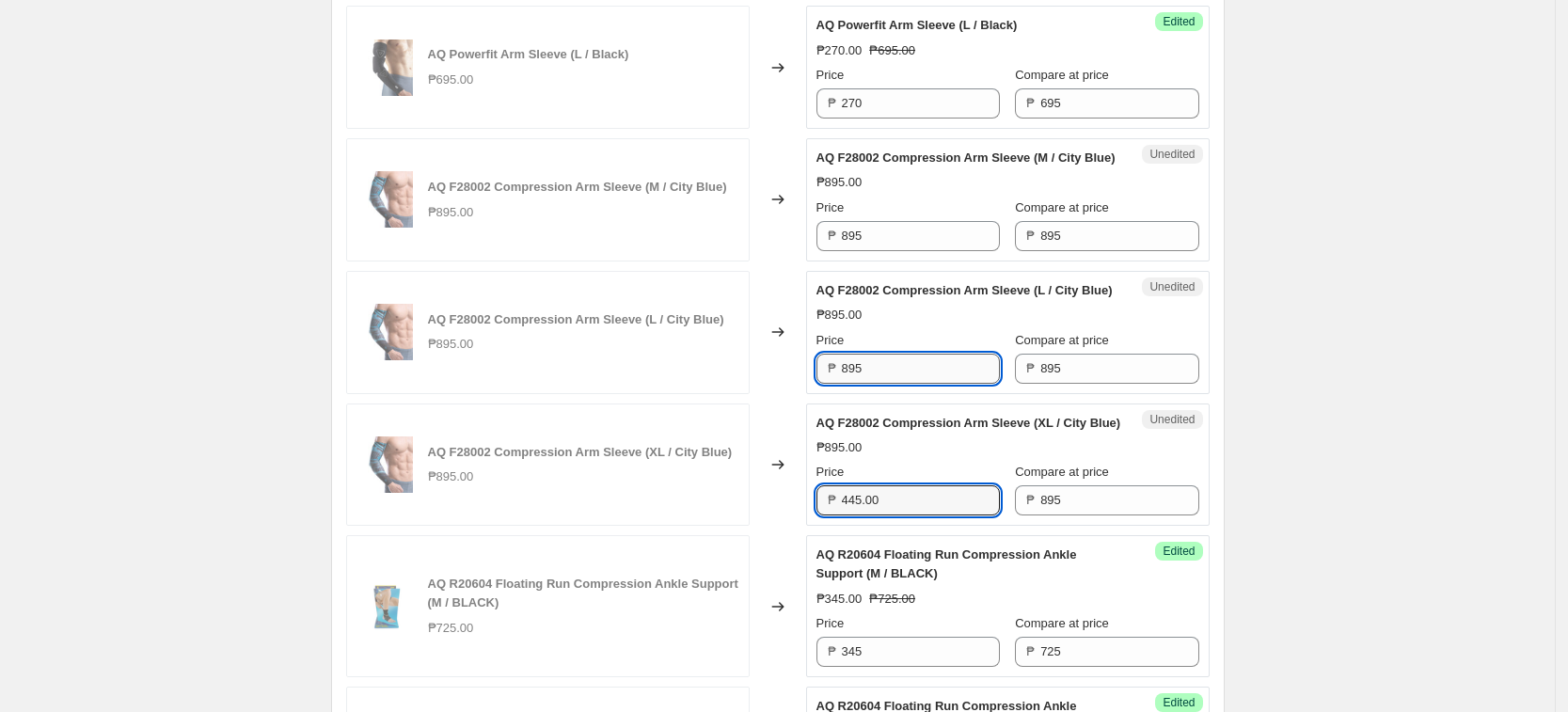 type on "895" 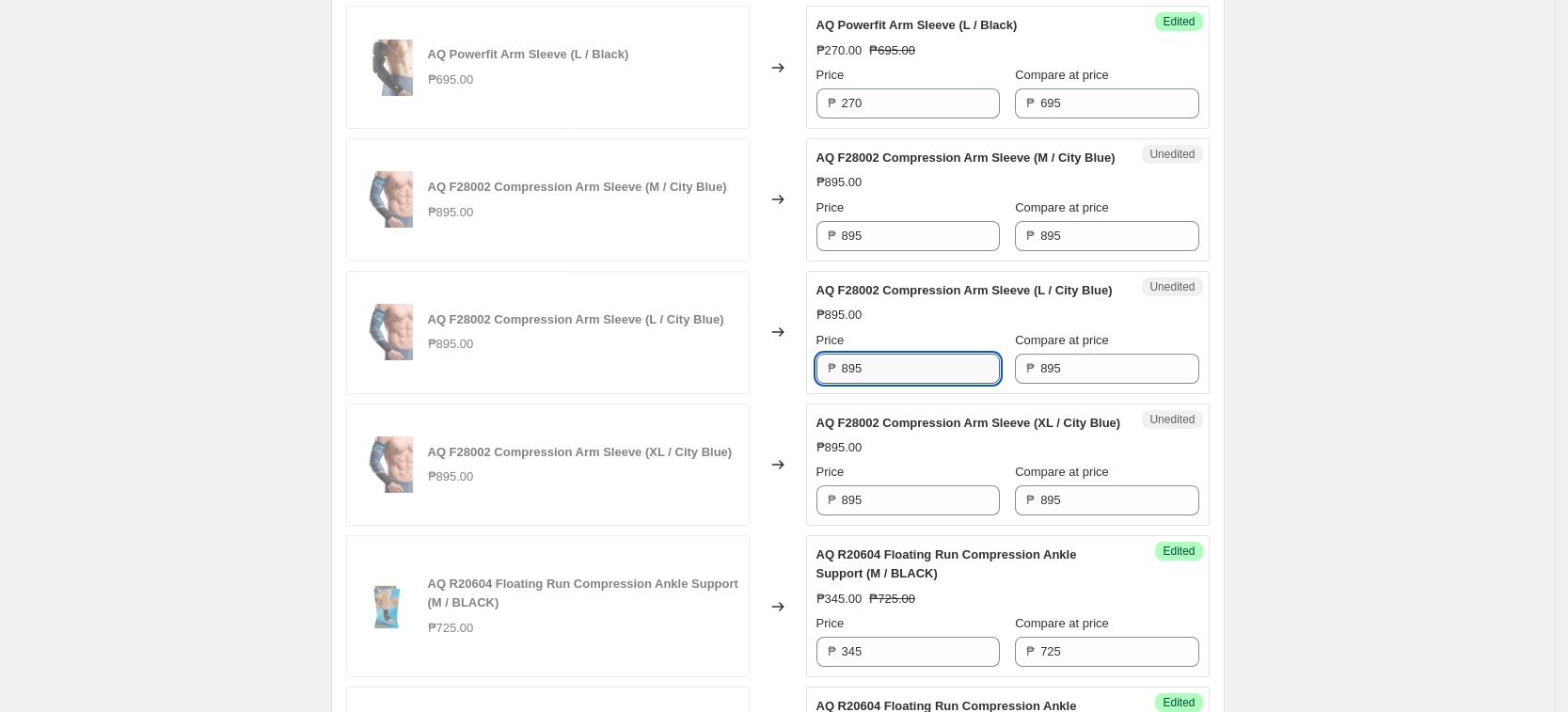 click on "895" at bounding box center (921, 369) 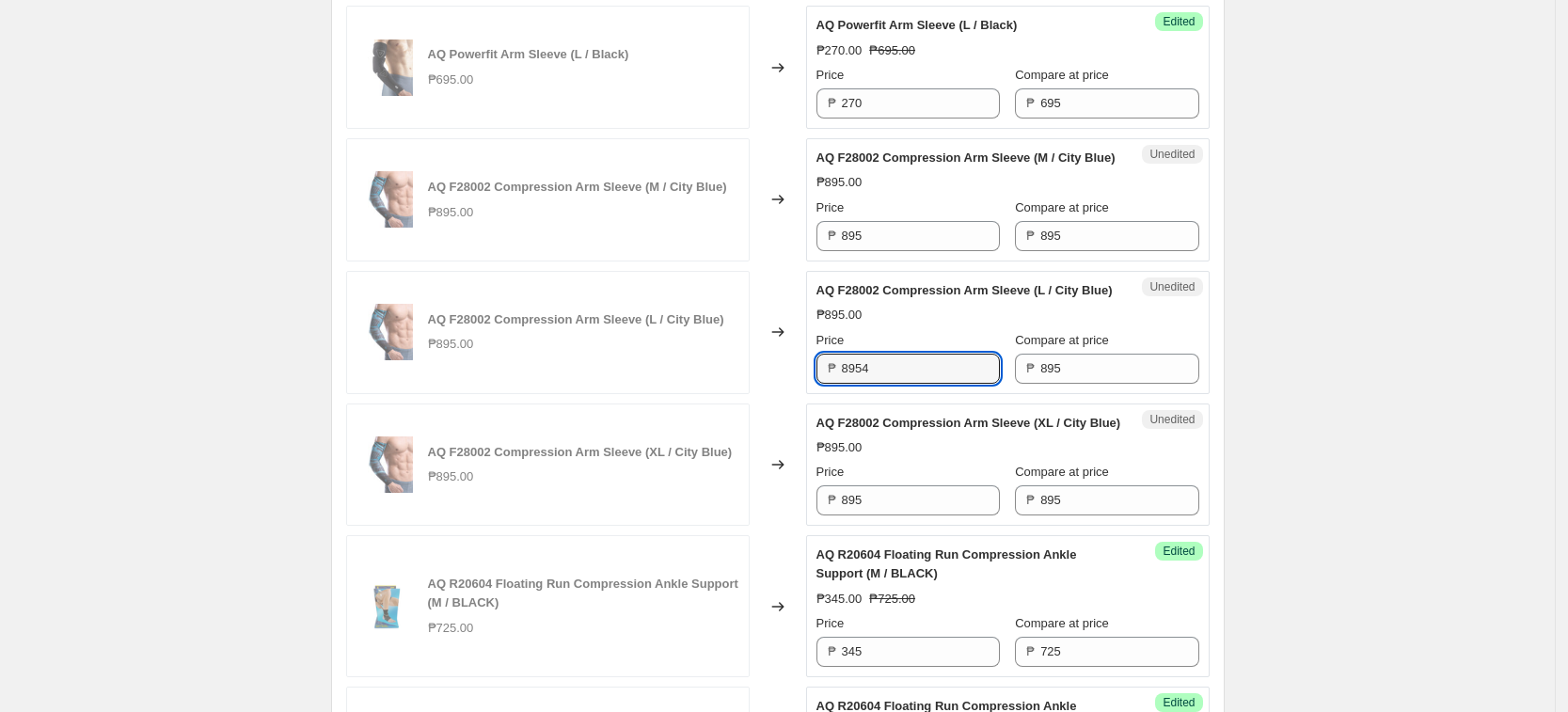 drag, startPoint x: 766, startPoint y: 411, endPoint x: 738, endPoint y: 411, distance: 28 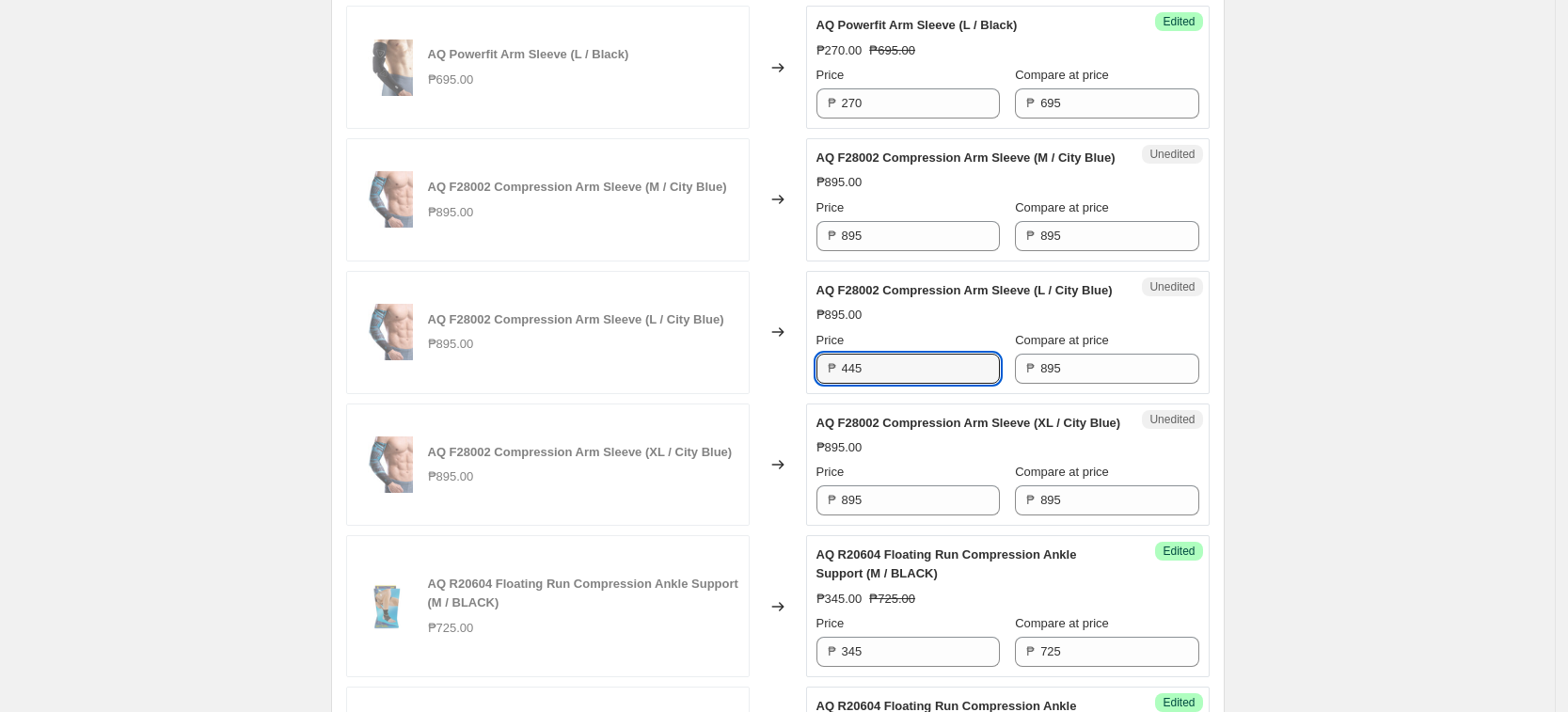 type on "445" 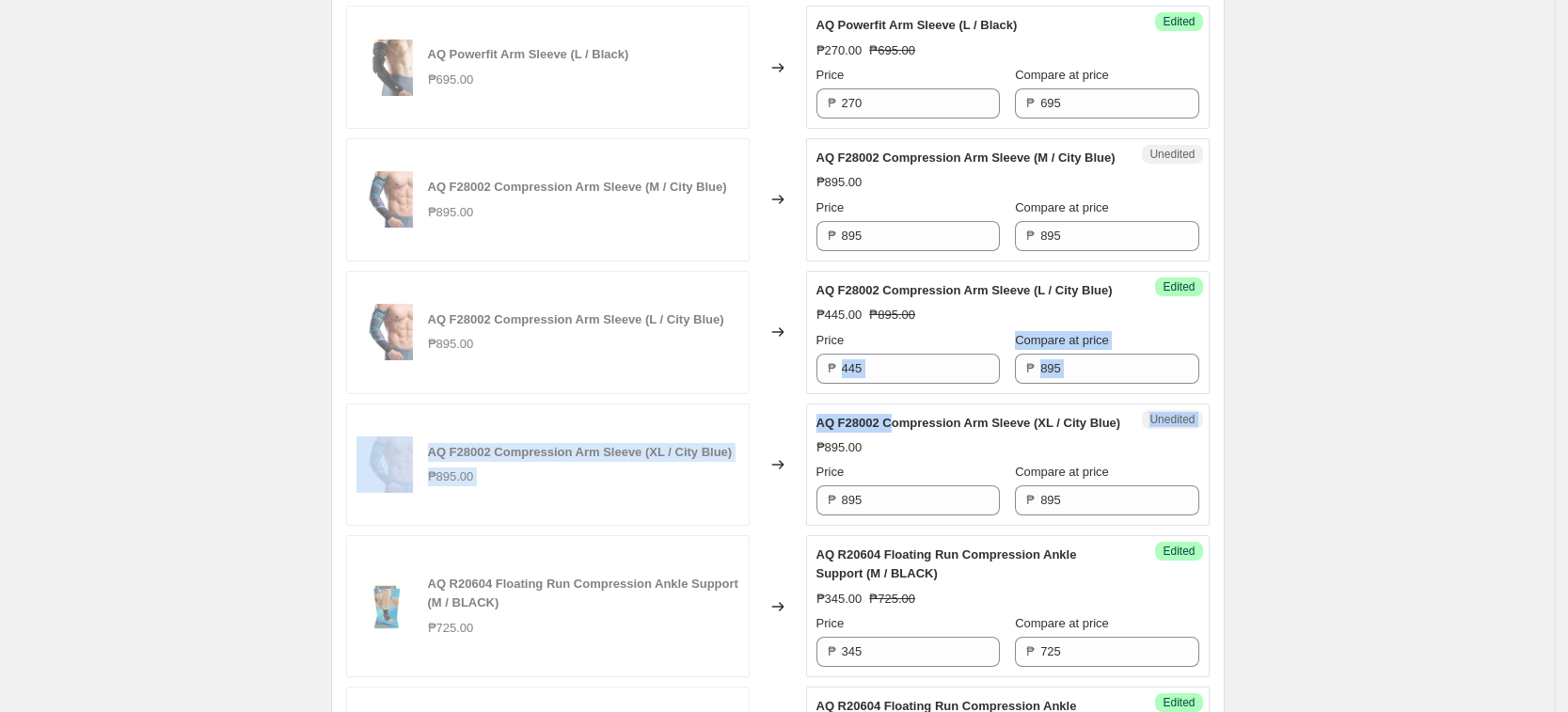 drag, startPoint x: 894, startPoint y: 436, endPoint x: 896, endPoint y: 426, distance: 10.198039 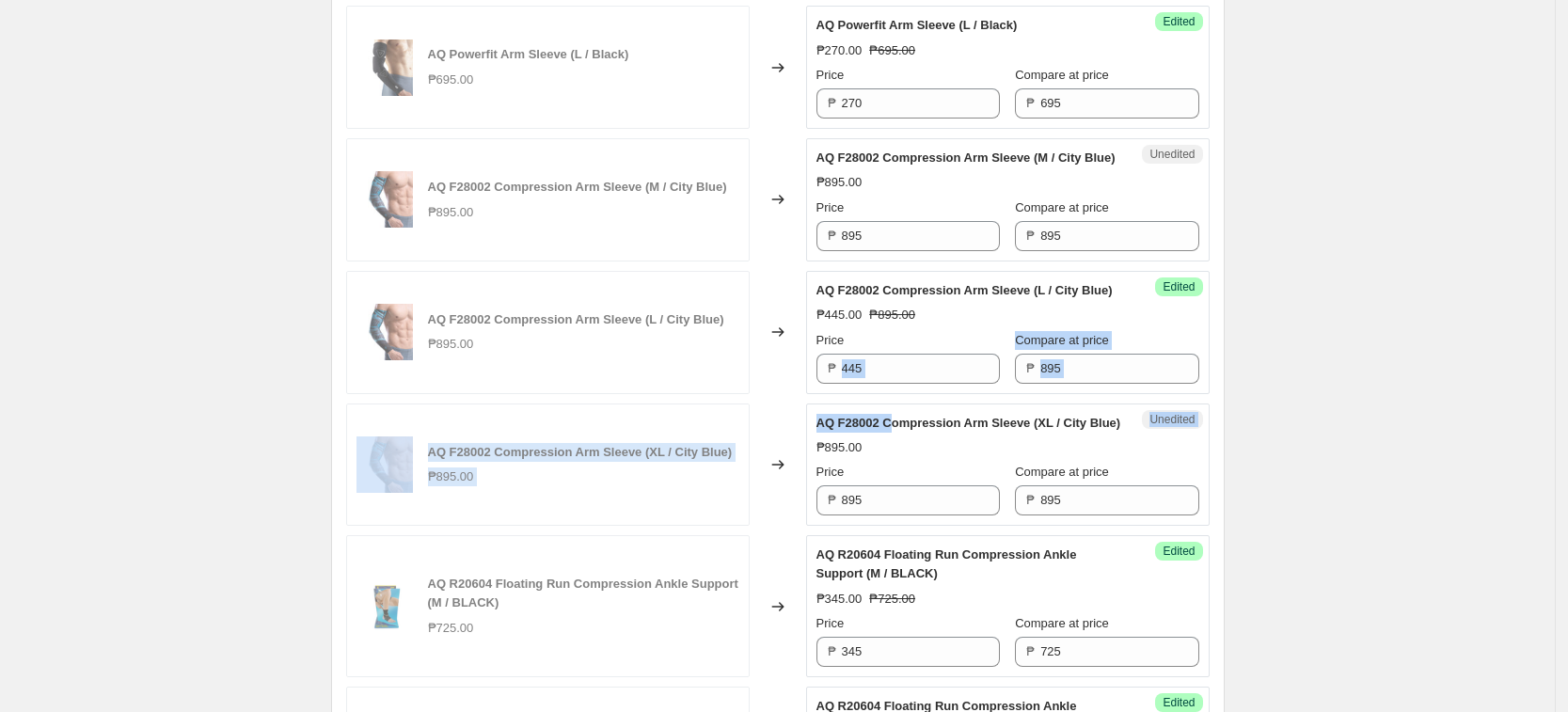 click on "AQ Powerfit Arm Sleeve (M / Black) ₱695.00 Changed to Success Edited AQ Powerfit Arm Sleeve (M / Black) ₱270.00 ₱695.00 Price ₱ 270 Compare at price ₱ 695 AQ Powerfit Arm Sleeve (L / Black) ₱695.00 Changed to Success Edited AQ Powerfit Arm Sleeve (L / Black) ₱270.00 ₱695.00 Price ₱ 270 Compare at price ₱ 695 AQ F28002 Compression Arm Sleeve (M / City Blue) ₱895.00 Changed to Unedited AQ F28002 Compression Arm Sleeve (M / City Blue) ₱895.00 Price ₱ 895 Compare at price ₱ 895 AQ F28002 Compression Arm Sleeve (L / City Blue) ₱895.00 Changed to Success Edited AQ F28002 Compression Arm Sleeve (L / City Blue) ₱445.00 ₱895.00 Price ₱ 445 Compare at price ₱ 895 AQ F28002 Compression Arm Sleeve (XL / City Blue) ₱895.00 Changed to Unedited AQ F28002 Compression Arm Sleeve (XL / City Blue) ₱895.00 Price ₱ 895 Compare at price ₱ 895 AQ R20604 Floating Run Compression Ankle Support (M / BLACK) ₱725.00 Changed to Success Edited ₱345.00 ₱725.00 Price ₱ 345 ₱ 725 Edited" at bounding box center [778, 501] 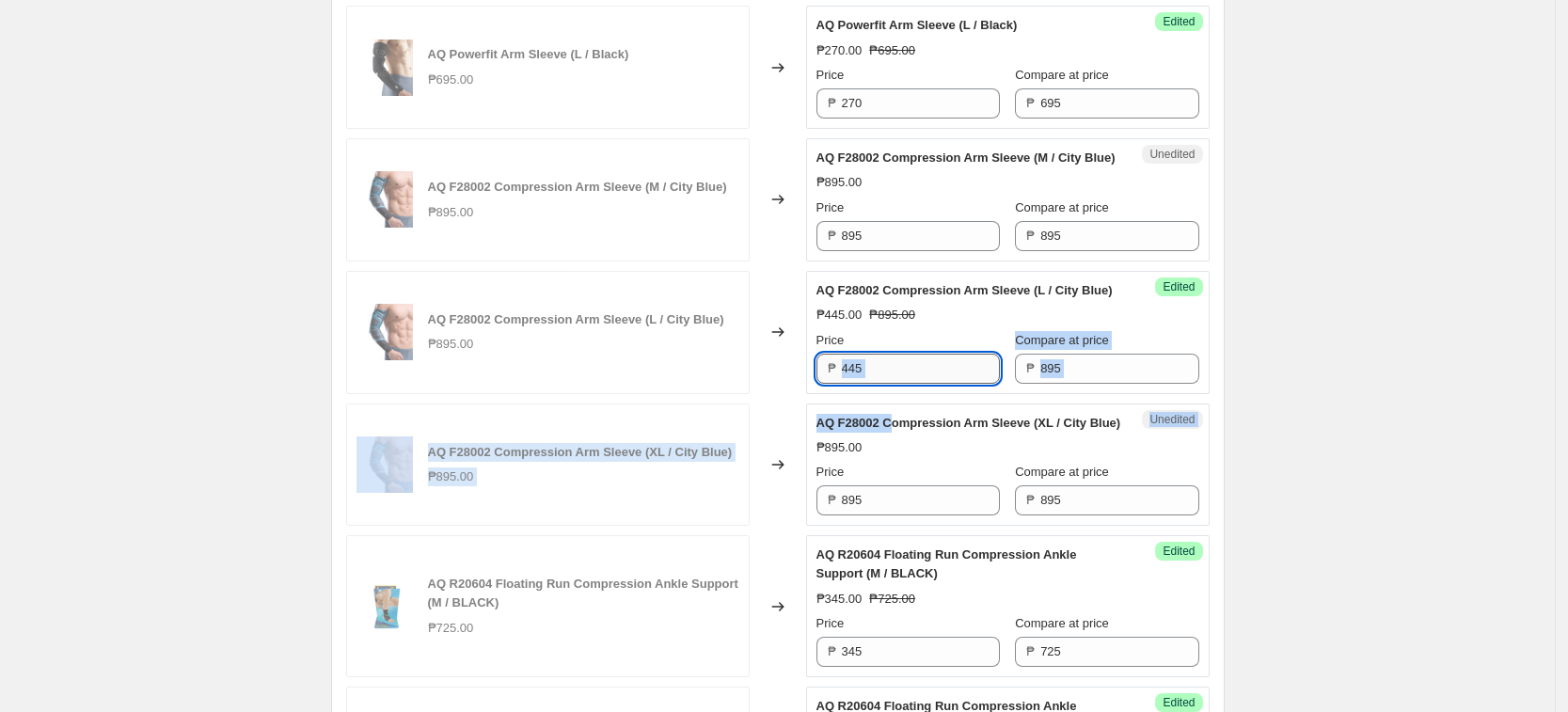 click on "445" at bounding box center (921, 369) 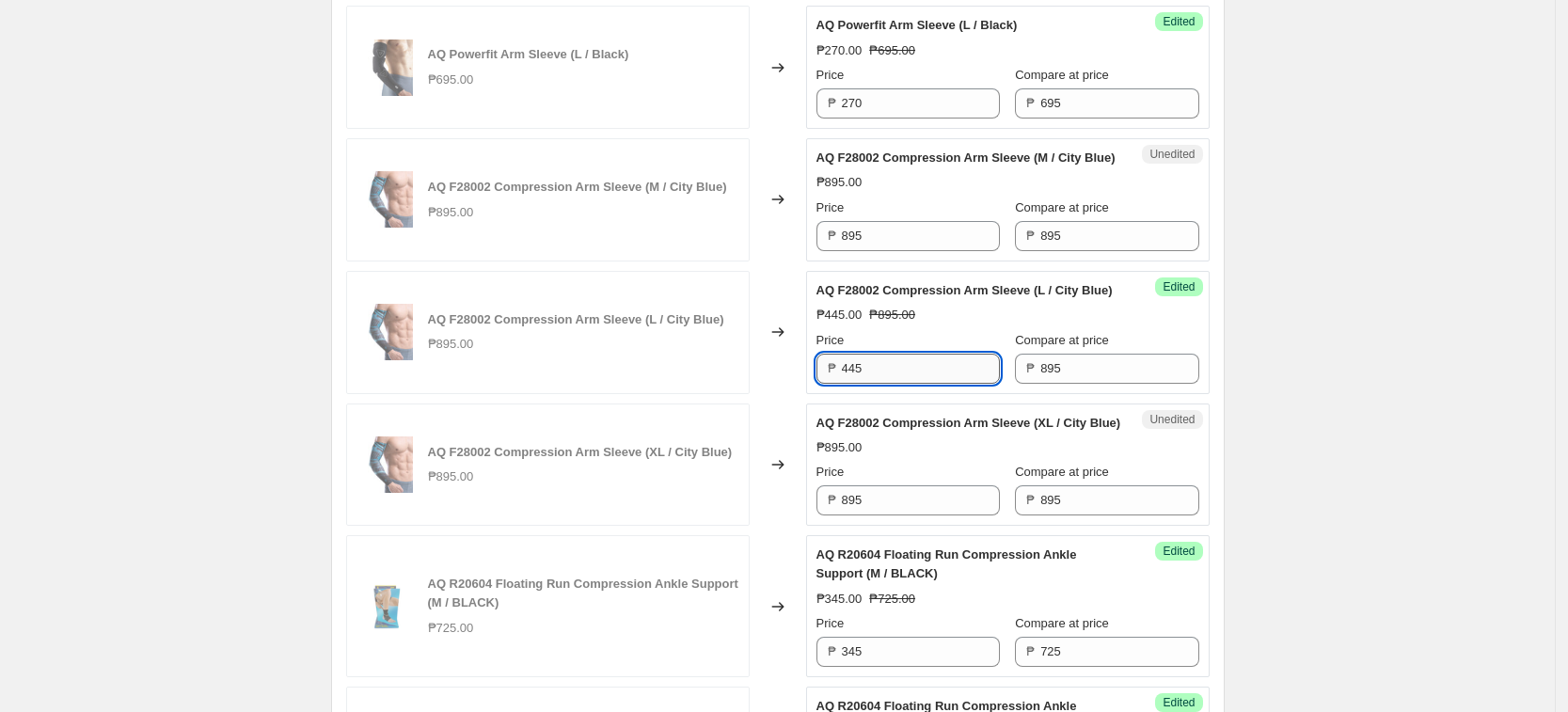 click on "445" at bounding box center (921, 369) 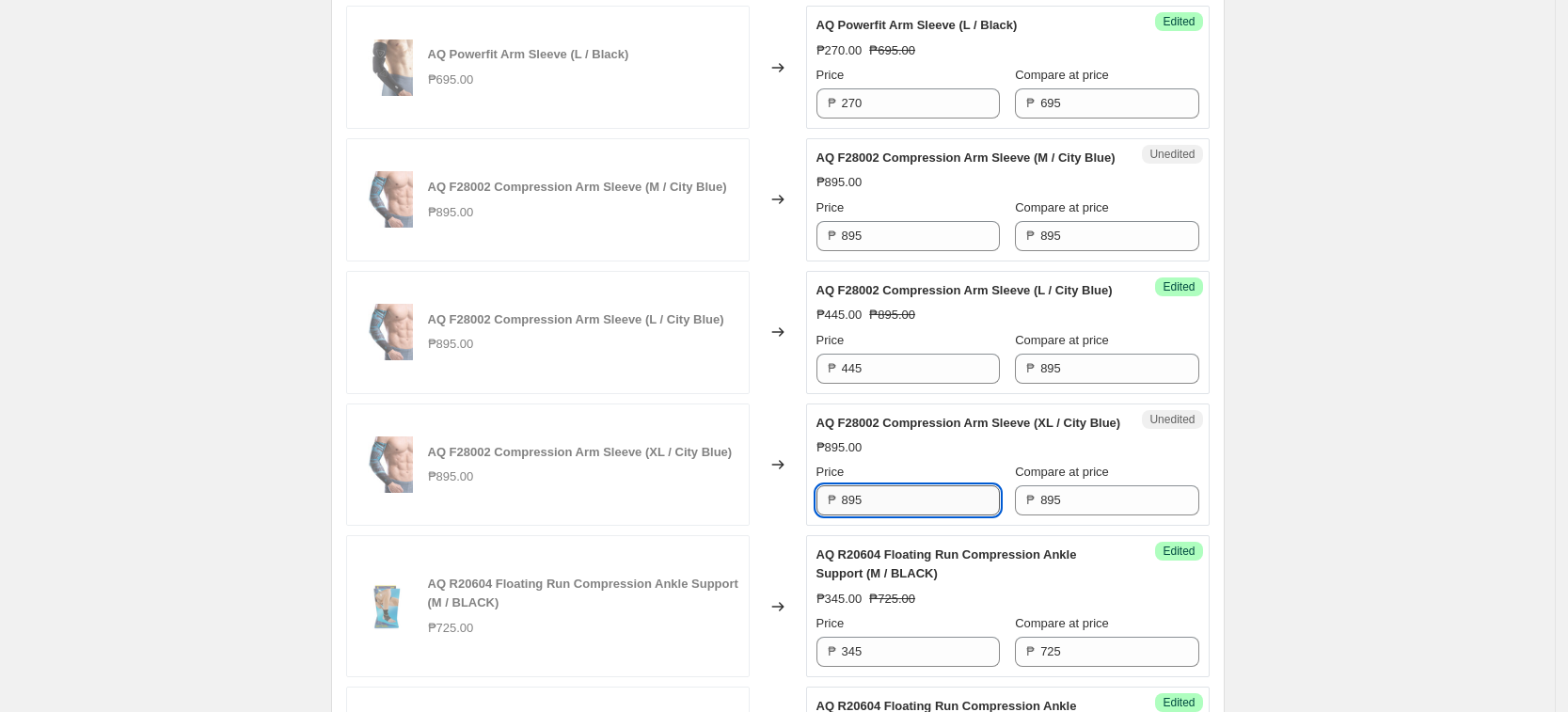 click on "895" at bounding box center [921, 500] 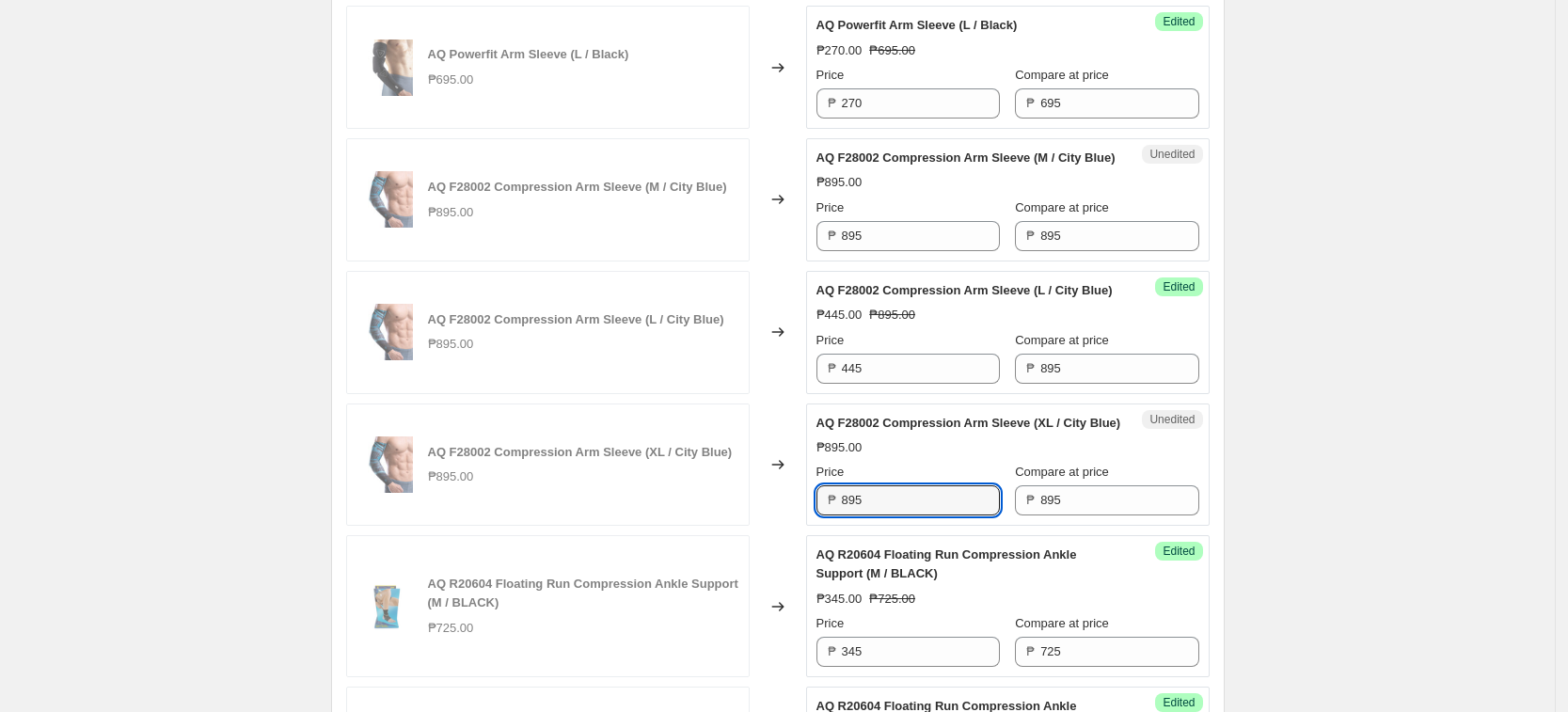 paste on "44" 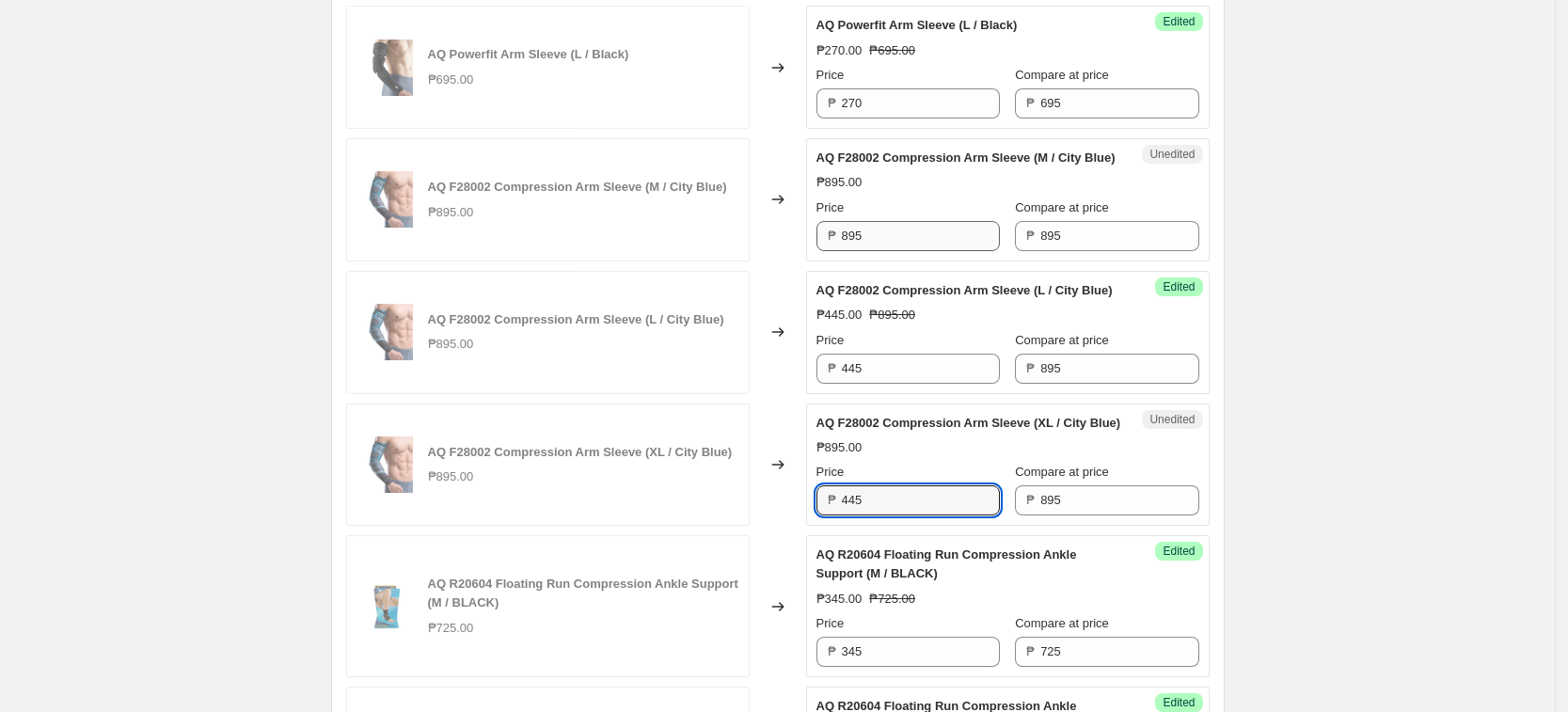 type on "445" 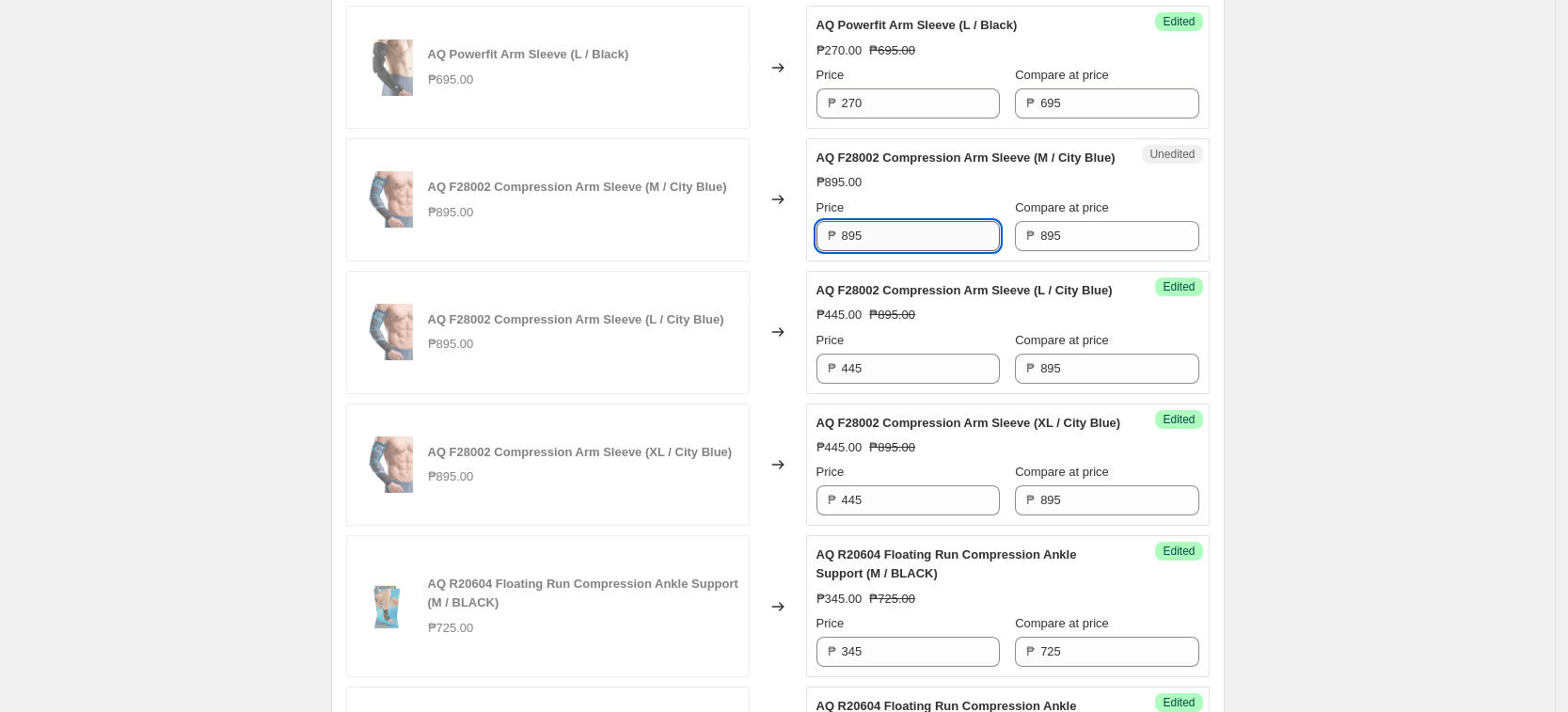 click on "895" at bounding box center (921, 236) 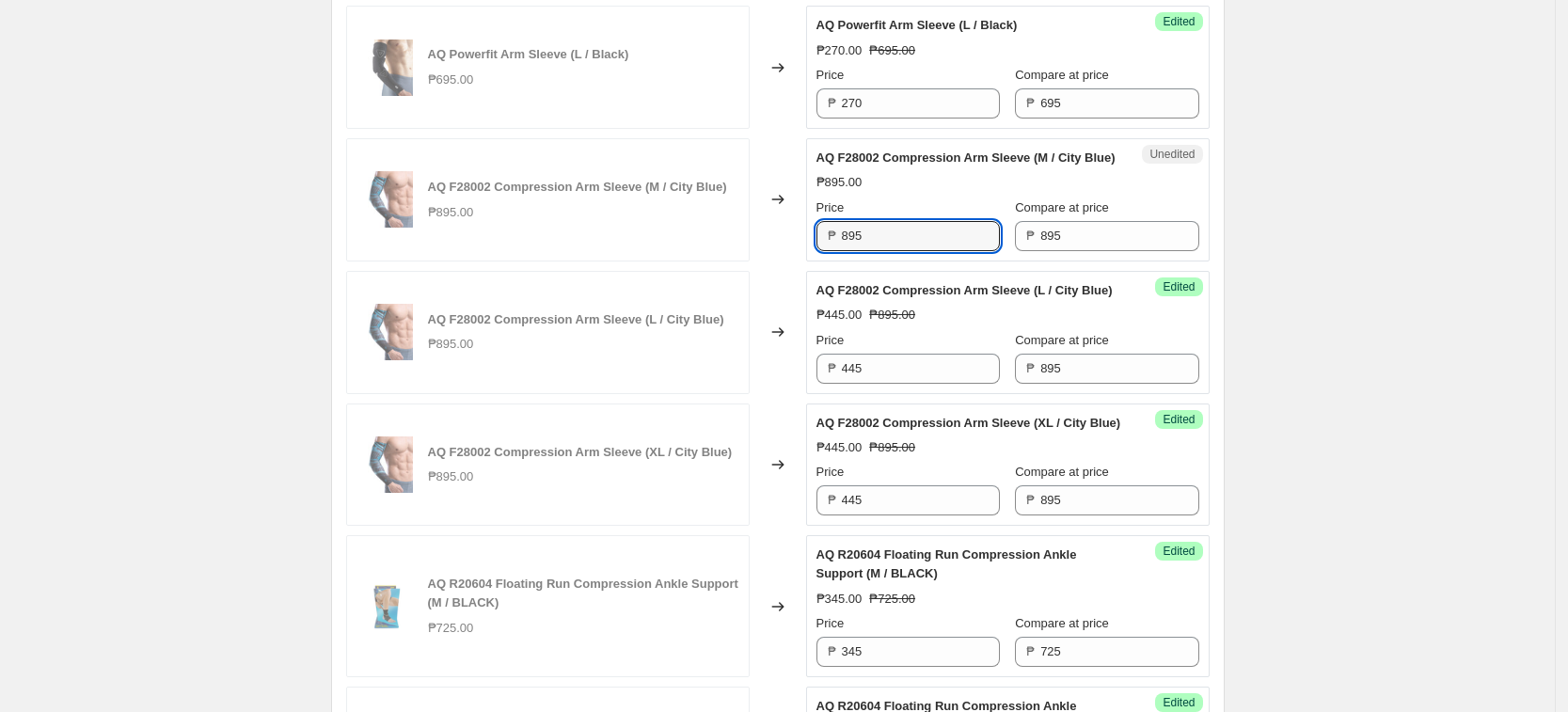 paste on "44" 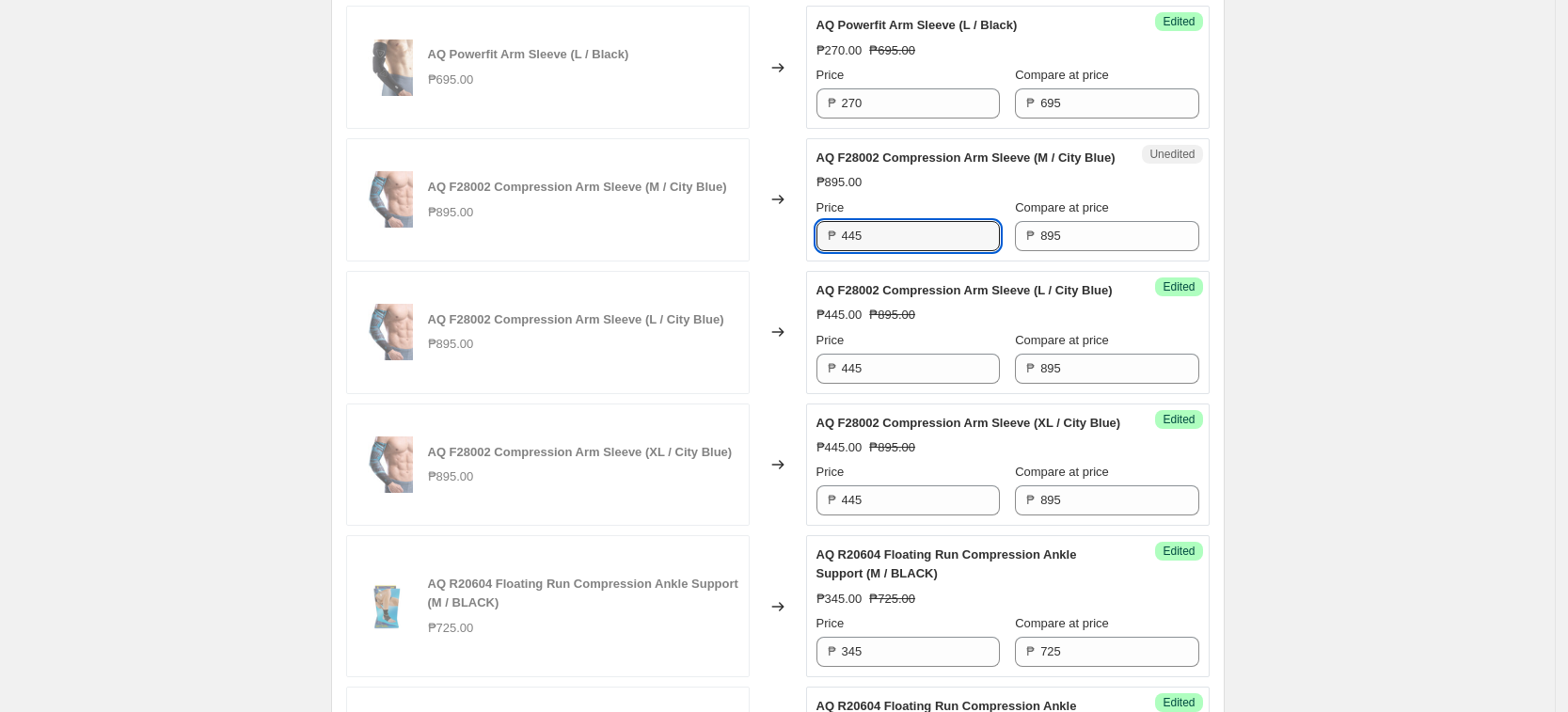 type on "445" 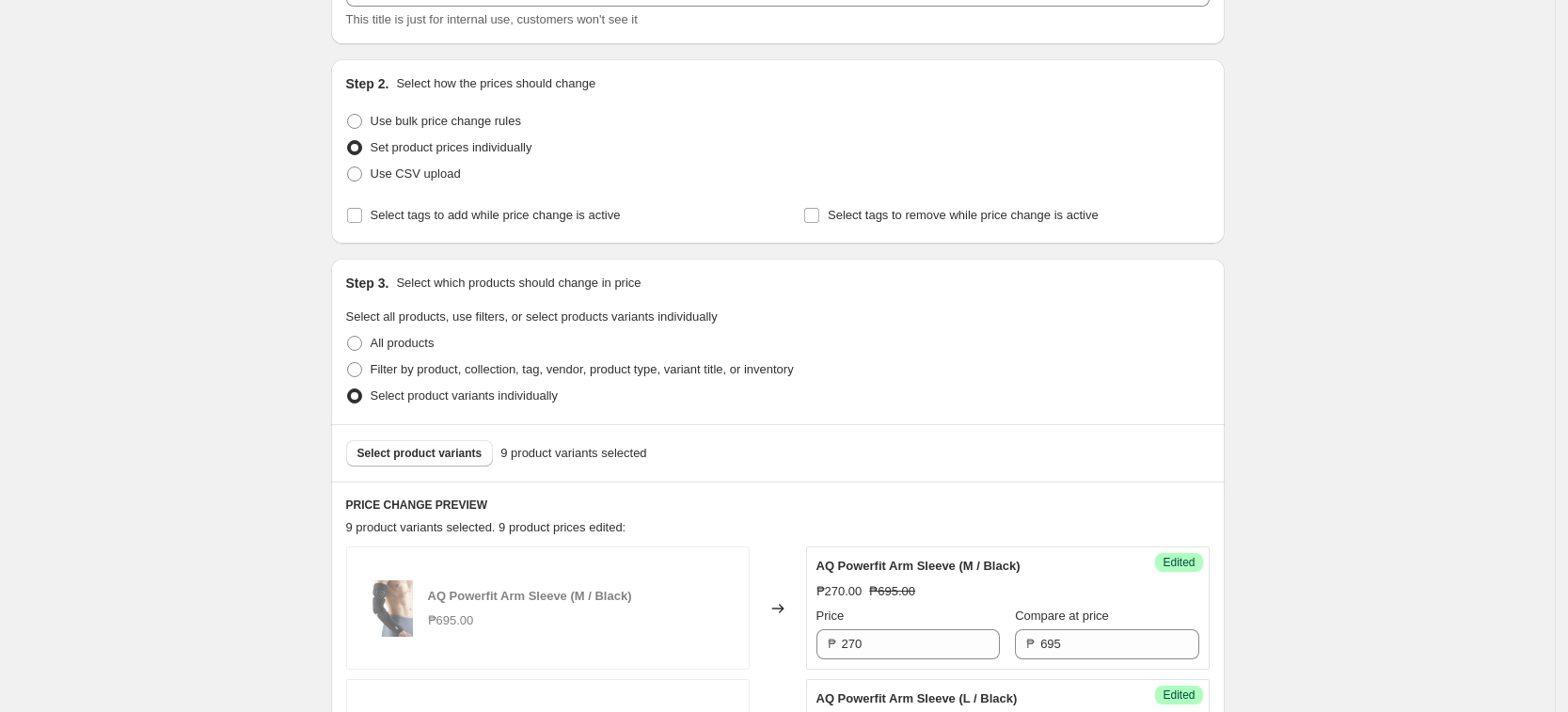 scroll, scrollTop: 353, scrollLeft: 0, axis: vertical 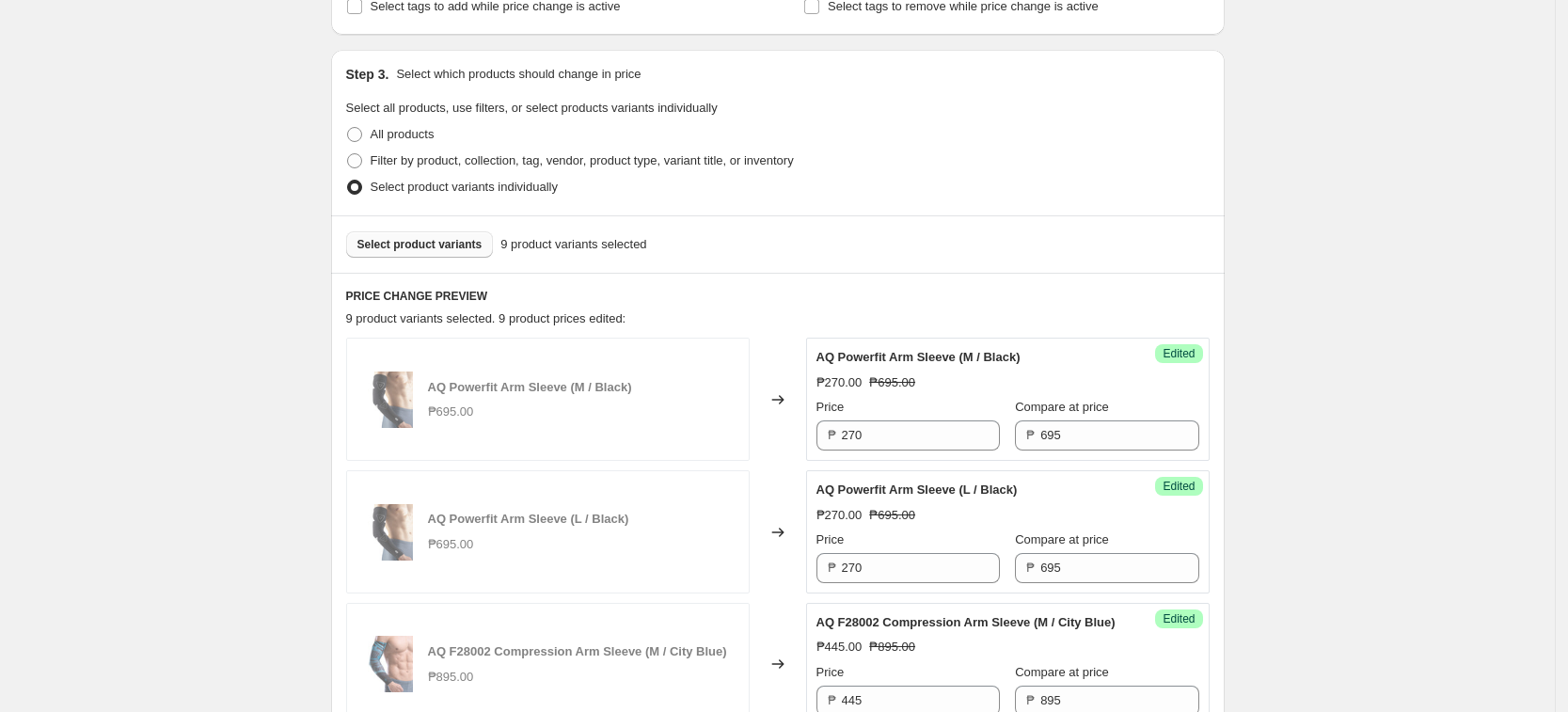 click on "Select product variants" at bounding box center [420, 245] 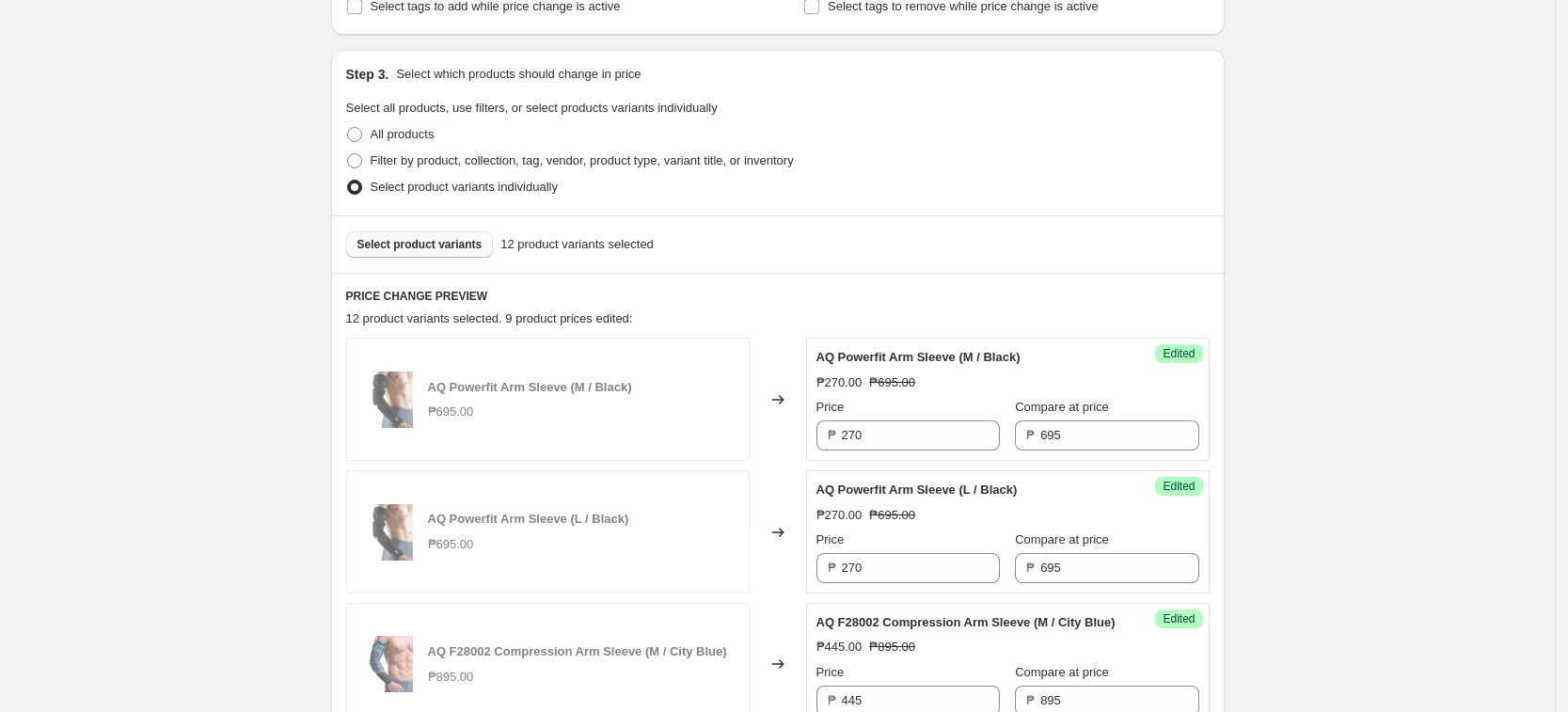 click on "Create new price [MEDICAL_DATA]. This page is ready Create new price [MEDICAL_DATA] Draft Step 1. Optionally give your price [MEDICAL_DATA] a title (eg "March 30% off sale on boots") [DATE] AQ Price Change This title is just for internal use, customers won't see it Step 2. Select how the prices should change Use bulk price change rules Set product prices individually Use CSV upload Select tags to add while price change is active Select tags to remove while price change is active Step 3. Select which products should change in price Select all products, use filters, or select products variants individually All products Filter by product, collection, tag, vendor, product type, variant title, or inventory Select product variants individually Select product variants 12   product variants selected PRICE CHANGE PREVIEW 12 product variants selected. 9 product prices edited: AQ Powerfit Arm Sleeve (M / Black) ₱695.00 Changed to Success Edited AQ Powerfit Arm Sleeve (M / Black) ₱270.00 ₱695.00 Price ₱ 270 Compare at price" at bounding box center (777, 1004) 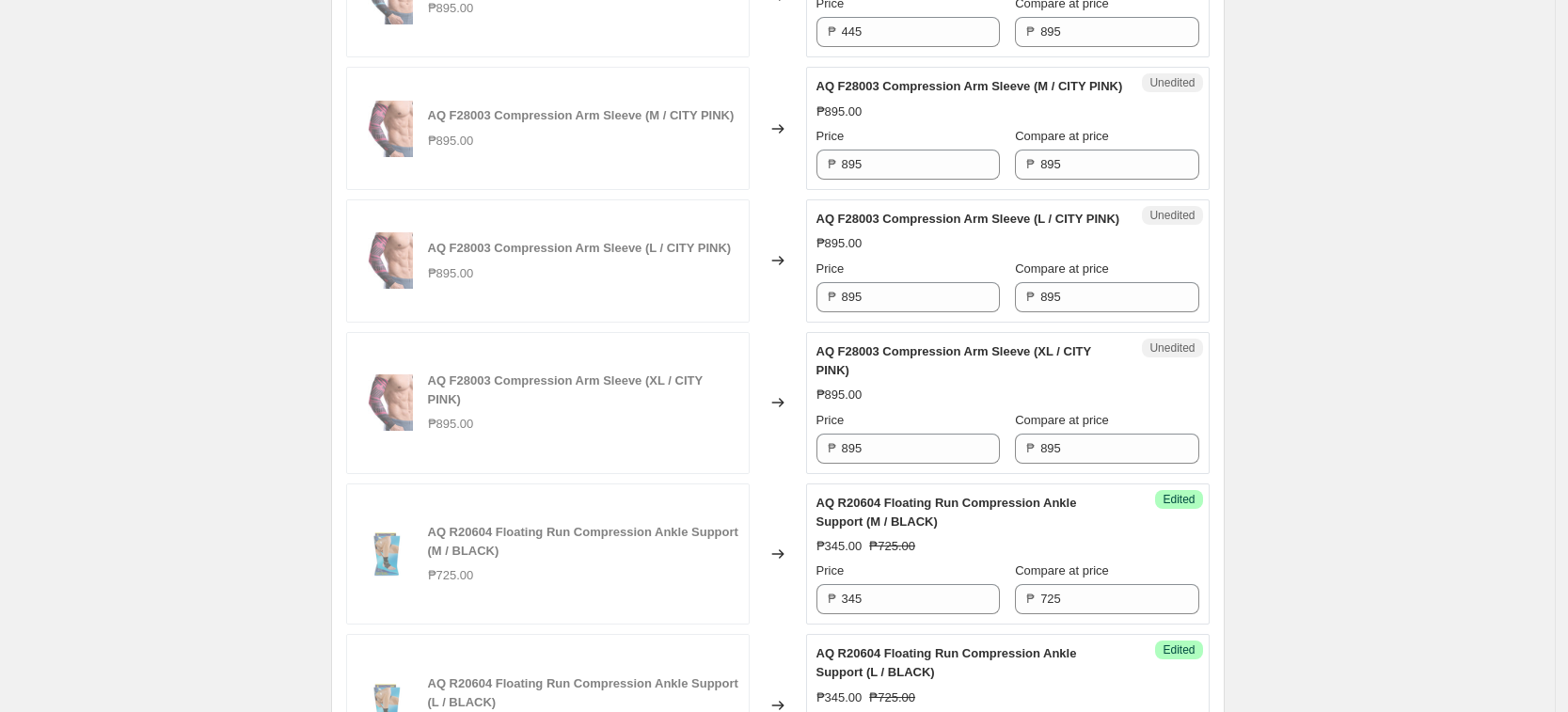 scroll, scrollTop: 1293, scrollLeft: 0, axis: vertical 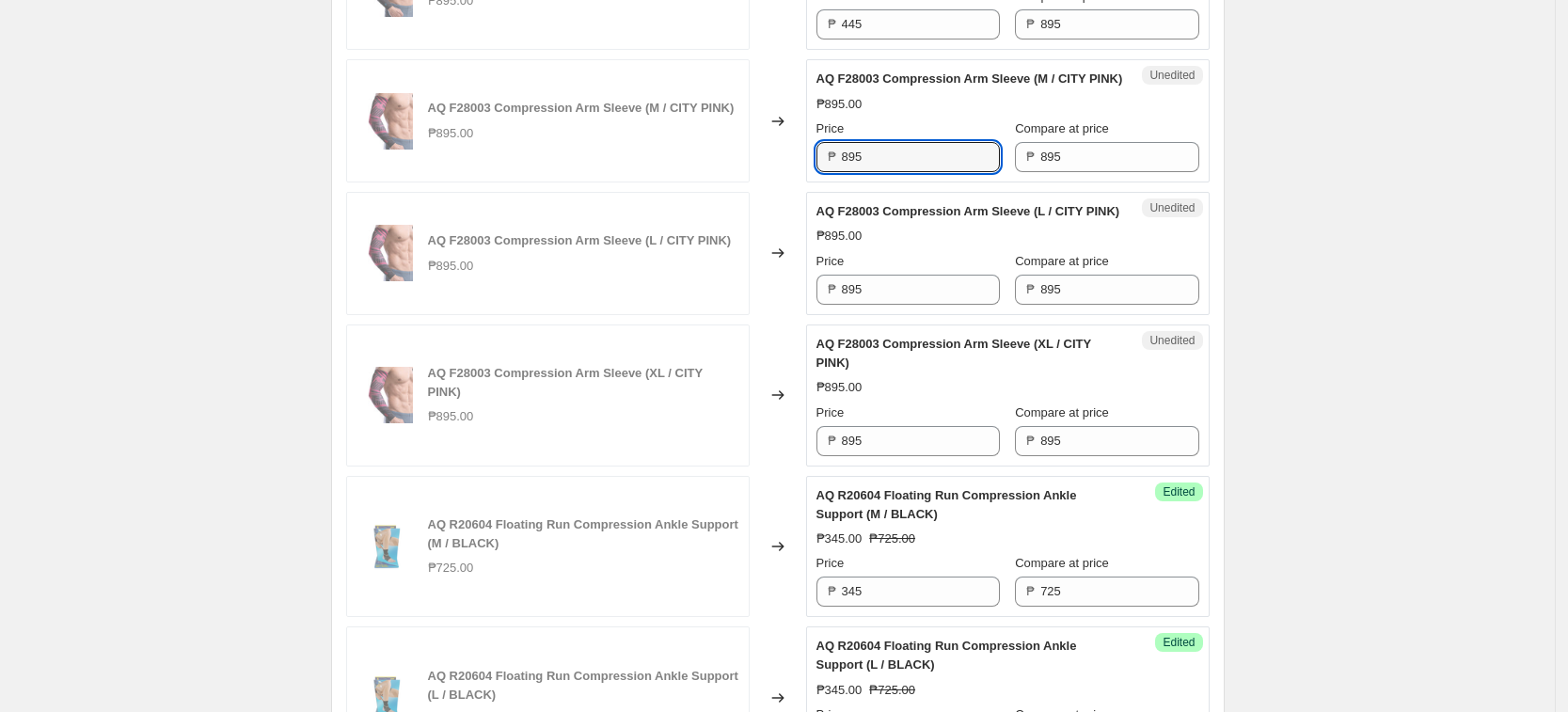 drag, startPoint x: 883, startPoint y: 237, endPoint x: 766, endPoint y: 233, distance: 117.06836 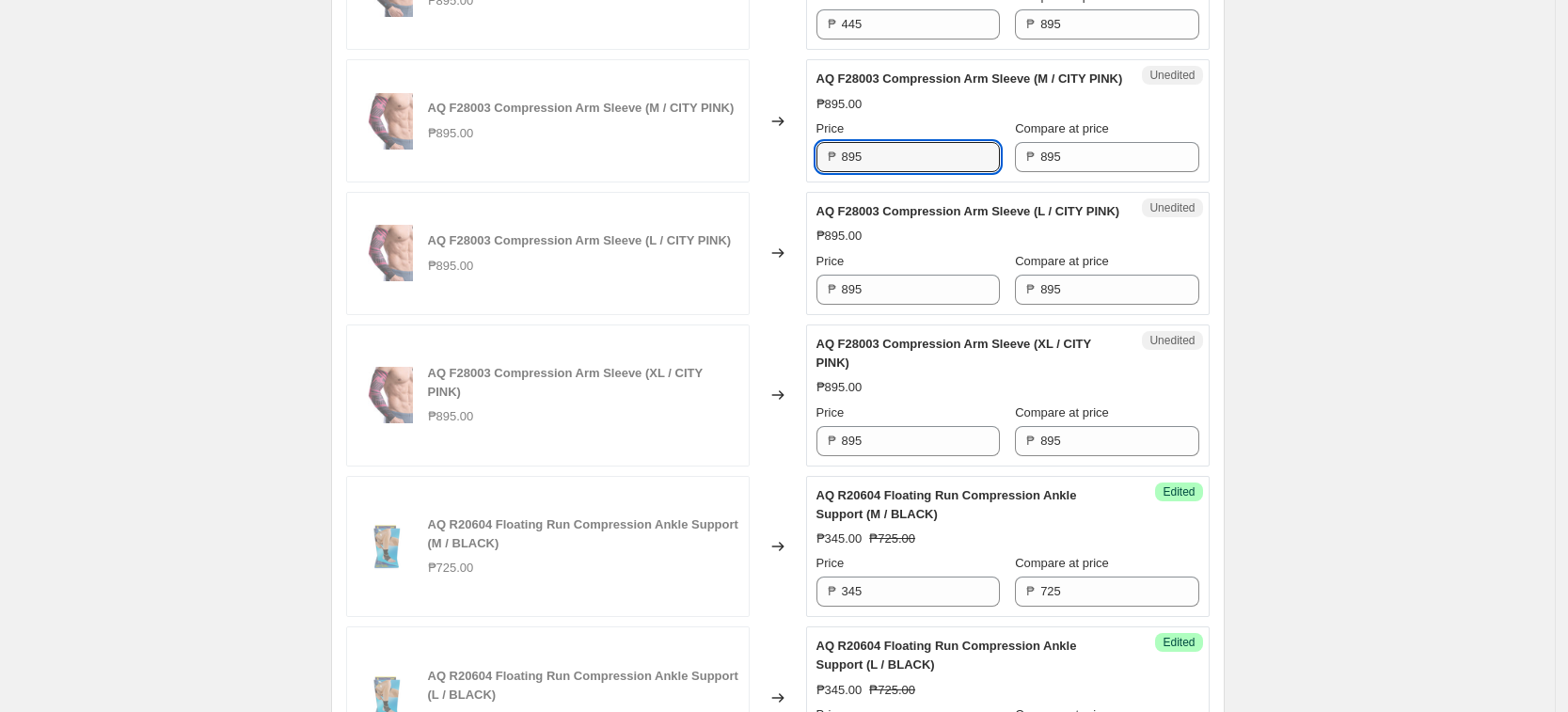 click on "AQ F28003 Compression Arm Sleeve (M / CITY PINK) ₱895.00 Changed to Unedited AQ F28003 Compression Arm Sleeve (M / CITY PINK) ₱895.00 Price ₱ 895 Compare at price ₱ 895" at bounding box center [778, 120] 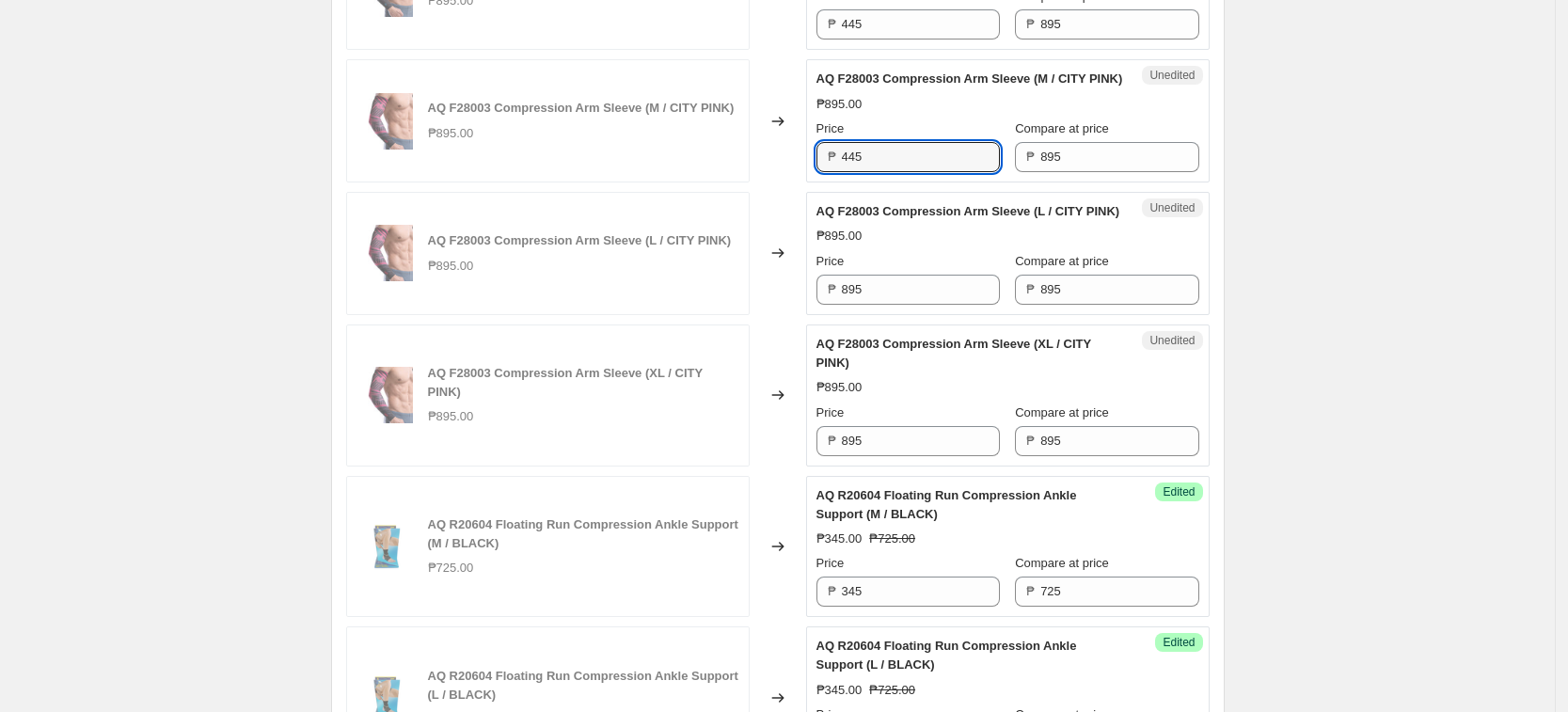 type on "445" 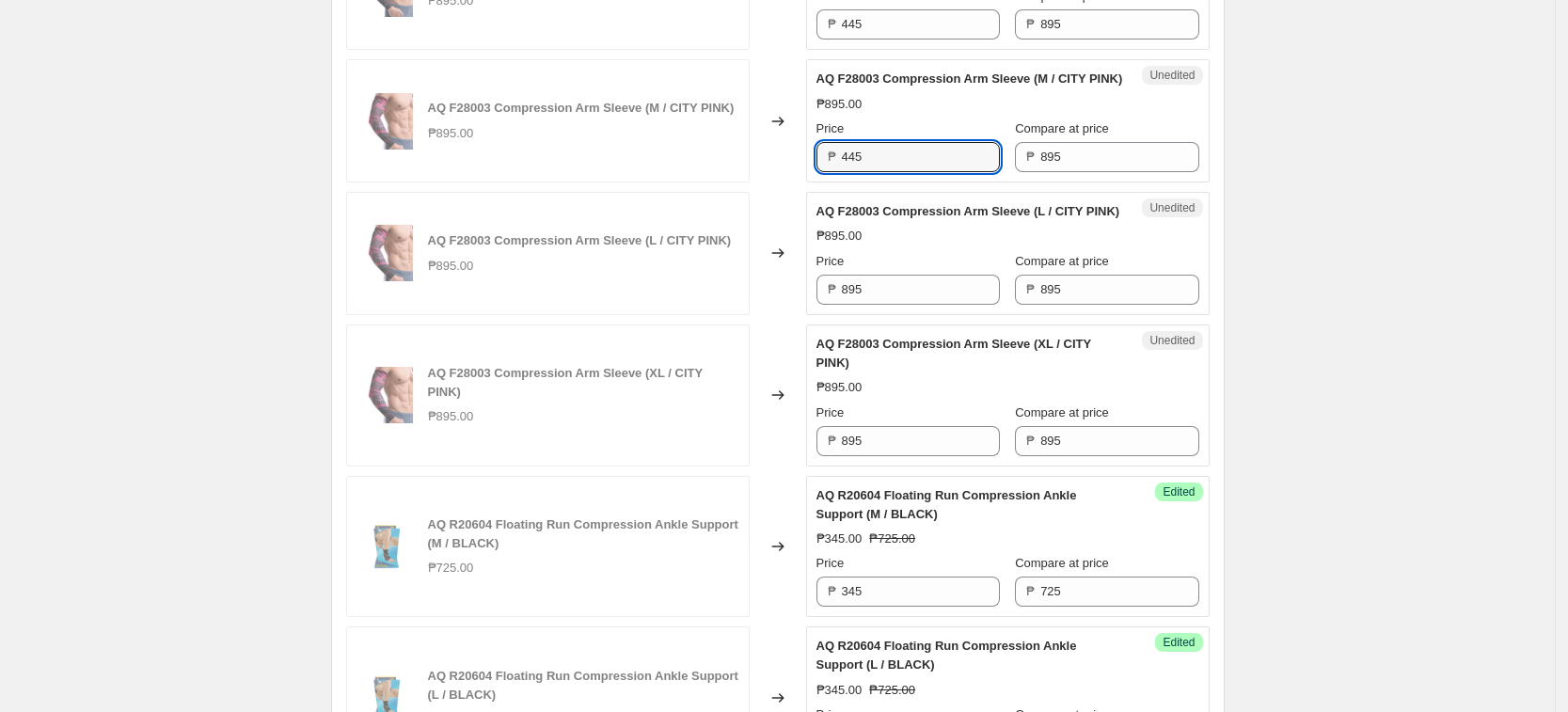 drag, startPoint x: 1363, startPoint y: 296, endPoint x: 1302, endPoint y: 294, distance: 61.03278 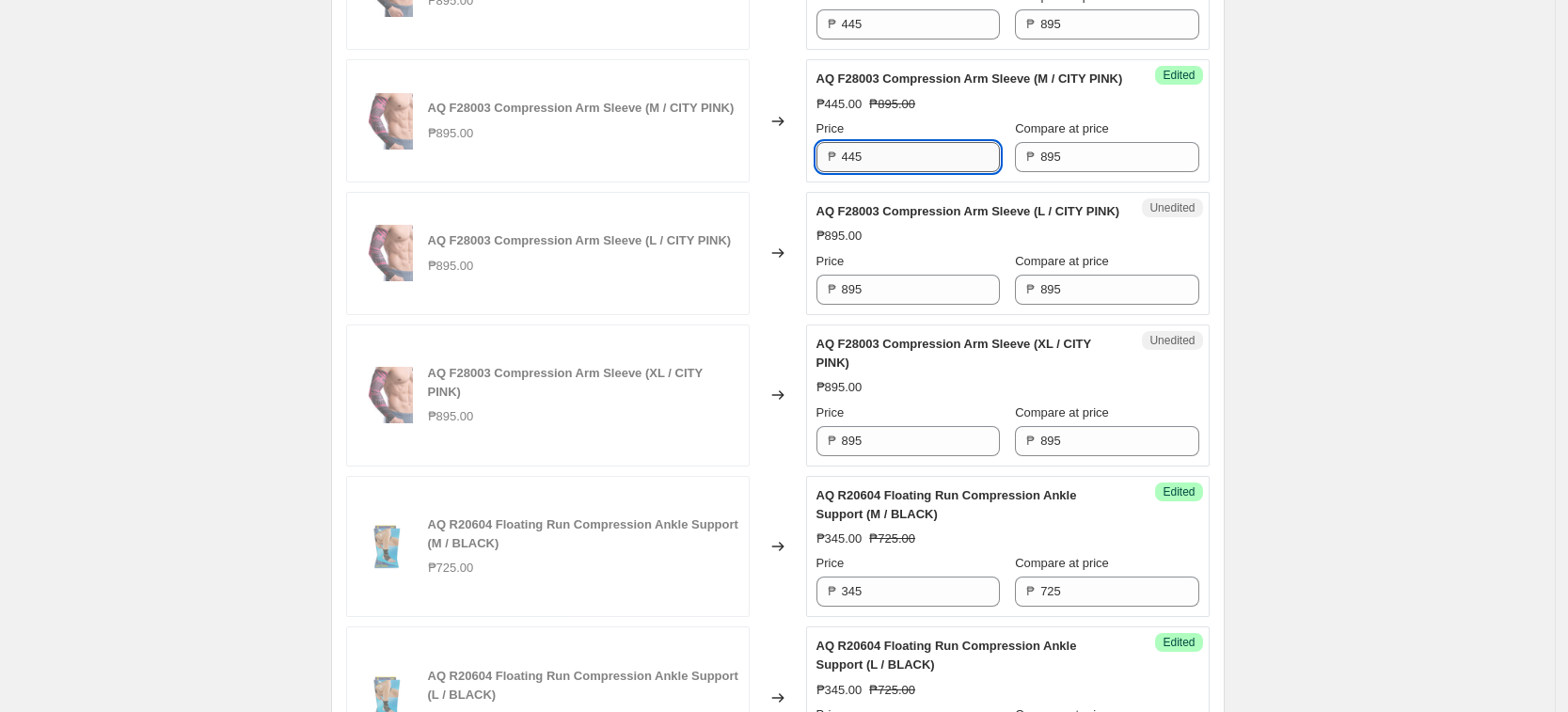 click on "445" at bounding box center (921, 157) 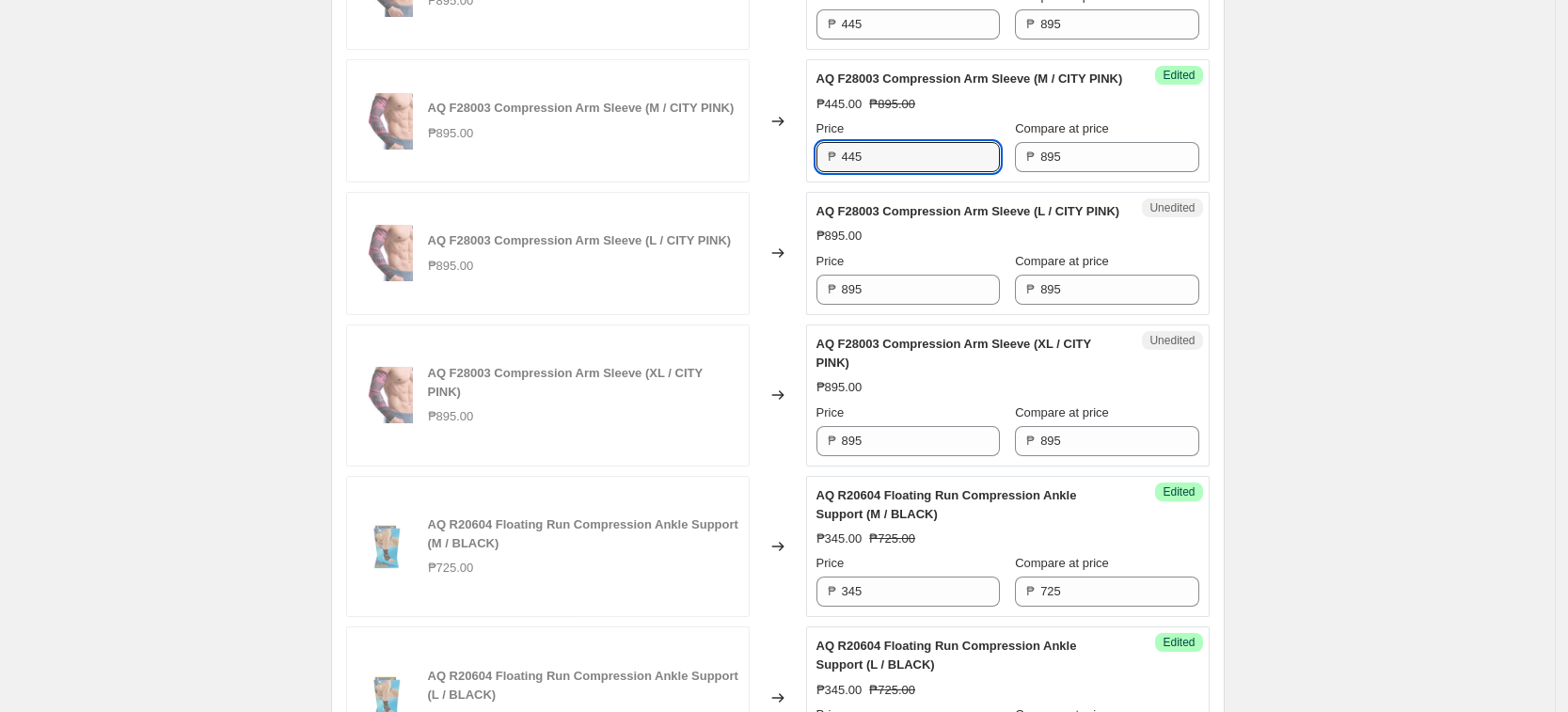click on "Unedited AQ F28003 Compression Arm Sleeve (L / CITY PINK) ₱895.00 Price ₱ 895 Compare at price ₱ 895" at bounding box center (1007, 253) 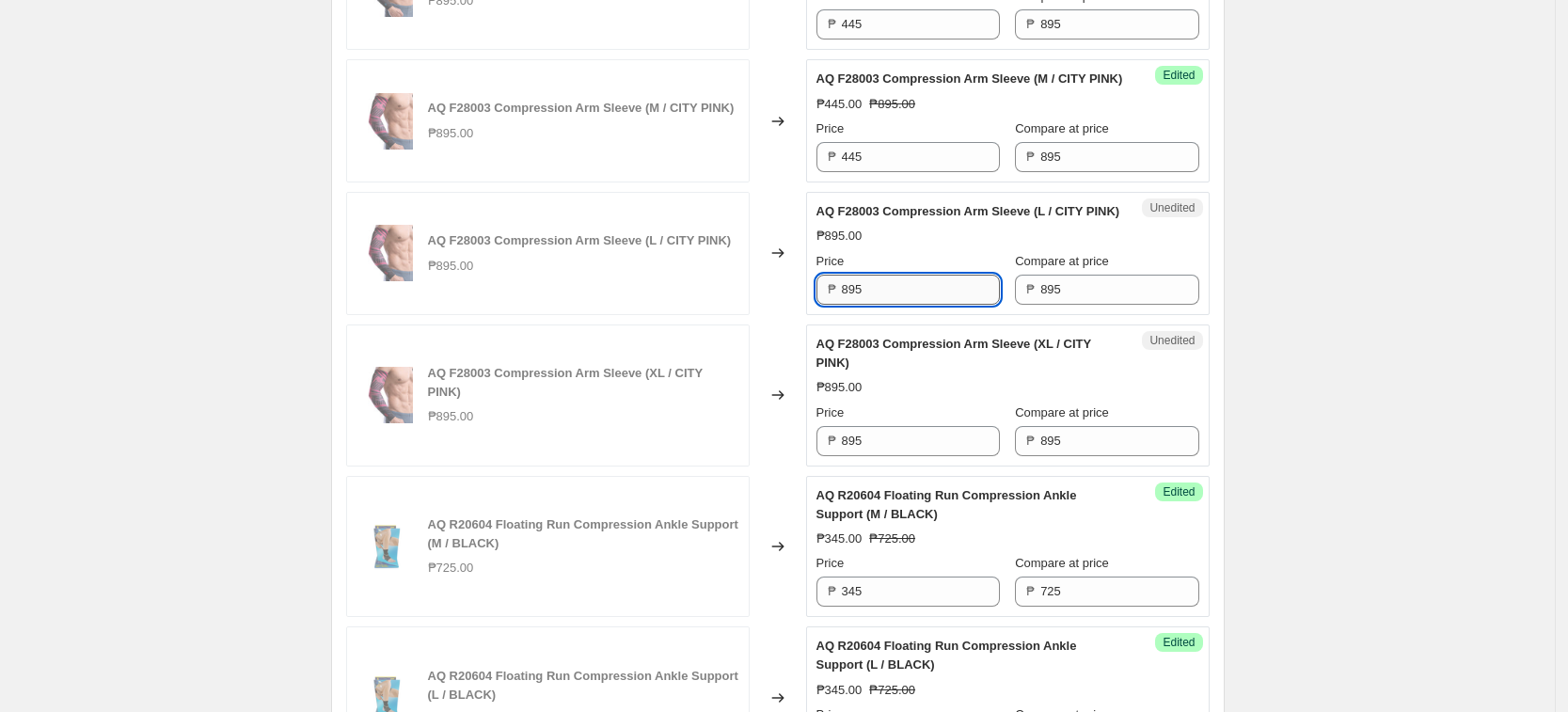 click on "895" at bounding box center (921, 290) 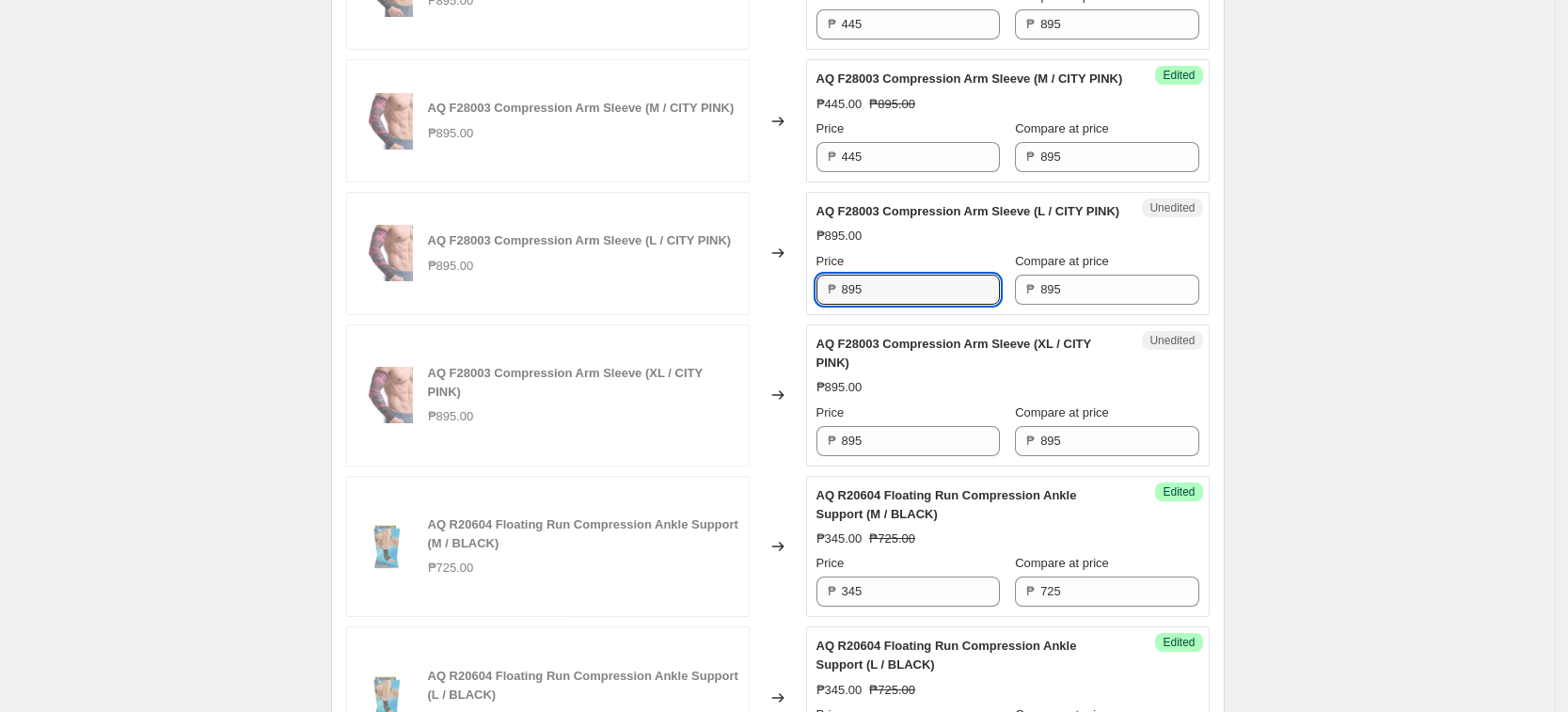 paste on "44" 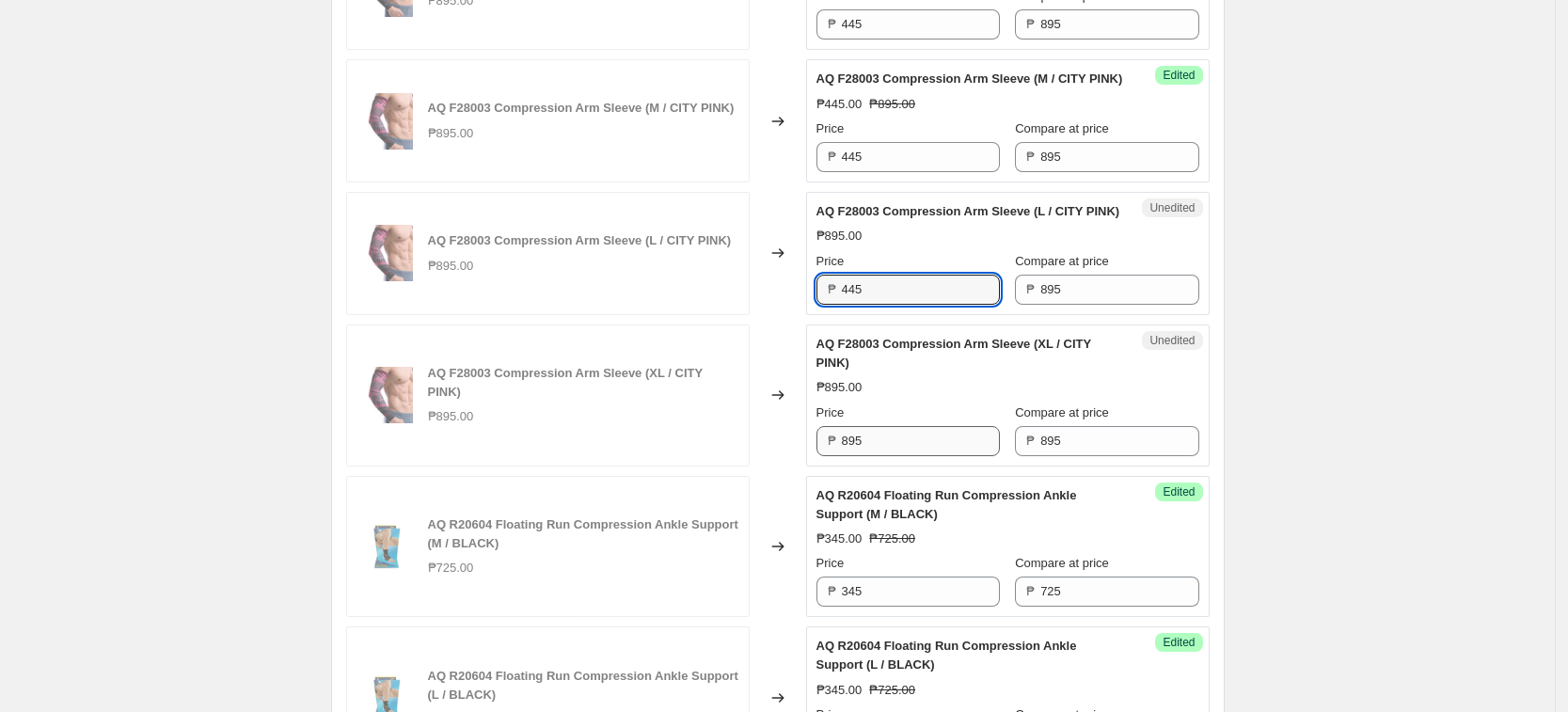 type on "445" 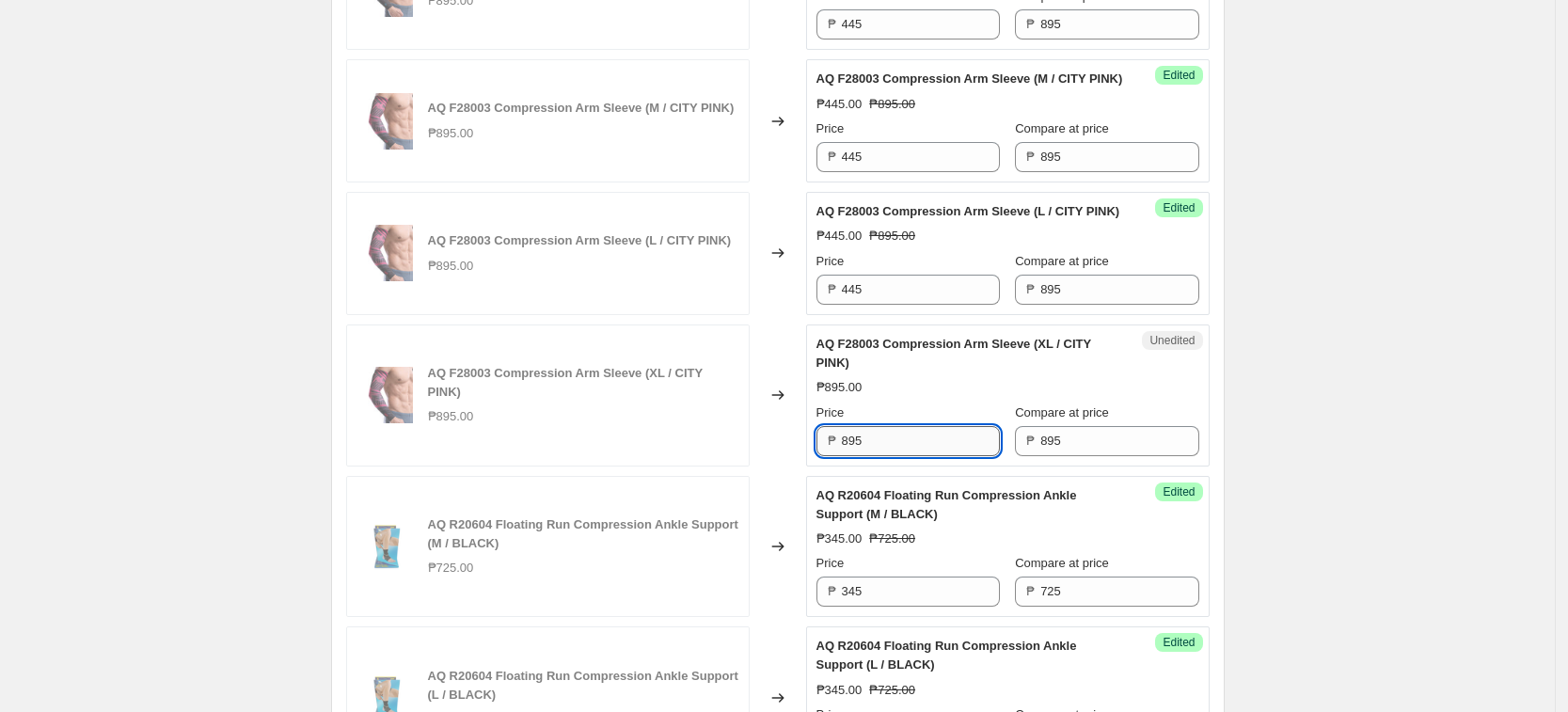 click on "895" at bounding box center (921, 441) 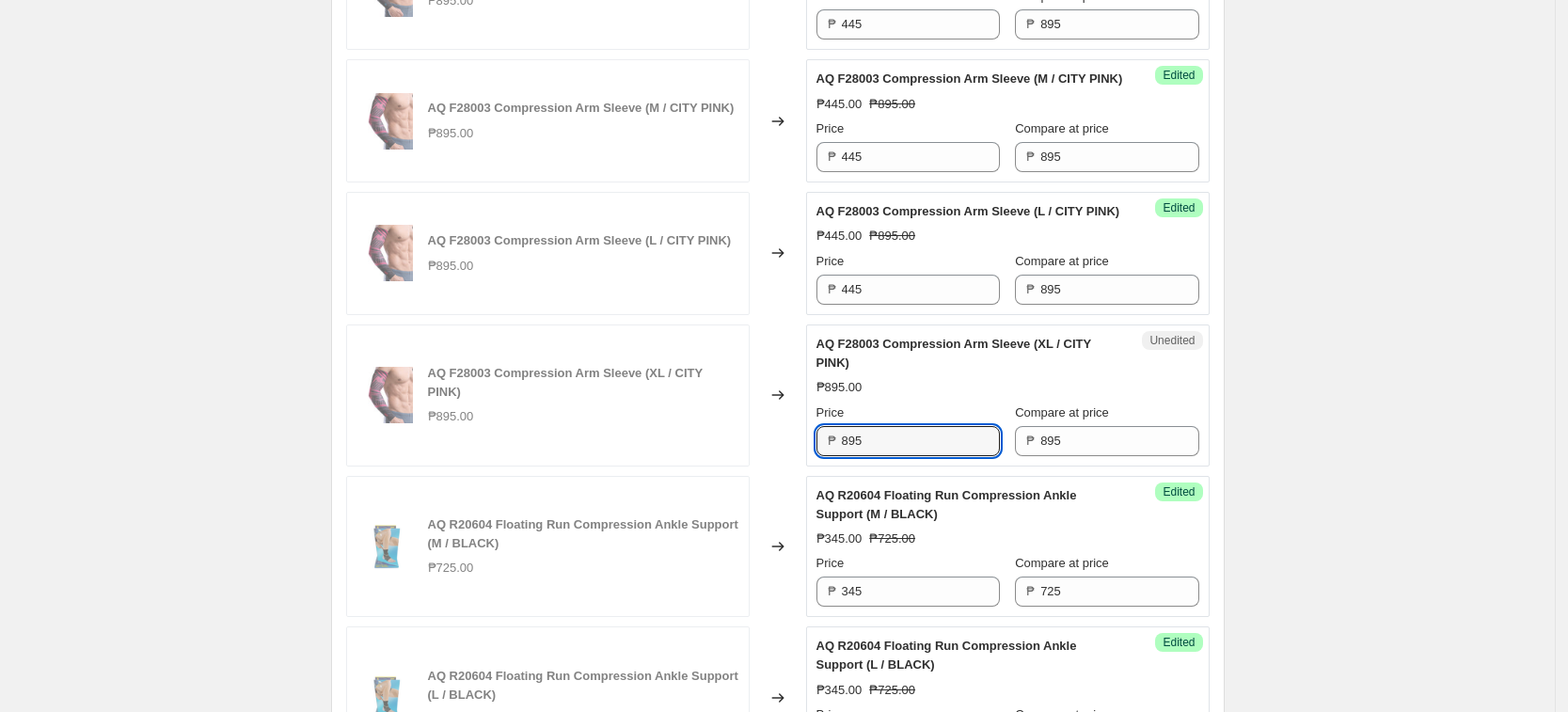 paste on "44" 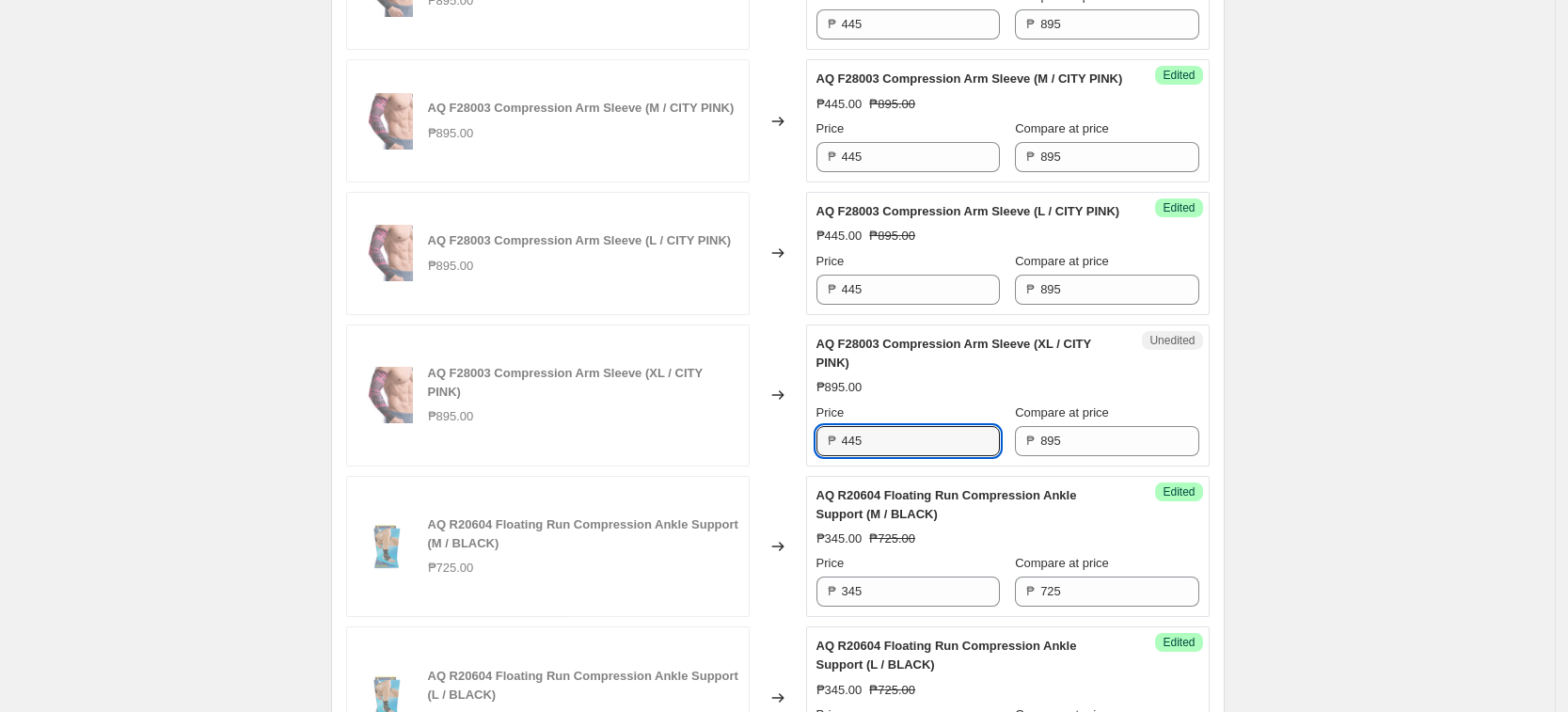 type on "445" 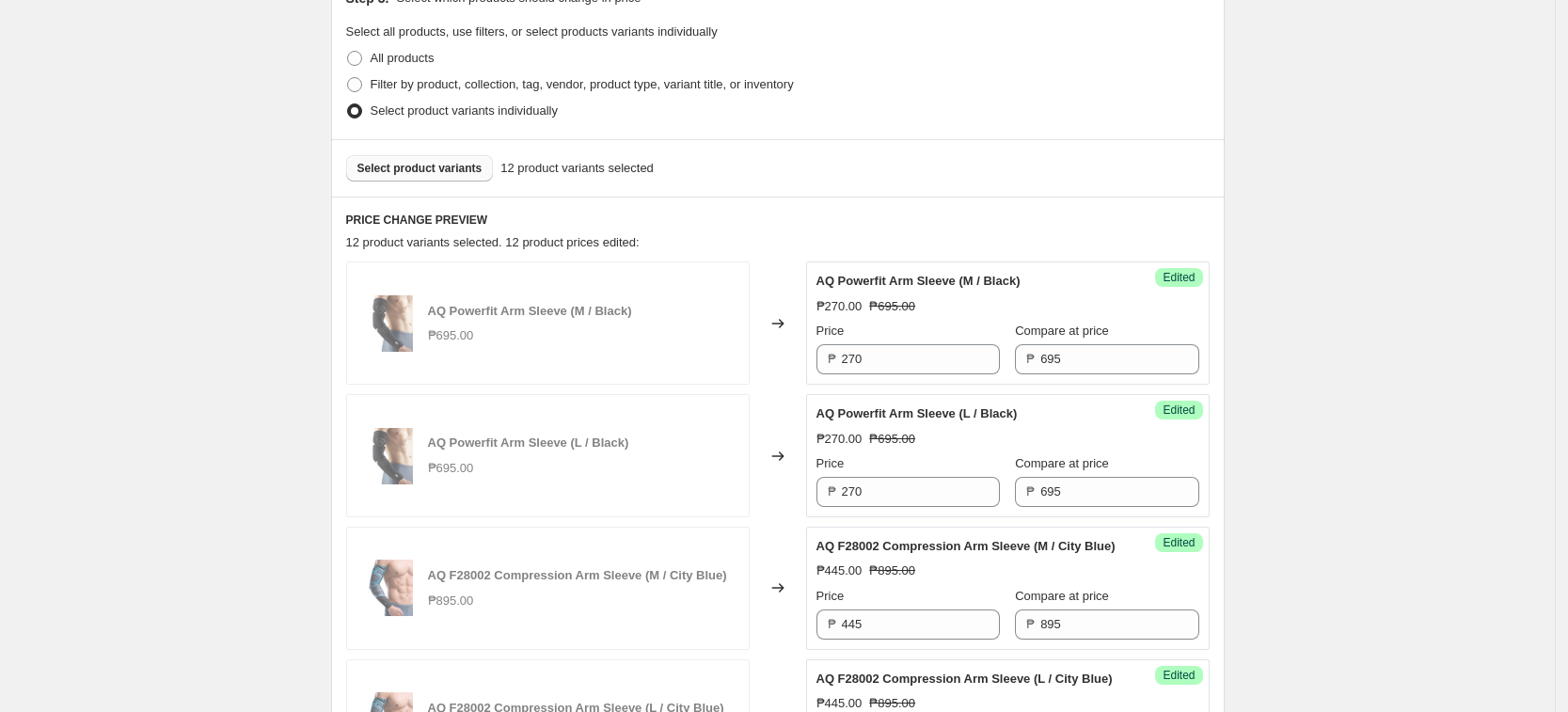 scroll, scrollTop: 331, scrollLeft: 0, axis: vertical 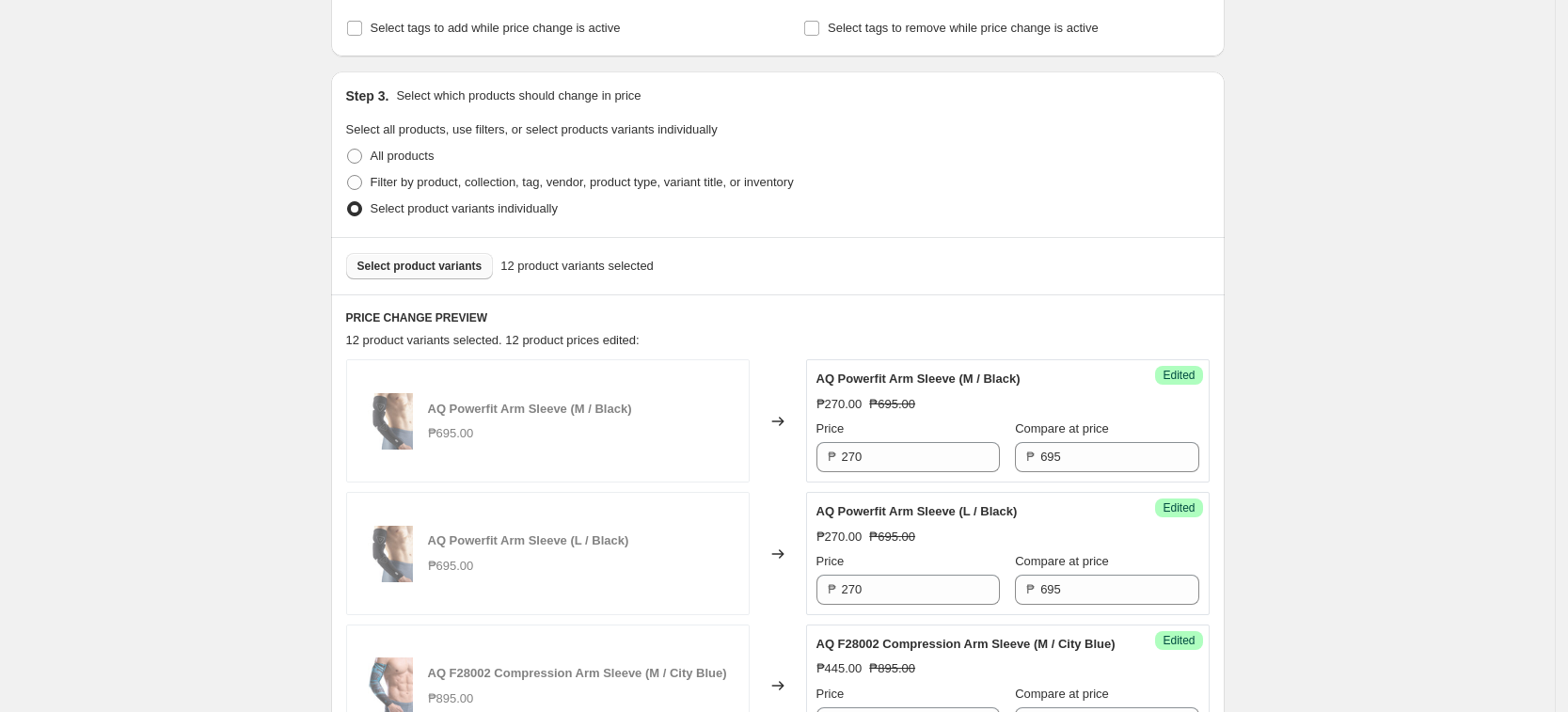 click on "Select product variants" at bounding box center (420, 266) 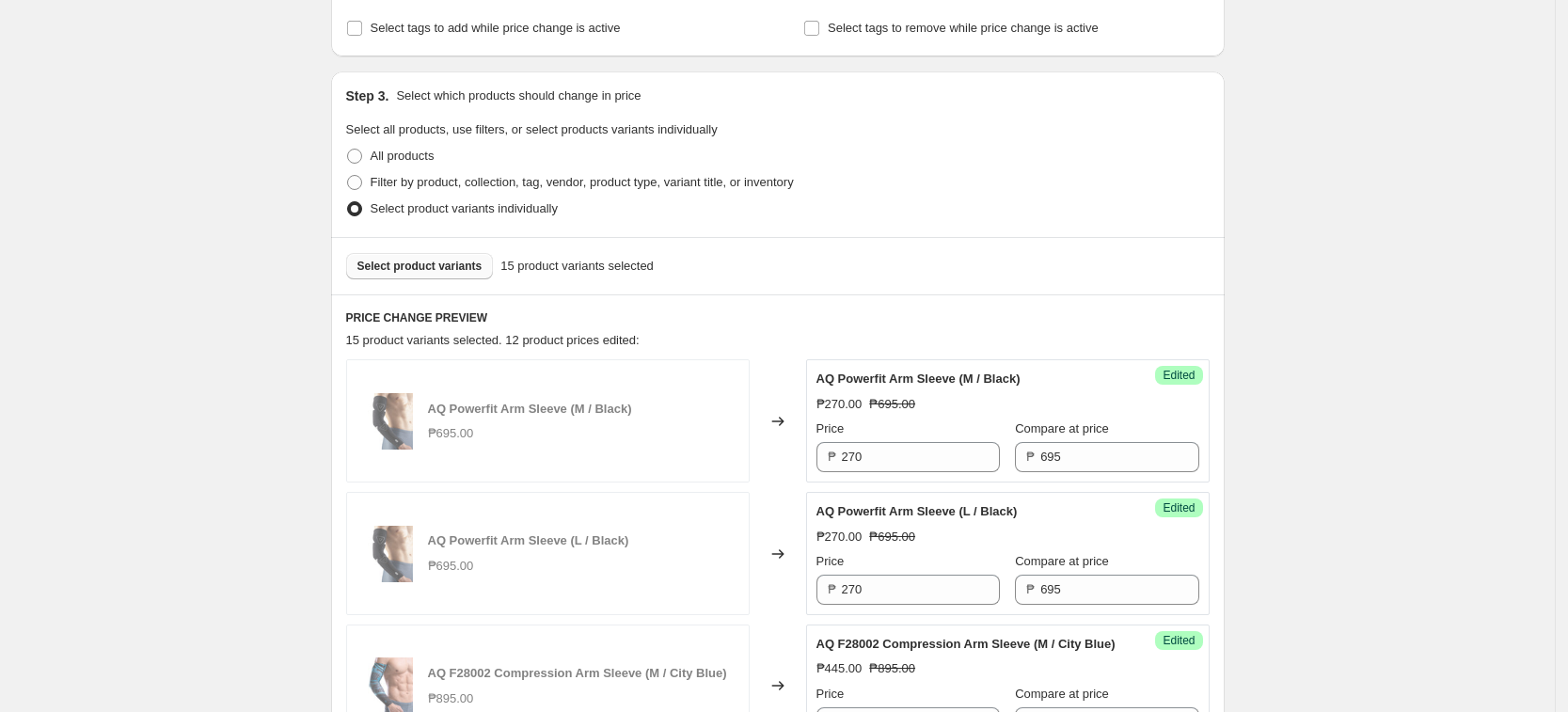 click on "Create new price [MEDICAL_DATA]. This page is ready Create new price [MEDICAL_DATA] Draft Step 1. Optionally give your price [MEDICAL_DATA] a title (eg "March 30% off sale on boots") [DATE] AQ Price Change This title is just for internal use, customers won't see it Step 2. Select how the prices should change Use bulk price change rules Set product prices individually Use CSV upload Select tags to add while price change is active Select tags to remove while price change is active Step 3. Select which products should change in price Select all products, use filters, or select products variants individually All products Filter by product, collection, tag, vendor, product type, variant title, or inventory Select product variants individually Select product variants 15   product variants selected PRICE CHANGE PREVIEW 15 product variants selected. 12 product prices edited: AQ Powerfit Arm Sleeve (M / Black) ₱695.00 Changed to Success Edited AQ Powerfit Arm Sleeve (M / Black) ₱270.00 ₱695.00 Price ₱ 270 ₱ 695 Success" at bounding box center (777, 1252) 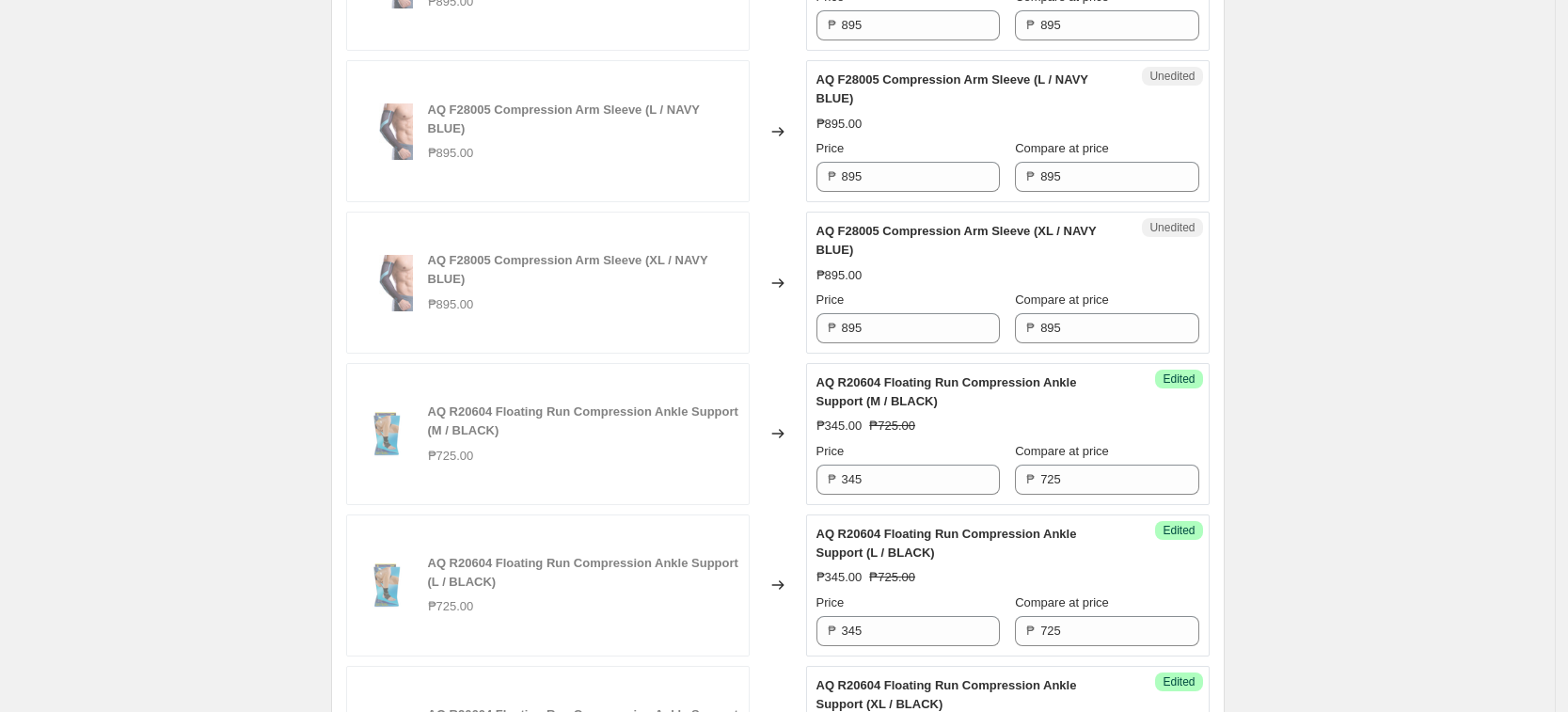 scroll, scrollTop: 1742, scrollLeft: 0, axis: vertical 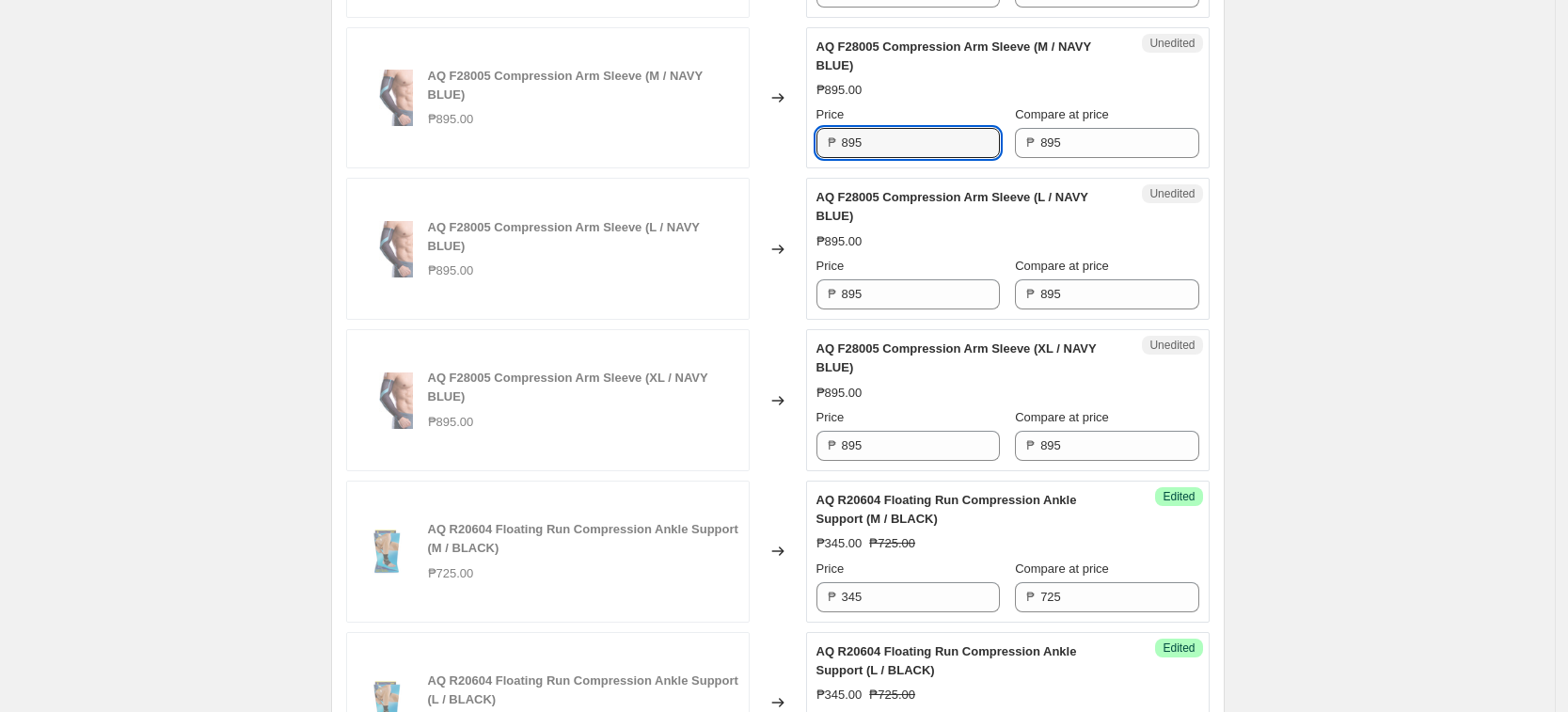 drag, startPoint x: 872, startPoint y: 242, endPoint x: 817, endPoint y: 242, distance: 55 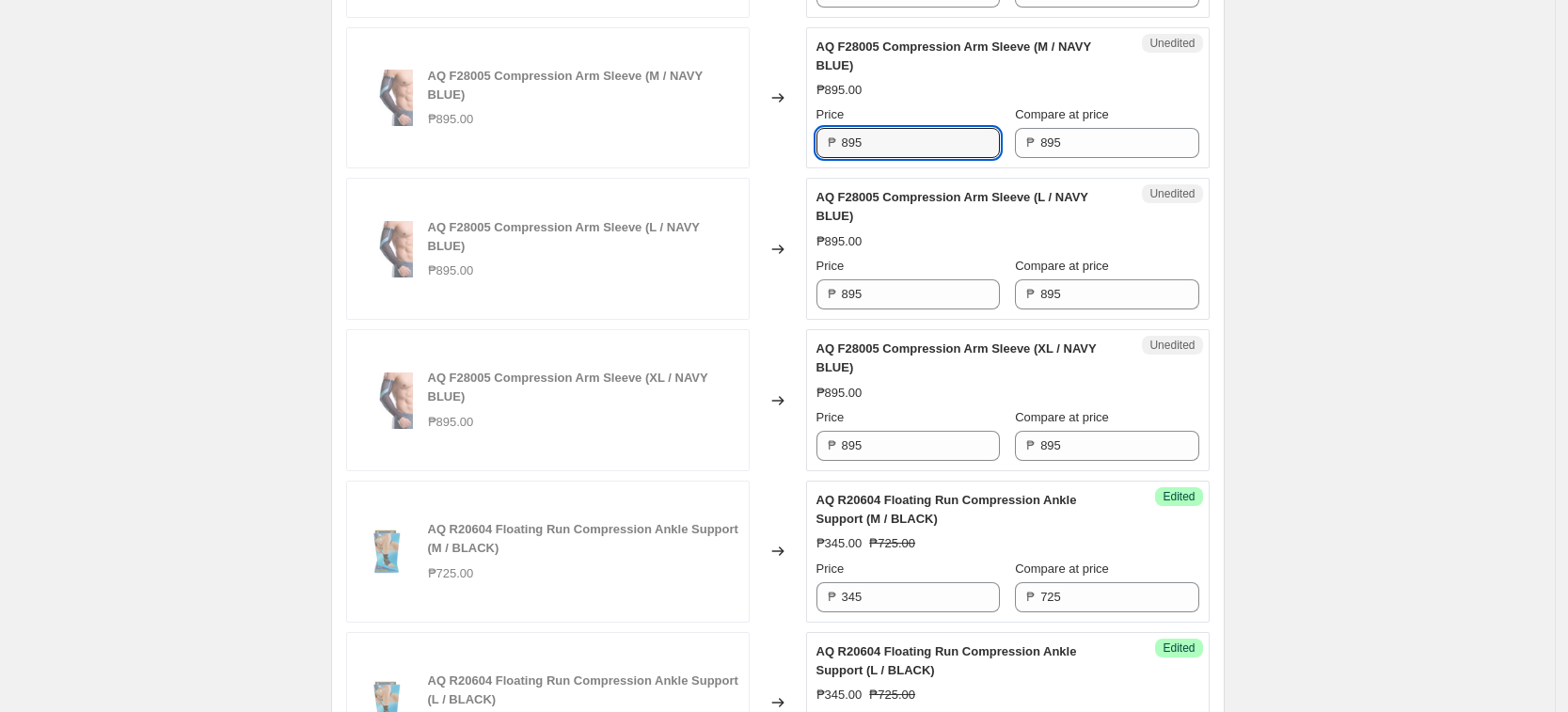 click on "Unedited AQ F28005 Compression Arm Sleeve (M / NAVY BLUE) ₱895.00 Price ₱ 895 Compare at price ₱ 895" at bounding box center [1007, 98] 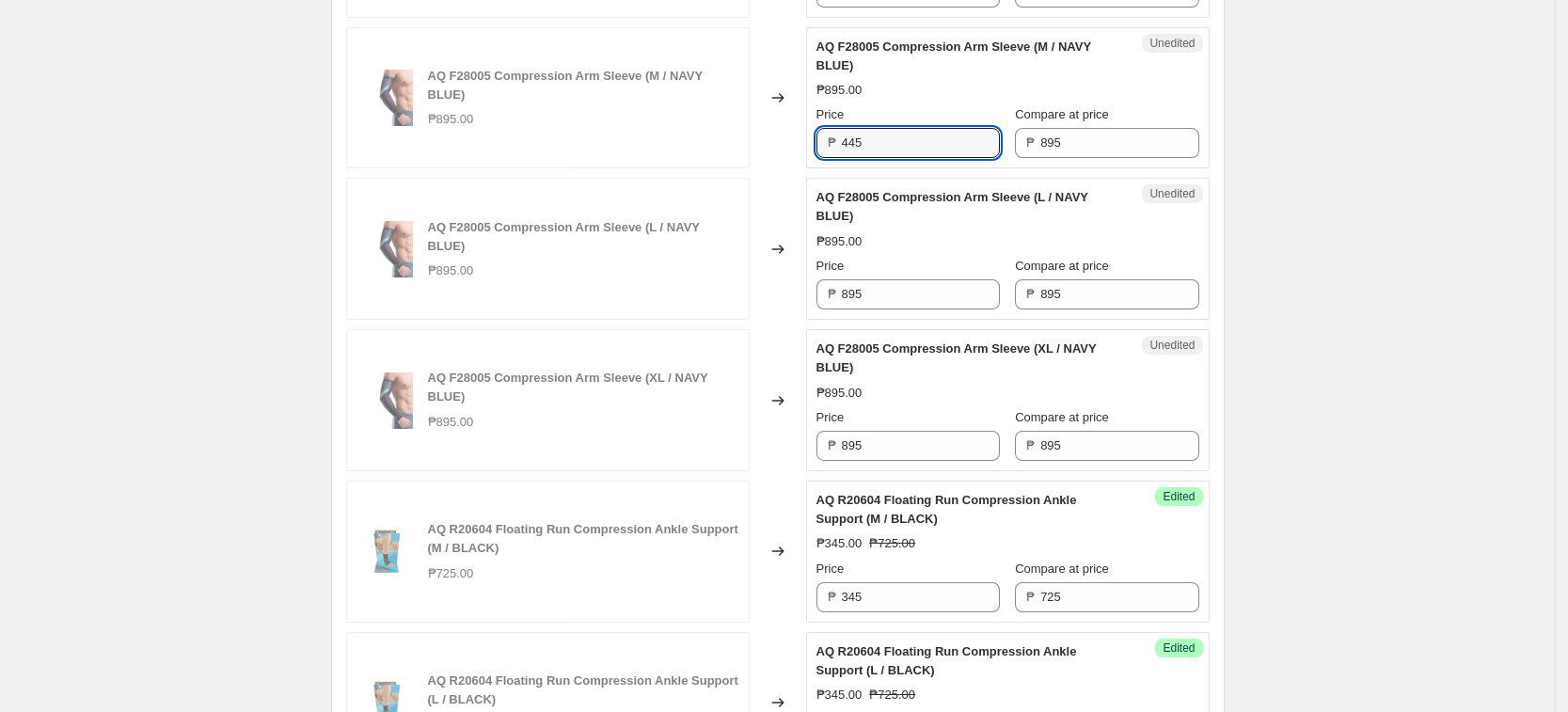 type on "445" 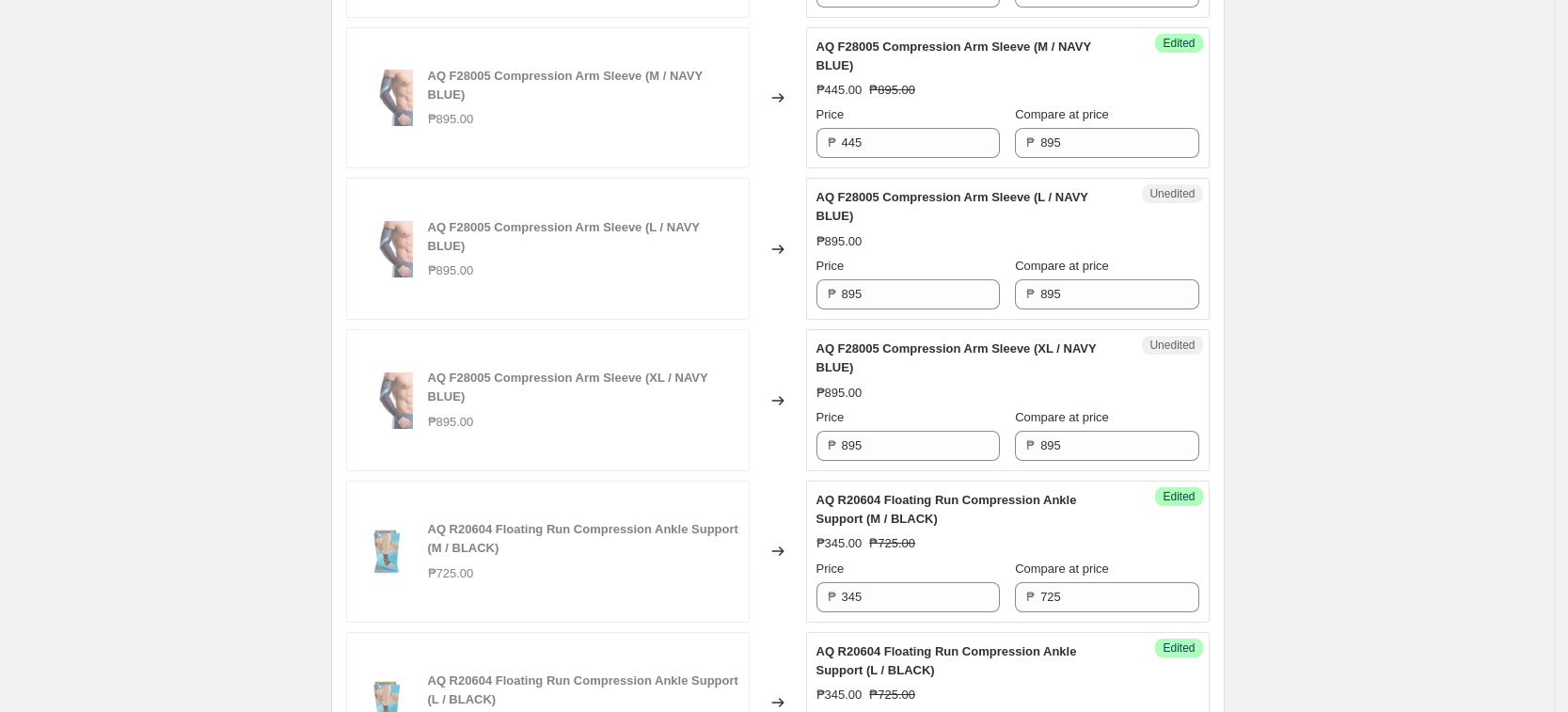 click on "Unedited AQ F28005 Compression Arm Sleeve (L / NAVY BLUE) ₱895.00 Price ₱ 895 Compare at price ₱ 895" at bounding box center (1007, 248) 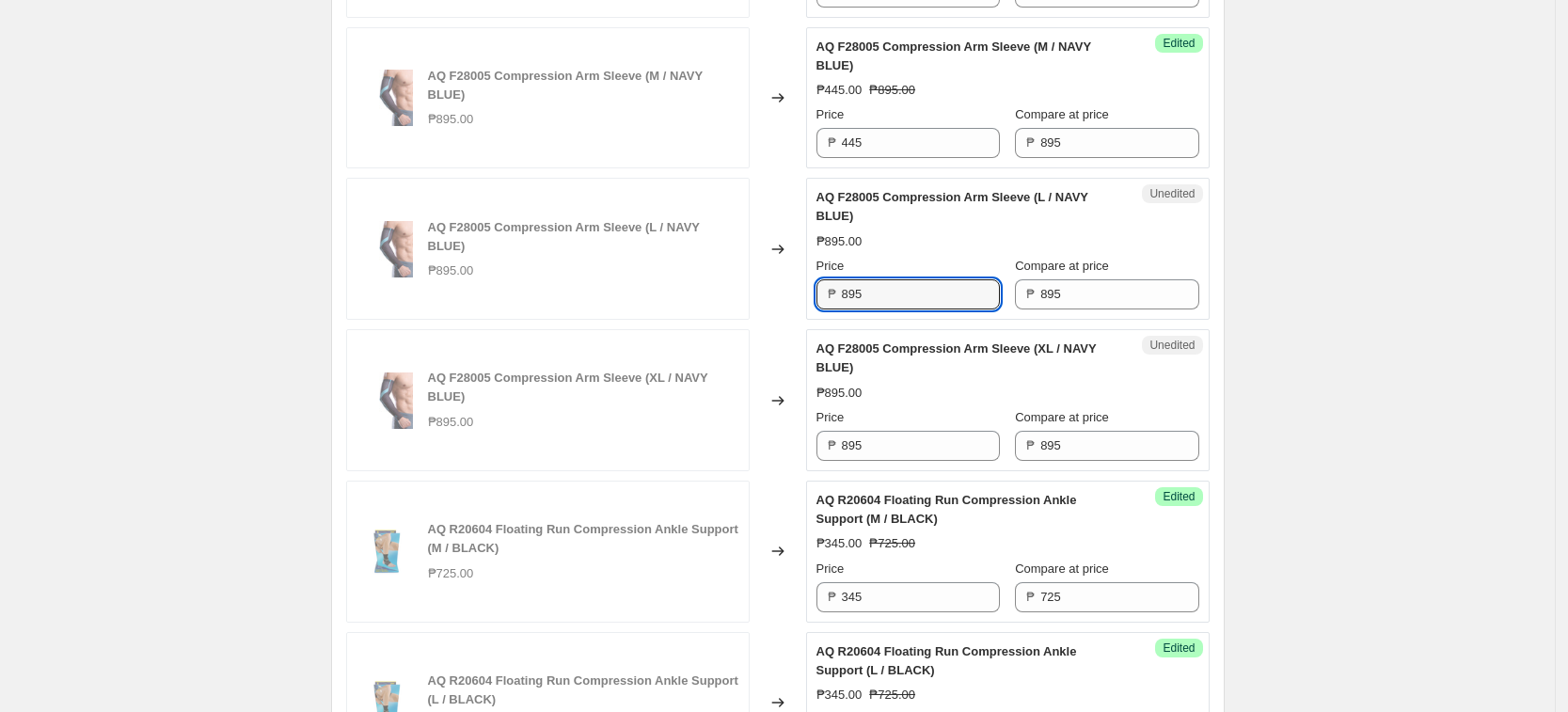 drag, startPoint x: 887, startPoint y: 389, endPoint x: 680, endPoint y: 388, distance: 207.00242 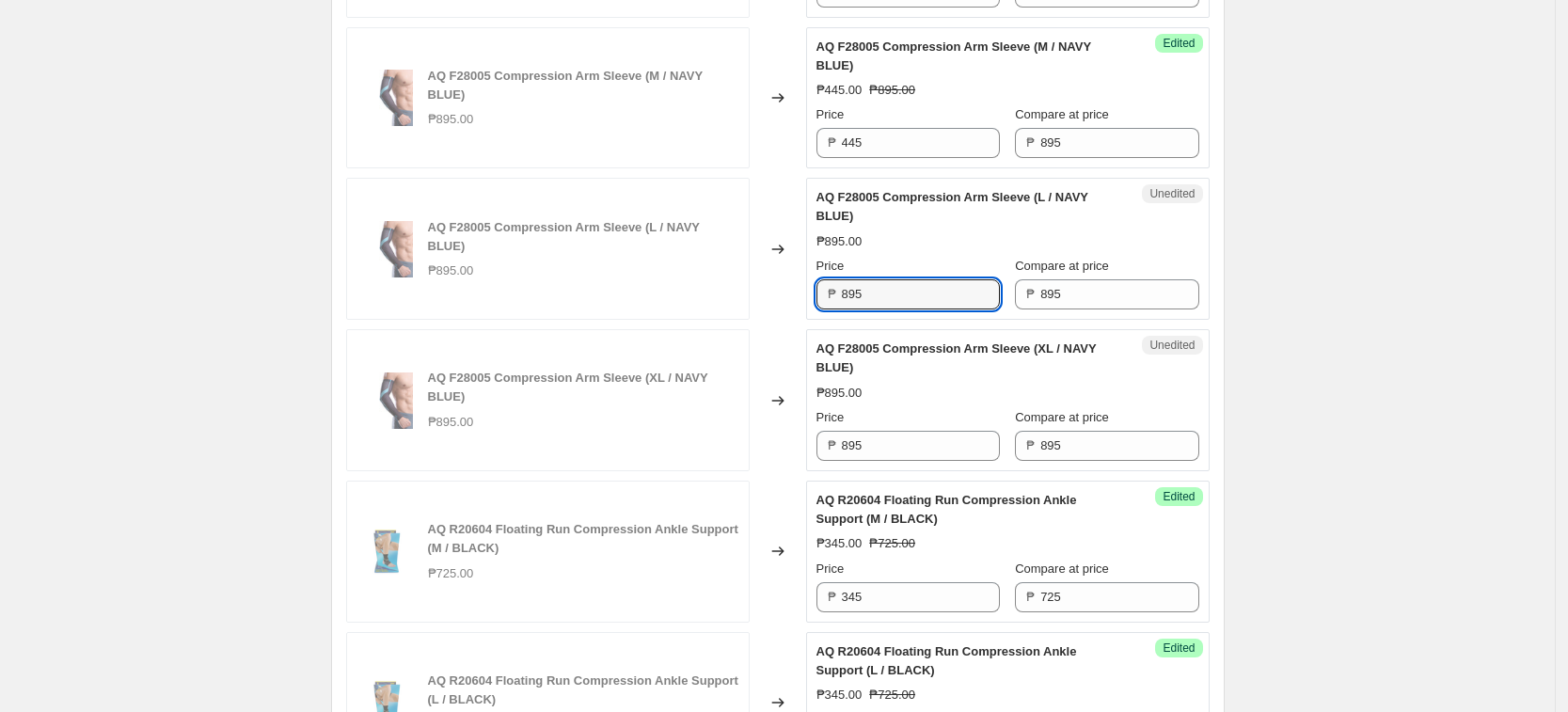 click on "AQ F28005 Compression Arm Sleeve (L / NAVY BLUE) ₱895.00 Changed to Unedited AQ F28005 Compression Arm Sleeve (L / NAVY BLUE) ₱895.00 Price ₱ 895 Compare at price ₱ 895" at bounding box center (778, 248) 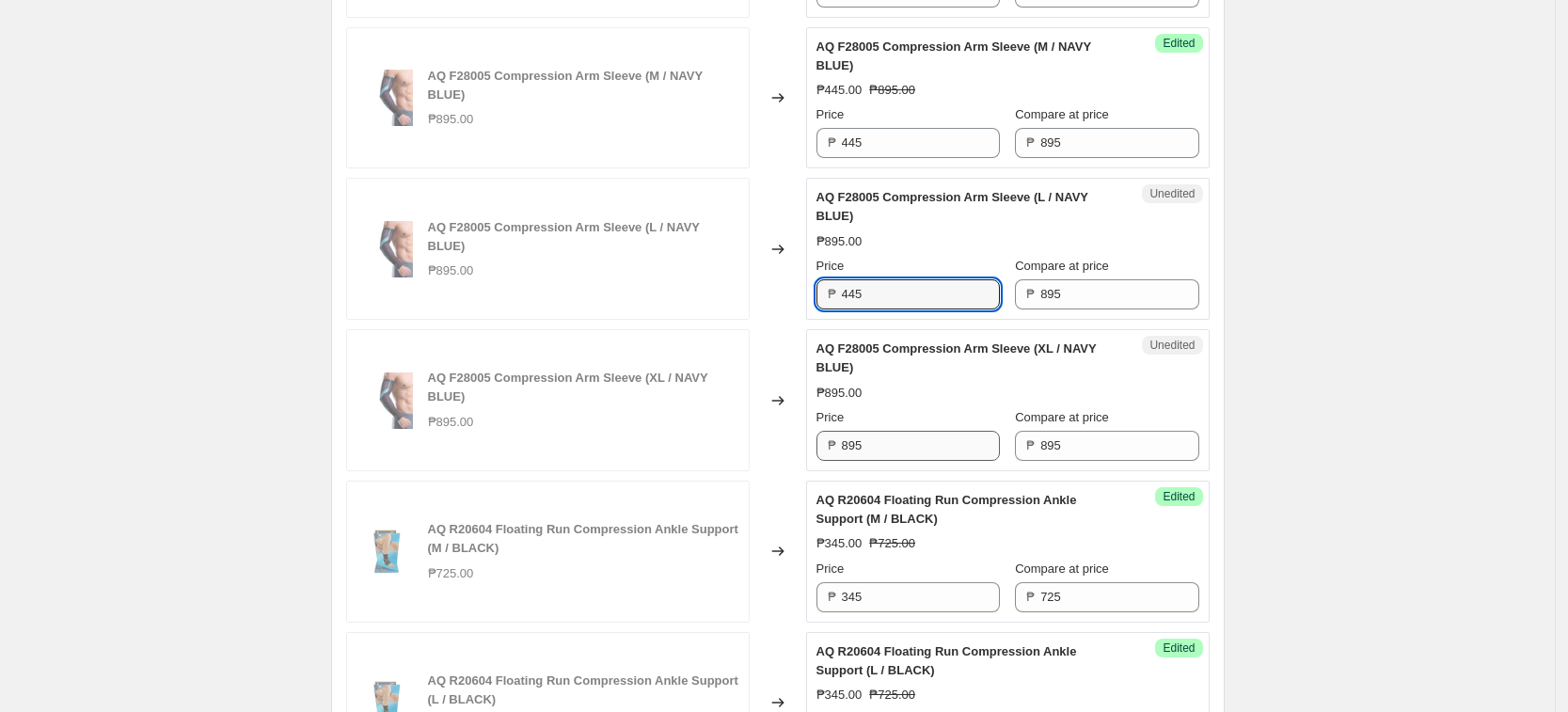type on "445" 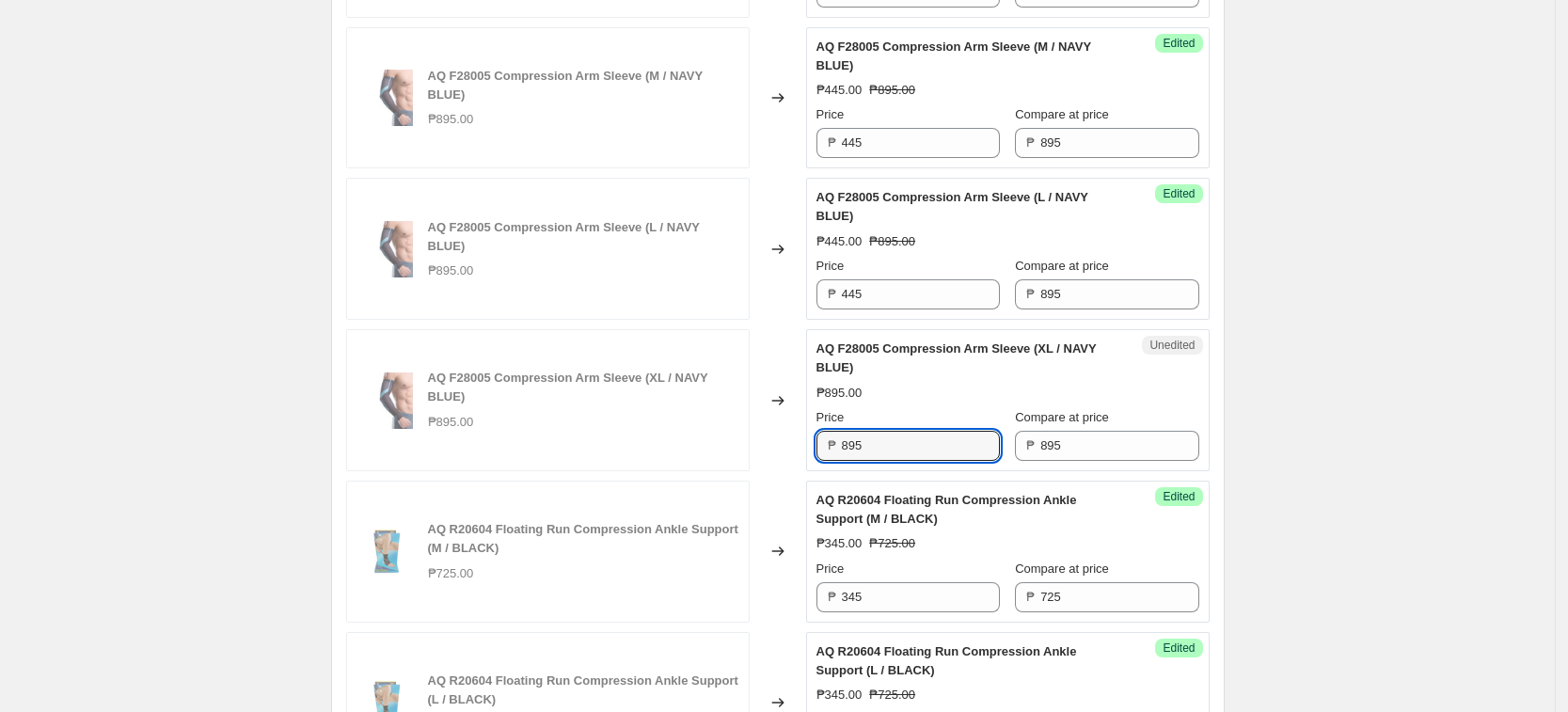 drag, startPoint x: 905, startPoint y: 553, endPoint x: 735, endPoint y: 549, distance: 170.04705 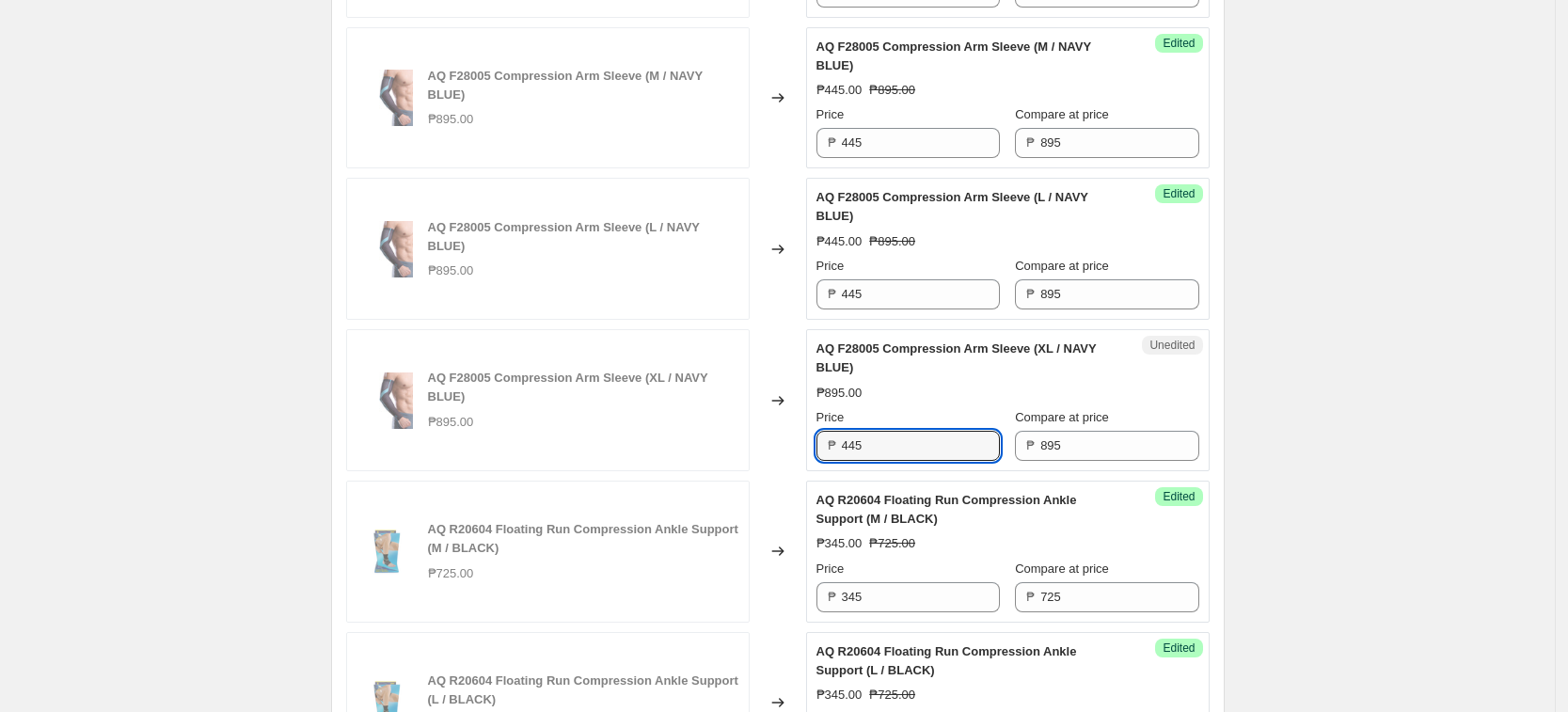 type on "445" 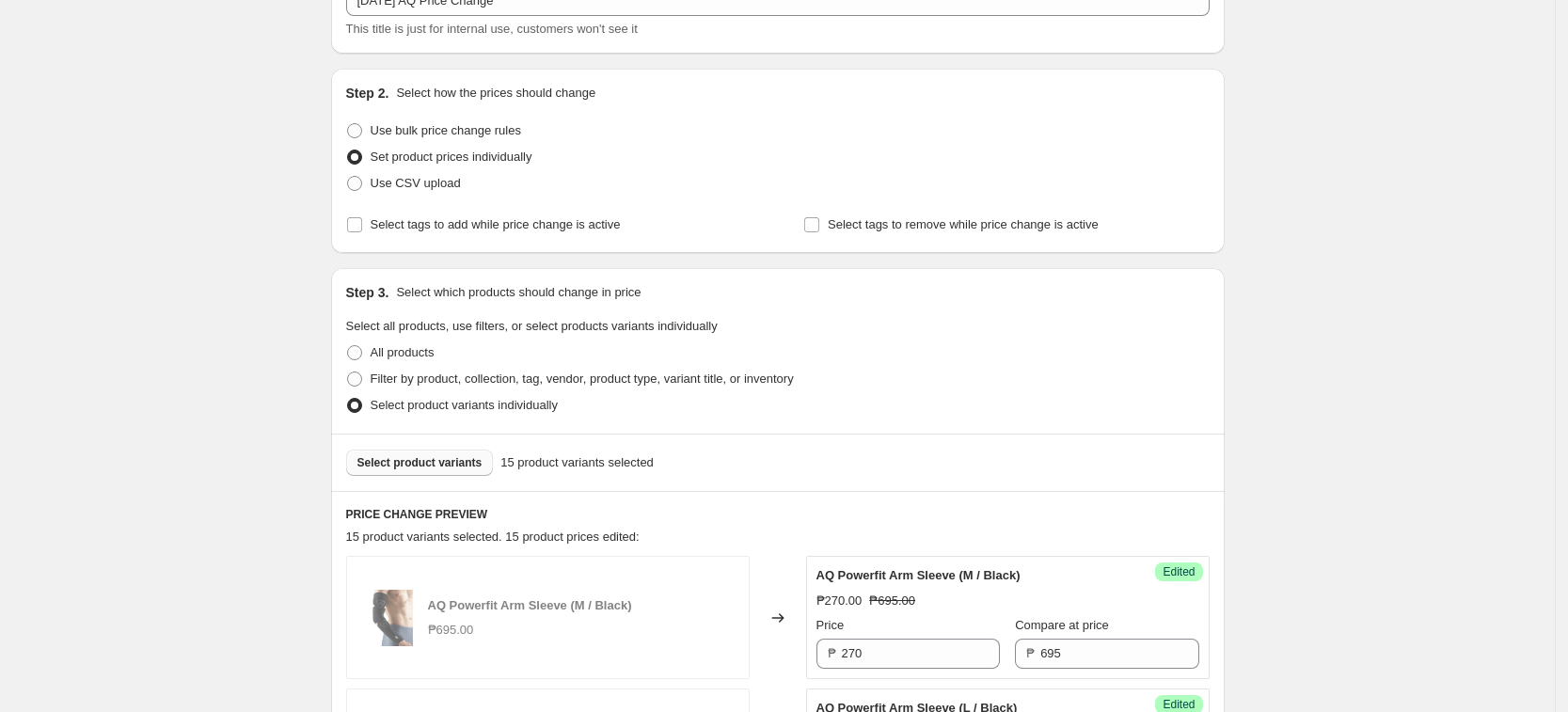 scroll, scrollTop: 235, scrollLeft: 0, axis: vertical 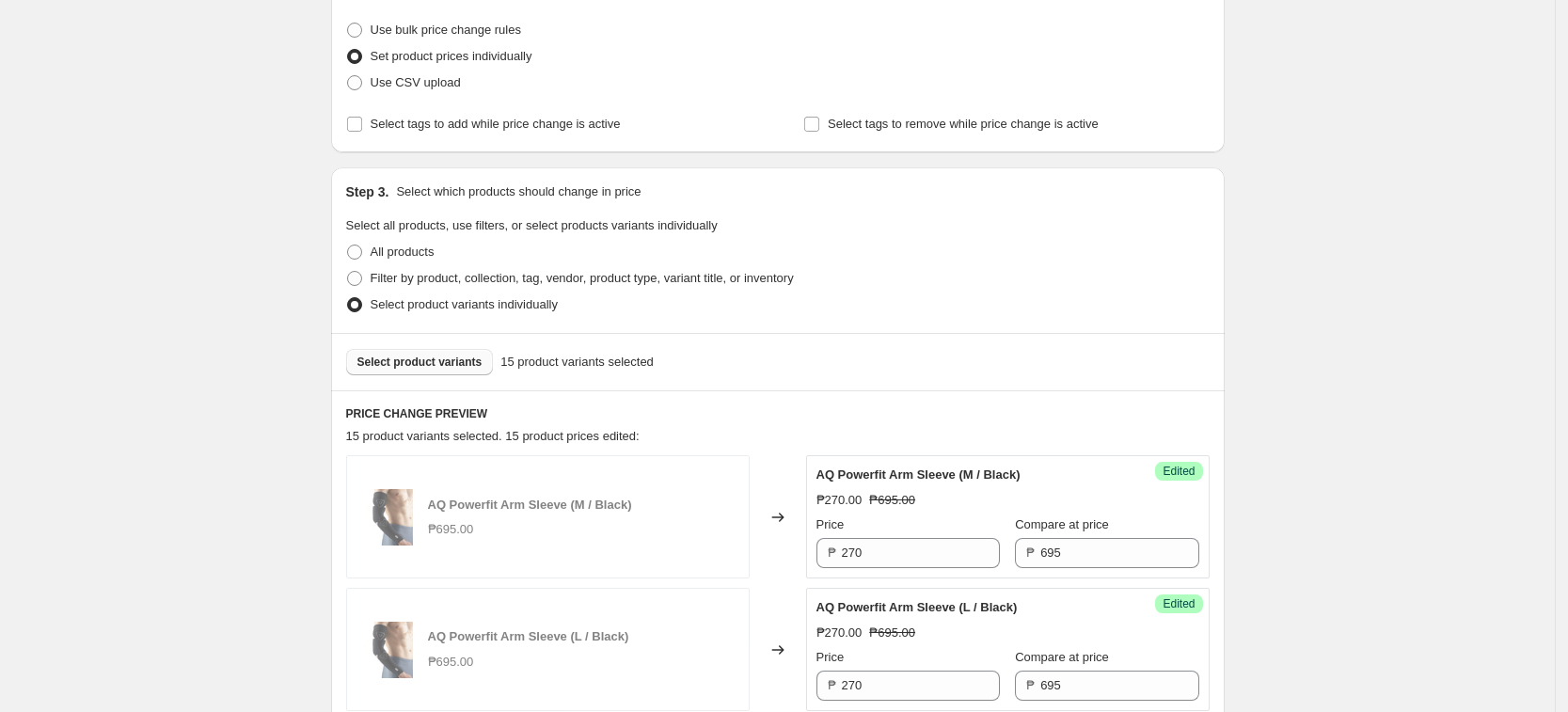 click on "Select product variants" at bounding box center (420, 362) 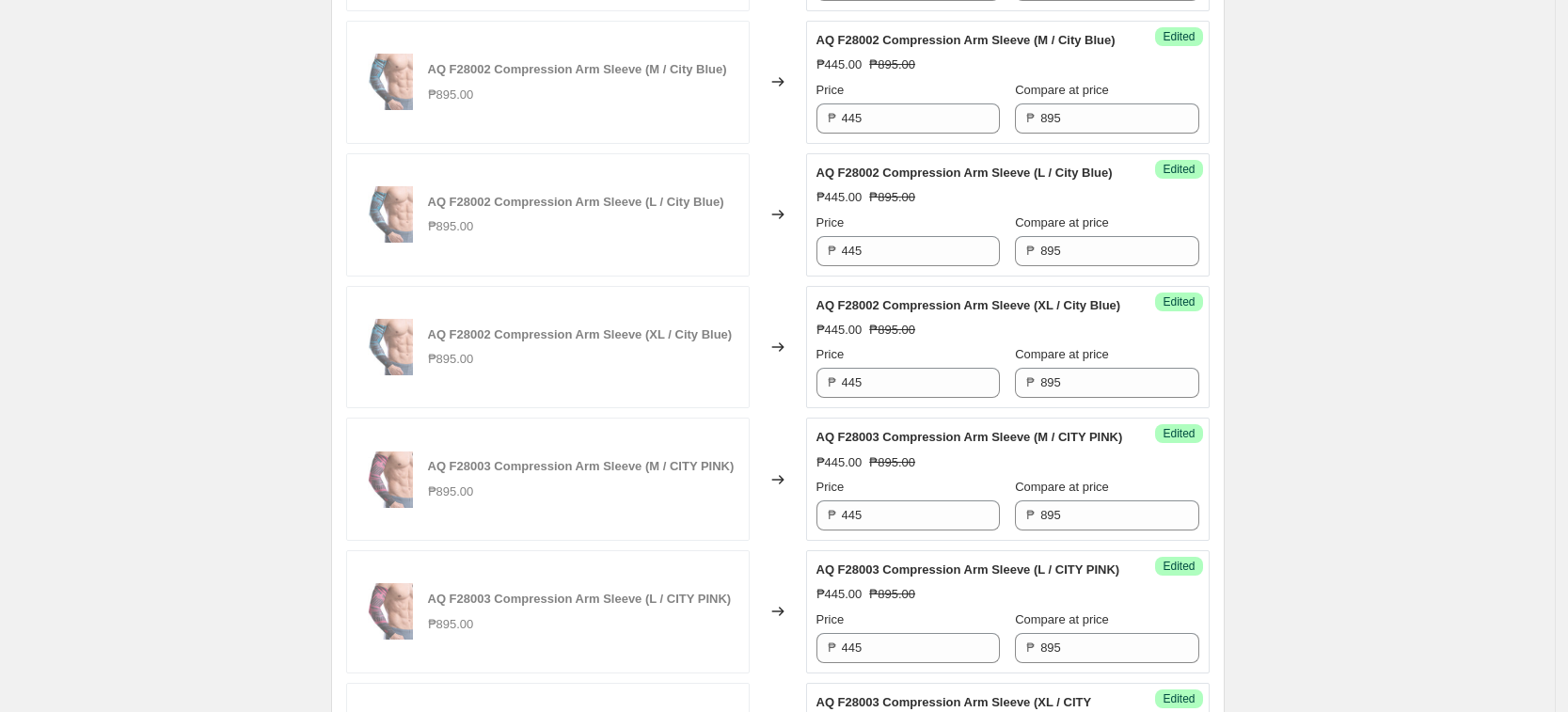 scroll, scrollTop: 941, scrollLeft: 0, axis: vertical 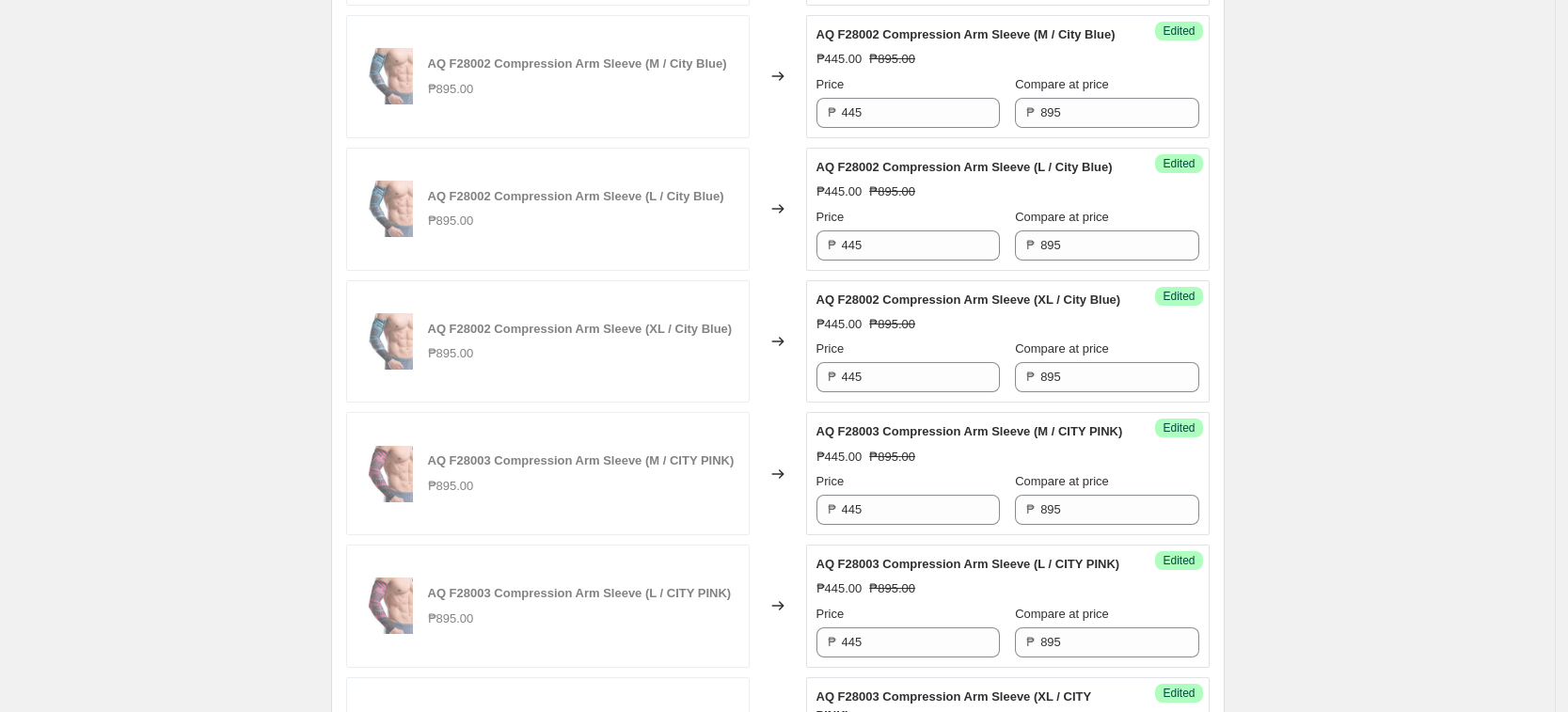 drag, startPoint x: 1460, startPoint y: 401, endPoint x: 1449, endPoint y: 401, distance: 11 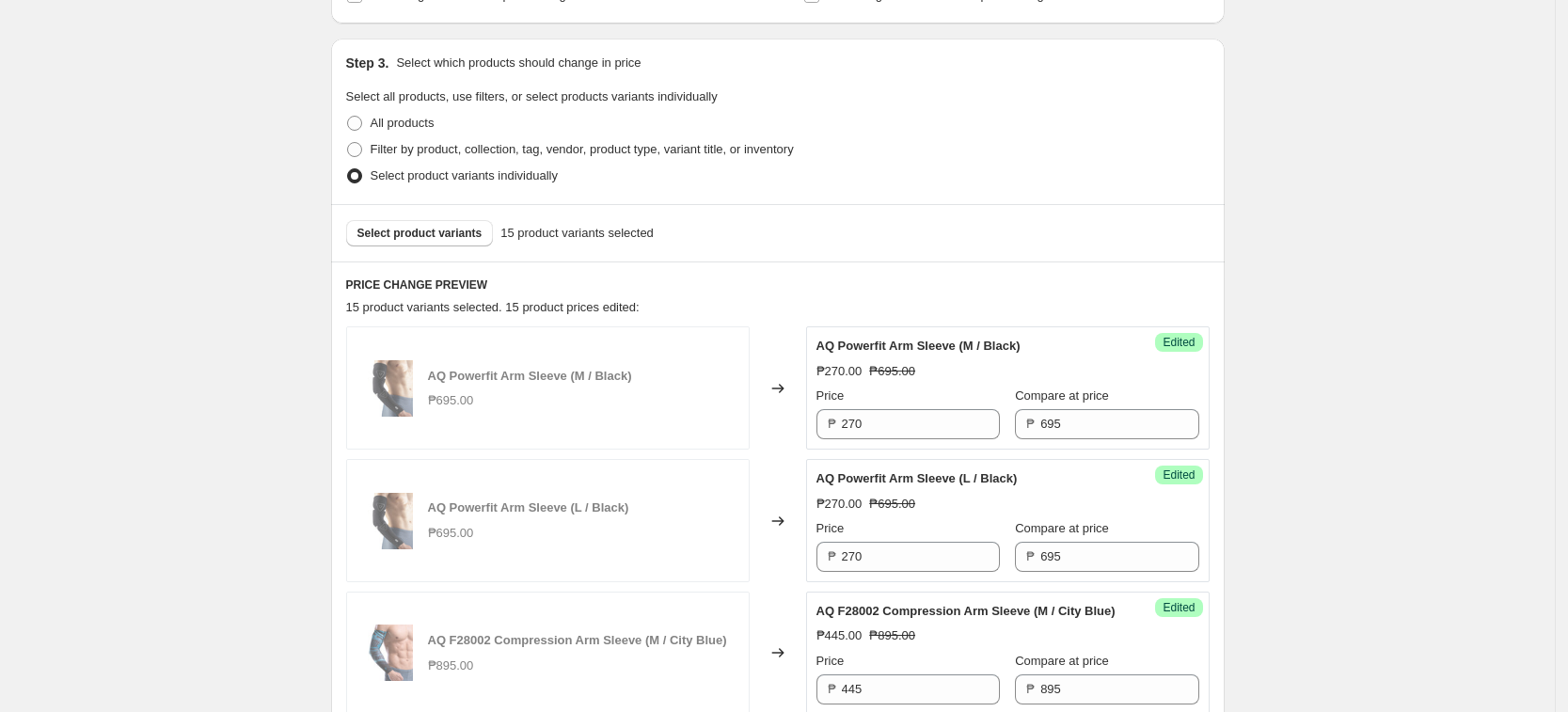 scroll, scrollTop: 353, scrollLeft: 0, axis: vertical 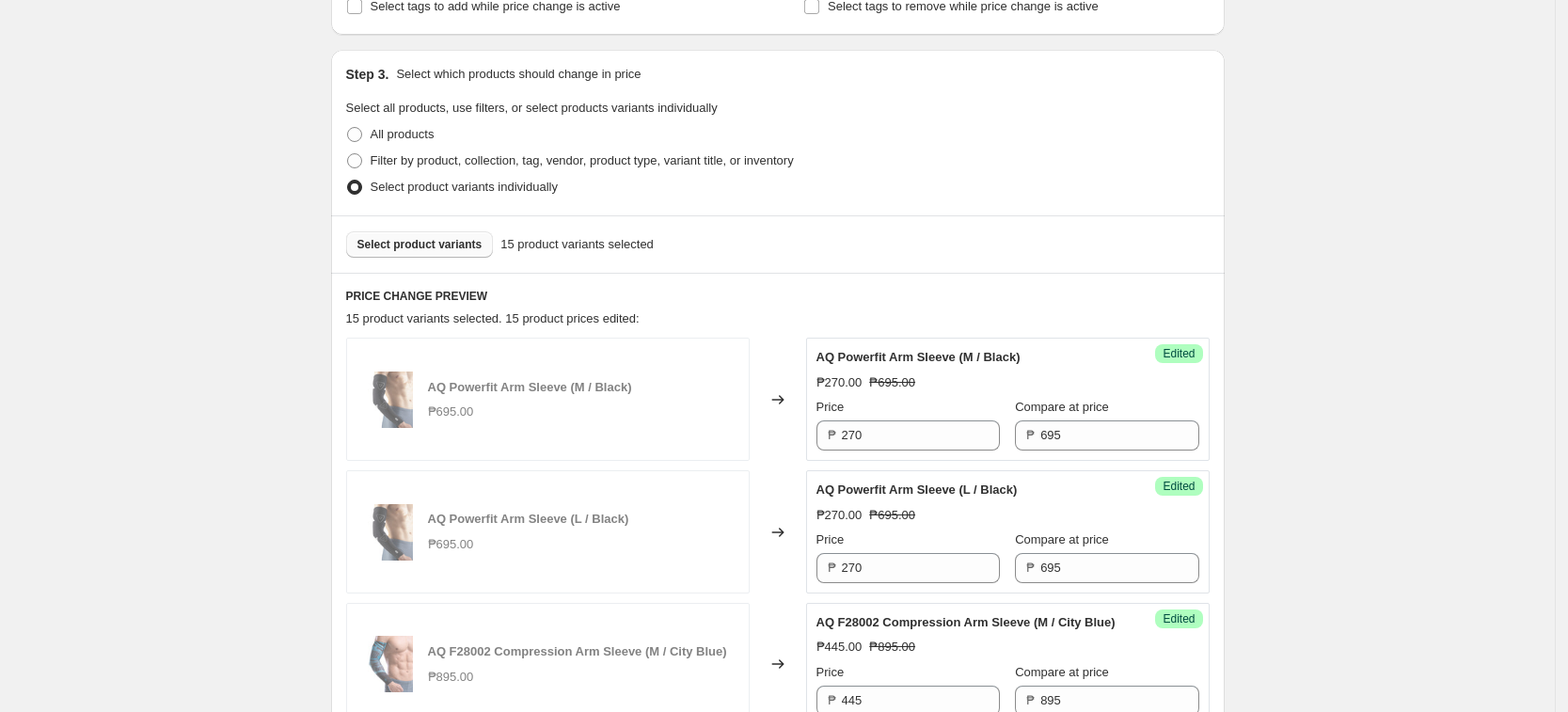 click on "Select product variants" at bounding box center (420, 245) 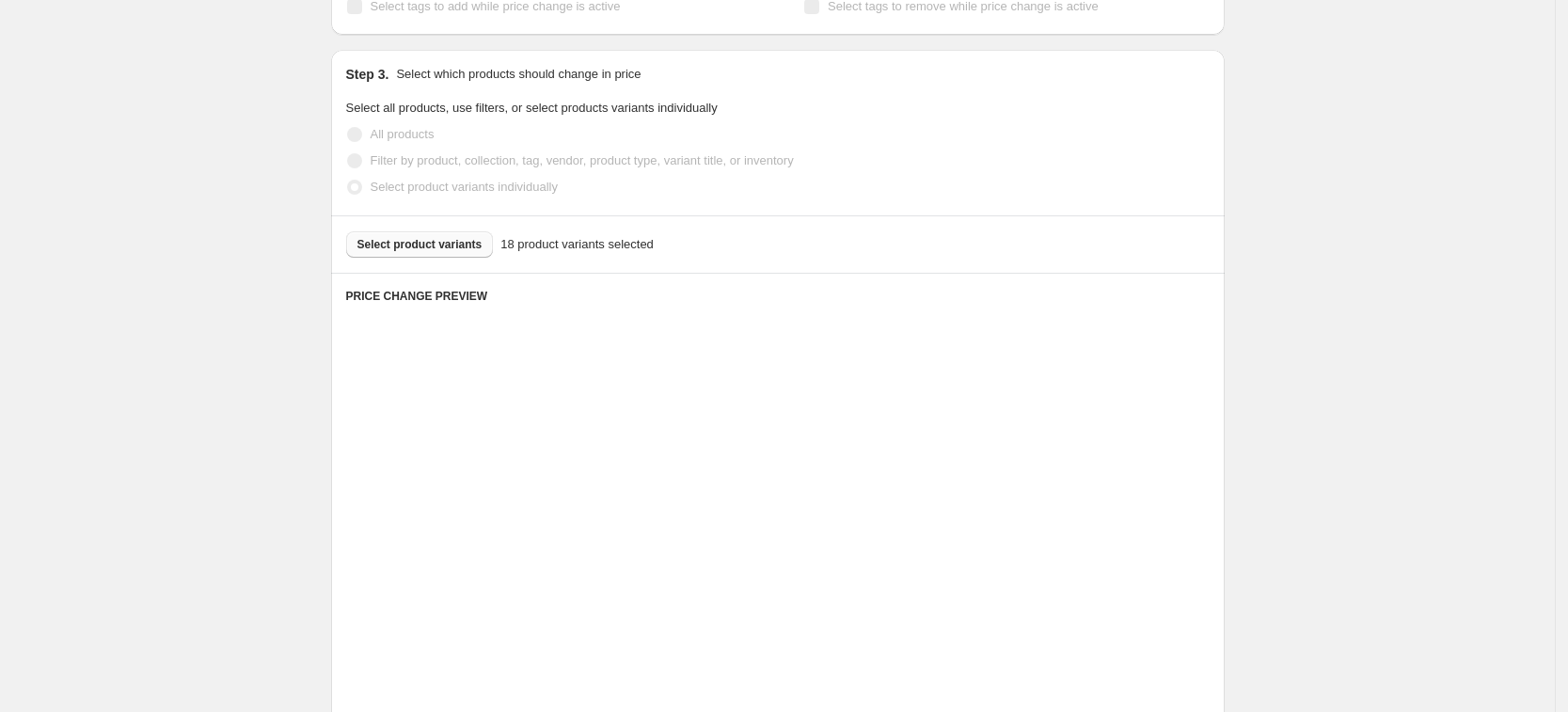 click on "Create new price [MEDICAL_DATA]. This page is ready Create new price [MEDICAL_DATA] Draft Step 1. Optionally give your price [MEDICAL_DATA] a title (eg "March 30% off sale on boots") [DATE] AQ Price Change This title is just for internal use, customers won't see it Step 2. Select how the prices should change Use bulk price change rules Set product prices individually Use CSV upload Select tags to add while price change is active Select tags to remove while price change is active Step 3. Select which products should change in price Select all products, use filters, or select products variants individually All products Filter by product, collection, tag, vendor, product type, variant title, or inventory Select product variants individually Select product variants 18   product variants selected PRICE CHANGE PREVIEW Placeholder Loading product variants... Loading... Placeholder ₱59.05 ₱65.61 Changed to Unedited Placeholder ₱53.15 ₱59.05 Price ₱ 53.15 Compare at price ₱ 59.05 Loading... Placeholder ₱59.05 Price" at bounding box center (777, 1486) 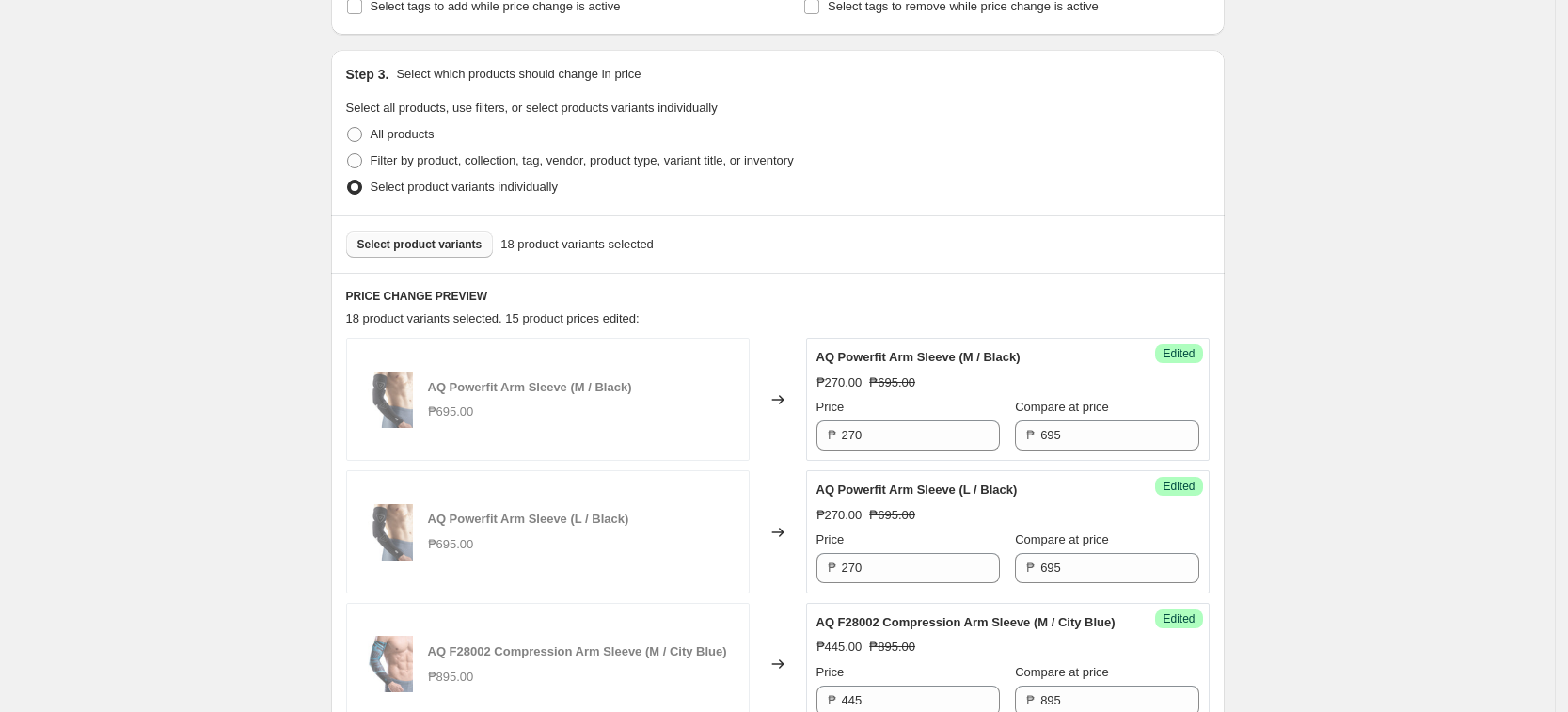 click on "Create new price [MEDICAL_DATA]. This page is ready Create new price [MEDICAL_DATA] Draft Step 1. Optionally give your price [MEDICAL_DATA] a title (eg "March 30% off sale on boots") [DATE] AQ Price Change This title is just for internal use, customers won't see it Step 2. Select how the prices should change Use bulk price change rules Set product prices individually Use CSV upload Select tags to add while price change is active Select tags to remove while price change is active Step 3. Select which products should change in price Select all products, use filters, or select products variants individually All products Filter by product, collection, tag, vendor, product type, variant title, or inventory Select product variants individually Select product variants 18   product variants selected PRICE CHANGE PREVIEW 18 product variants selected. 15 product prices edited: AQ Powerfit Arm Sleeve (M / Black) ₱695.00 Changed to Success Edited AQ Powerfit Arm Sleeve (M / Black) ₱270.00 ₱695.00 Price ₱ 270 ₱ 695 Success" at bounding box center [777, 1429] 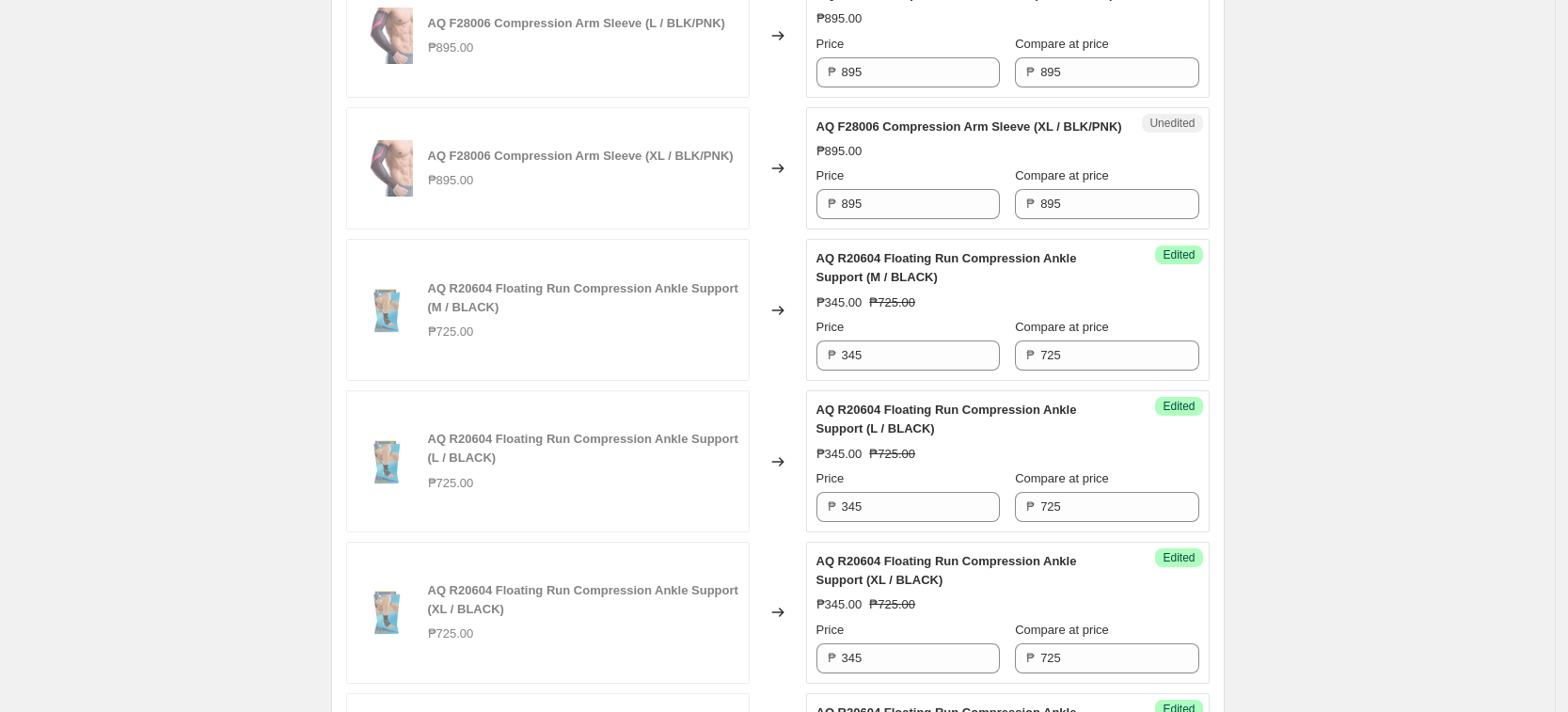 scroll, scrollTop: 2116, scrollLeft: 0, axis: vertical 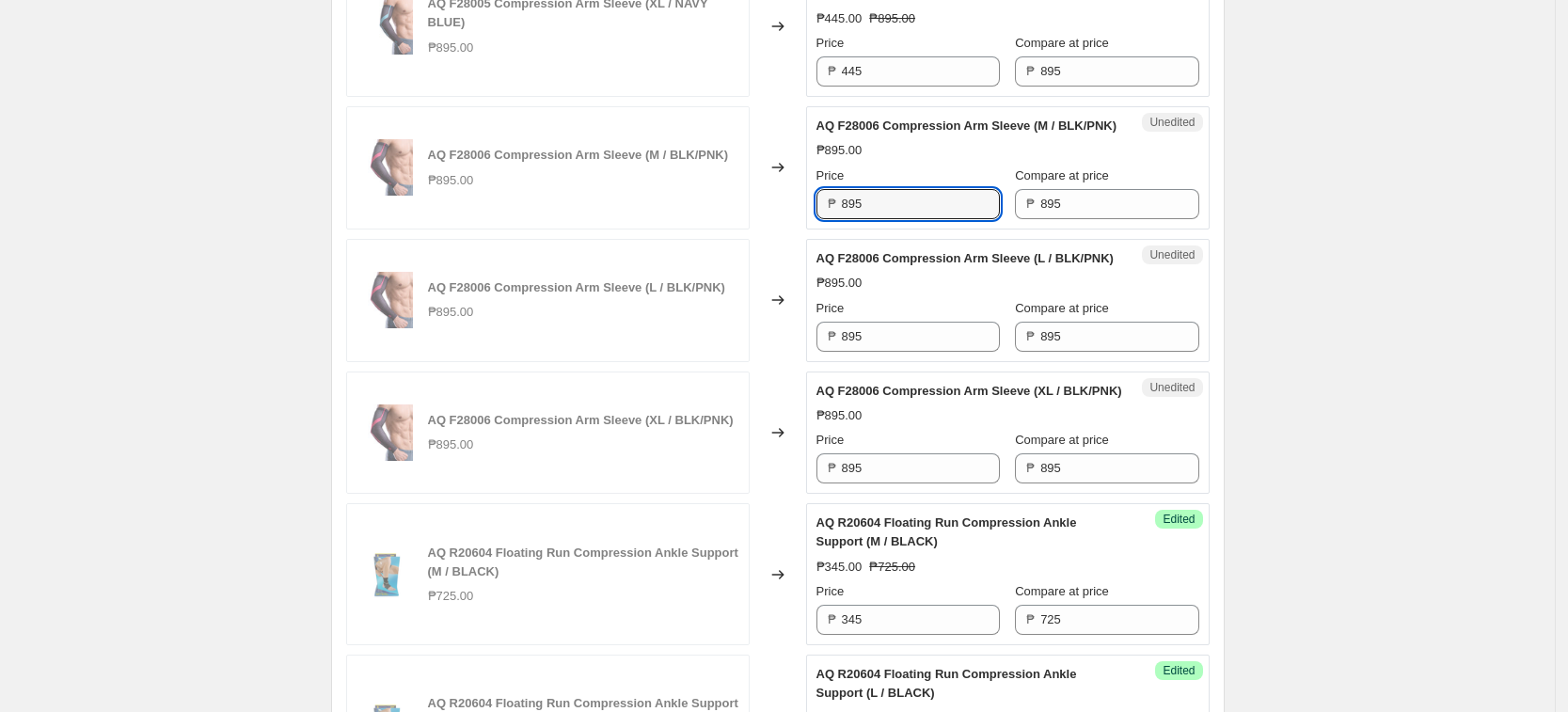 drag, startPoint x: 884, startPoint y: 317, endPoint x: 752, endPoint y: 317, distance: 132 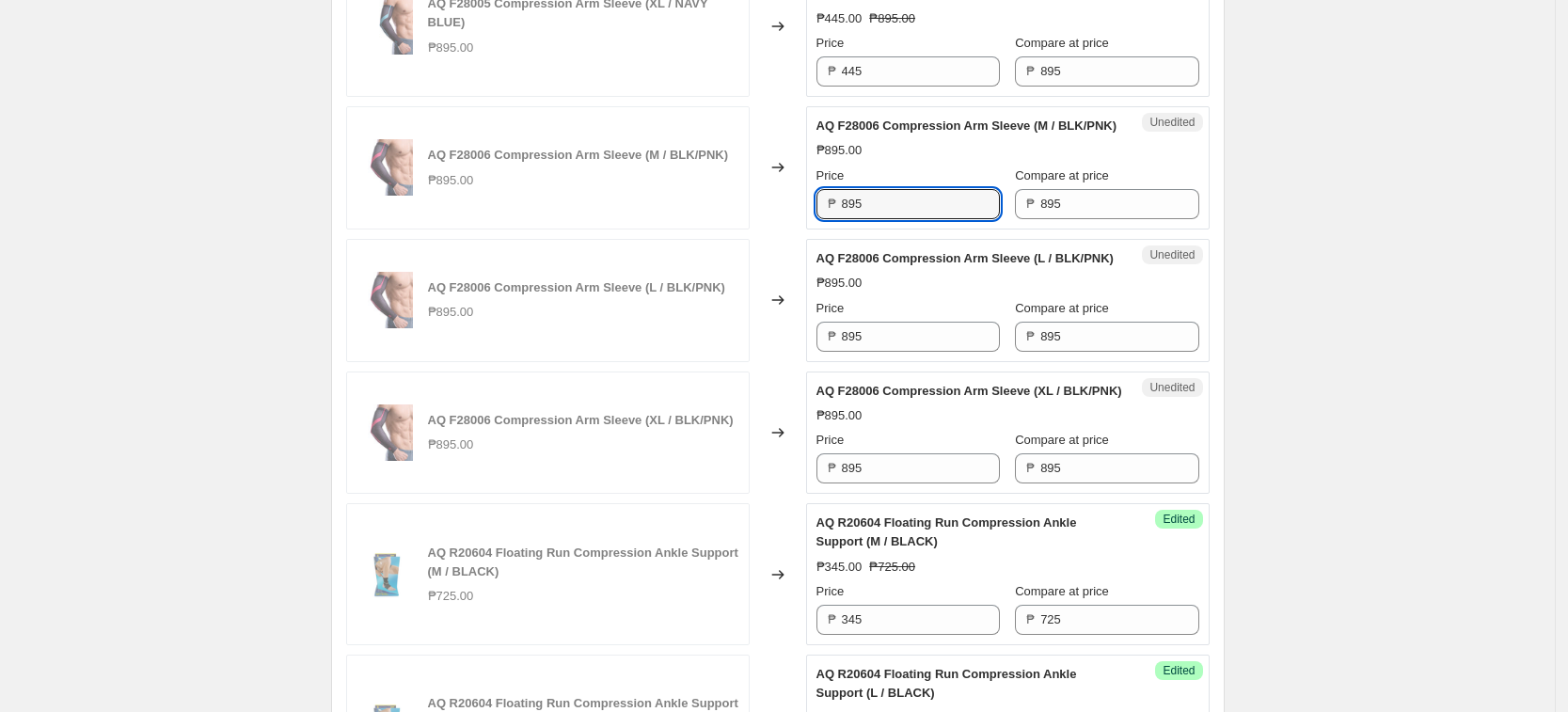 click on "AQ F28006 Compression Arm Sleeve (M / BLK/PNK) ₱895.00 Changed to Unedited AQ F28006 Compression Arm Sleeve (M / BLK/PNK) ₱895.00 Price ₱ 895 Compare at price ₱ 895" at bounding box center [778, 167] 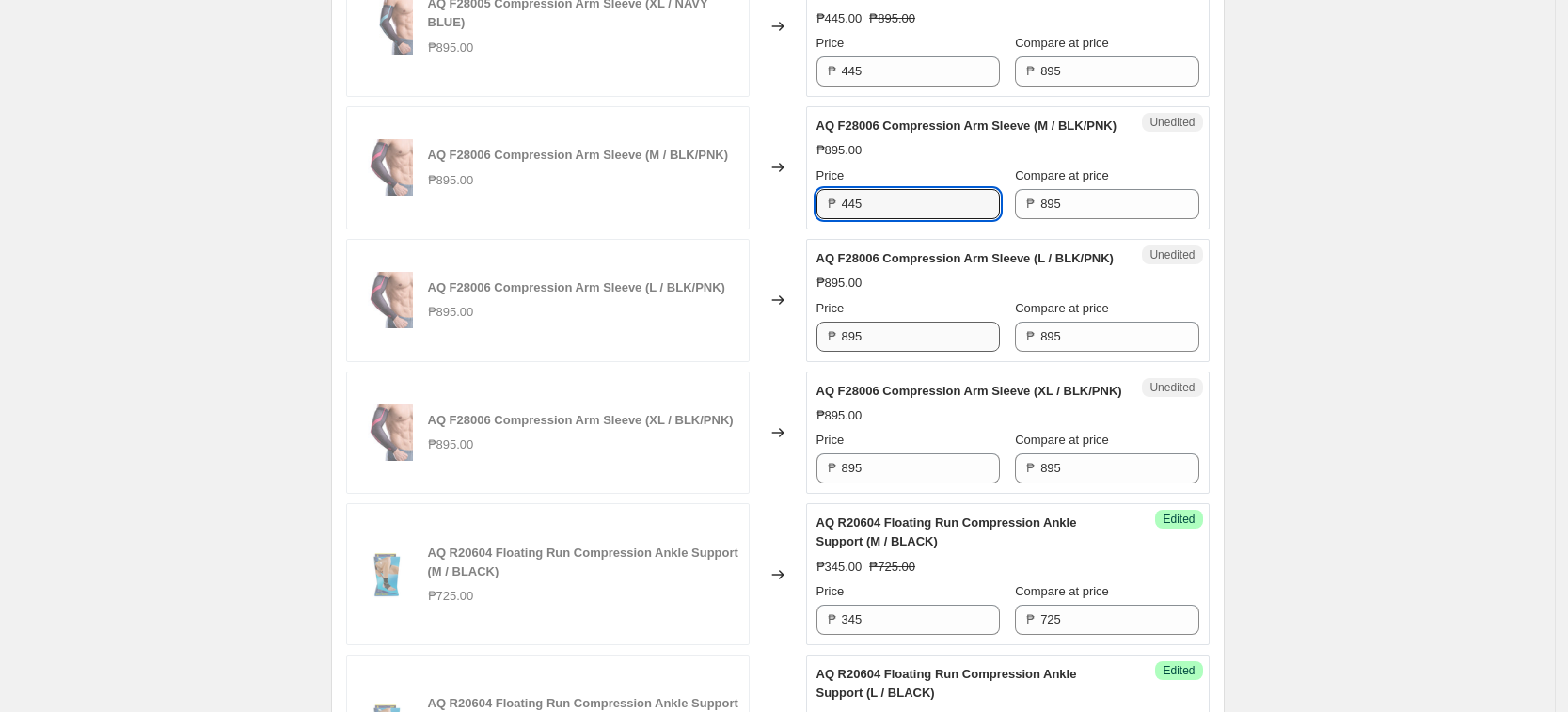 type on "445" 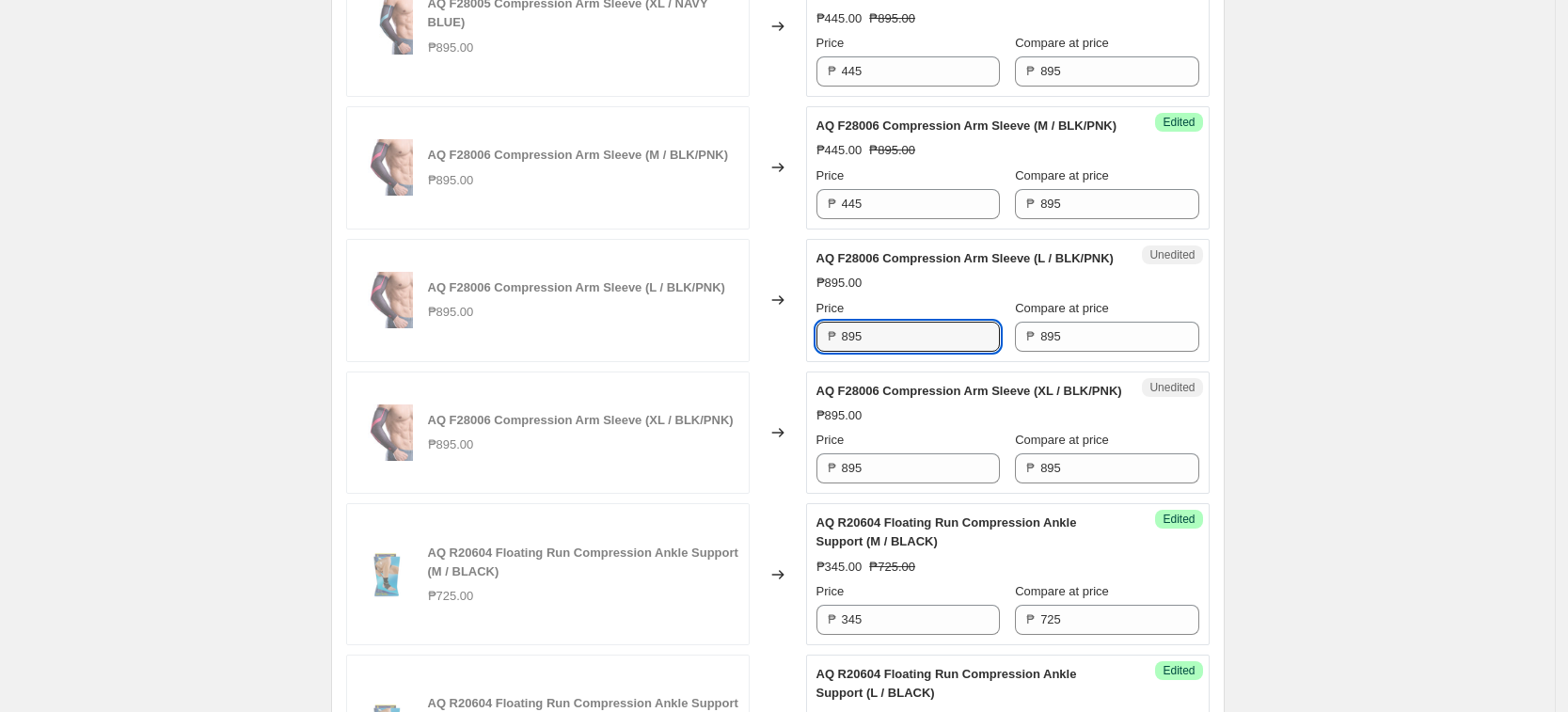 drag, startPoint x: 885, startPoint y: 474, endPoint x: 737, endPoint y: 475, distance: 148.00338 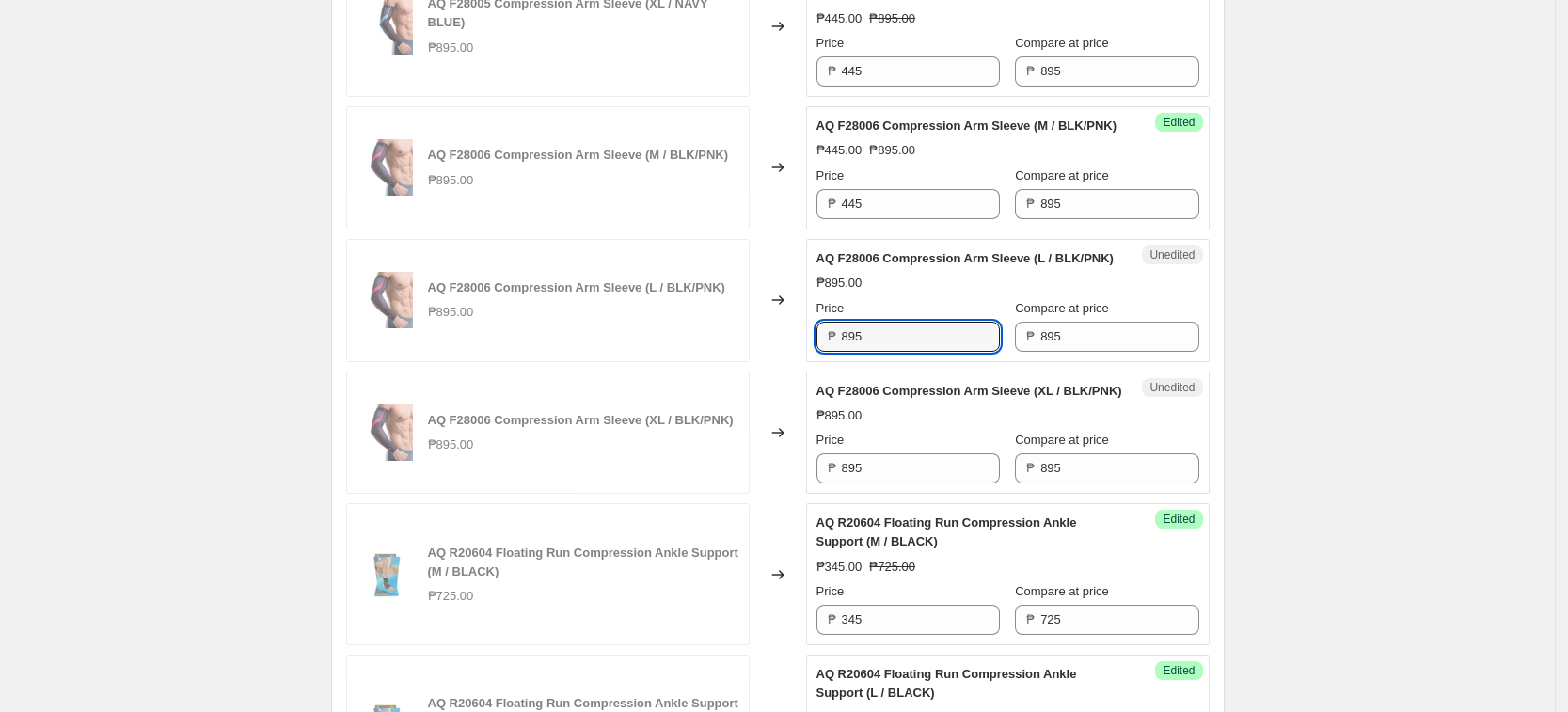 click on "AQ F28006 Compression Arm Sleeve (L / BLK/PNK) ₱895.00 Changed to Unedited AQ F28006 Compression Arm Sleeve (L / BLK/PNK) ₱895.00 Price ₱ 895 Compare at price ₱ 895" at bounding box center (778, 300) 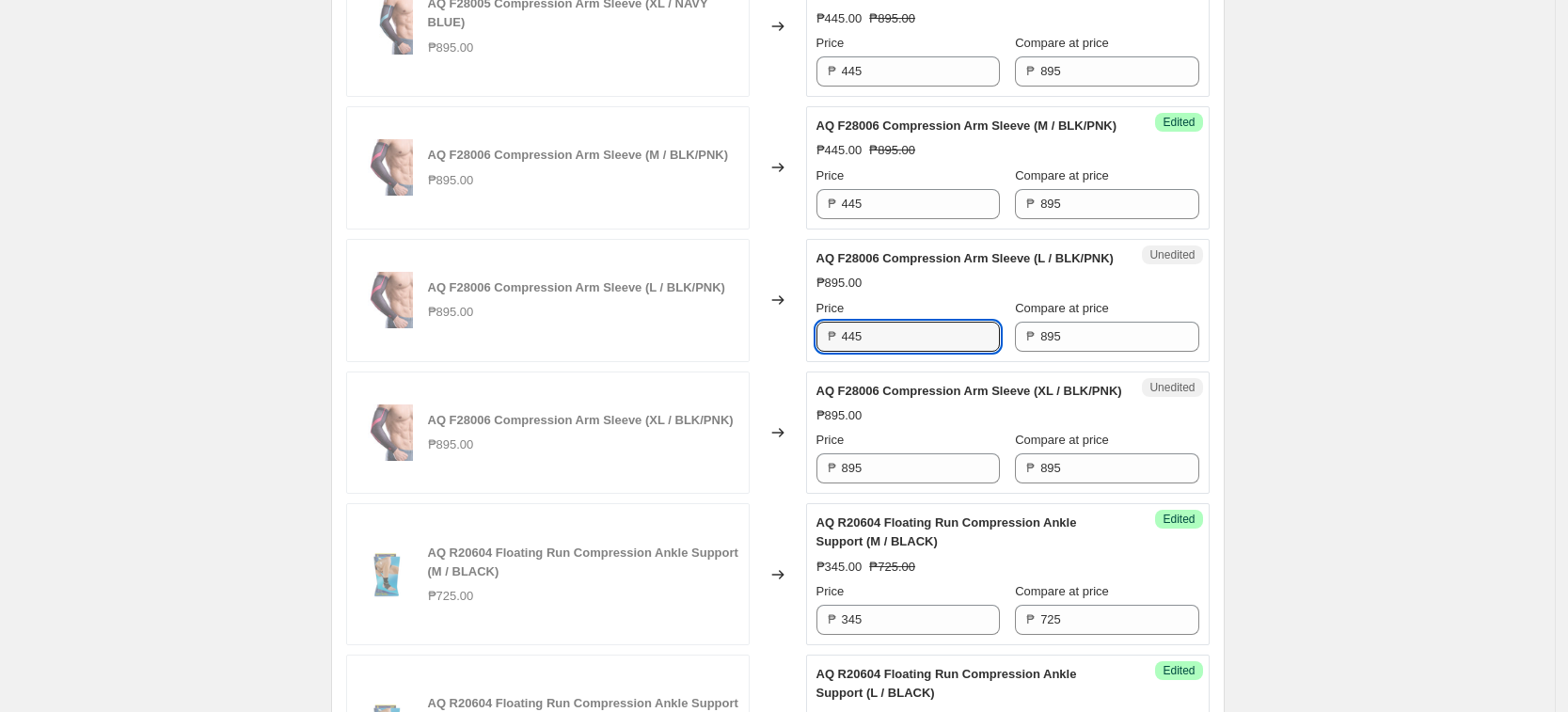 type on "445" 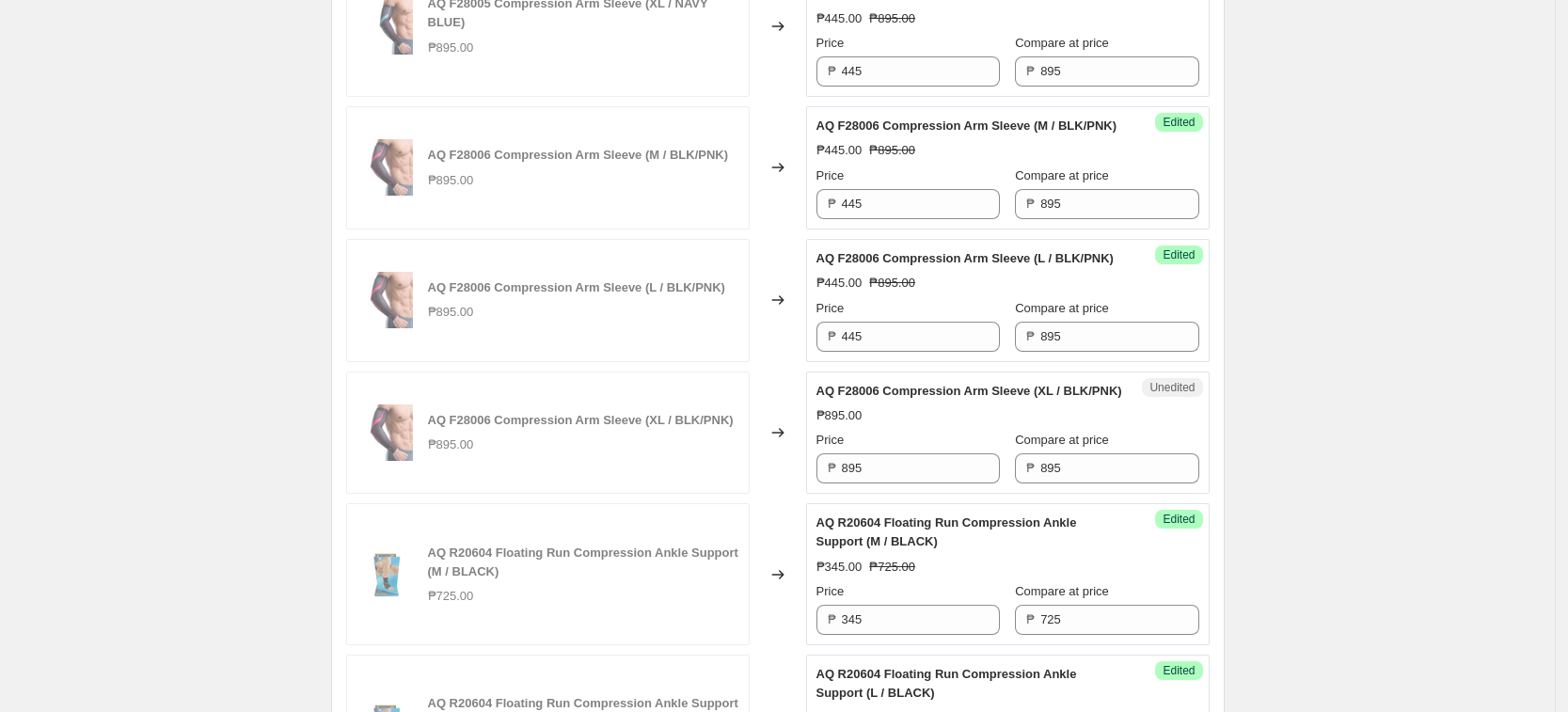 click on "Create new price [MEDICAL_DATA]. This page is ready Create new price [MEDICAL_DATA] Draft Step 1. Optionally give your price [MEDICAL_DATA] a title (eg "March 30% off sale on boots") [DATE] AQ Price Change This title is just for internal use, customers won't see it Step 2. Select how the prices should change Use bulk price change rules Set product prices individually Use CSV upload Select tags to add while price change is active Select tags to remove while price change is active Step 3. Select which products should change in price Select all products, use filters, or select products variants individually All products Filter by product, collection, tag, vendor, product type, variant title, or inventory Select product variants individually Select product variants 18   product variants selected PRICE CHANGE PREVIEW 18 product variants selected. 17 product prices edited: AQ Powerfit Arm Sleeve (M / Black) ₱695.00 Changed to Success Edited AQ Powerfit Arm Sleeve (M / Black) ₱270.00 ₱695.00 Price ₱ 270 ₱ 695 Success" at bounding box center [777, -335] 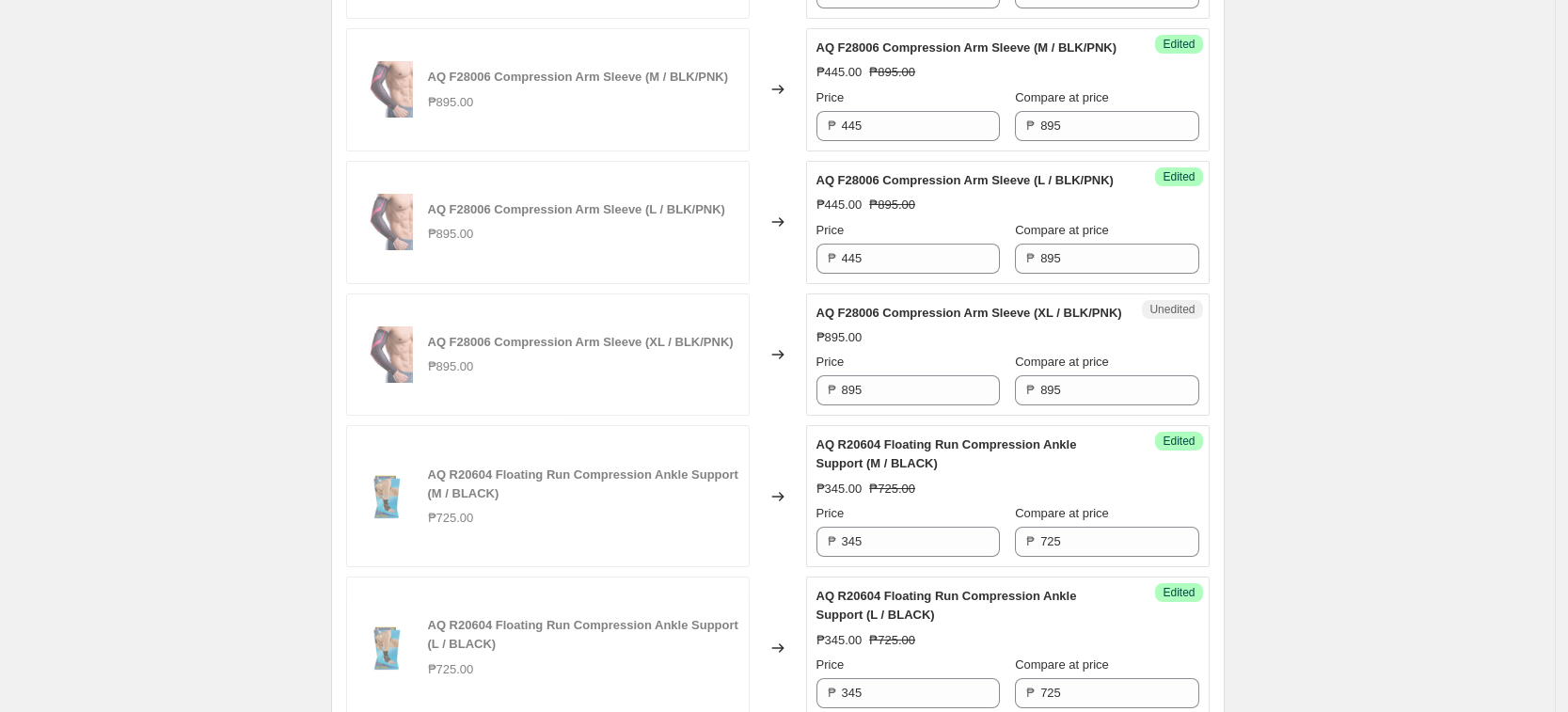 scroll, scrollTop: 2234, scrollLeft: 0, axis: vertical 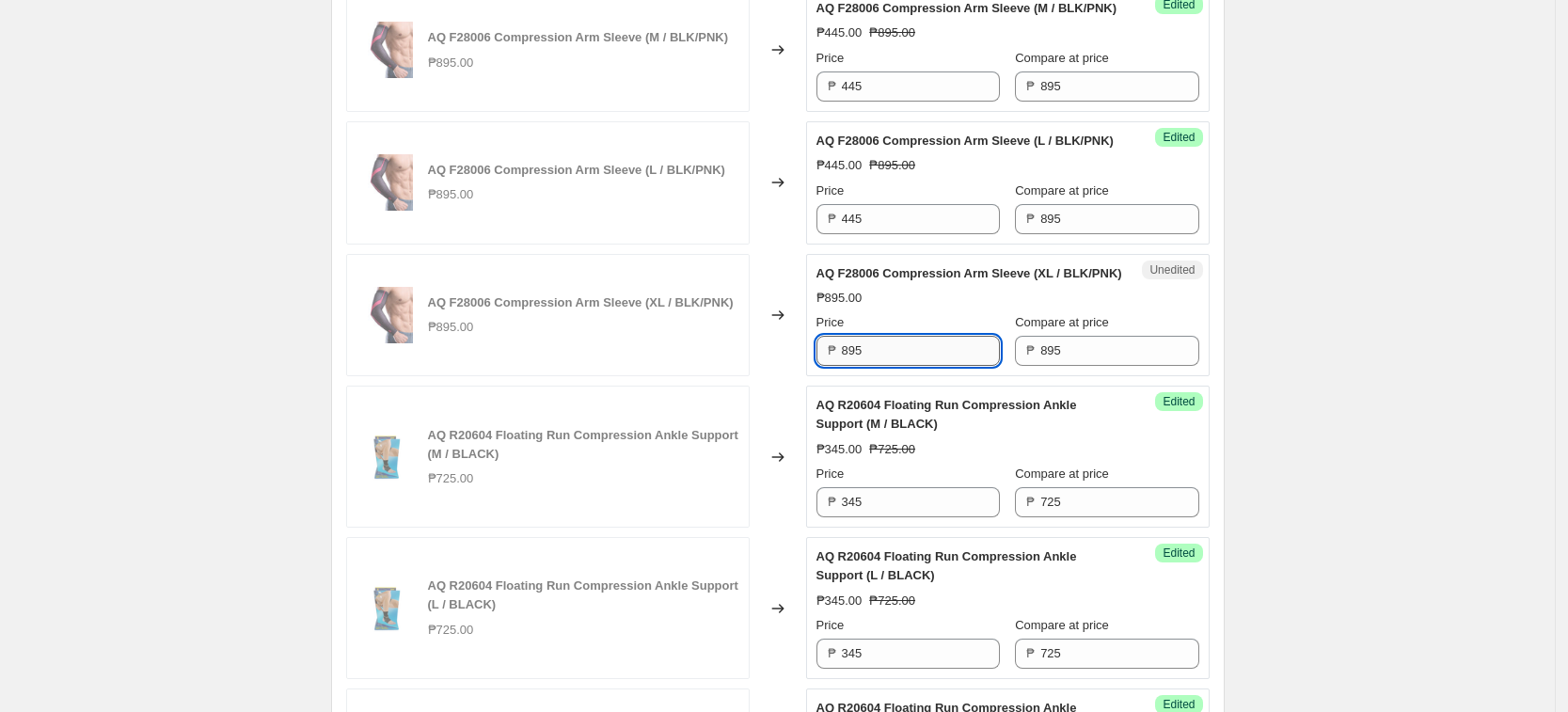drag, startPoint x: 907, startPoint y: 504, endPoint x: 864, endPoint y: 492, distance: 44.643029 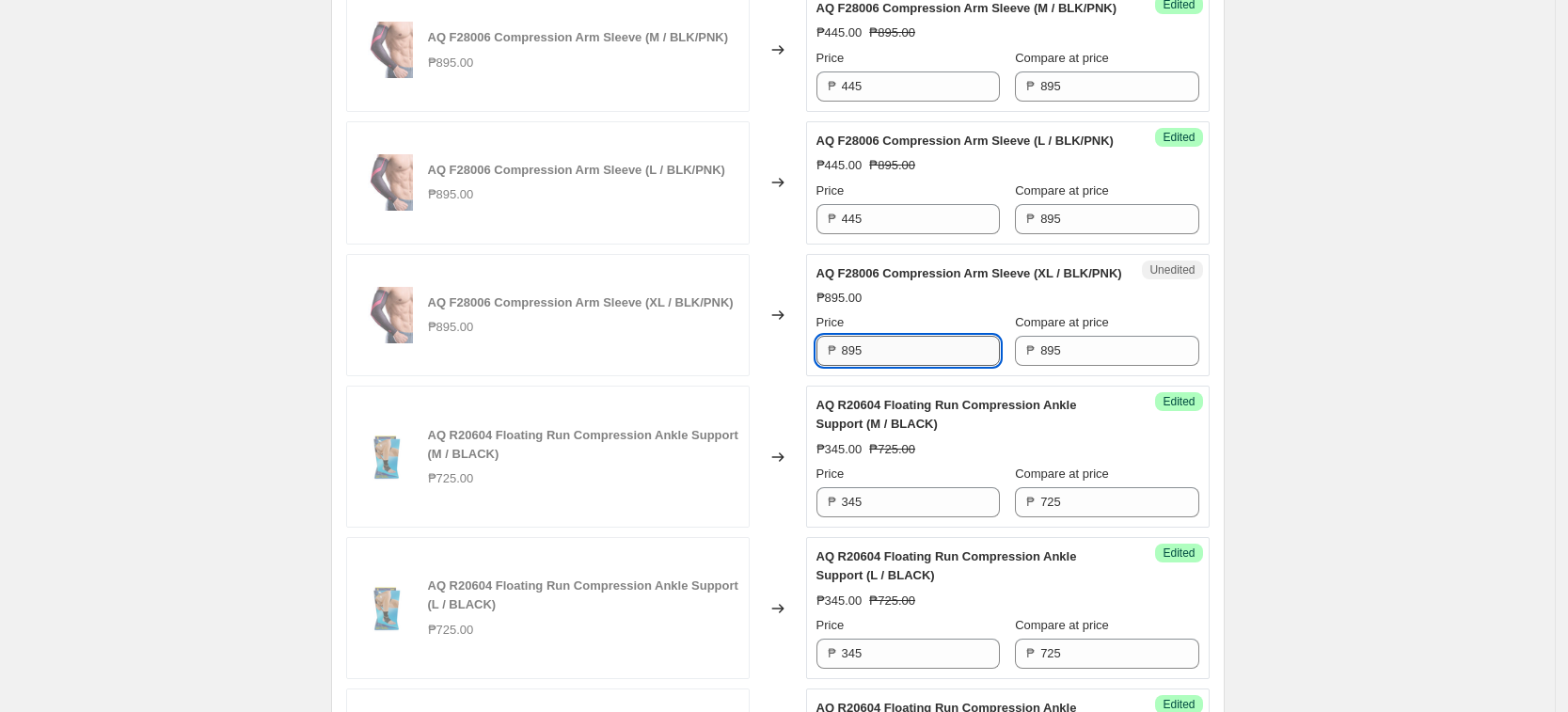 click on "₱ 895" at bounding box center (908, 351) 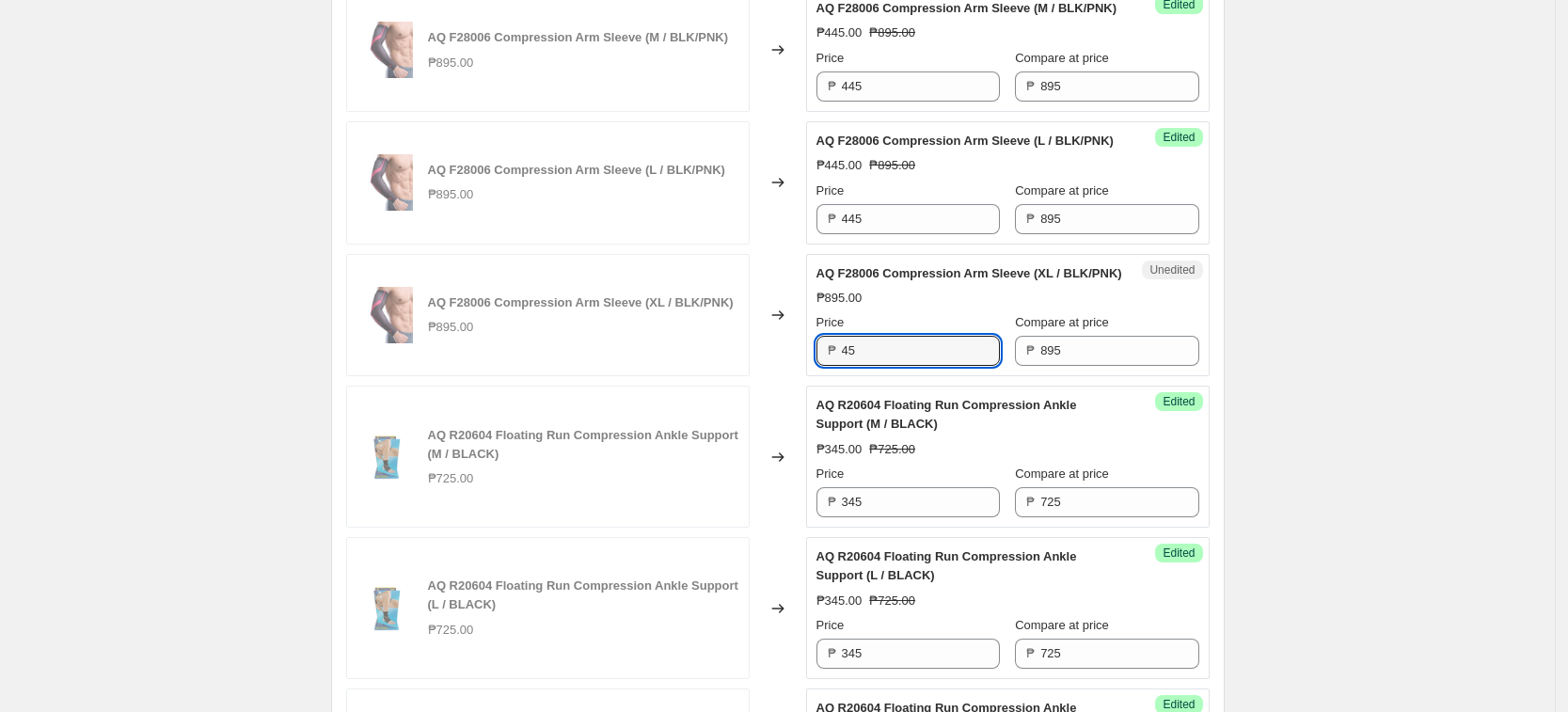 drag, startPoint x: 879, startPoint y: 505, endPoint x: 780, endPoint y: 498, distance: 99.24717 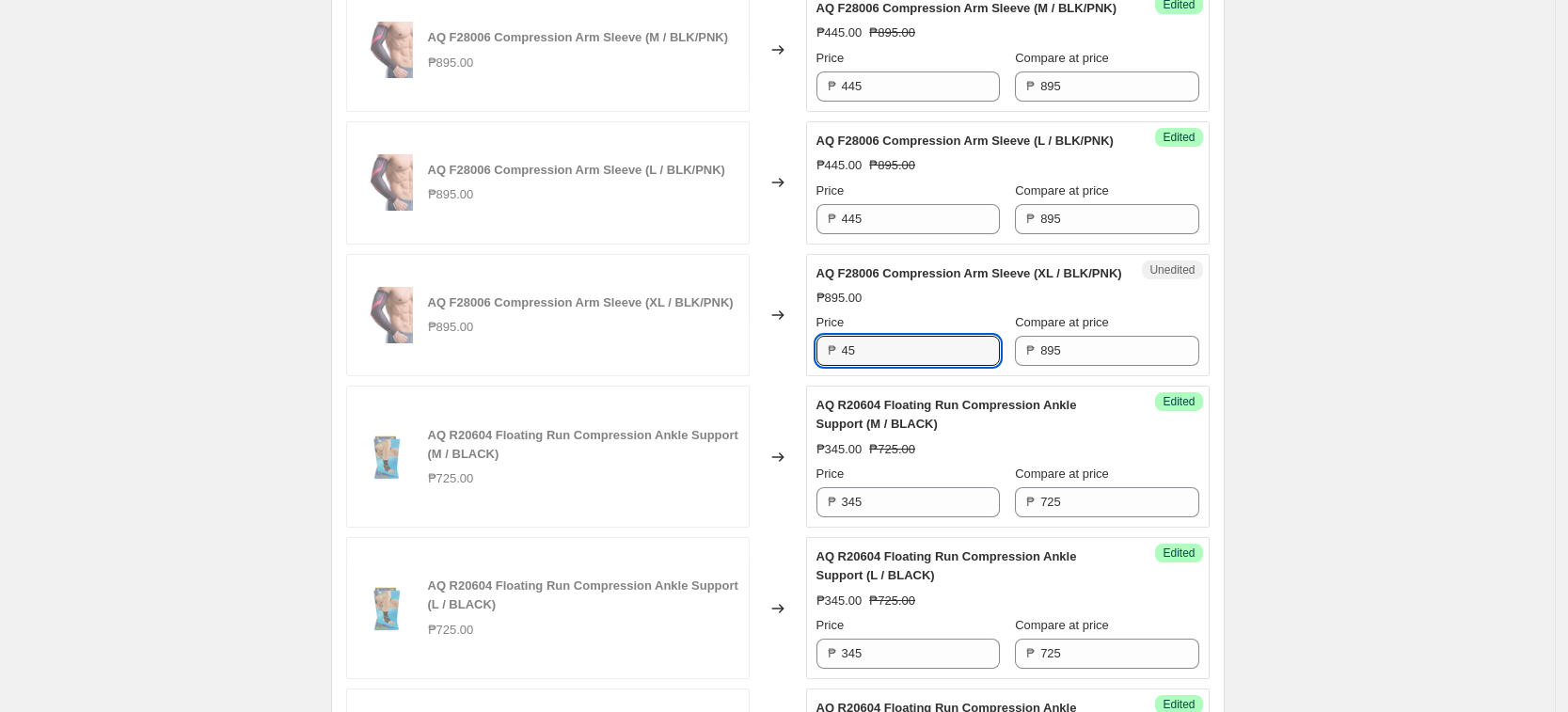 click on "AQ F28006 Compression Arm Sleeve (XL / BLK/PNK) ₱895.00 Changed to Unedited AQ F28006 Compression Arm Sleeve (XL / BLK/PNK) ₱895.00 Price ₱ 45 Compare at price ₱ 895" at bounding box center (778, 315) 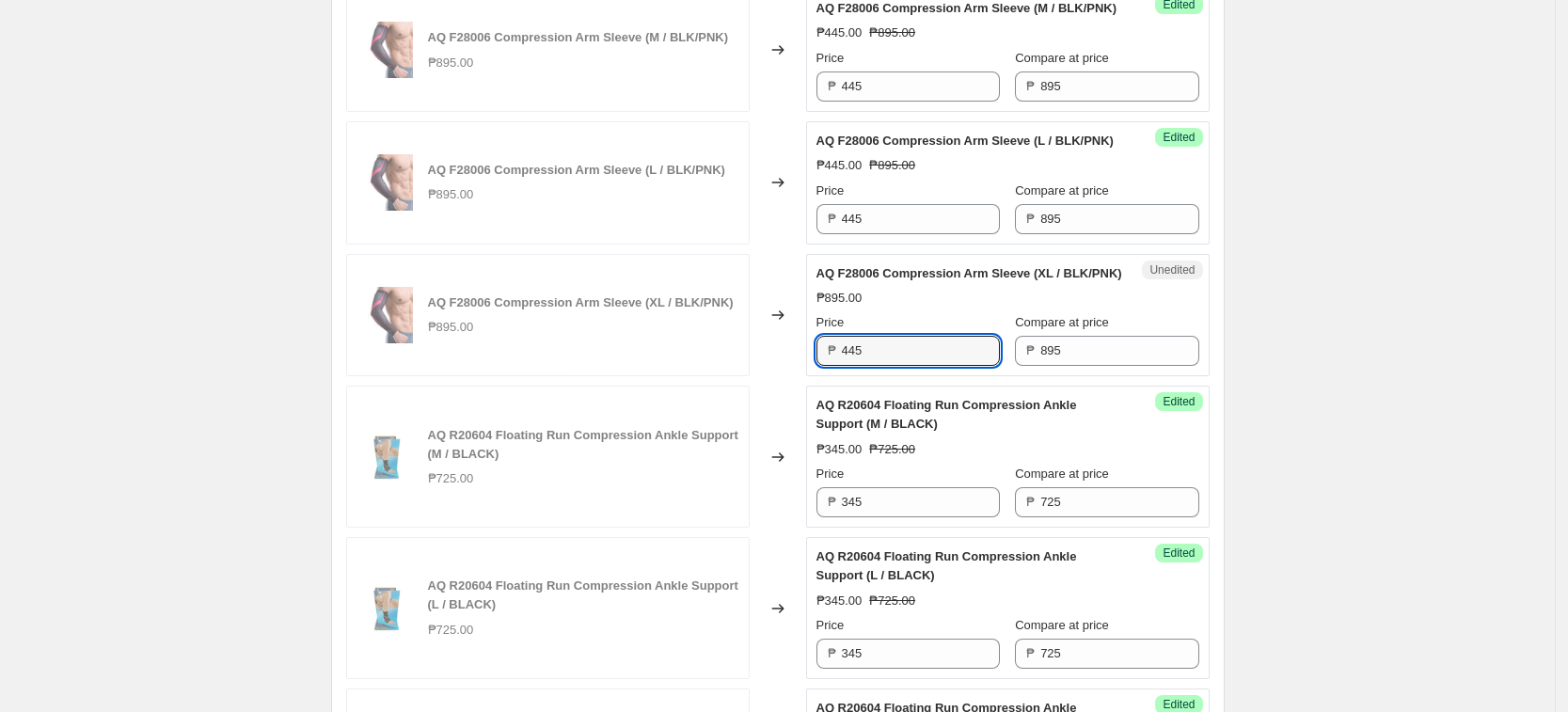type on "445" 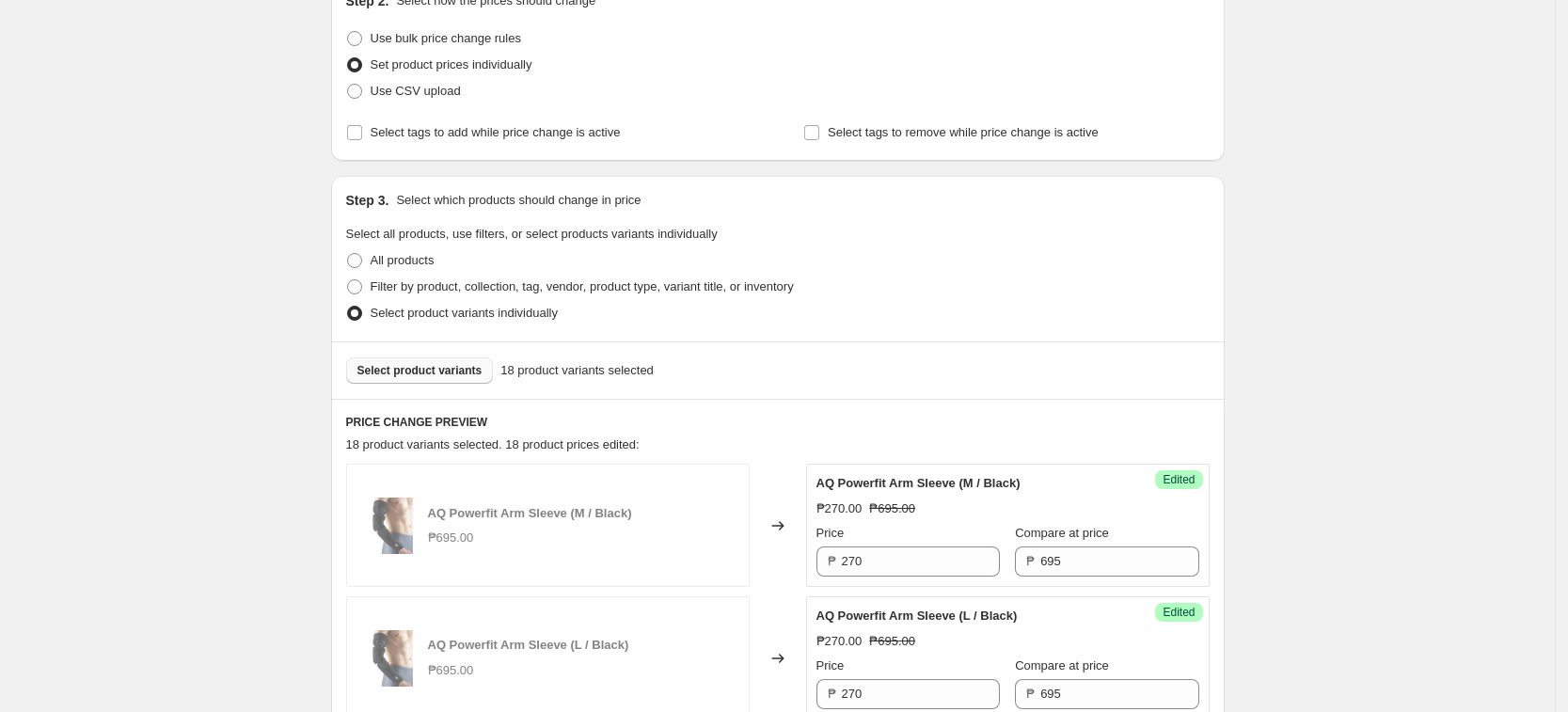 scroll, scrollTop: 235, scrollLeft: 0, axis: vertical 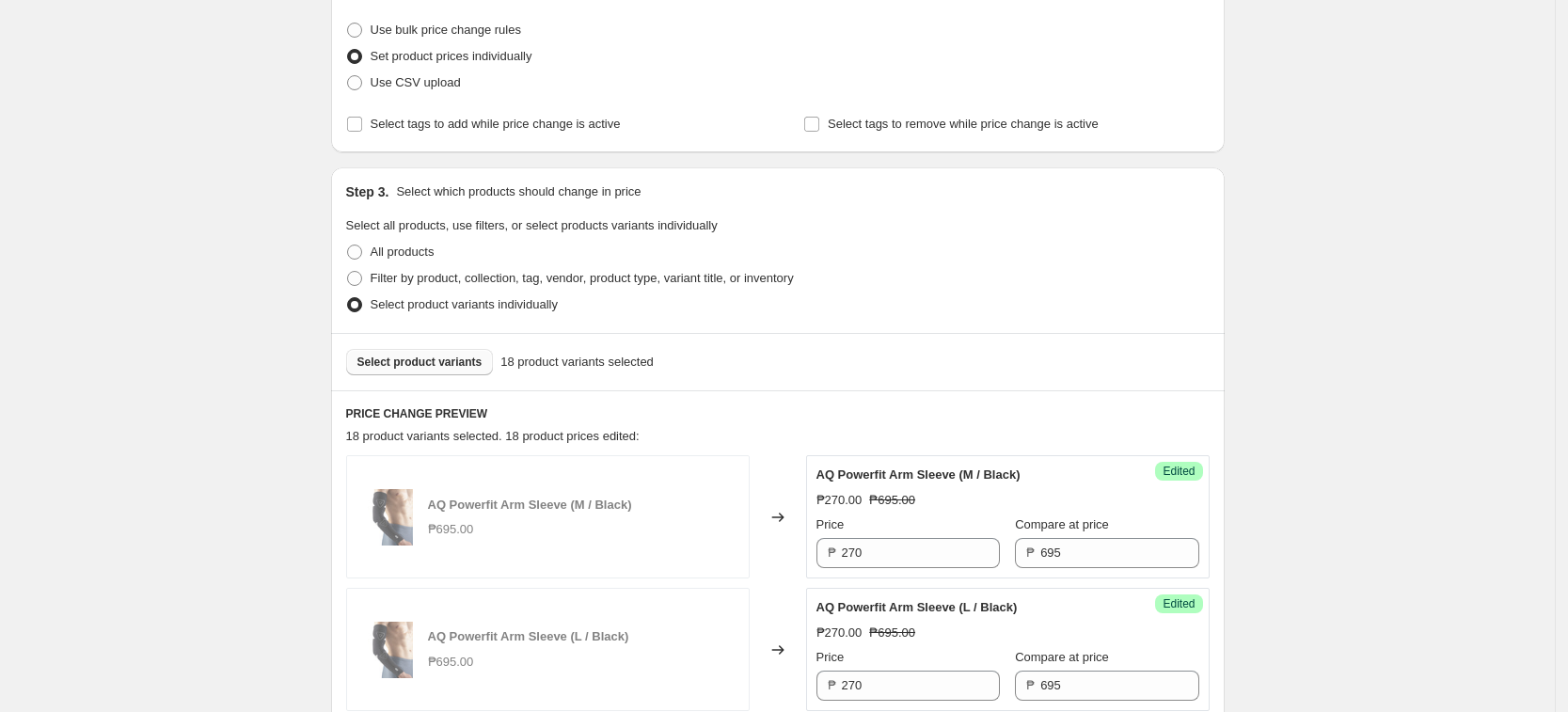 click on "Select product variants" at bounding box center (420, 362) 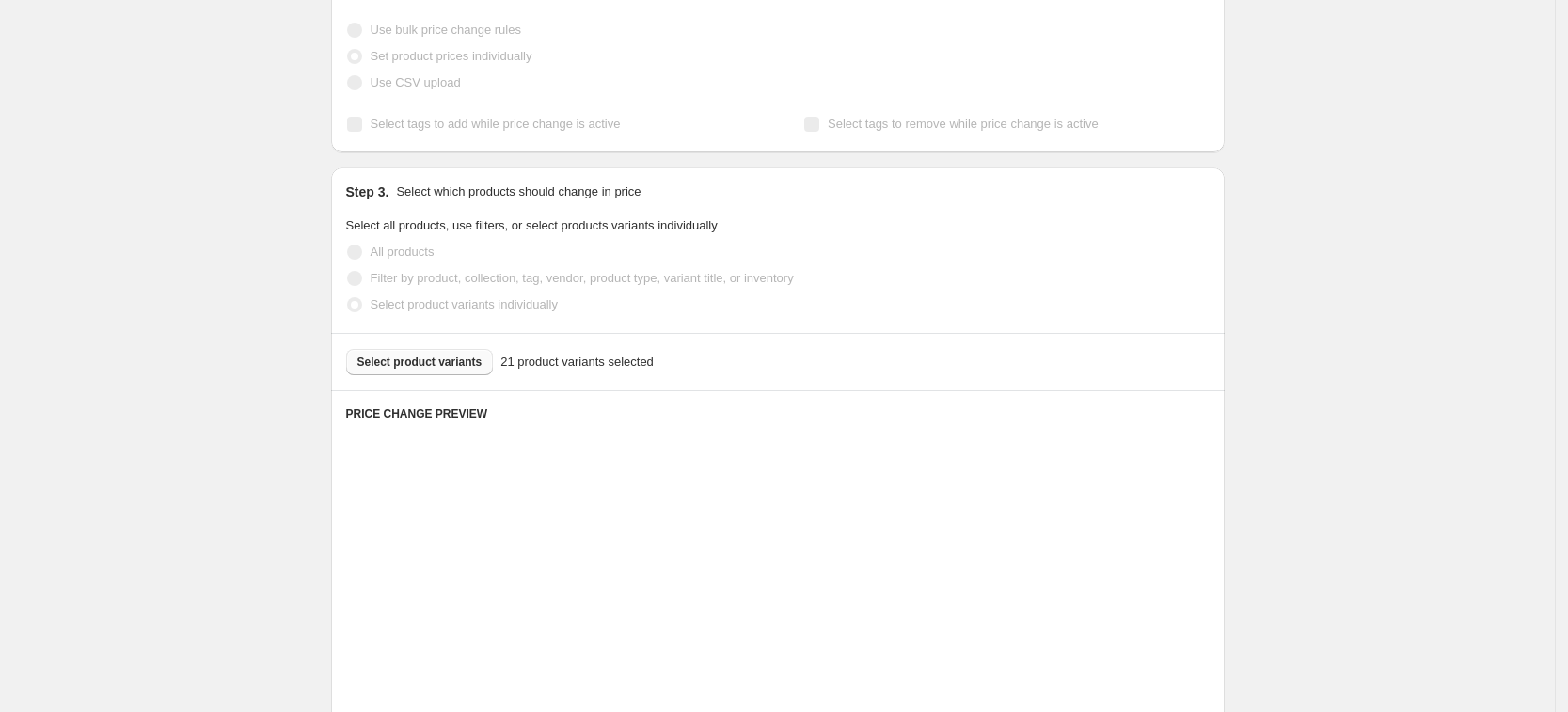 click on "Create new price [MEDICAL_DATA]. This page is ready Create new price [MEDICAL_DATA] Draft Step 1. Optionally give your price [MEDICAL_DATA] a title (eg "March 30% off sale on boots") [DATE] AQ Price Change This title is just for internal use, customers won't see it Step 2. Select how the prices should change Use bulk price change rules Set product prices individually Use CSV upload Select tags to add while price change is active Select tags to remove while price change is active Step 3. Select which products should change in price Select all products, use filters, or select products variants individually All products Filter by product, collection, tag, vendor, product type, variant title, or inventory Select product variants individually Select product variants 21   product variants selected PRICE CHANGE PREVIEW Placeholder Loading product variants... Loading... Placeholder ₱59.05 ₱65.61 Changed to Unedited Placeholder ₱53.15 ₱59.05 Price ₱ 53.15 Compare at price ₱ 59.05 Loading... Placeholder ₱59.05 Price" at bounding box center [777, 1604] 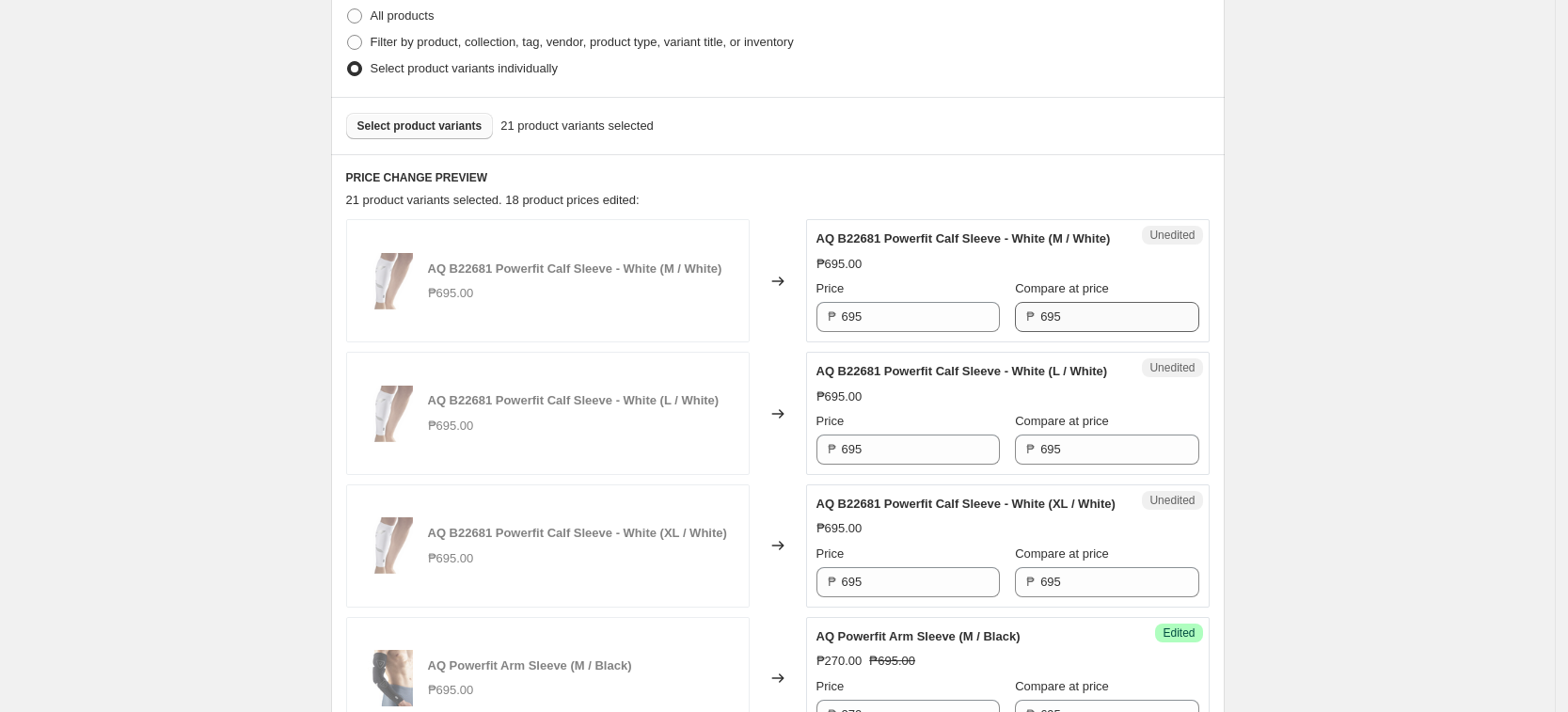 scroll, scrollTop: 470, scrollLeft: 0, axis: vertical 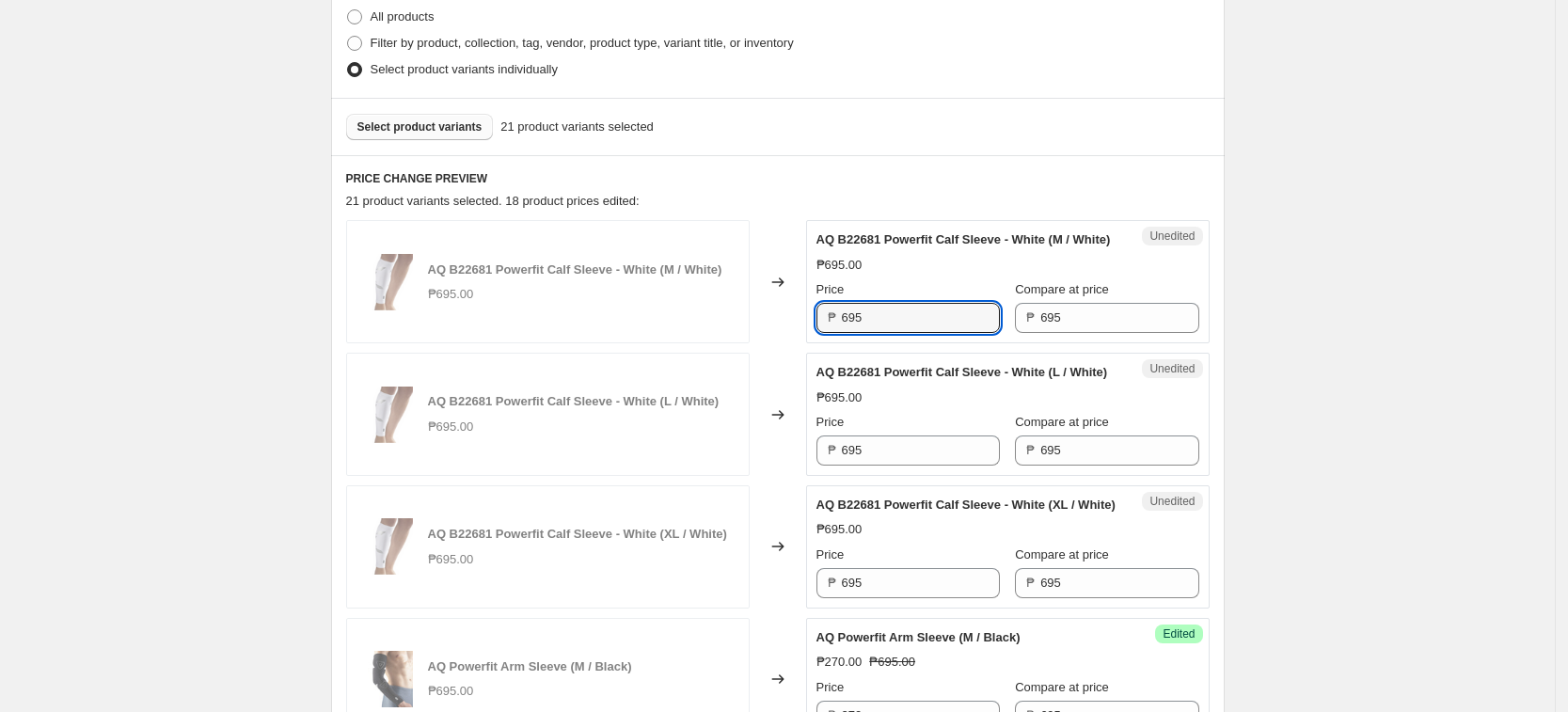 drag, startPoint x: 772, startPoint y: 329, endPoint x: 712, endPoint y: 299, distance: 67.08204 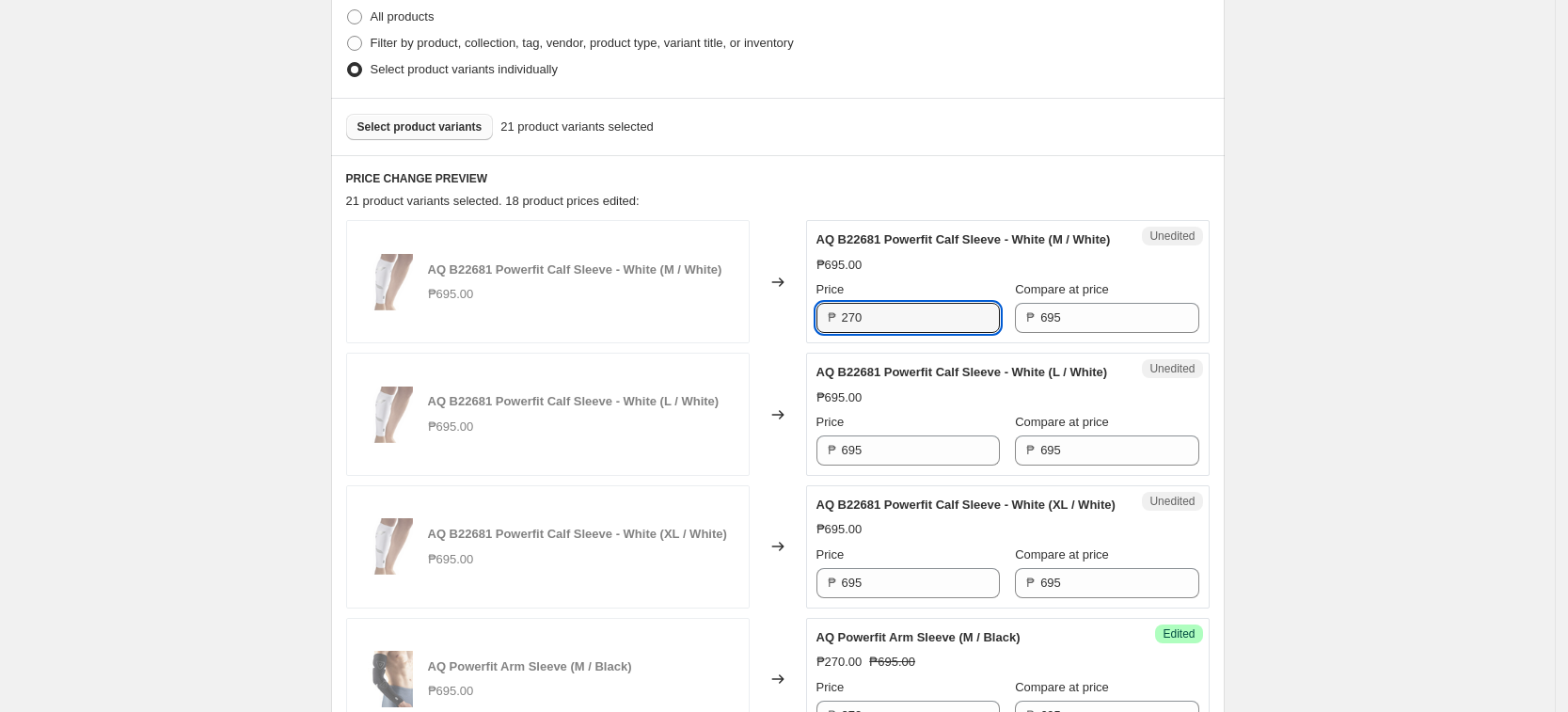 type on "270" 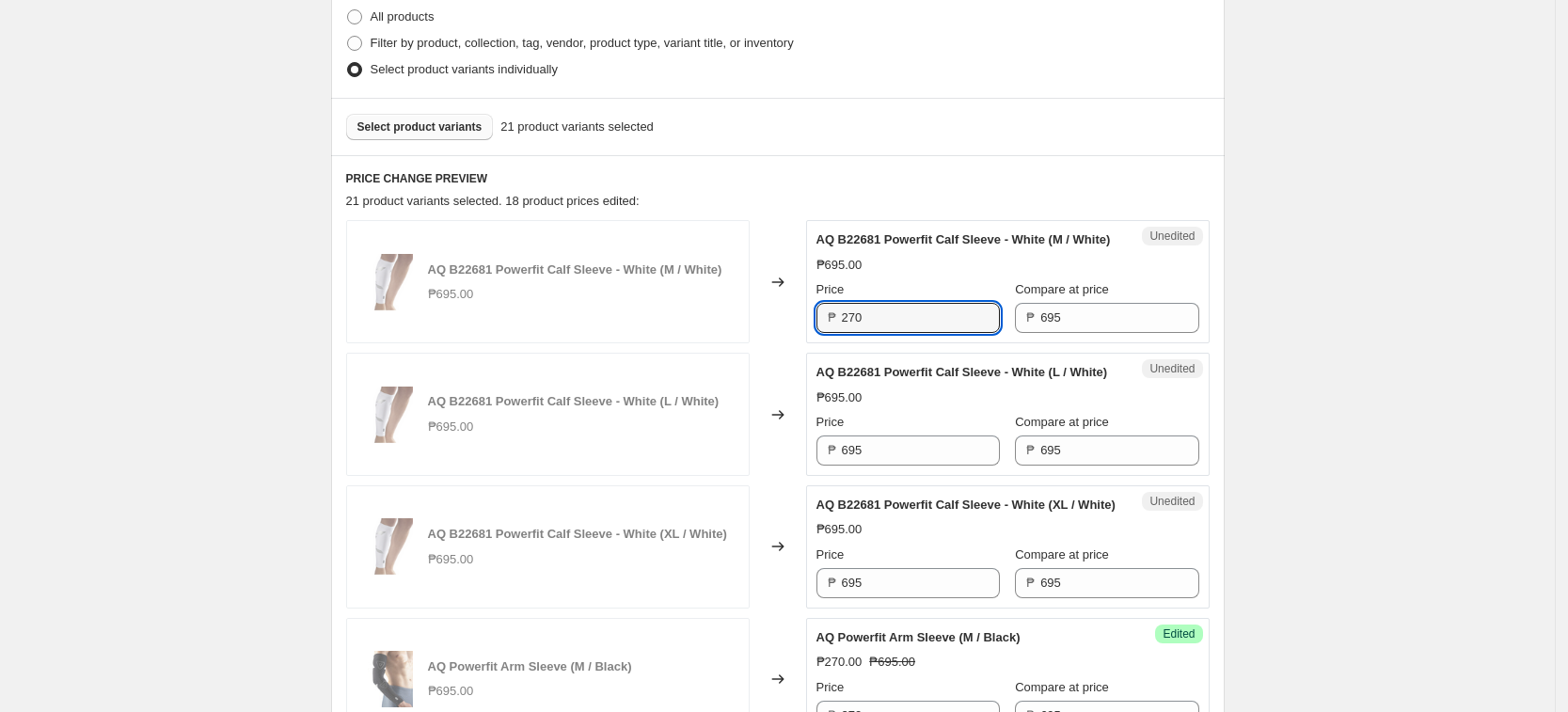 click on "AQ B22681 Powerfit Calf Sleeve - White (L / White)" at bounding box center (970, 372) 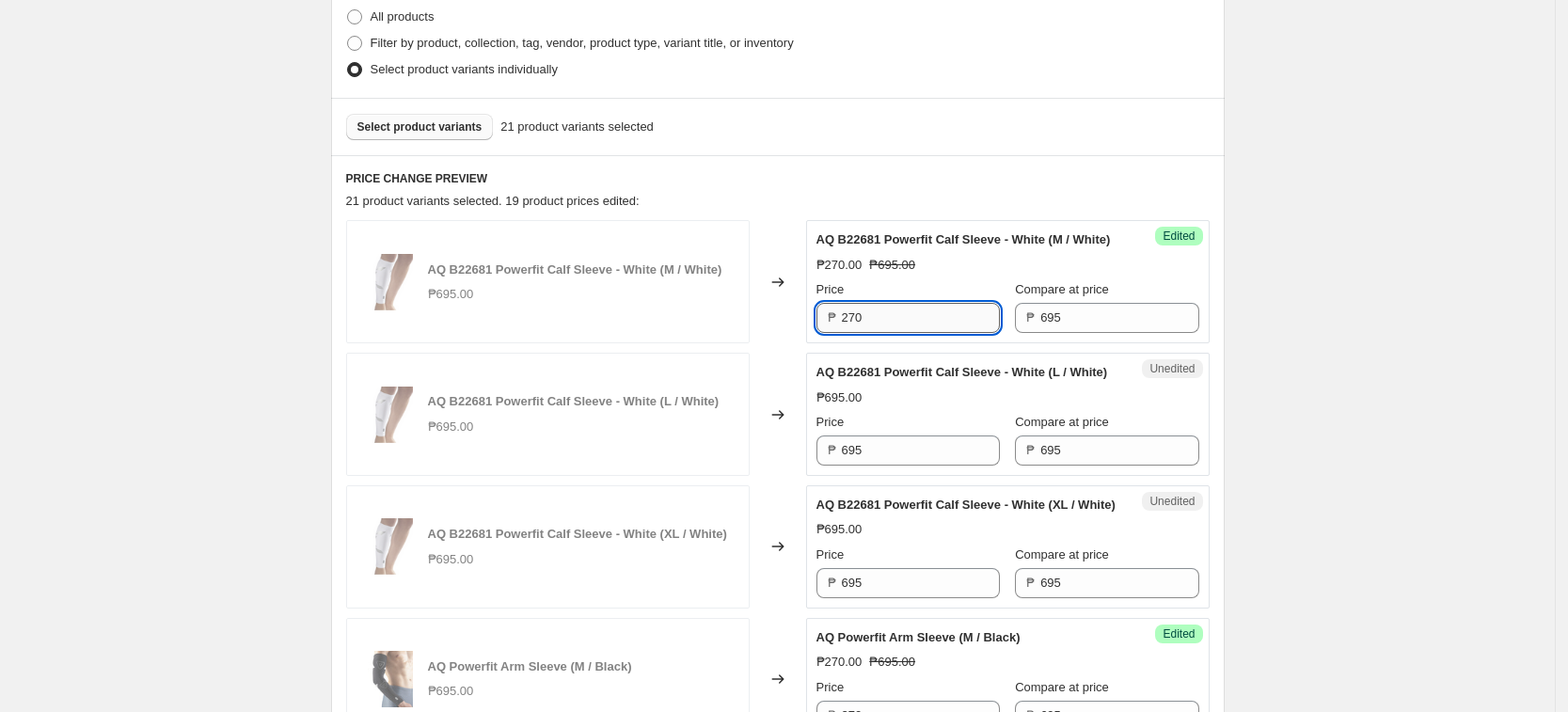 drag, startPoint x: 906, startPoint y: 336, endPoint x: 904, endPoint y: 376, distance: 40.049969 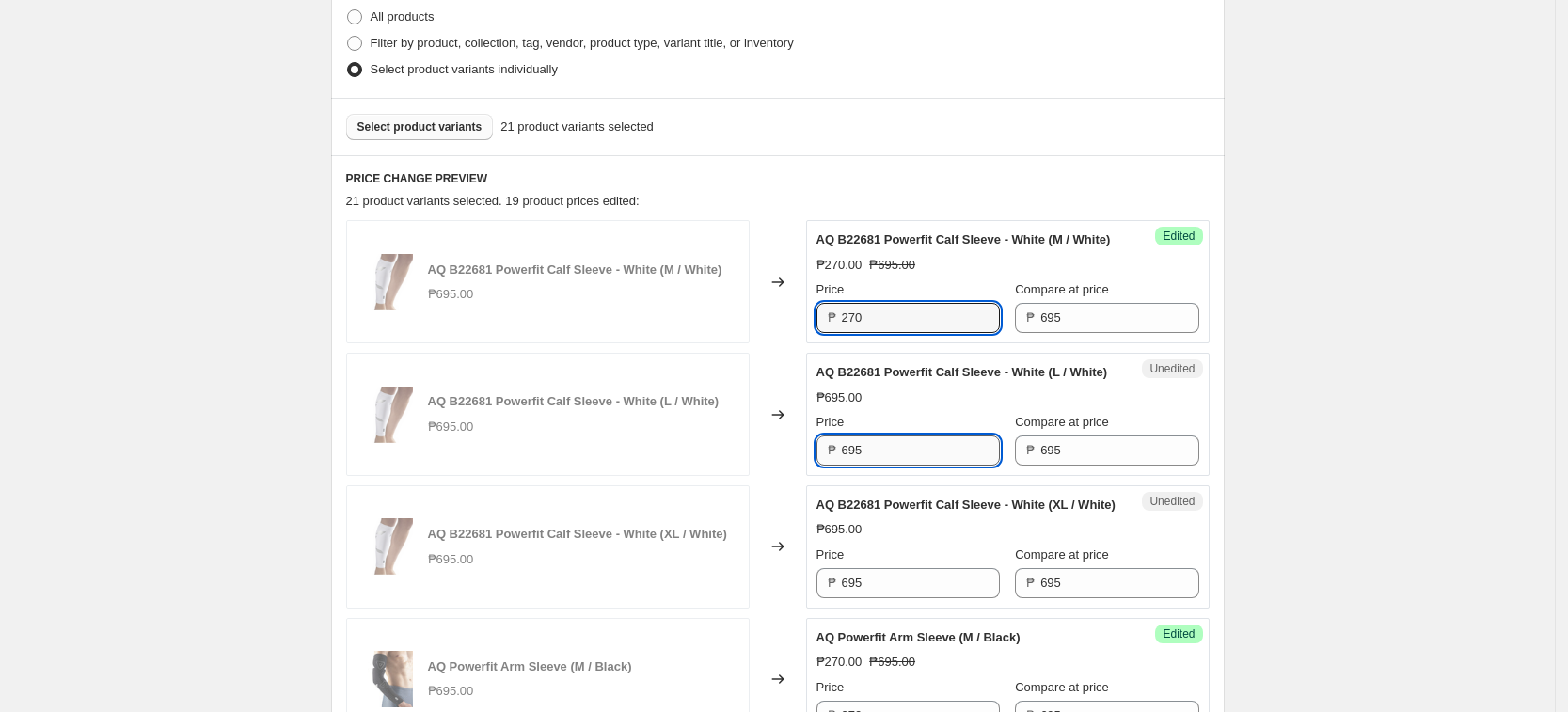 click on "695" at bounding box center [921, 451] 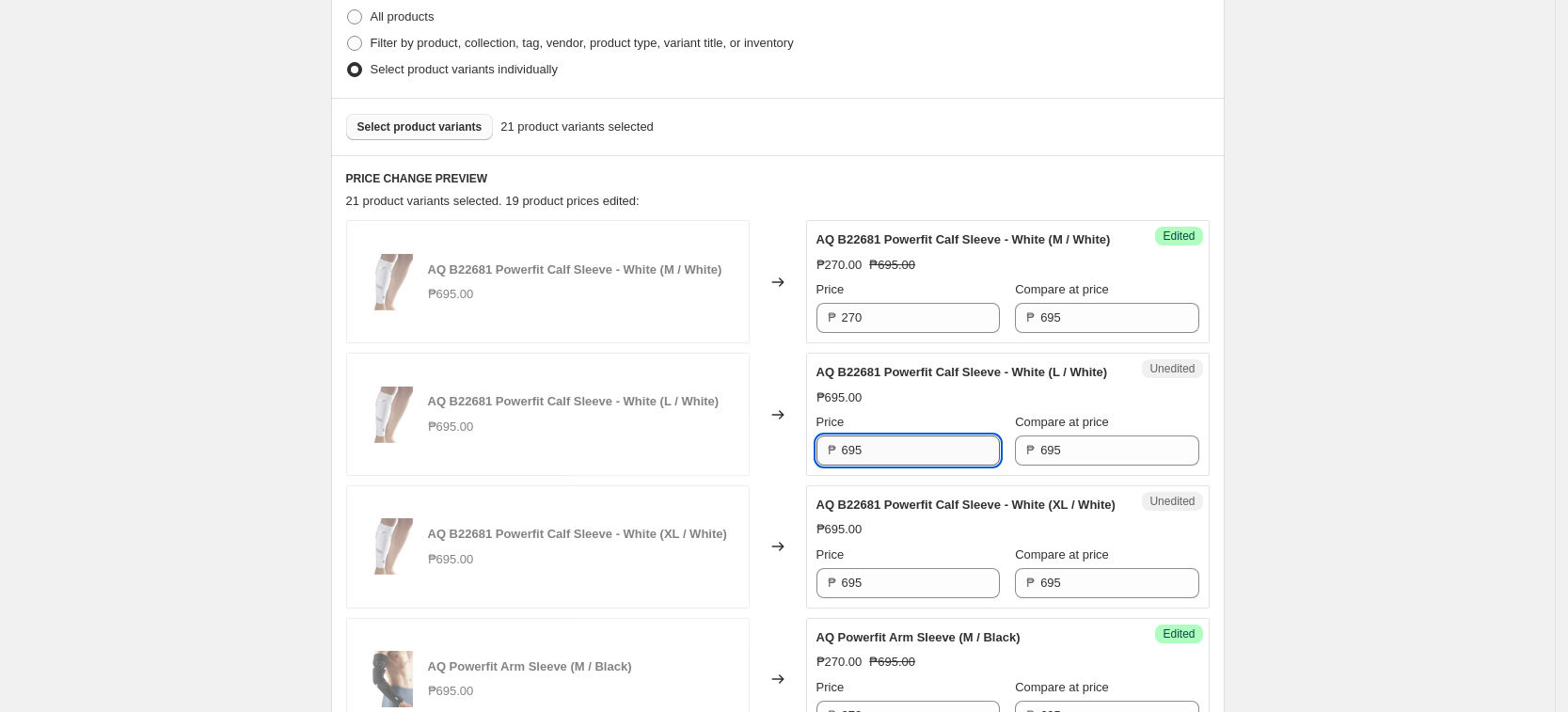 paste on "270" 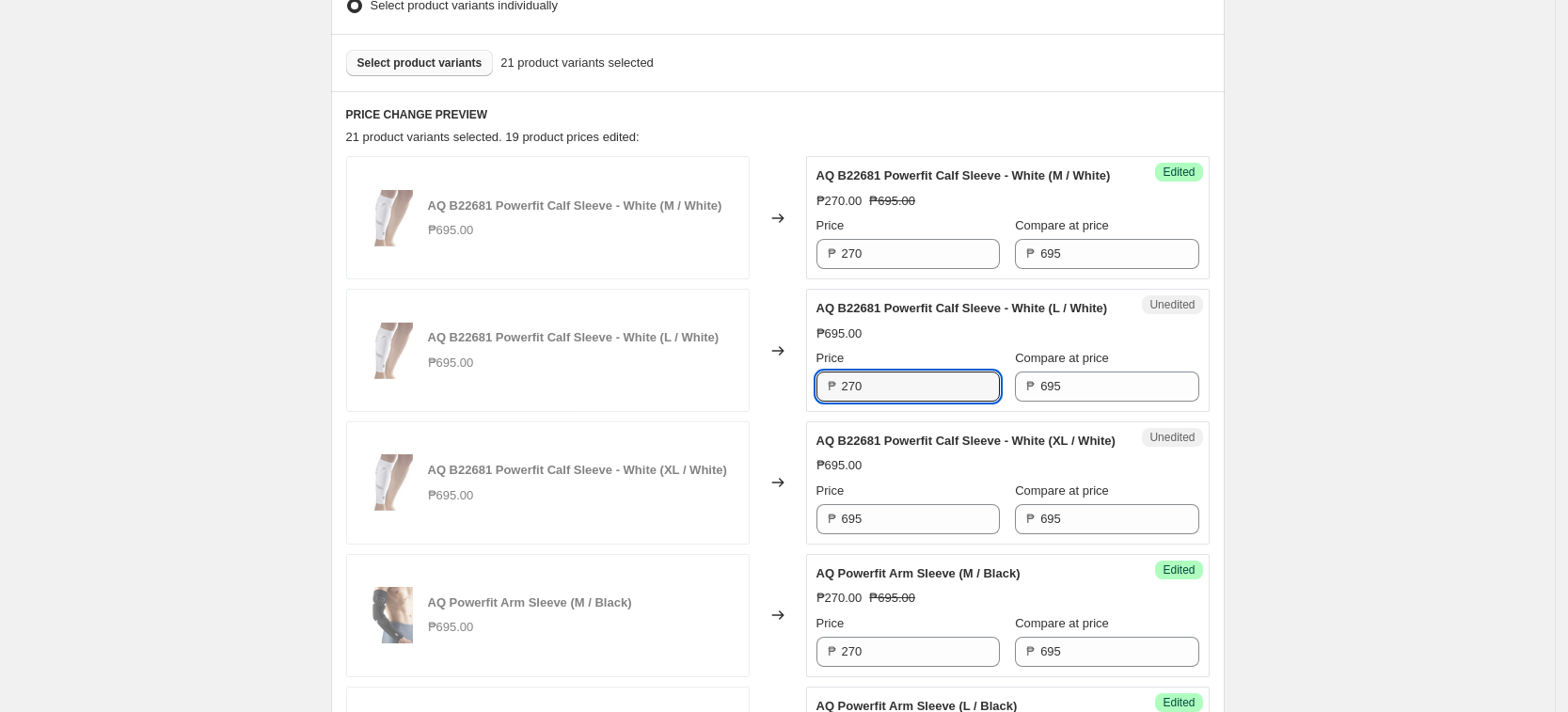 scroll, scrollTop: 588, scrollLeft: 0, axis: vertical 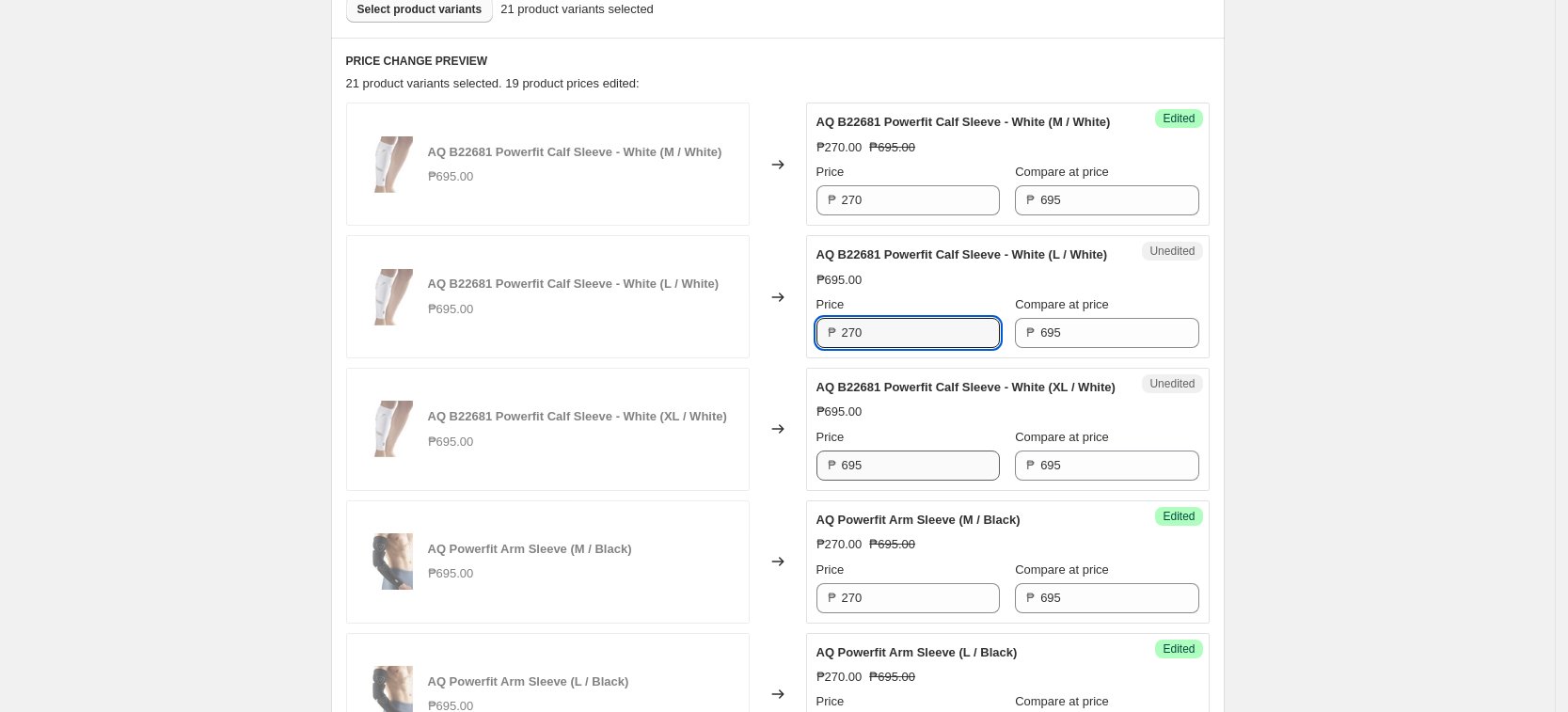 type on "270" 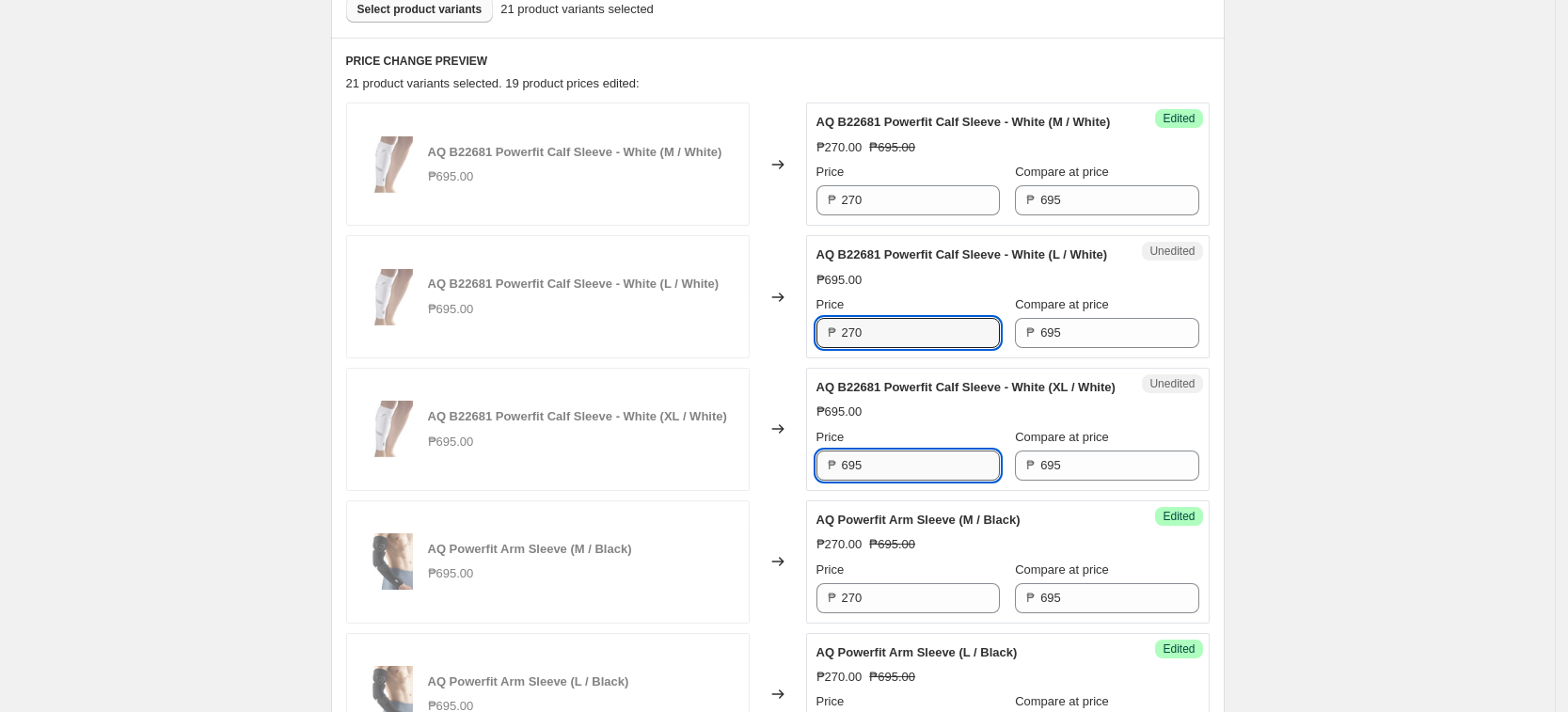 click on "695" at bounding box center [921, 466] 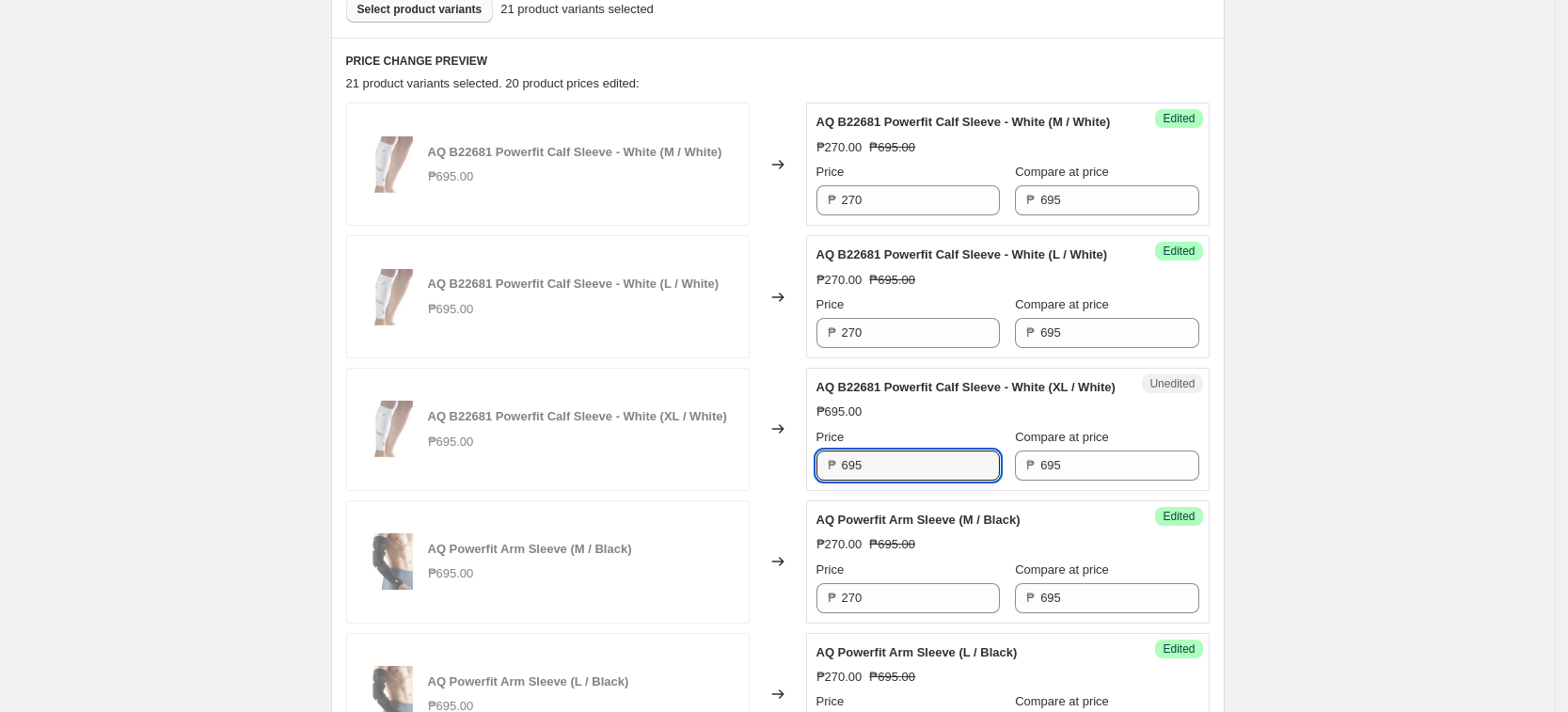 paste on "270" 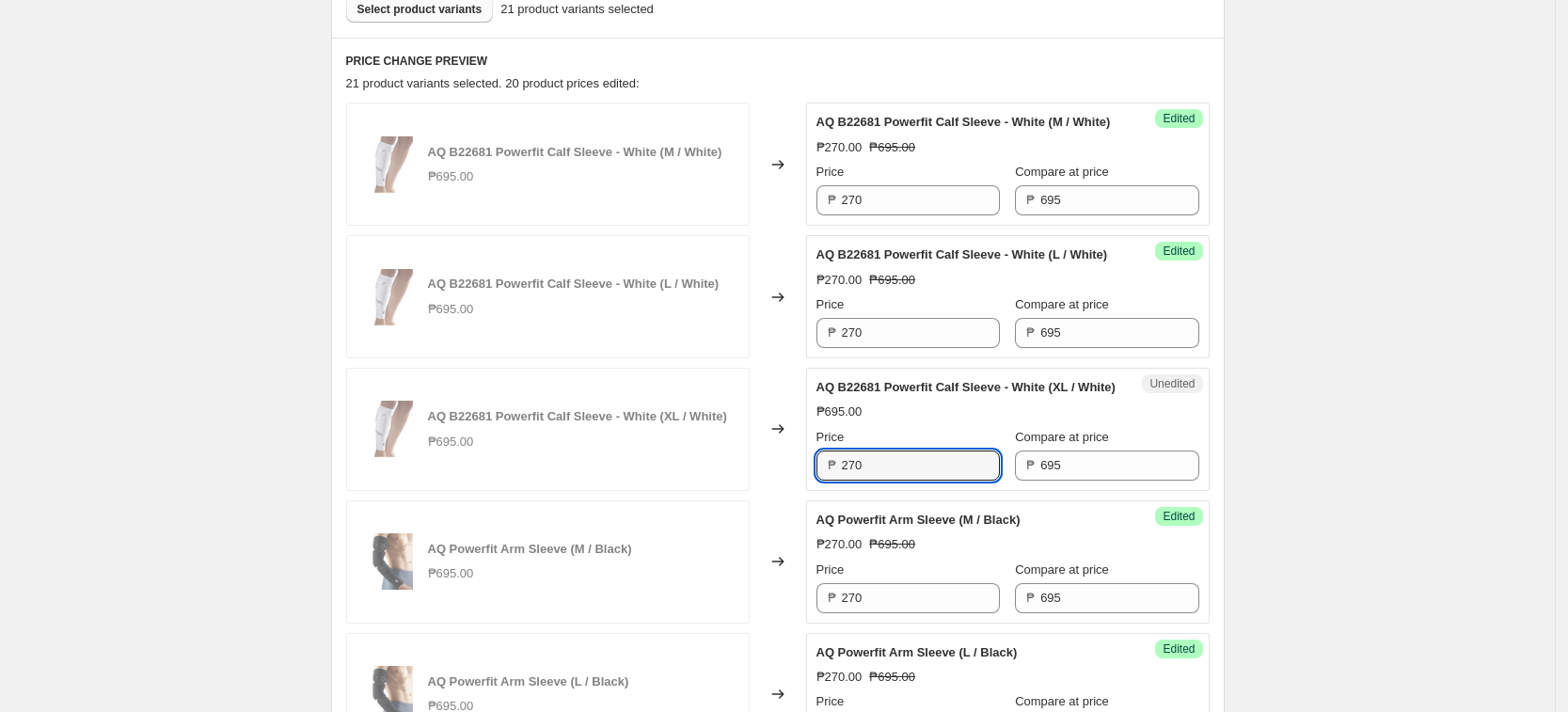 type on "270" 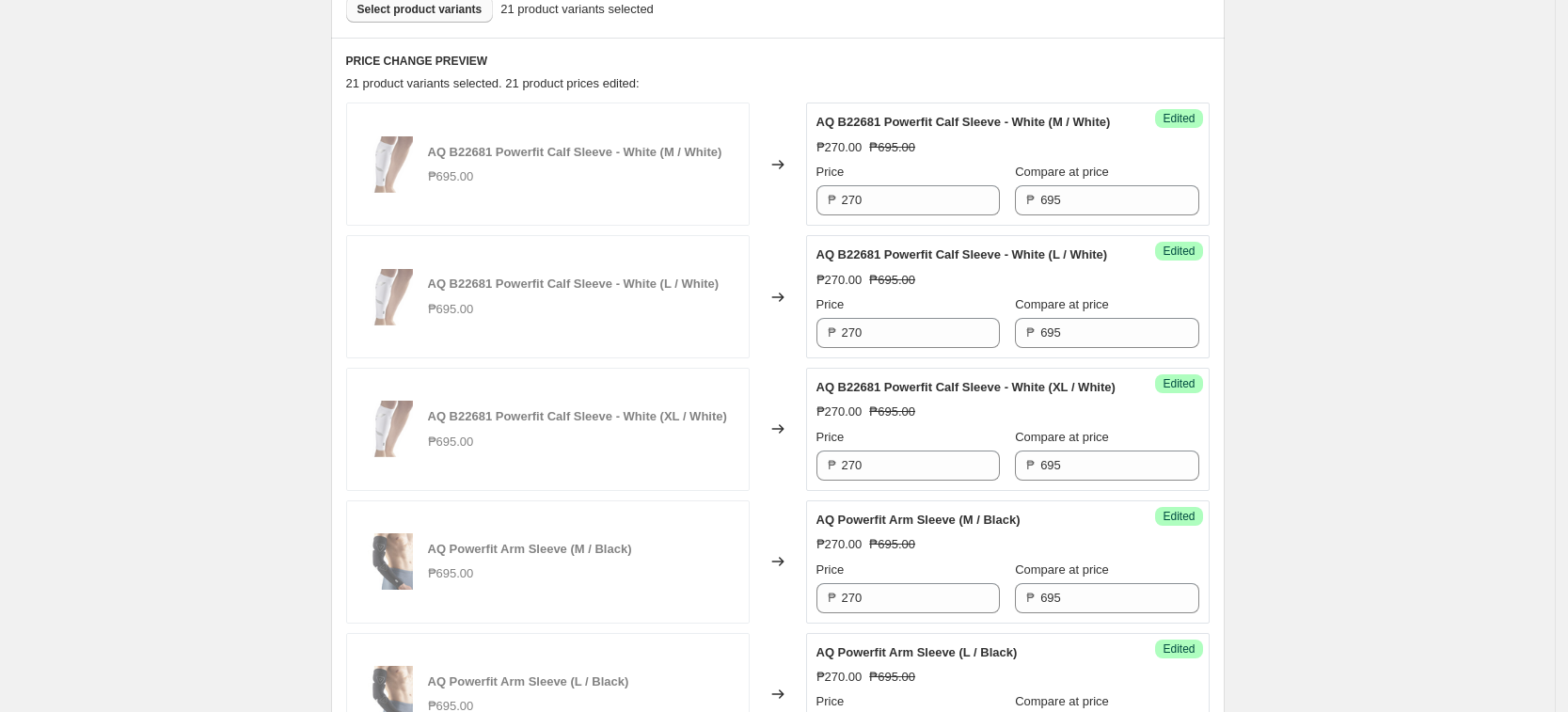 click on "Create new price [MEDICAL_DATA]. This page is ready Create new price [MEDICAL_DATA] Draft Step 1. Optionally give your price [MEDICAL_DATA] a title (eg "March 30% off sale on boots") [DATE] AQ Price Change This title is just for internal use, customers won't see it Step 2. Select how the prices should change Use bulk price change rules Set product prices individually Use CSV upload Select tags to add while price change is active Select tags to remove while price change is active Step 3. Select which products should change in price Select all products, use filters, or select products variants individually All products Filter by product, collection, tag, vendor, product type, variant title, or inventory Select product variants individually Select product variants 21   product variants selected PRICE CHANGE PREVIEW 21 product variants selected. 21 product prices edited: AQ B22681 Powerfit Calf Sleeve - White (M / White) ₱695.00 Changed to Success Edited AQ B22681 Powerfit Calf Sleeve - White (M / White) ₱270.00 Price" at bounding box center (777, 1317) 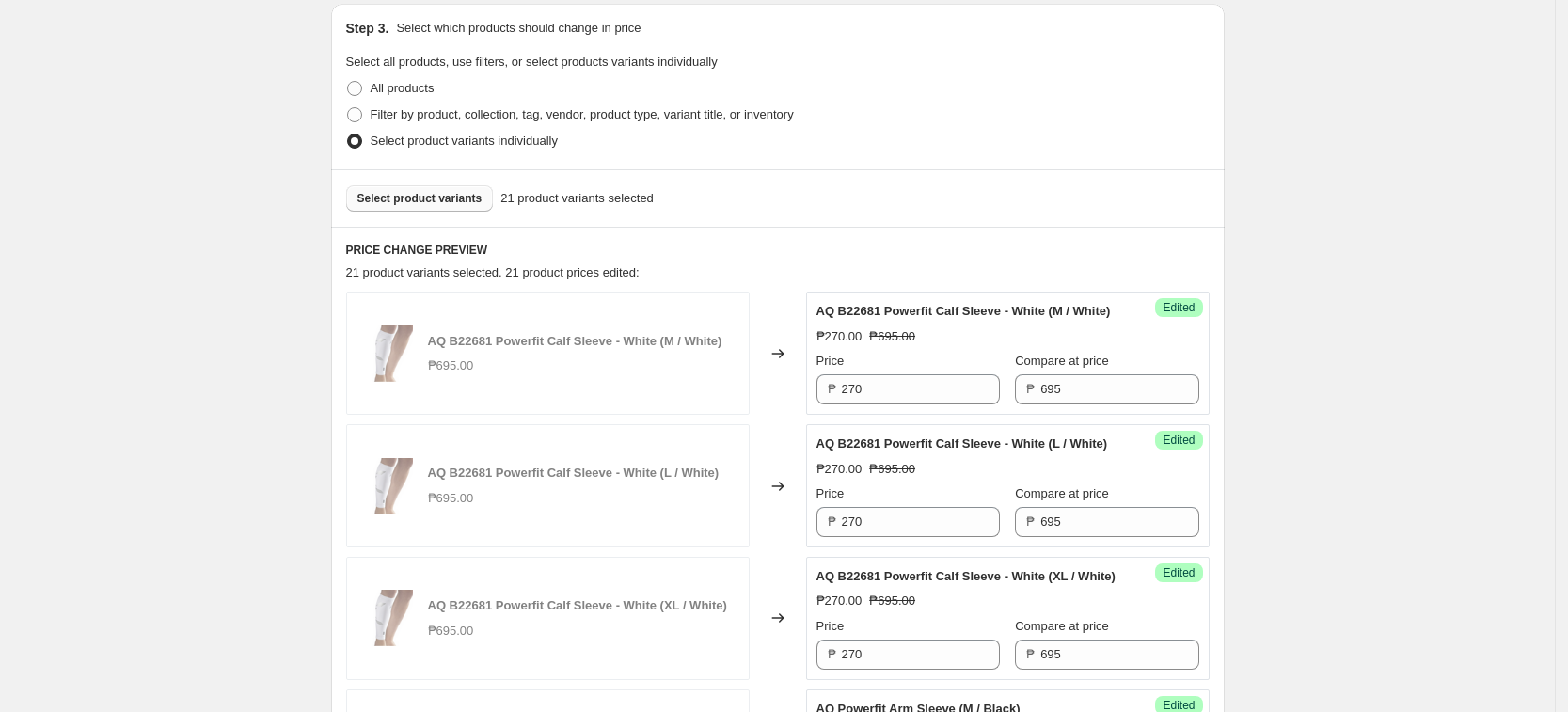 scroll, scrollTop: 0, scrollLeft: 0, axis: both 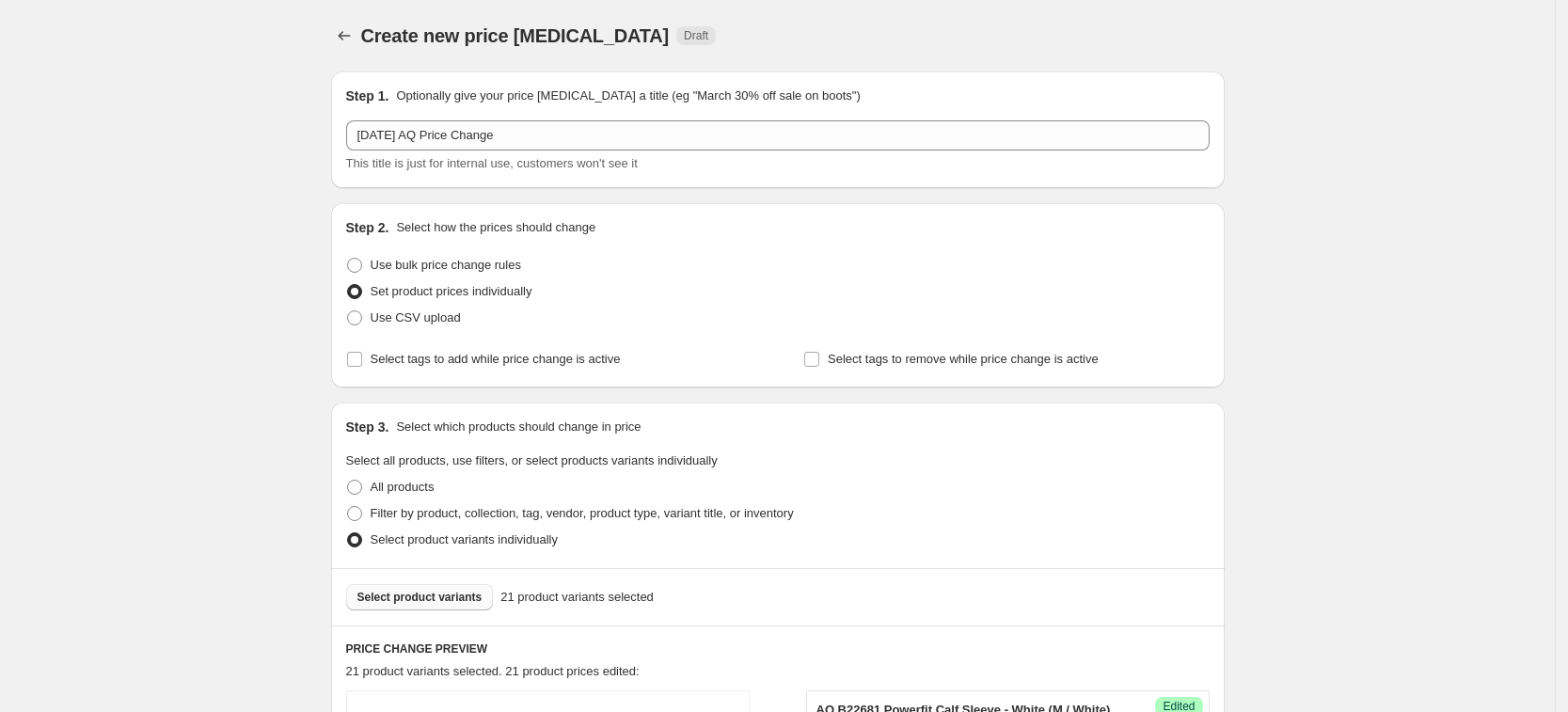 click on "Select product variants" at bounding box center [420, 597] 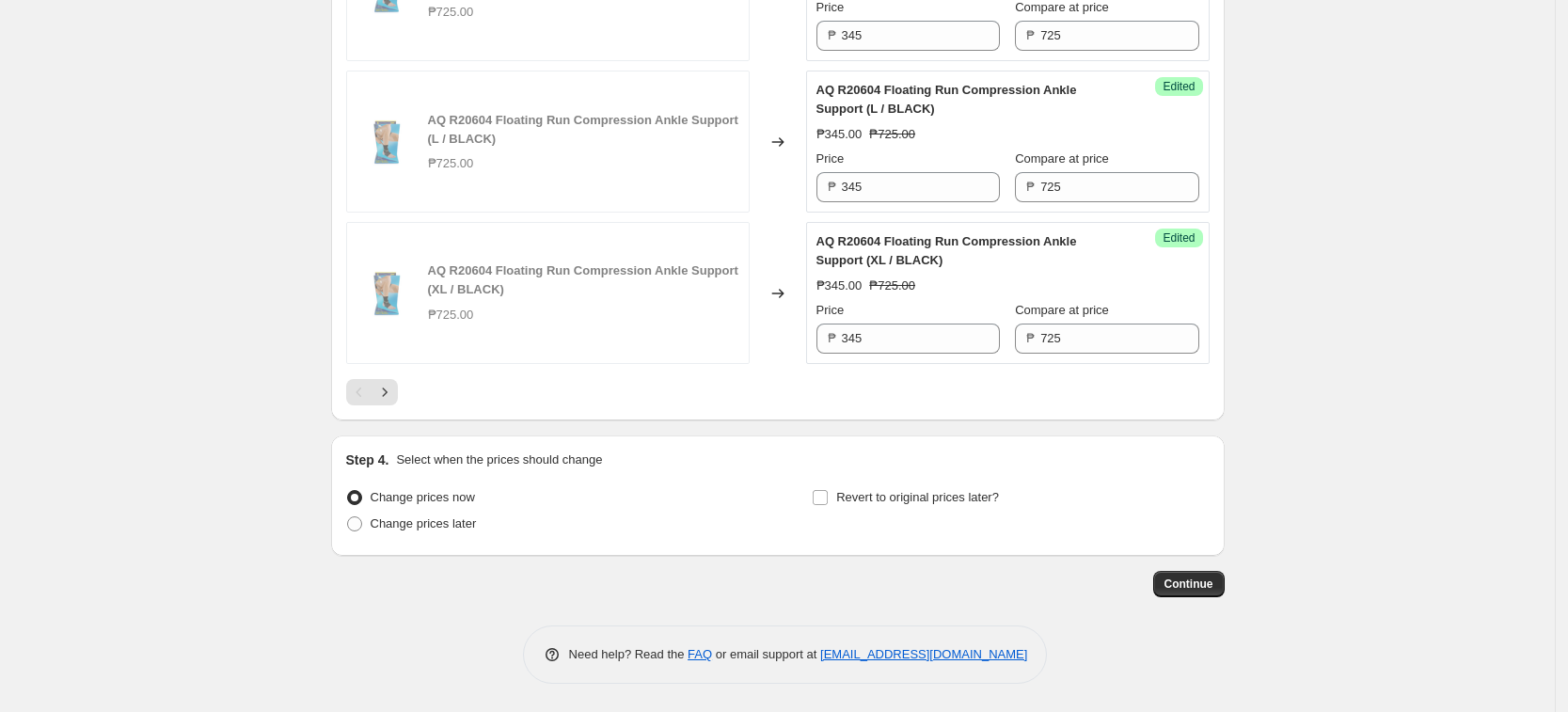 scroll, scrollTop: 3304, scrollLeft: 0, axis: vertical 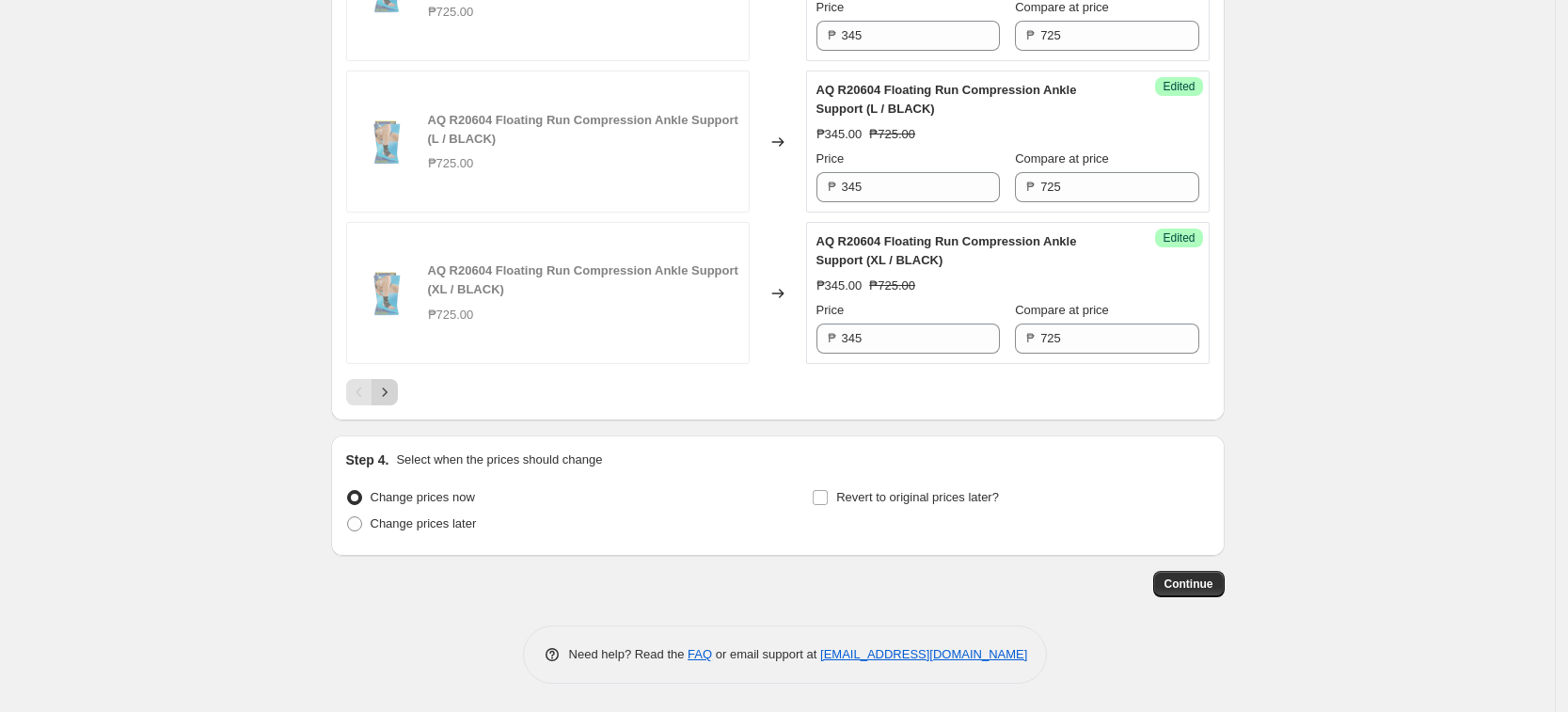 click 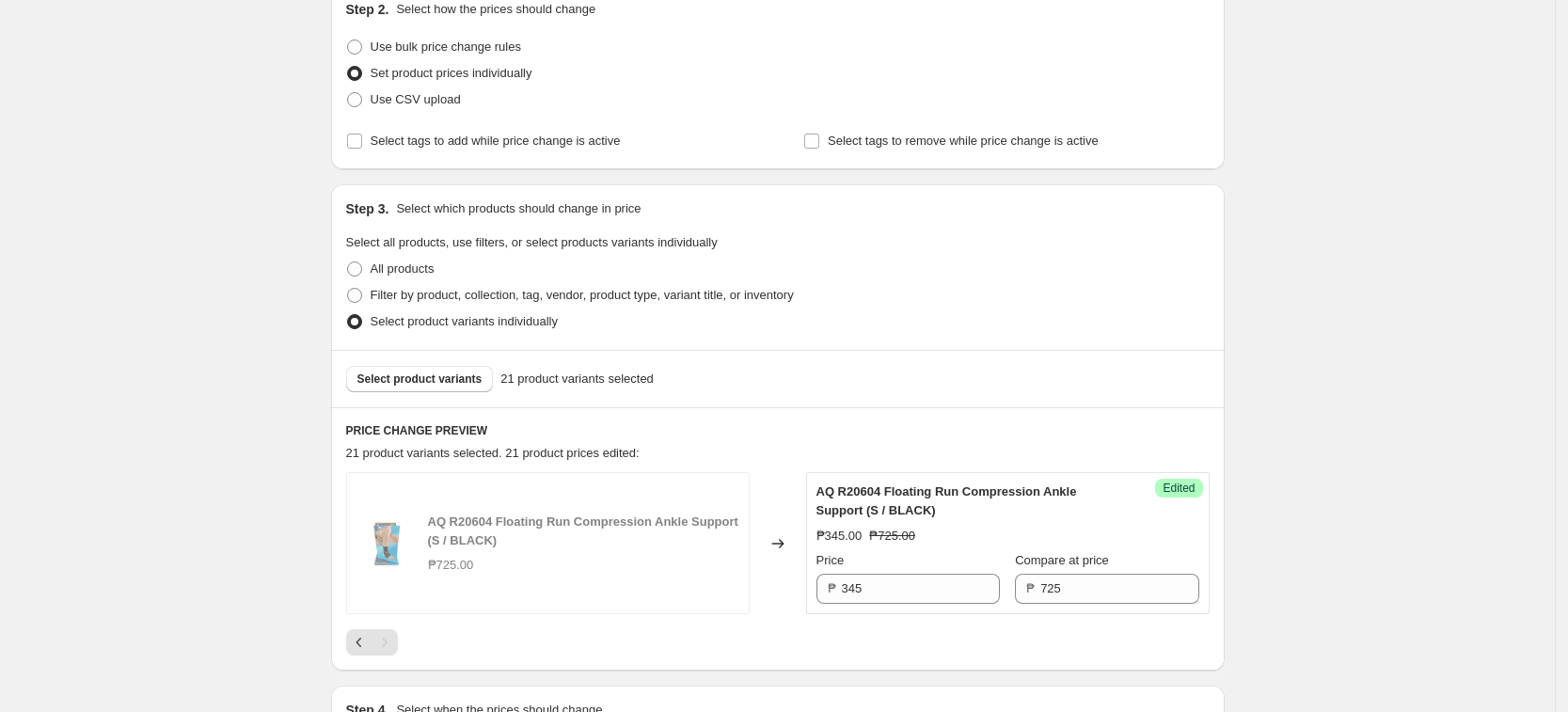 scroll, scrollTop: 353, scrollLeft: 0, axis: vertical 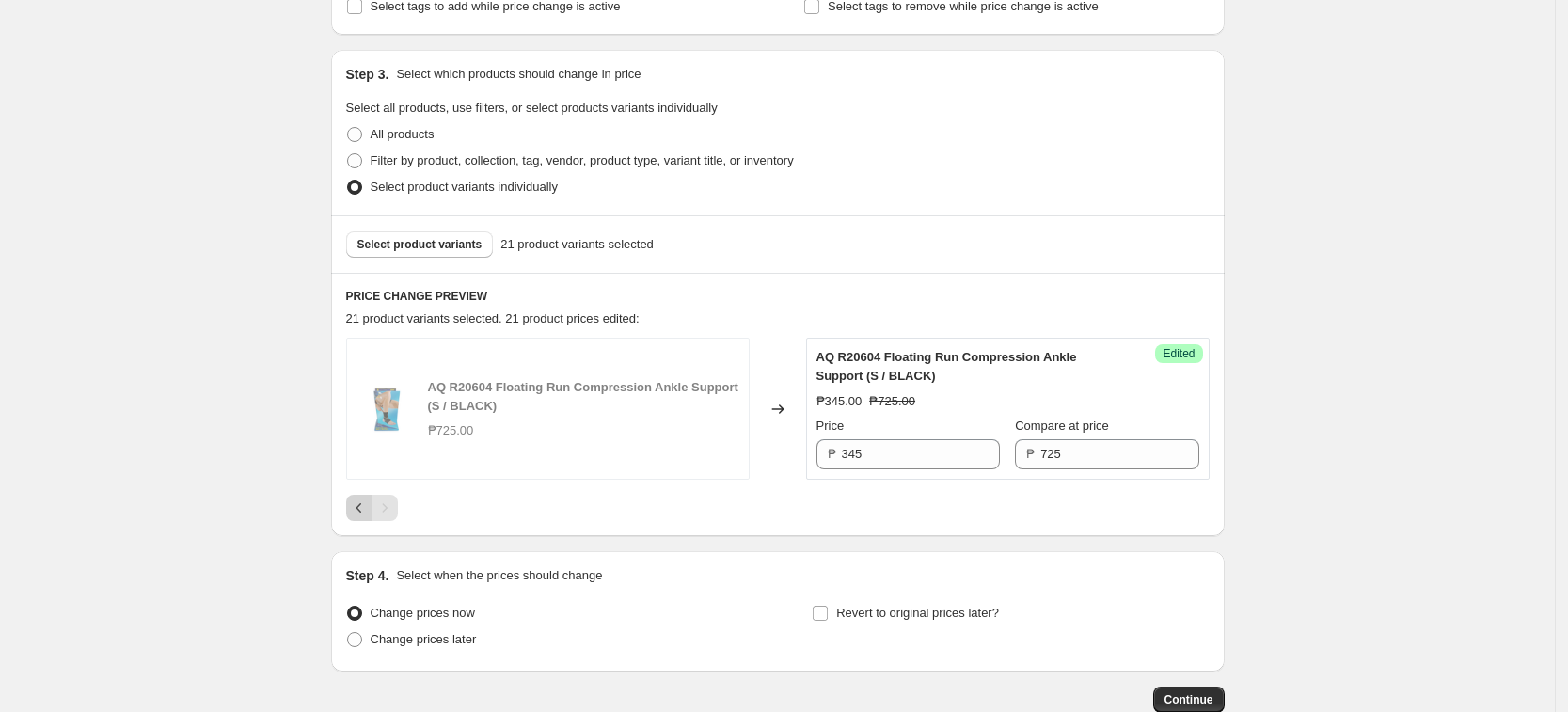 click at bounding box center (359, 508) 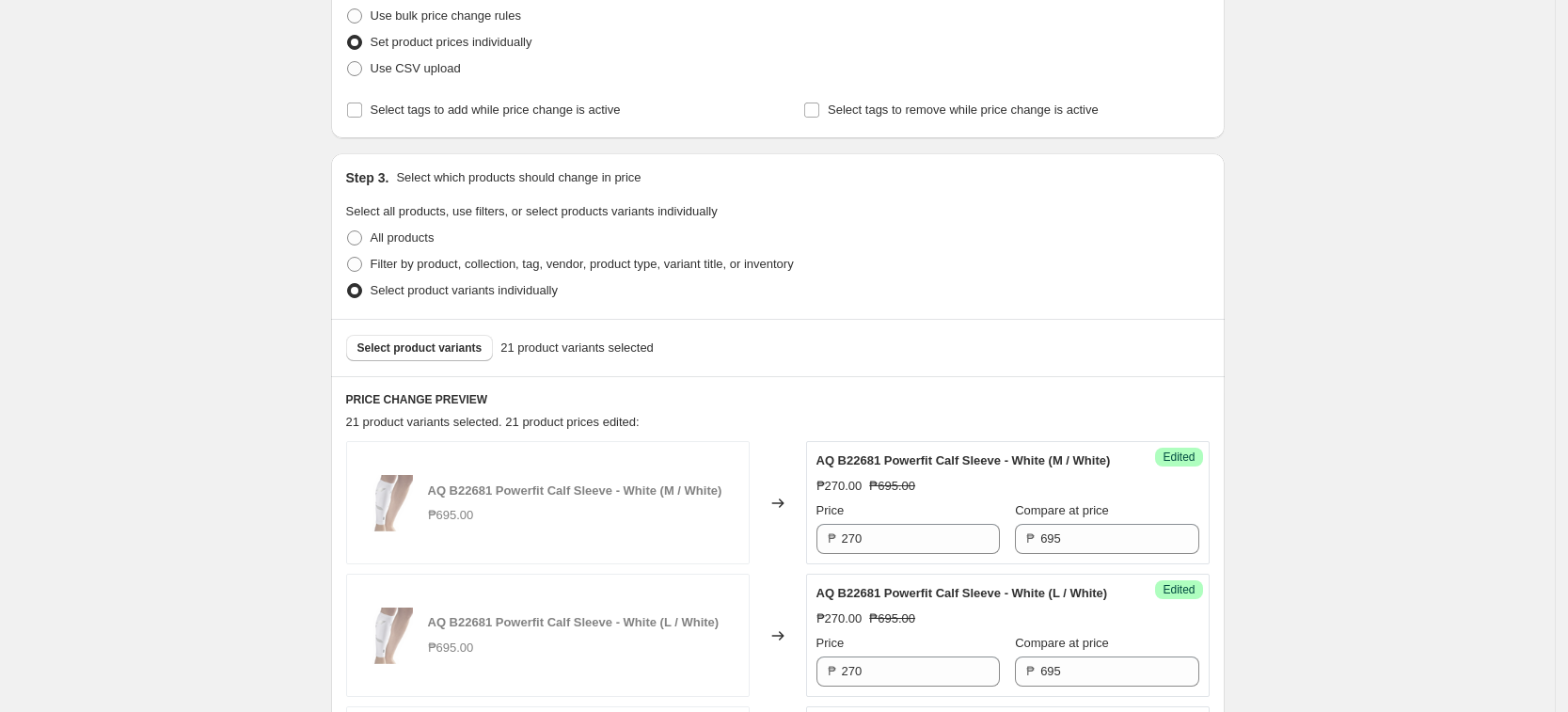 scroll, scrollTop: 247, scrollLeft: 0, axis: vertical 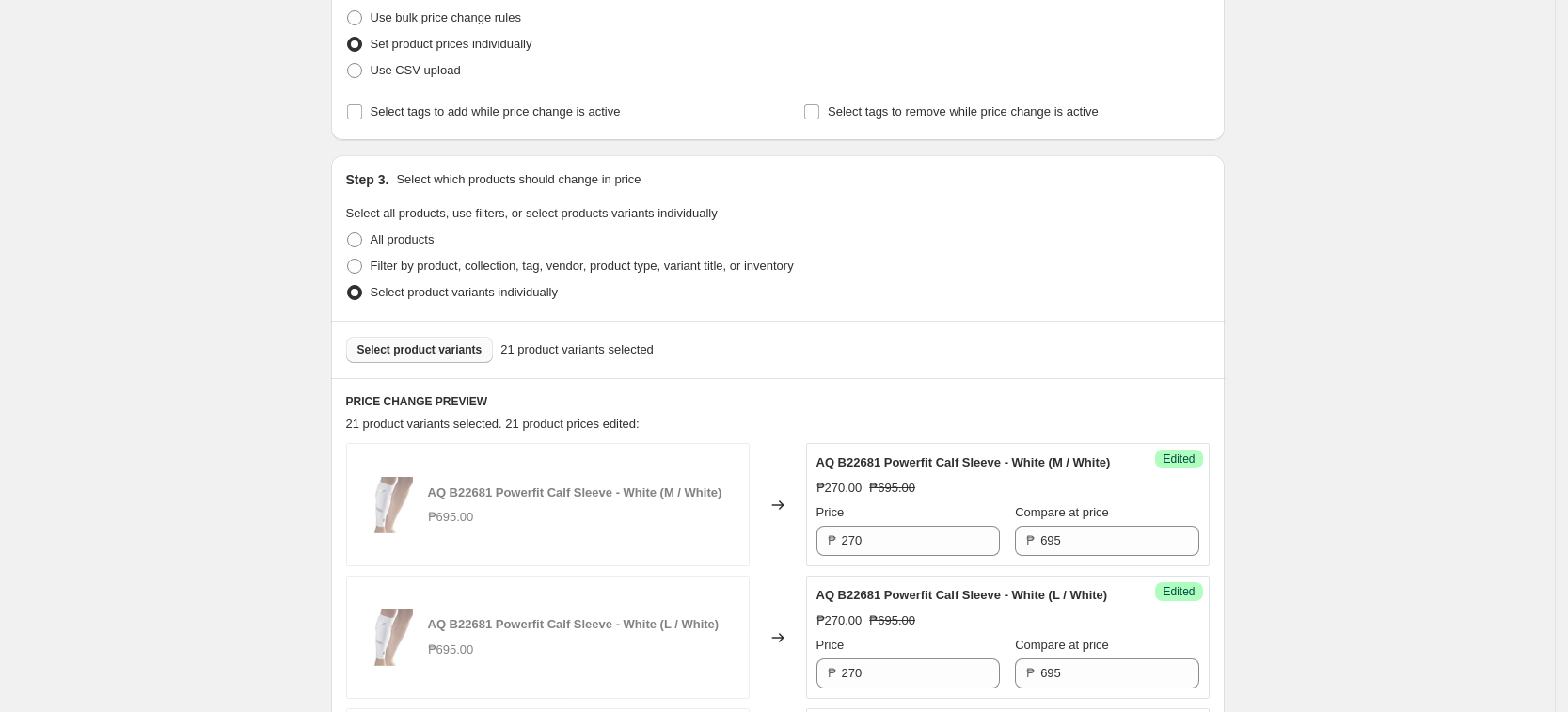 click on "Select product variants" at bounding box center [420, 350] 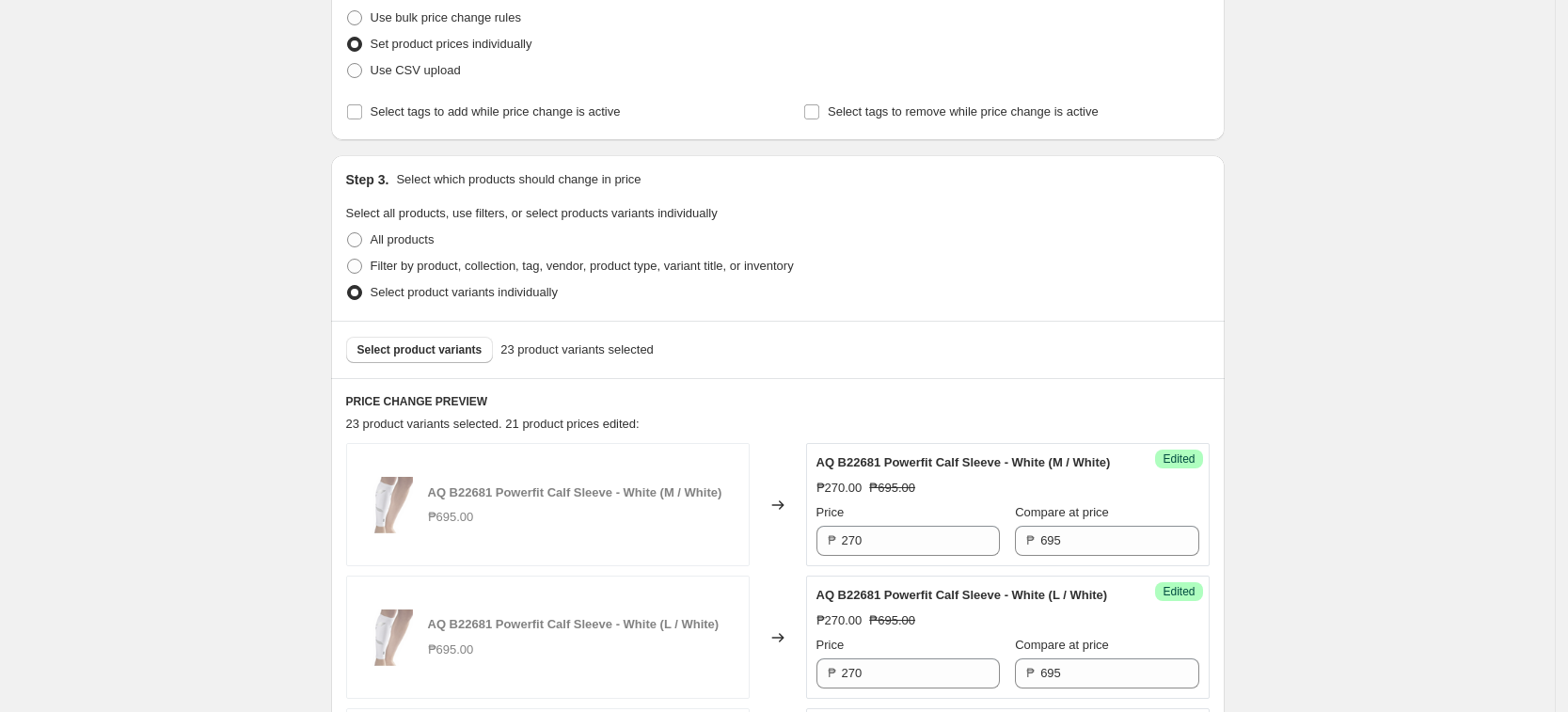 click on "Create new price [MEDICAL_DATA]. This page is ready Create new price [MEDICAL_DATA] Draft Step 1. Optionally give your price [MEDICAL_DATA] a title (eg "March 30% off sale on boots") [DATE] AQ Price Change This title is just for internal use, customers won't see it Step 2. Select how the prices should change Use bulk price change rules Set product prices individually Use CSV upload Select tags to add while price change is active Select tags to remove while price change is active Step 3. Select which products should change in price Select all products, use filters, or select products variants individually All products Filter by product, collection, tag, vendor, product type, variant title, or inventory Select product variants individually Select product variants 23   product variants selected PRICE CHANGE PREVIEW 23 product variants selected. 21 product prices edited: AQ B22681 Powerfit Calf Sleeve - White (M / White) ₱695.00 Changed to Success Edited AQ B22681 Powerfit Calf Sleeve - White (M / White) ₱270.00 Price" at bounding box center (777, 1638) 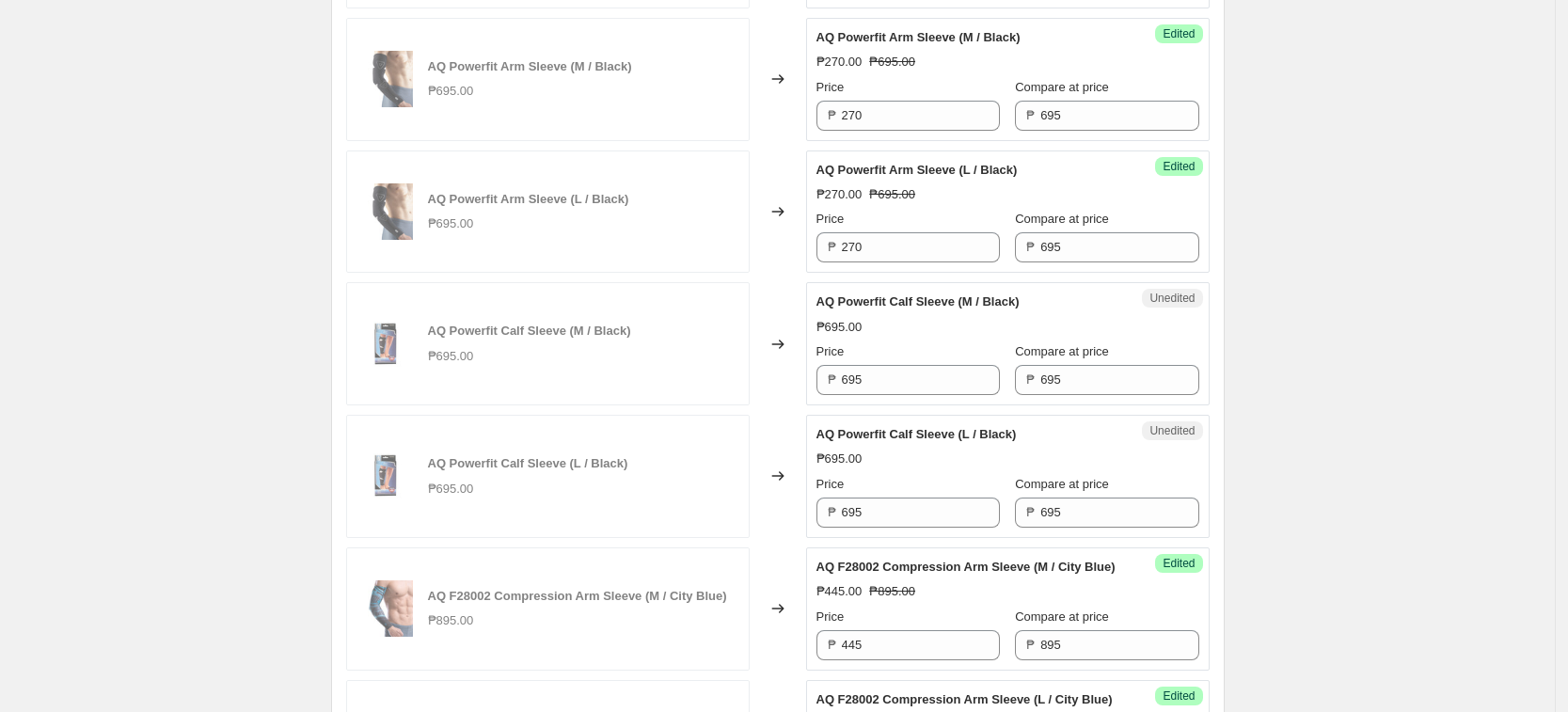 scroll, scrollTop: 1305, scrollLeft: 0, axis: vertical 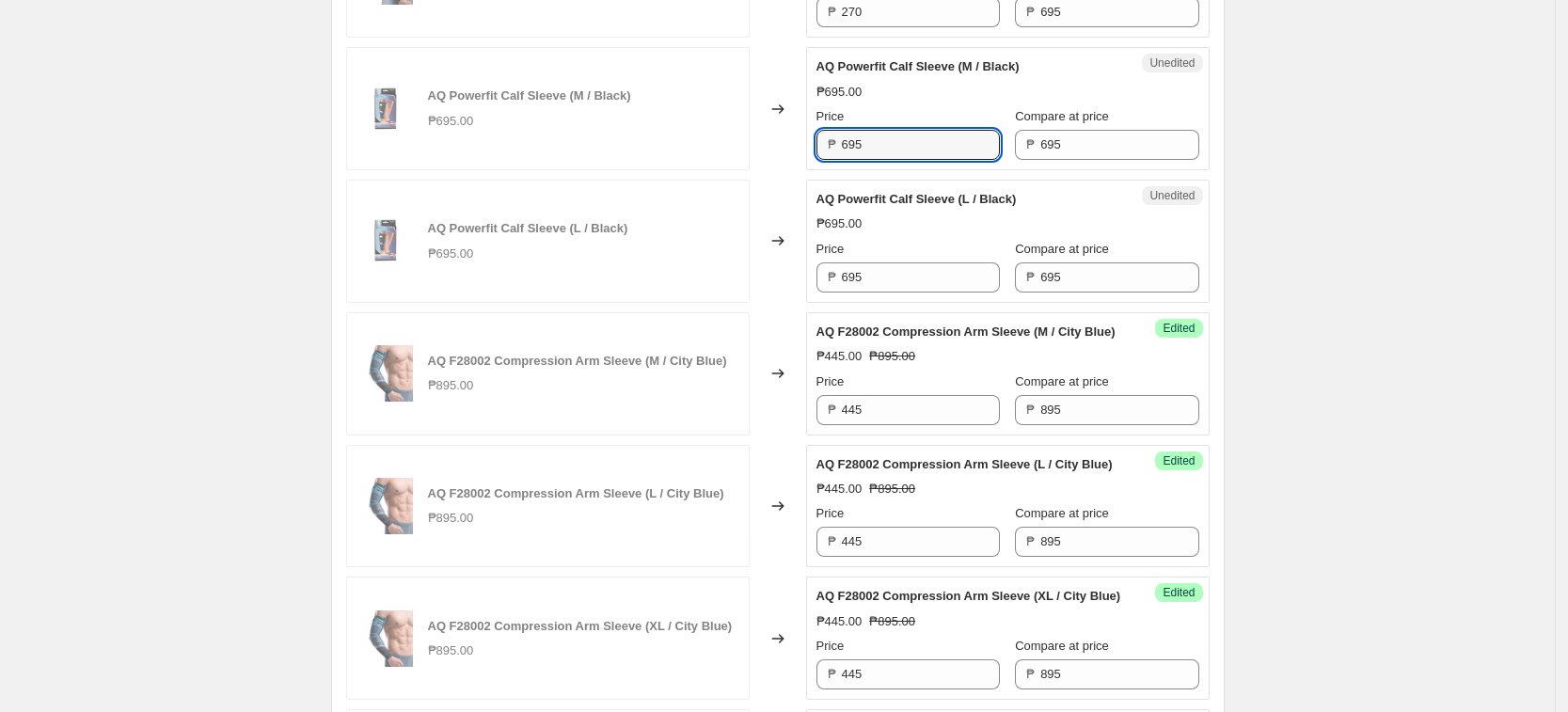 click on "AQ Powerfit Calf Sleeve (M / Black) ₱695.00 Changed to Unedited AQ Powerfit Calf Sleeve (M / Black) ₱695.00 Price ₱ 695 Compare at price ₱ 695" at bounding box center [778, 108] 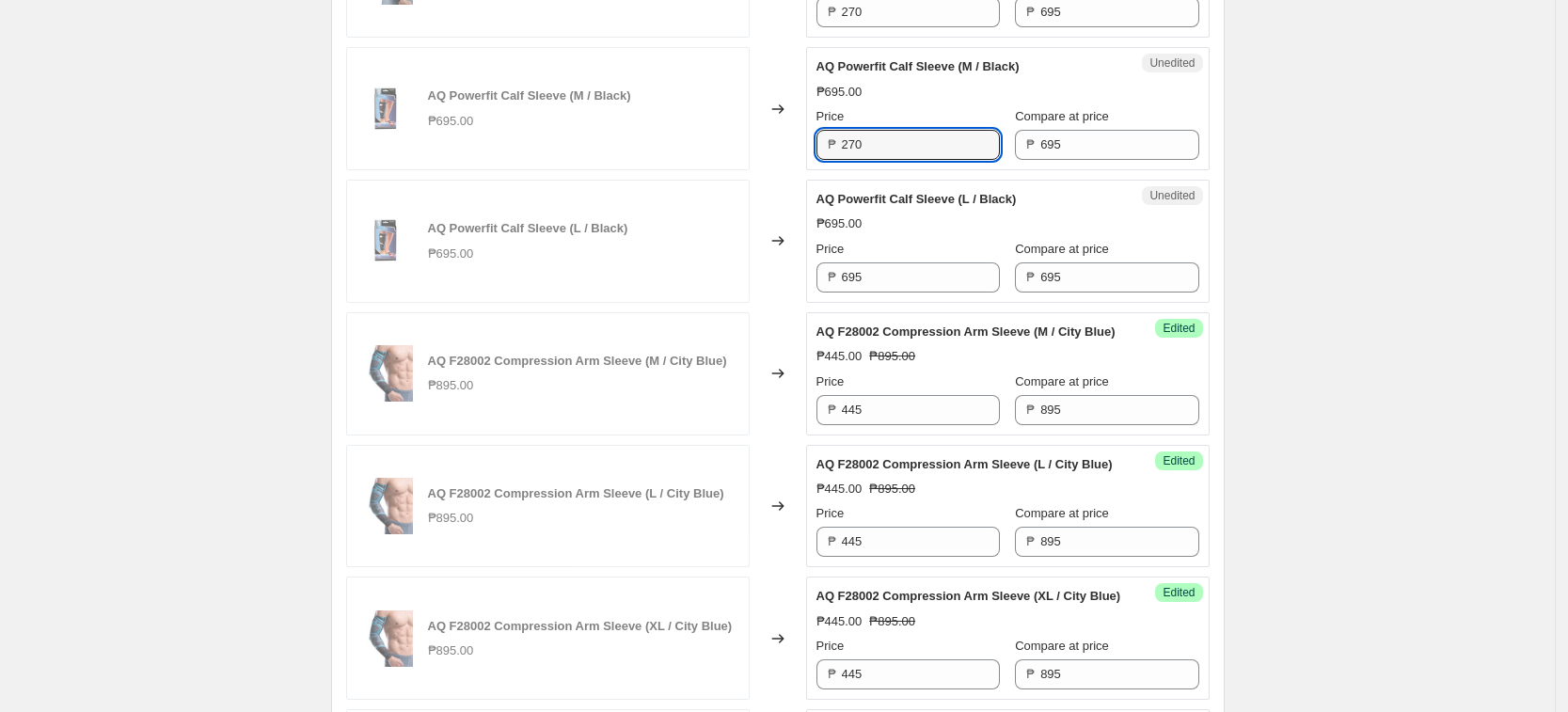 click on "Create new price [MEDICAL_DATA]. This page is ready Create new price [MEDICAL_DATA] Draft Step 1. Optionally give your price [MEDICAL_DATA] a title (eg "March 30% off sale on boots") [DATE] AQ Price Change This title is just for internal use, customers won't see it Step 2. Select how the prices should change Use bulk price change rules Set product prices individually Use CSV upload Select tags to add while price change is active Select tags to remove while price change is active Step 3. Select which products should change in price Select all products, use filters, or select products variants individually All products Filter by product, collection, tag, vendor, product type, variant title, or inventory Select product variants individually Select product variants 23   product variants selected PRICE CHANGE PREVIEW 23 product variants selected. 21 product prices edited: AQ B22681 Powerfit Calf Sleeve - White (M / White) ₱695.00 Changed to Success Edited AQ B22681 Powerfit Calf Sleeve - White (M / White) ₱270.00 Price" at bounding box center [777, 580] 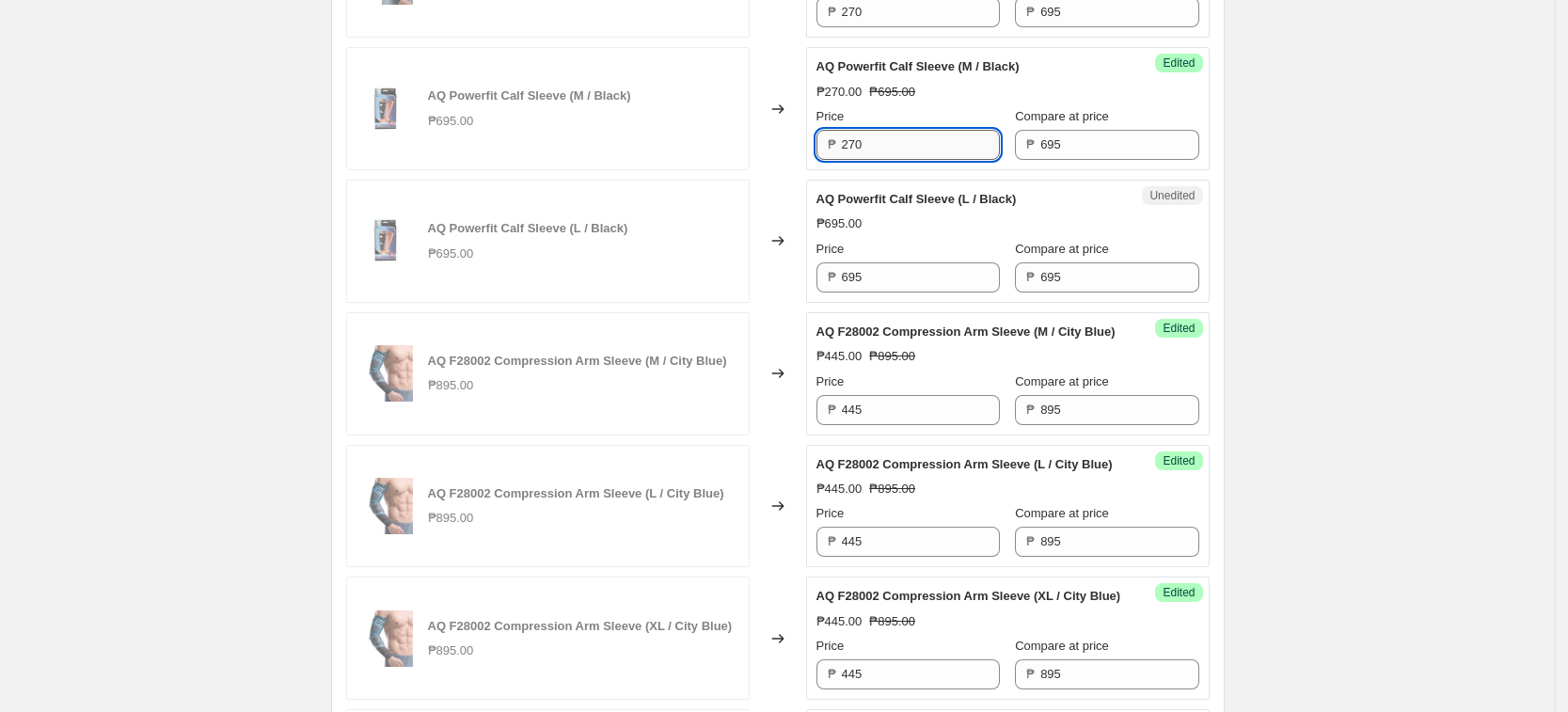 click on "270" at bounding box center (921, 145) 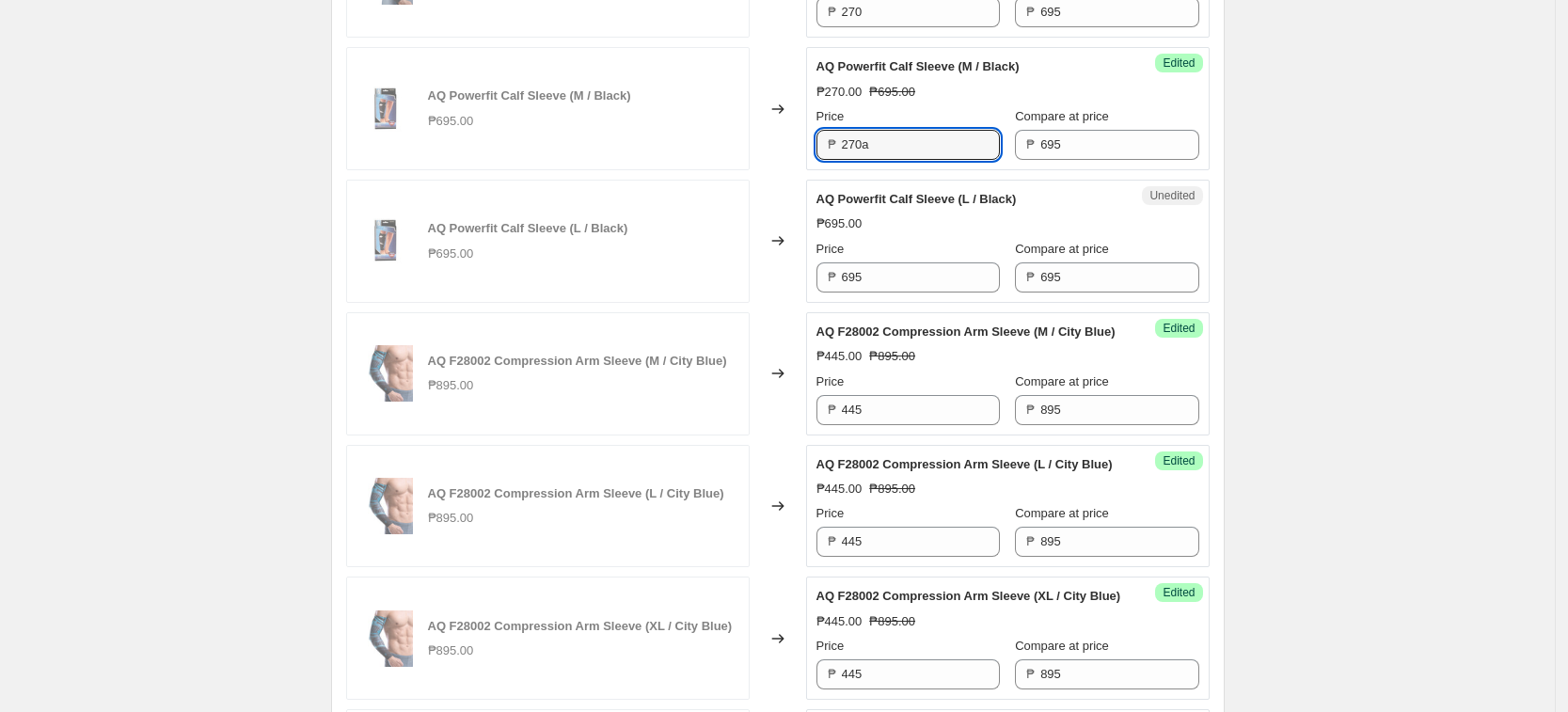 type on "270" 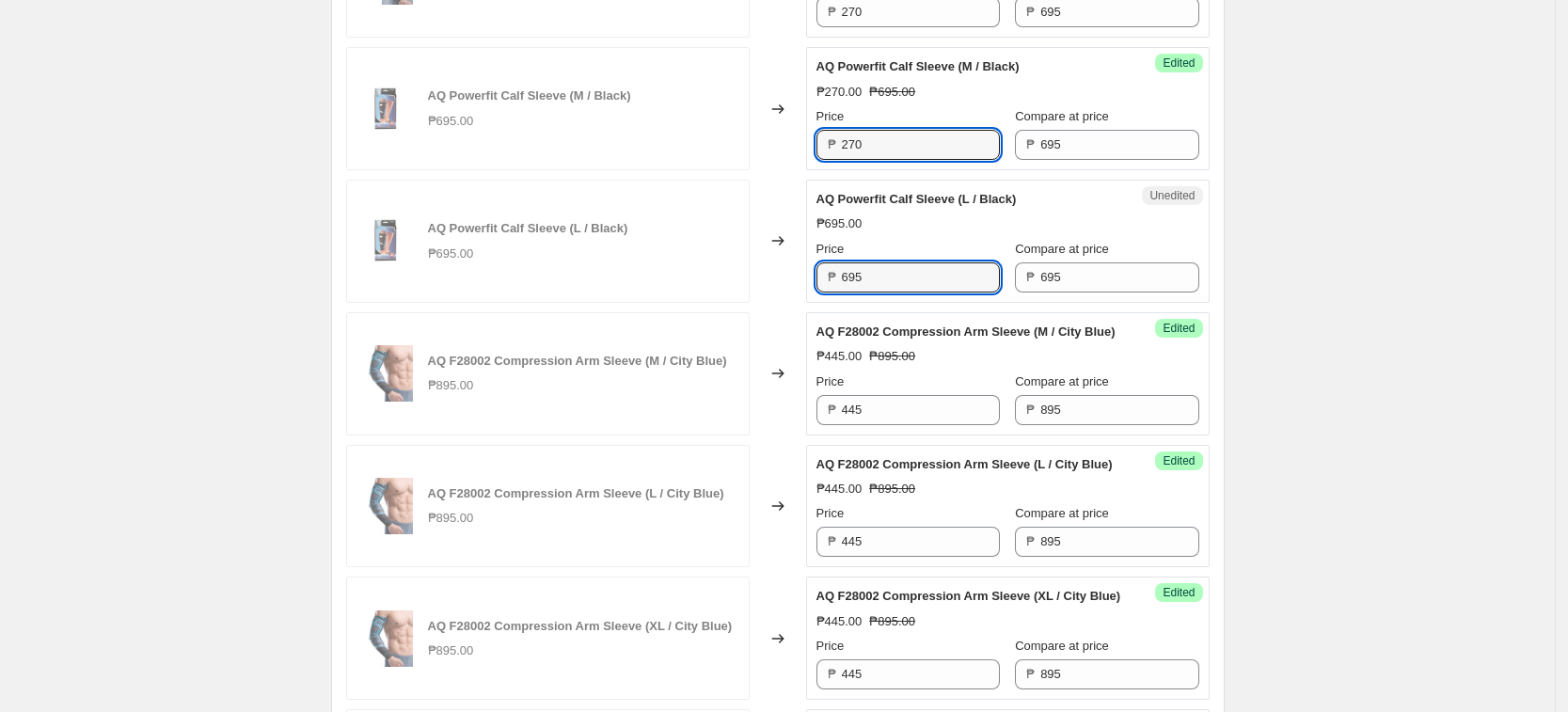 drag, startPoint x: 951, startPoint y: 340, endPoint x: 934, endPoint y: 374, distance: 38.01316 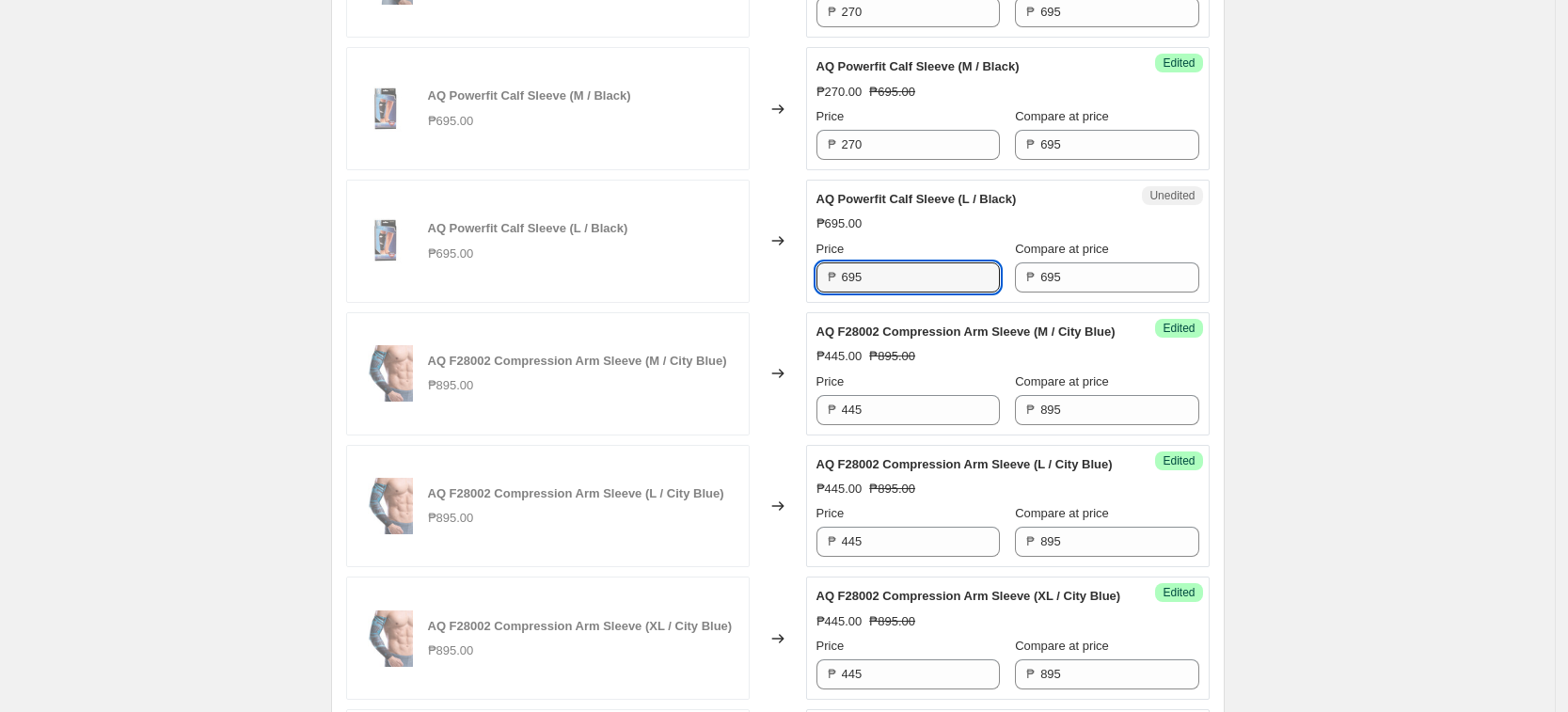 paste on "270" 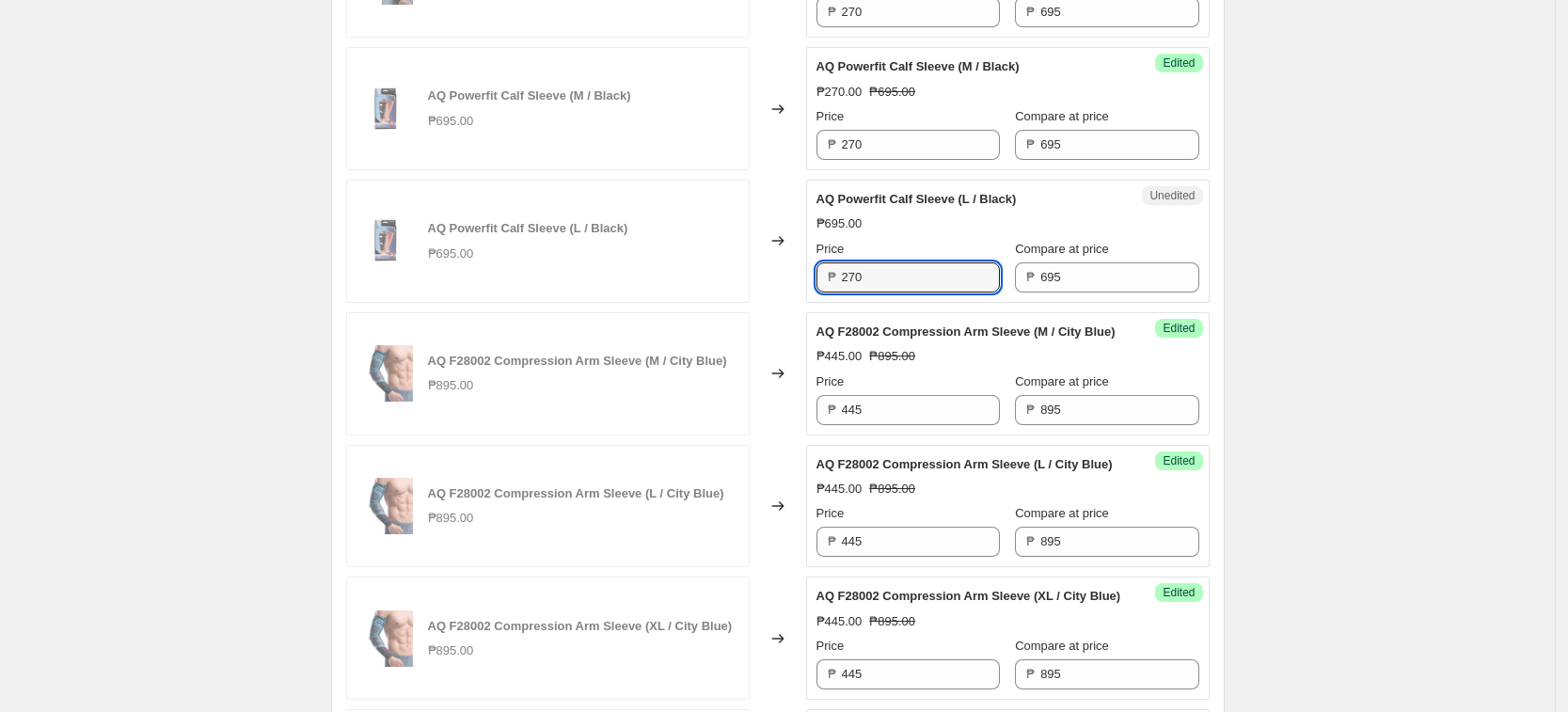 type on "270" 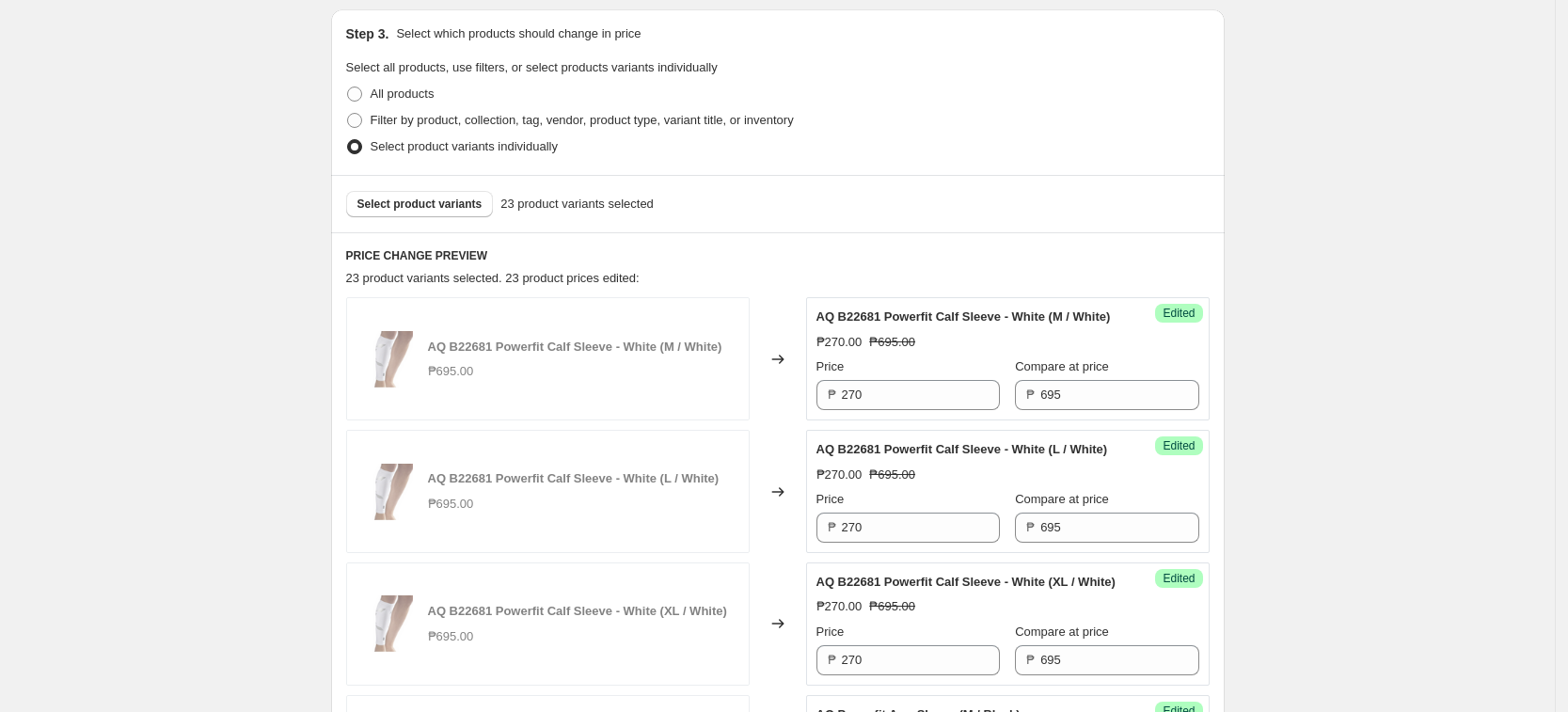 scroll, scrollTop: 130, scrollLeft: 0, axis: vertical 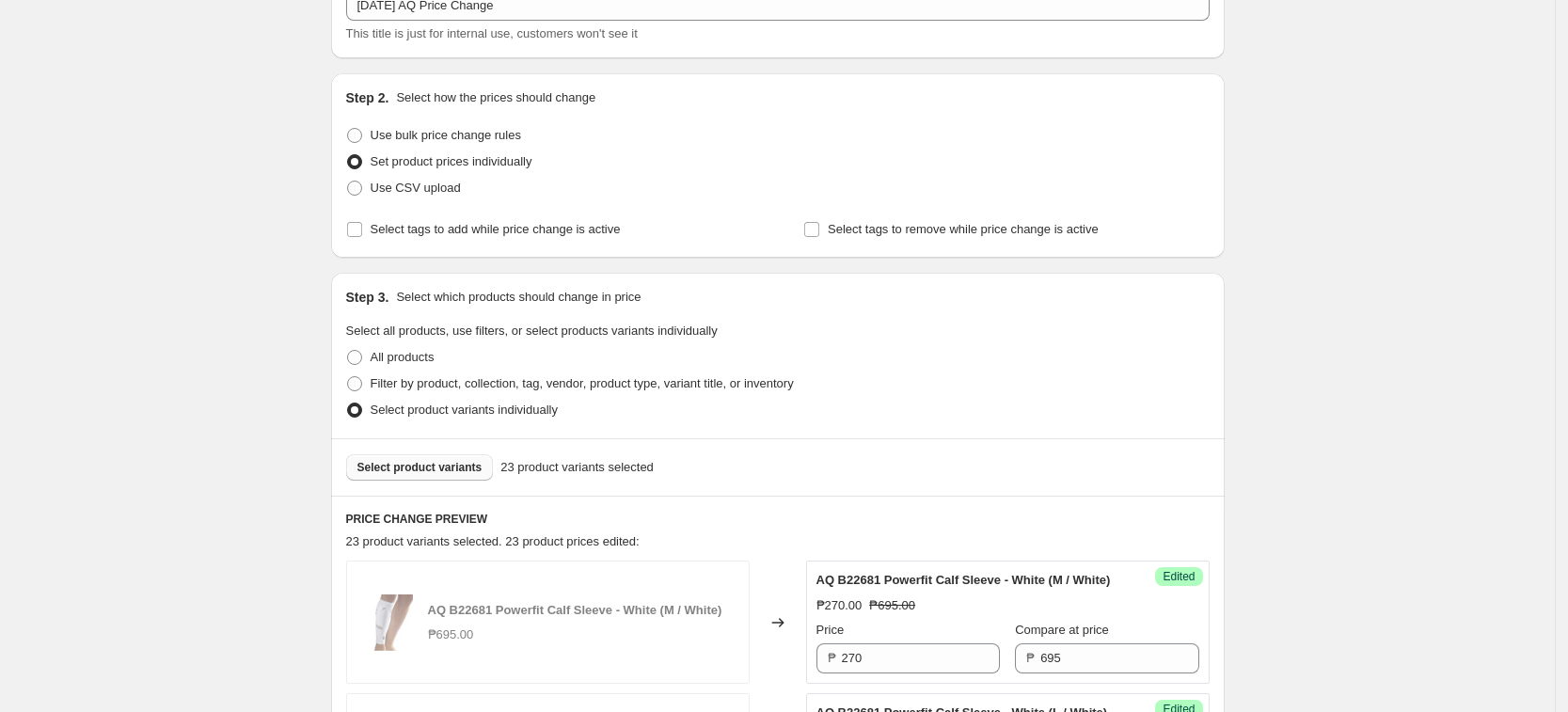 click on "Select product variants" at bounding box center (420, 467) 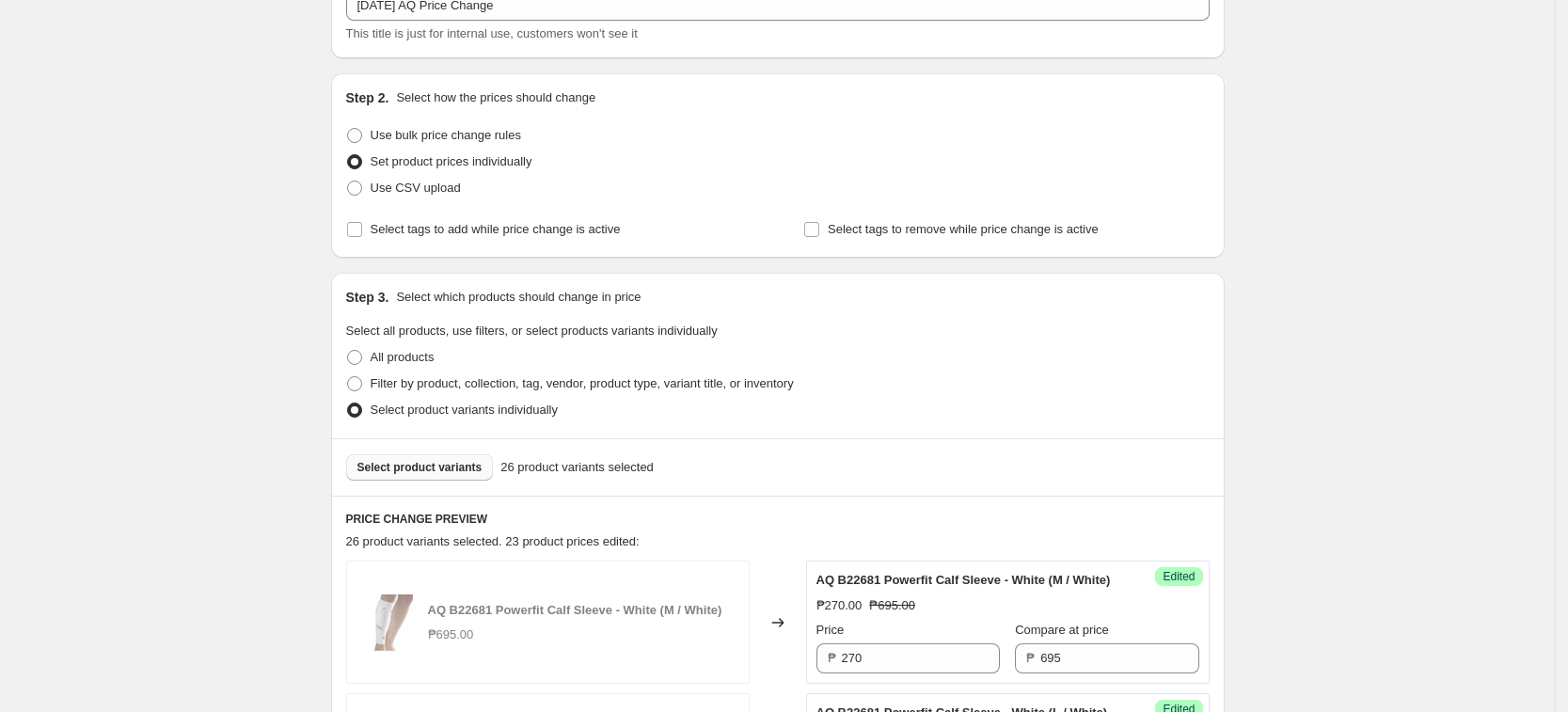 drag, startPoint x: 1466, startPoint y: 265, endPoint x: 1432, endPoint y: 272, distance: 34.71311 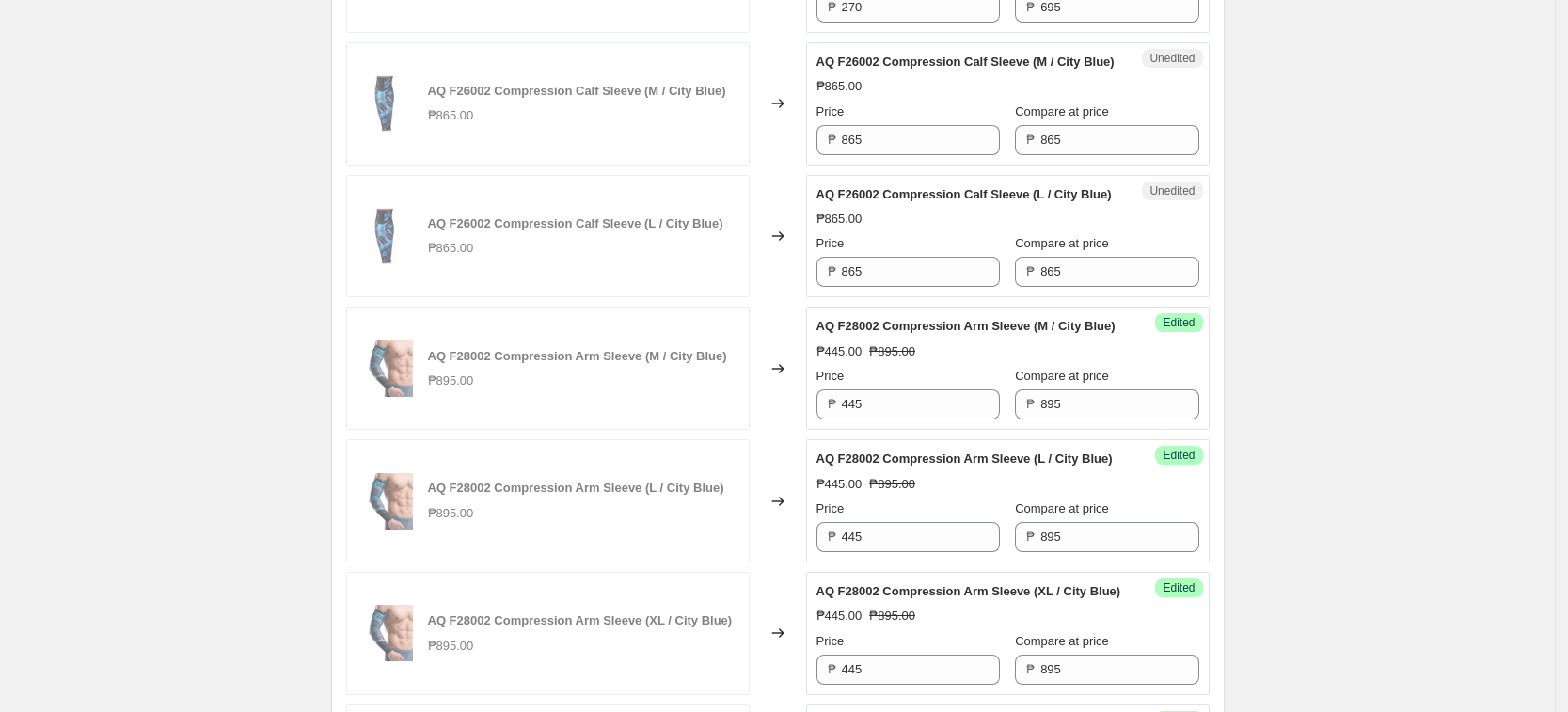 scroll, scrollTop: 1541, scrollLeft: 0, axis: vertical 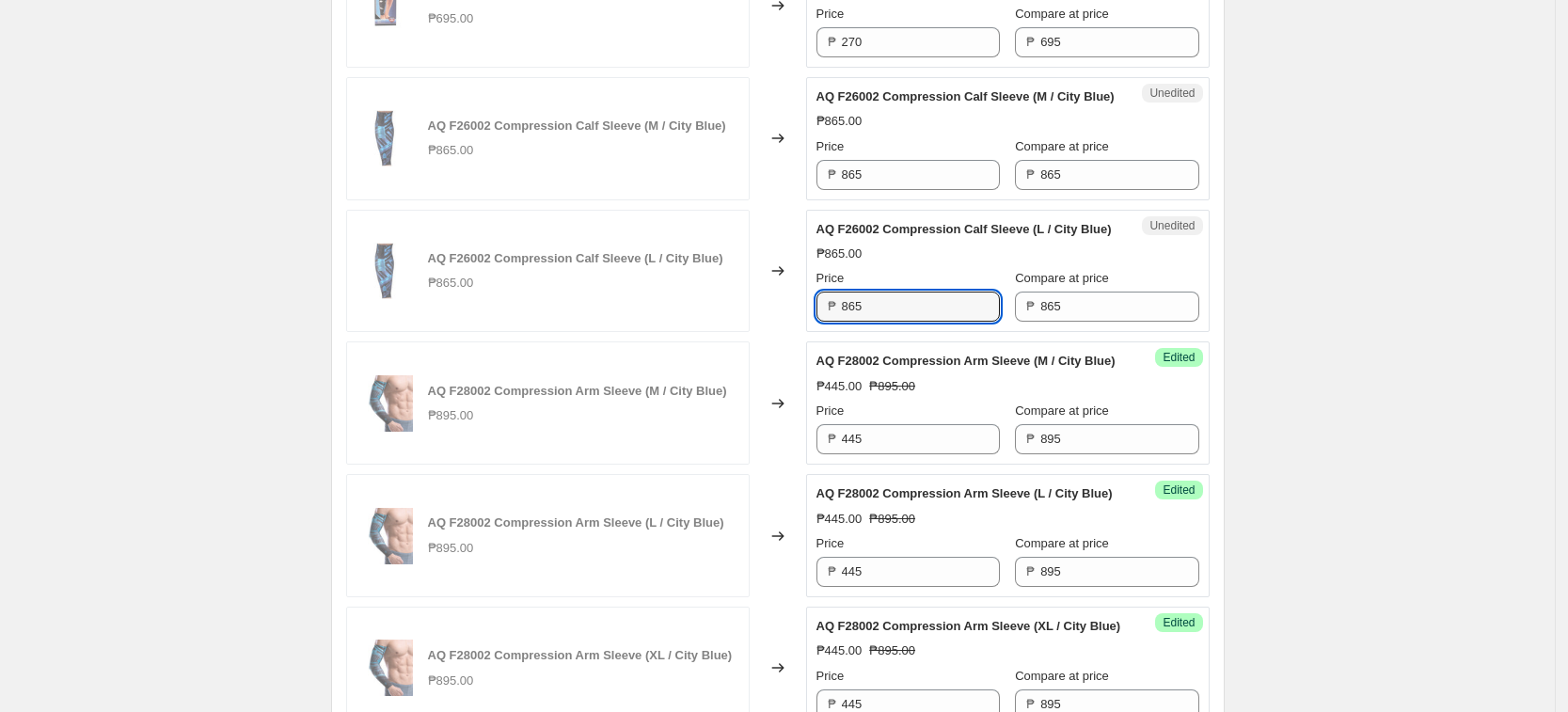 drag, startPoint x: 904, startPoint y: 400, endPoint x: 574, endPoint y: 356, distance: 332.92041 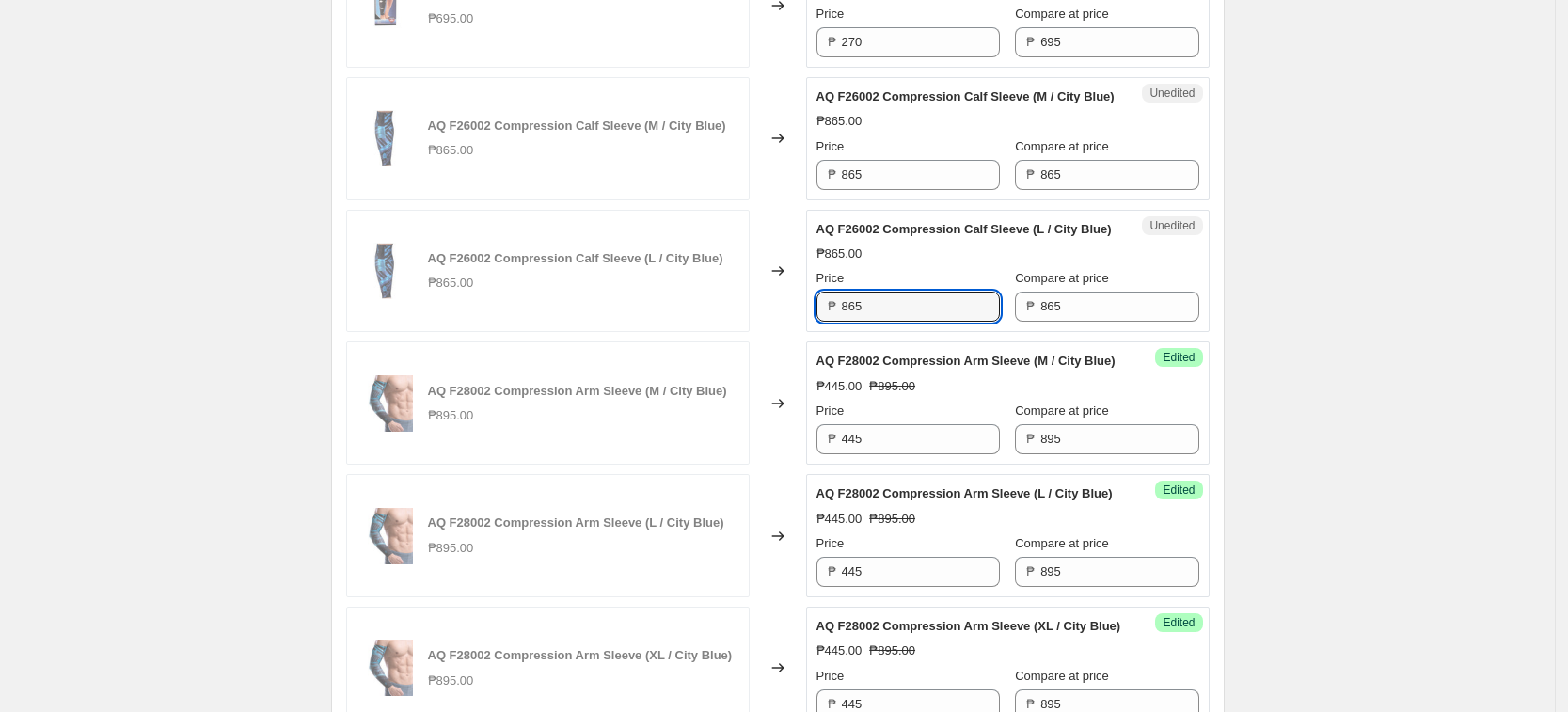 click on "AQ F26002 Compression Calf Sleeve (L / City Blue) ₱865.00 Changed to Unedited AQ F26002 Compression Calf Sleeve (L / City Blue) ₱865.00 Price ₱ 865 Compare at price ₱ 865" at bounding box center (778, 271) 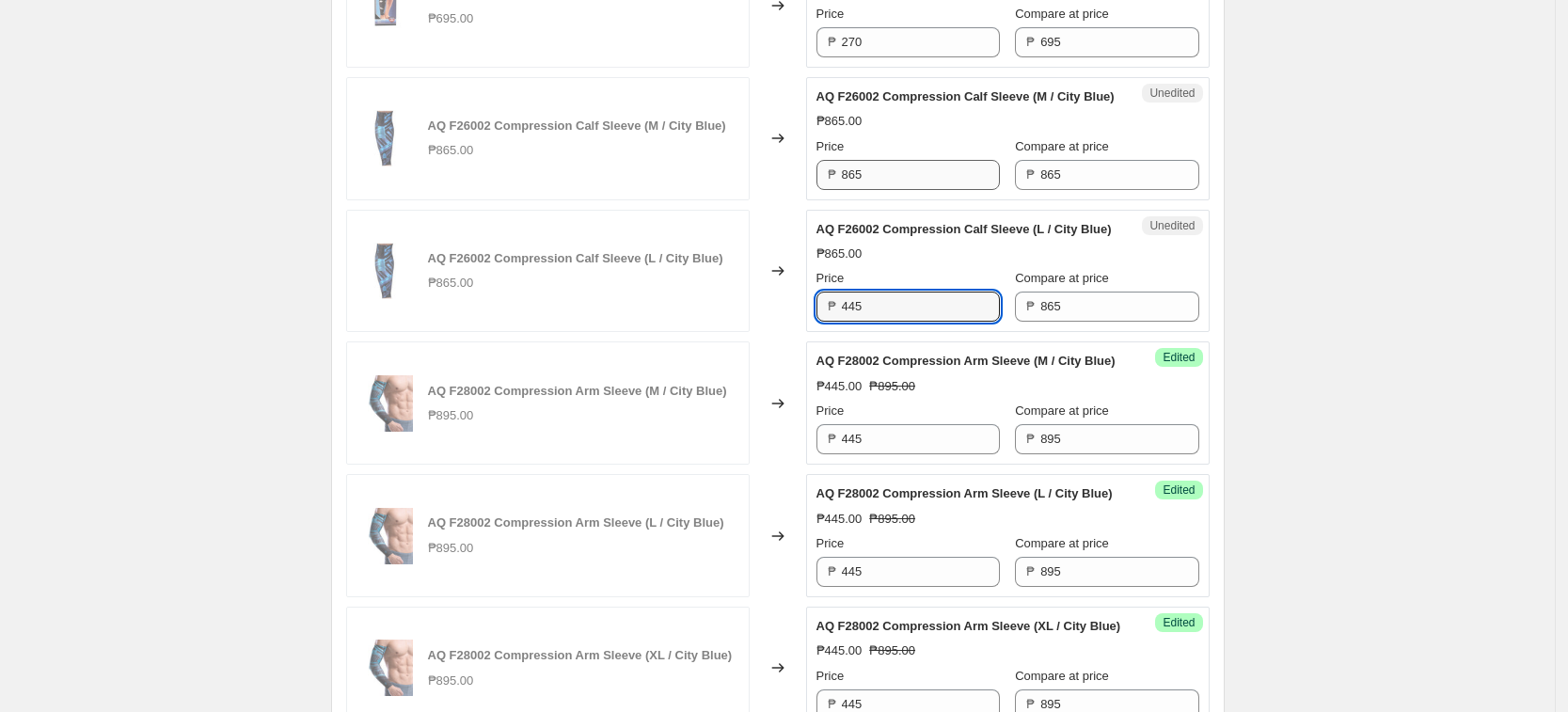 type on "445" 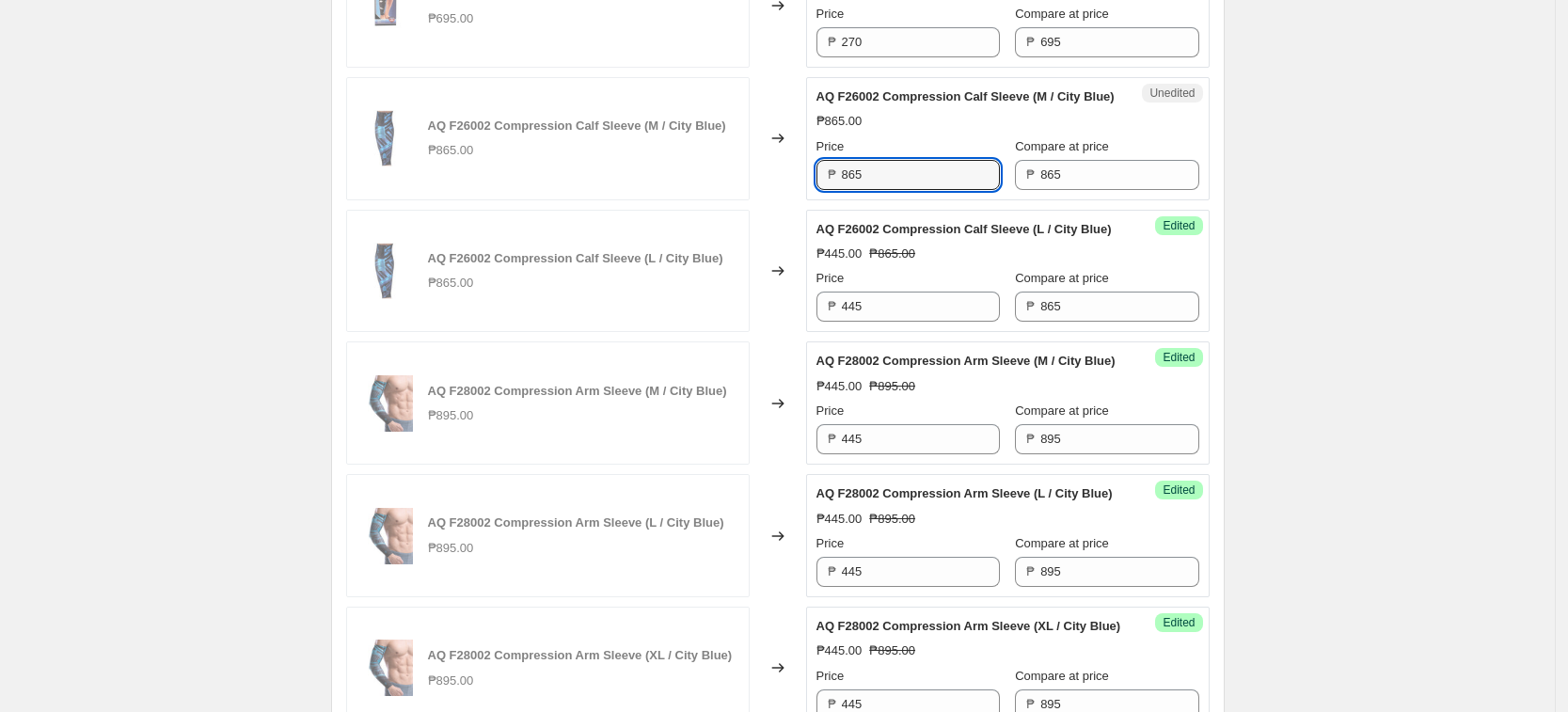 drag, startPoint x: 886, startPoint y: 233, endPoint x: 586, endPoint y: 200, distance: 301.8095 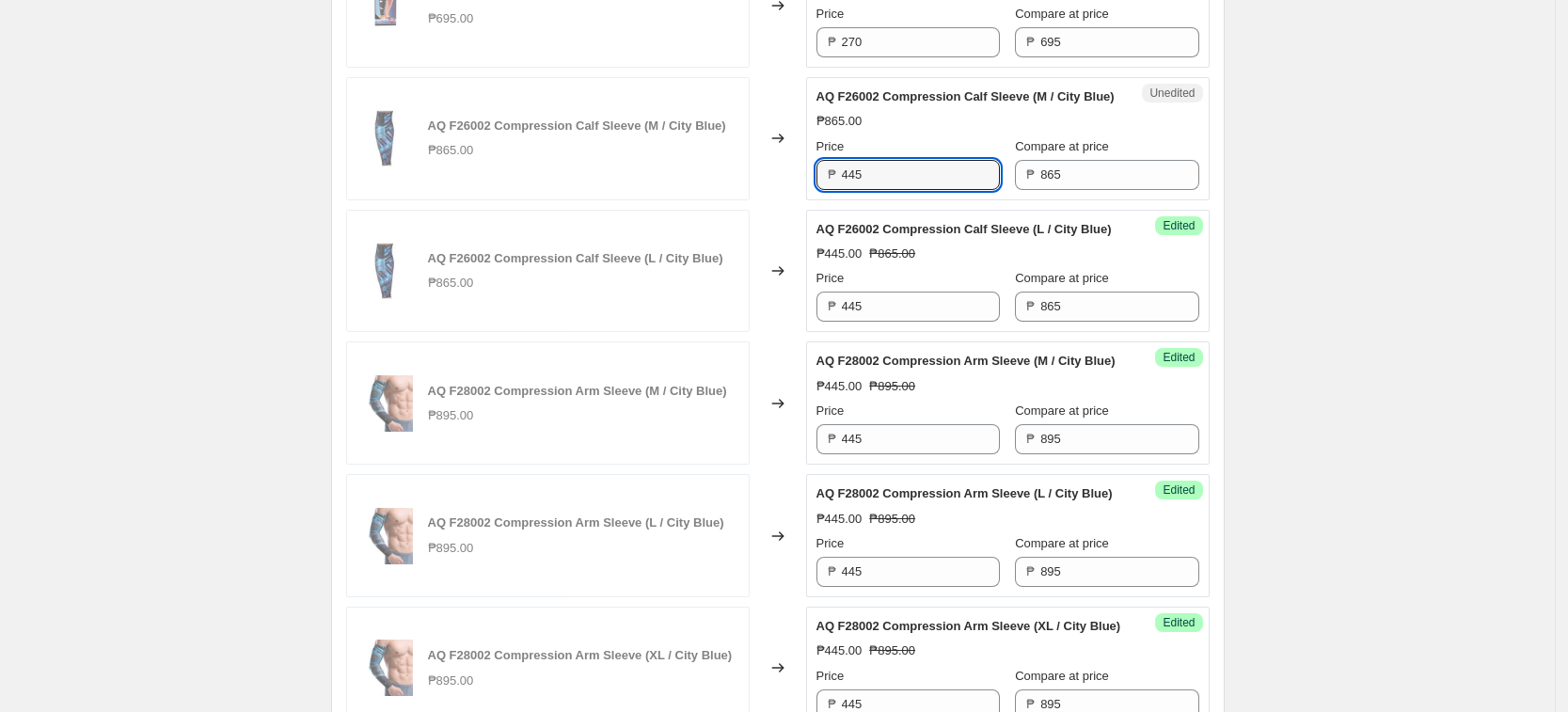 type on "445" 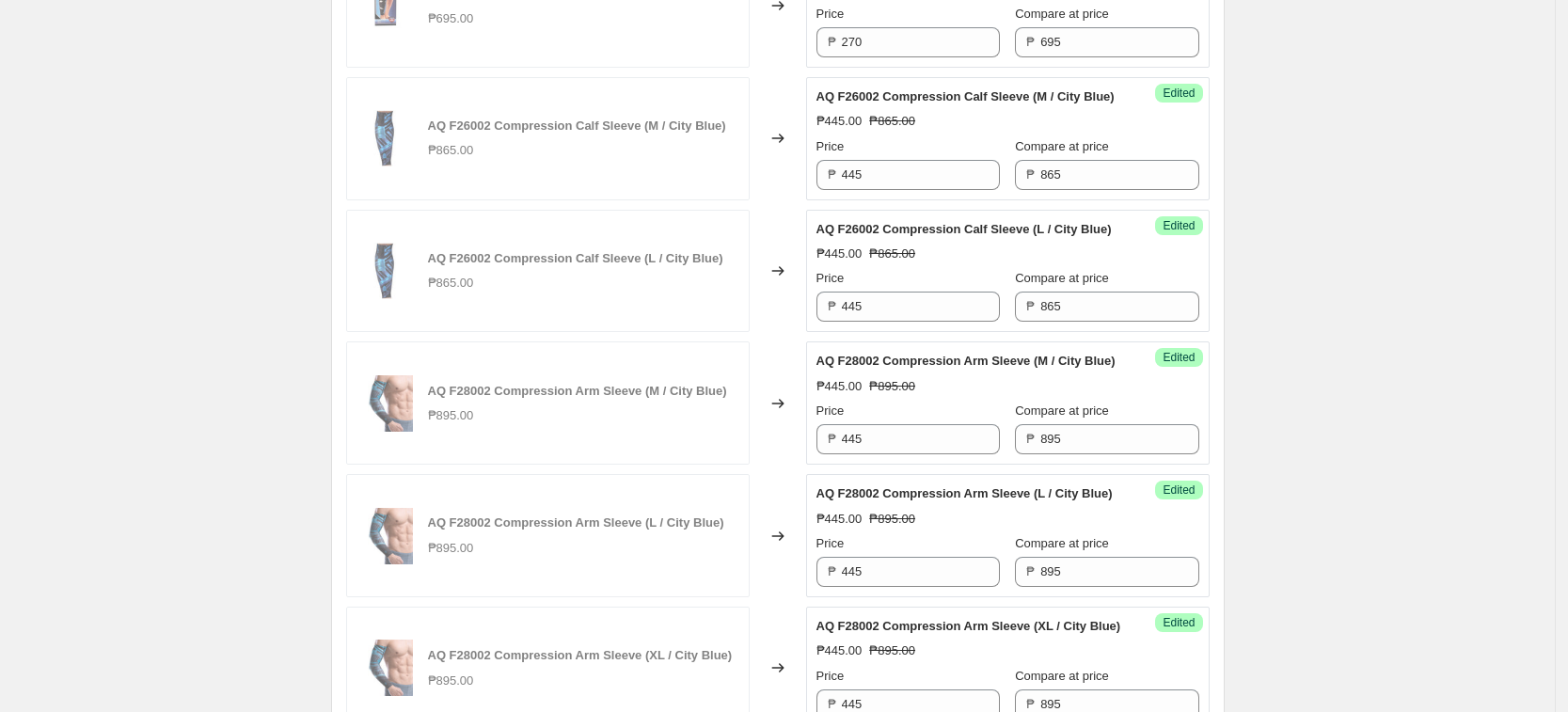 click on "Create new price [MEDICAL_DATA]. This page is ready Create new price [MEDICAL_DATA] Draft Step 1. Optionally give your price [MEDICAL_DATA] a title (eg "March 30% off sale on boots") [DATE] AQ Price Change This title is just for internal use, customers won't see it Step 2. Select how the prices should change Use bulk price change rules Set product prices individually Use CSV upload Select tags to add while price change is active Select tags to remove while price change is active Step 3. Select which products should change in price Select all products, use filters, or select products variants individually All products Filter by product, collection, tag, vendor, product type, variant title, or inventory Select product variants individually Select product variants 26   product variants selected PRICE CHANGE PREVIEW 26 product variants selected. 25 product prices edited: AQ B22681 Powerfit Calf Sleeve - White (M / White) ₱695.00 Changed to Success Edited AQ B22681 Powerfit Calf Sleeve - White (M / White) ₱270.00 Price" at bounding box center [777, 336] 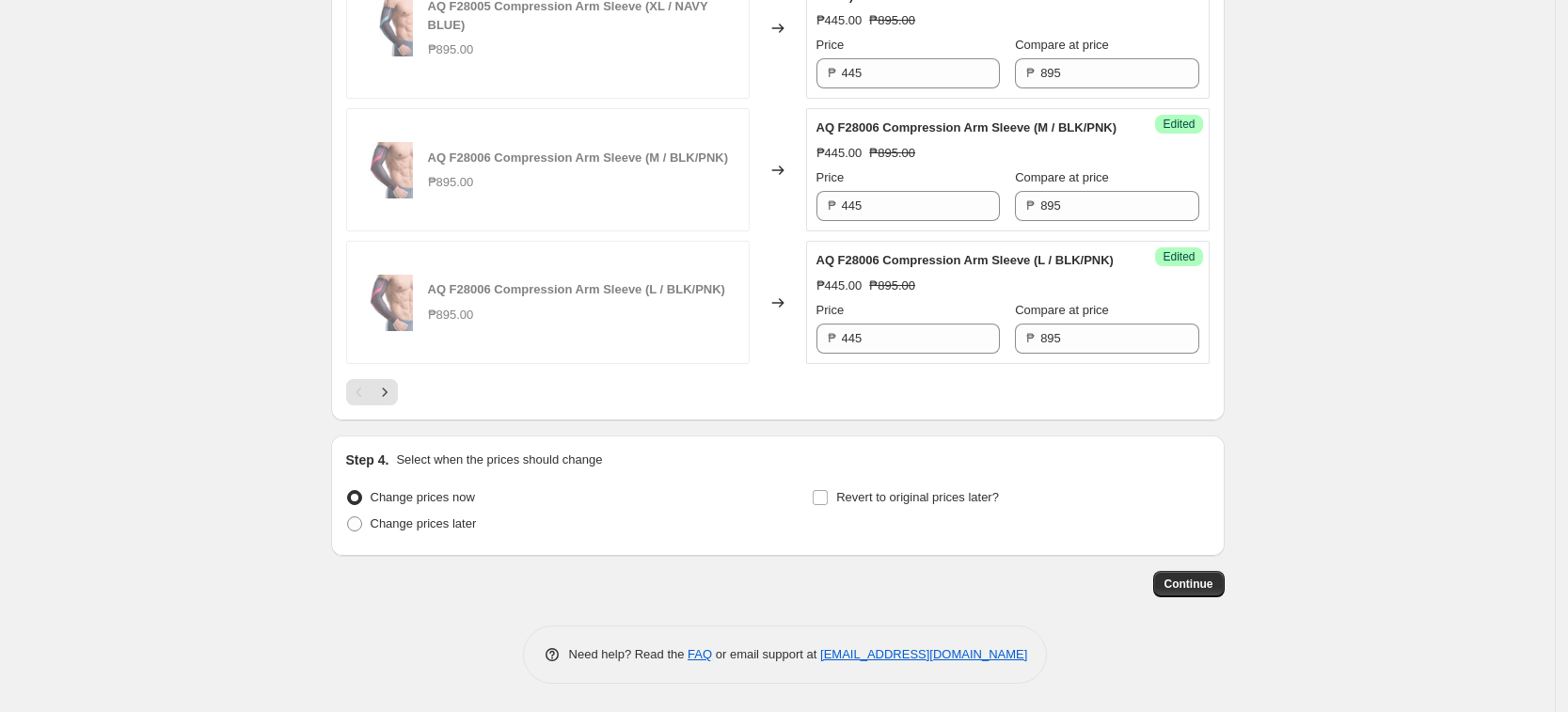 scroll, scrollTop: 3267, scrollLeft: 0, axis: vertical 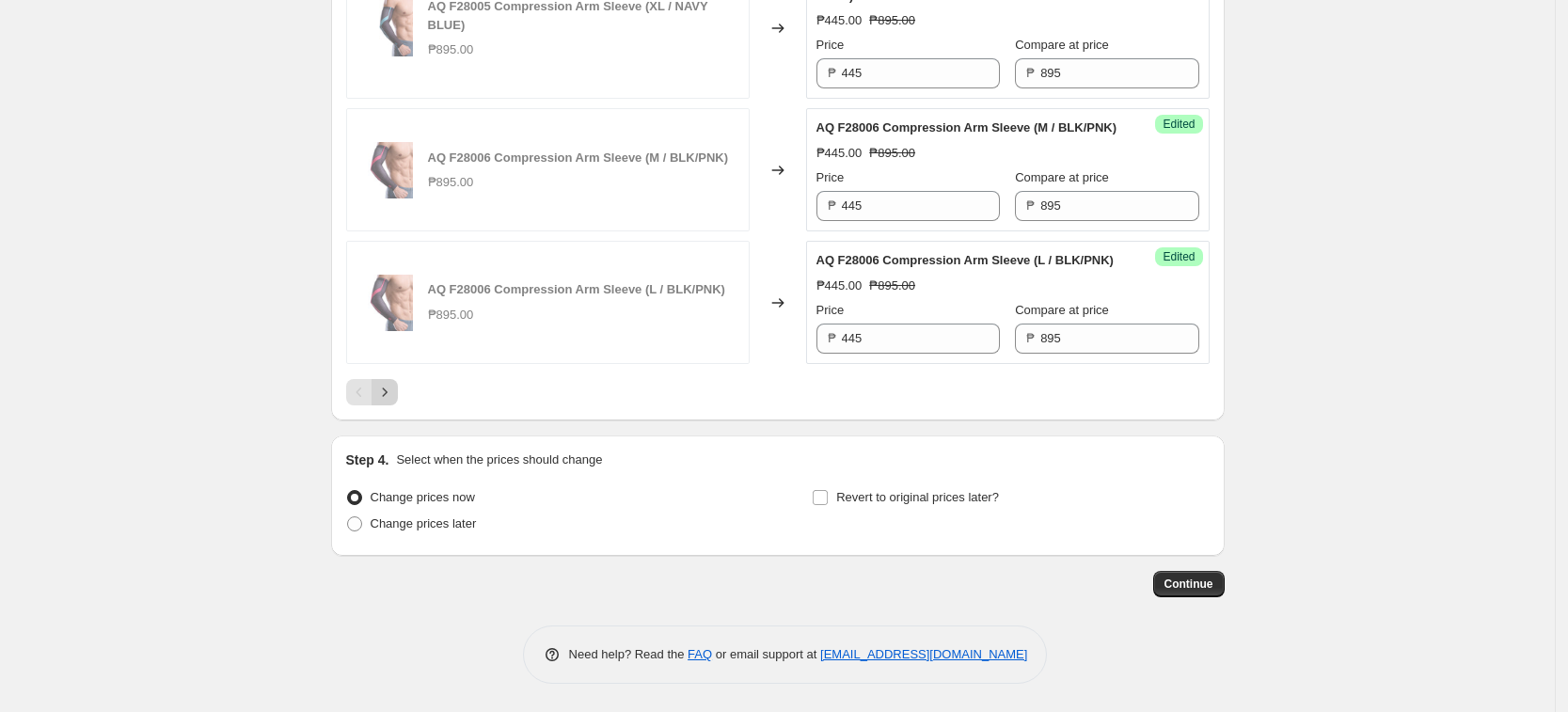 click 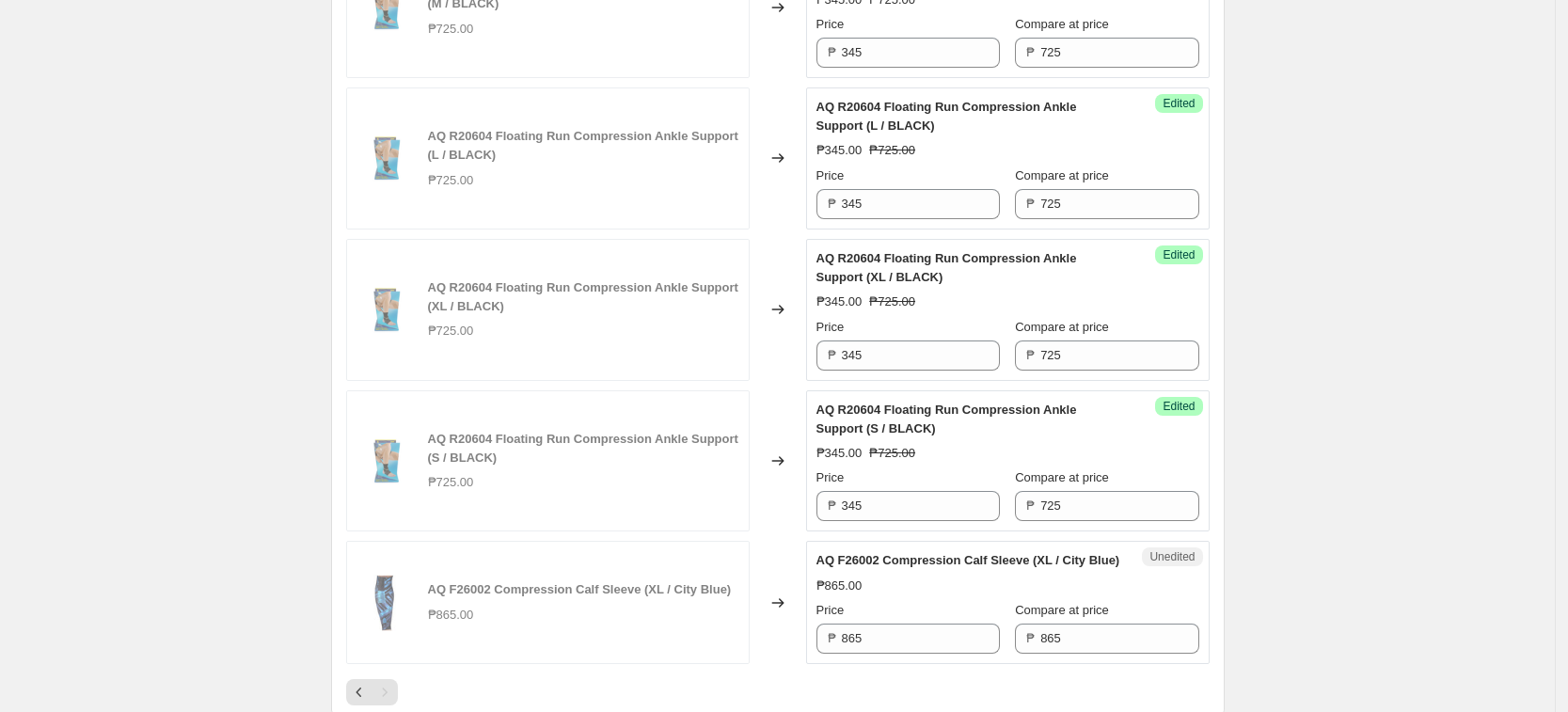 scroll, scrollTop: 1130, scrollLeft: 0, axis: vertical 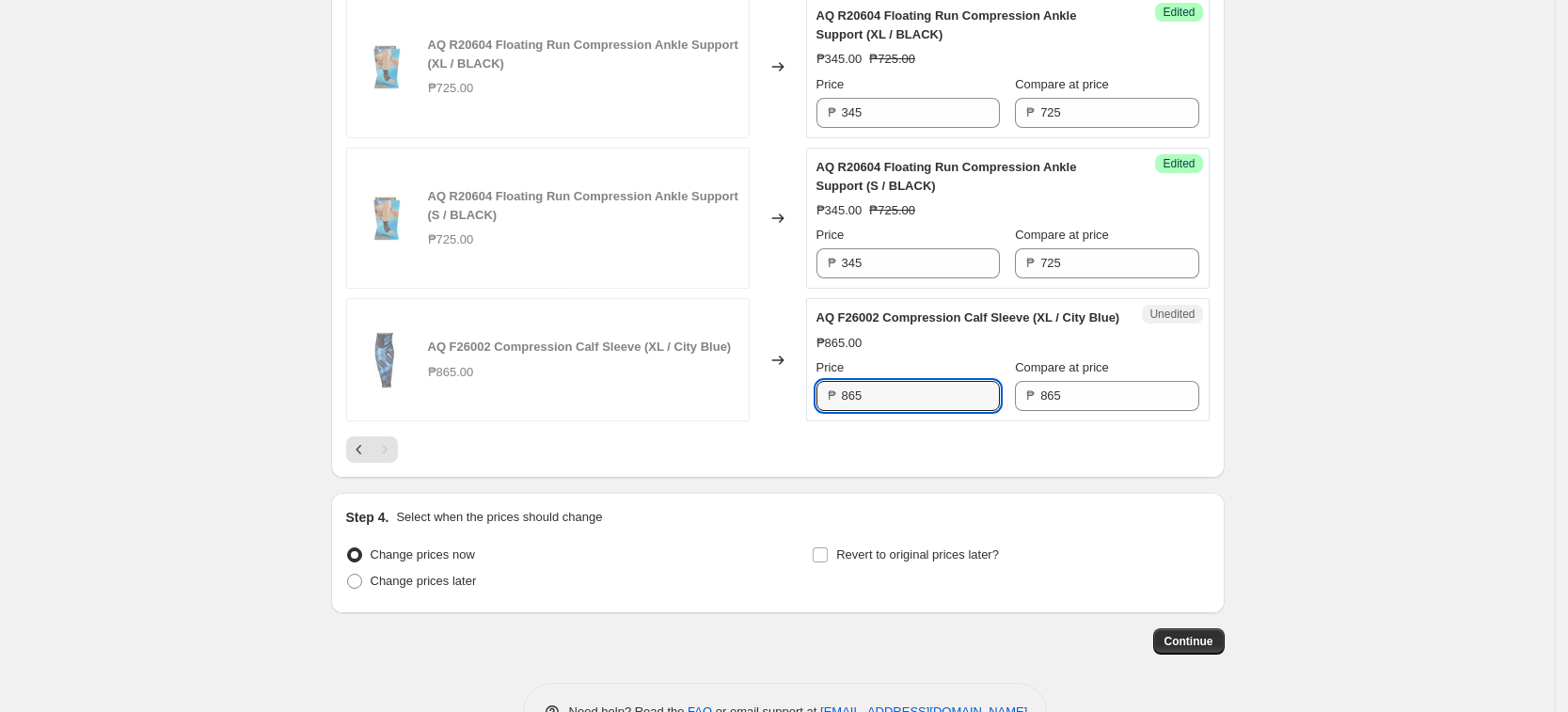 drag, startPoint x: 876, startPoint y: 429, endPoint x: 591, endPoint y: 427, distance: 285.007 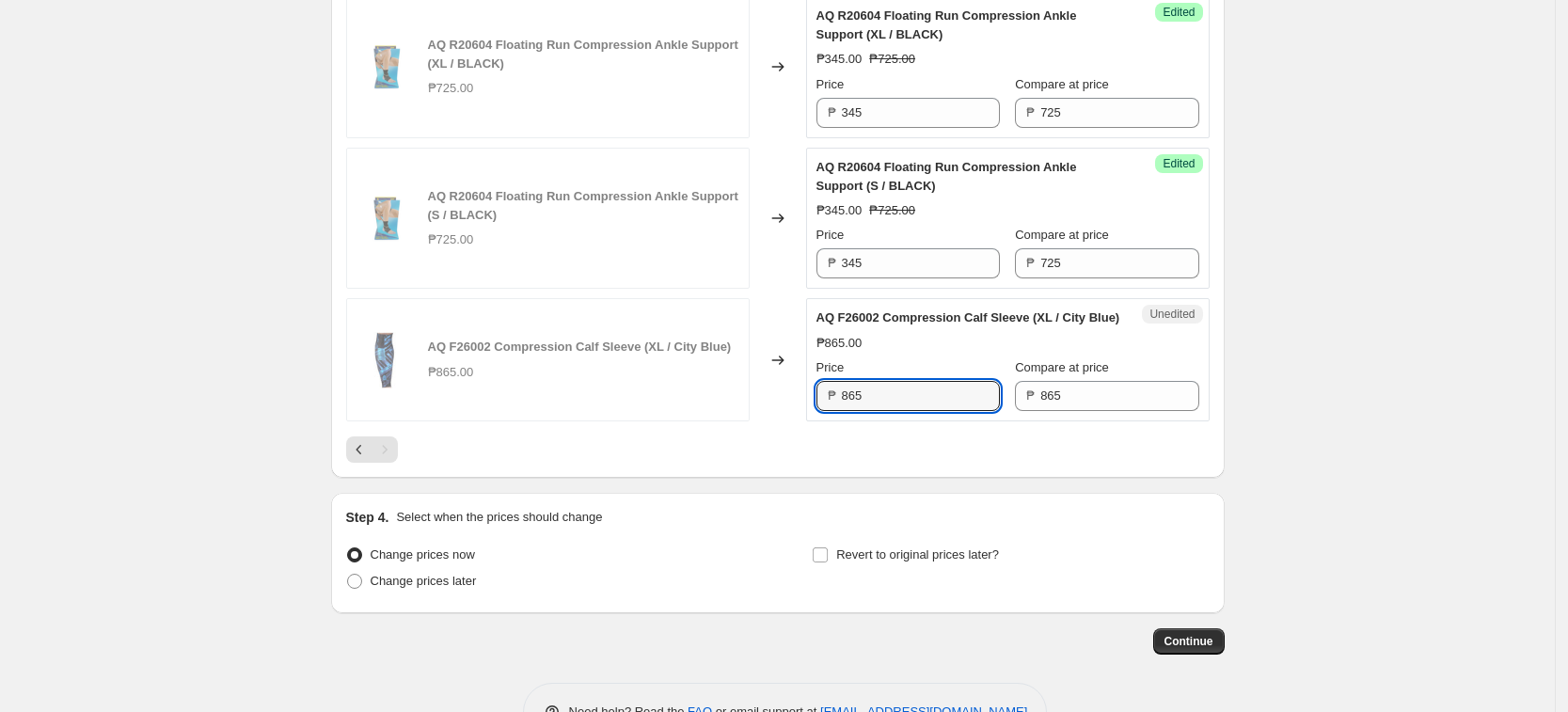 click on "AQ F26002 Compression Calf Sleeve (XL / City Blue) ₱865.00 Changed to Unedited AQ F26002 Compression Calf Sleeve (XL / City Blue) ₱865.00 Price ₱ 865 Compare at price ₱ 865" at bounding box center [778, 359] 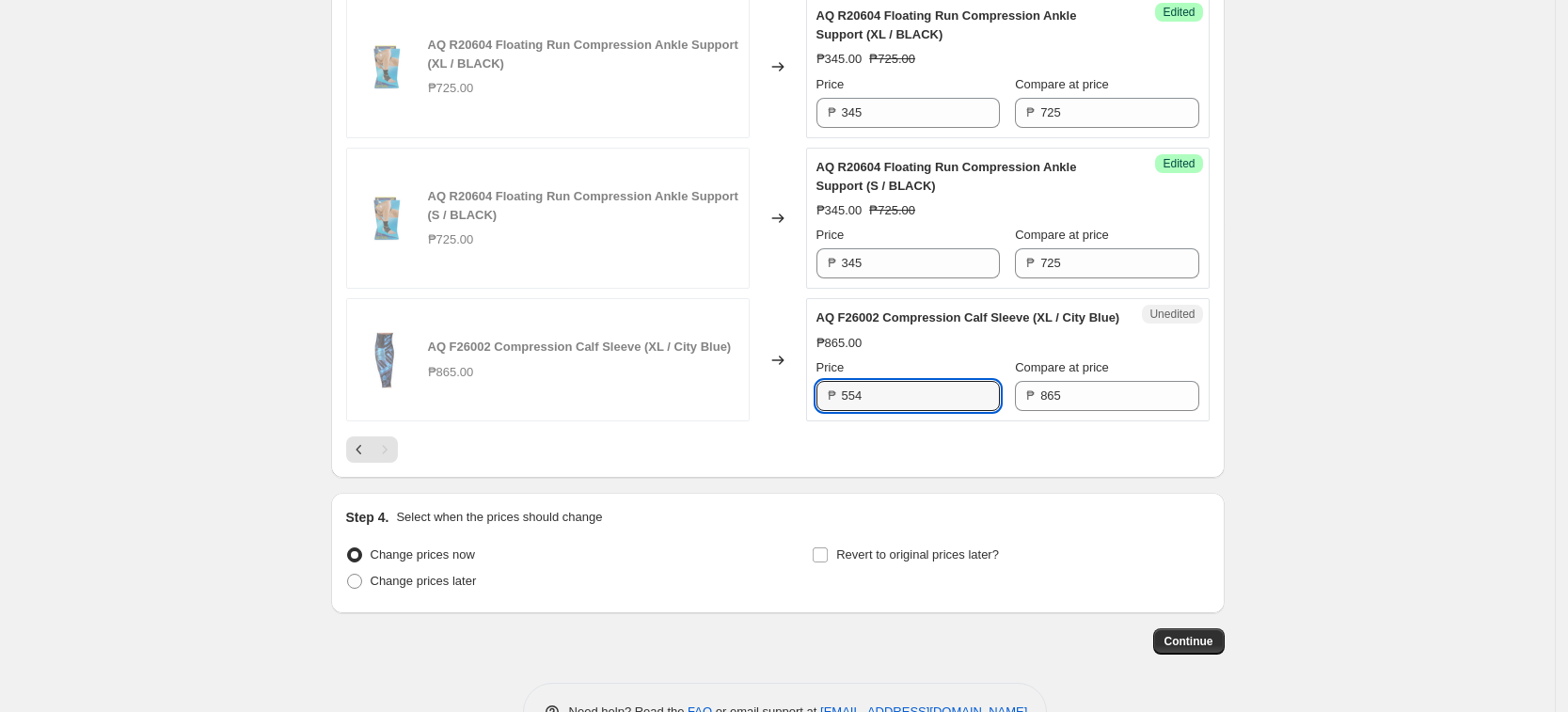 drag, startPoint x: 866, startPoint y: 432, endPoint x: 479, endPoint y: 404, distance: 388.0116 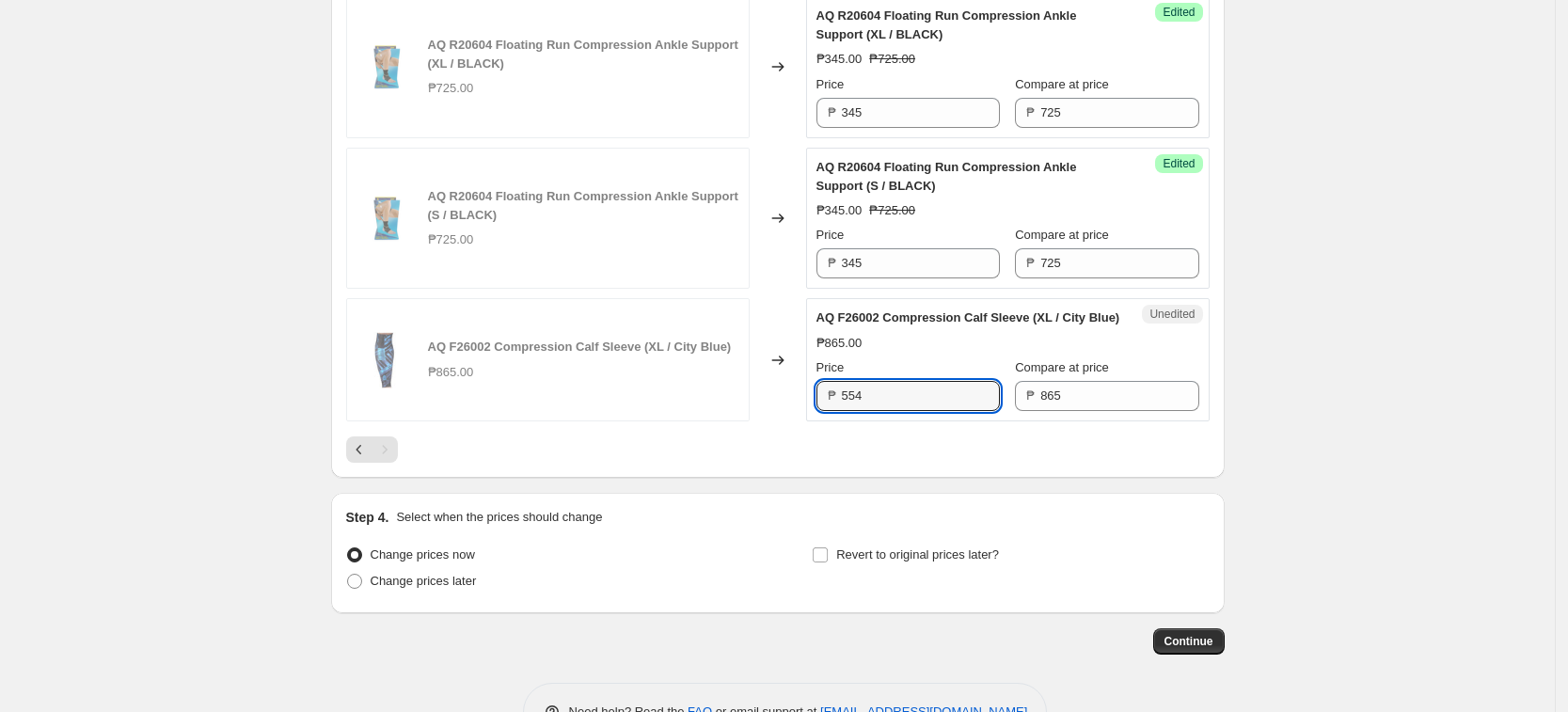 click on "AQ F26002 Compression Calf Sleeve (XL / City Blue) ₱865.00 Changed to Unedited AQ F26002 Compression Calf Sleeve (XL / City Blue) ₱865.00 Price ₱ 554 Compare at price ₱ 865" at bounding box center (778, 359) 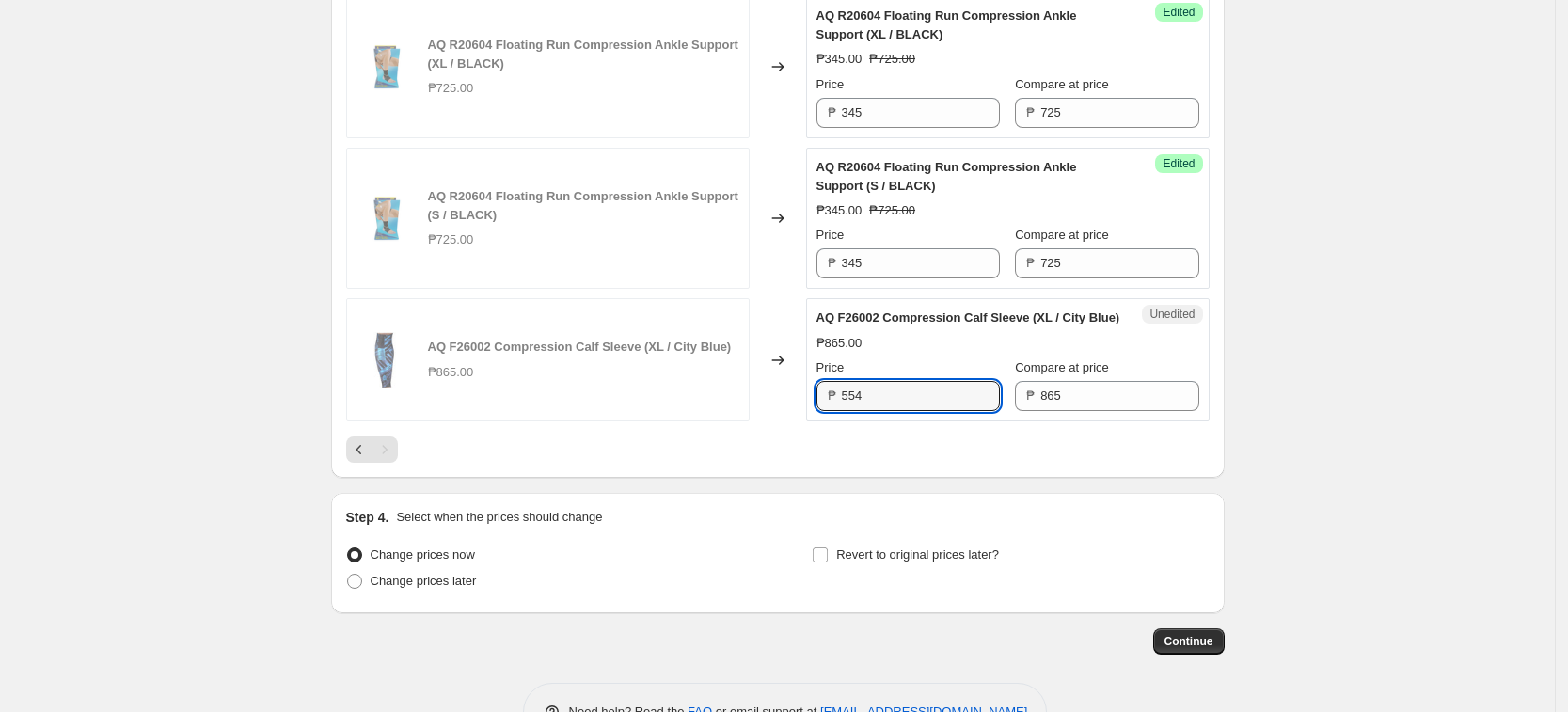 drag, startPoint x: 928, startPoint y: 439, endPoint x: 564, endPoint y: 411, distance: 365.07533 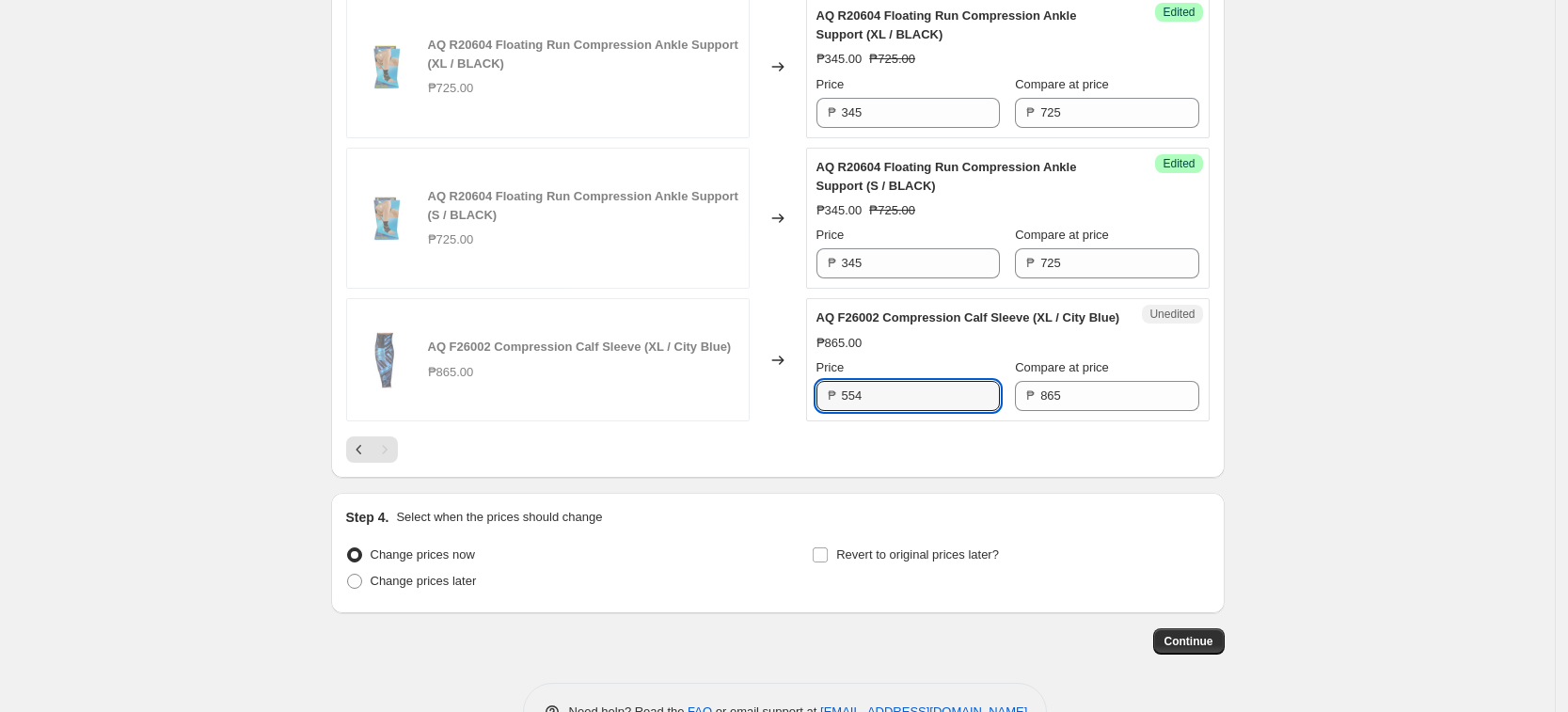 click on "AQ F26002 Compression Calf Sleeve (XL / City Blue) ₱865.00 Changed to Unedited AQ F26002 Compression Calf Sleeve (XL / City Blue) ₱865.00 Price ₱ 554 Compare at price ₱ 865" at bounding box center [778, 359] 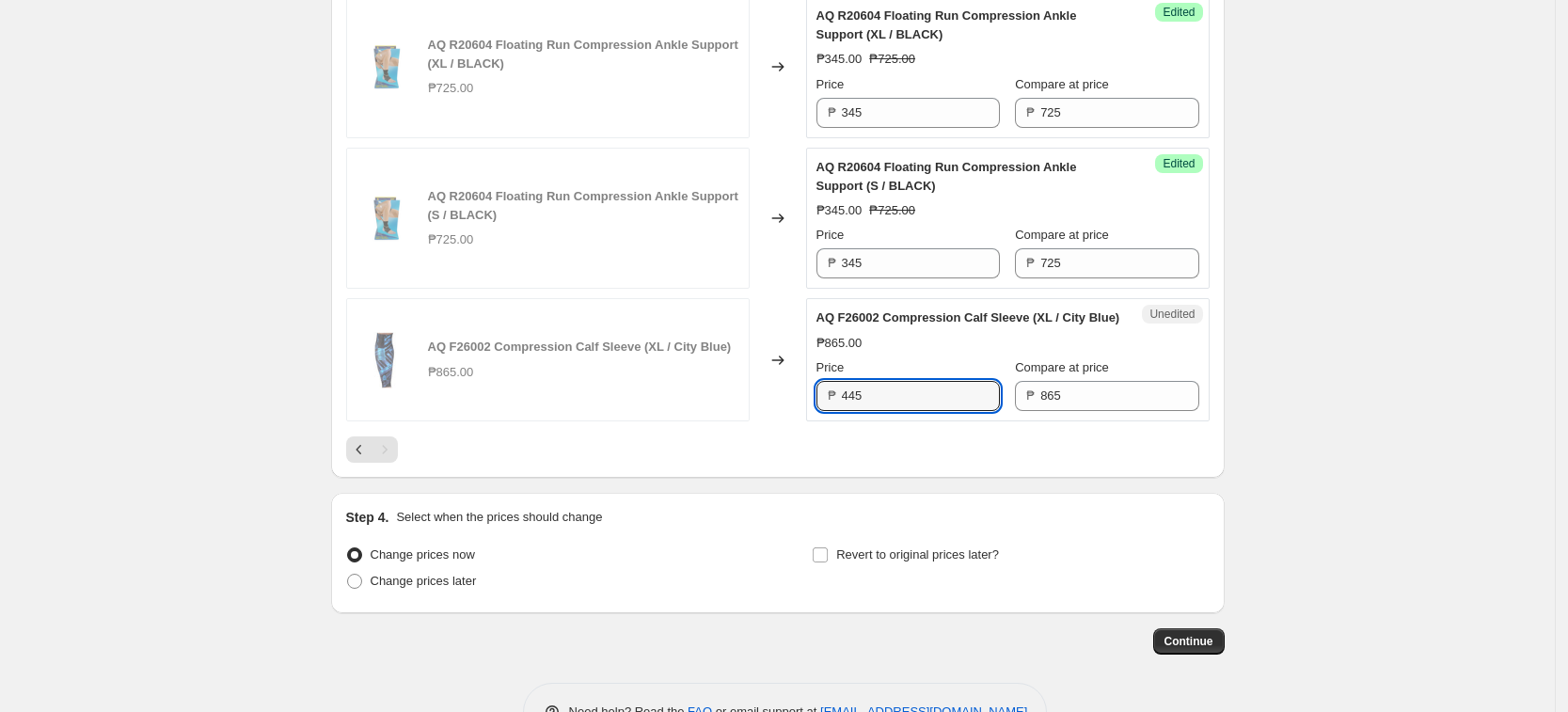 type on "445" 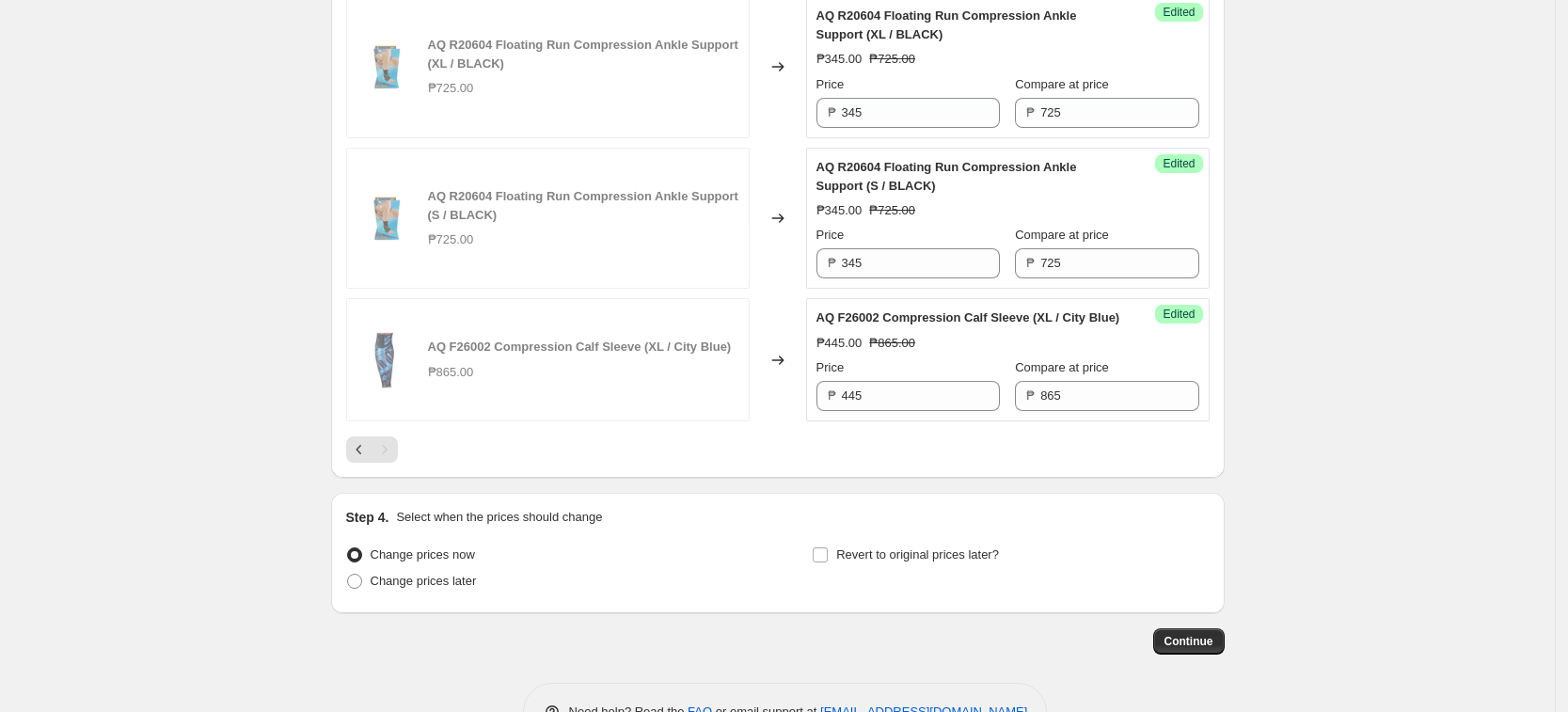 drag, startPoint x: 1483, startPoint y: 439, endPoint x: 723, endPoint y: 442, distance: 760.00592 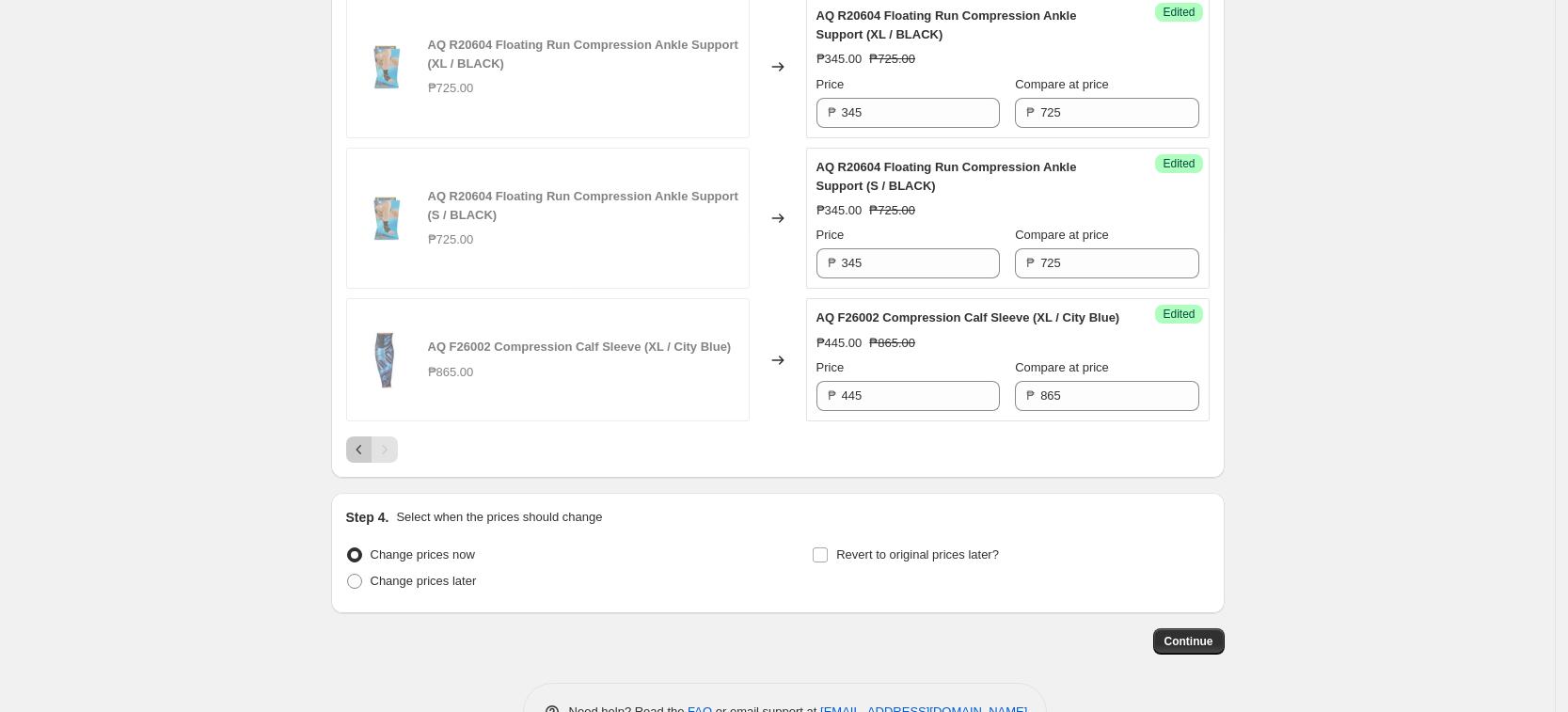 click 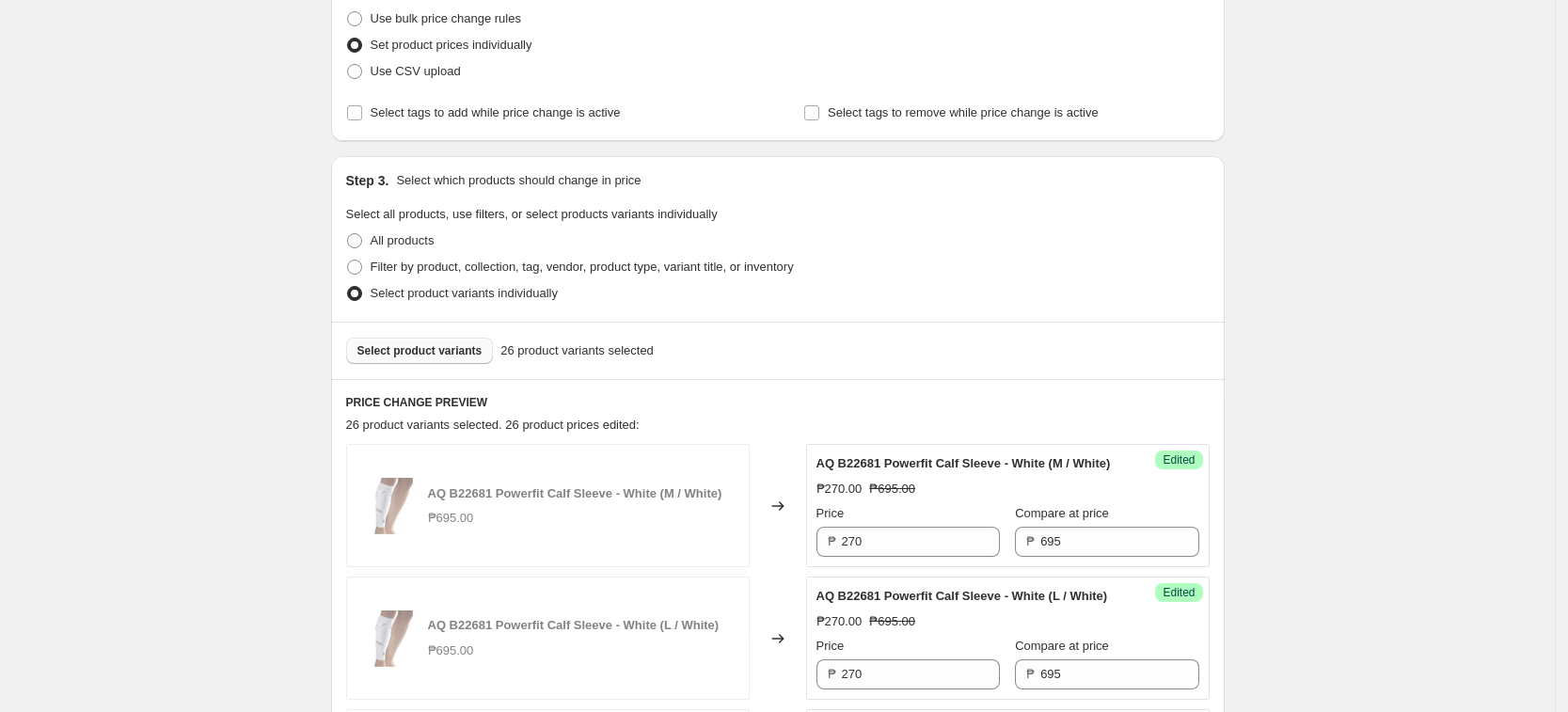scroll, scrollTop: 0, scrollLeft: 0, axis: both 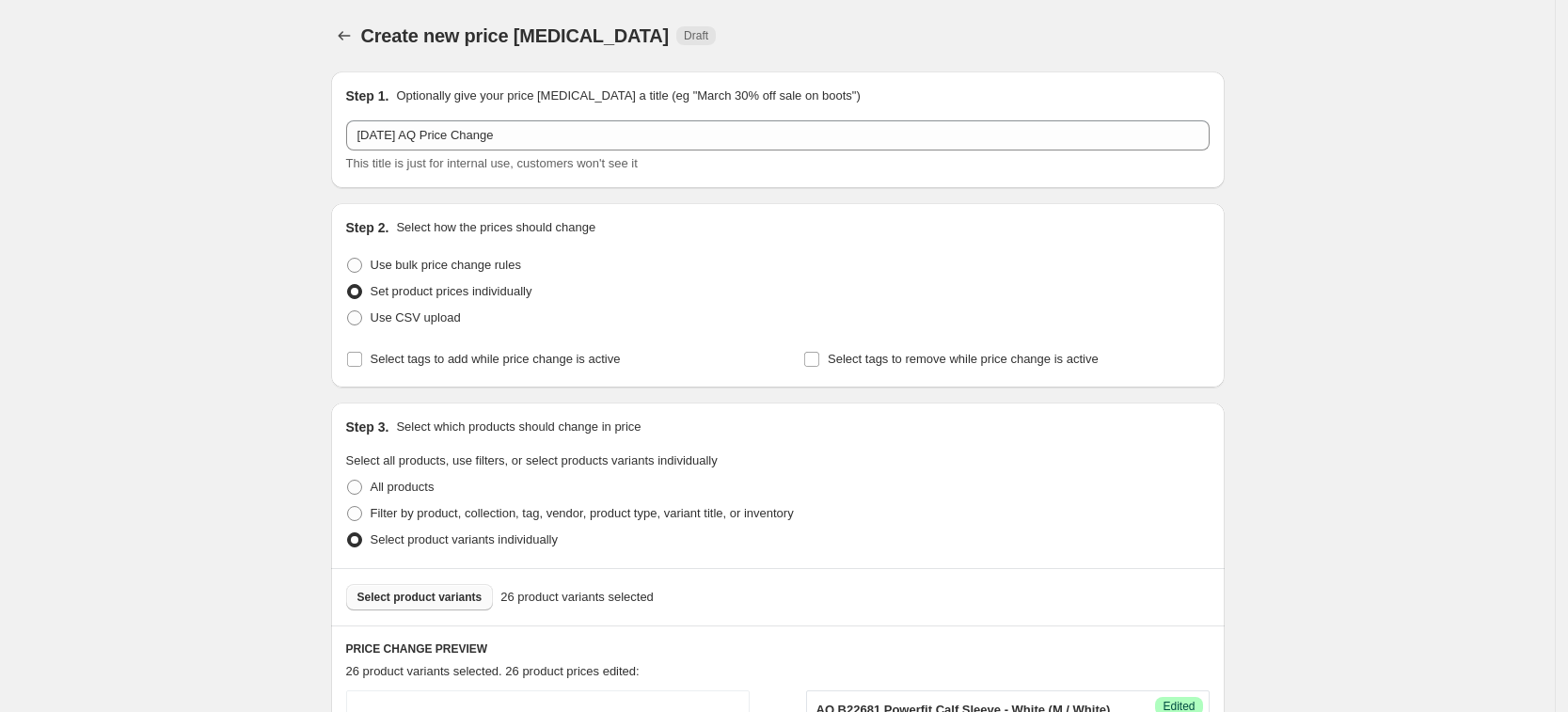 click on "Select product variants" at bounding box center (420, 597) 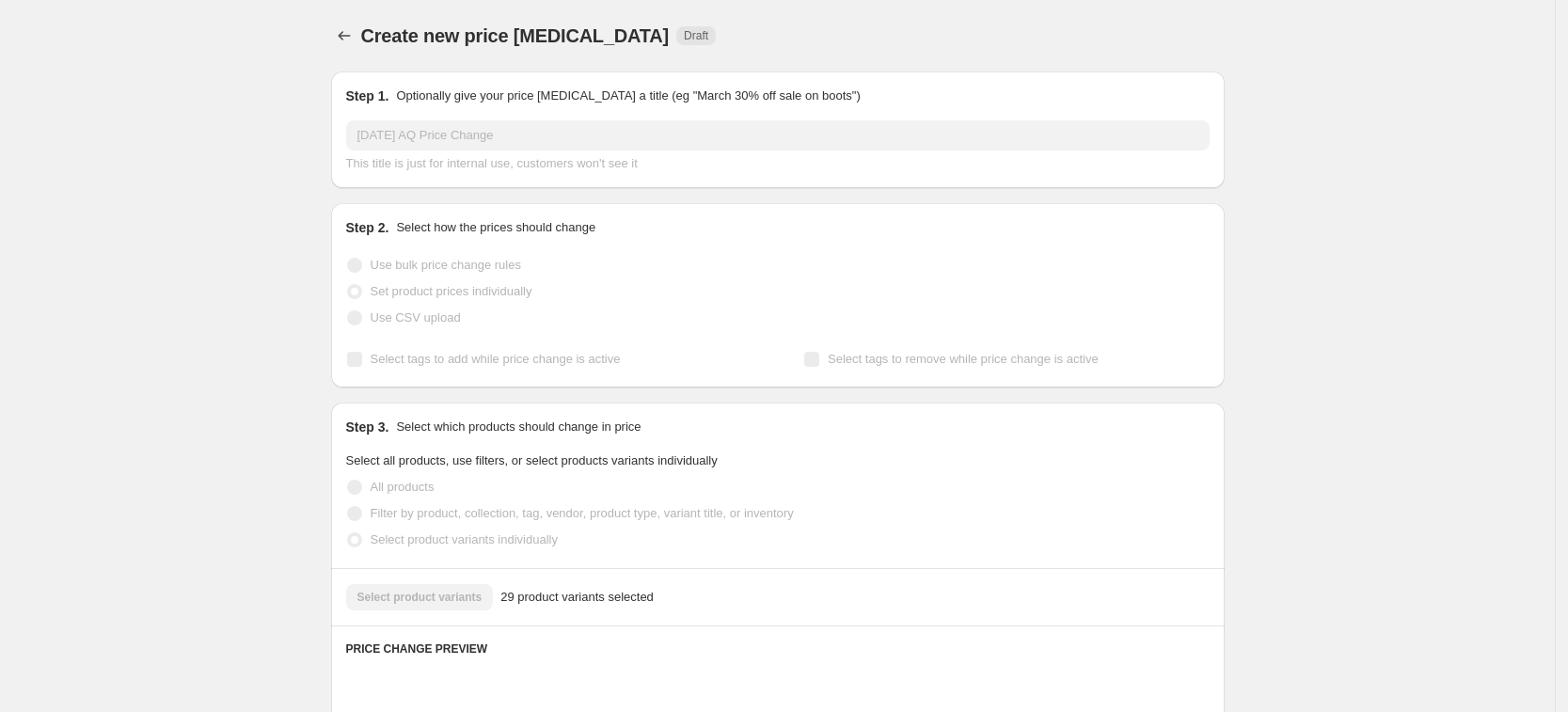 click on "Create new price [MEDICAL_DATA]. This page is ready Create new price [MEDICAL_DATA] Draft Step 1. Optionally give your price [MEDICAL_DATA] a title (eg "March 30% off sale on boots") [DATE] AQ Price Change This title is just for internal use, customers won't see it Step 2. Select how the prices should change Use bulk price change rules Set product prices individually Use CSV upload Select tags to add while price change is active Select tags to remove while price change is active Step 3. Select which products should change in price Select all products, use filters, or select products variants individually All products Filter by product, collection, tag, vendor, product type, variant title, or inventory Select product variants individually Select product variants 29   product variants selected PRICE CHANGE PREVIEW Placeholder Loading product variants... Loading... Placeholder ₱59.05 ₱65.61 Changed to Unedited Placeholder ₱53.15 ₱59.05 Price ₱ 53.15 Compare at price ₱ 59.05 Loading... Placeholder ₱59.05 Price" at bounding box center (777, 1839) 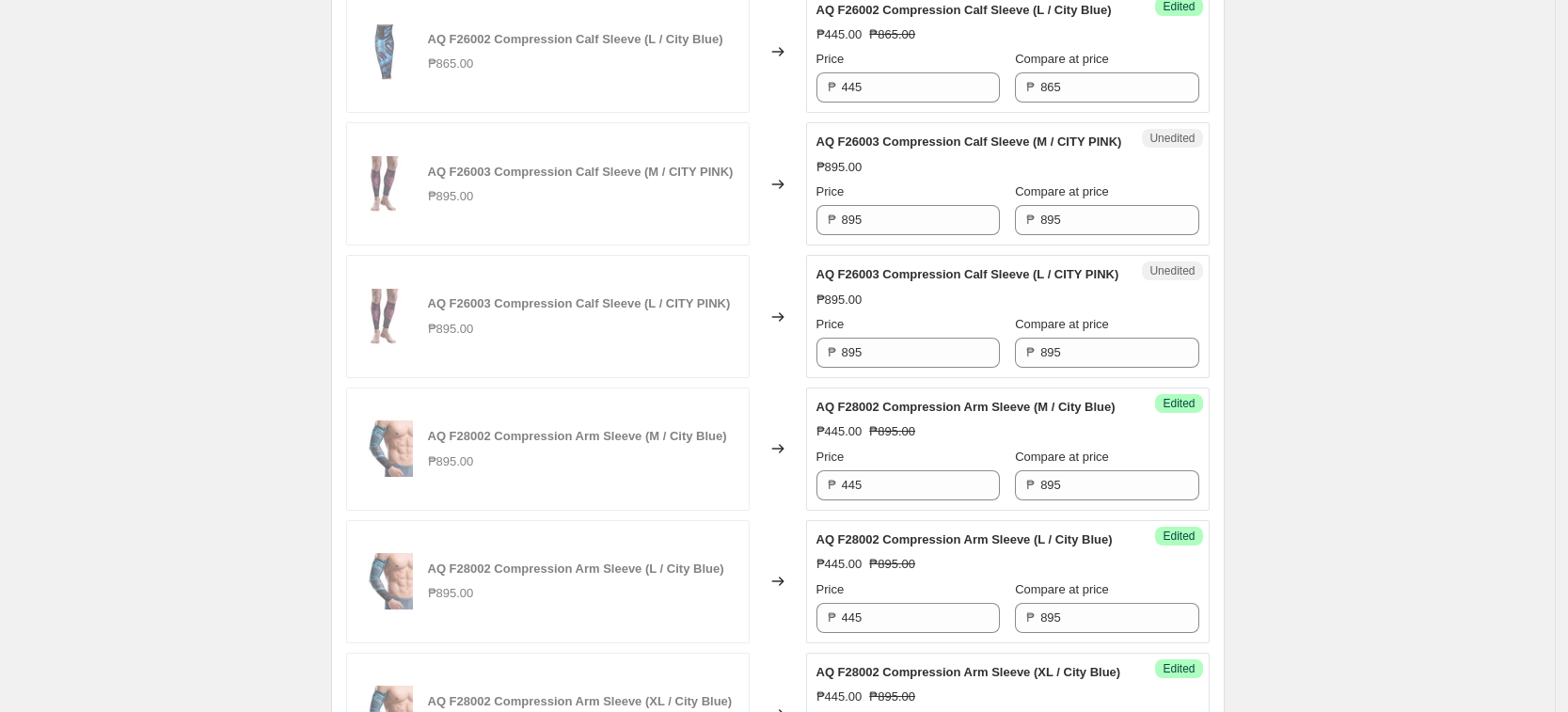 scroll, scrollTop: 1764, scrollLeft: 0, axis: vertical 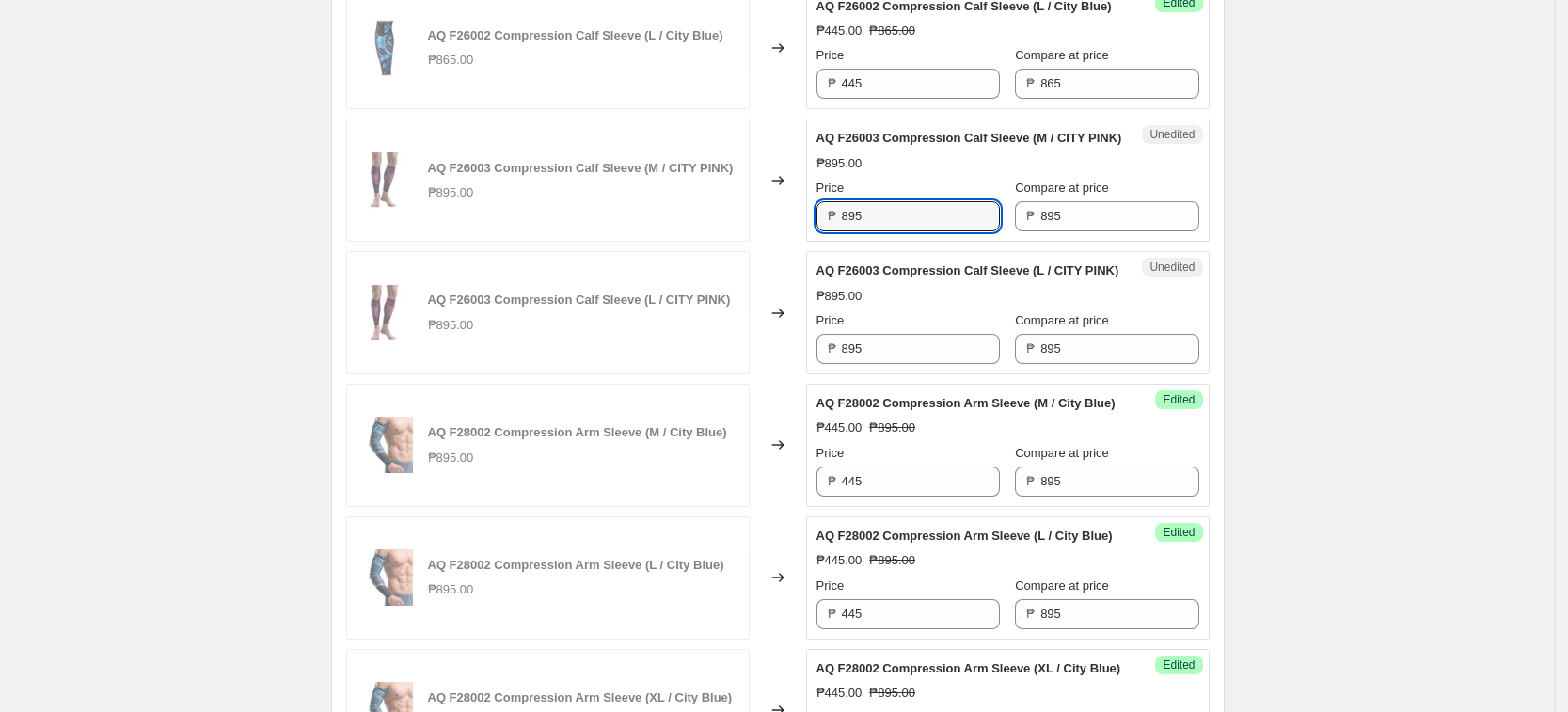 drag, startPoint x: 919, startPoint y: 337, endPoint x: 761, endPoint y: 329, distance: 158.2024 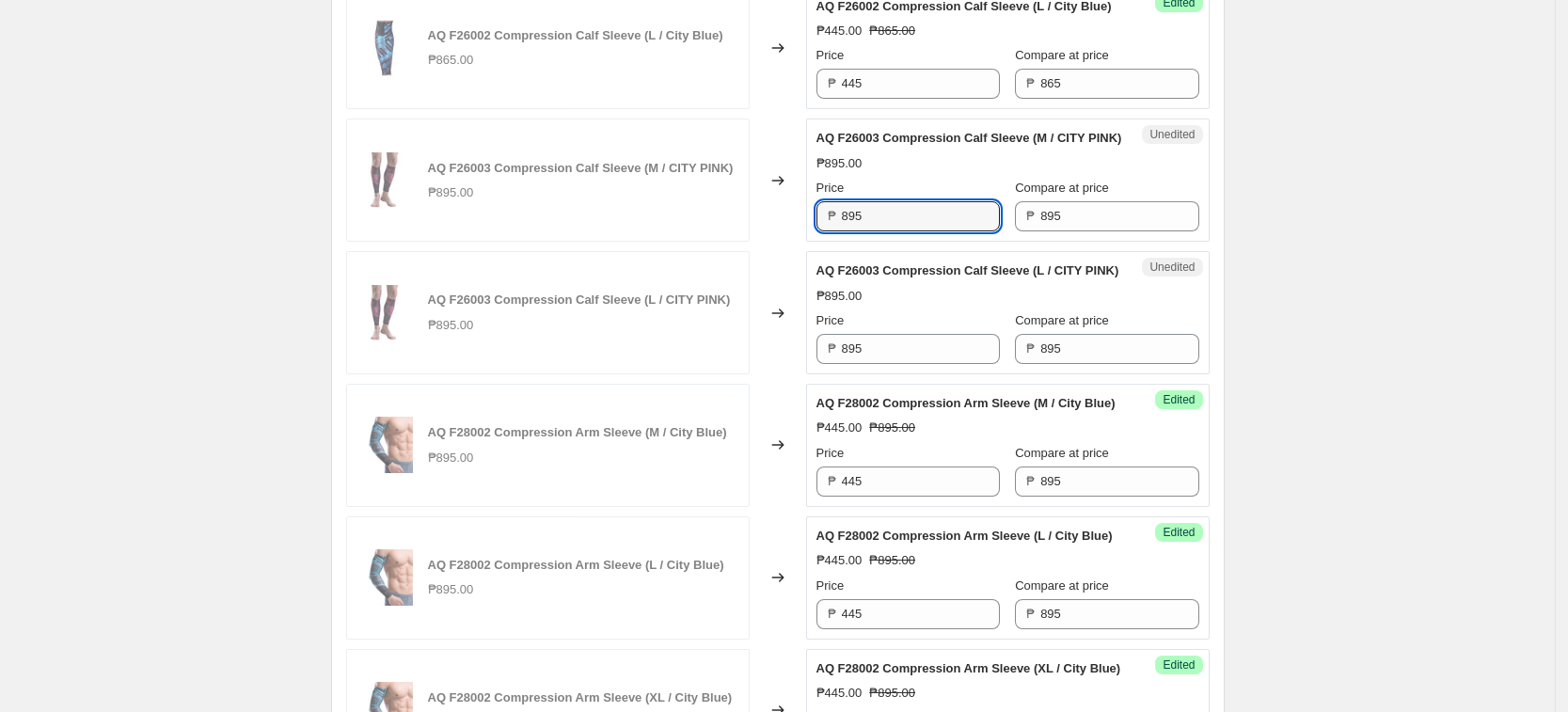 click on "AQ F26003 Compression Calf Sleeve (M / CITY PINK) ₱895.00 Changed to Unedited AQ F26003 Compression Calf Sleeve (M / CITY PINK) ₱895.00 Price ₱ 895 Compare at price ₱ 895" at bounding box center (778, 180) 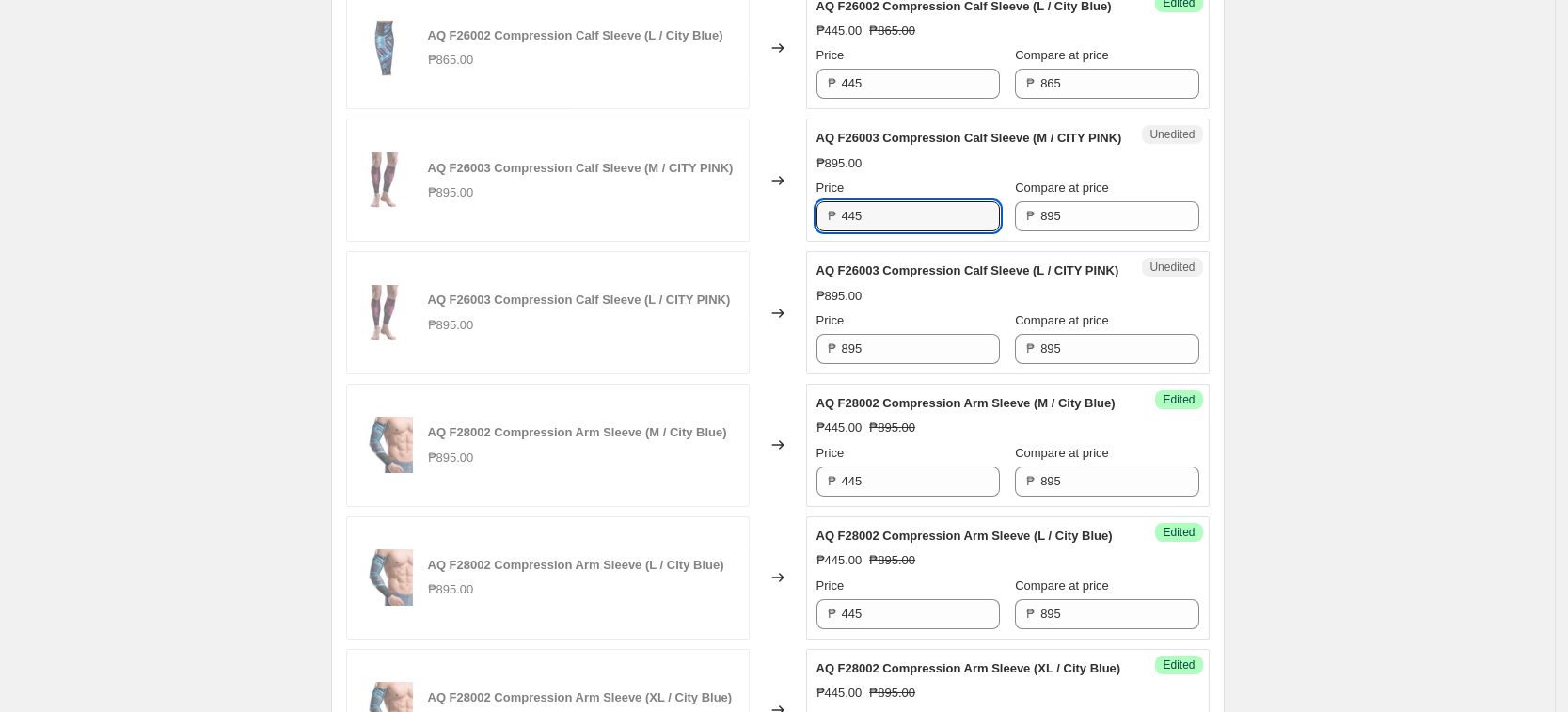 type on "445" 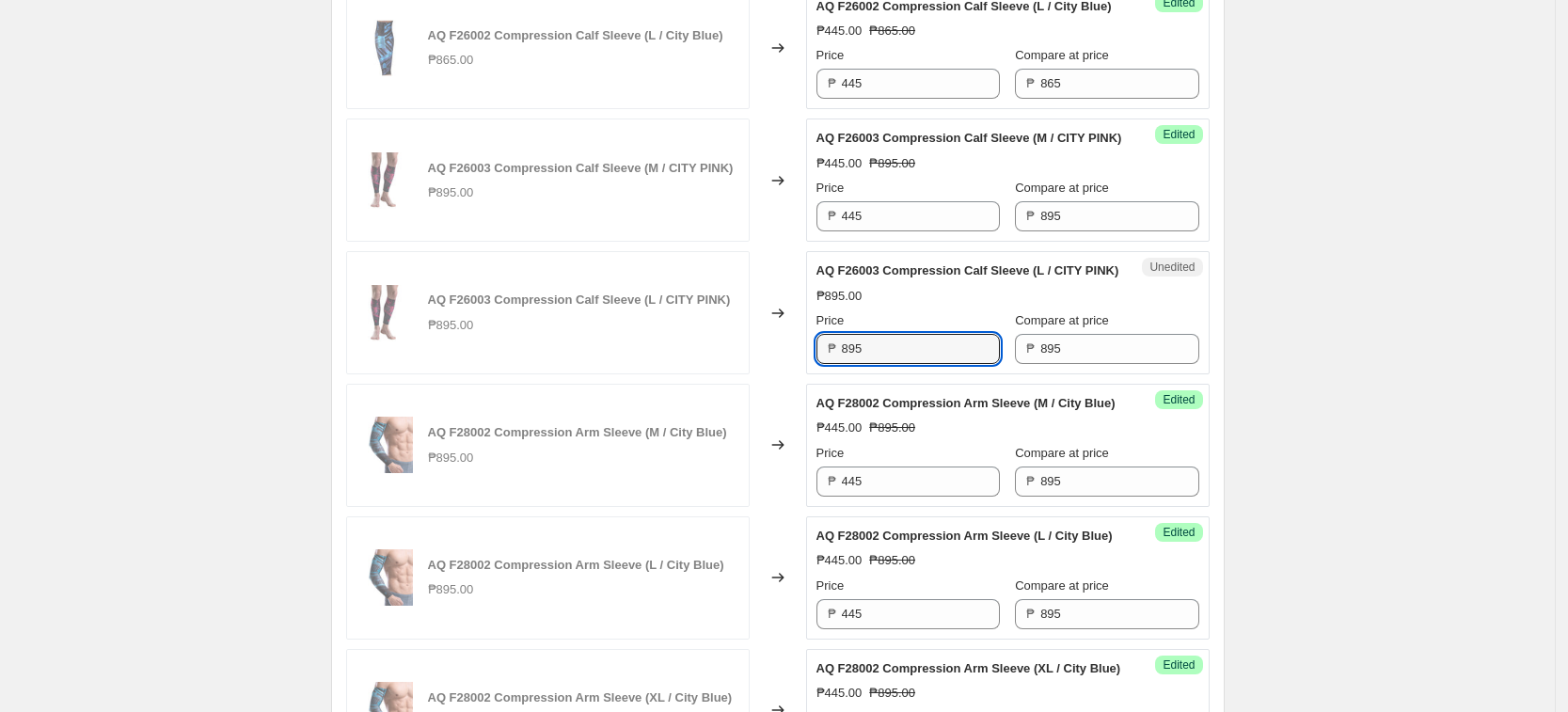 drag, startPoint x: 898, startPoint y: 480, endPoint x: 784, endPoint y: 465, distance: 114.98261 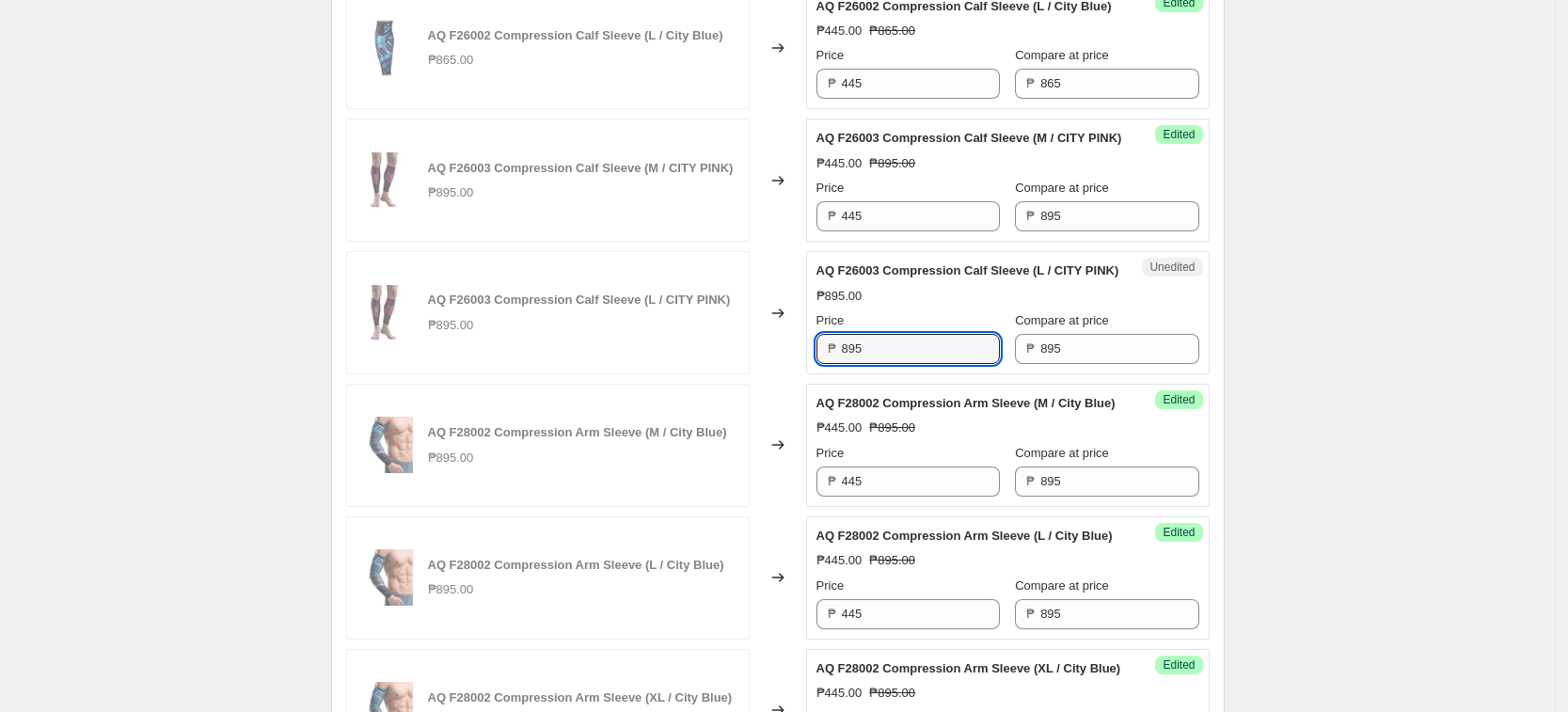 click on "AQ F26003 Compression Calf Sleeve (L / CITY PINK) ₱895.00 Changed to Unedited AQ F26003 Compression Calf Sleeve (L / CITY PINK) ₱895.00 Price ₱ 895 Compare at price ₱ 895" at bounding box center [778, 312] 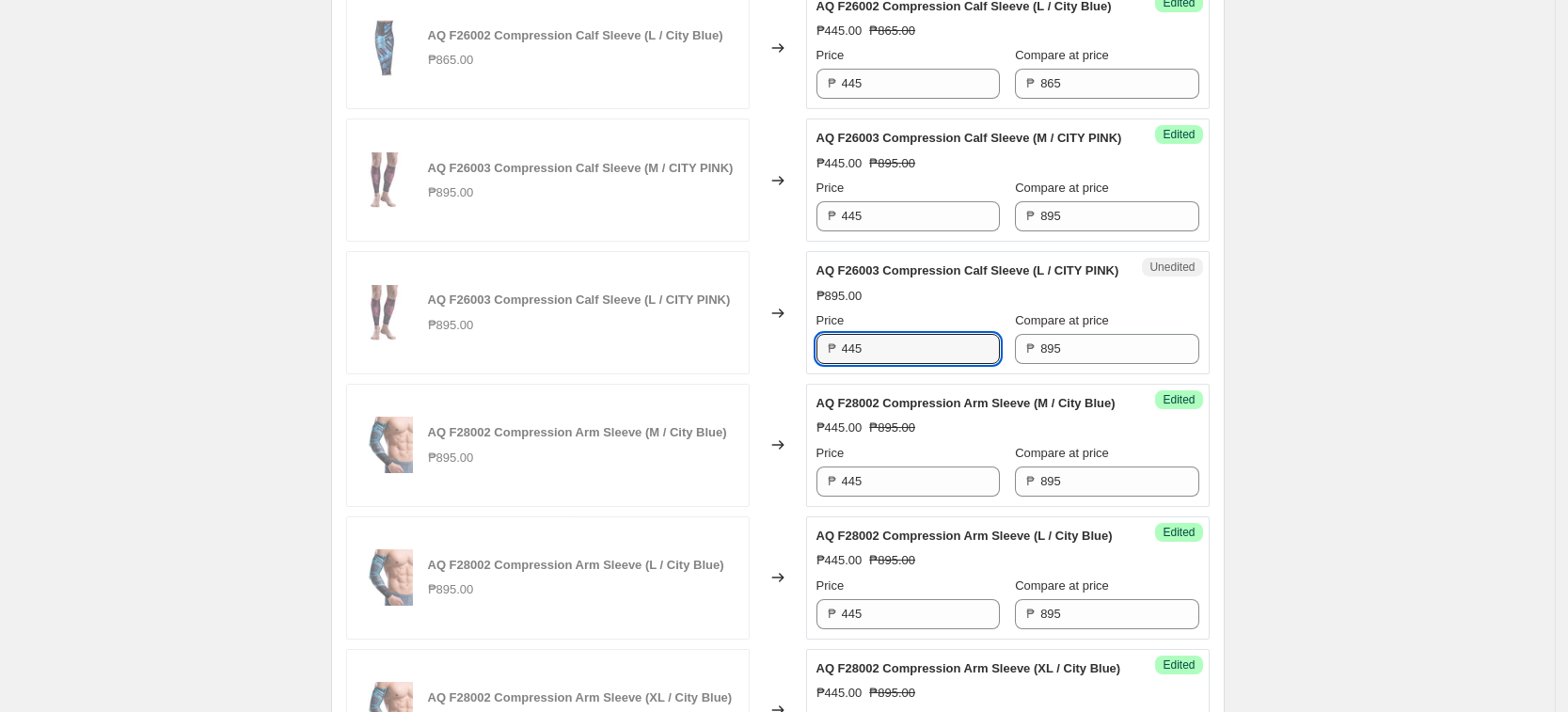 type on "445" 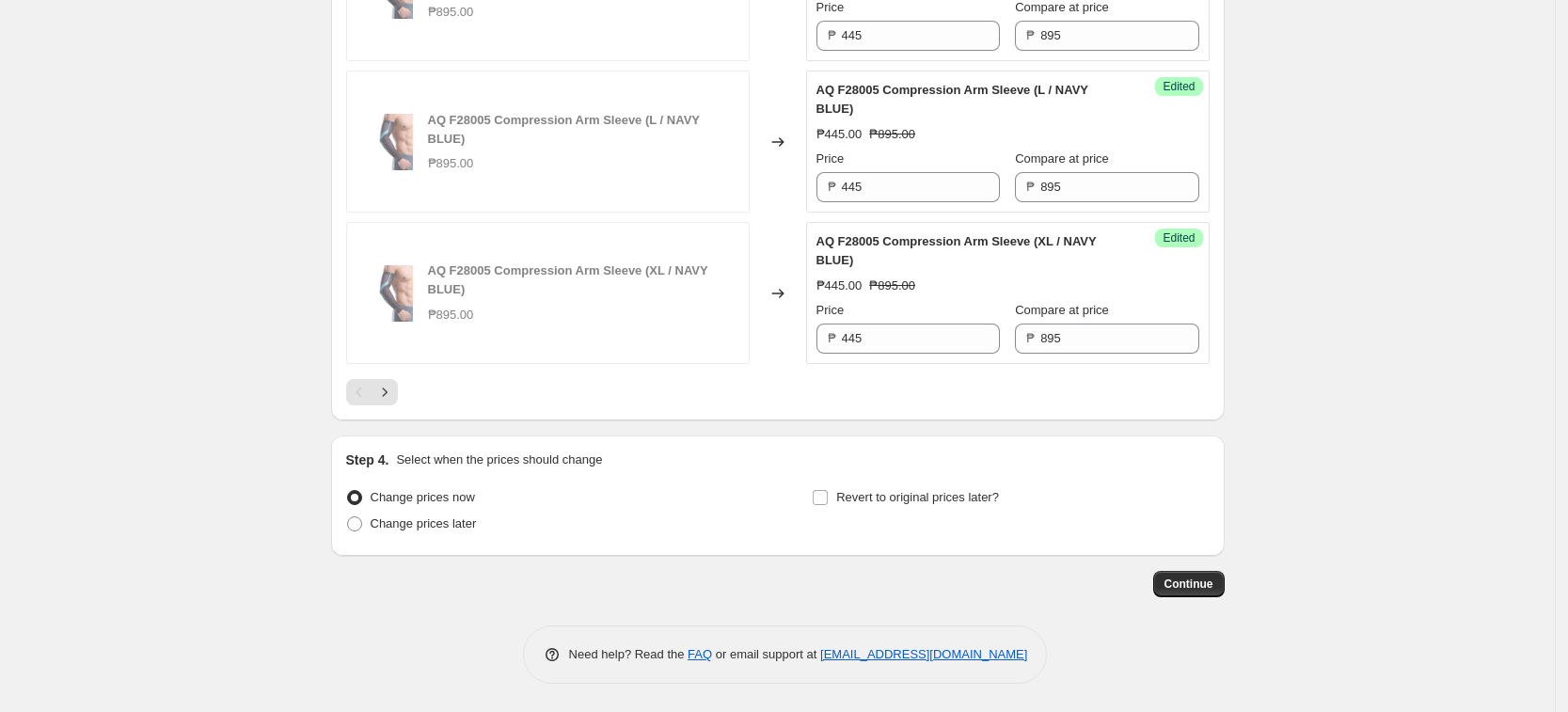 scroll, scrollTop: 3267, scrollLeft: 0, axis: vertical 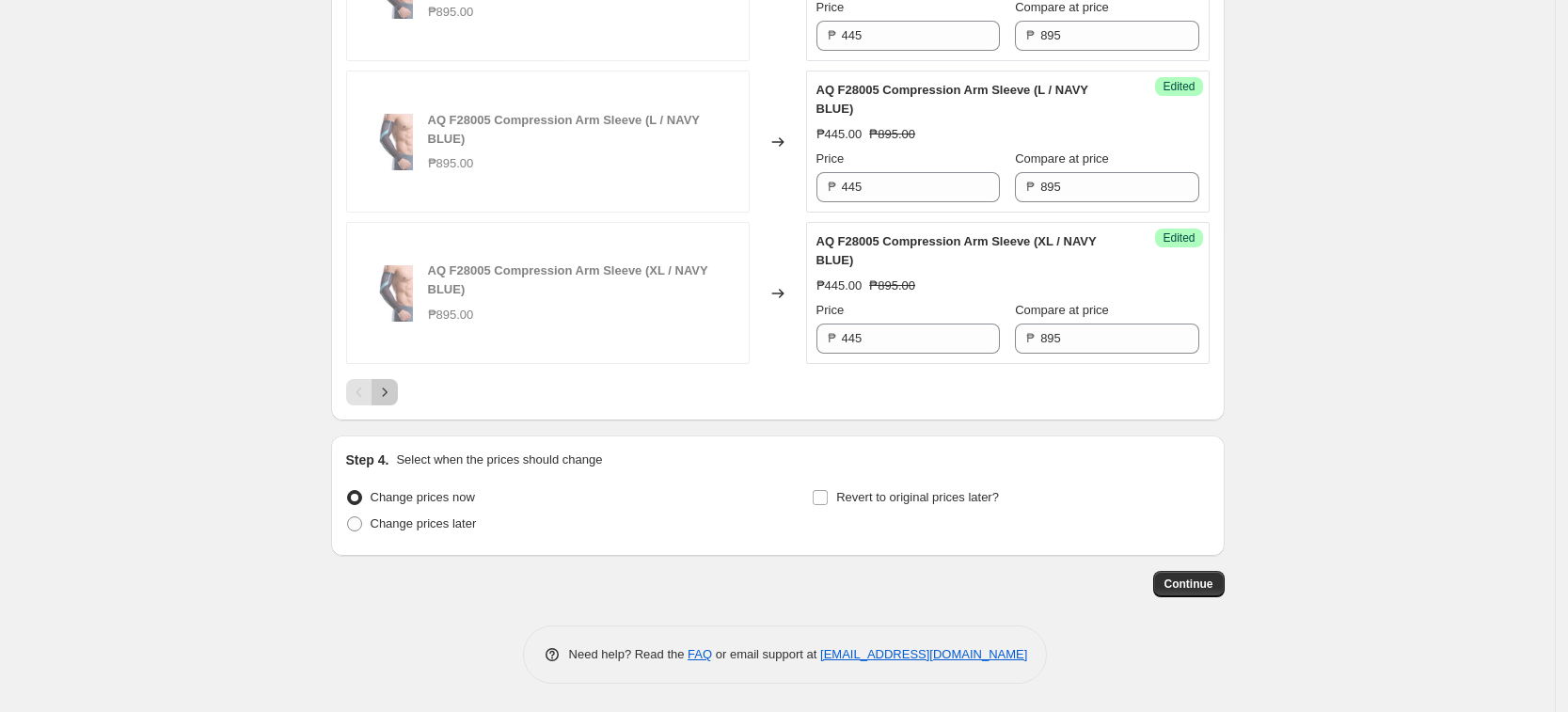 click 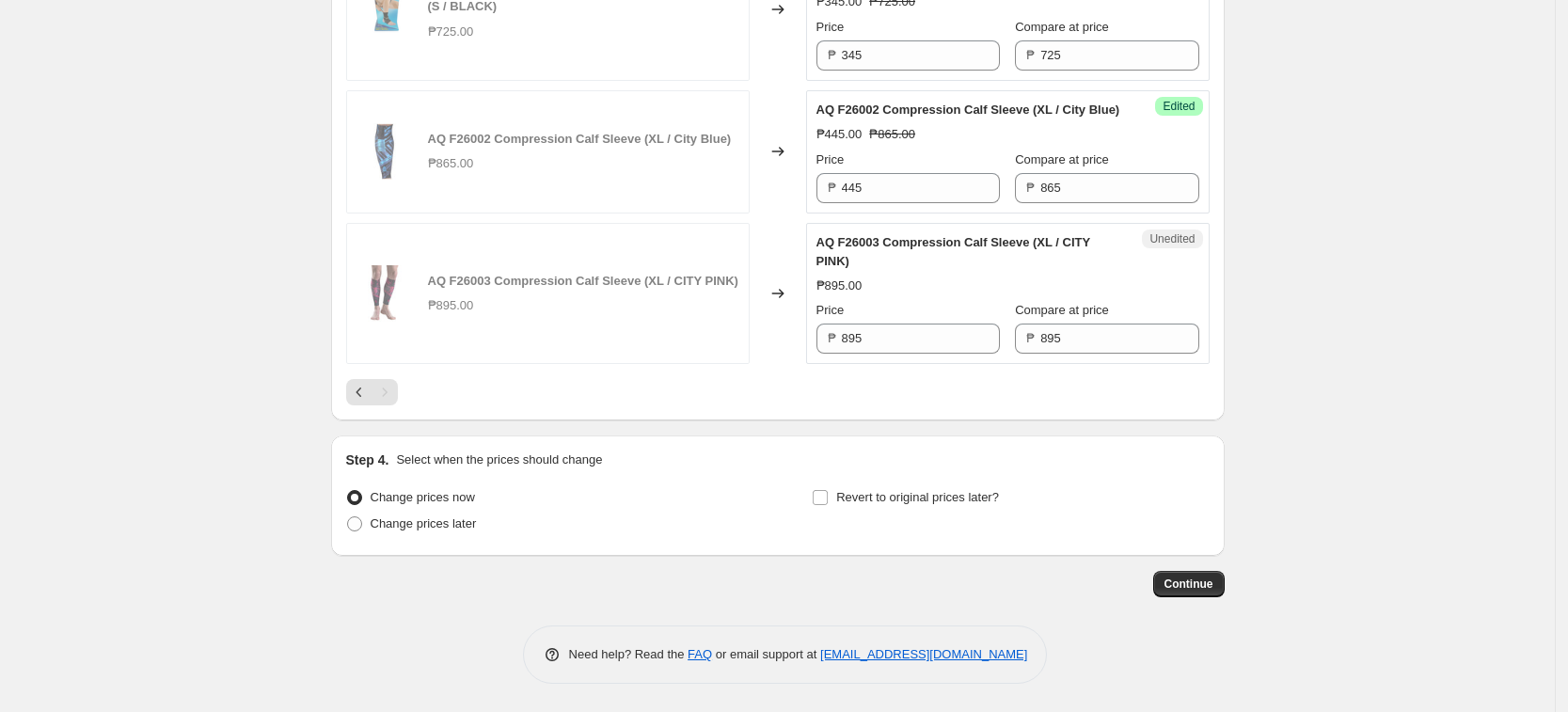 scroll, scrollTop: 1678, scrollLeft: 0, axis: vertical 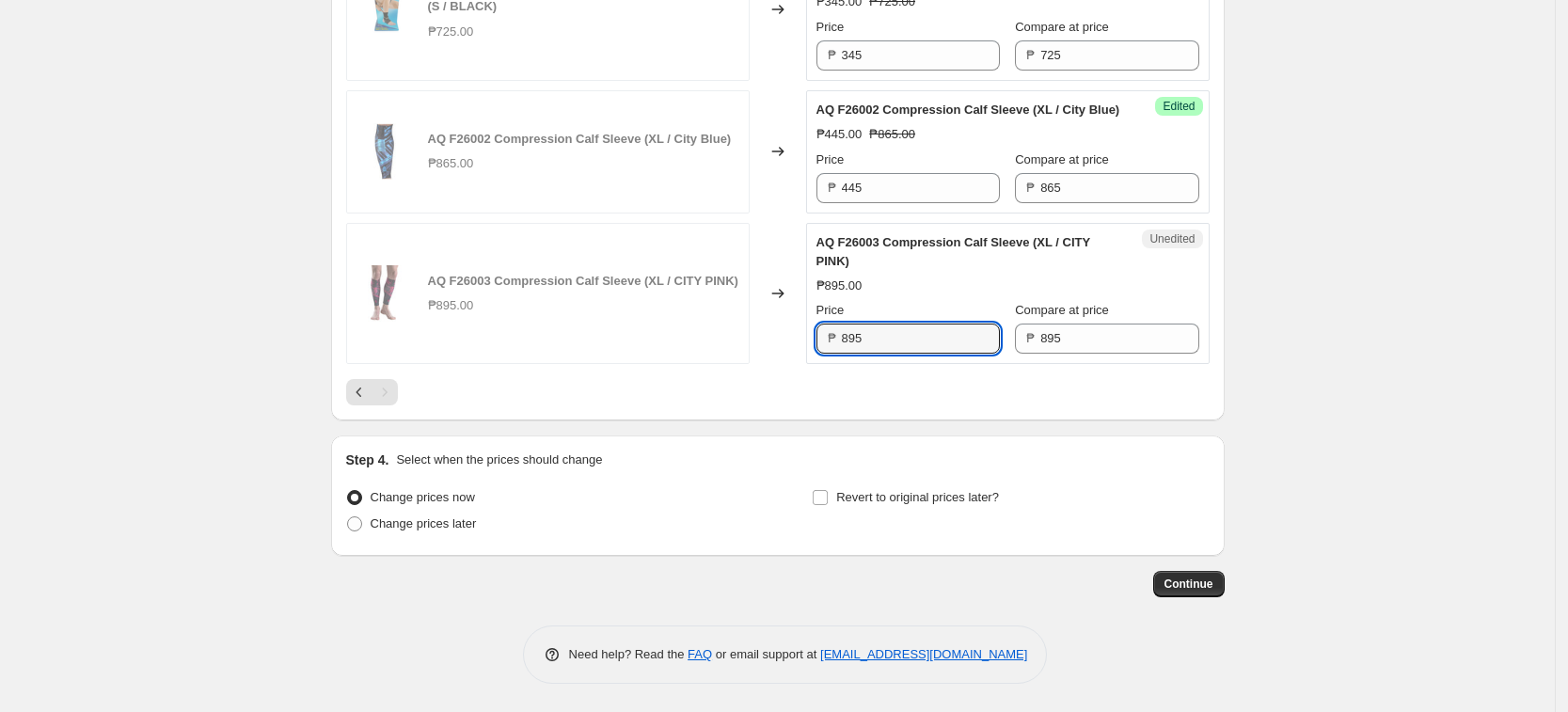 drag, startPoint x: 895, startPoint y: 332, endPoint x: 524, endPoint y: 311, distance: 371.59386 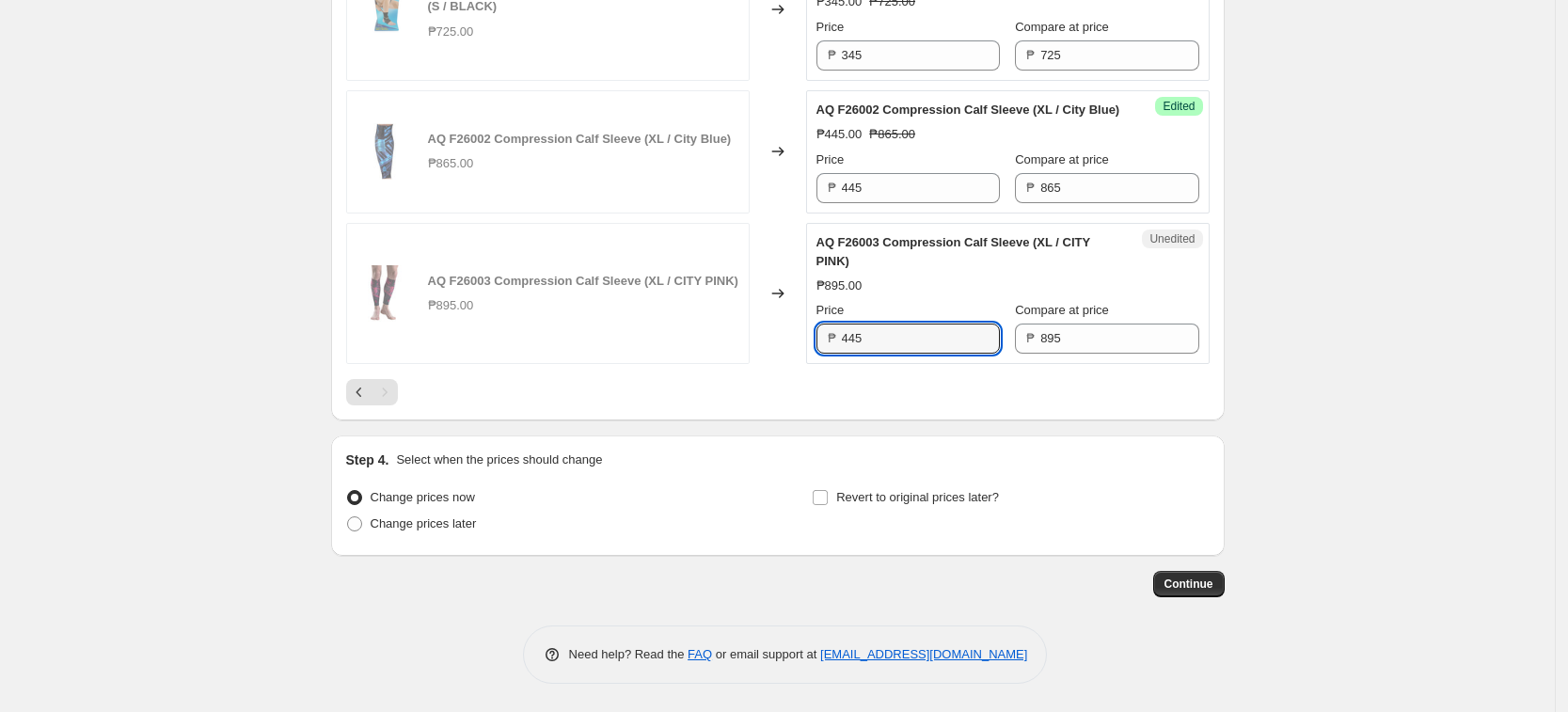 type on "445" 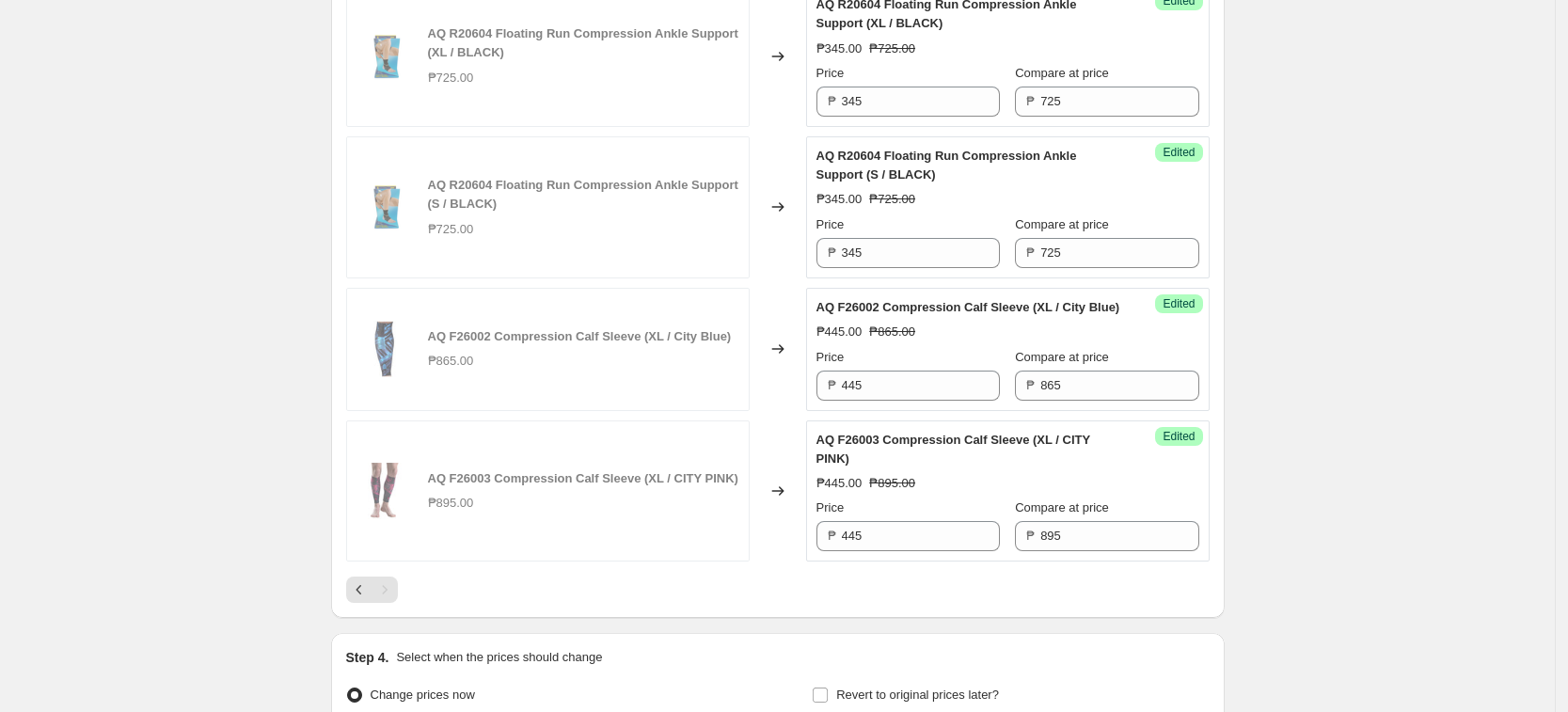scroll, scrollTop: 1678, scrollLeft: 0, axis: vertical 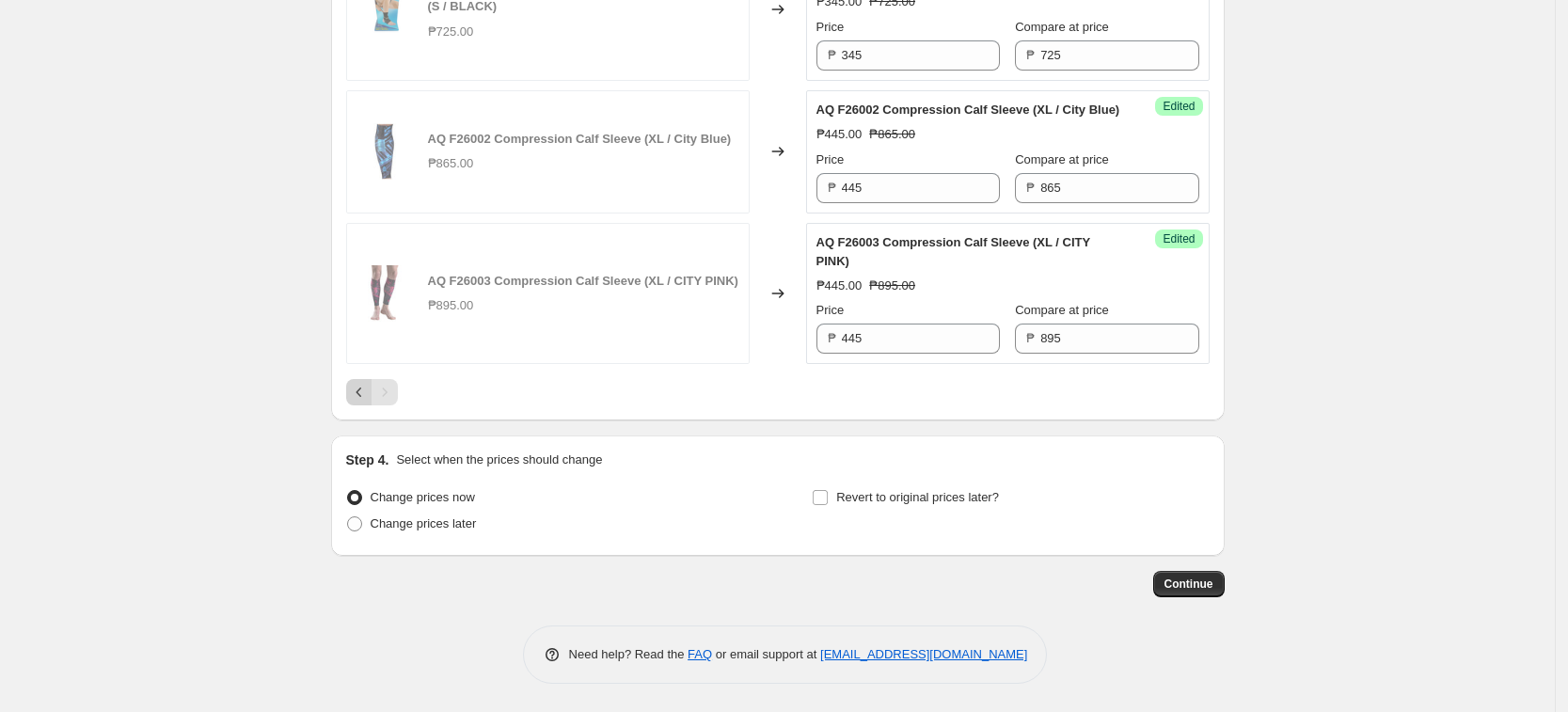 click 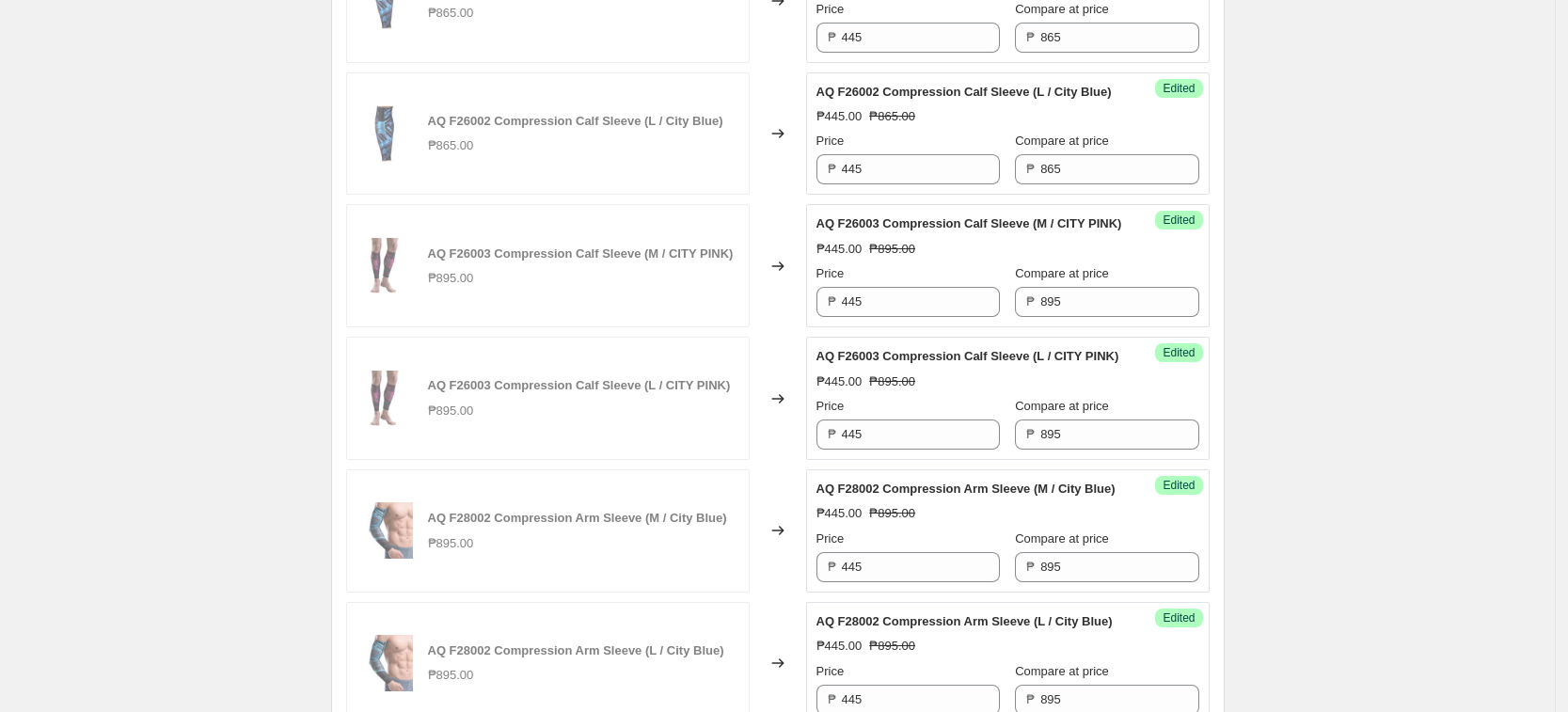 drag, startPoint x: 1266, startPoint y: 263, endPoint x: 1255, endPoint y: 269, distance: 12.529964 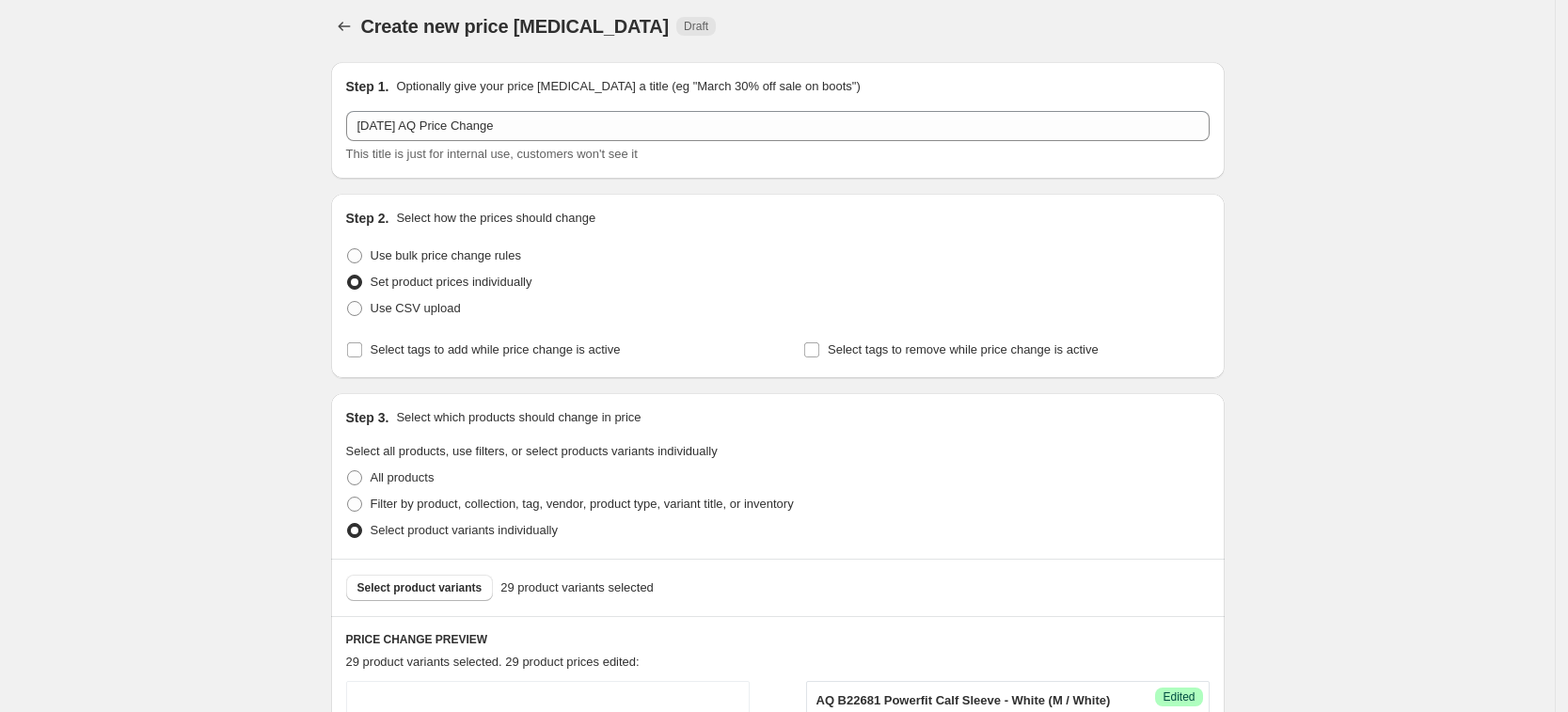scroll, scrollTop: 0, scrollLeft: 0, axis: both 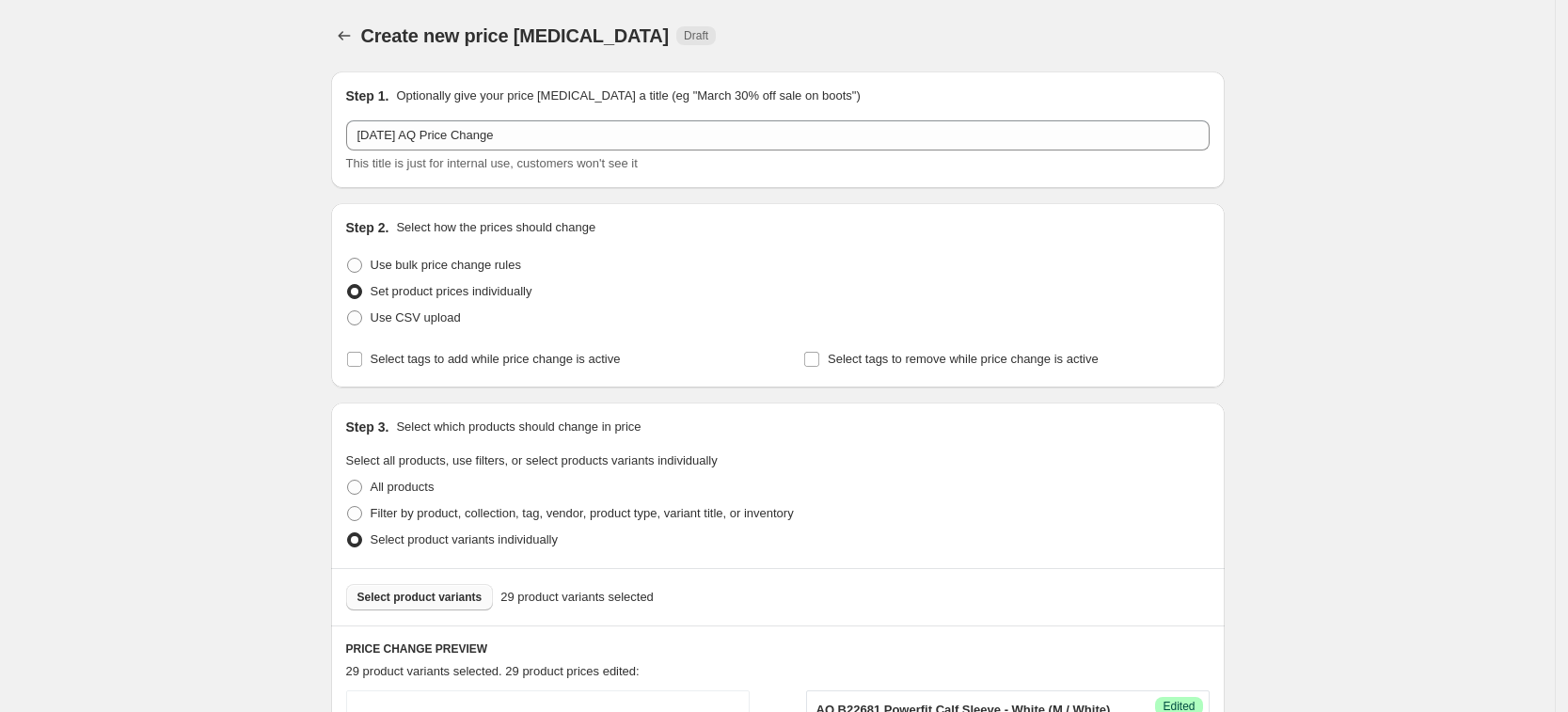 click on "Select product variants" at bounding box center (420, 597) 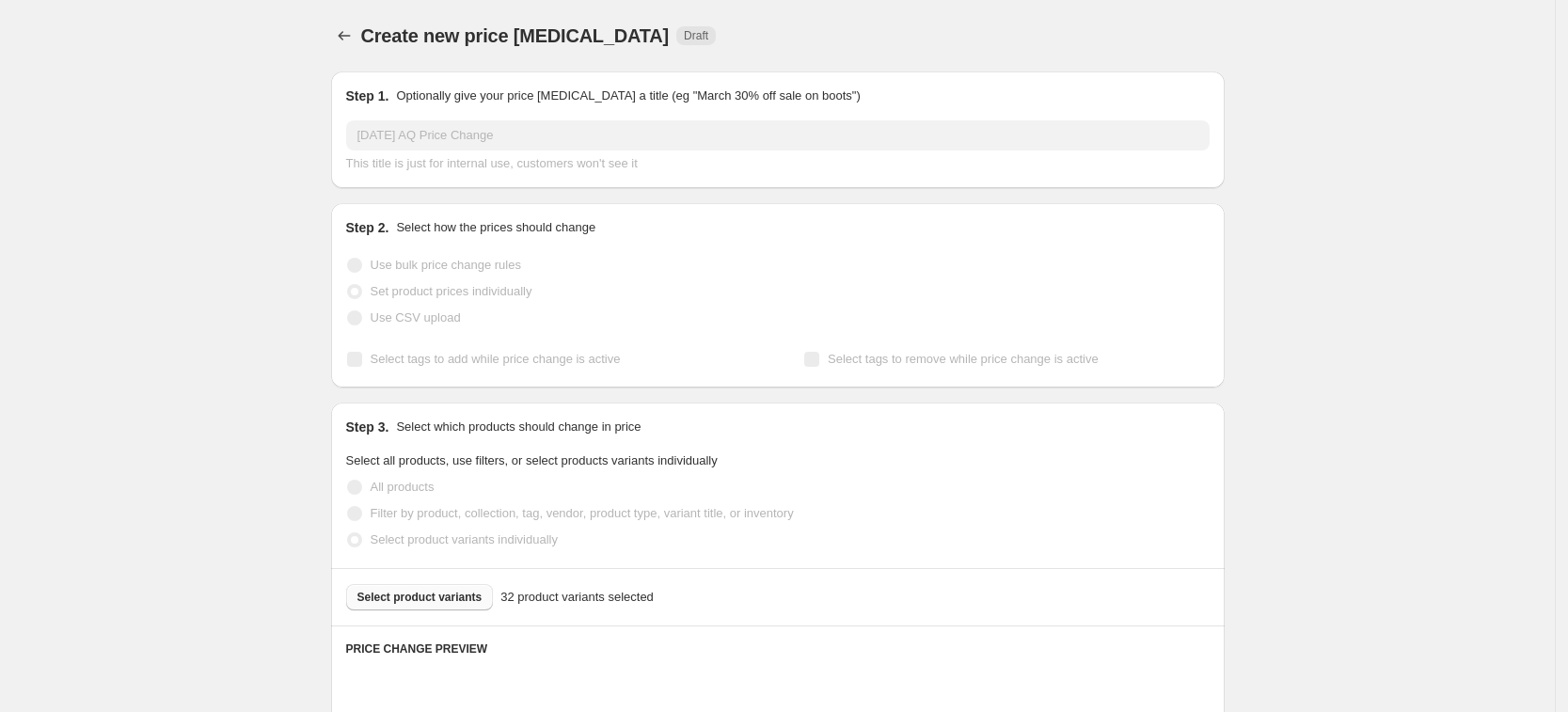 click on "Create new price [MEDICAL_DATA]. This page is ready Create new price [MEDICAL_DATA] Draft Step 1. Optionally give your price [MEDICAL_DATA] a title (eg "March 30% off sale on boots") [DATE] AQ Price Change This title is just for internal use, customers won't see it Step 2. Select how the prices should change Use bulk price change rules Set product prices individually Use CSV upload Select tags to add while price change is active Select tags to remove while price change is active Step 3. Select which products should change in price Select all products, use filters, or select products variants individually All products Filter by product, collection, tag, vendor, product type, variant title, or inventory Select product variants individually Select product variants 32   product variants selected PRICE CHANGE PREVIEW Placeholder Loading product variants... Loading... Placeholder ₱59.05 ₱65.61 Changed to Unedited Placeholder ₱53.15 ₱59.05 Price ₱ 53.15 Compare at price ₱ 59.05 Loading... Placeholder ₱59.05 Price" at bounding box center (777, 1839) 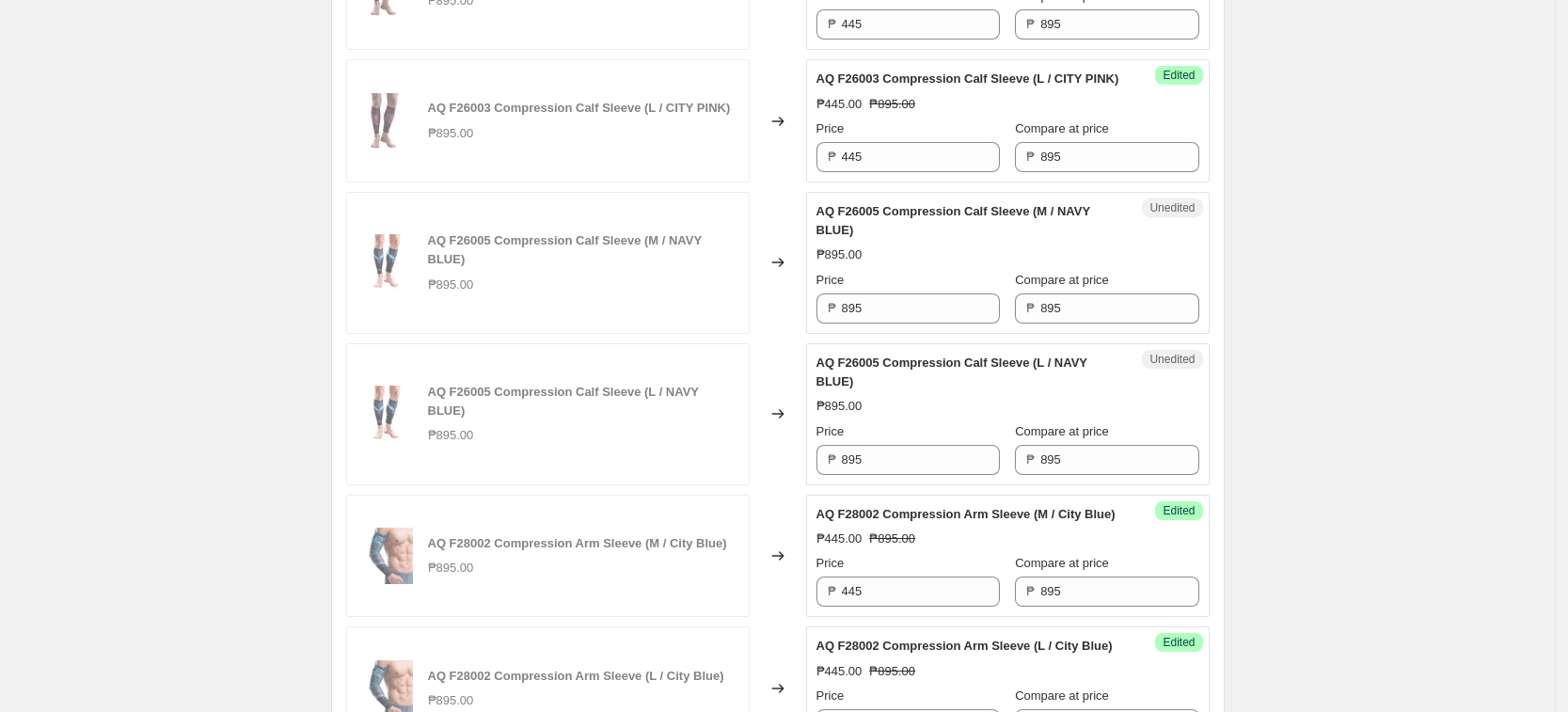 scroll, scrollTop: 2116, scrollLeft: 0, axis: vertical 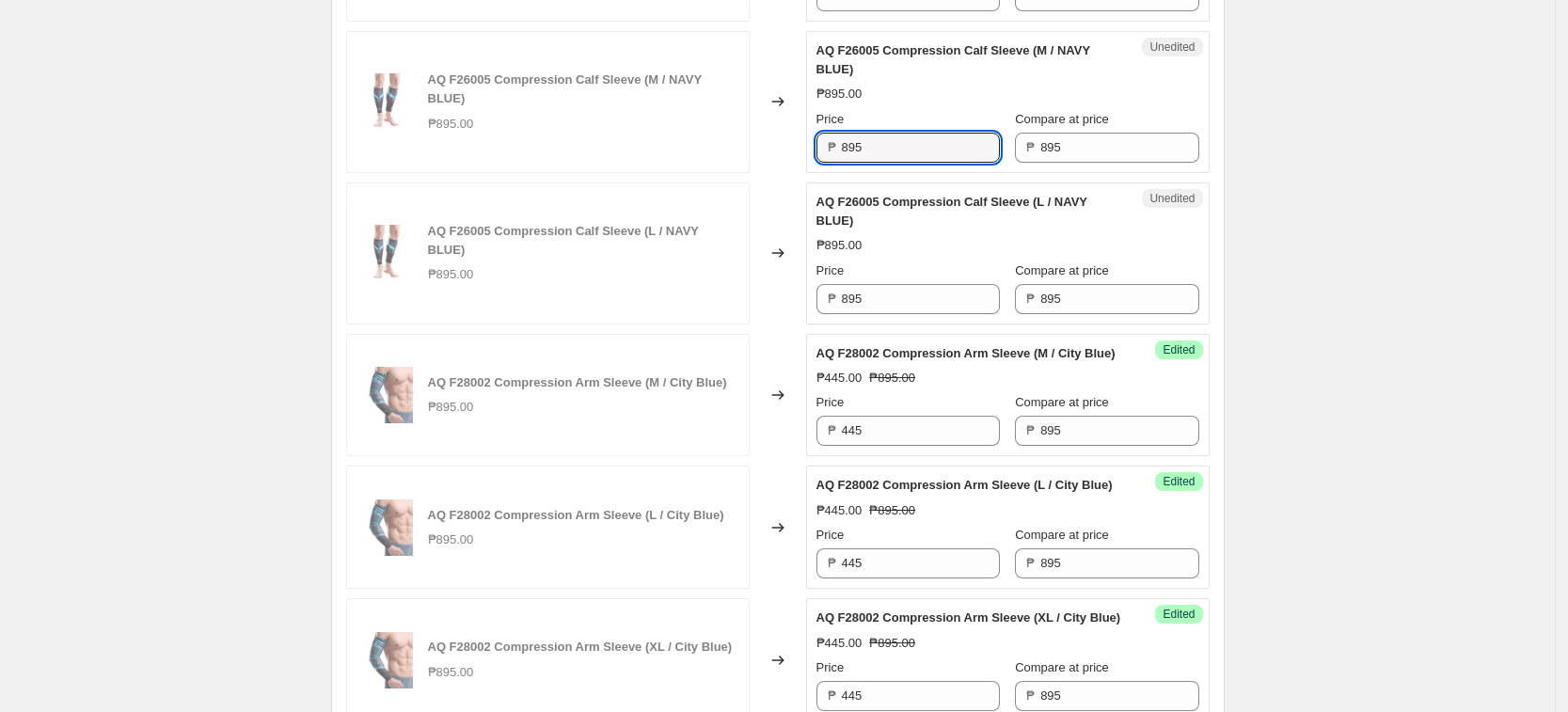 drag, startPoint x: 929, startPoint y: 283, endPoint x: 671, endPoint y: 283, distance: 258 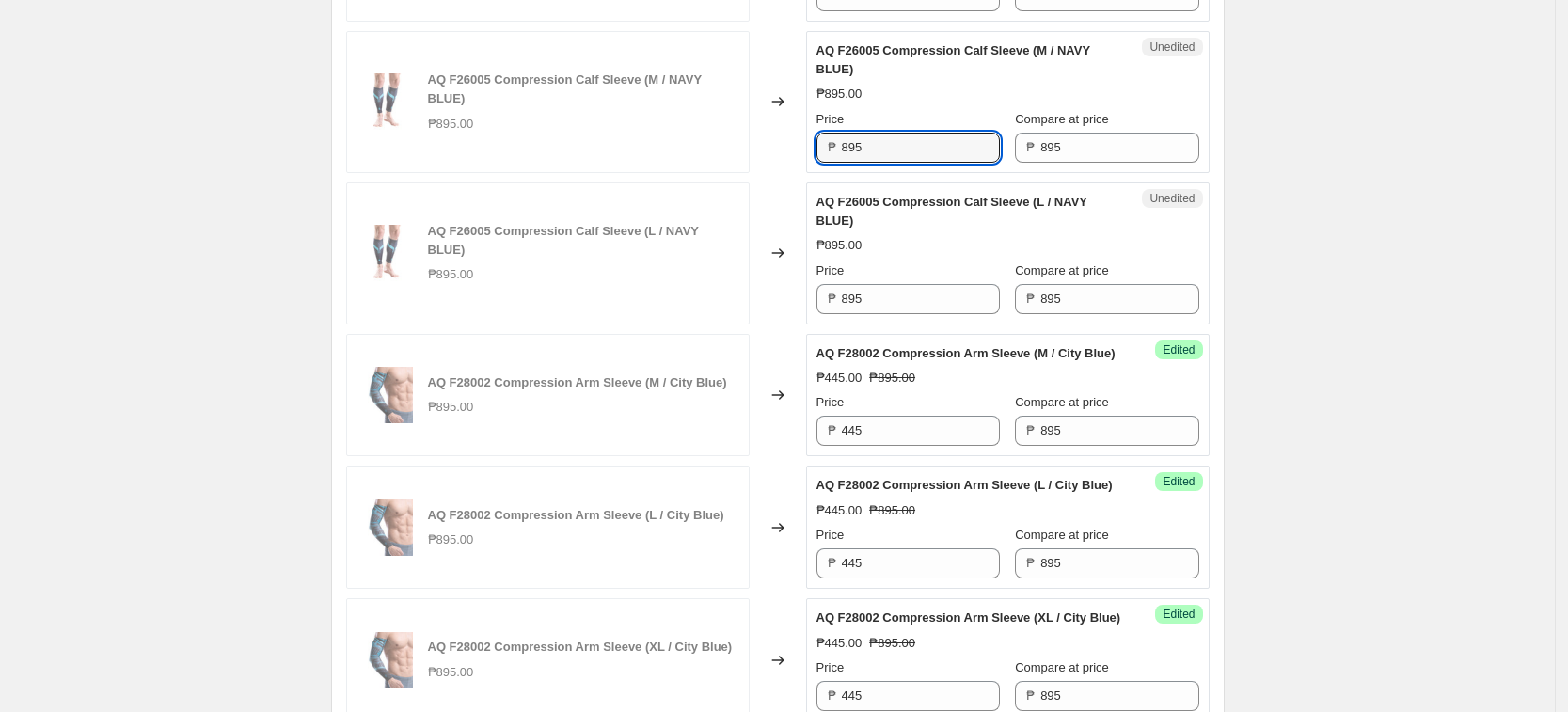 click on "AQ F26005 Compression Calf Sleeve (M / NAVY BLUE) ₱895.00 Changed to Unedited AQ F26005 Compression Calf Sleeve (M / NAVY BLUE) ₱895.00 Price ₱ 895 Compare at price ₱ 895" at bounding box center (778, 102) 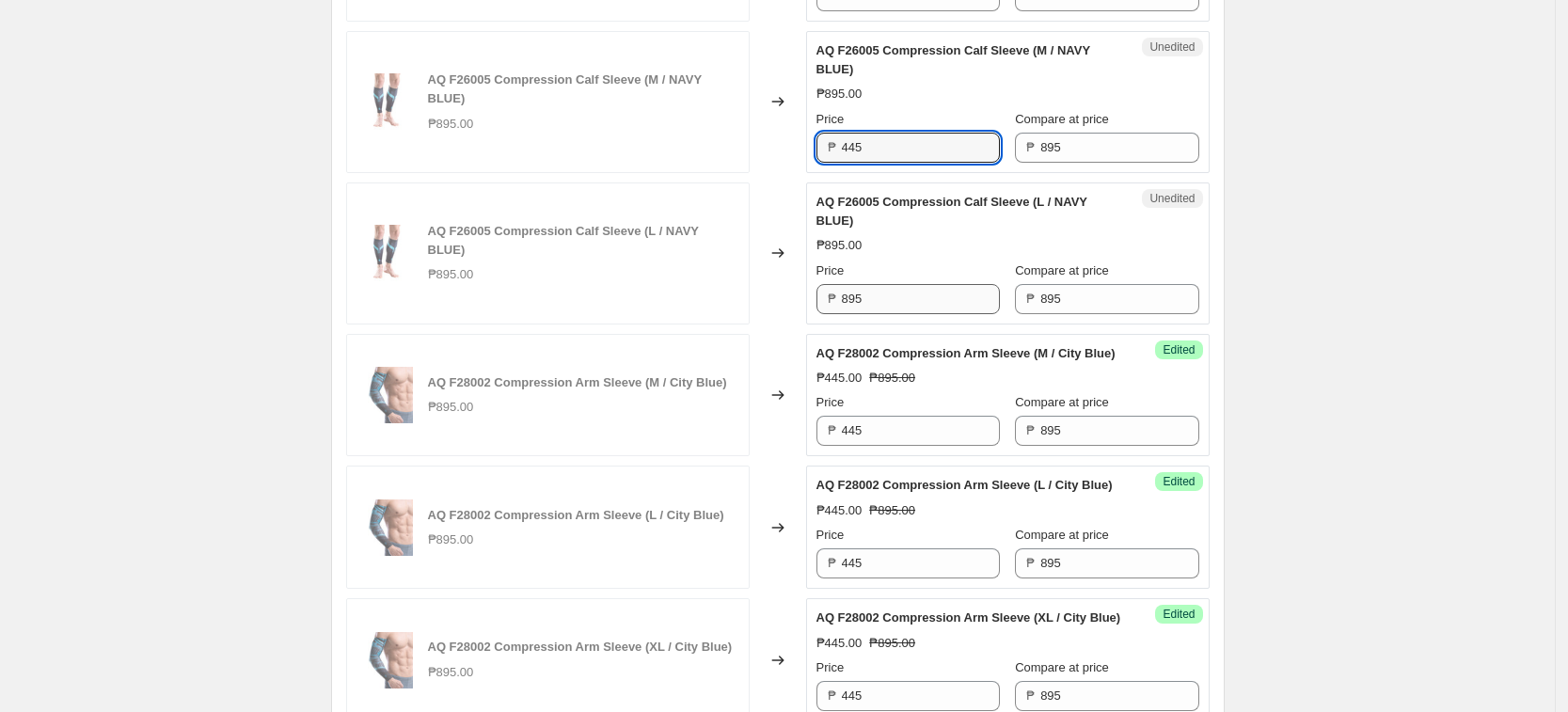 type on "445" 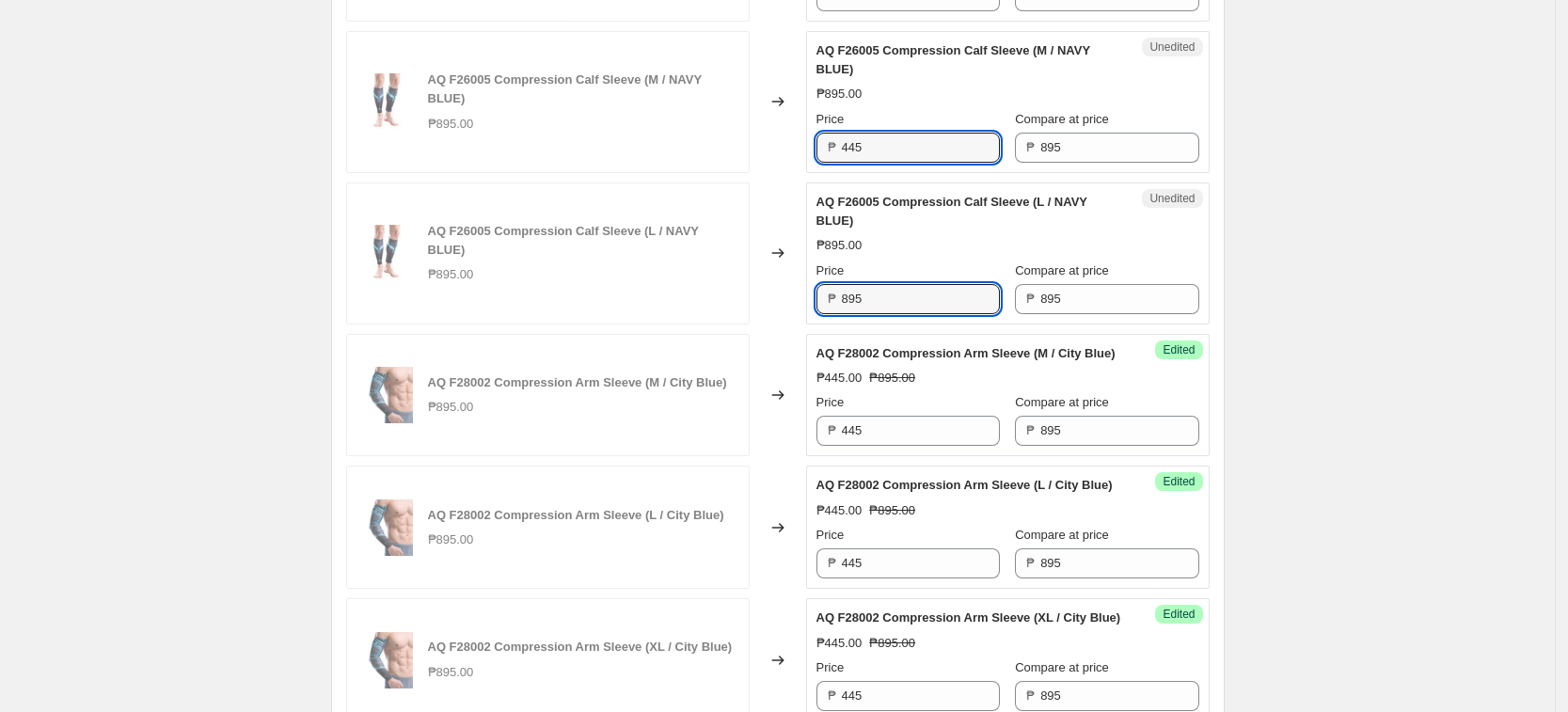 drag, startPoint x: 914, startPoint y: 431, endPoint x: 652, endPoint y: 403, distance: 263.4919 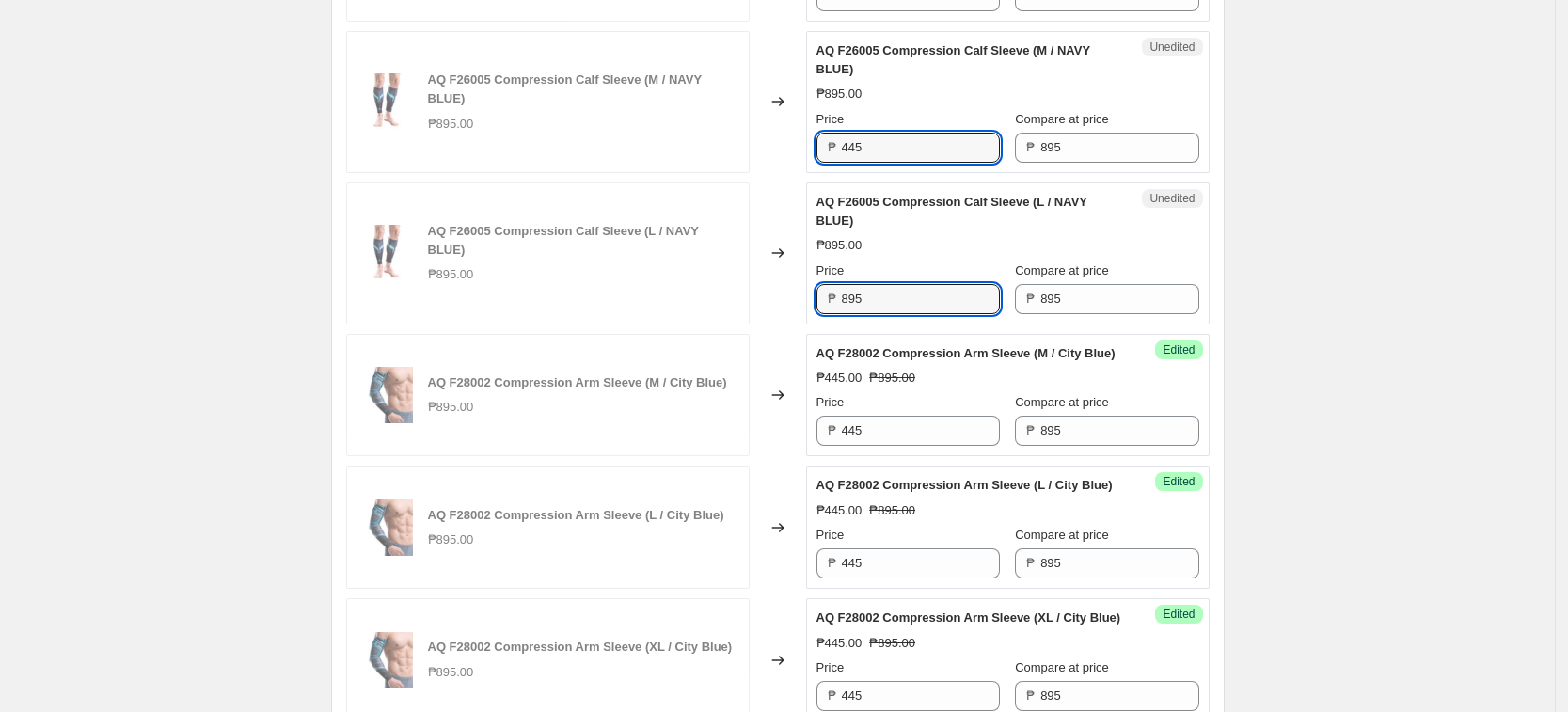 click on "AQ F26005 Compression Calf Sleeve (L / NAVY BLUE) ₱895.00 Changed to Unedited AQ F26005 Compression Calf Sleeve (L / NAVY BLUE) ₱895.00 Price ₱ 895 Compare at price ₱ 895" at bounding box center [778, 253] 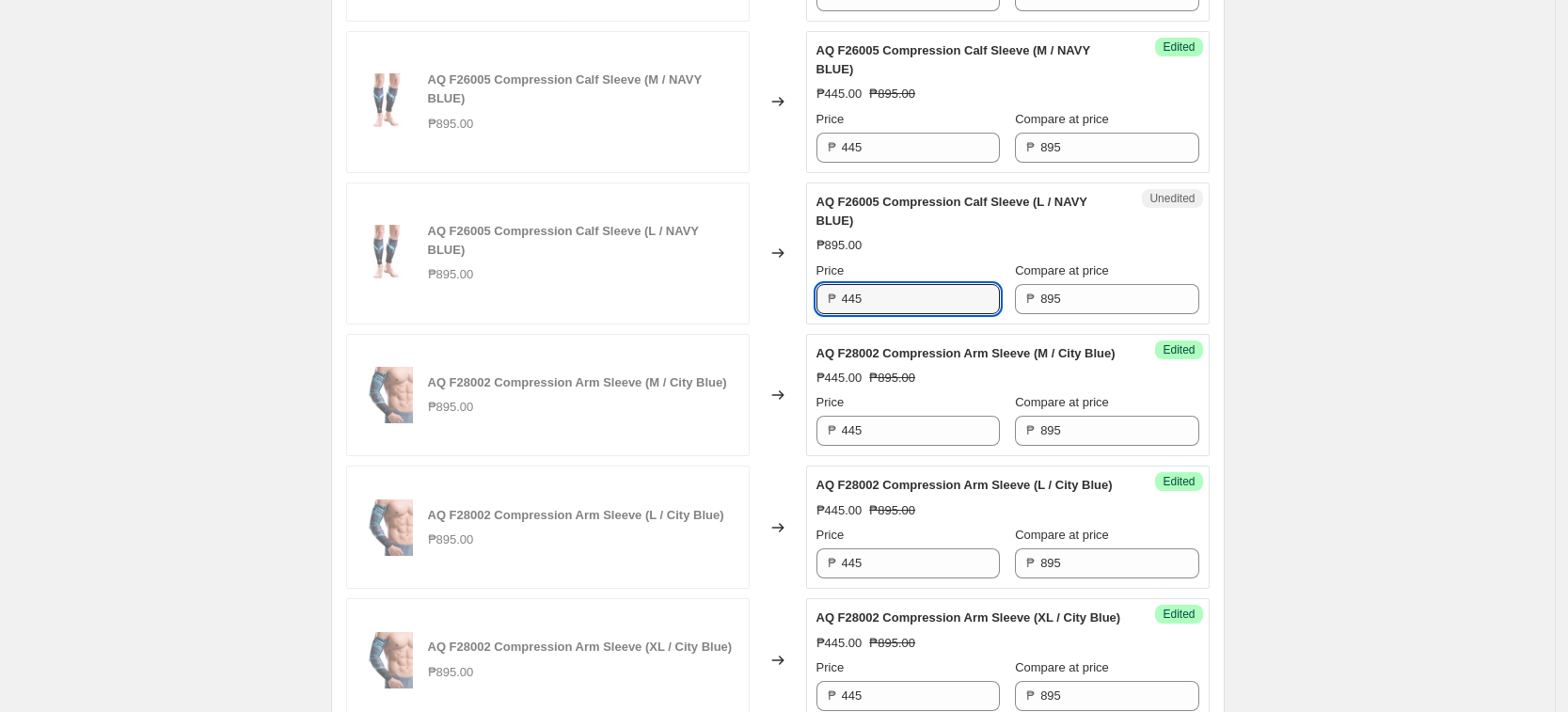type on "445" 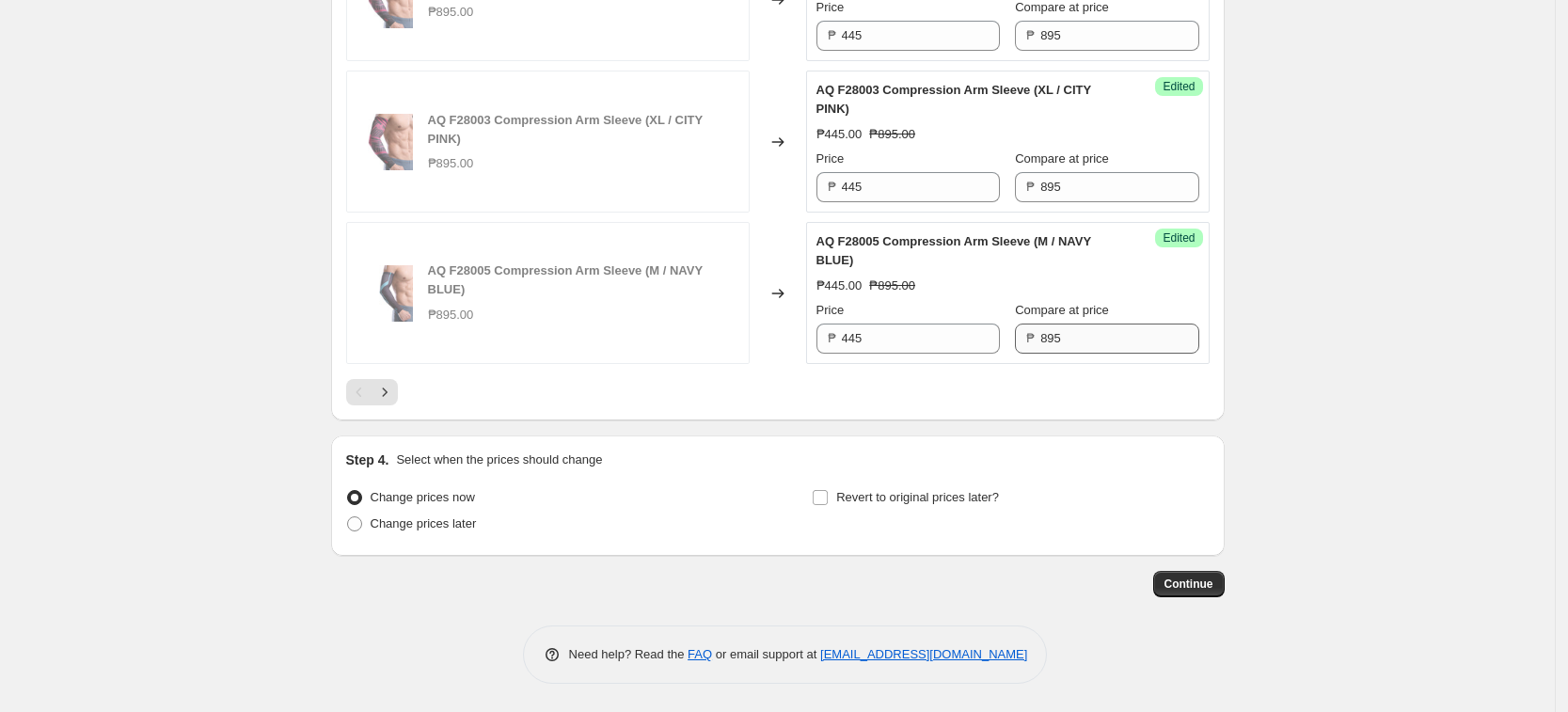 scroll, scrollTop: 3267, scrollLeft: 0, axis: vertical 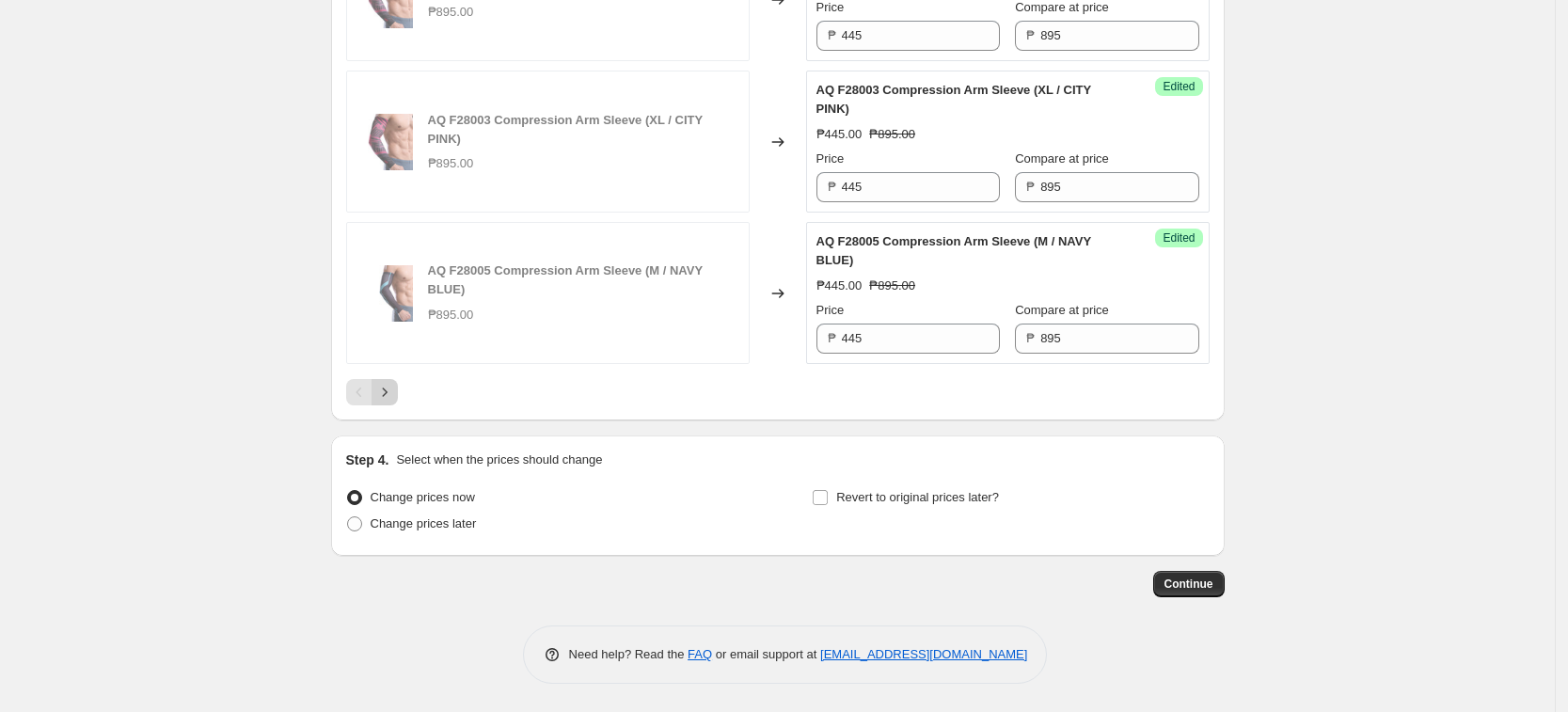click 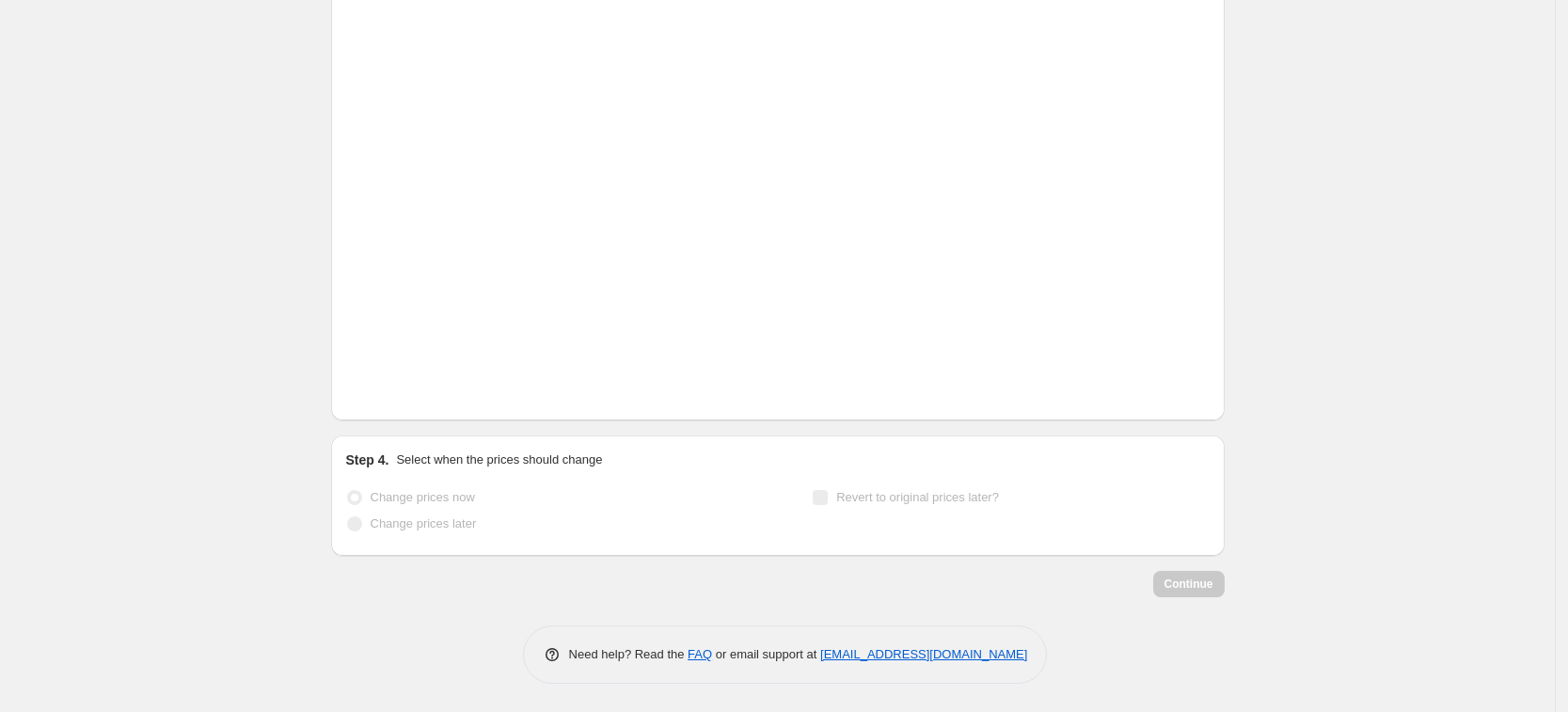 scroll, scrollTop: 2132, scrollLeft: 0, axis: vertical 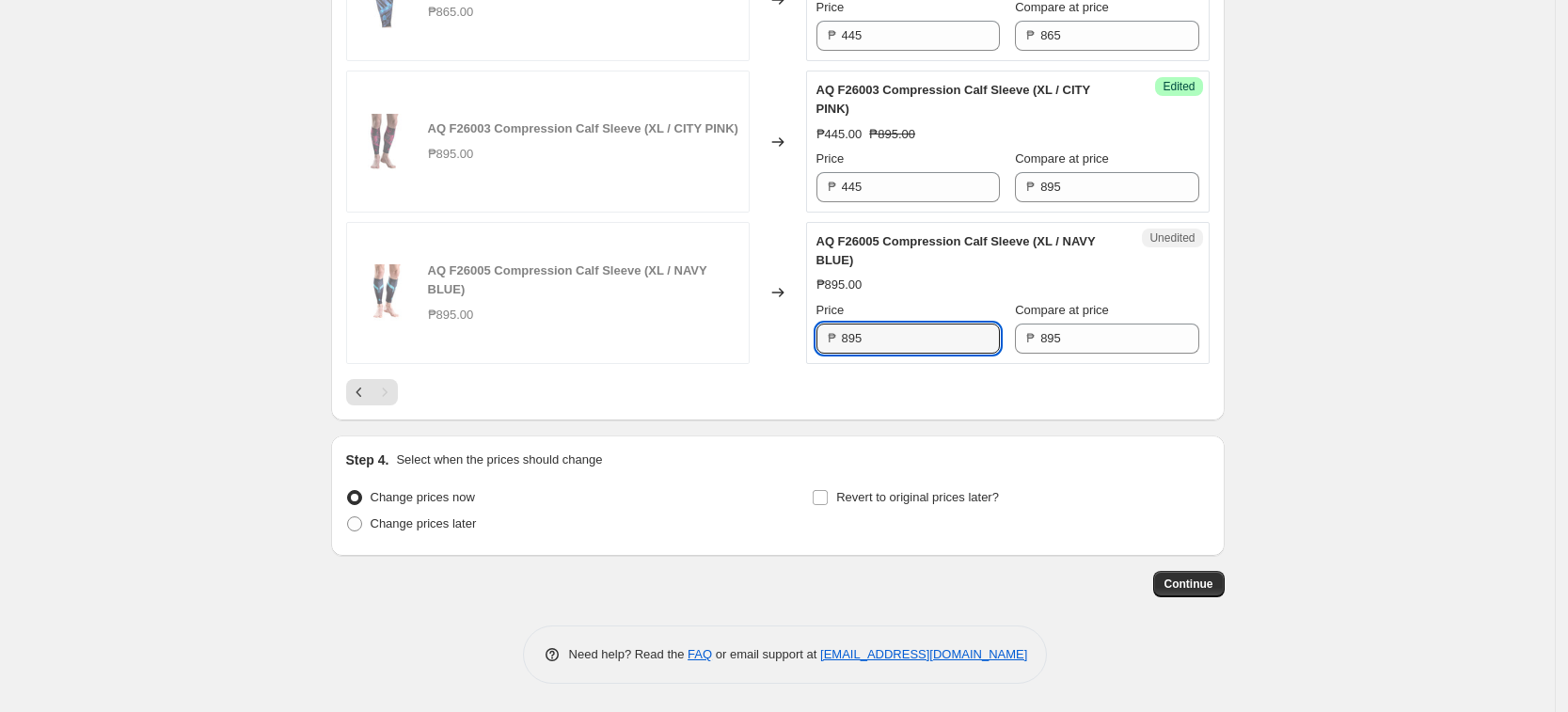 drag, startPoint x: 927, startPoint y: 343, endPoint x: 617, endPoint y: 333, distance: 310.1612 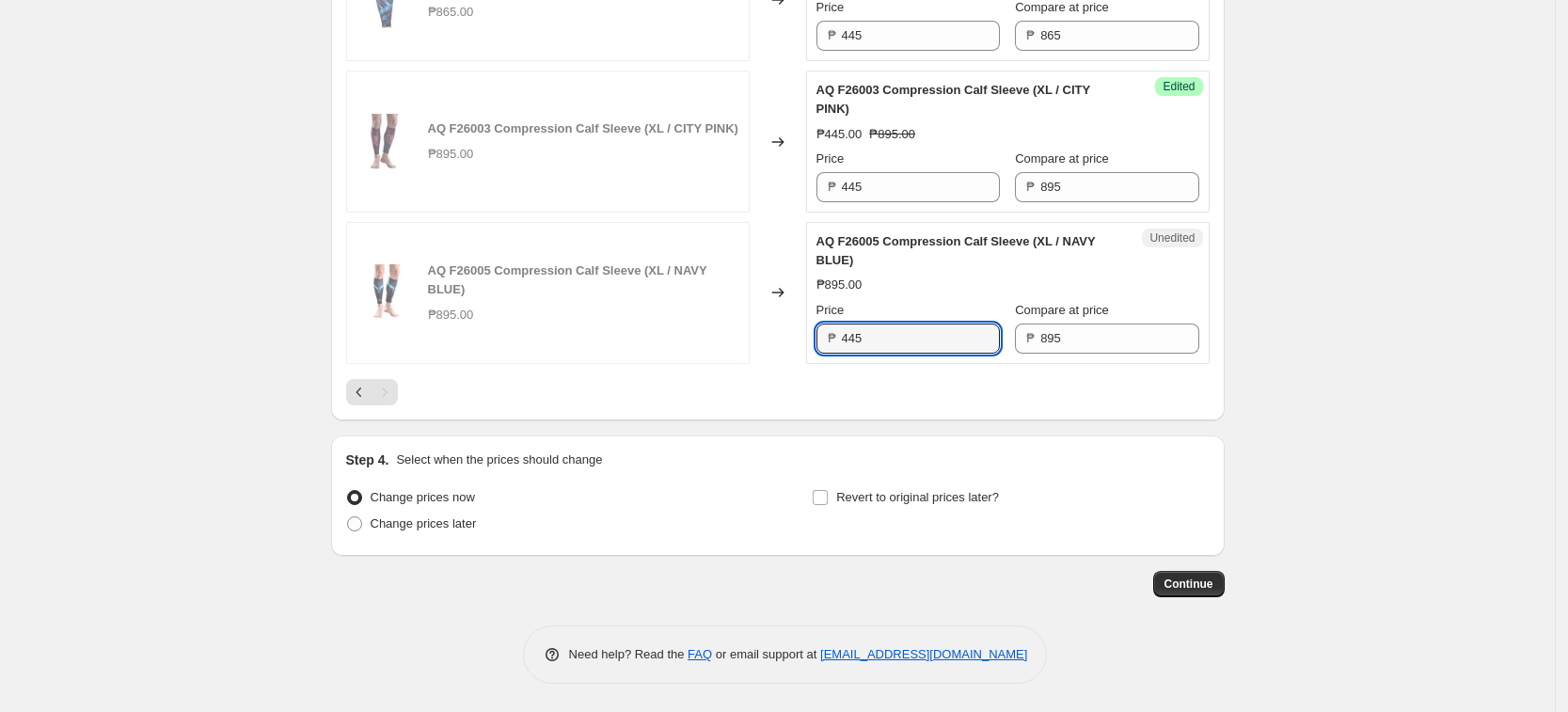 type on "445" 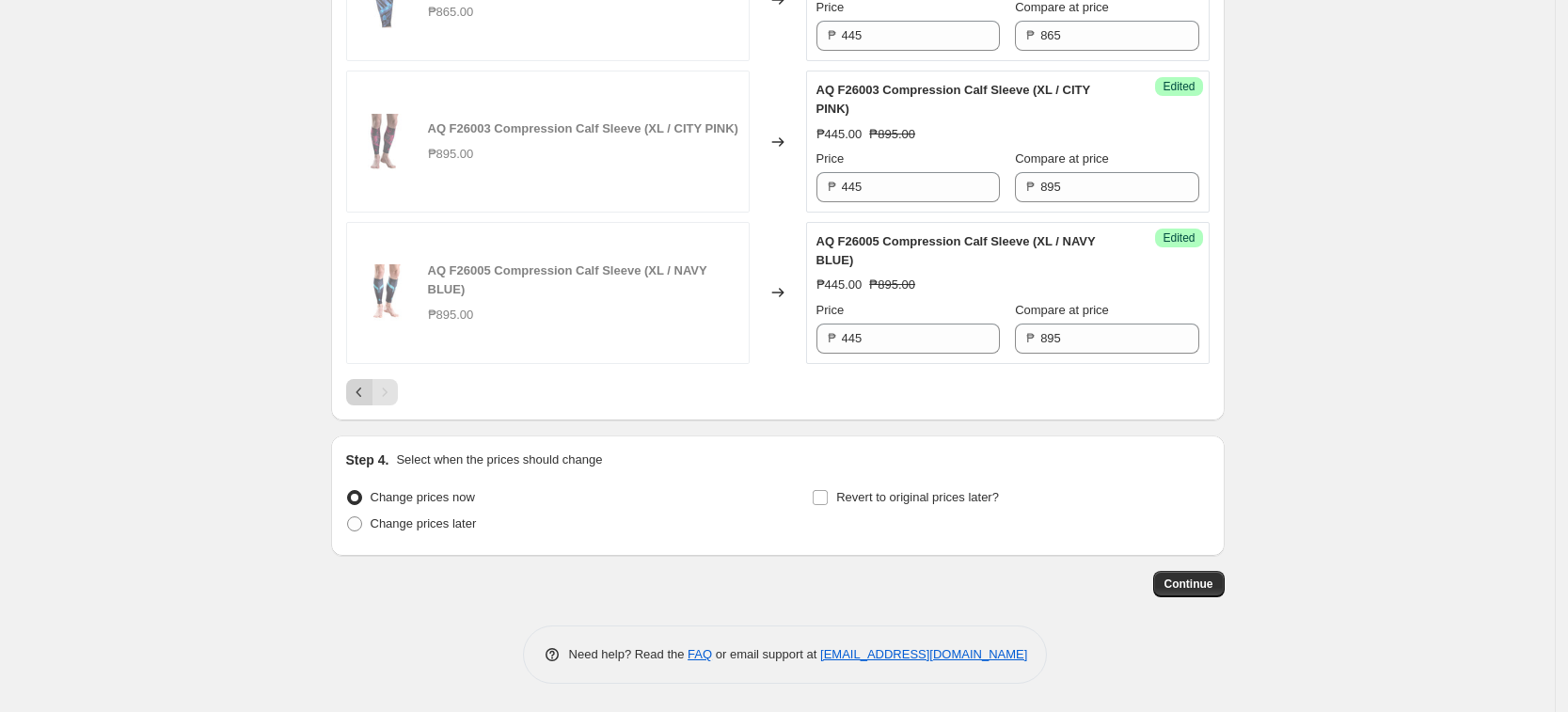 click 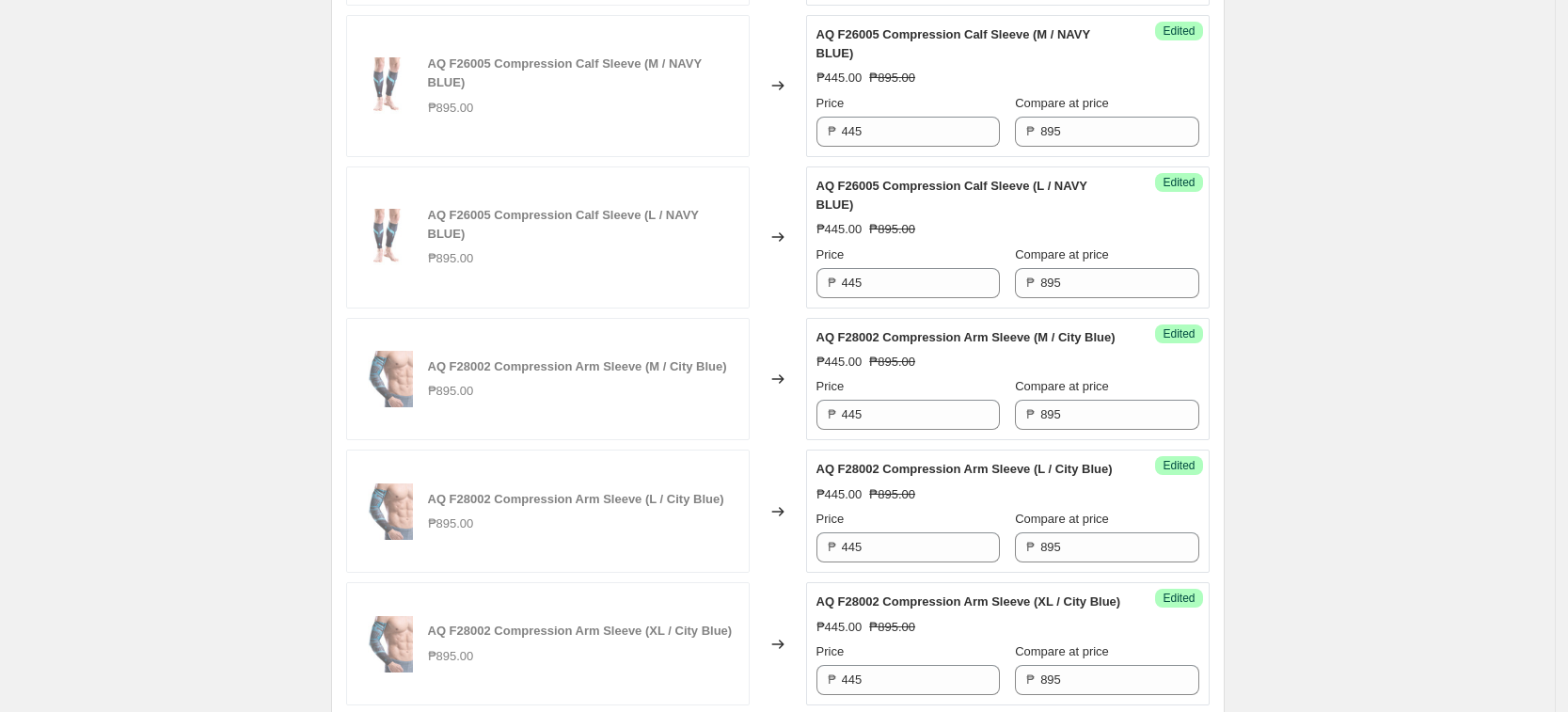 click on "Success Edited AQ F26005 Compression Calf Sleeve (L / NAVY BLUE) ₱445.00 ₱895.00 Price ₱ 445 Compare at price ₱ 895" at bounding box center [1007, 237] 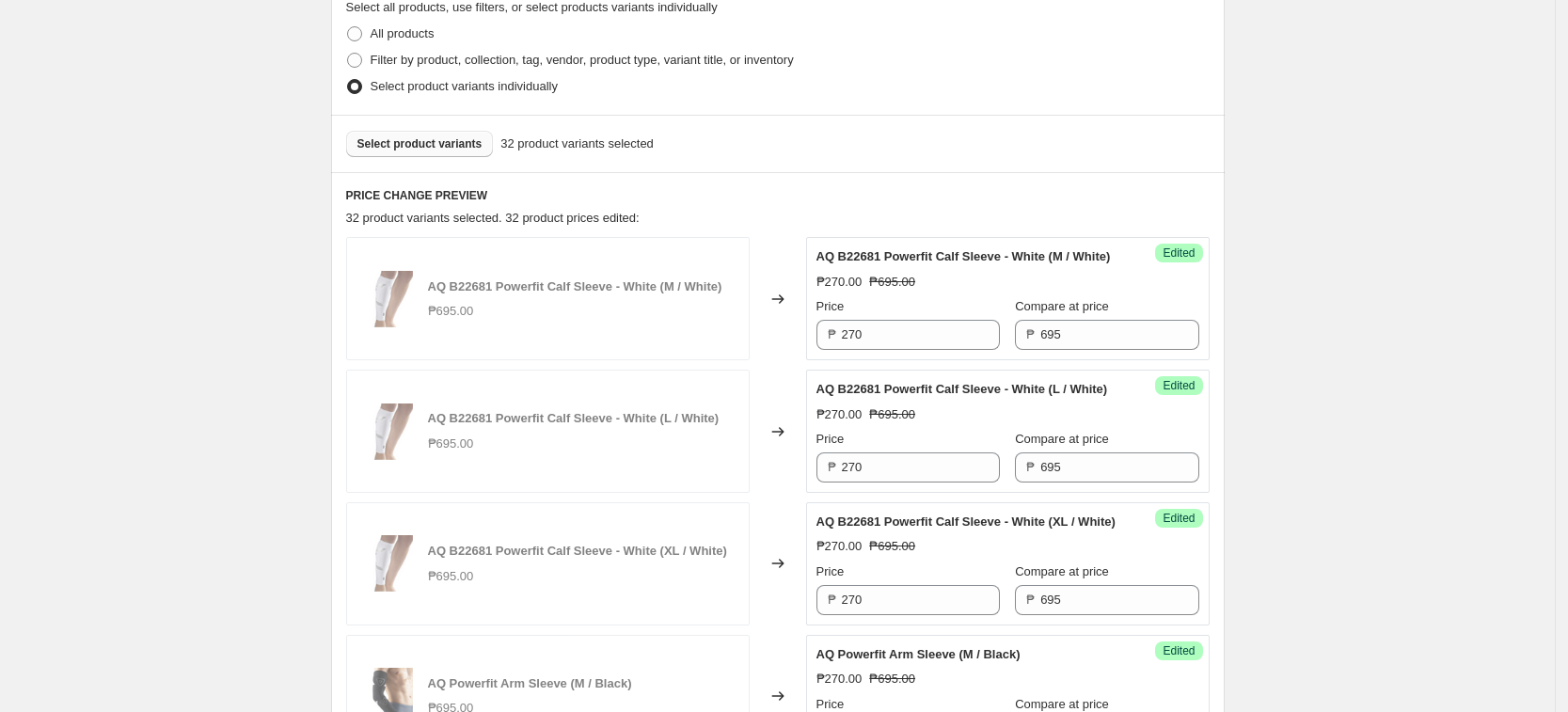 scroll, scrollTop: 470, scrollLeft: 0, axis: vertical 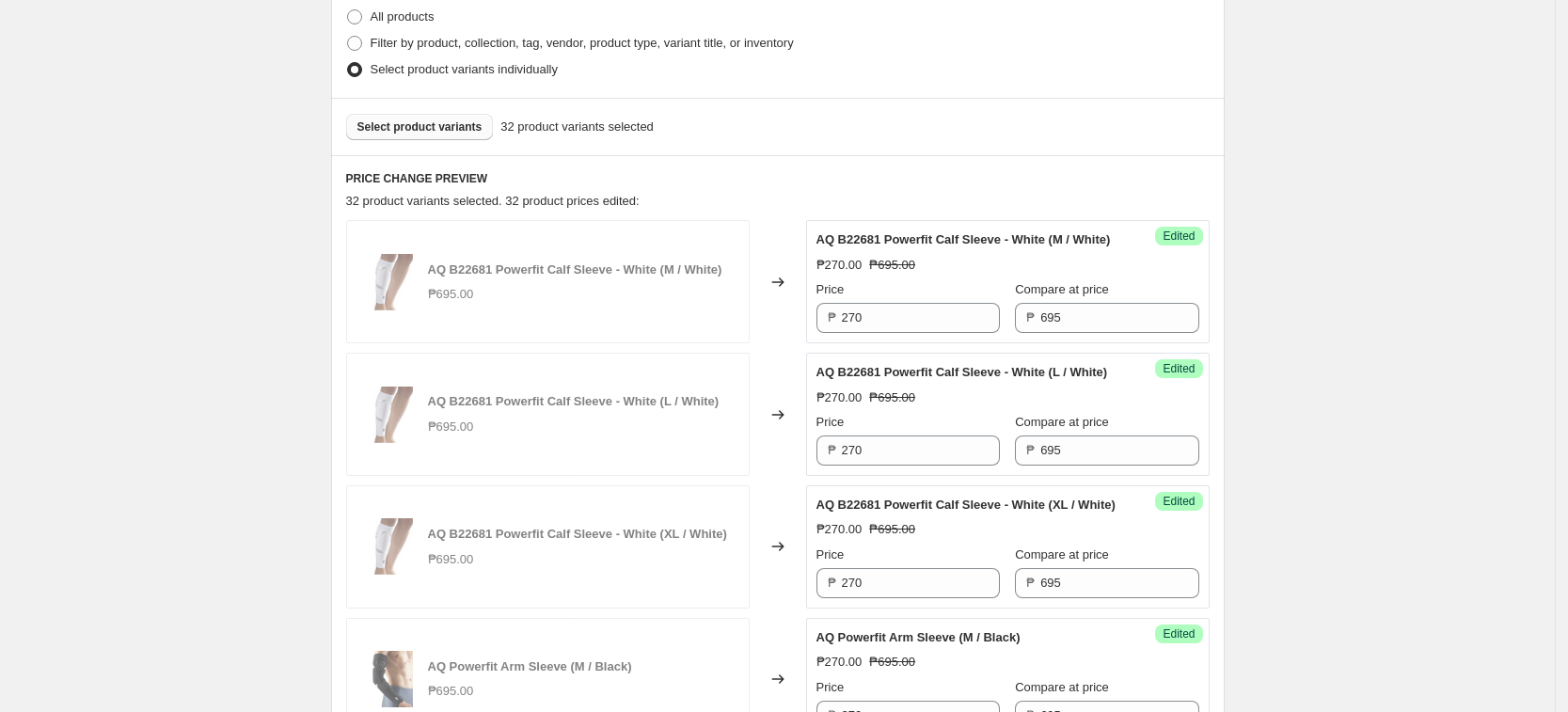 click on "Select product variants" at bounding box center (420, 127) 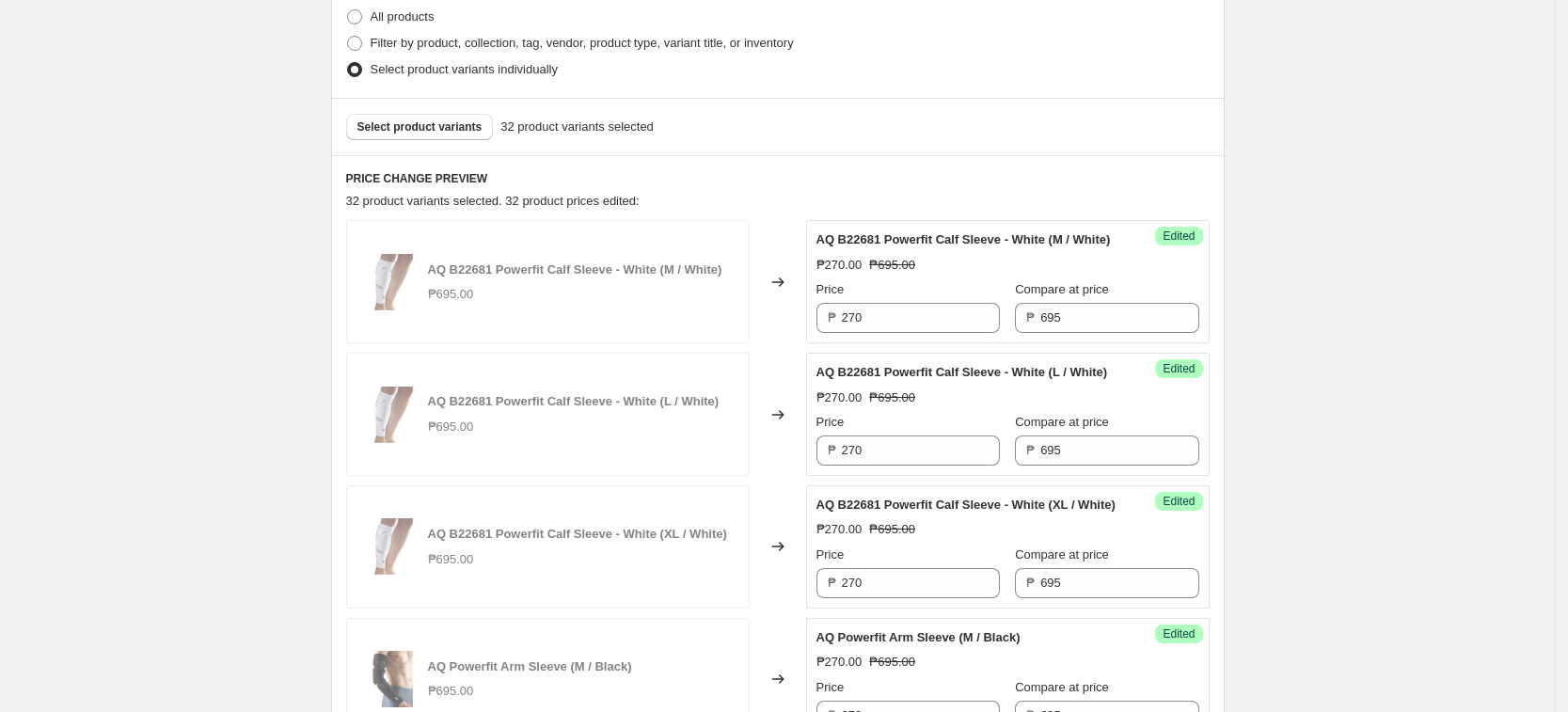 click on "Create new price [MEDICAL_DATA]. This page is ready Create new price [MEDICAL_DATA] Draft Step 1. Optionally give your price [MEDICAL_DATA] a title (eg "March 30% off sale on boots") [DATE] AQ Price Change This title is just for internal use, customers won't see it Step 2. Select how the prices should change Use bulk price change rules Set product prices individually Use CSV upload Select tags to add while price change is active Select tags to remove while price change is active Step 3. Select which products should change in price Select all products, use filters, or select products variants individually All products Filter by product, collection, tag, vendor, product type, variant title, or inventory Select product variants individually Select product variants 32   product variants selected PRICE CHANGE PREVIEW 32 product variants selected. 32 product prices edited: AQ B22681 Powerfit Calf Sleeve - White (M / White) ₱695.00 Changed to Success Edited AQ B22681 Powerfit Calf Sleeve - White (M / White) ₱270.00 Price" at bounding box center [777, 1406] 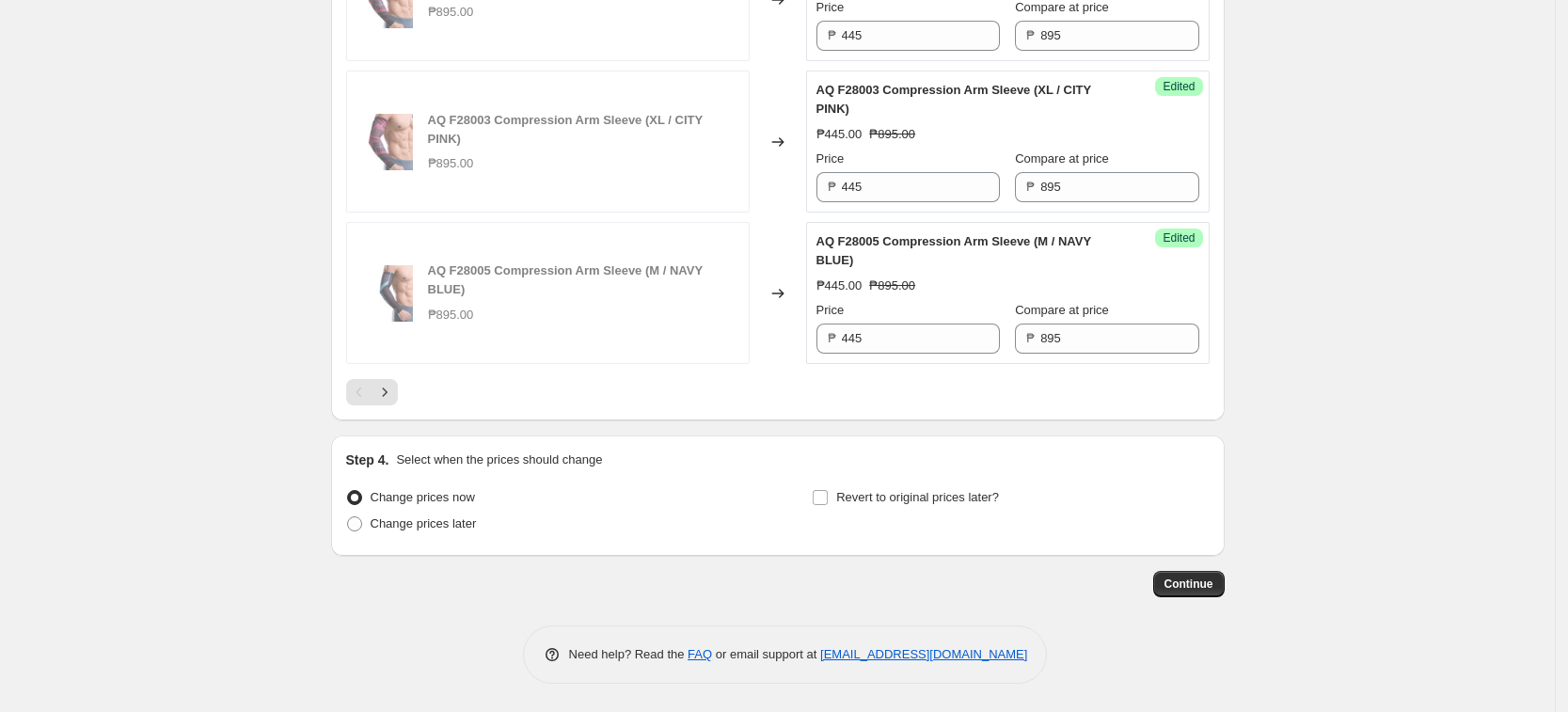 scroll, scrollTop: 3267, scrollLeft: 0, axis: vertical 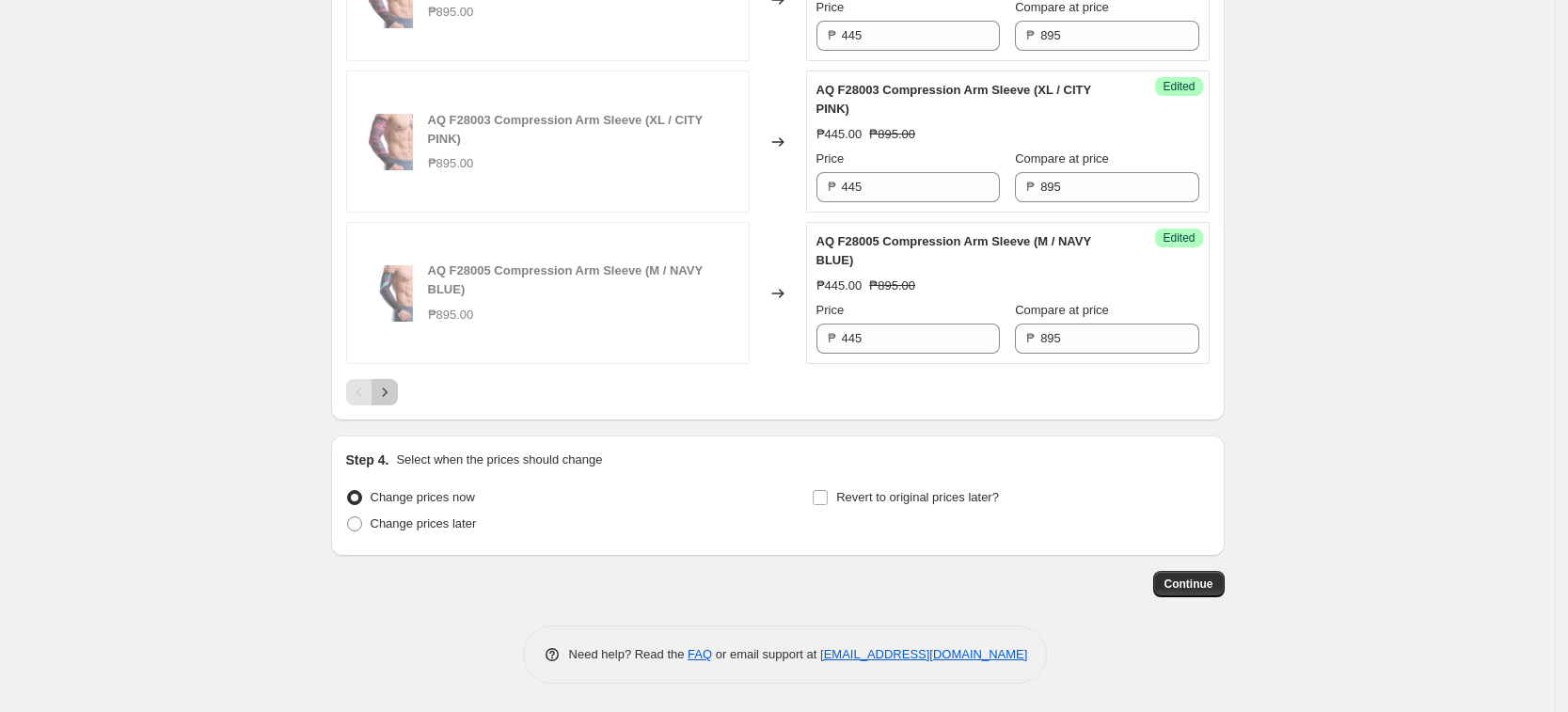 click 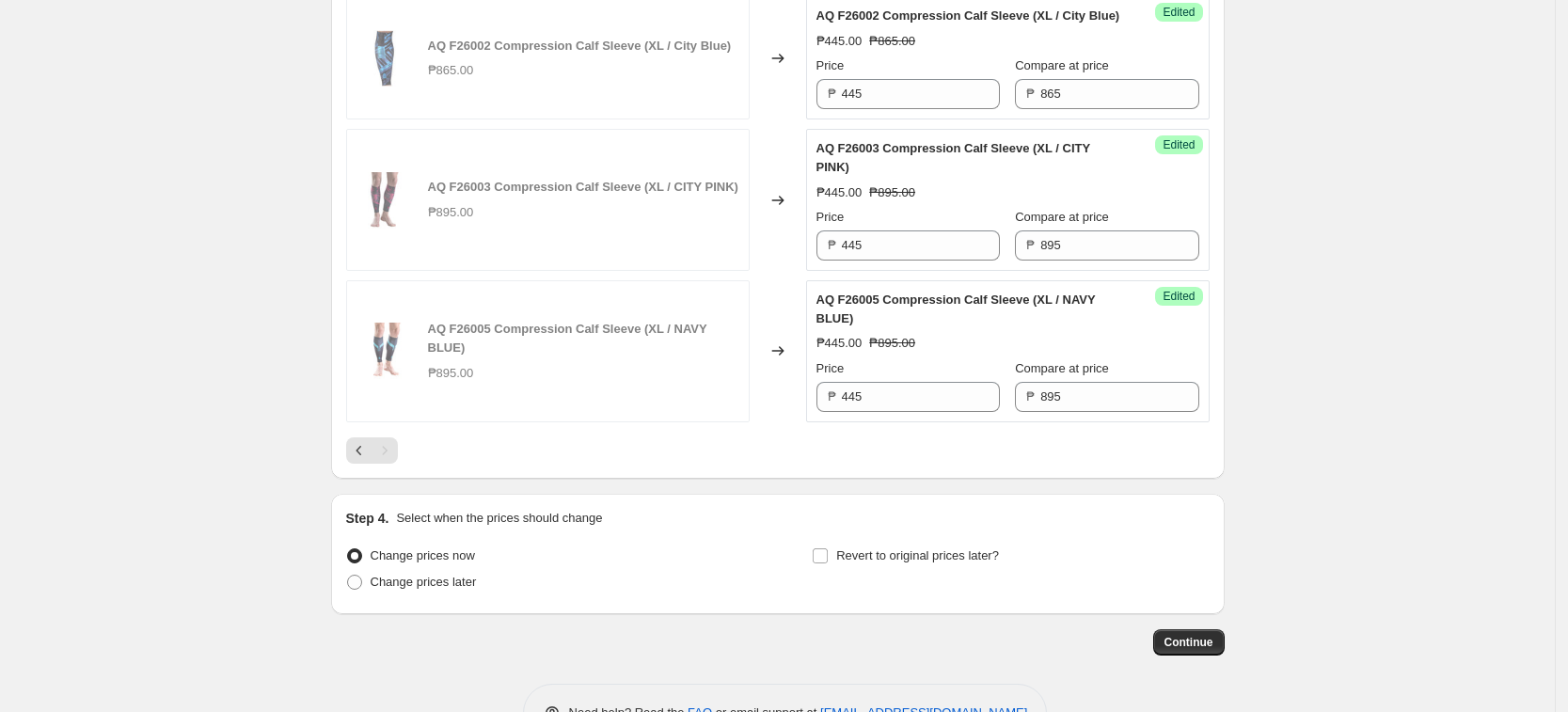 scroll, scrollTop: 2132, scrollLeft: 0, axis: vertical 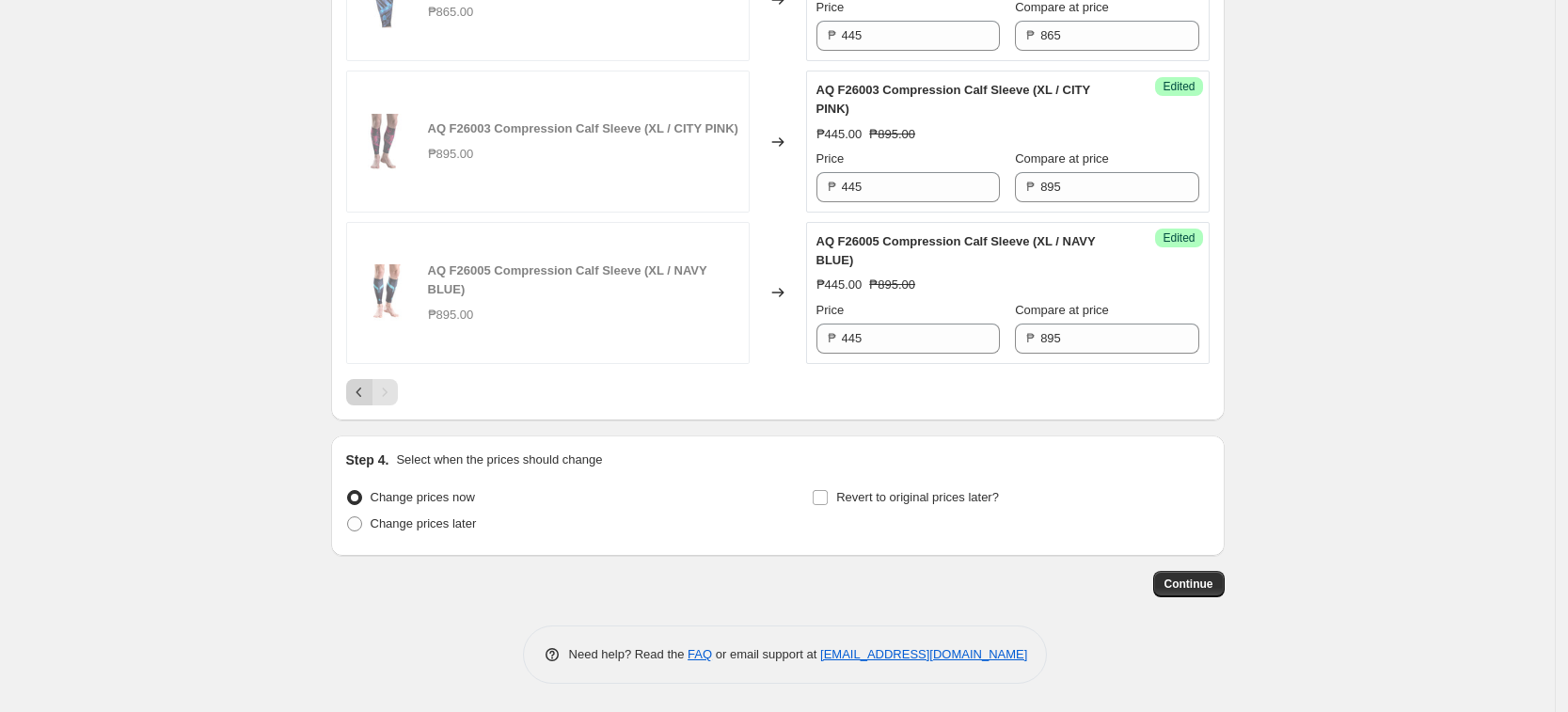 click 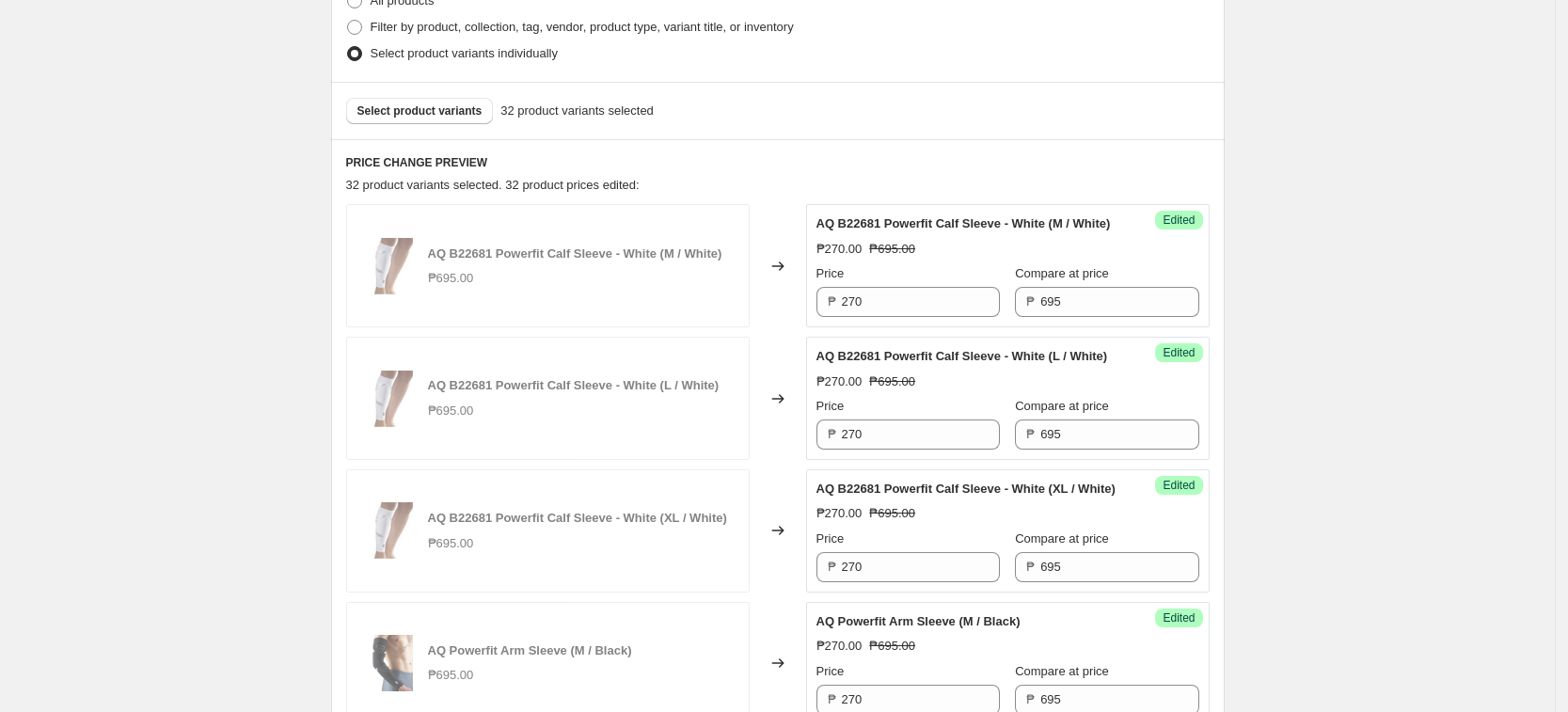scroll, scrollTop: 0, scrollLeft: 0, axis: both 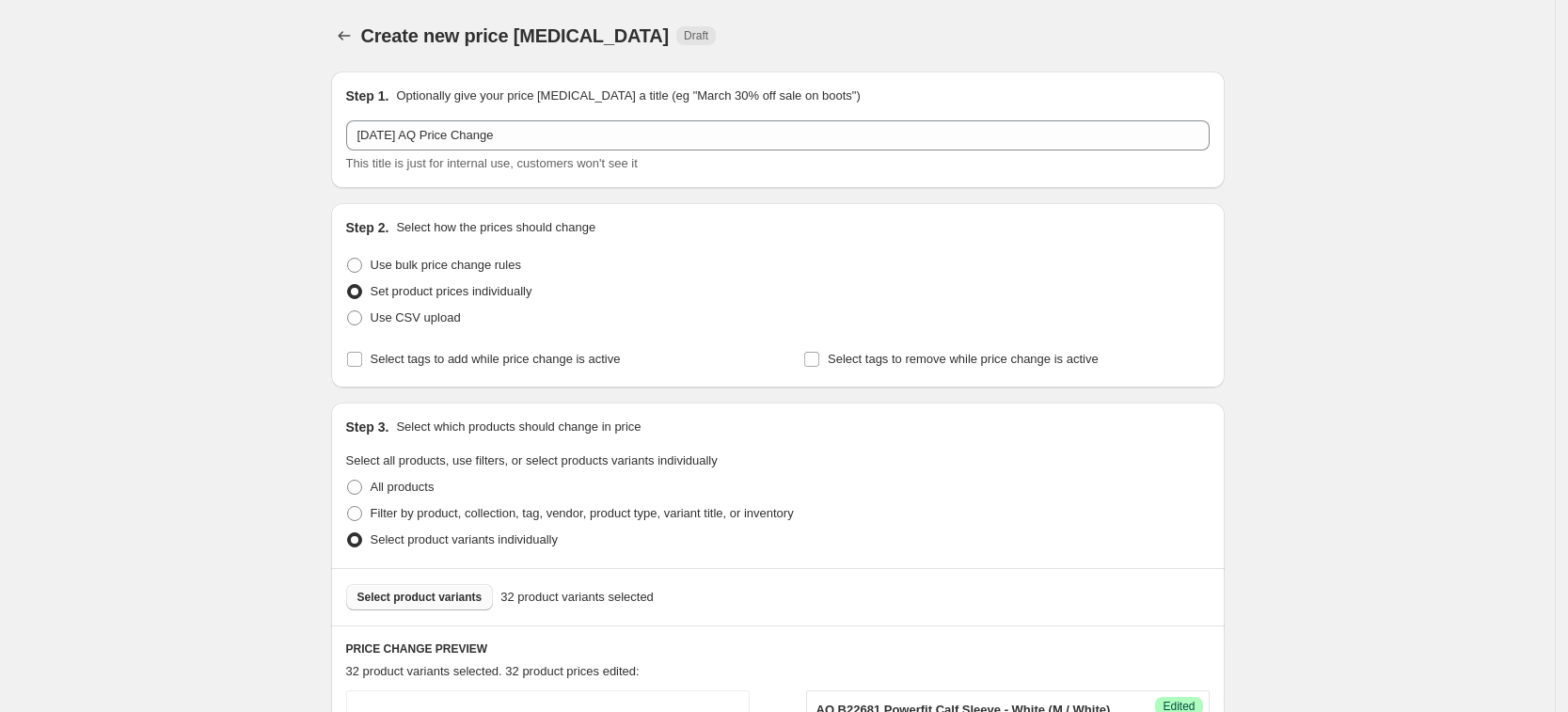click on "Select product variants" at bounding box center [420, 597] 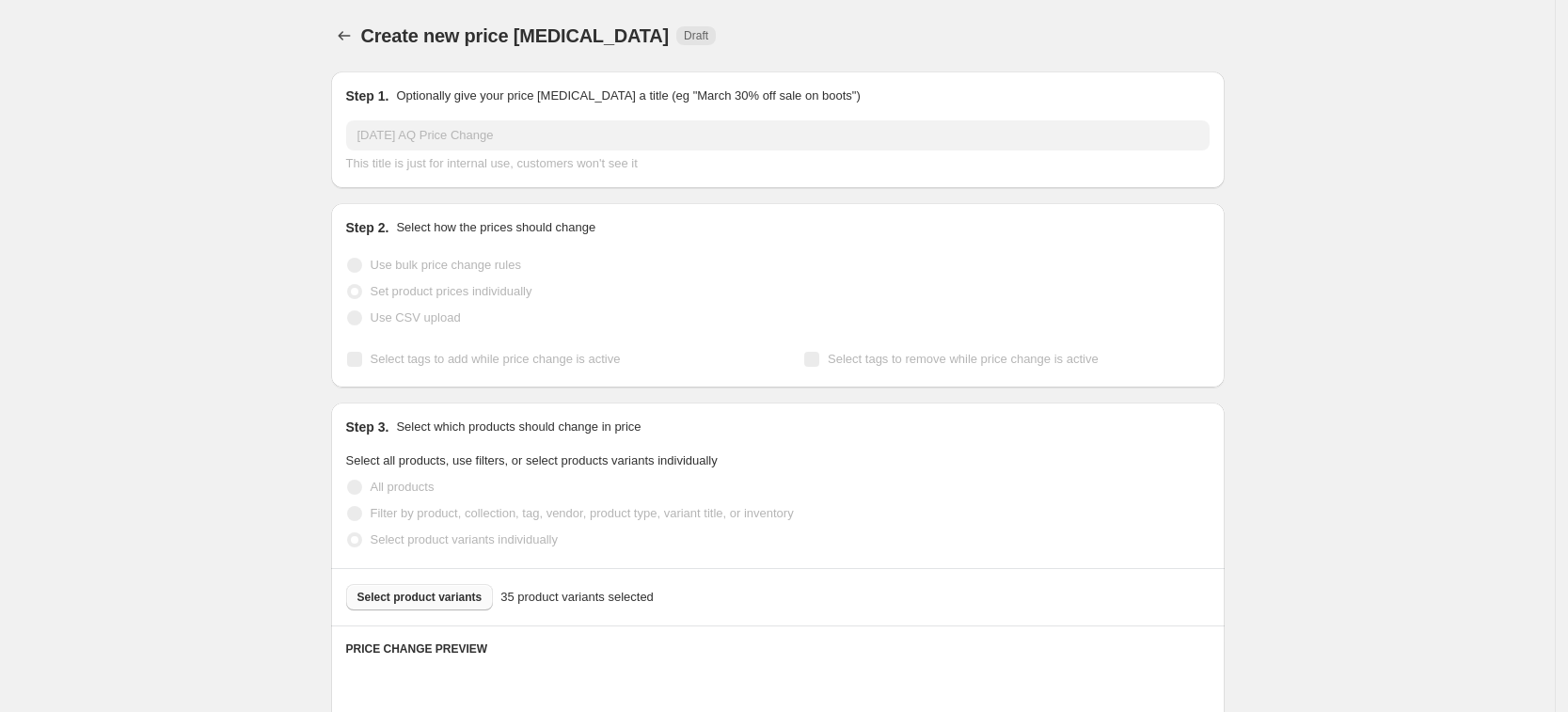 drag, startPoint x: 1473, startPoint y: 326, endPoint x: 1464, endPoint y: 324, distance: 9.219544 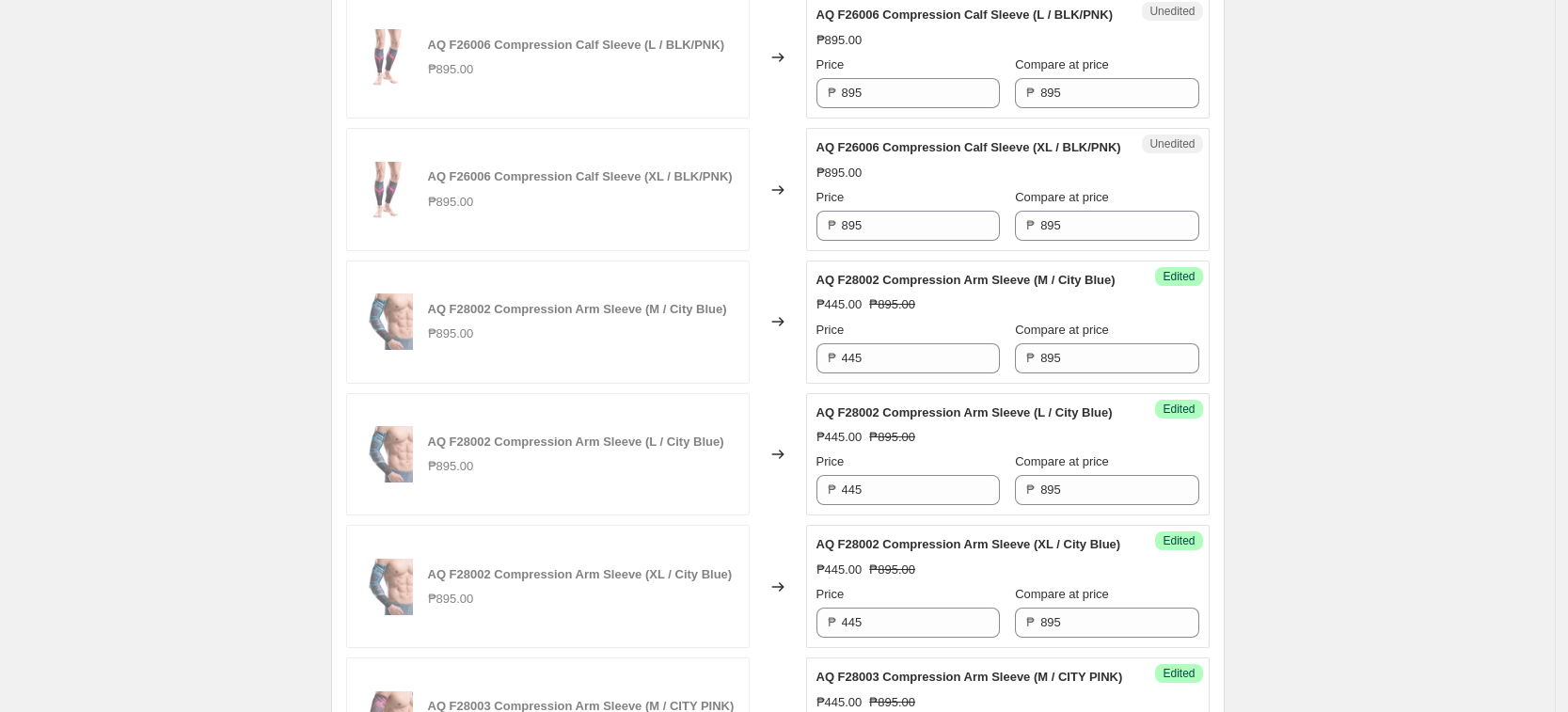 scroll, scrollTop: 2351, scrollLeft: 0, axis: vertical 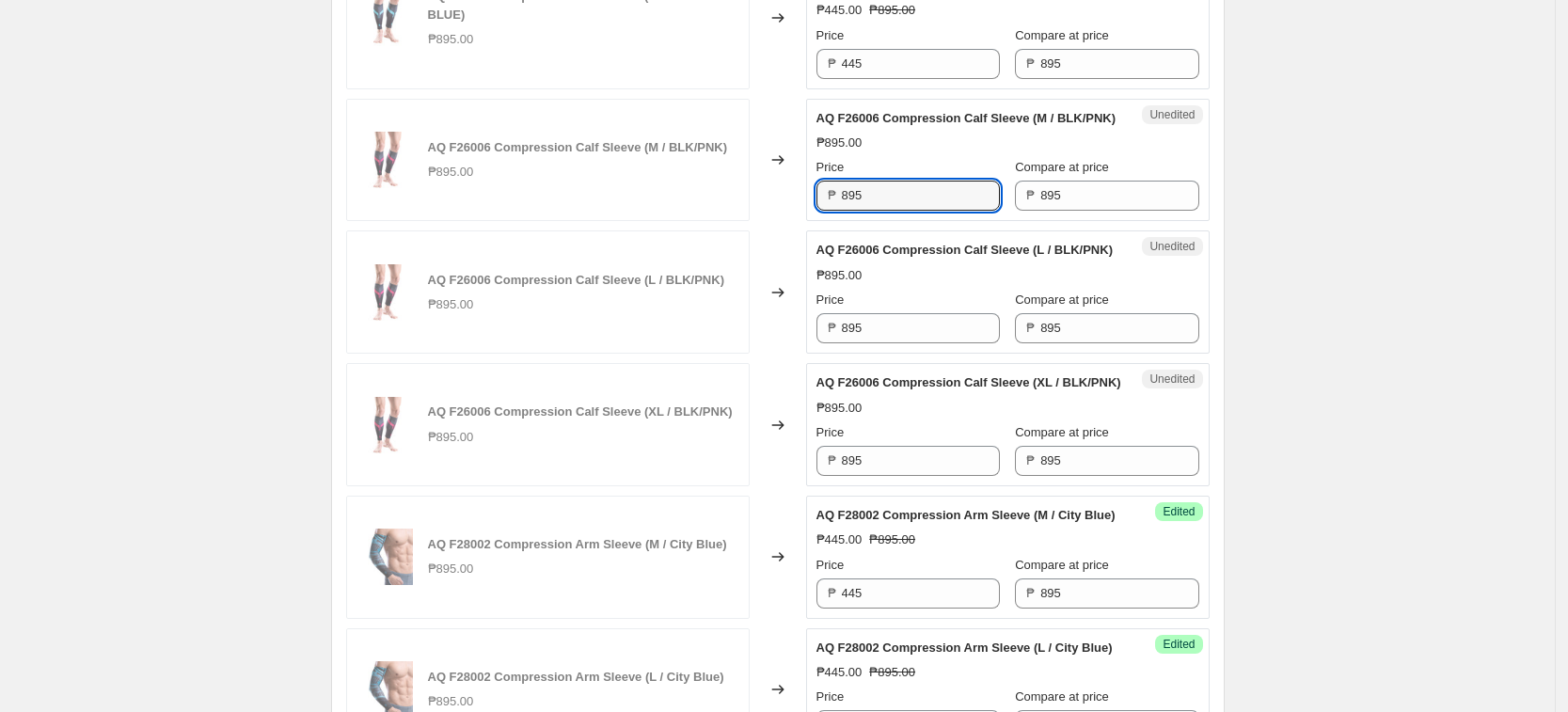 drag, startPoint x: 910, startPoint y: 347, endPoint x: 736, endPoint y: 343, distance: 174.04597 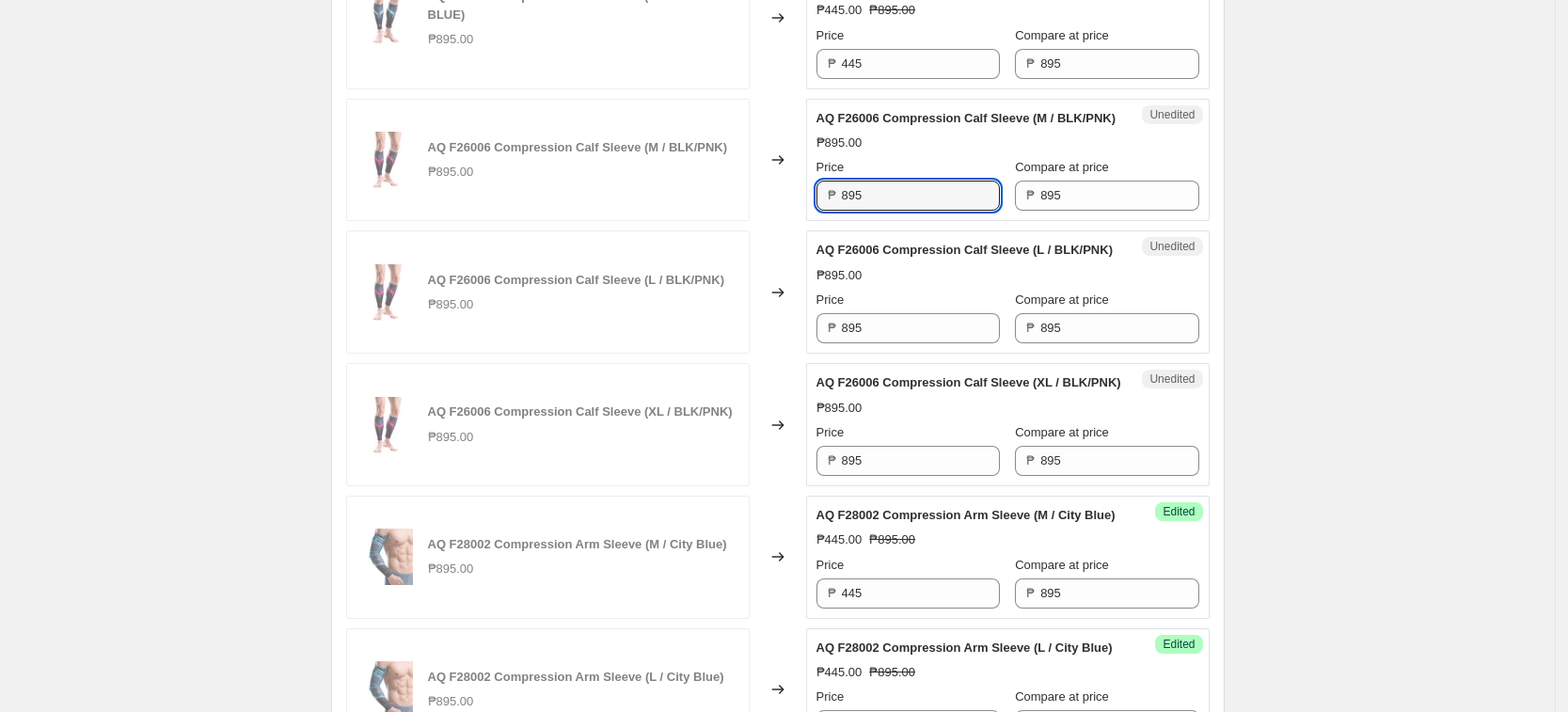 click on "AQ F26006 Compression Calf Sleeve (M / BLK/PNK) ₱895.00 Changed to Unedited AQ F26006 Compression Calf Sleeve (M / BLK/PNK) ₱895.00 Price ₱ 895 Compare at price ₱ 895" at bounding box center [778, 160] 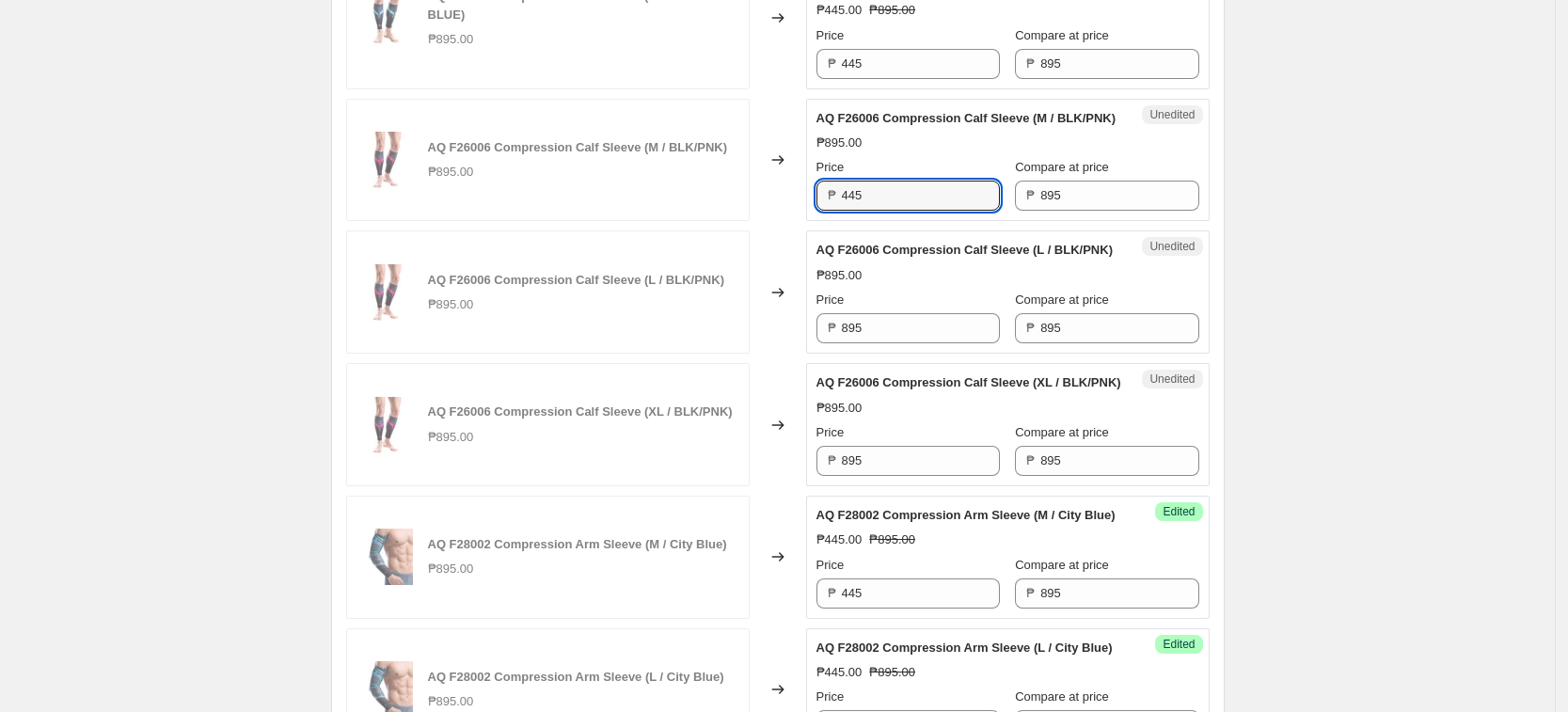type on "445" 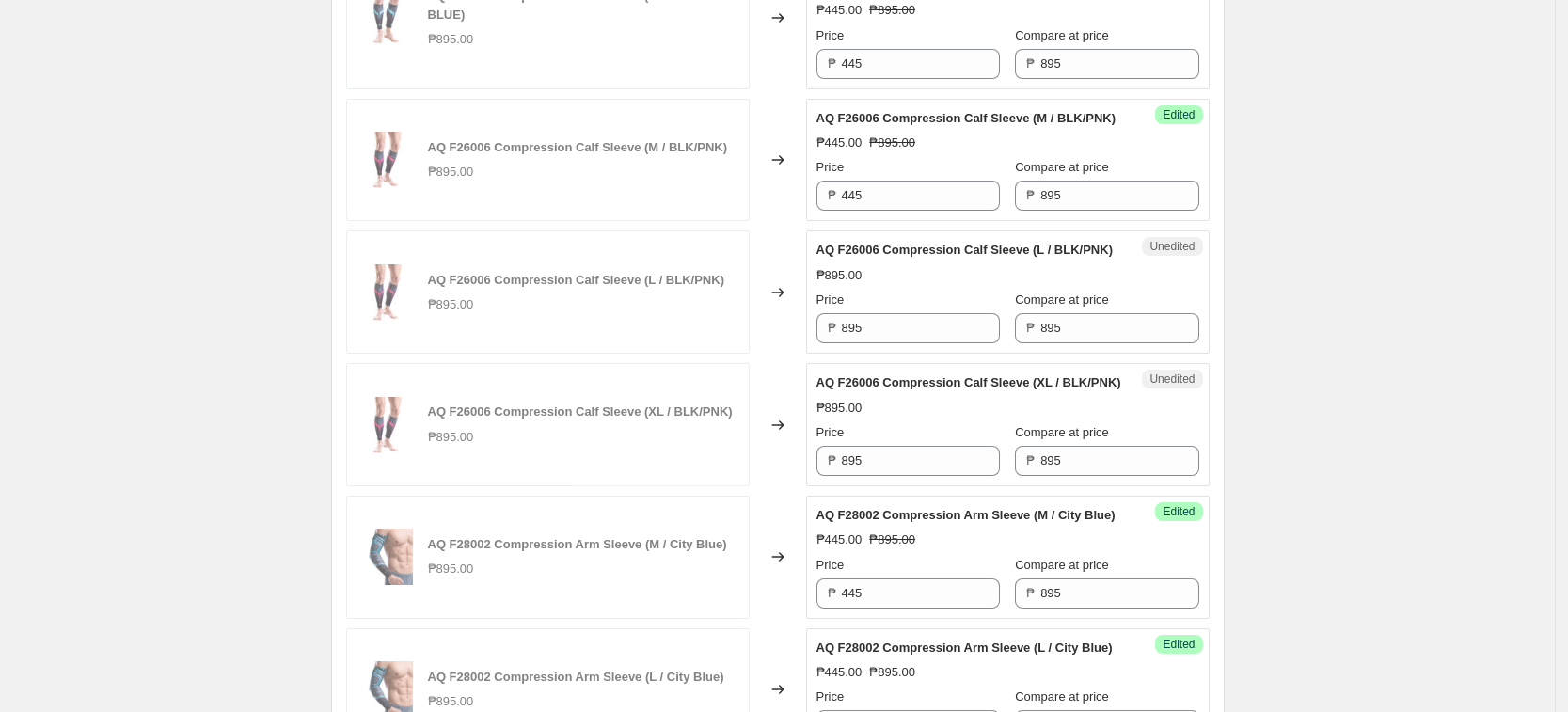 drag, startPoint x: 1550, startPoint y: 388, endPoint x: 944, endPoint y: 480, distance: 612.9437 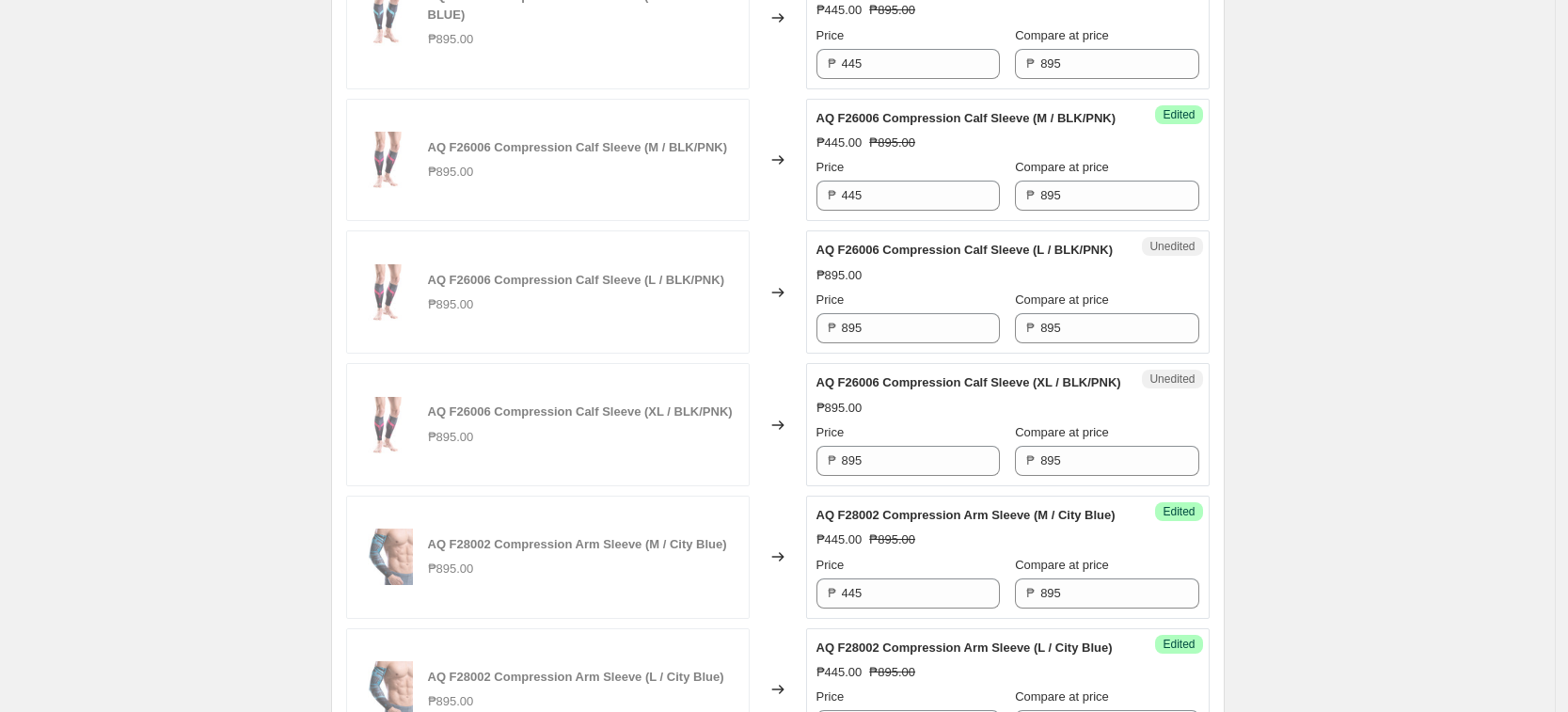 click on "Create new price [MEDICAL_DATA]. This page is ready Create new price [MEDICAL_DATA] Draft Step 1. Optionally give your price [MEDICAL_DATA] a title (eg "March 30% off sale on boots") [DATE] AQ Price Change This title is just for internal use, customers won't see it Step 2. Select how the prices should change Use bulk price change rules Set product prices individually Use CSV upload Select tags to add while price change is active Select tags to remove while price change is active Step 3. Select which products should change in price Select all products, use filters, or select products variants individually All products Filter by product, collection, tag, vendor, product type, variant title, or inventory Select product variants individually Select product variants 35   product variants selected PRICE CHANGE PREVIEW 35 product variants selected. 33 product prices edited: AQ B22681 Powerfit Calf Sleeve - White (M / White) ₱695.00 Changed to Success Edited AQ B22681 Powerfit Calf Sleeve - White (M / White) ₱270.00 Price" at bounding box center [777, -494] 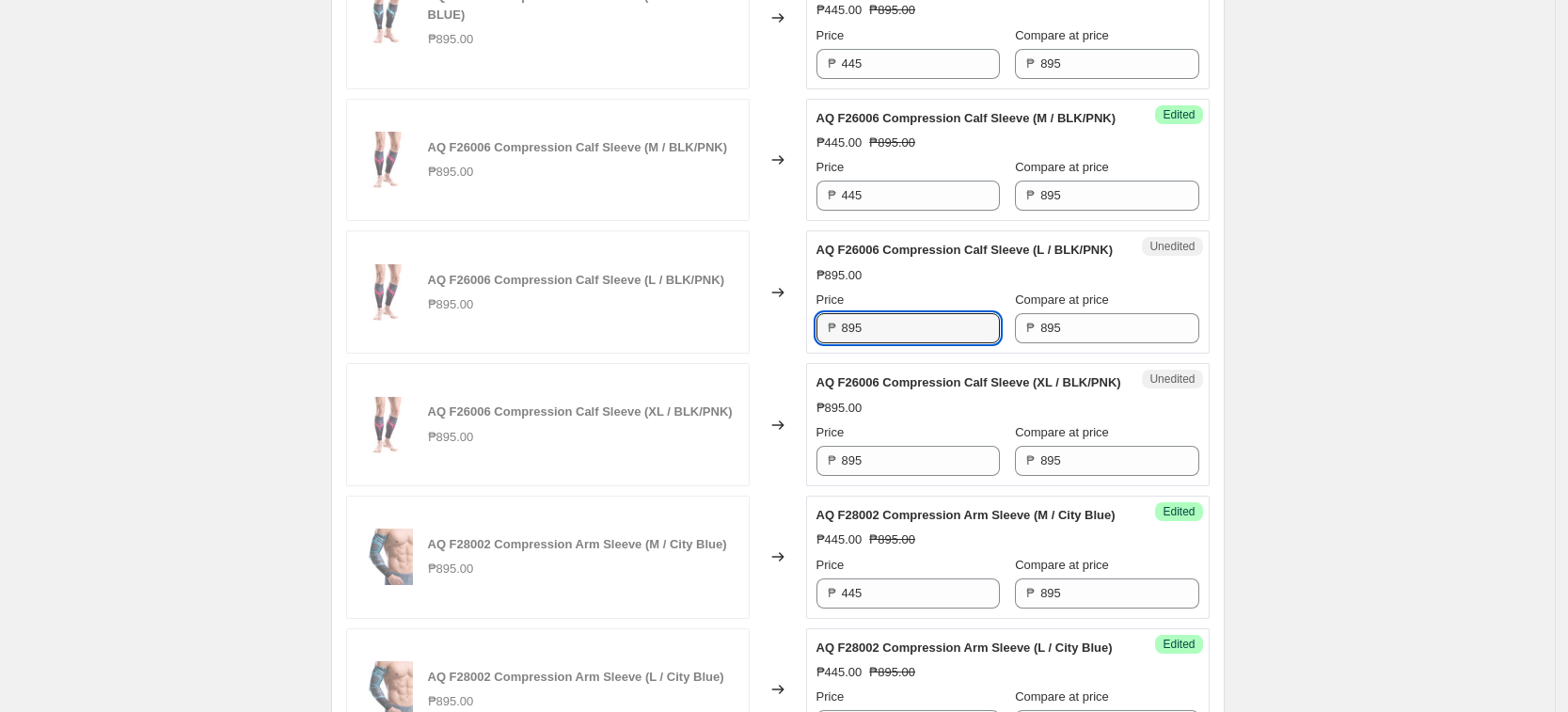 drag, startPoint x: 919, startPoint y: 501, endPoint x: 776, endPoint y: 487, distance: 143.68368 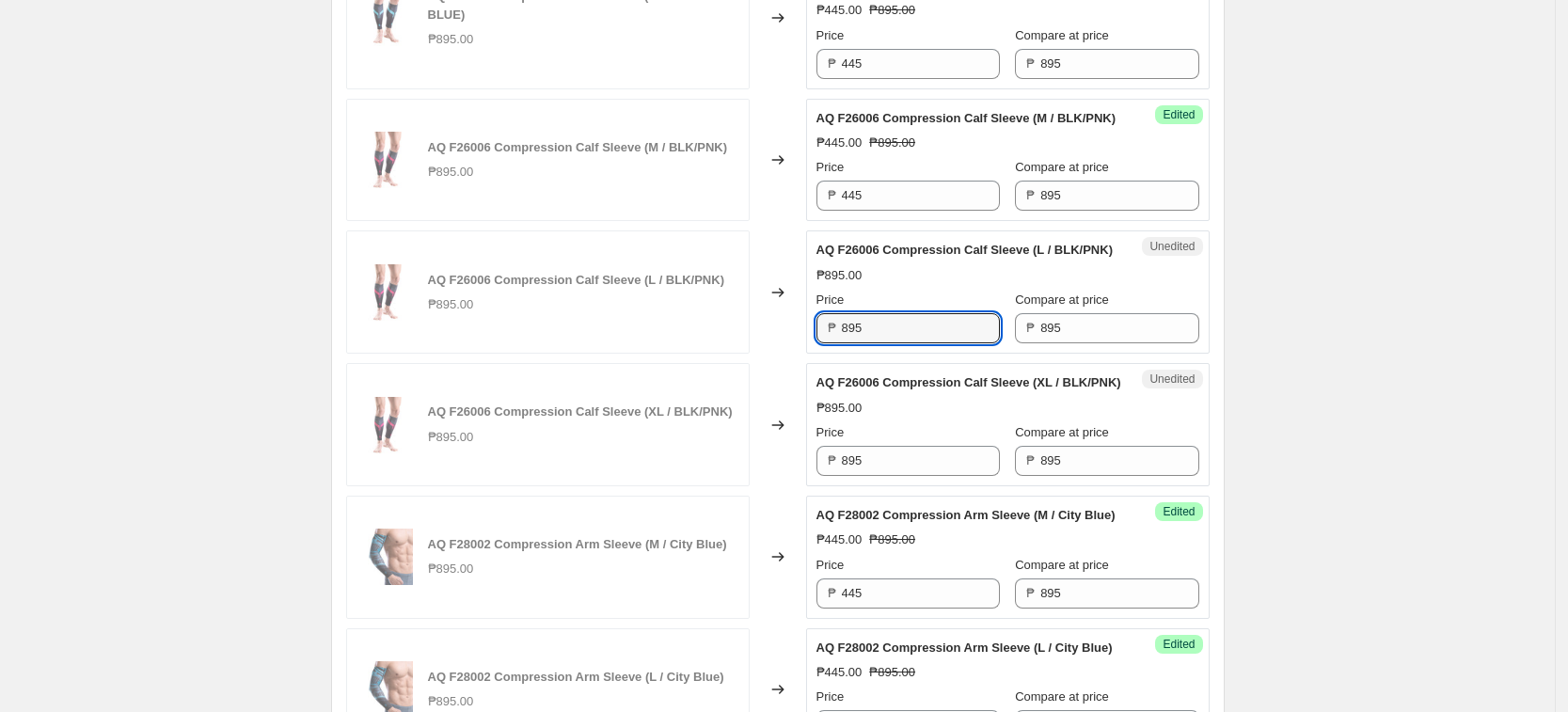 click on "AQ F26006 Compression Calf Sleeve (L / BLK/PNK) ₱895.00 Changed to Unedited AQ F26006 Compression Calf Sleeve (L / BLK/PNK) ₱895.00 Price ₱ 895 Compare at price ₱ 895" at bounding box center (778, 292) 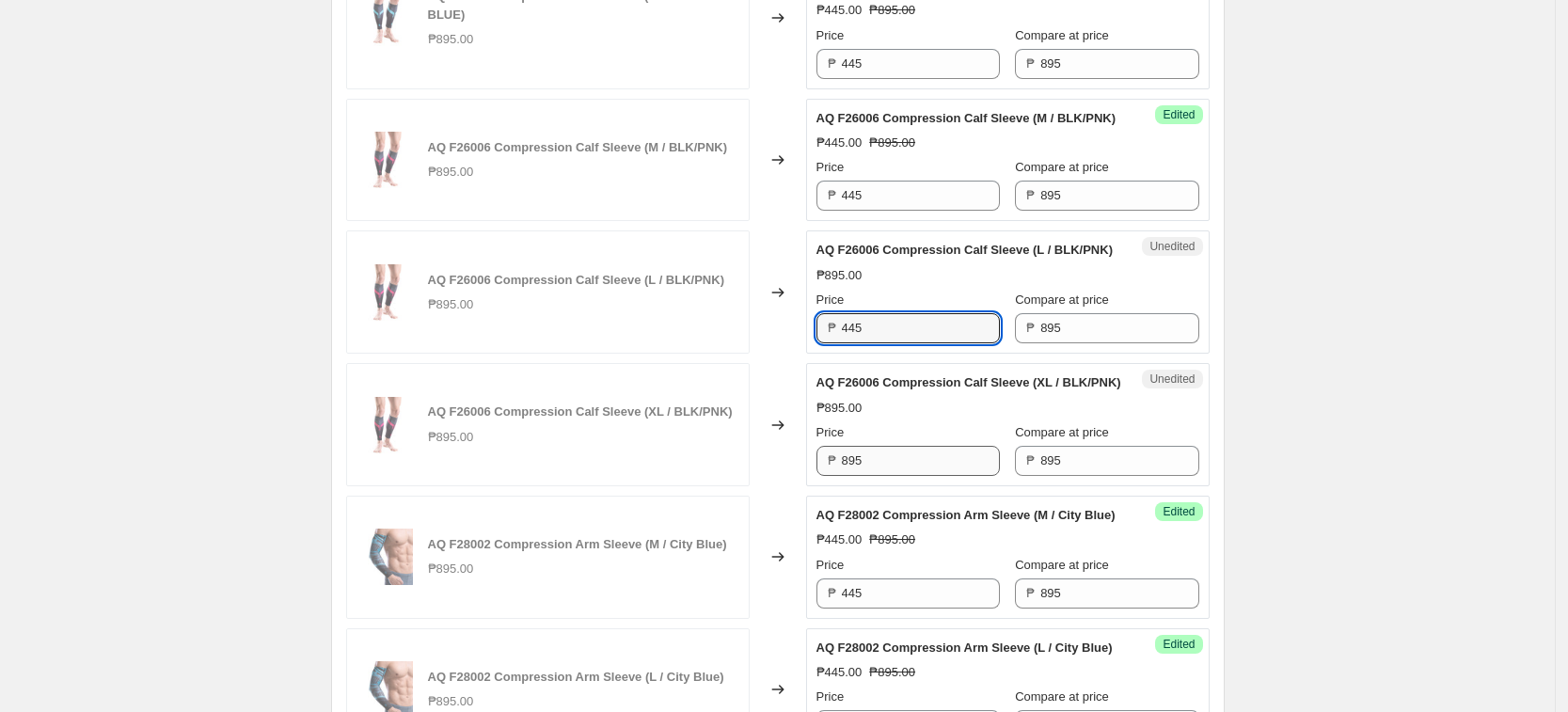 type on "445" 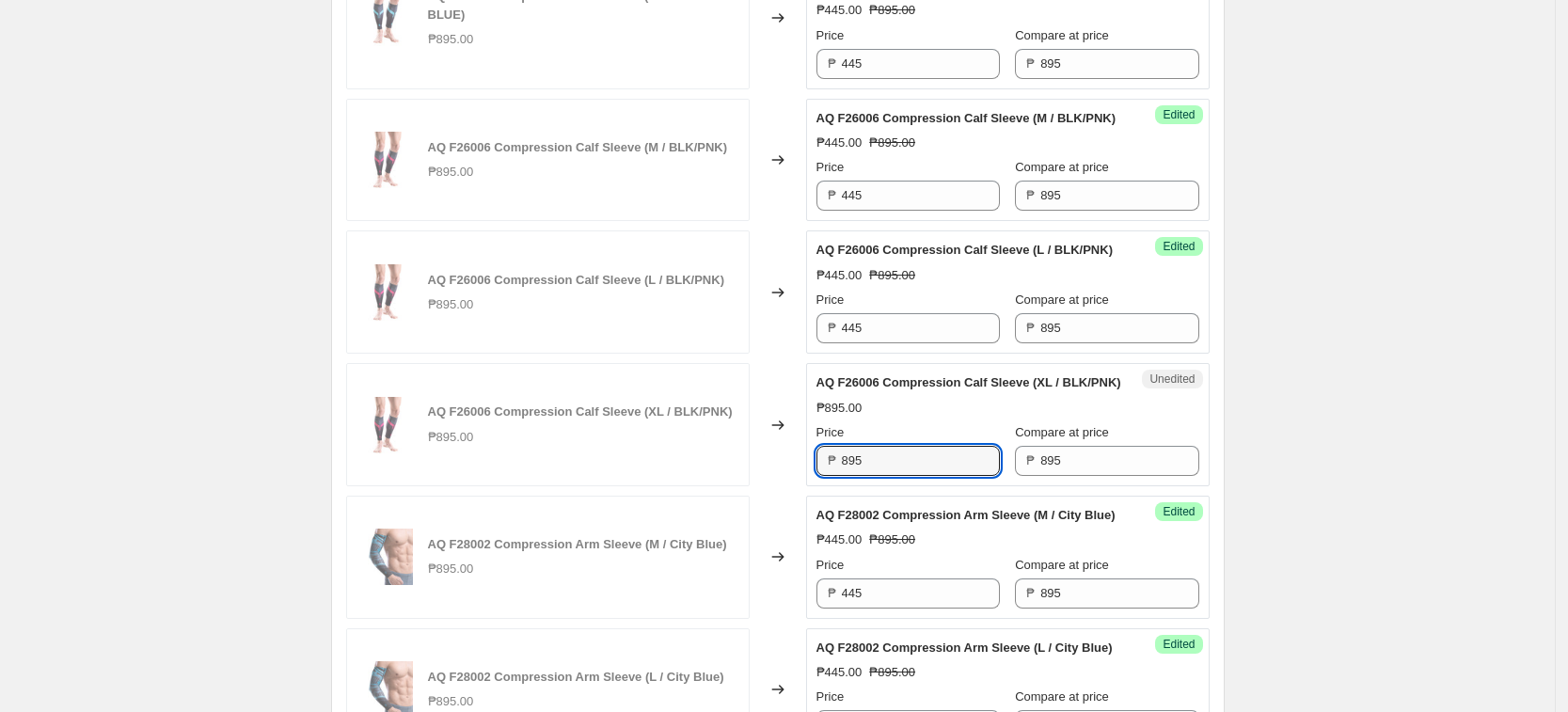 drag, startPoint x: 879, startPoint y: 642, endPoint x: 761, endPoint y: 642, distance: 118 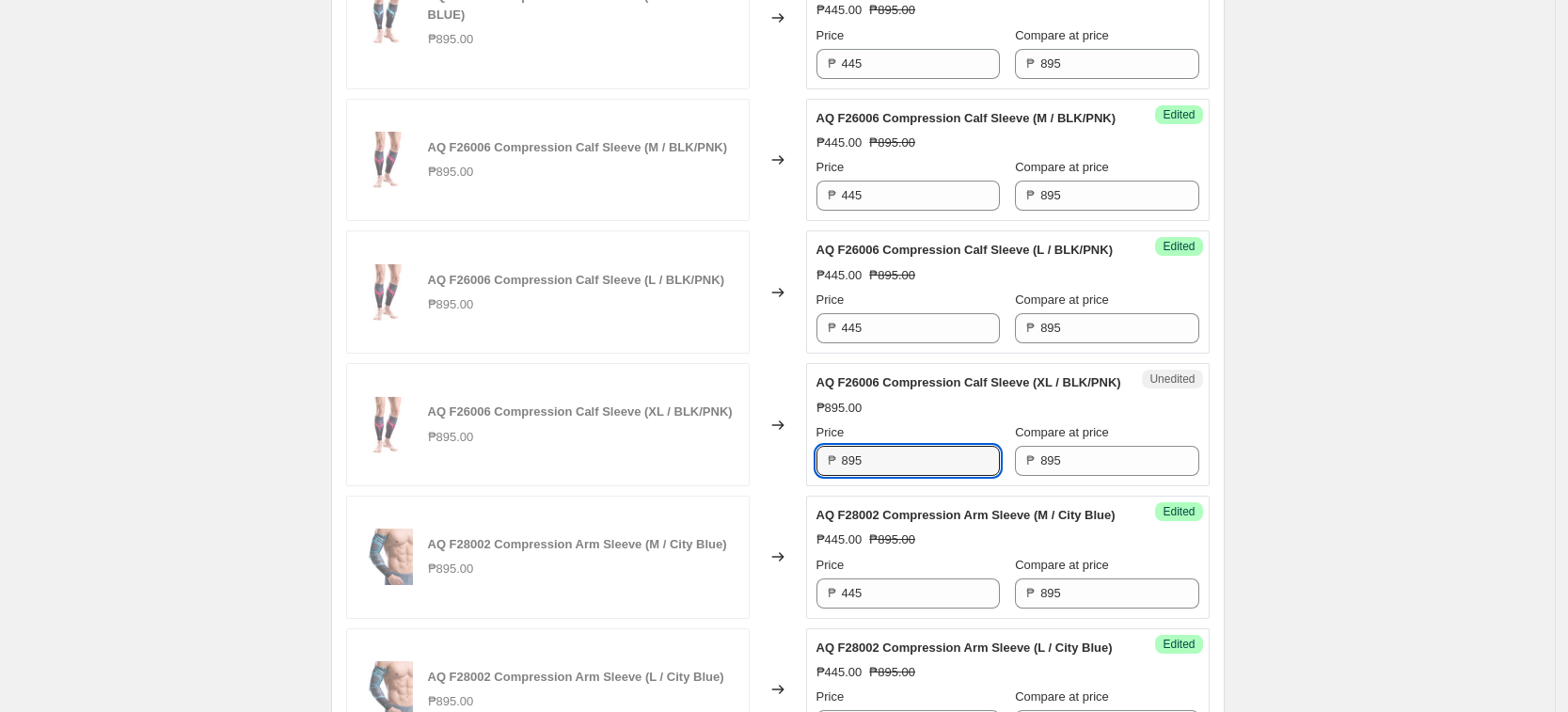 click on "AQ F26006 Compression Calf Sleeve (XL / BLK/PNK) ₱895.00 Changed to Unedited AQ F26006 Compression Calf Sleeve (XL / BLK/PNK) ₱895.00 Price ₱ 895 Compare at price ₱ 895" at bounding box center [778, 424] 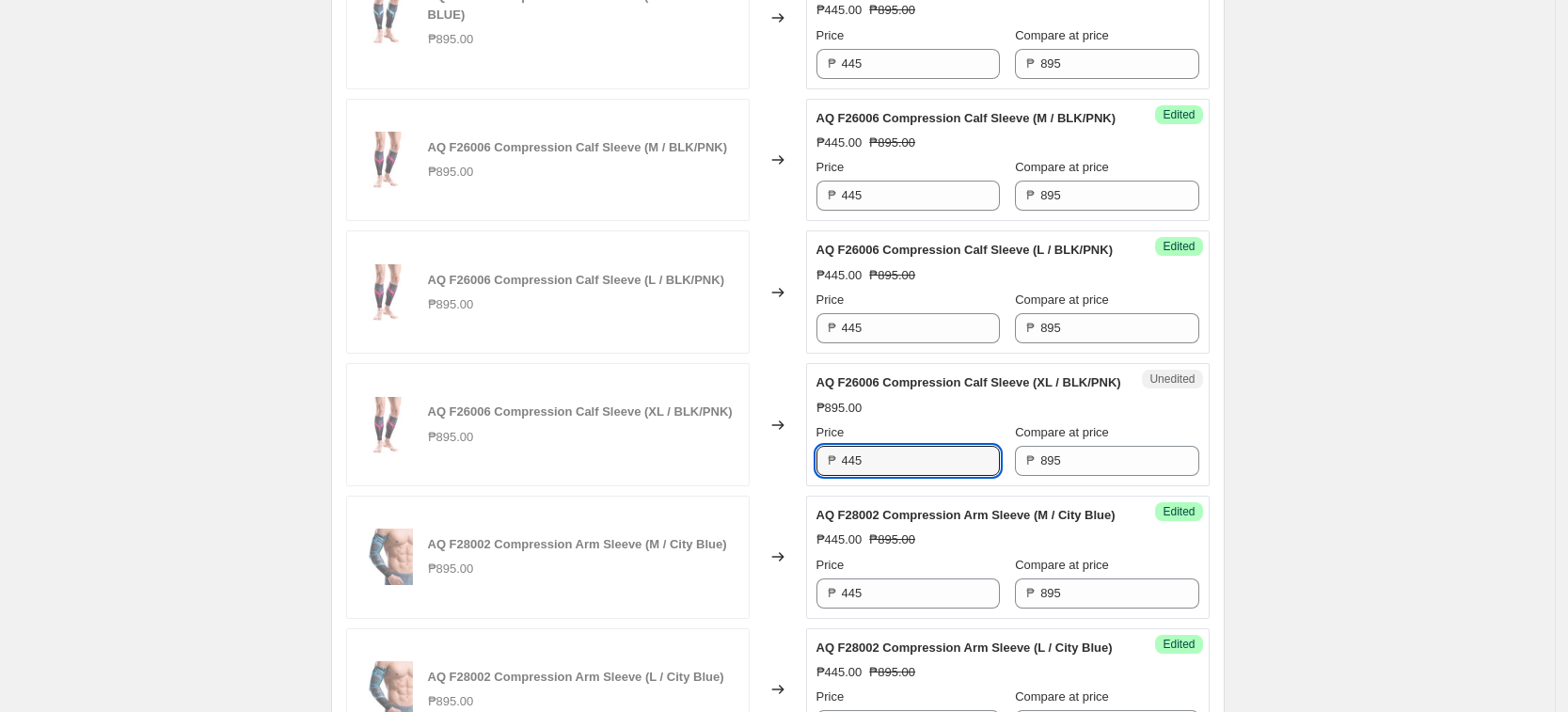 type on "445" 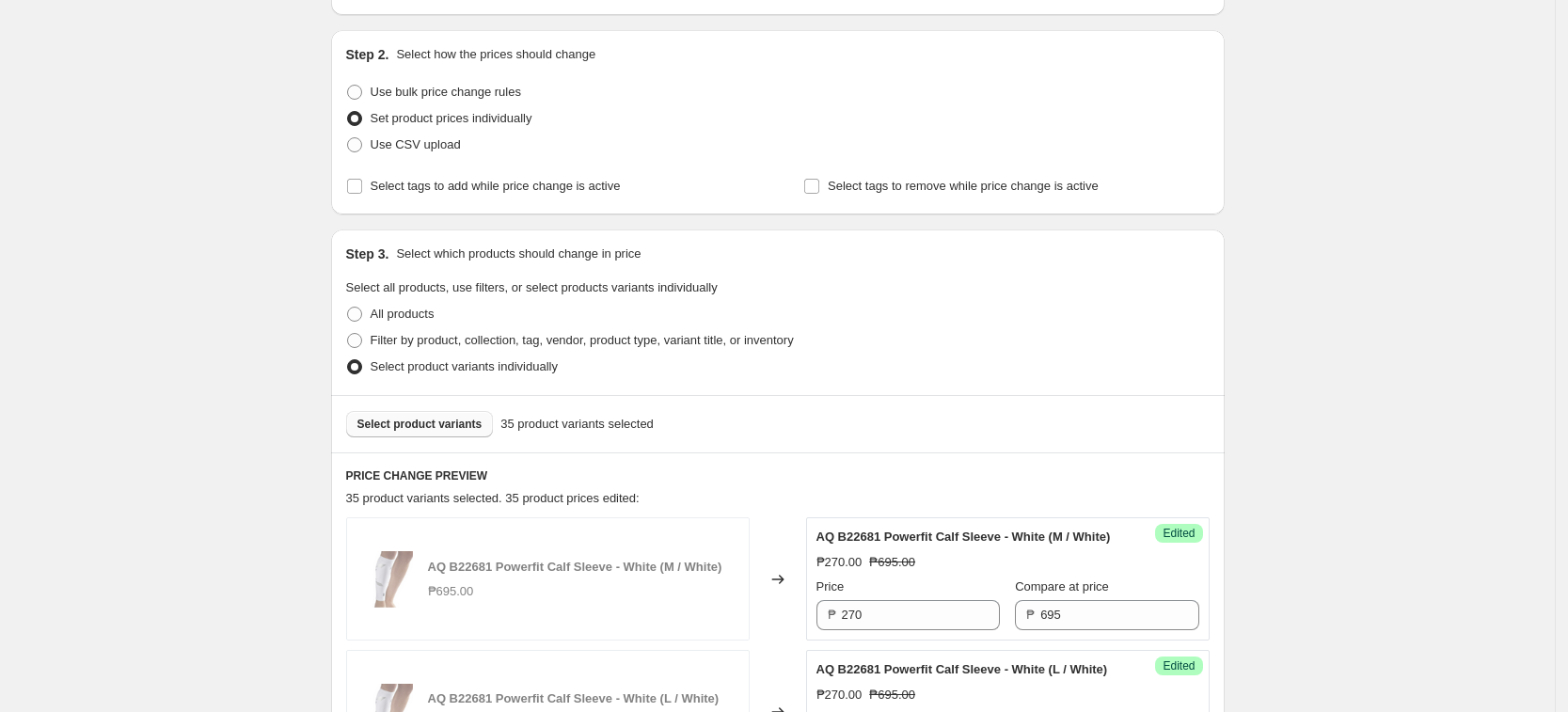 scroll, scrollTop: 0, scrollLeft: 0, axis: both 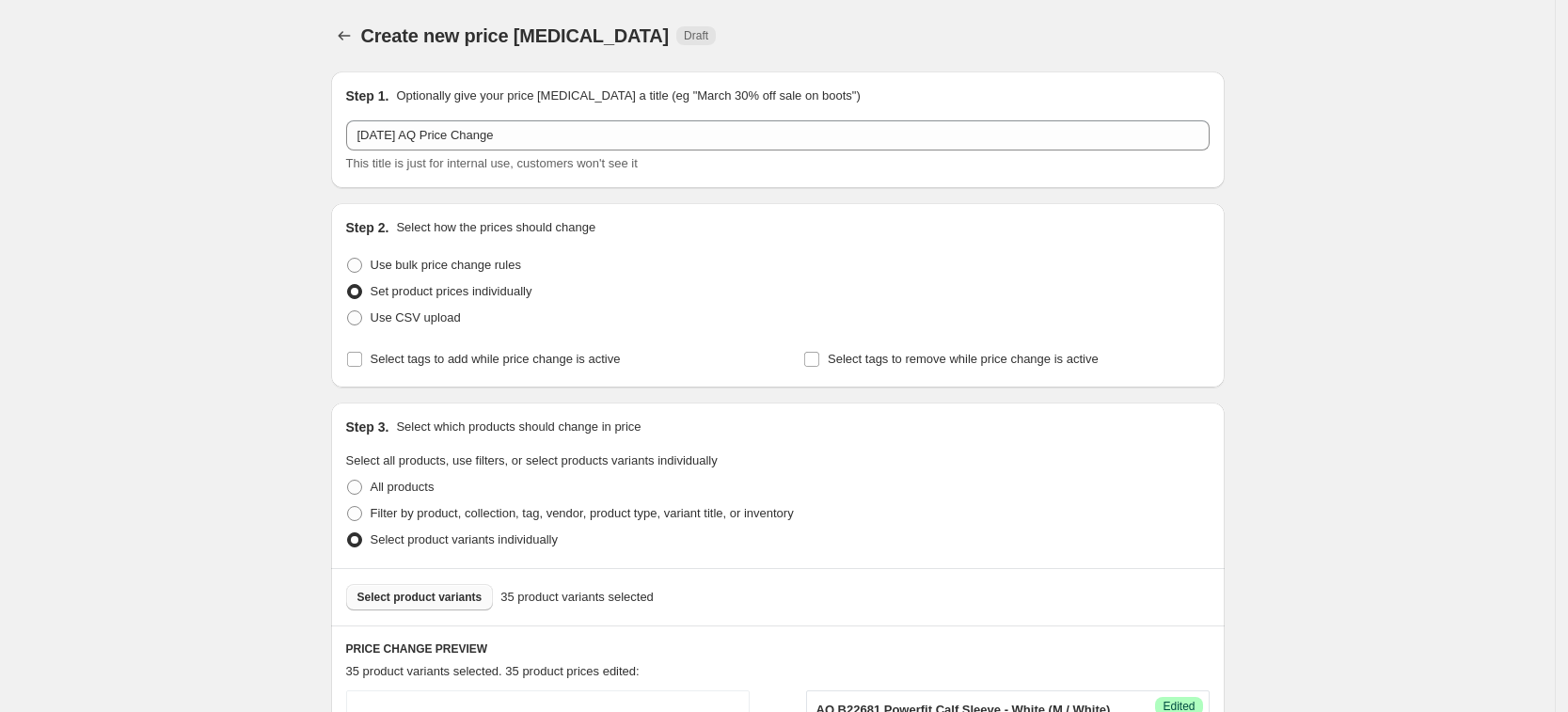 click on "Select product variants" at bounding box center (420, 597) 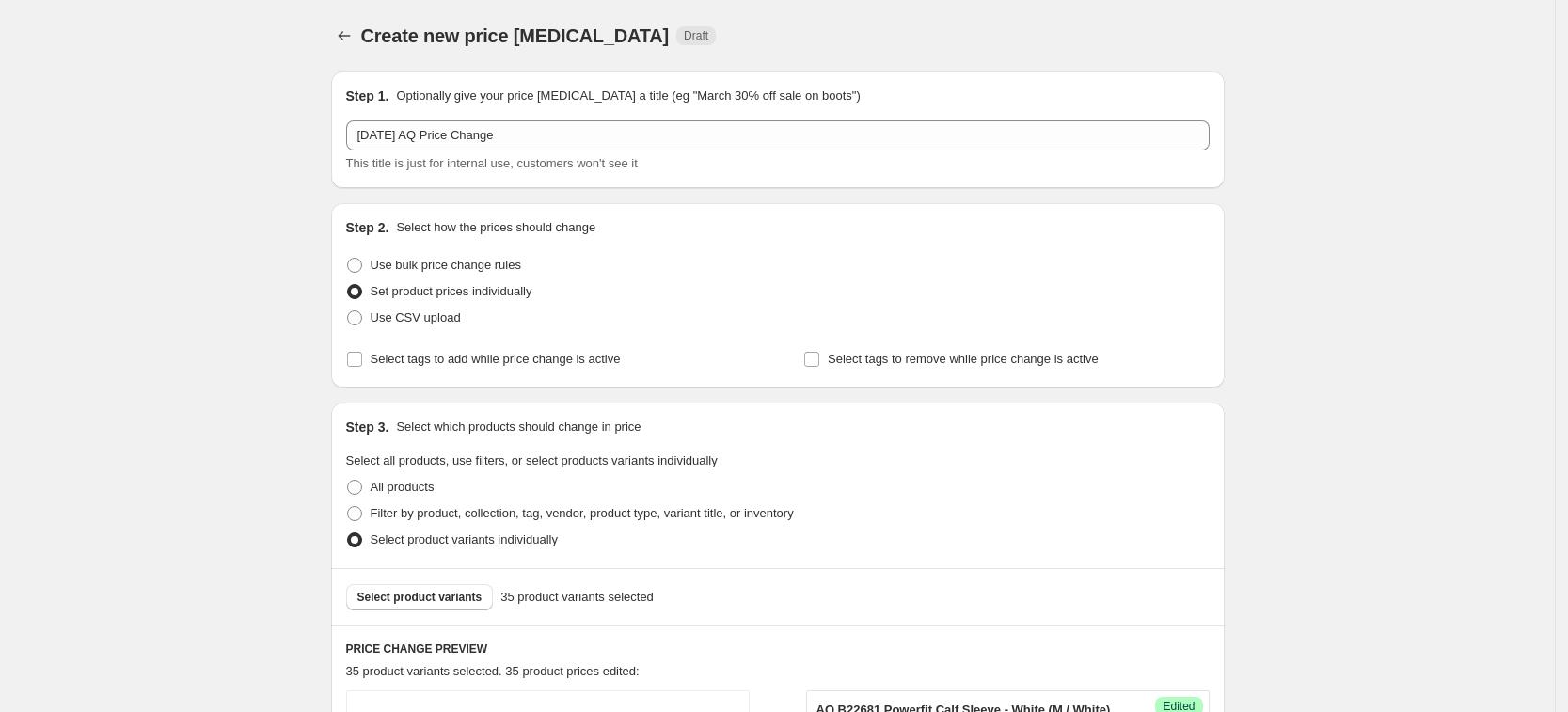 click on "Create new price [MEDICAL_DATA]. This page is ready Create new price [MEDICAL_DATA] Draft Step 1. Optionally give your price [MEDICAL_DATA] a title (eg "March 30% off sale on boots") [DATE] AQ Price Change This title is just for internal use, customers won't see it Step 2. Select how the prices should change Use bulk price change rules Set product prices individually Use CSV upload Select tags to add while price change is active Select tags to remove while price change is active Step 3. Select which products should change in price Select all products, use filters, or select products variants individually All products Filter by product, collection, tag, vendor, product type, variant title, or inventory Select product variants individually Select product variants 35   product variants selected PRICE CHANGE PREVIEW 35 product variants selected. 35 product prices edited: AQ B22681 Powerfit Calf Sleeve - White (M / White) ₱695.00 Changed to Success Edited AQ B22681 Powerfit Calf Sleeve - White (M / White) ₱270.00 Price" at bounding box center [777, 1858] 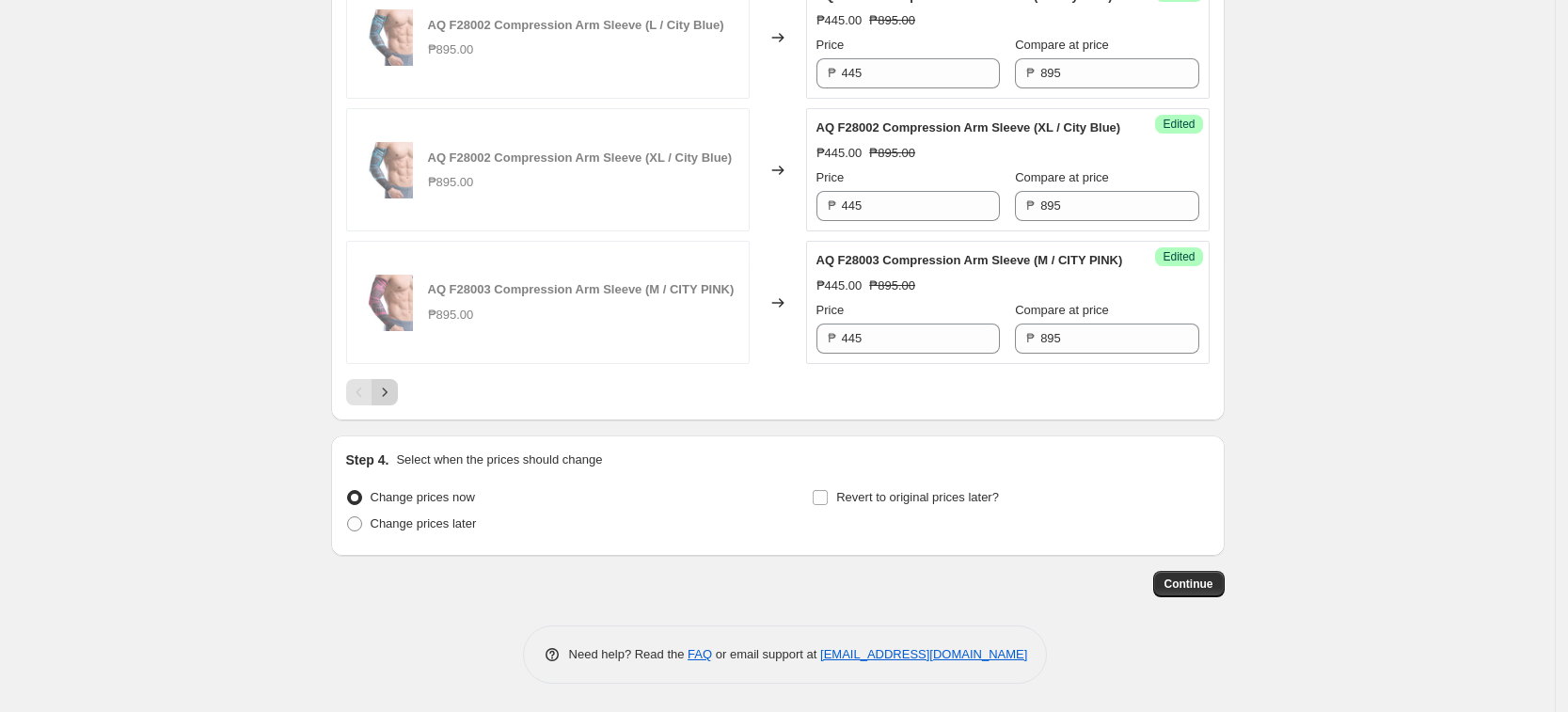 click at bounding box center (385, 392) 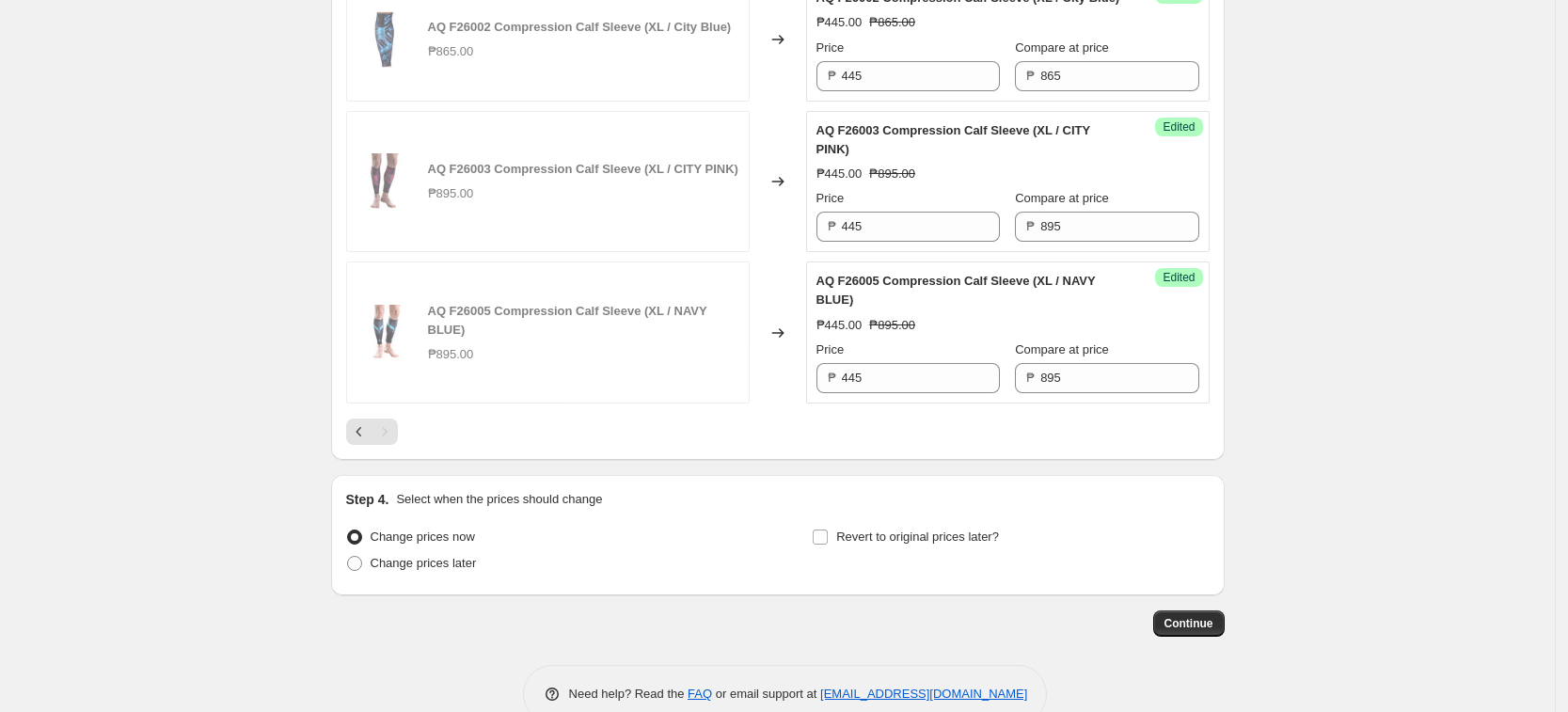 scroll, scrollTop: 2586, scrollLeft: 0, axis: vertical 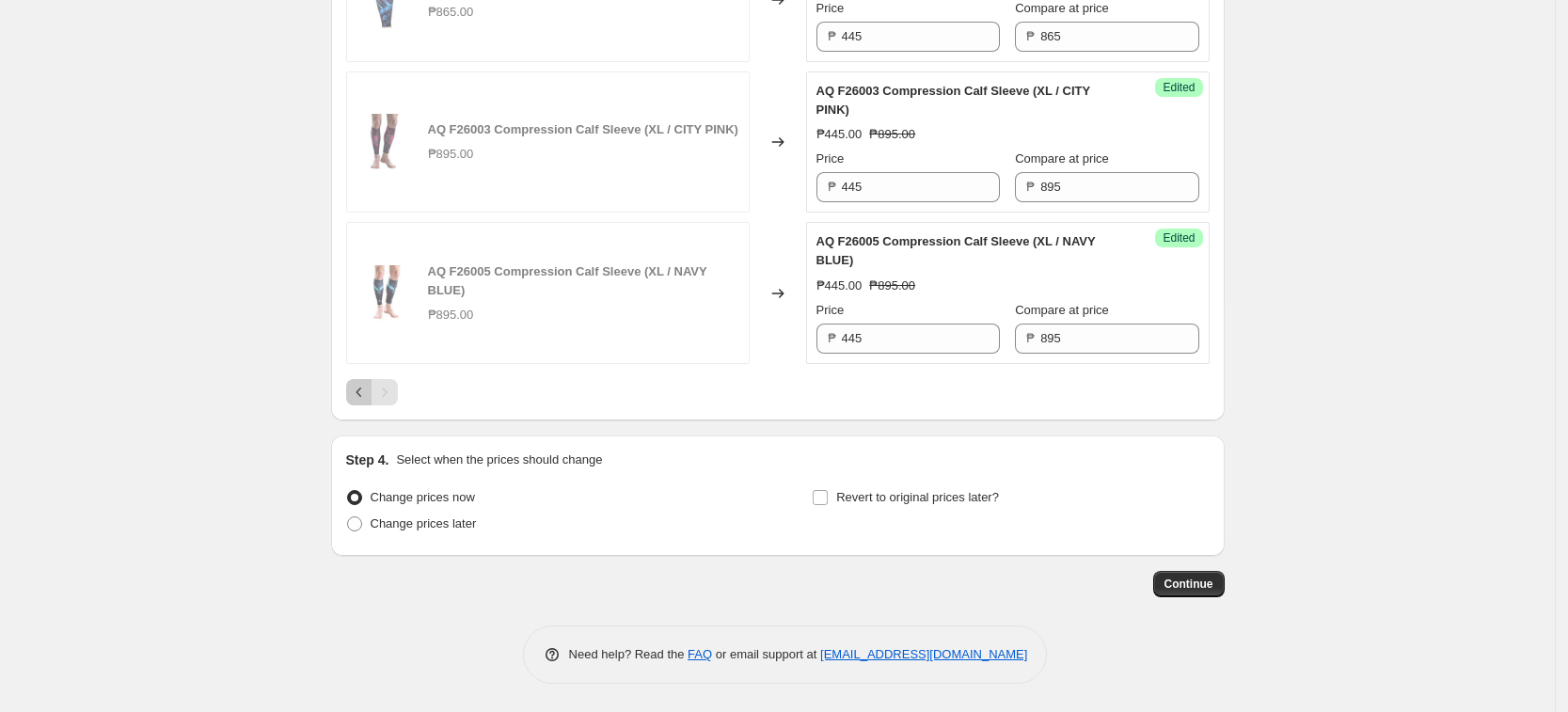 click 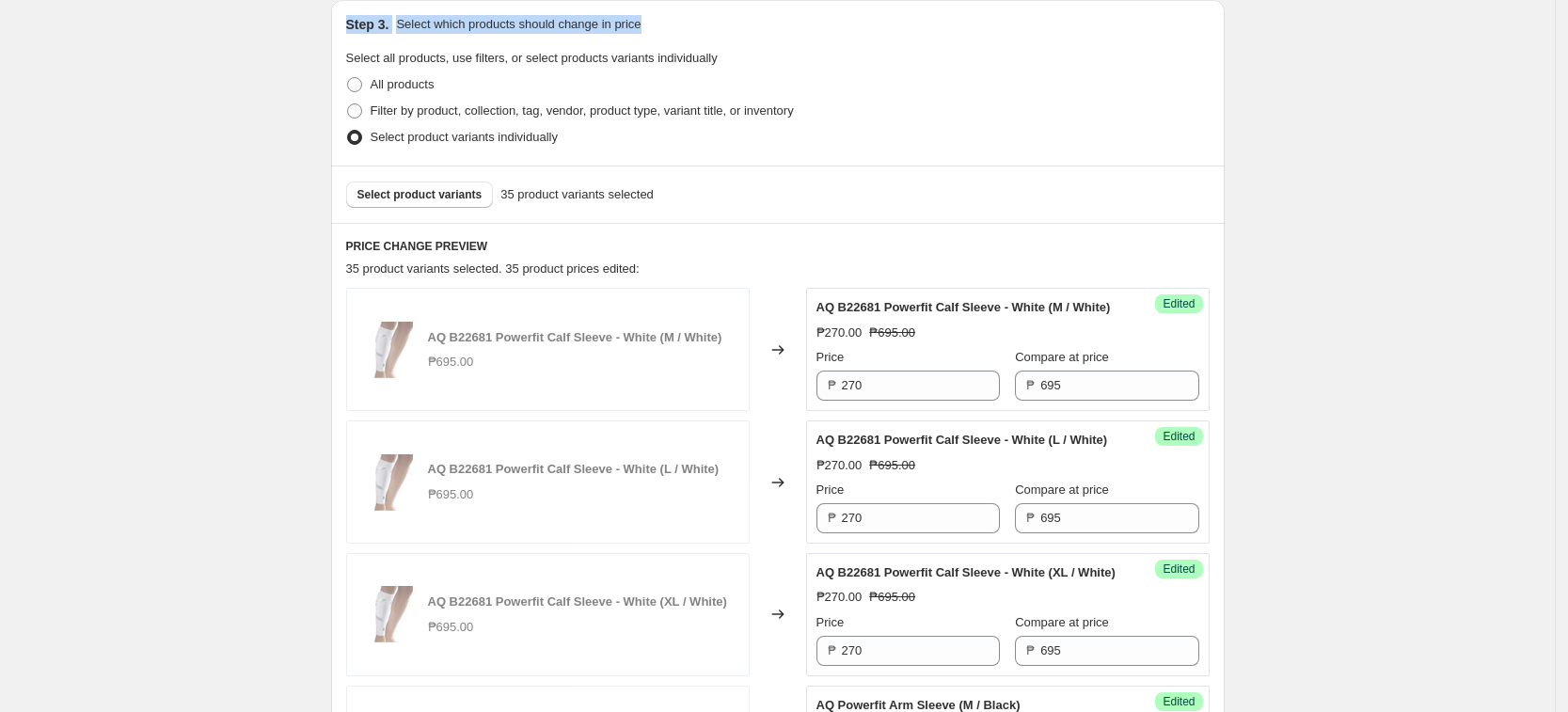 scroll, scrollTop: 0, scrollLeft: 0, axis: both 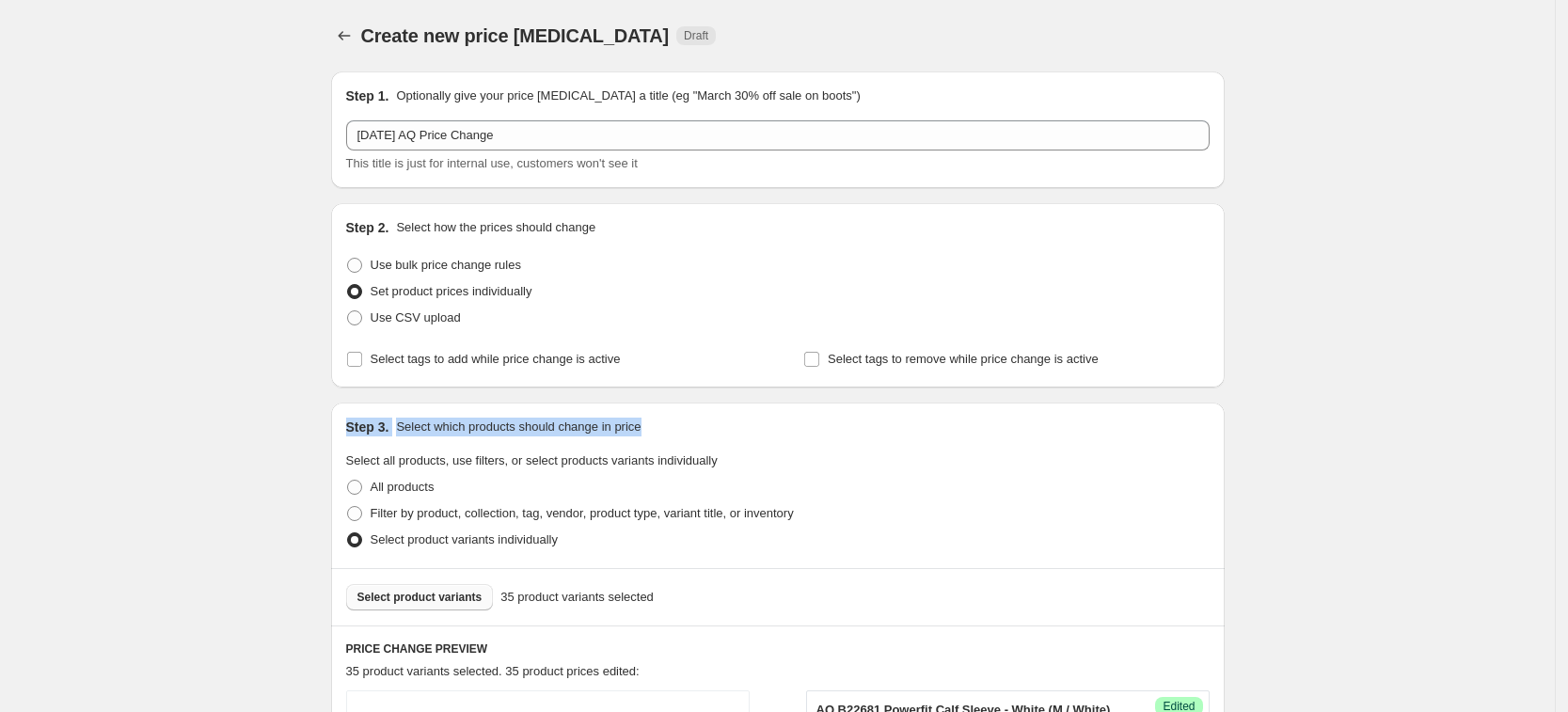 click on "Select product variants" at bounding box center (420, 597) 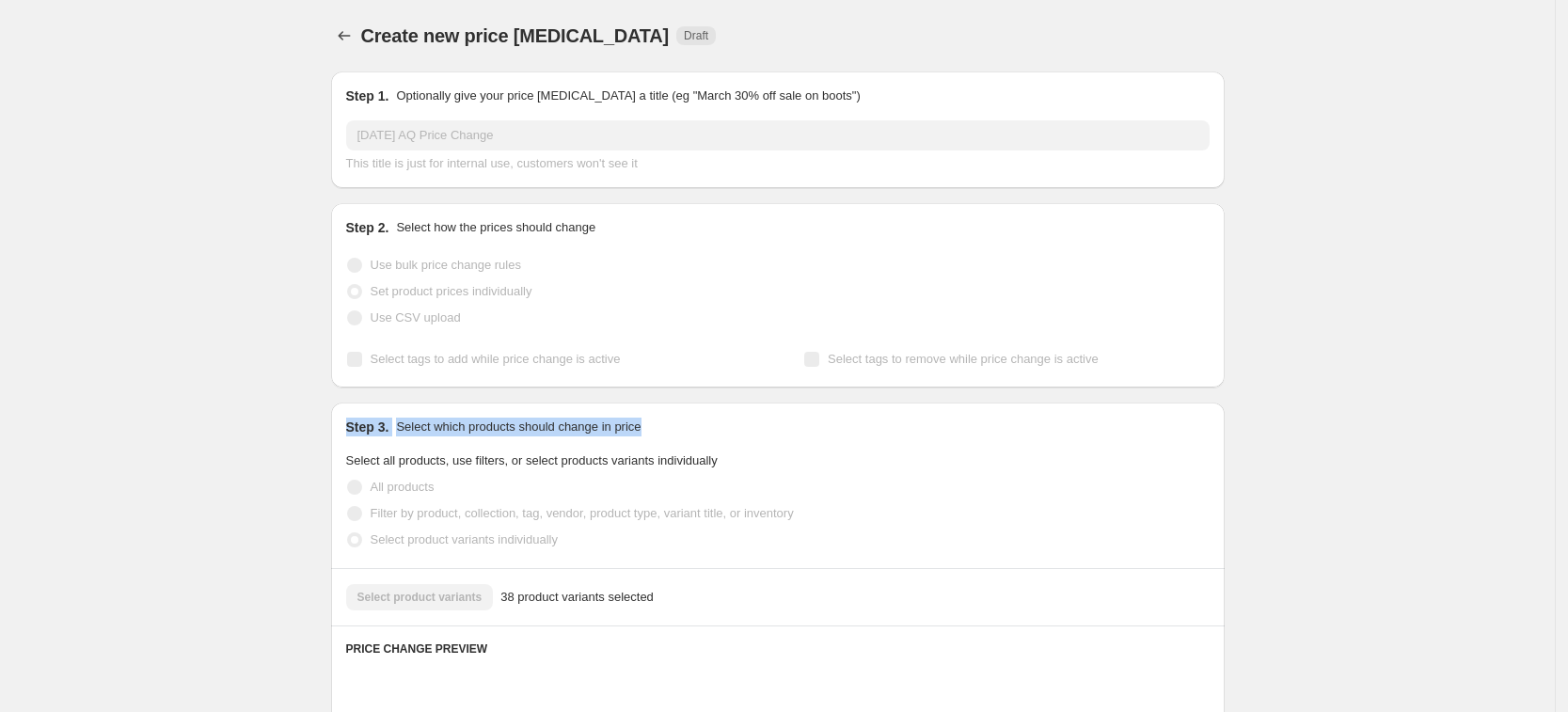 click on "Create new price [MEDICAL_DATA]. This page is ready Create new price [MEDICAL_DATA] Draft Step 1. Optionally give your price [MEDICAL_DATA] a title (eg "March 30% off sale on boots") [DATE] AQ Price Change This title is just for internal use, customers won't see it Step 2. Select how the prices should change Use bulk price change rules Set product prices individually Use CSV upload Select tags to add while price change is active Select tags to remove while price change is active Step 3. Select which products should change in price Select all products, use filters, or select products variants individually All products Filter by product, collection, tag, vendor, product type, variant title, or inventory Select product variants individually Select product variants 38   product variants selected PRICE CHANGE PREVIEW Placeholder Loading product variants... Loading... Placeholder ₱59.05 ₱65.61 Changed to Unedited Placeholder ₱53.15 ₱59.05 Price ₱ 53.15 Compare at price ₱ 59.05 Loading... Placeholder ₱59.05 Price" at bounding box center (777, 1839) 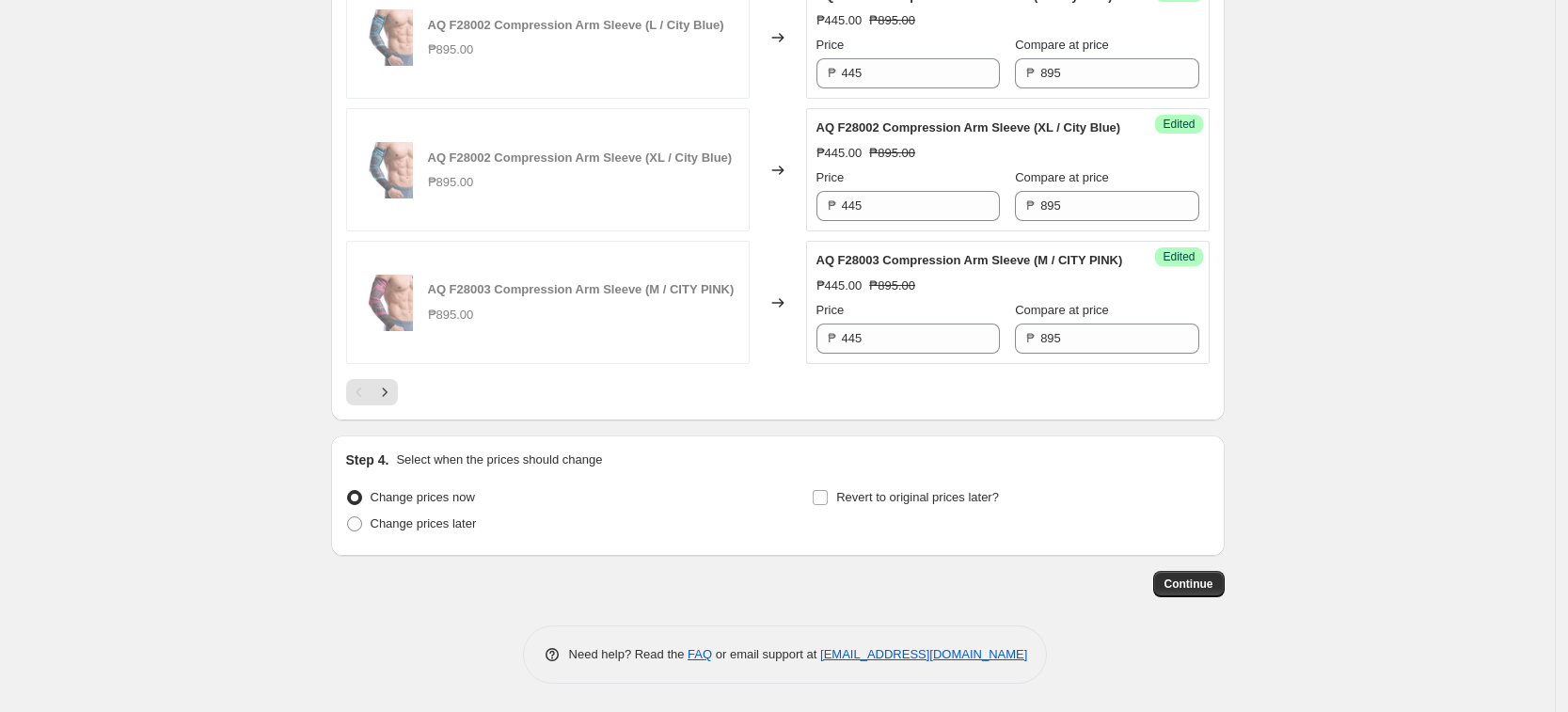 scroll, scrollTop: 3267, scrollLeft: 0, axis: vertical 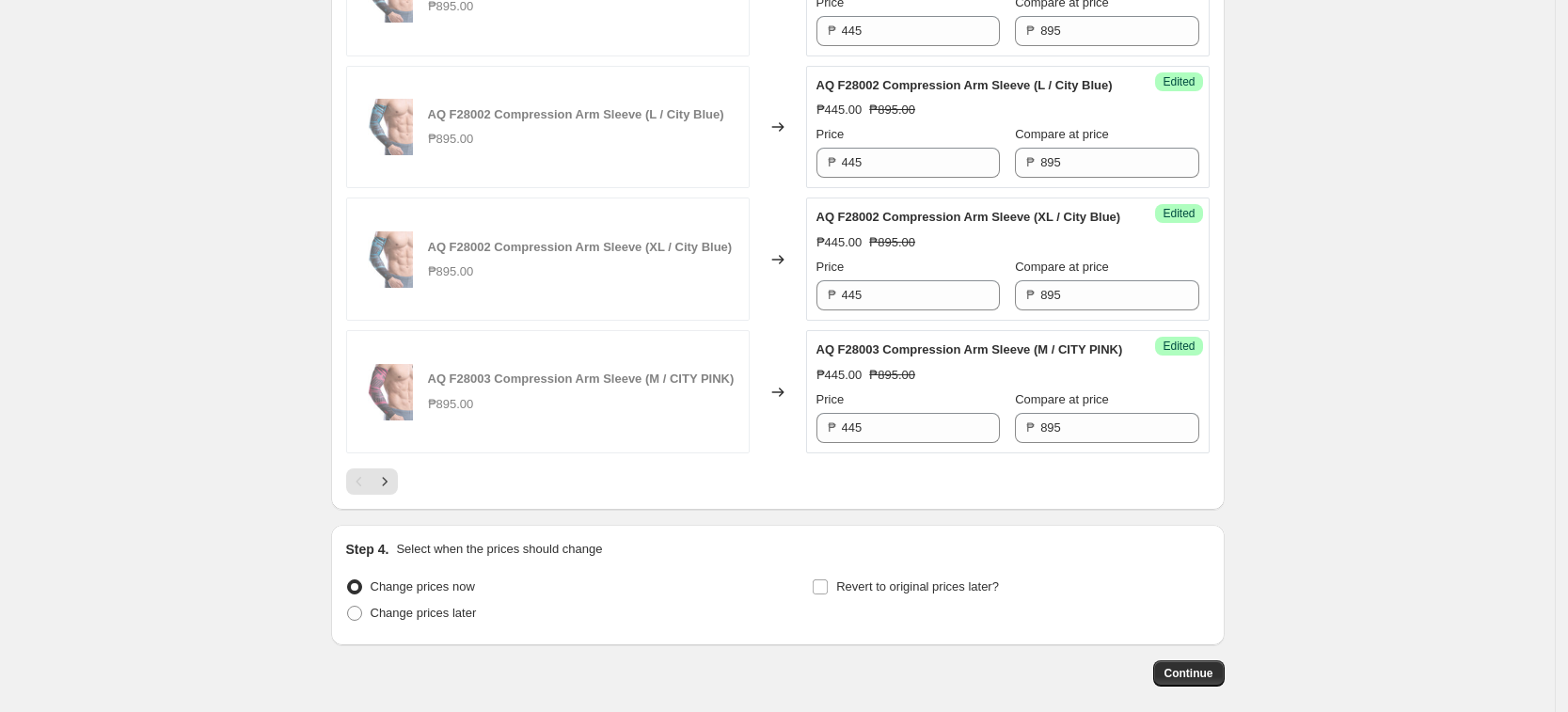click on "AQ F28002 Compression Arm Sleeve (L / City Blue) ₱895.00" at bounding box center (547, 127) 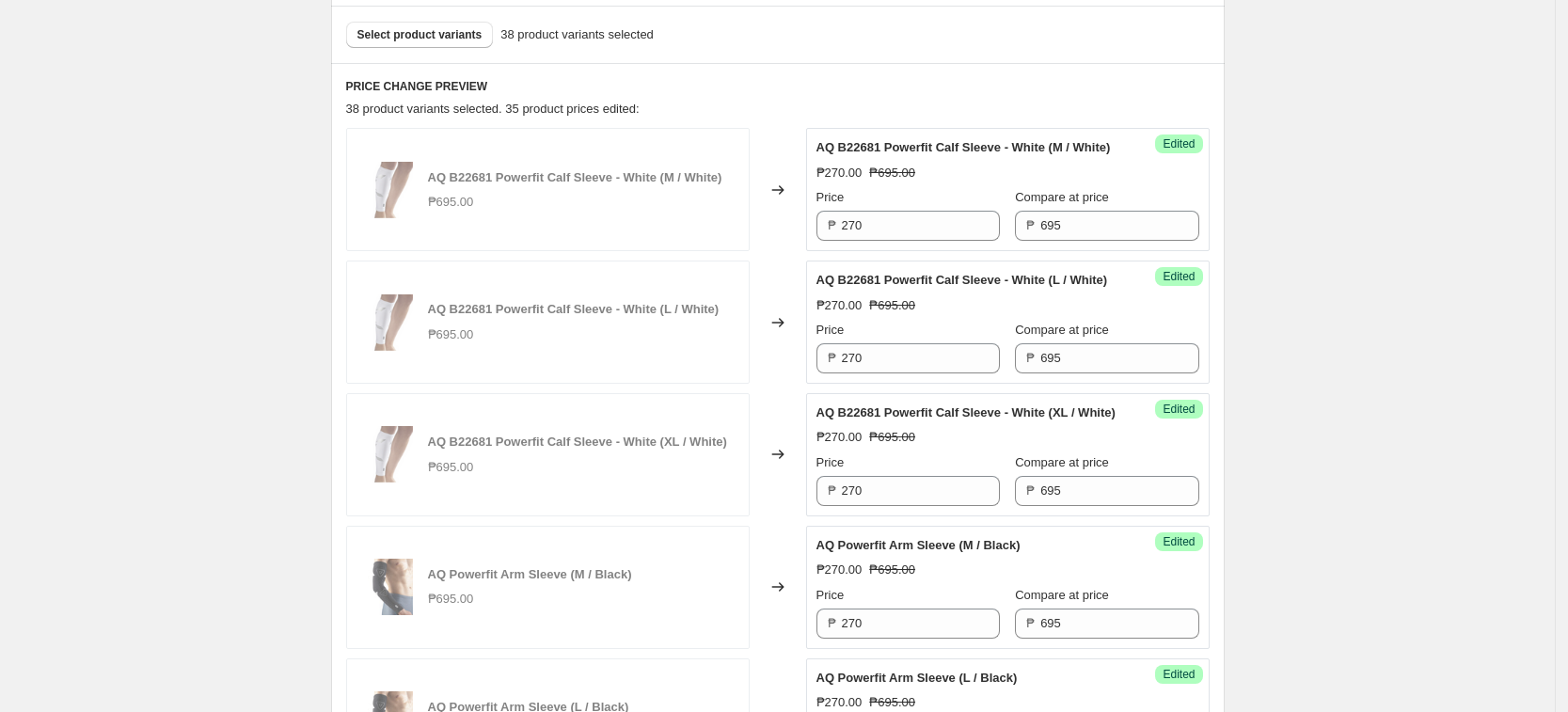 scroll, scrollTop: 0, scrollLeft: 0, axis: both 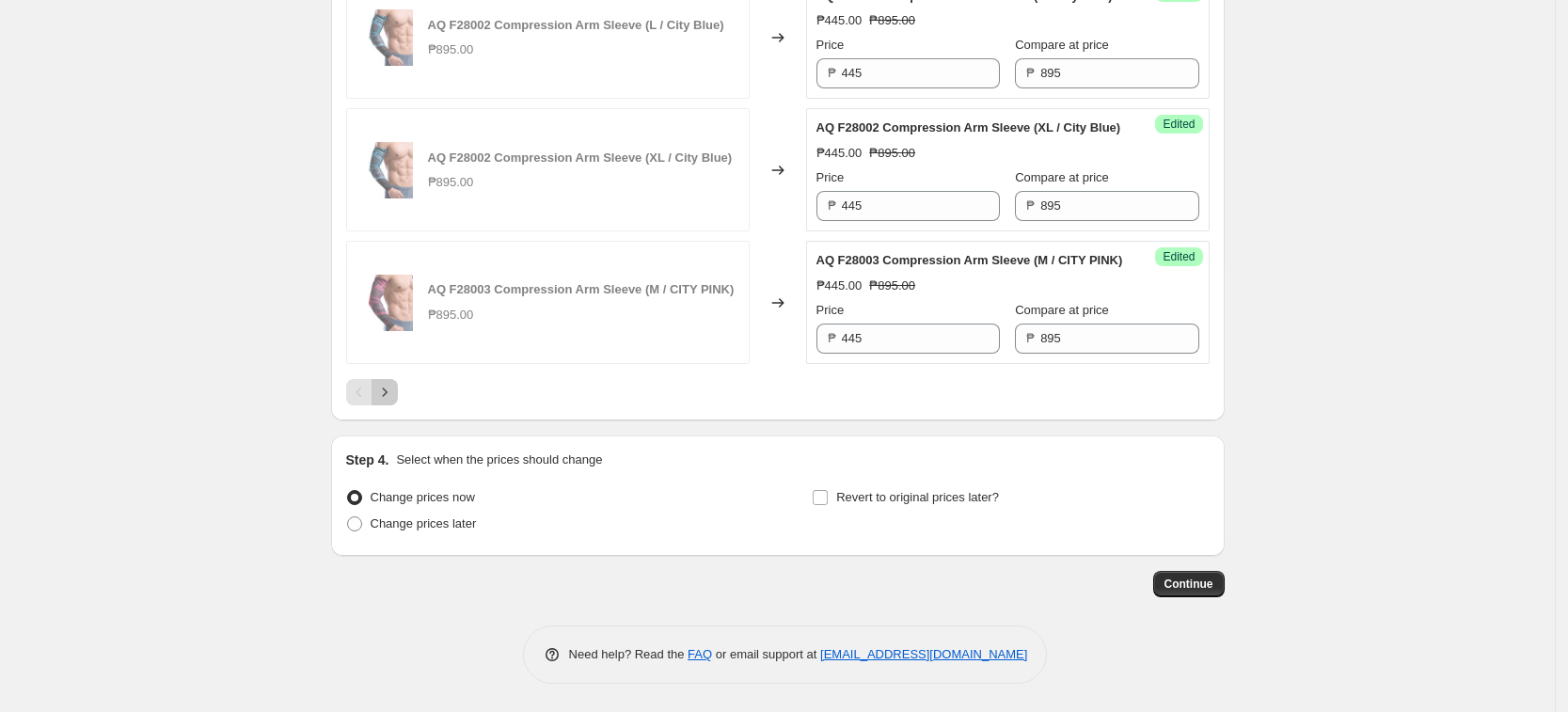 click 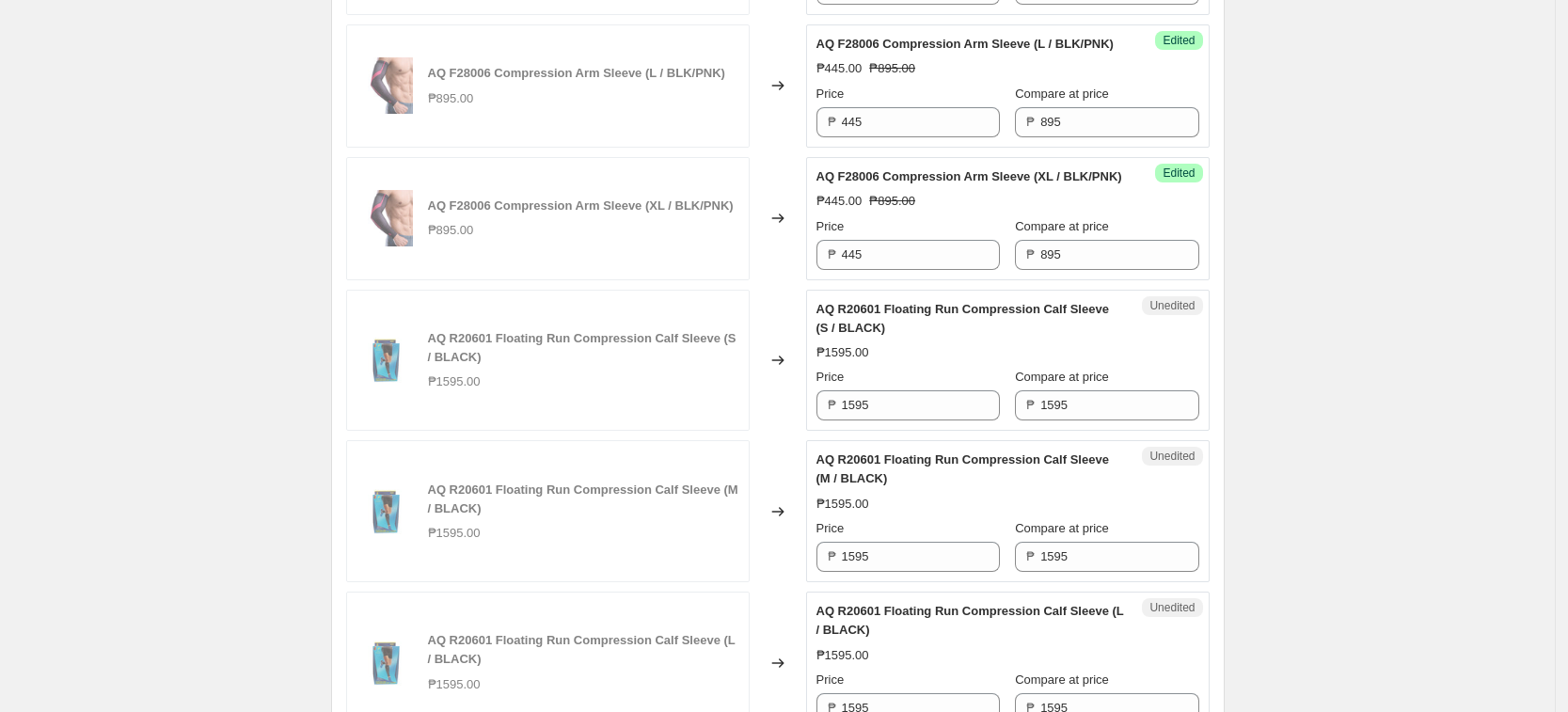scroll, scrollTop: 1746, scrollLeft: 0, axis: vertical 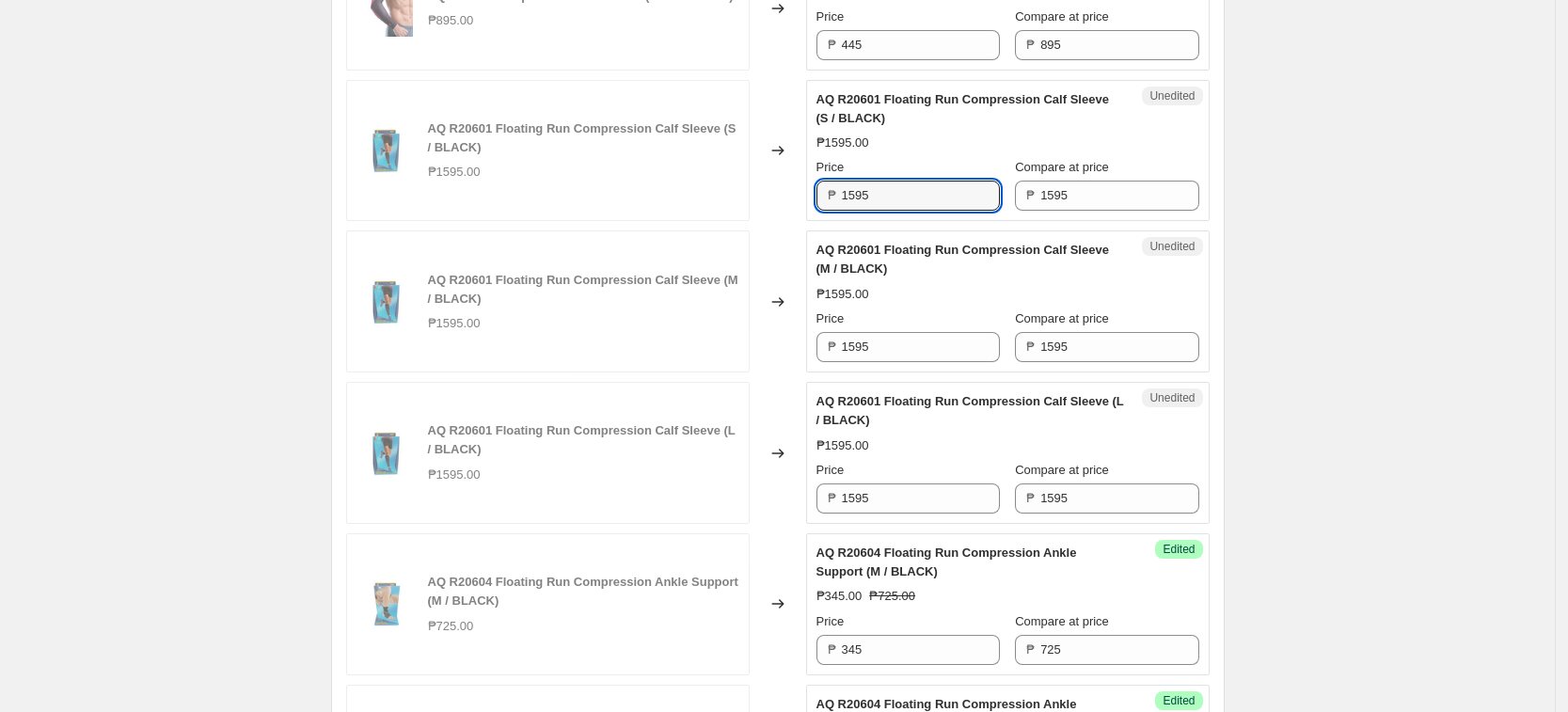 drag, startPoint x: 907, startPoint y: 261, endPoint x: 830, endPoint y: 261, distance: 77 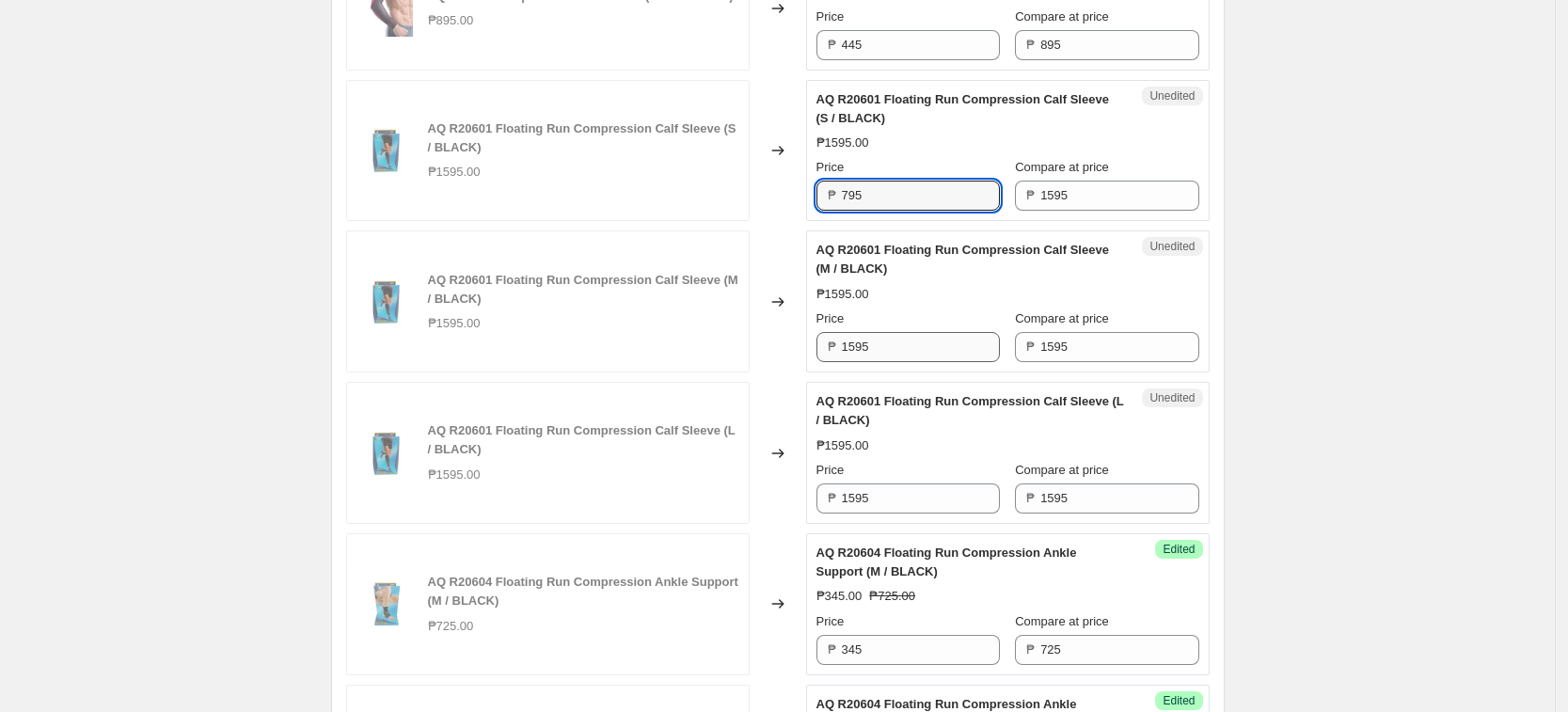 type on "795" 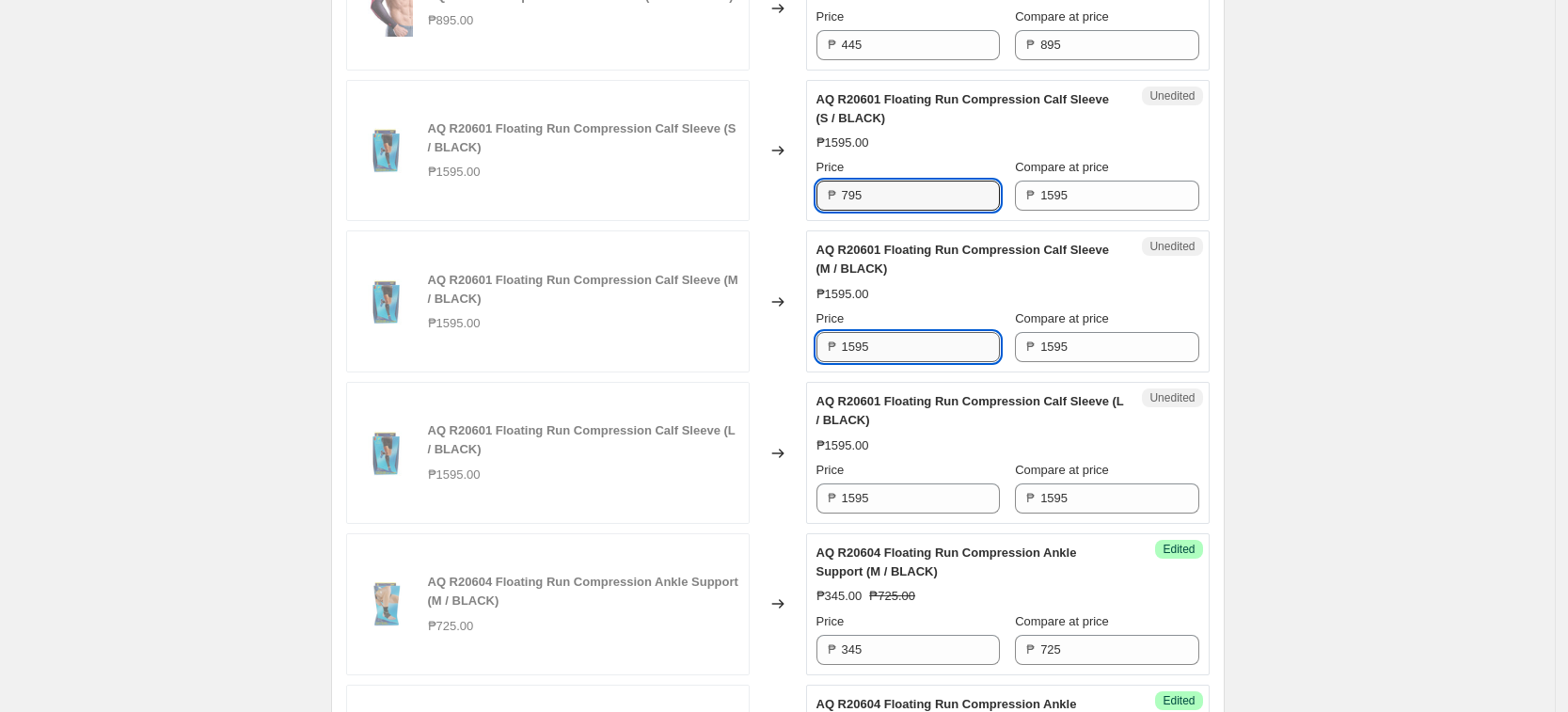 drag, startPoint x: 894, startPoint y: 422, endPoint x: 883, endPoint y: 431, distance: 14.21267 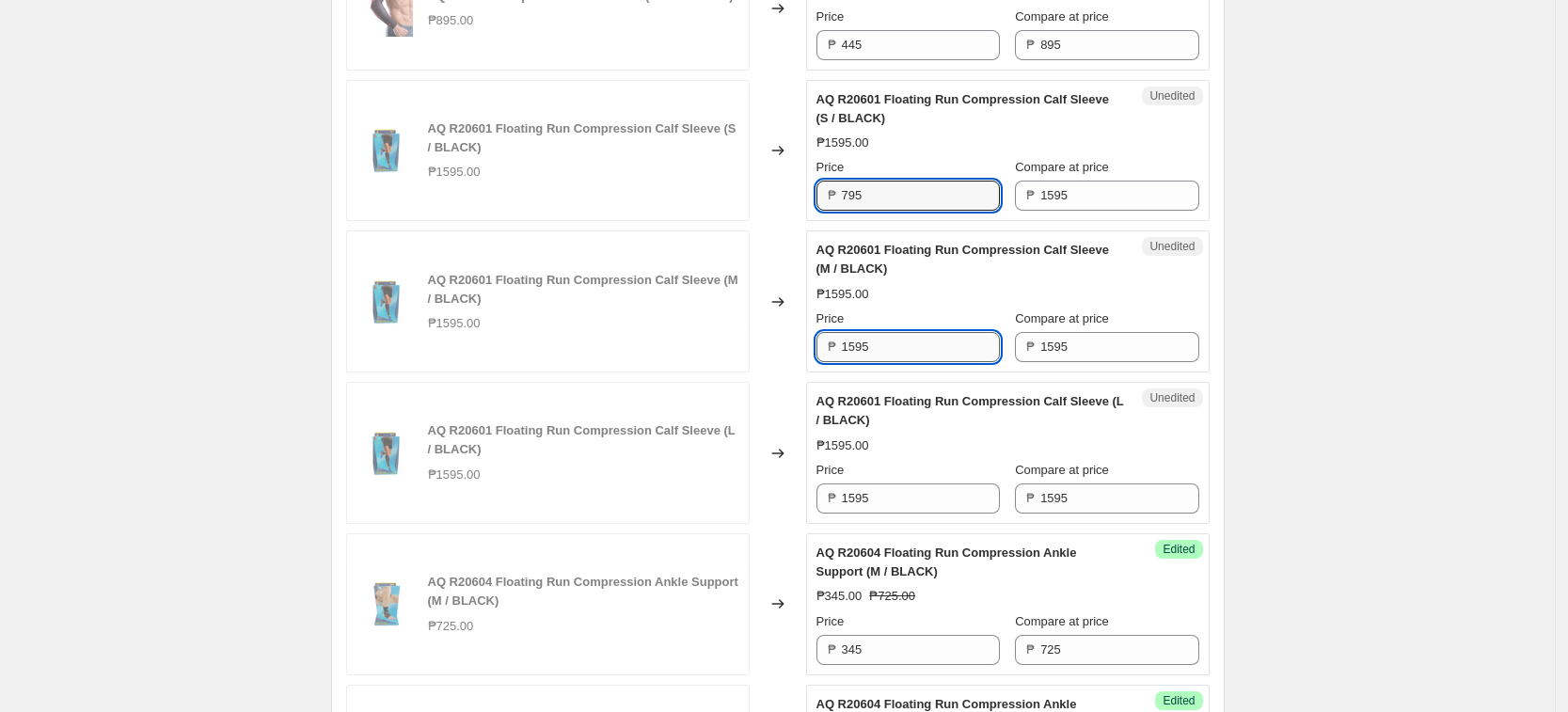 click on "1595" at bounding box center (921, 347) 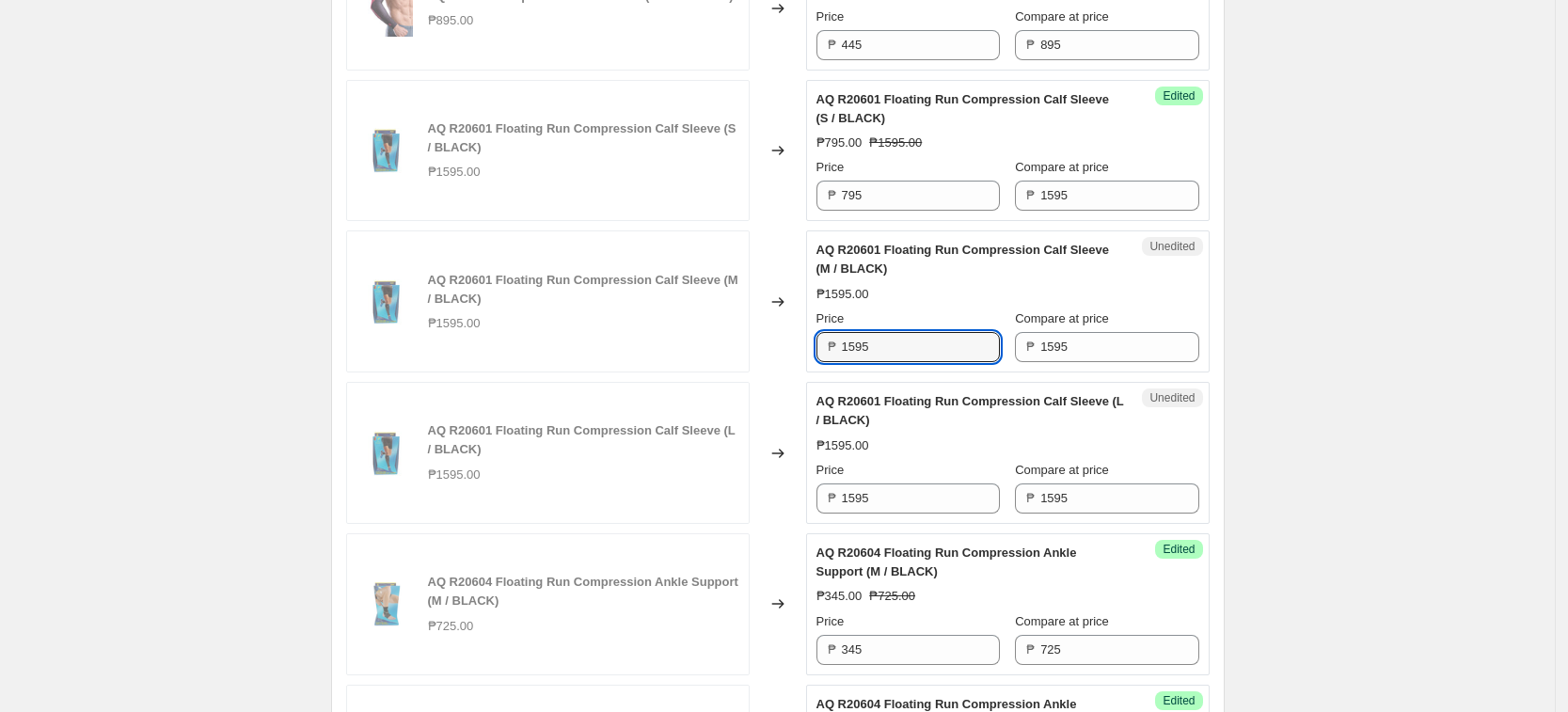 paste on "7" 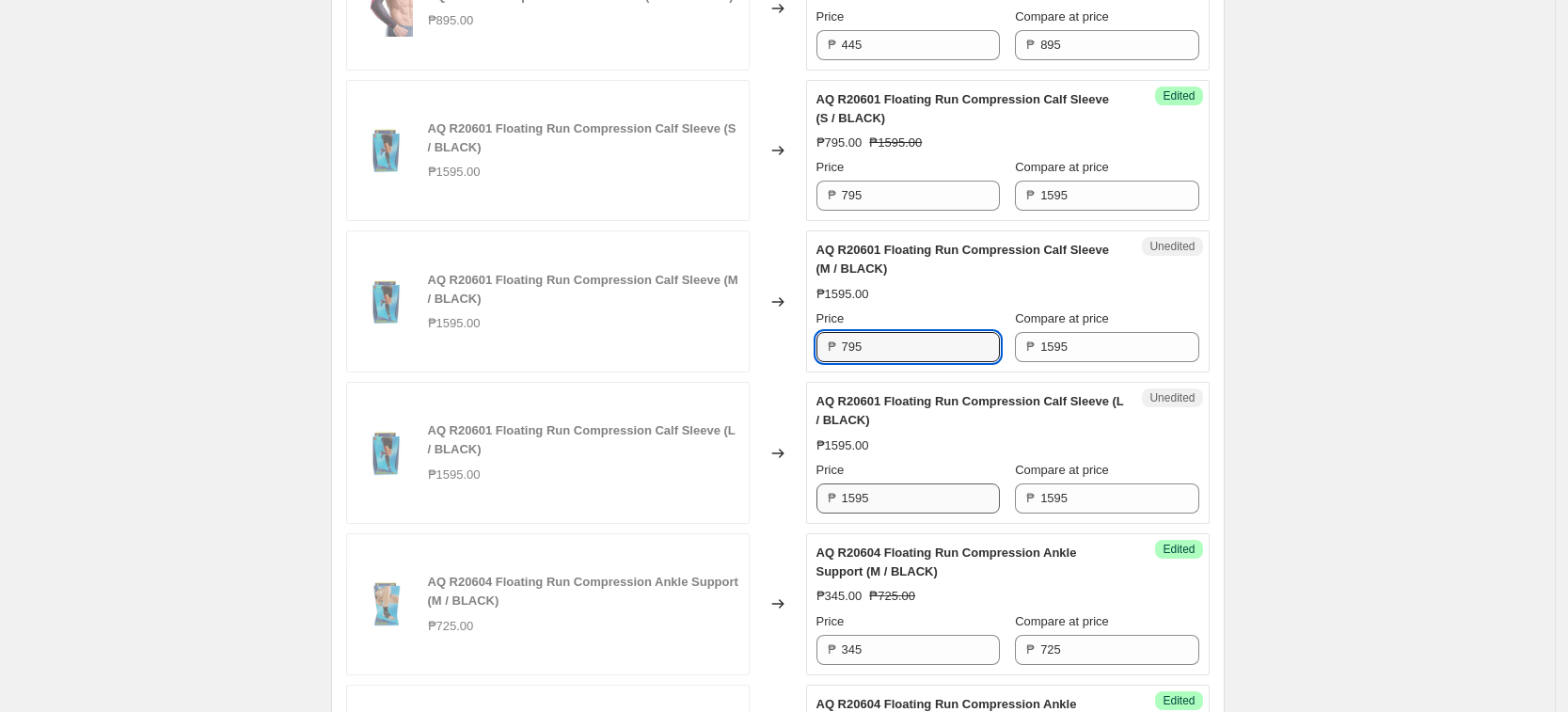 type on "795" 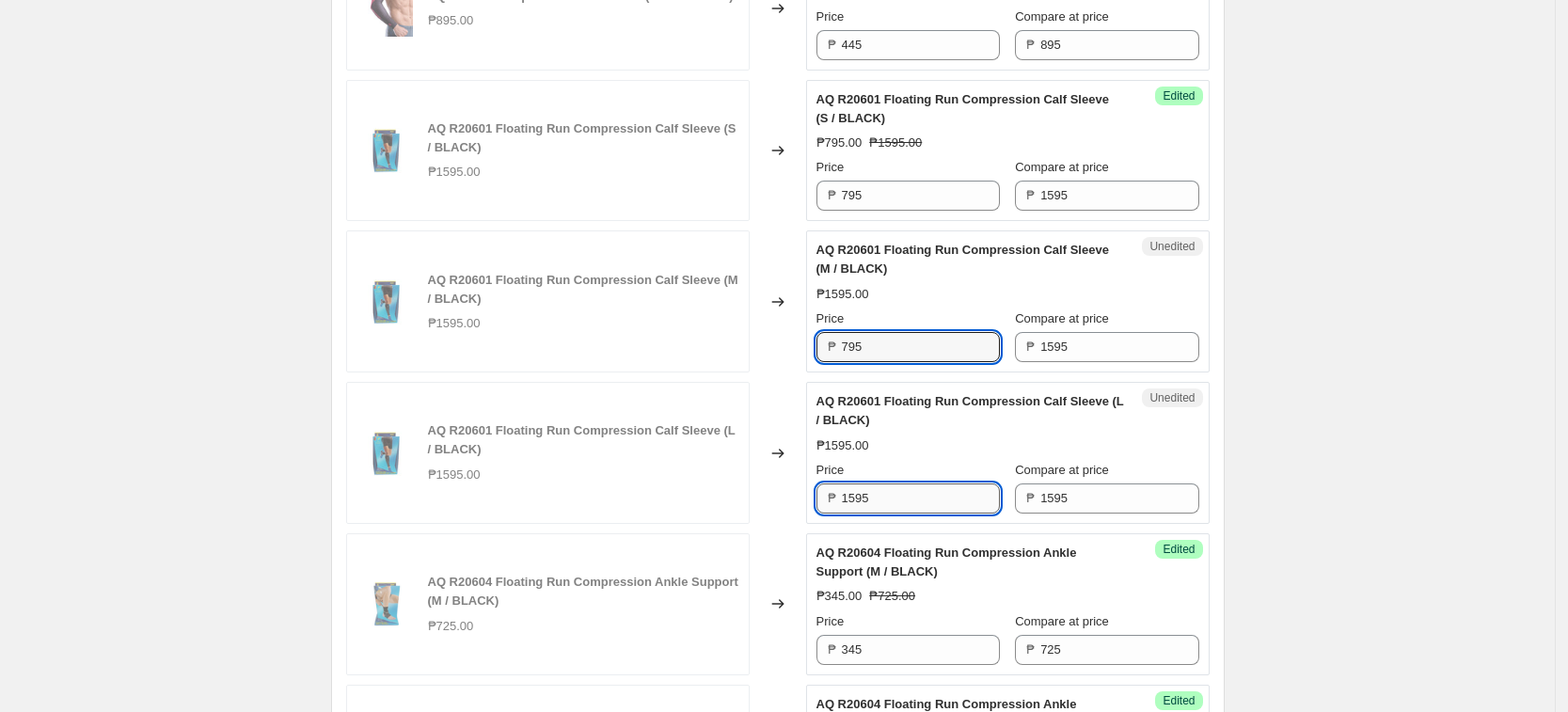 click on "1595" at bounding box center (921, 498) 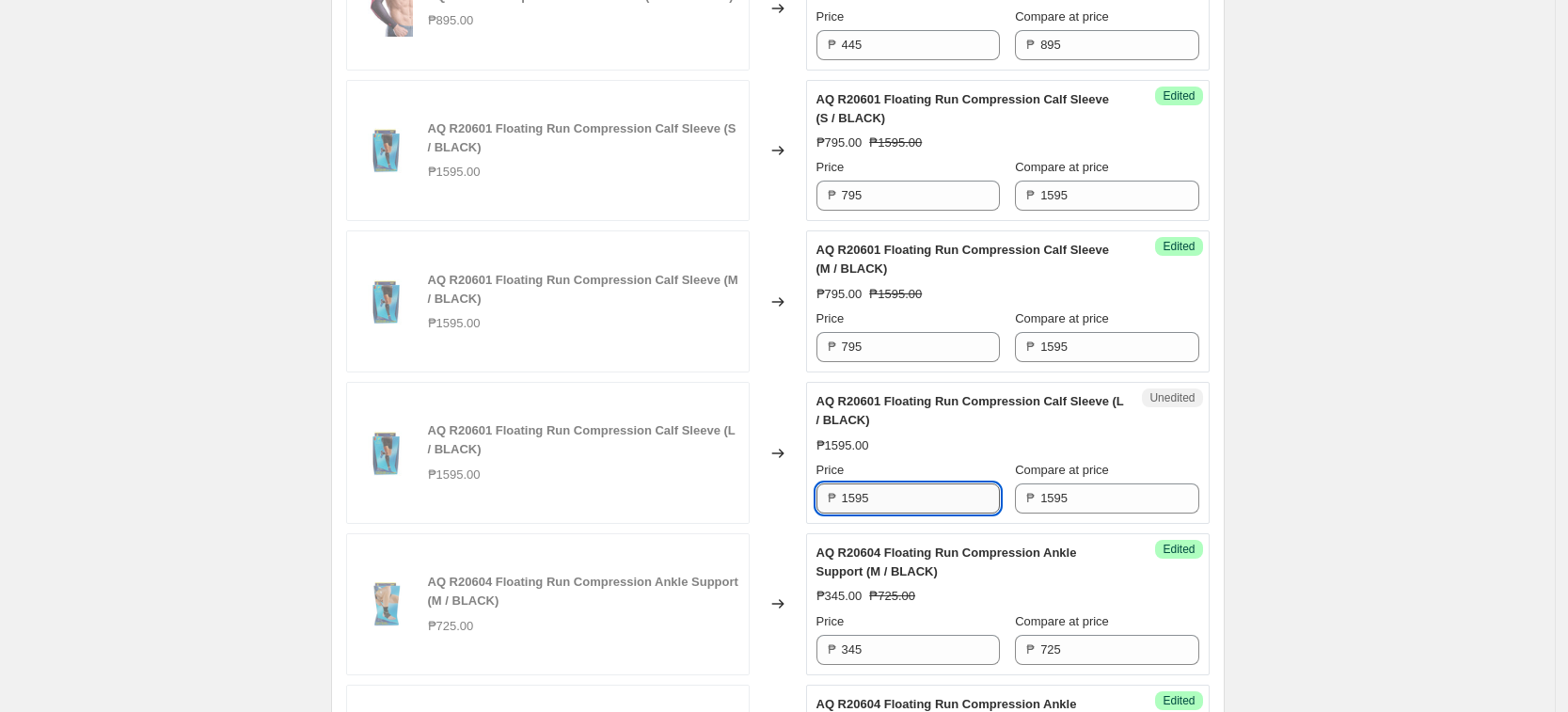paste on "7" 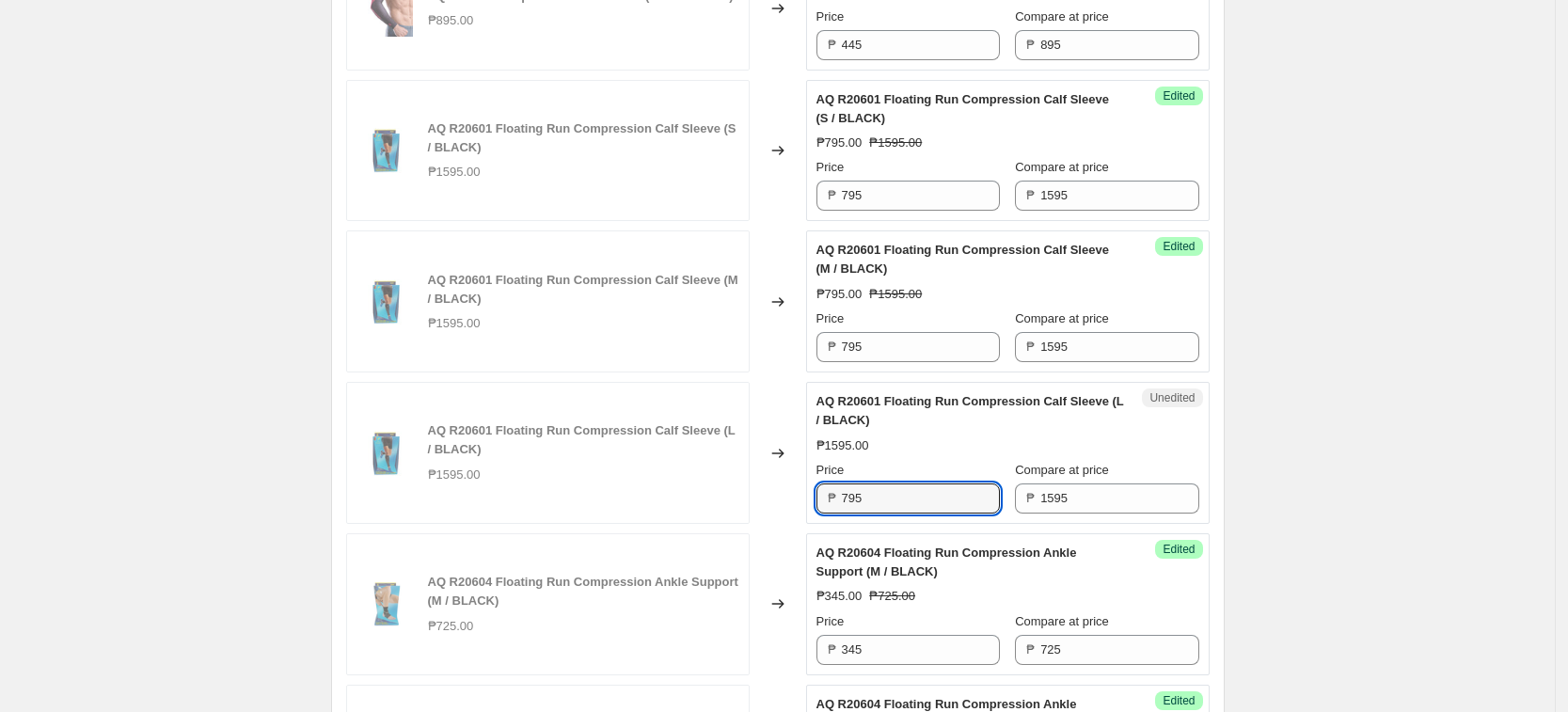 type on "795" 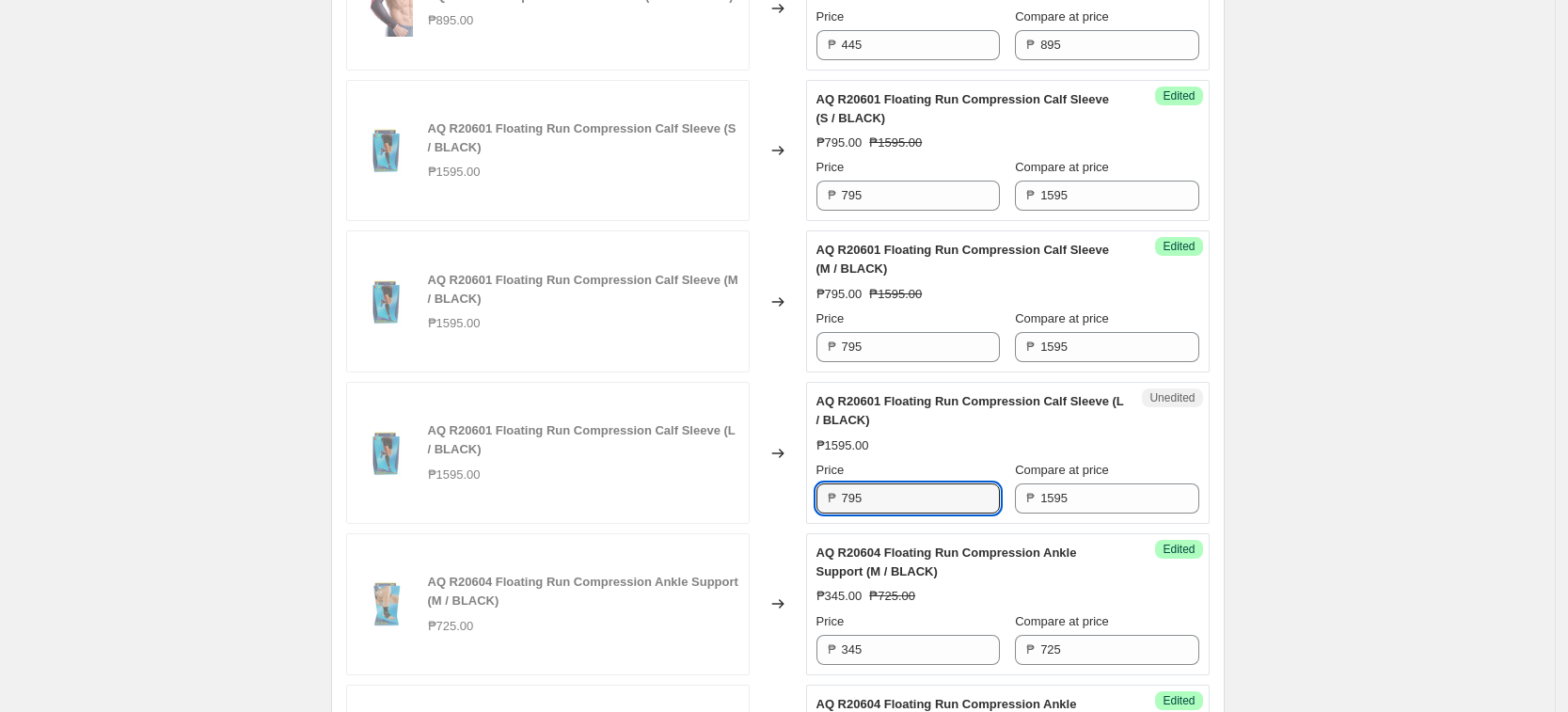 click on "Create new price [MEDICAL_DATA]. This page is ready Create new price [MEDICAL_DATA] Draft Step 1. Optionally give your price [MEDICAL_DATA] a title (eg "March 30% off sale on boots") [DATE] AQ Price Change This title is just for internal use, customers won't see it Step 2. Select how the prices should change Use bulk price change rules Set product prices individually Use CSV upload Select tags to add while price change is active Select tags to remove while price change is active Step 3. Select which products should change in price Select all products, use filters, or select products variants individually All products Filter by product, collection, tag, vendor, product type, variant title, or inventory Select product variants individually Select product variants 38   product variants selected PRICE CHANGE PREVIEW 38 product variants selected. 37 product prices edited: AQ F28003 Compression Arm Sleeve (L / CITY PINK) ₱895.00 Changed to Success Edited AQ F28003 Compression Arm Sleeve (L / CITY PINK) ₱445.00 ₱895.00" at bounding box center [777, 83] 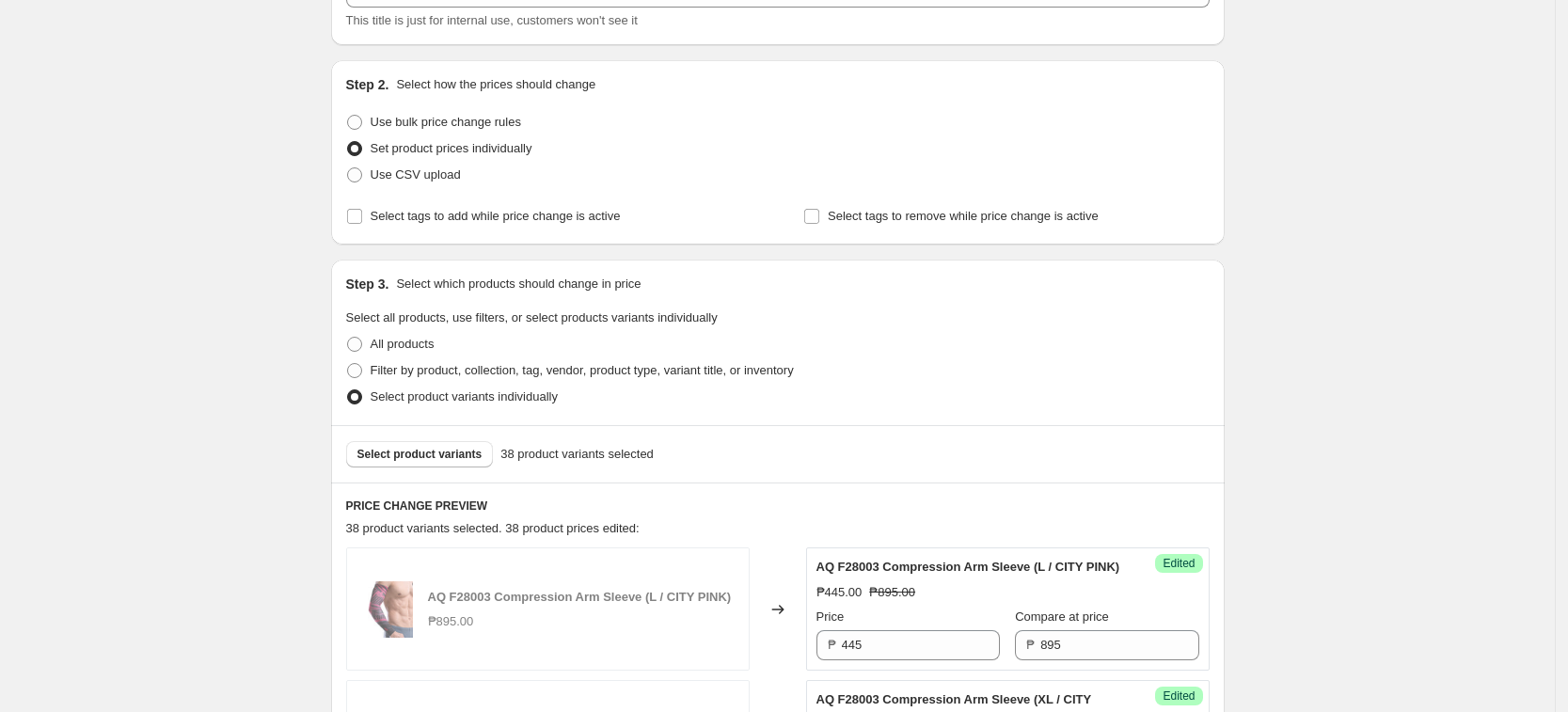 scroll, scrollTop: 235, scrollLeft: 0, axis: vertical 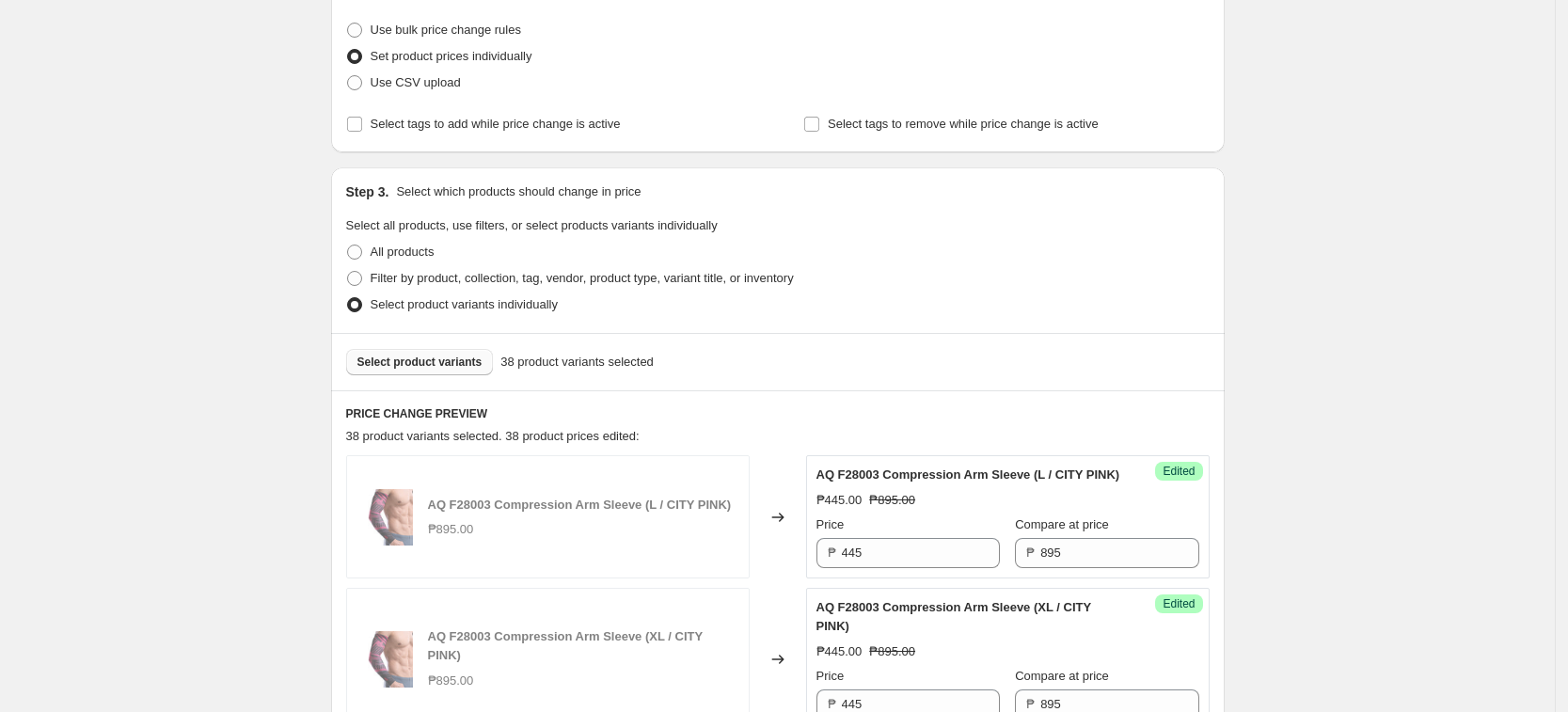 click on "Select product variants" at bounding box center [420, 362] 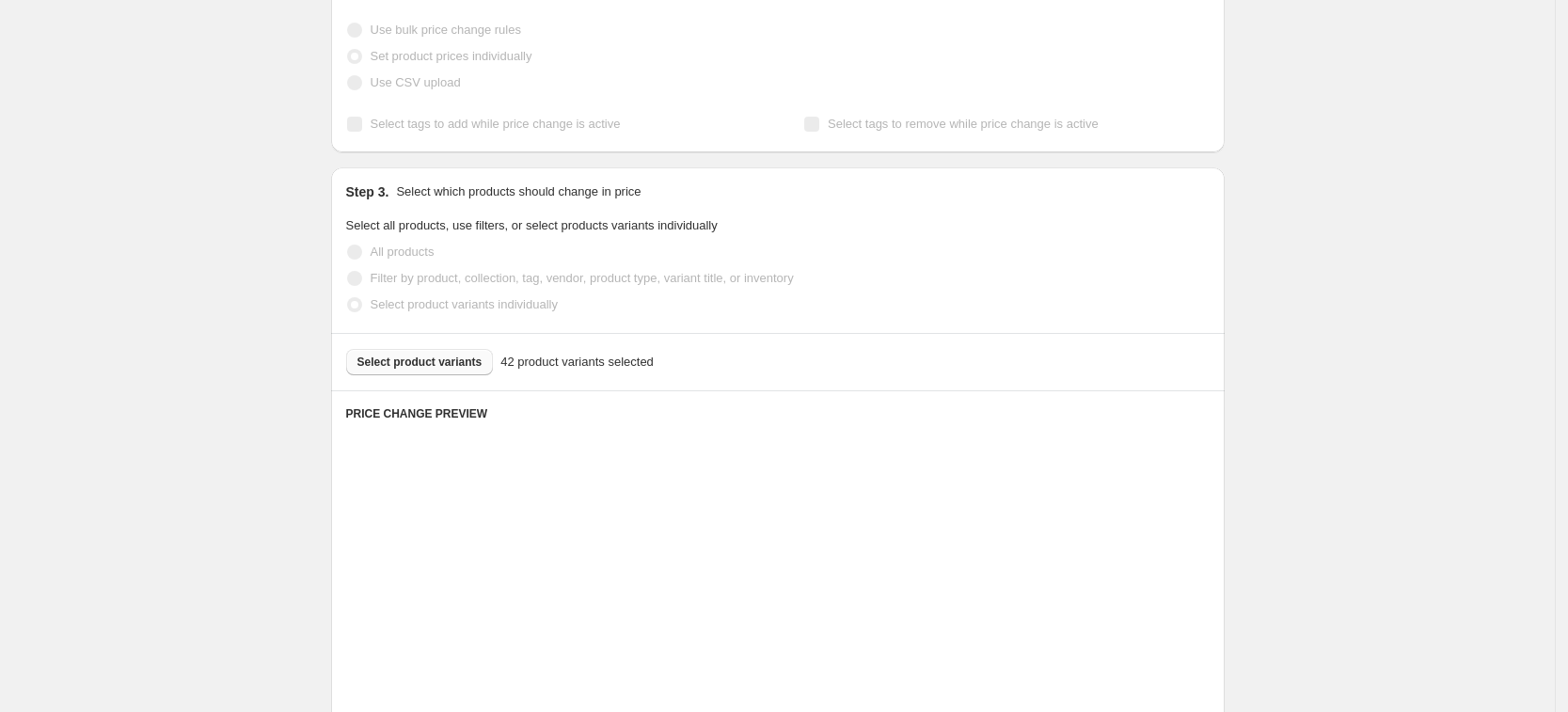 click on "Create new price [MEDICAL_DATA]. This page is ready Create new price [MEDICAL_DATA] Draft Step 1. Optionally give your price [MEDICAL_DATA] a title (eg "March 30% off sale on boots") [DATE] AQ Price Change This title is just for internal use, customers won't see it Step 2. Select how the prices should change Use bulk price change rules Set product prices individually Use CSV upload Select tags to add while price change is active Select tags to remove while price change is active Step 3. Select which products should change in price Select all products, use filters, or select products variants individually All products Filter by product, collection, tag, vendor, product type, variant title, or inventory Select product variants individually Select product variants 42   product variants selected PRICE CHANGE PREVIEW Placeholder Loading product variants... Loading... Placeholder ₱59.05 ₱65.61 Changed to Unedited Placeholder ₱53.15 ₱59.05 Price ₱ 53.15 Compare at price ₱ 59.05 Loading... Placeholder ₱59.05 Price" at bounding box center (777, 1604) 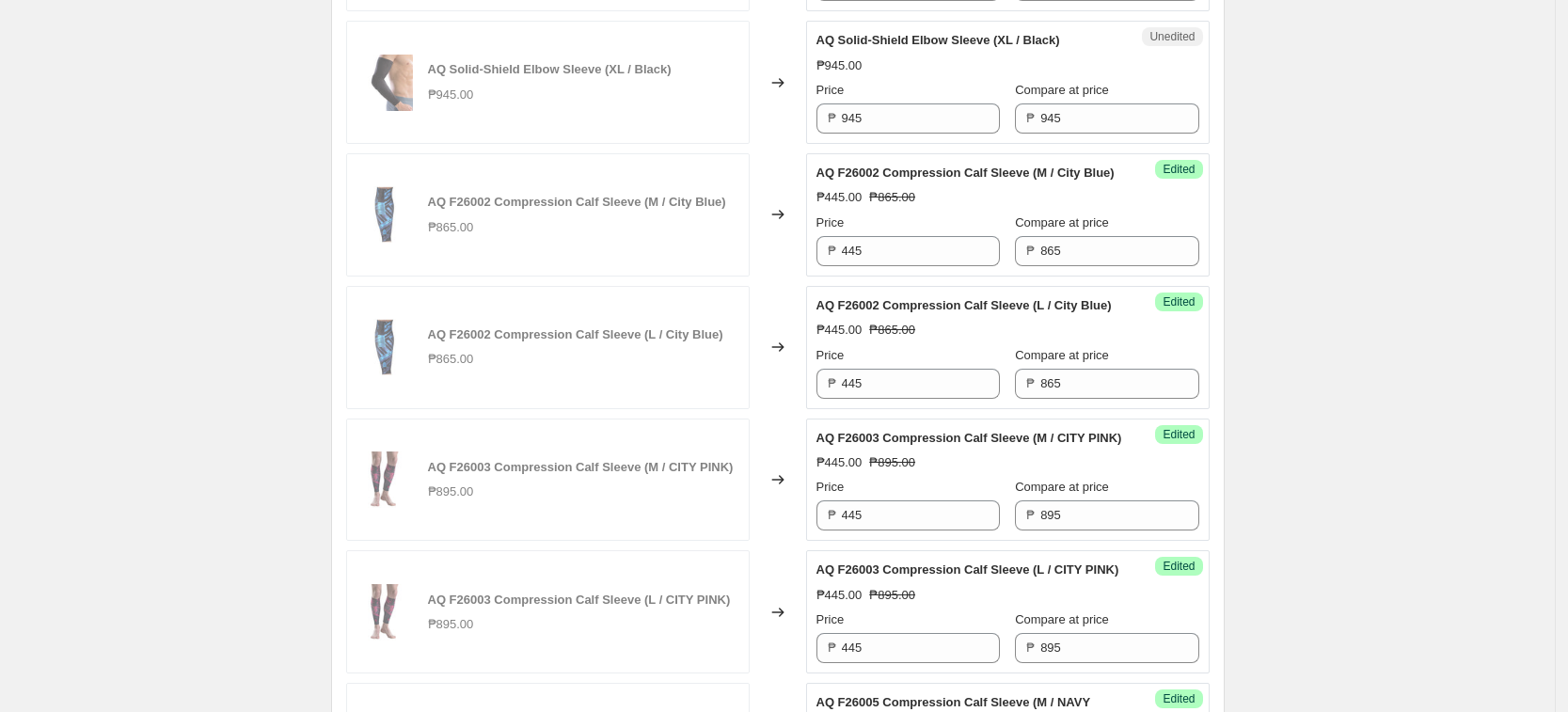scroll, scrollTop: 1646, scrollLeft: 0, axis: vertical 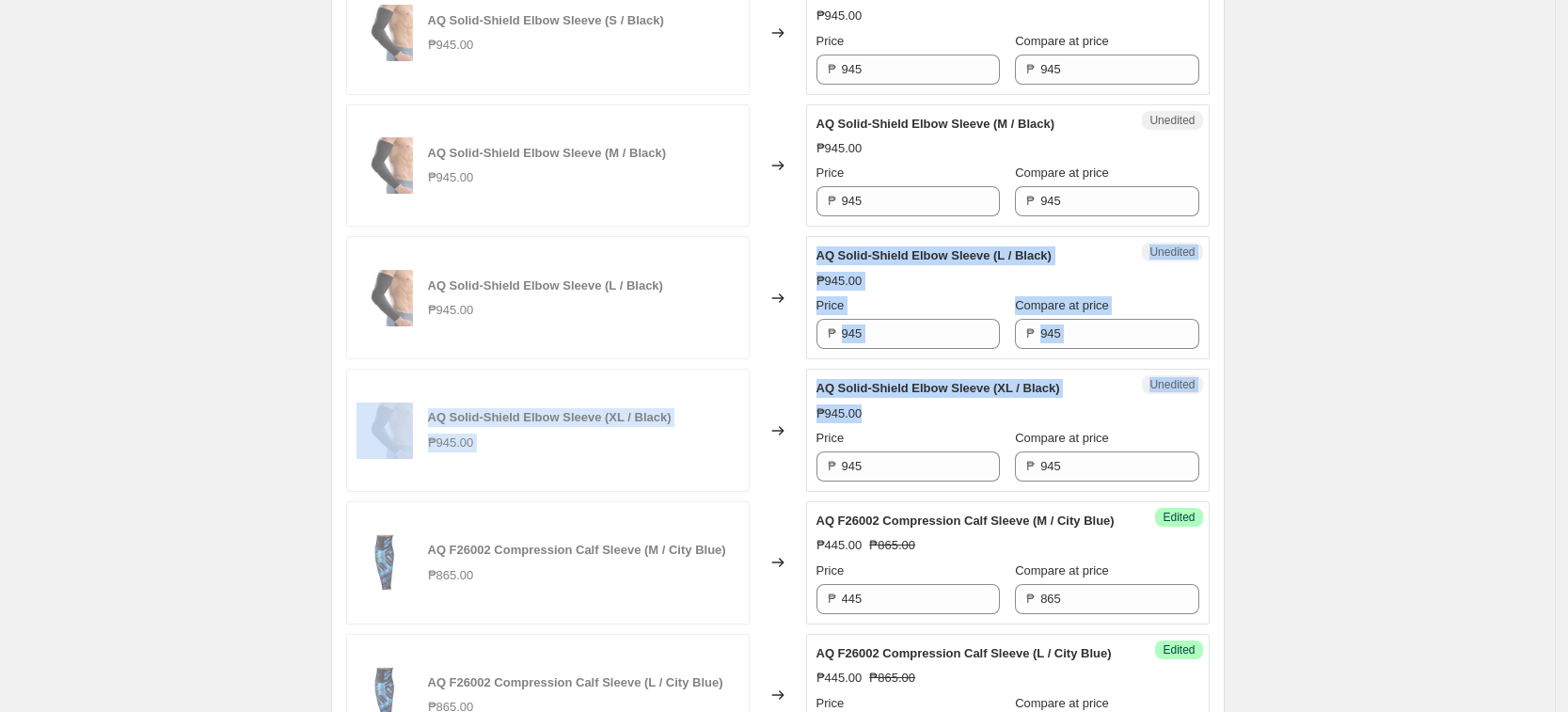 drag, startPoint x: 917, startPoint y: 473, endPoint x: 757, endPoint y: 380, distance: 185.0649 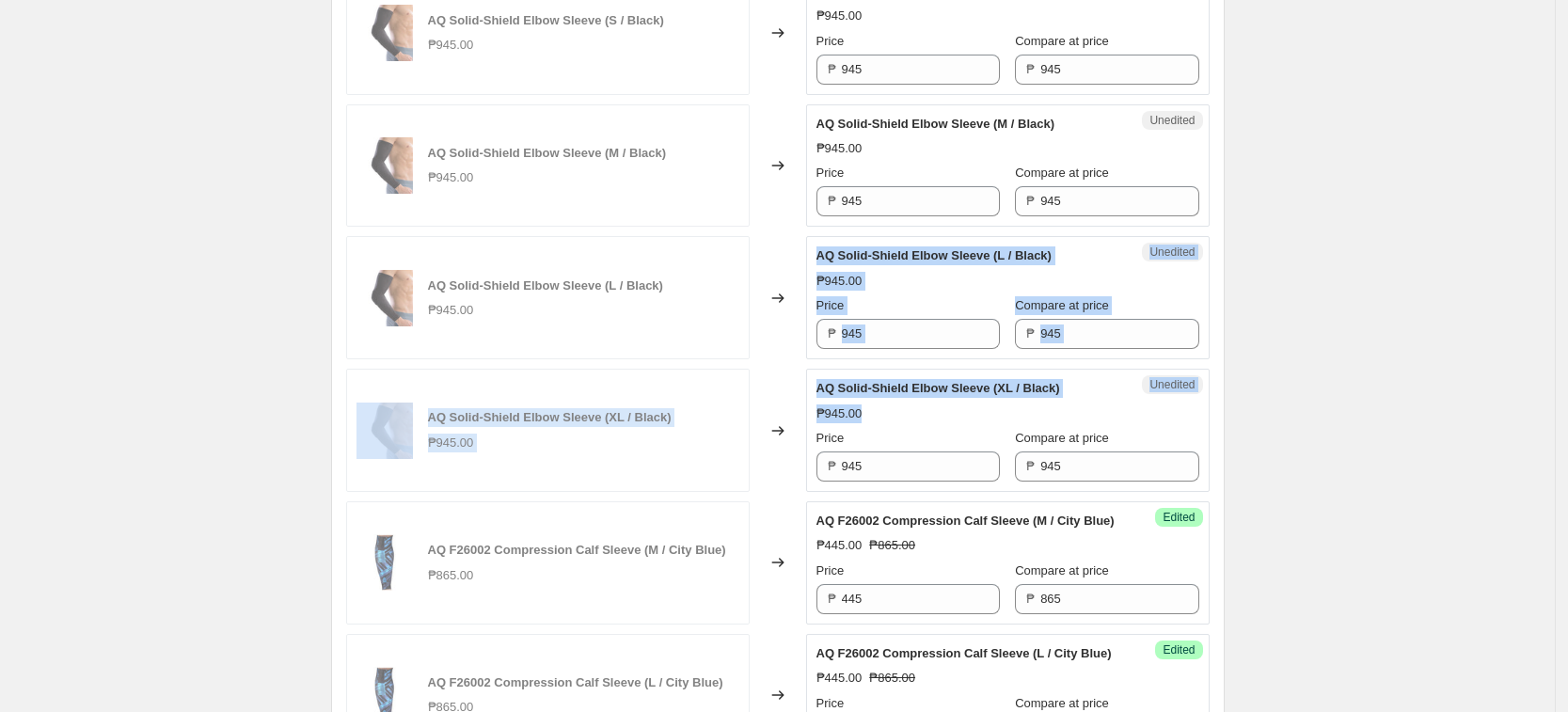 click on "AQ B22681 Powerfit Calf Sleeve - White (M / White) ₱695.00 Changed to Success Edited AQ B22681 Powerfit Calf Sleeve - White (M / White) ₱270.00 ₱695.00 Price ₱ 270 Compare at price ₱ 695 AQ B22681 Powerfit Calf Sleeve - White (L / White) ₱695.00 Changed to Success Edited AQ B22681 Powerfit Calf Sleeve - White (L / White) ₱270.00 ₱695.00 Price ₱ 270 Compare at price ₱ 695 AQ B22681 Powerfit Calf Sleeve - White (XL / White) ₱695.00 Changed to Success Edited AQ B22681 Powerfit Calf Sleeve - White (XL / White) ₱270.00 ₱695.00 Price ₱ 270 Compare at price ₱ 695 AQ Powerfit Arm Sleeve (M / Black) ₱695.00 Changed to Success Edited AQ Powerfit Arm Sleeve (M / Black) ₱270.00 ₱695.00 Price ₱ 270 Compare at price ₱ 695 AQ Powerfit Arm Sleeve (L / Black) ₱695.00 Changed to Success Edited AQ Powerfit Arm Sleeve (L / Black) ₱270.00 ₱695.00 Price ₱ 270 Compare at price ₱ 695 AQ Powerfit Calf Sleeve (M / Black) ₱695.00 Changed to Success Edited ₱270.00 ₱695.00 Price ₱" at bounding box center [778, 383] 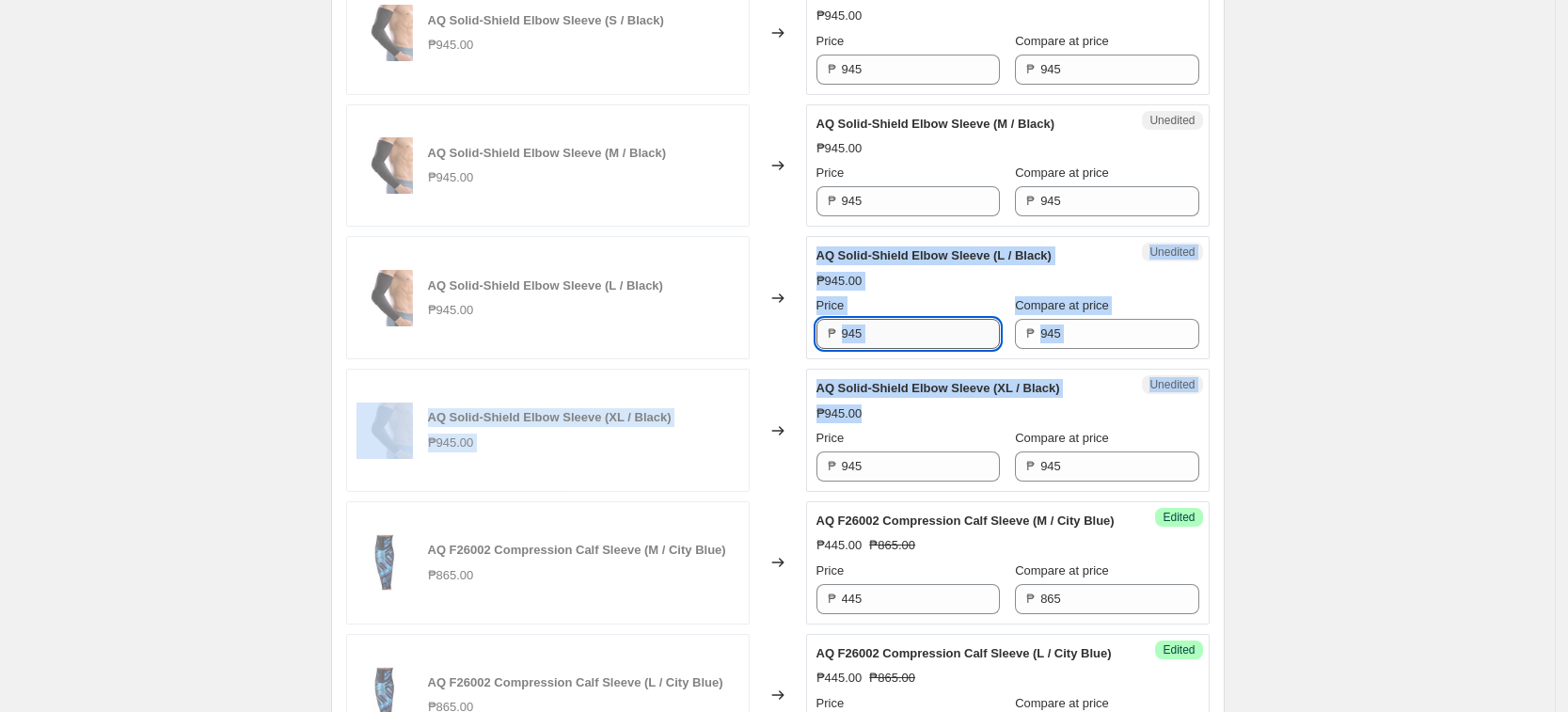 click on "945" at bounding box center (921, 334) 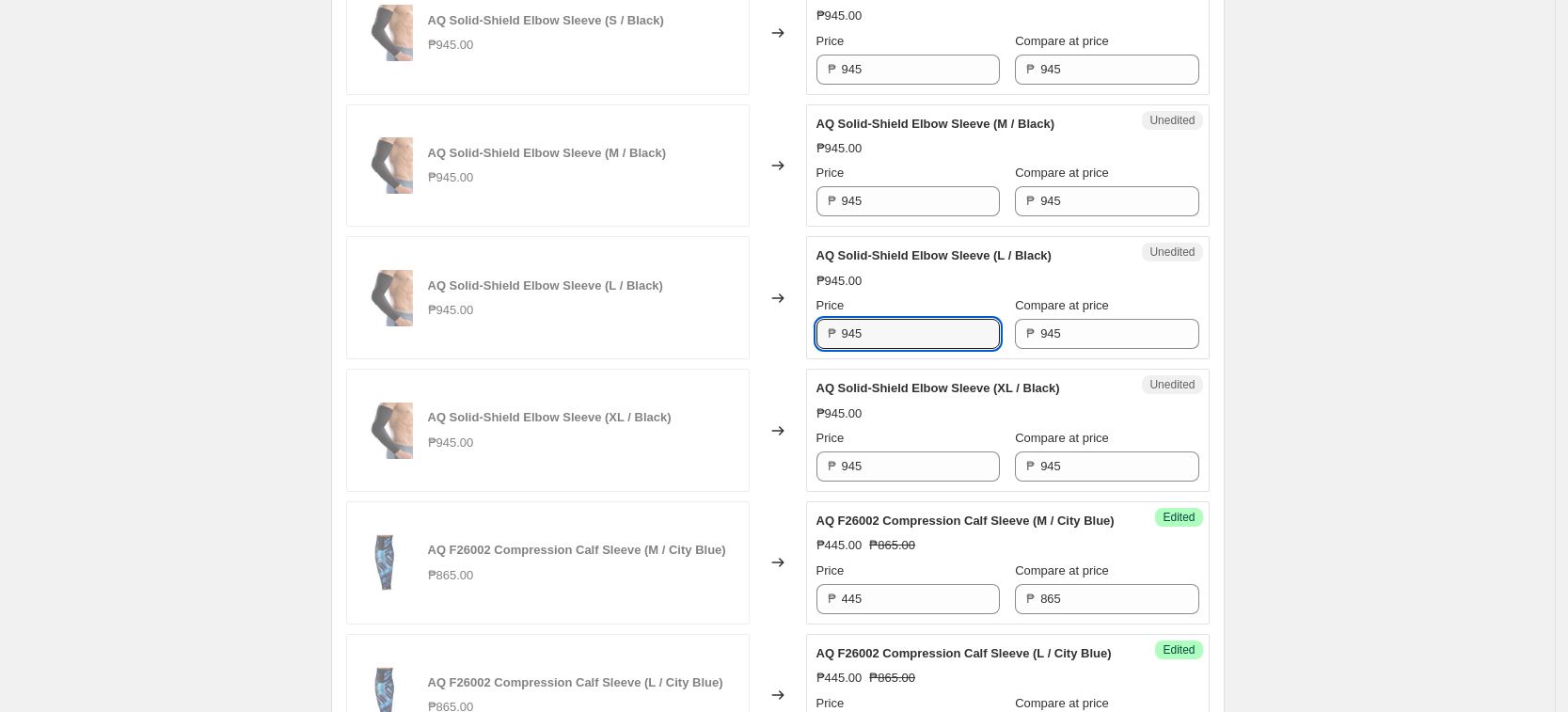 drag, startPoint x: 911, startPoint y: 386, endPoint x: 736, endPoint y: 391, distance: 175.07141 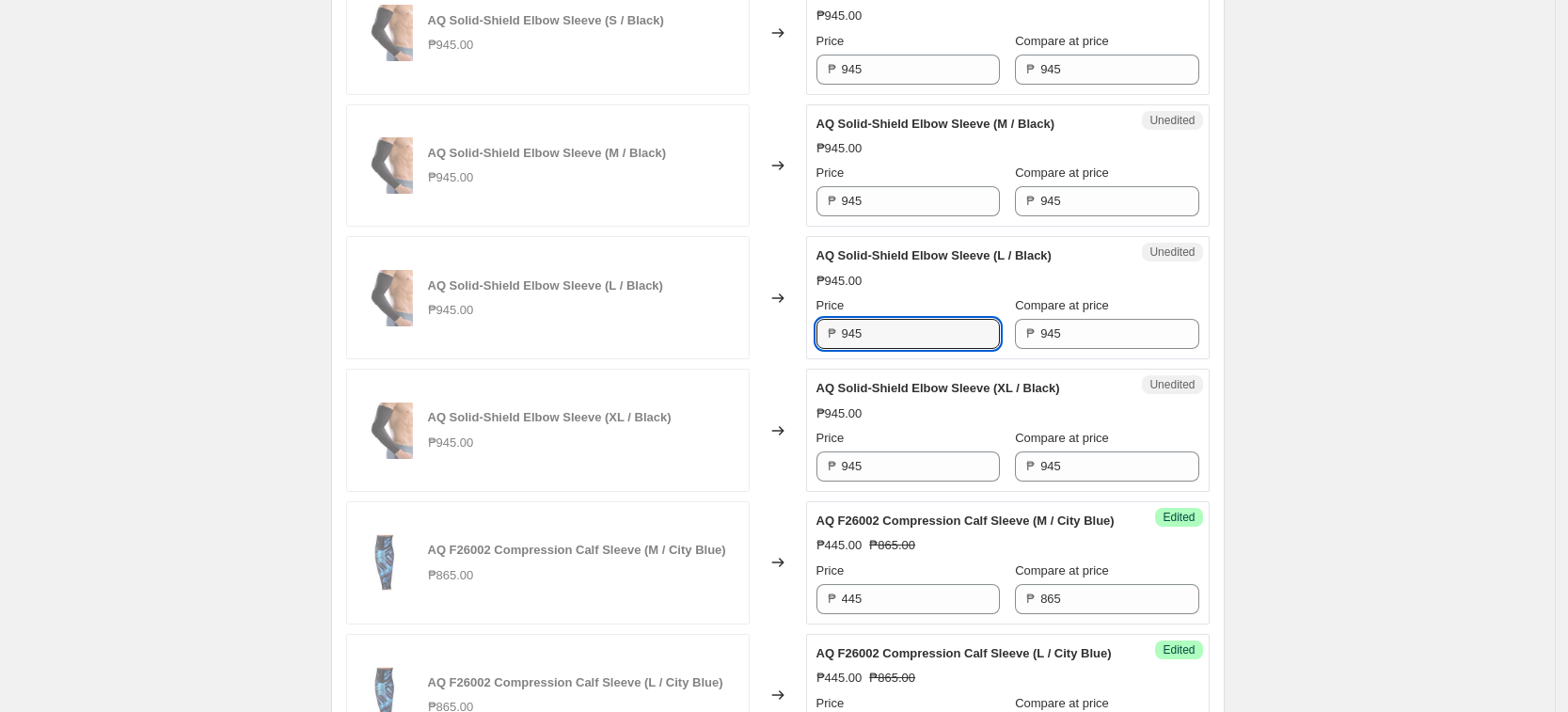click on "AQ Solid-Shield Elbow Sleeve (L / Black) ₱945.00 Changed to Unedited AQ Solid-Shield Elbow Sleeve (L / Black) ₱945.00 Price ₱ 945 Compare at price ₱ 945" at bounding box center (778, 297) 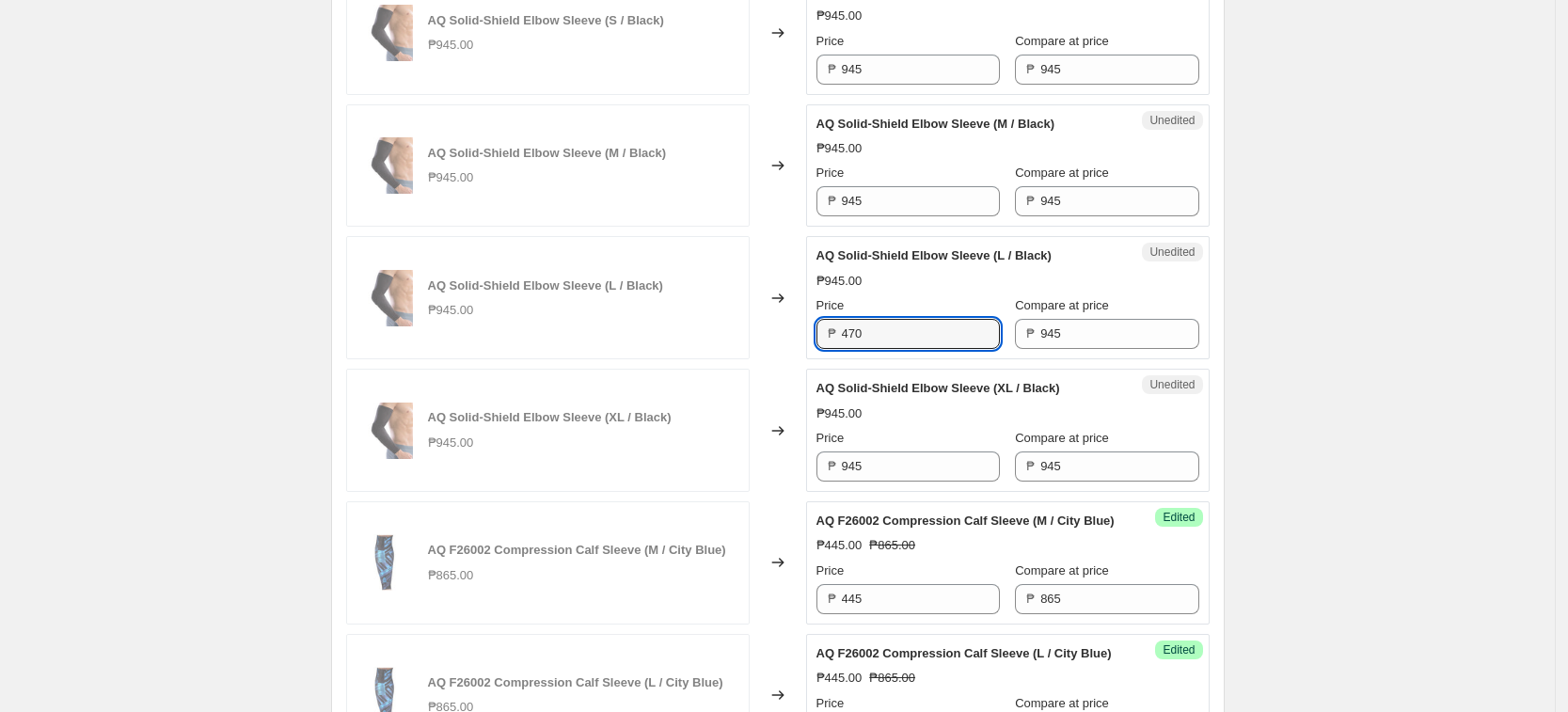 type on "470" 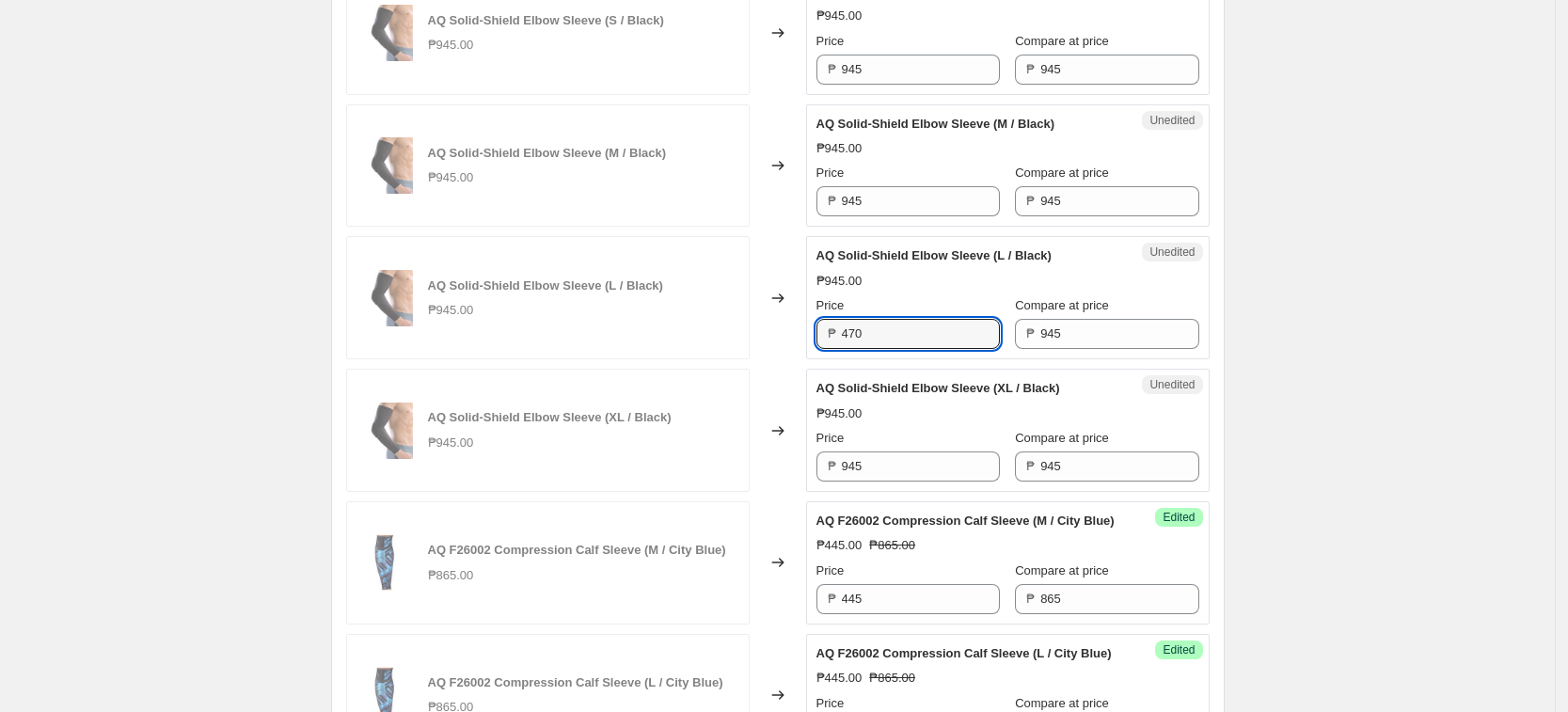click on "Price" at bounding box center (908, 438) 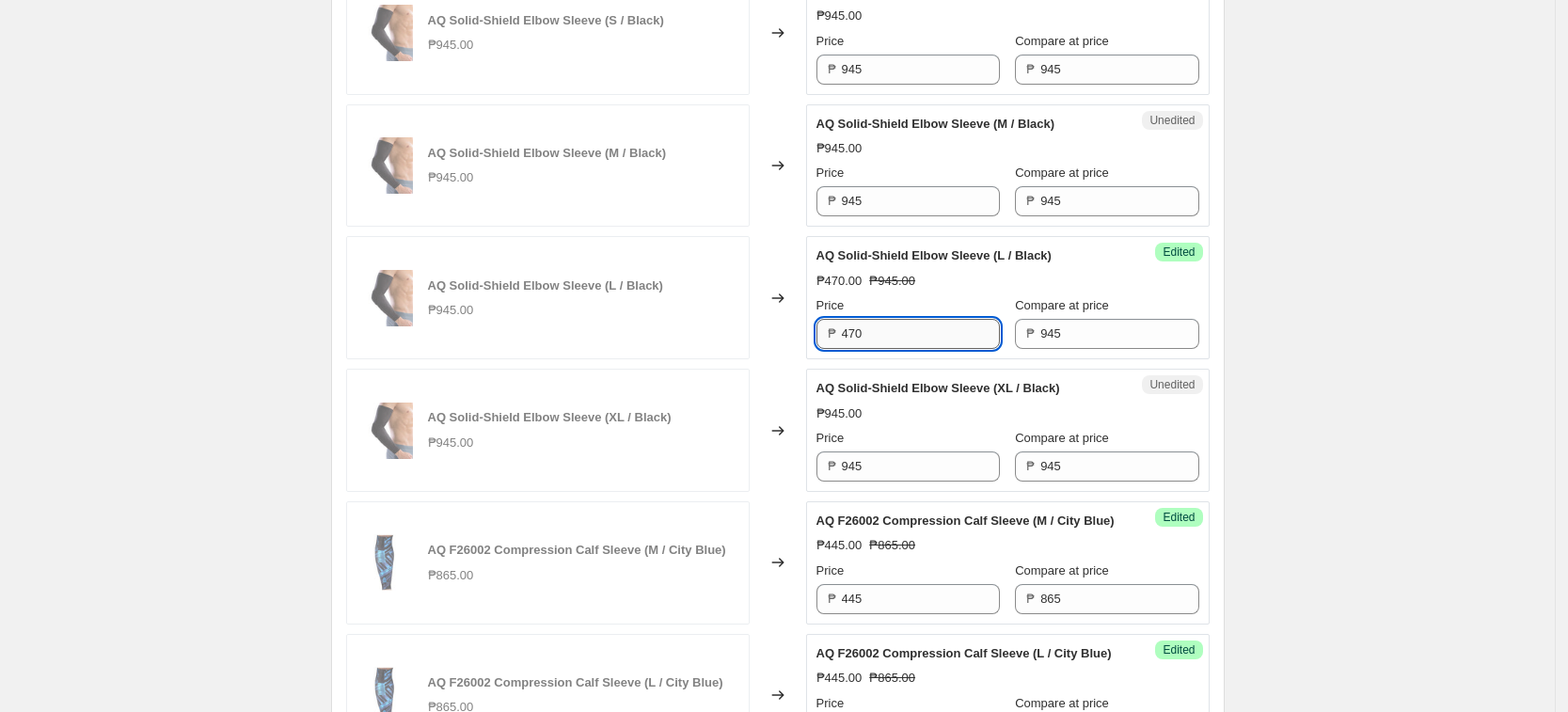 click on "470" at bounding box center [921, 334] 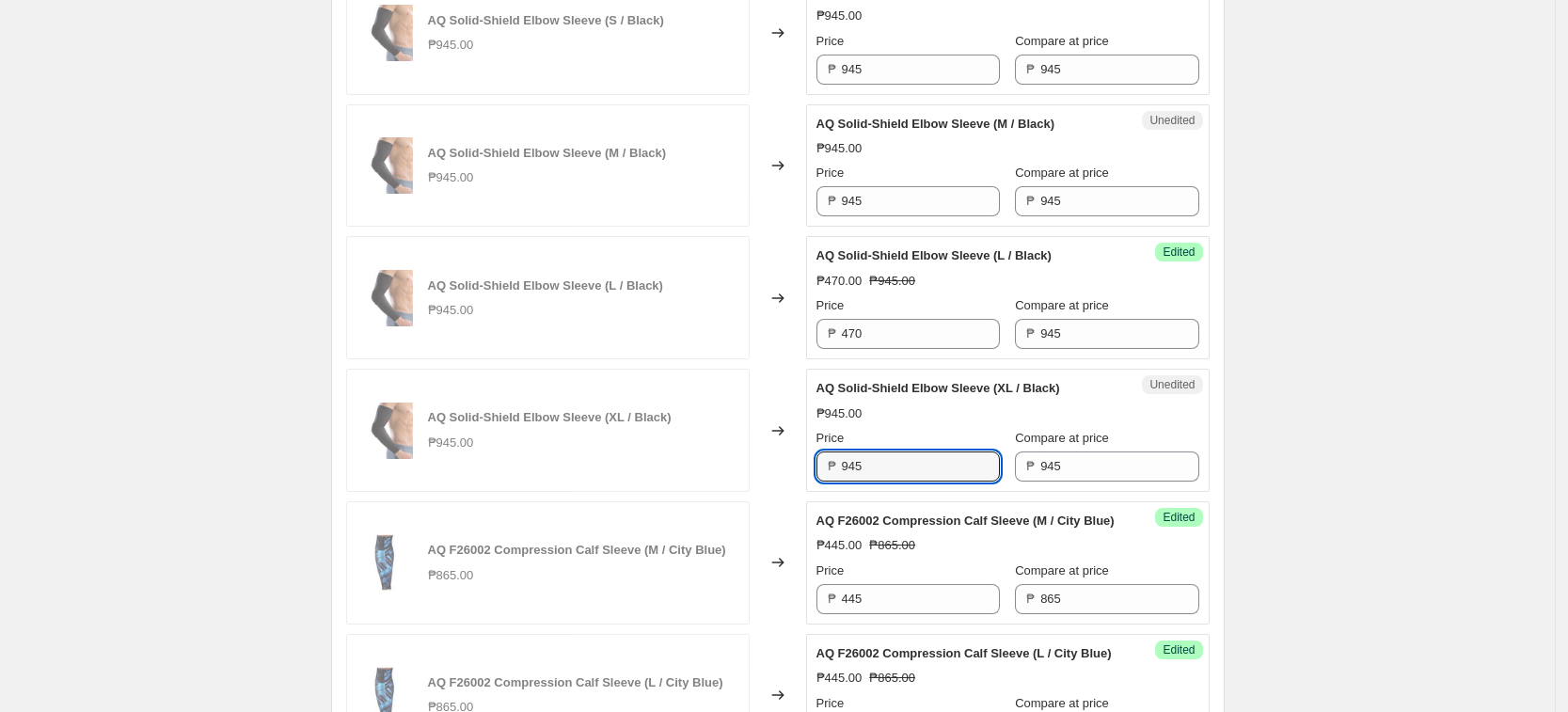 drag, startPoint x: 897, startPoint y: 530, endPoint x: 928, endPoint y: 316, distance: 216.23367 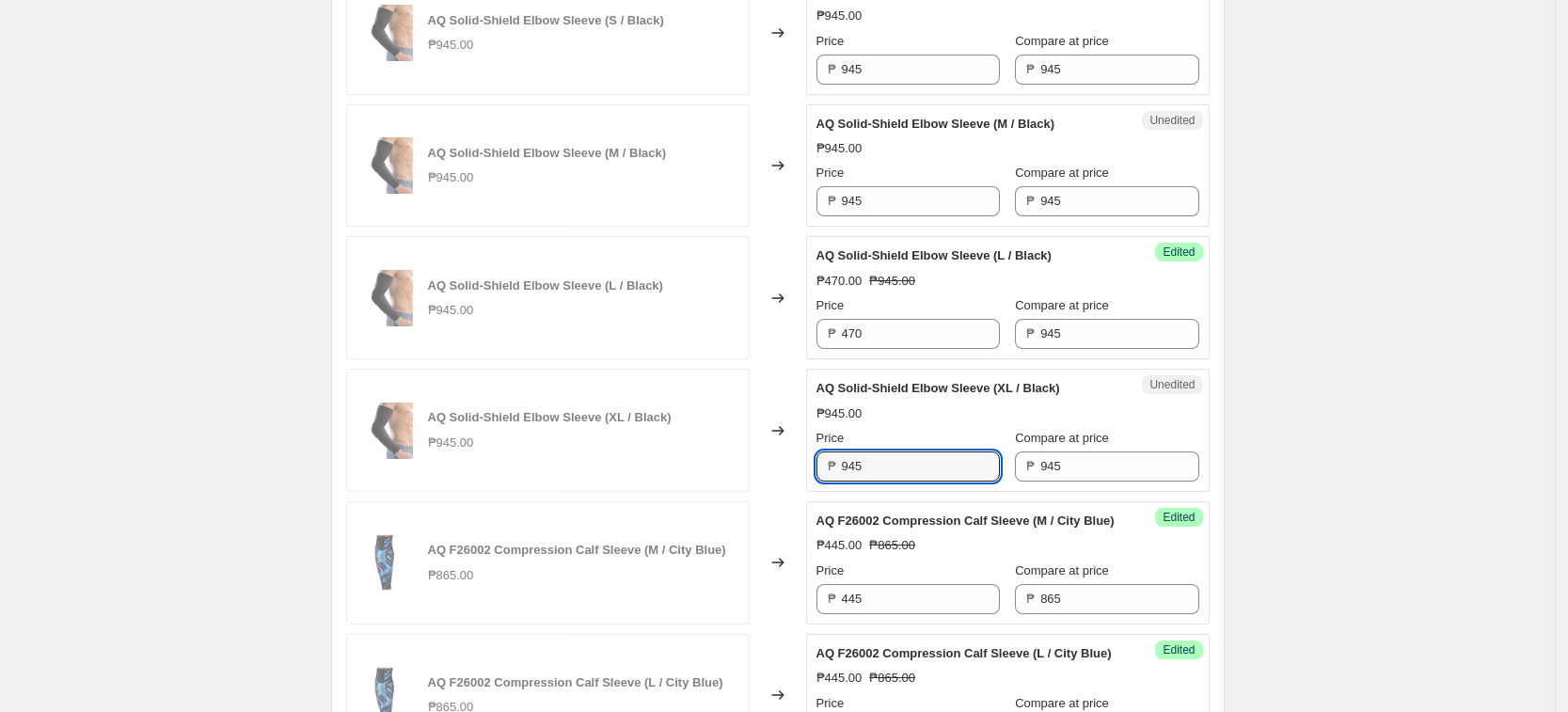 click on "945" at bounding box center (921, 467) 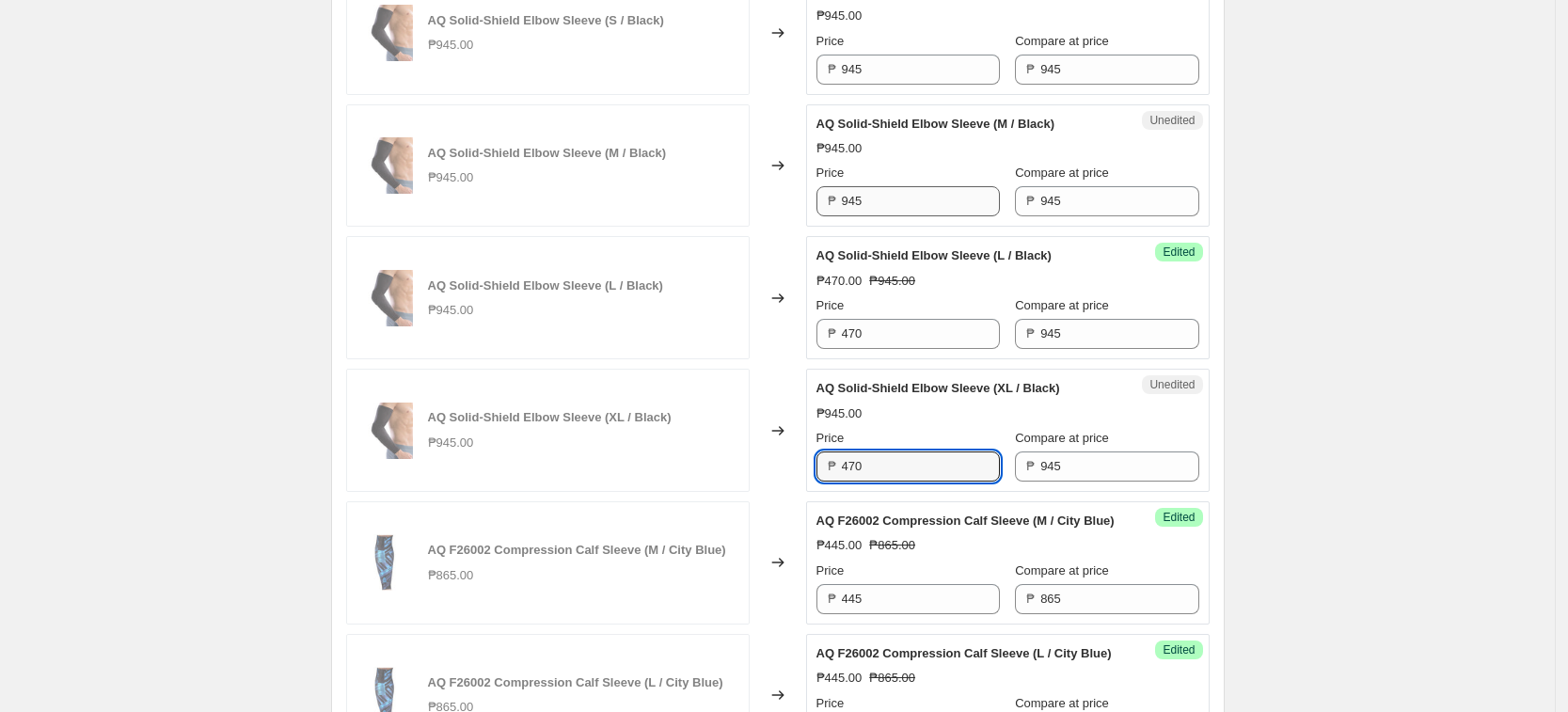 type on "470" 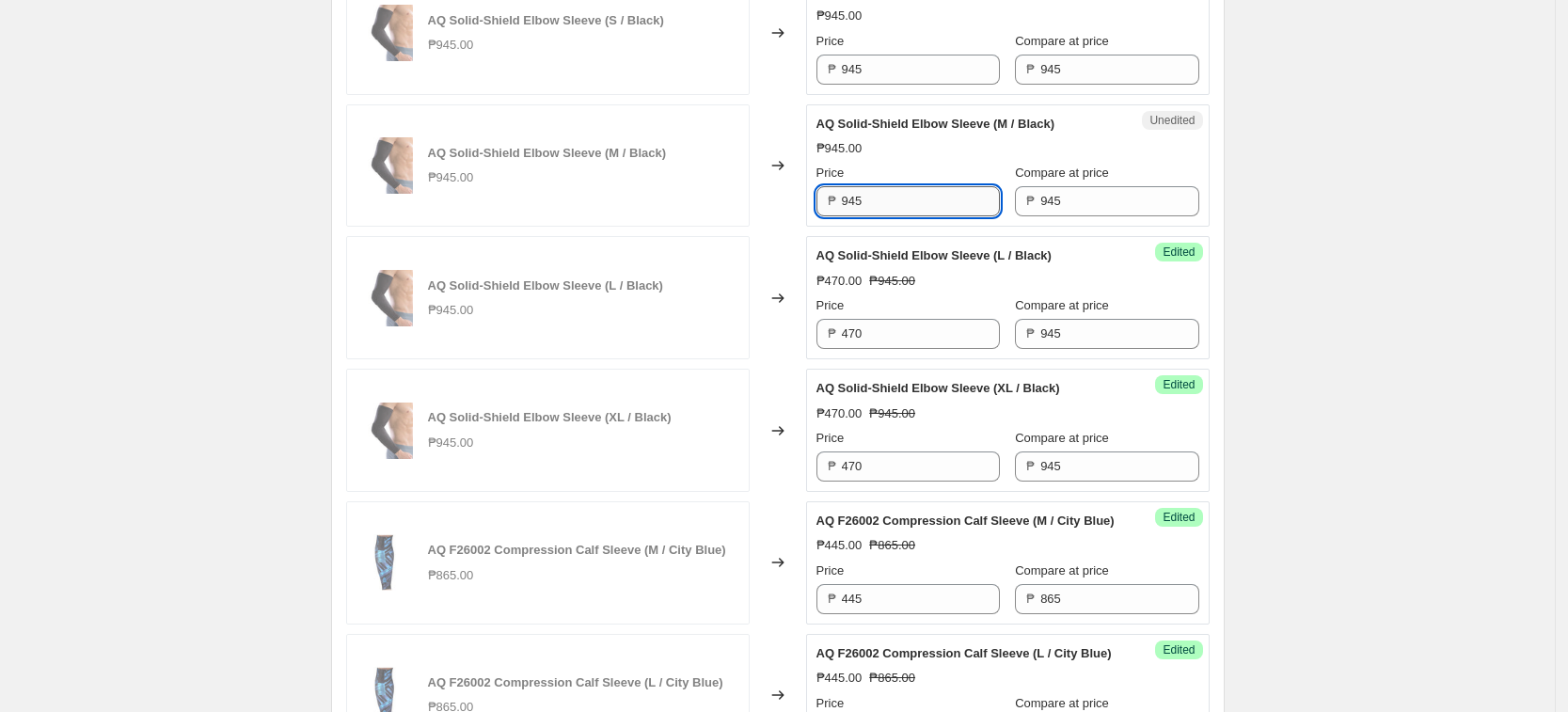 drag, startPoint x: 918, startPoint y: 260, endPoint x: 915, endPoint y: 123, distance: 137.03284 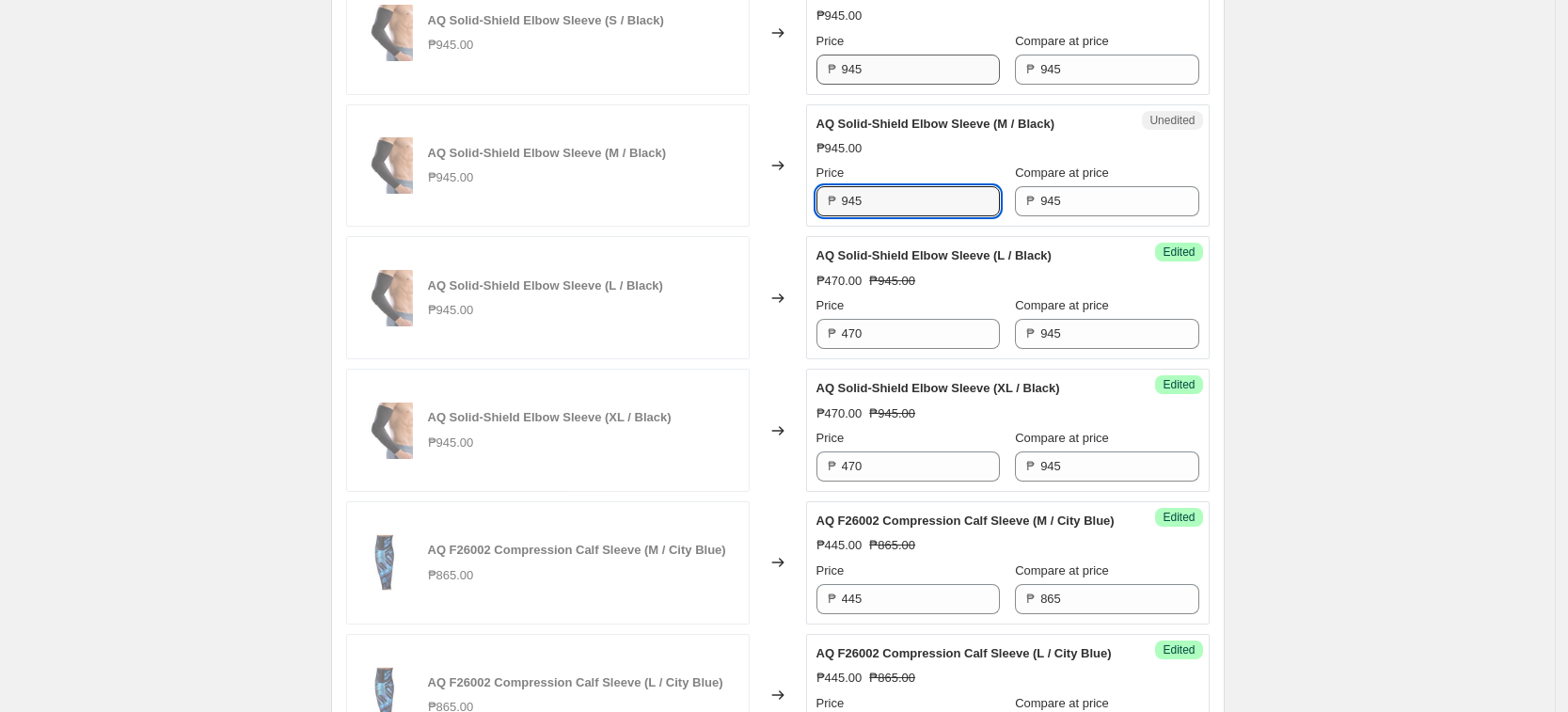 click on "945" at bounding box center (921, 201) 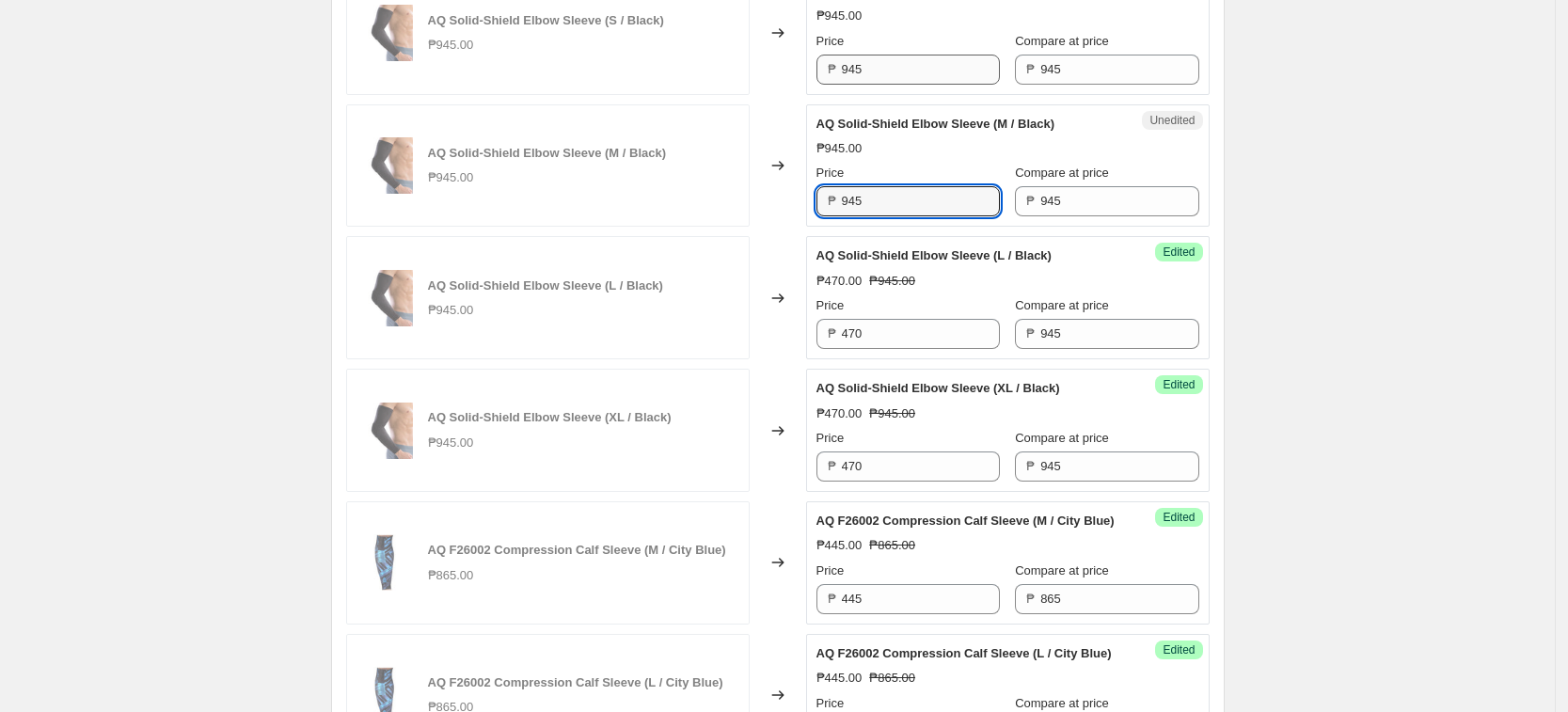 paste on "470" 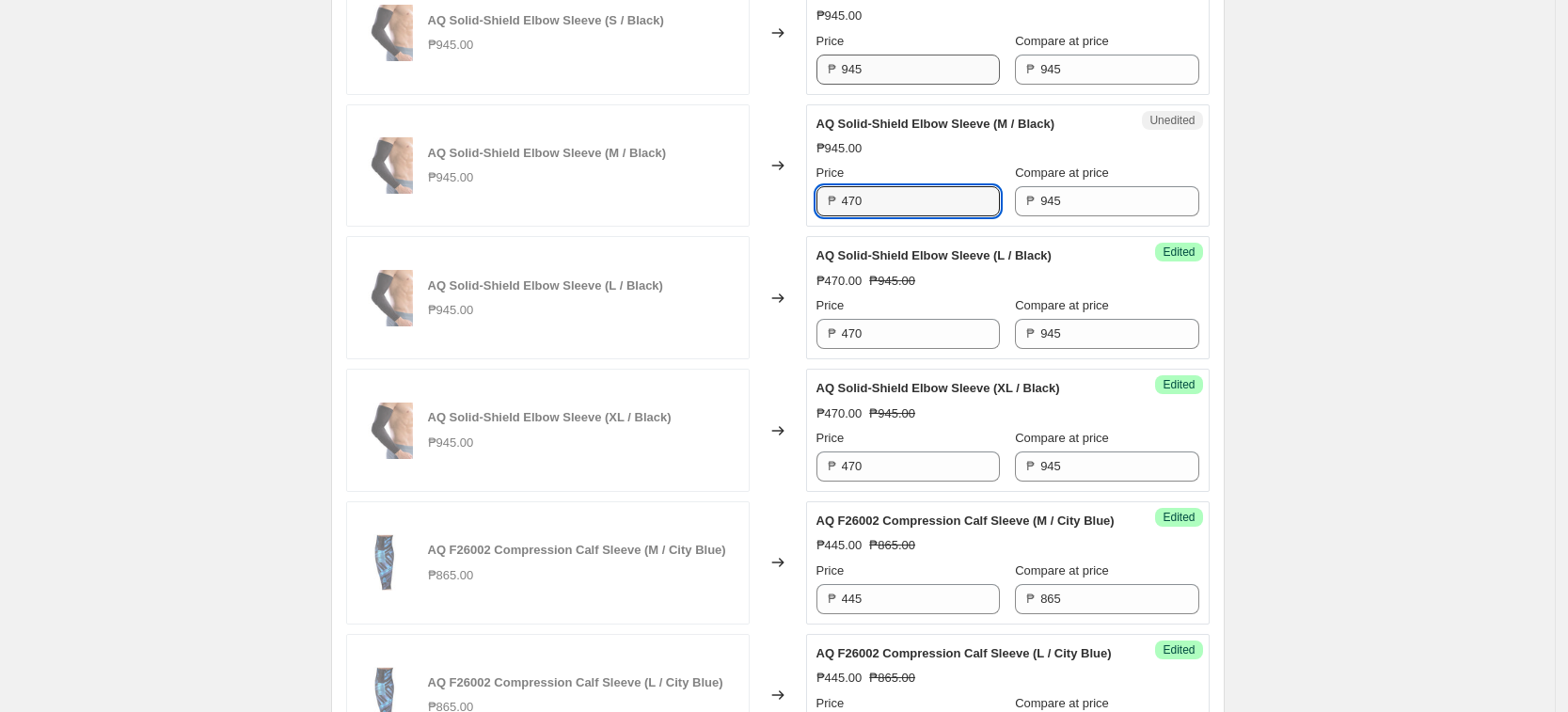 type on "470" 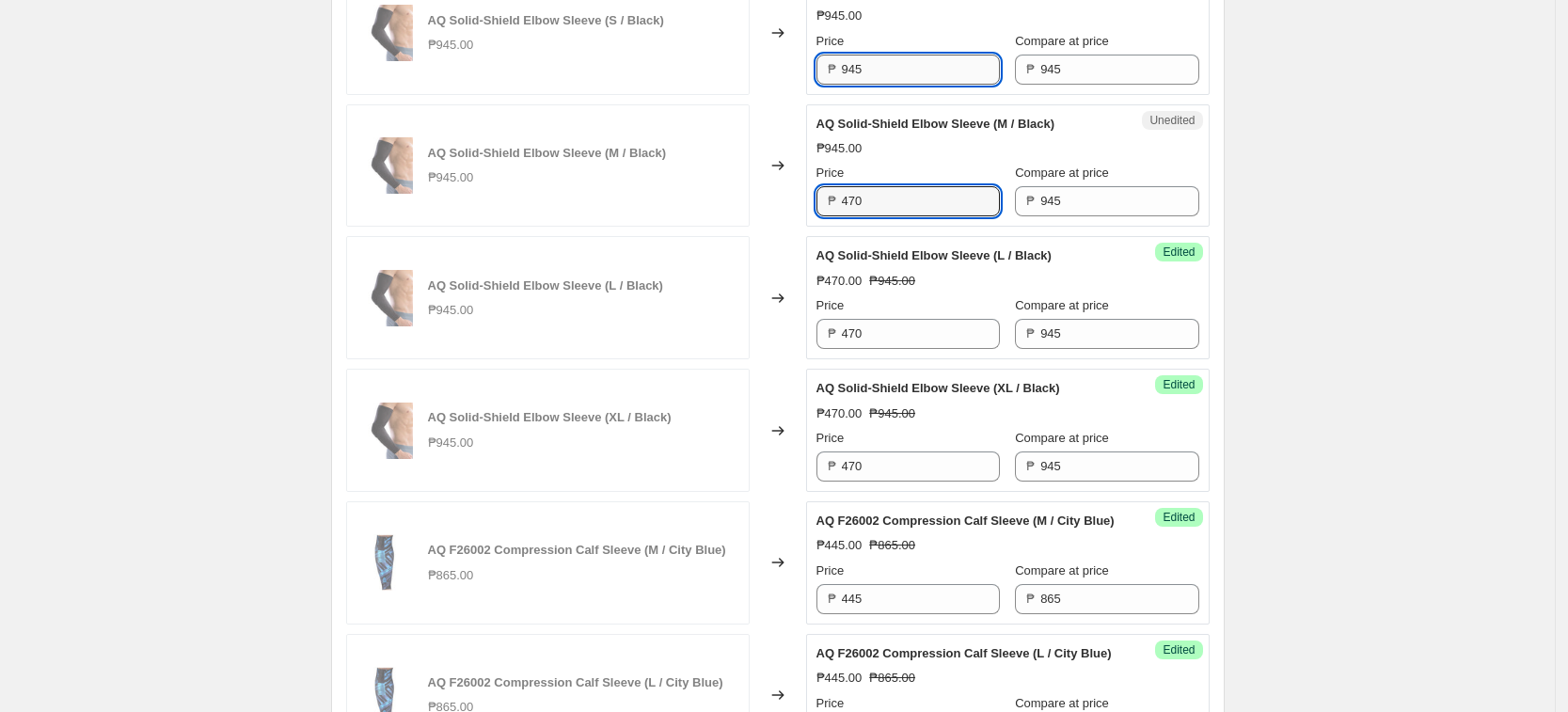 click on "945" at bounding box center [921, 70] 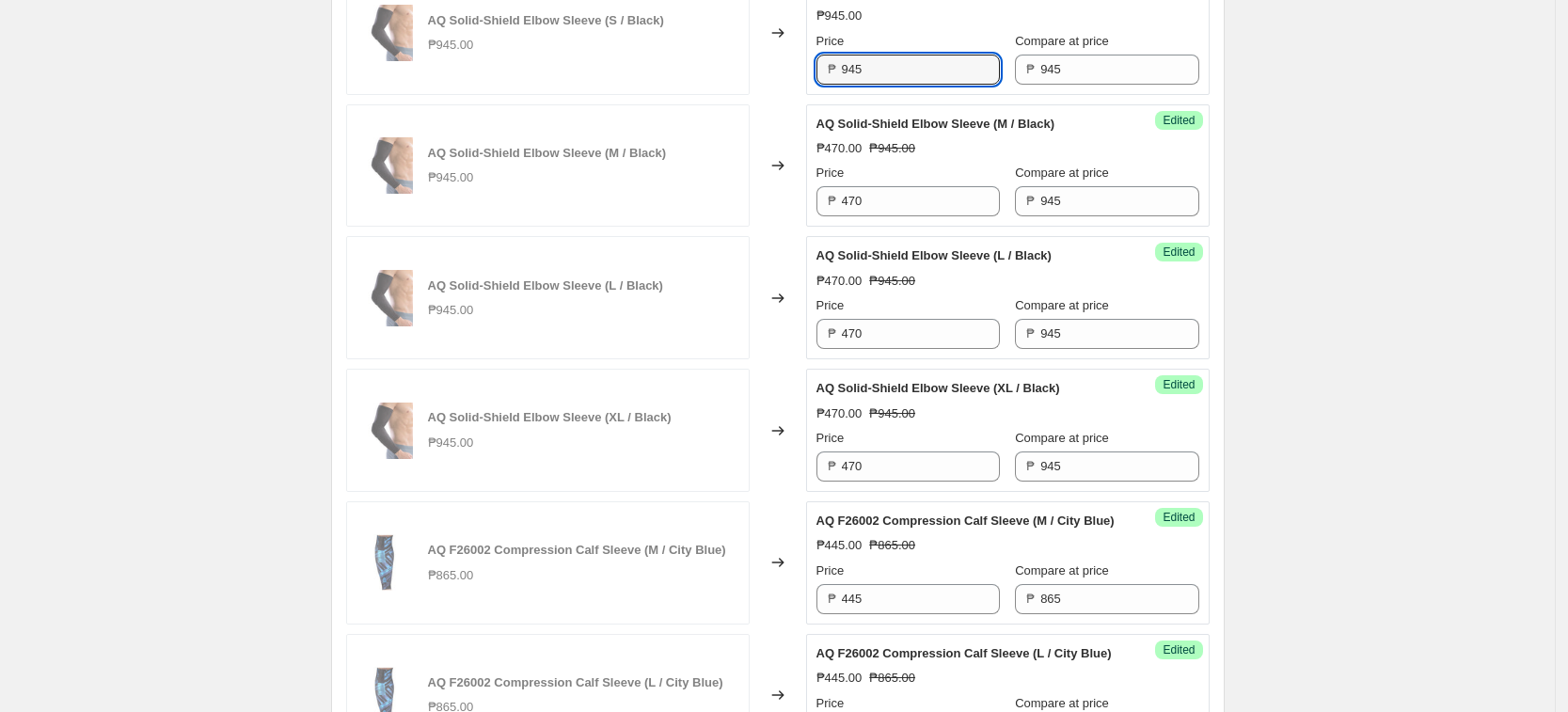 paste on "470" 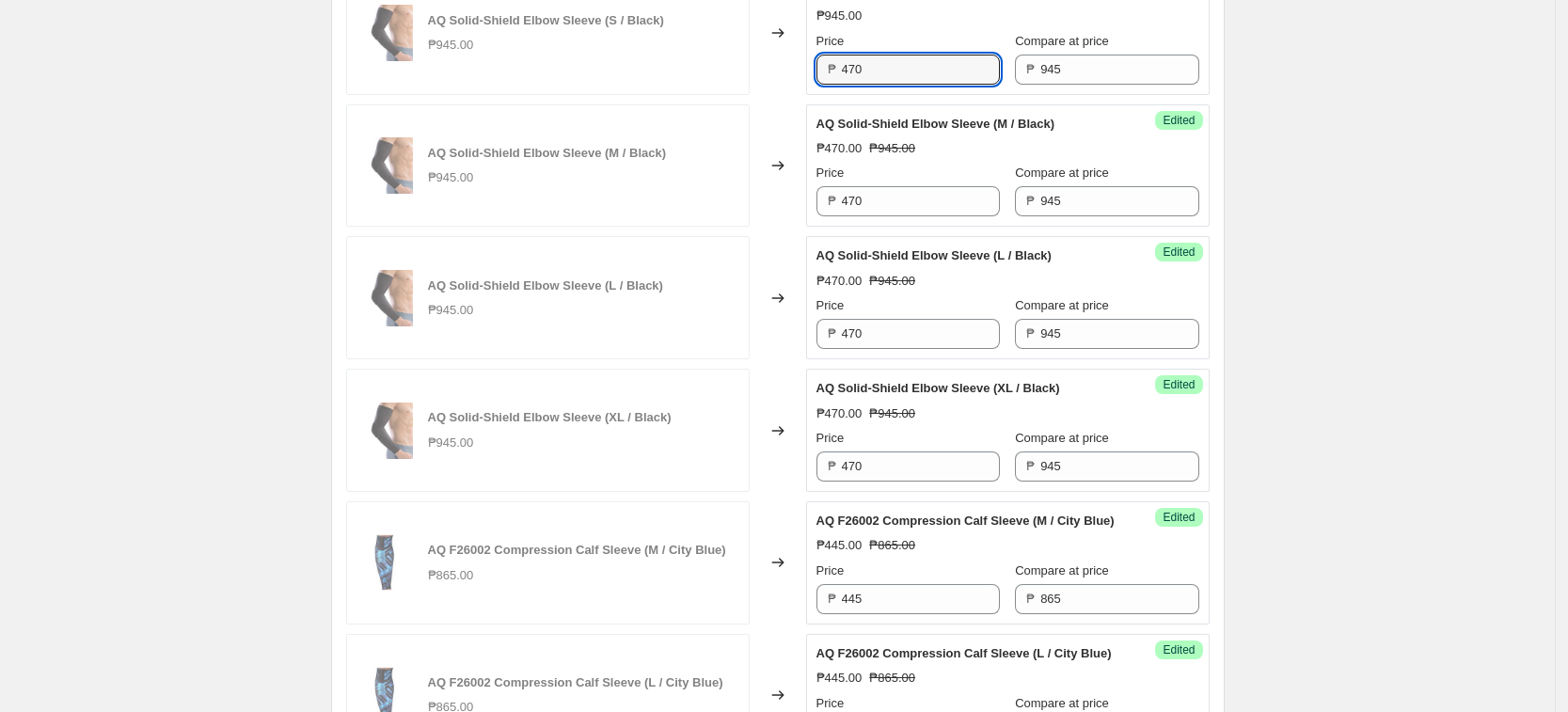 type on "470" 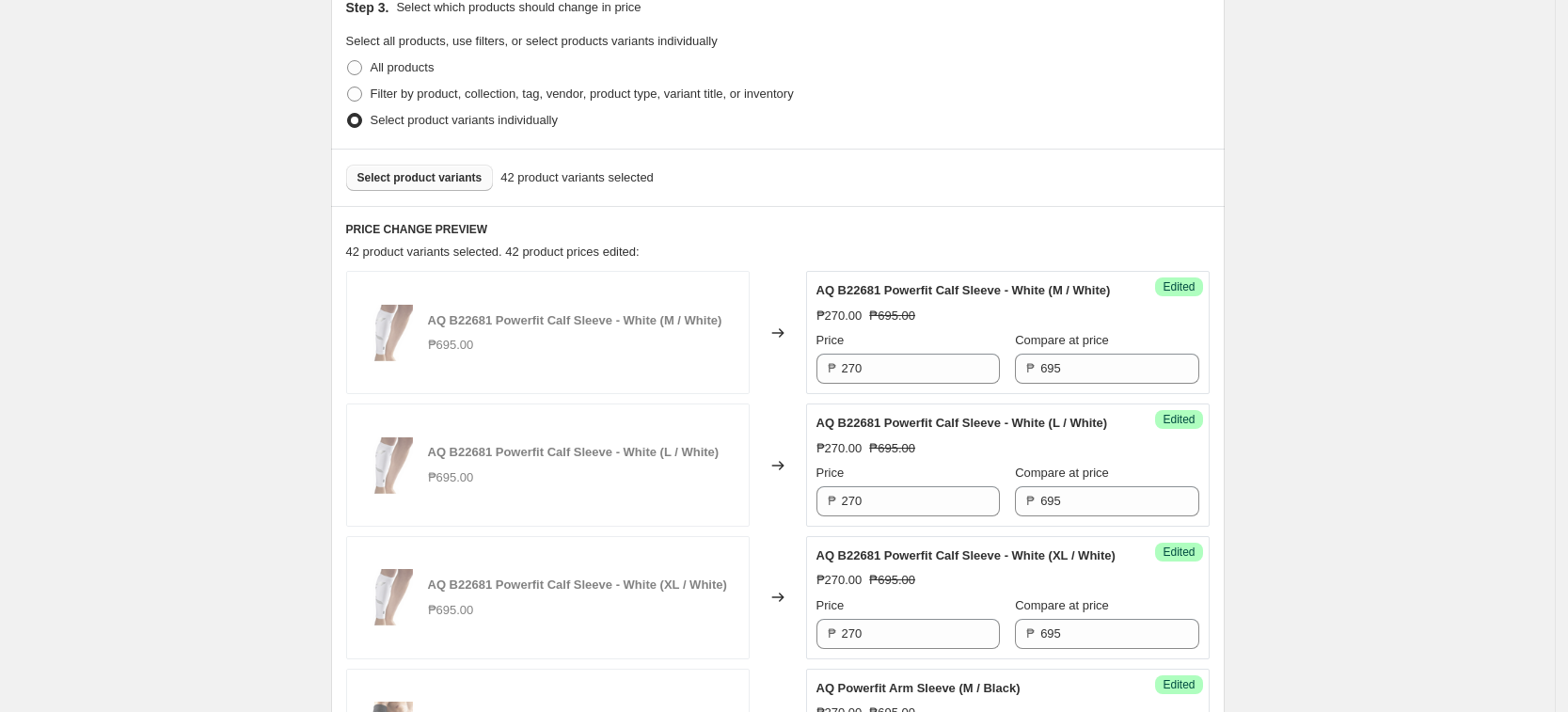 scroll, scrollTop: 0, scrollLeft: 0, axis: both 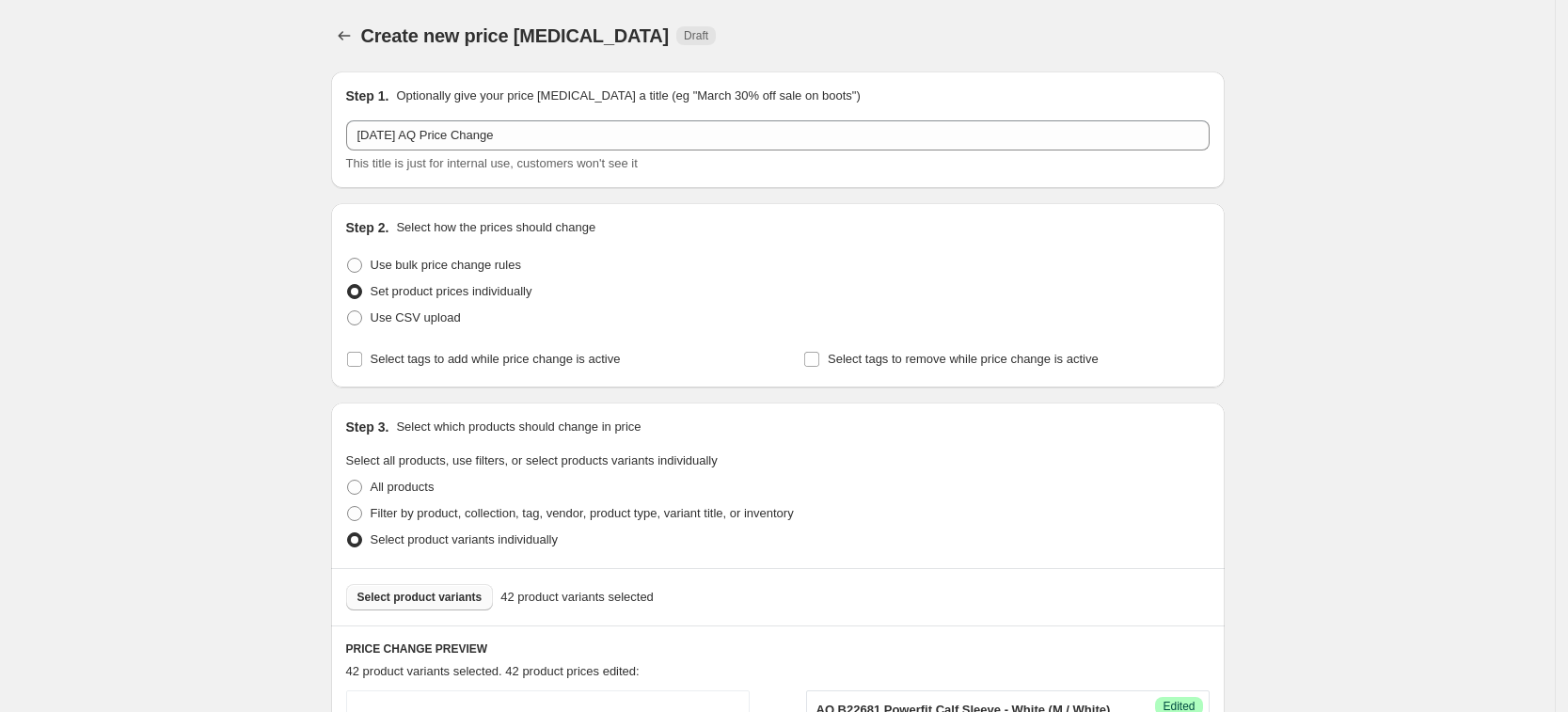 click on "Select product variants" at bounding box center (420, 597) 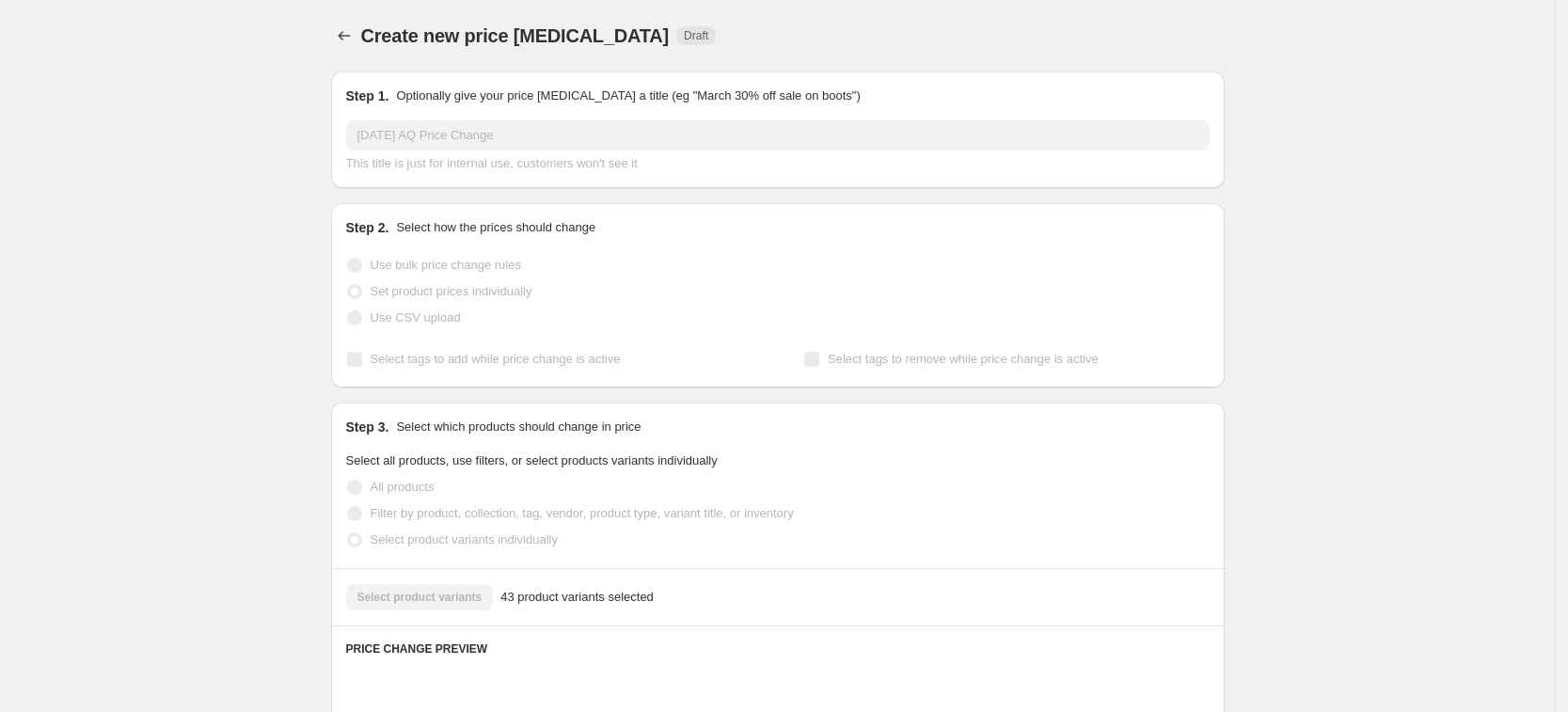 click on "Create new price [MEDICAL_DATA]. This page is ready Create new price [MEDICAL_DATA] Draft Step 1. Optionally give your price [MEDICAL_DATA] a title (eg "March 30% off sale on boots") [DATE] AQ Price Change This title is just for internal use, customers won't see it Step 2. Select how the prices should change Use bulk price change rules Set product prices individually Use CSV upload Select tags to add while price change is active Select tags to remove while price change is active Step 3. Select which products should change in price Select all products, use filters, or select products variants individually All products Filter by product, collection, tag, vendor, product type, variant title, or inventory Select product variants individually Select product variants 43   product variants selected PRICE CHANGE PREVIEW Placeholder Loading product variants... Loading... Placeholder ₱59.05 ₱65.61 Changed to Unedited Placeholder ₱53.15 ₱59.05 Price ₱ 53.15 Compare at price ₱ 59.05 Loading... Placeholder ₱59.05 Price" at bounding box center [777, 1839] 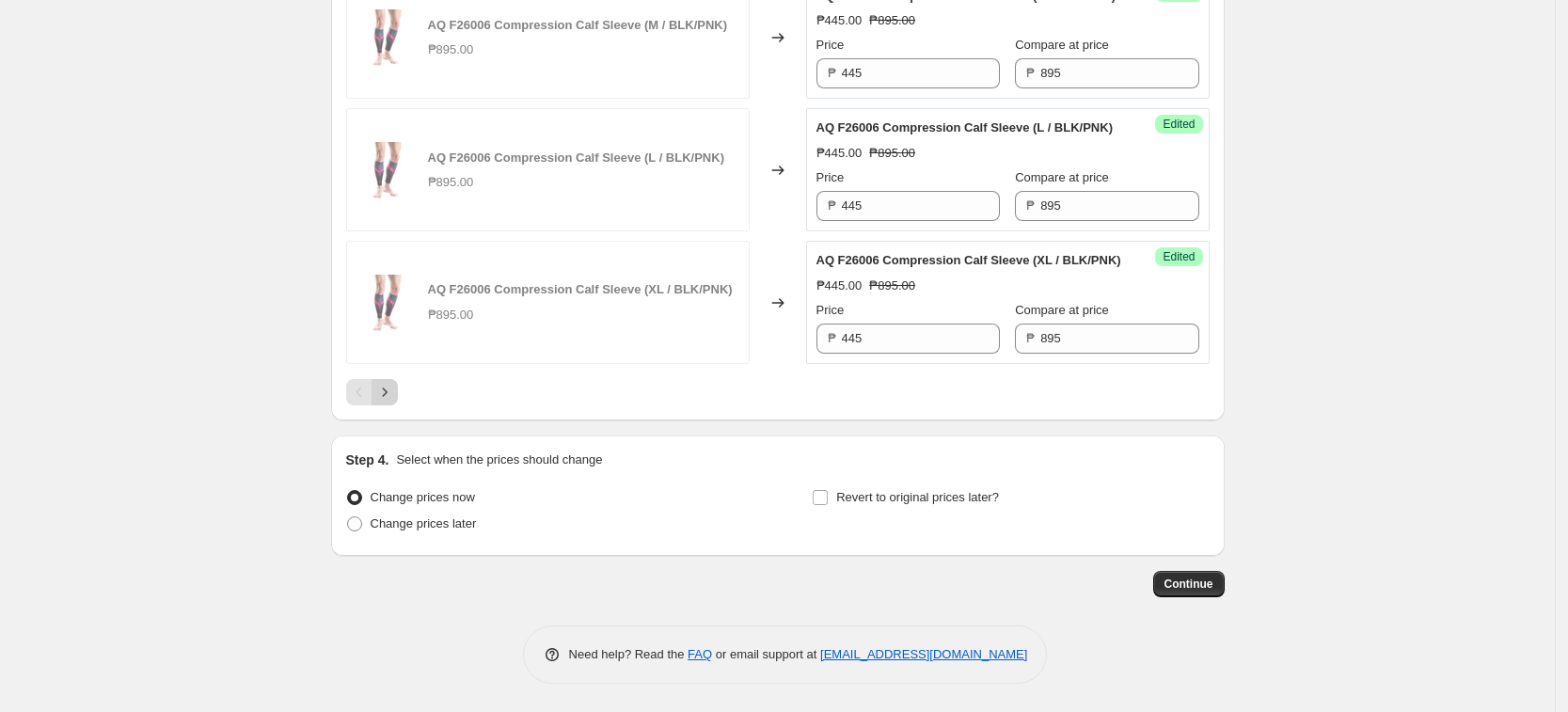 click 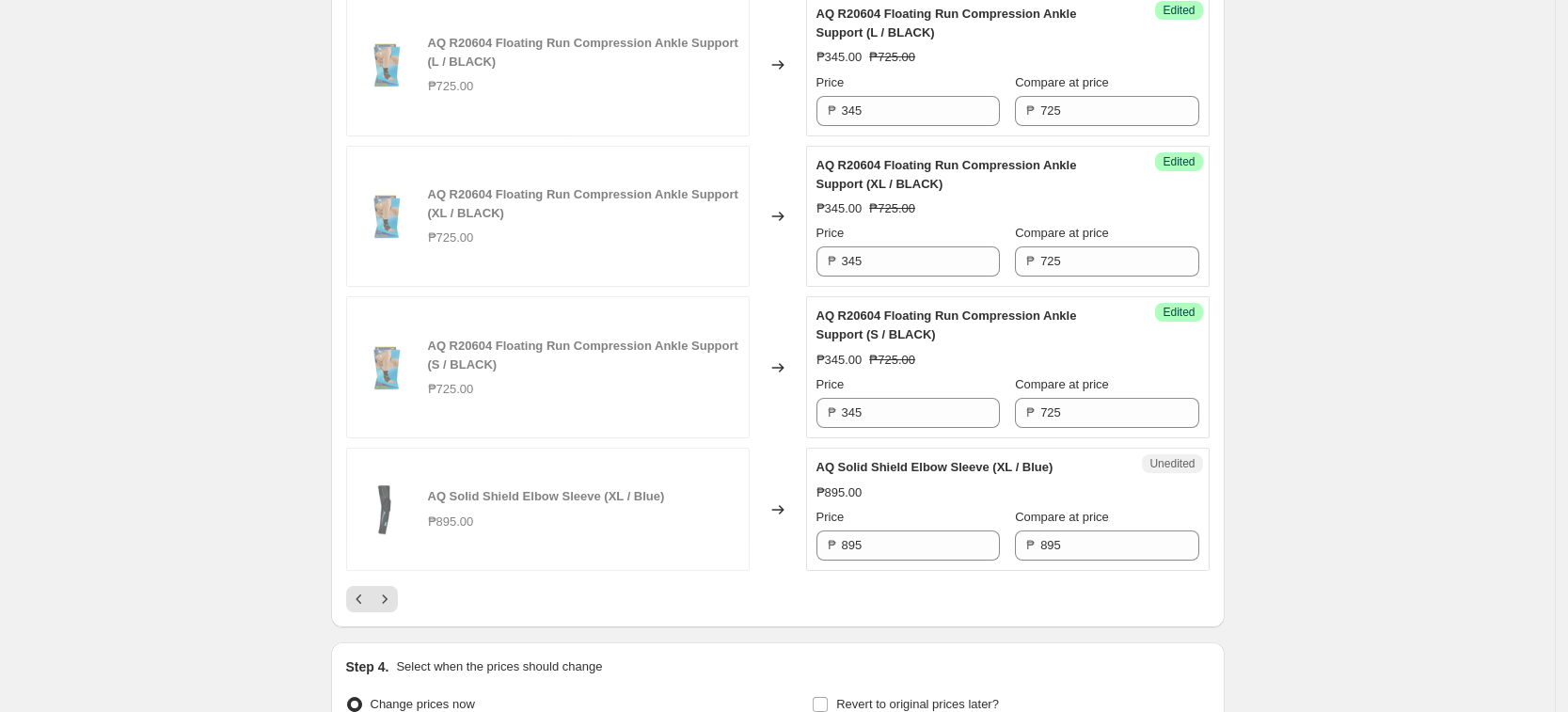 scroll, scrollTop: 3191, scrollLeft: 0, axis: vertical 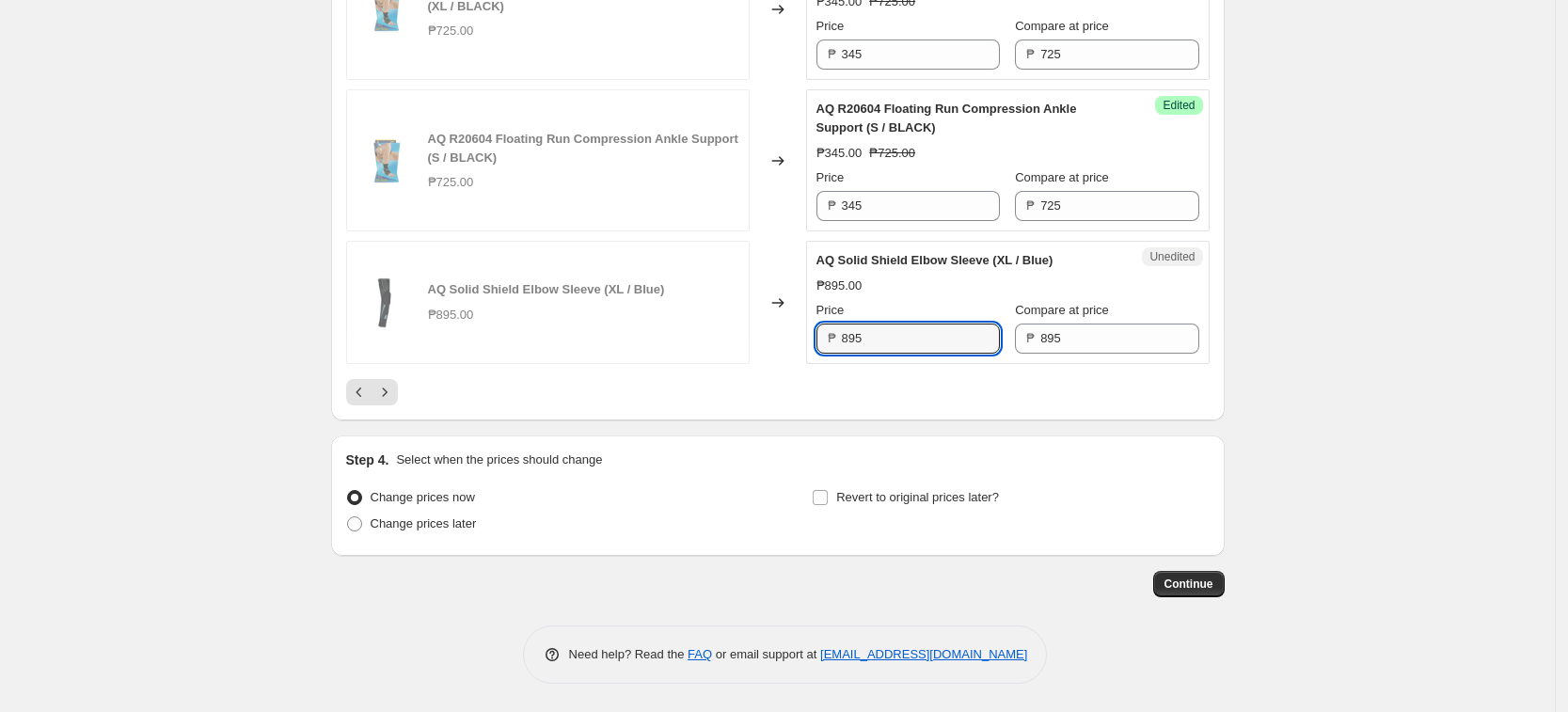 drag, startPoint x: 872, startPoint y: 465, endPoint x: 712, endPoint y: 452, distance: 160.52726 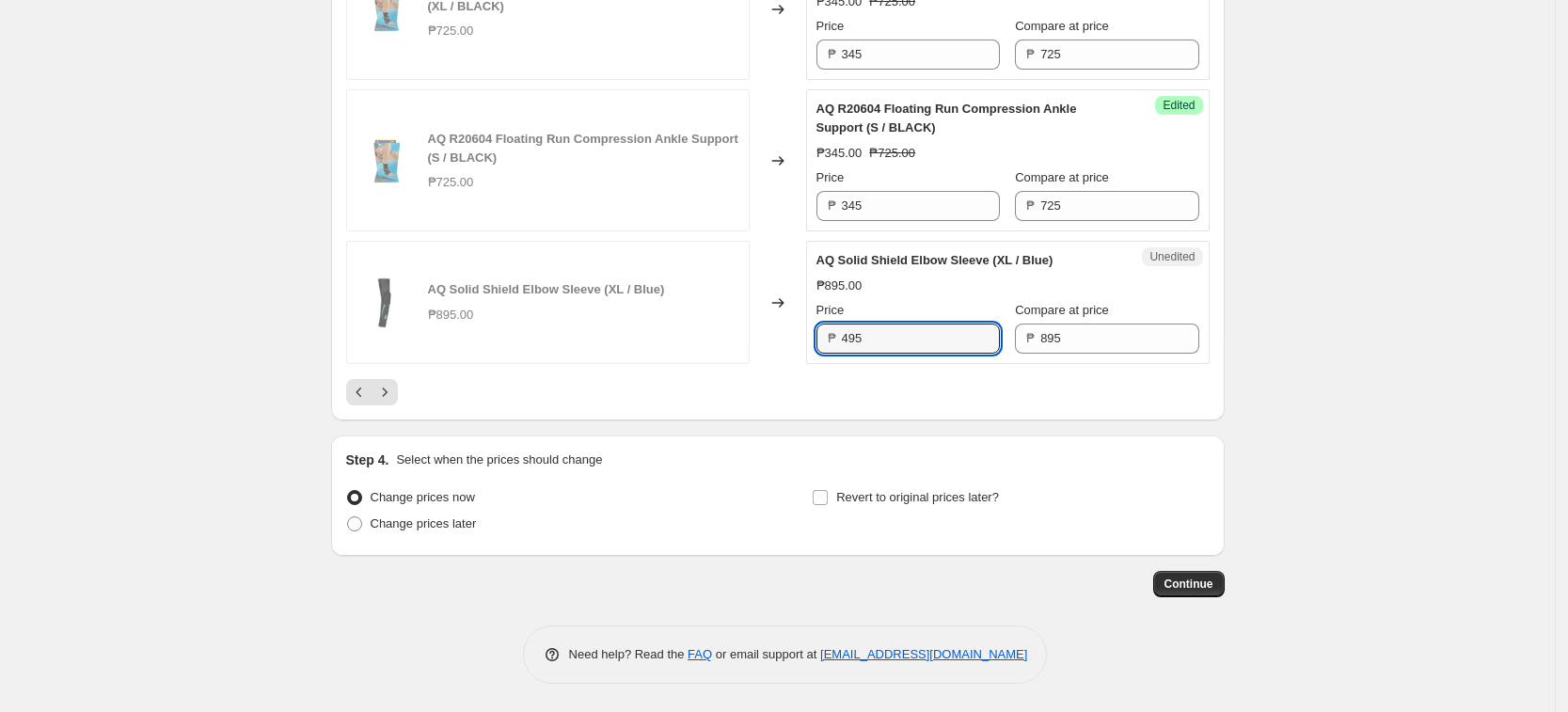 type on "495" 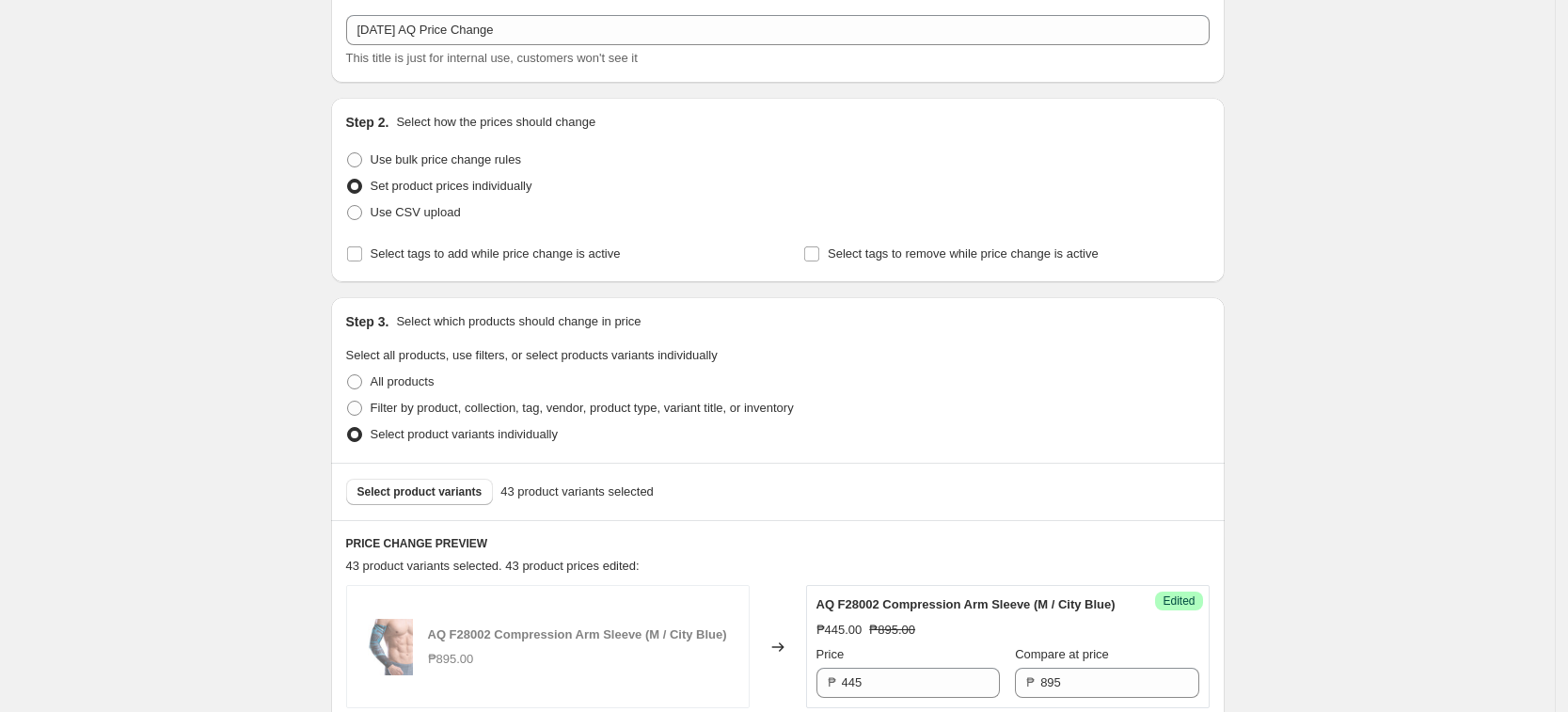 scroll, scrollTop: 0, scrollLeft: 0, axis: both 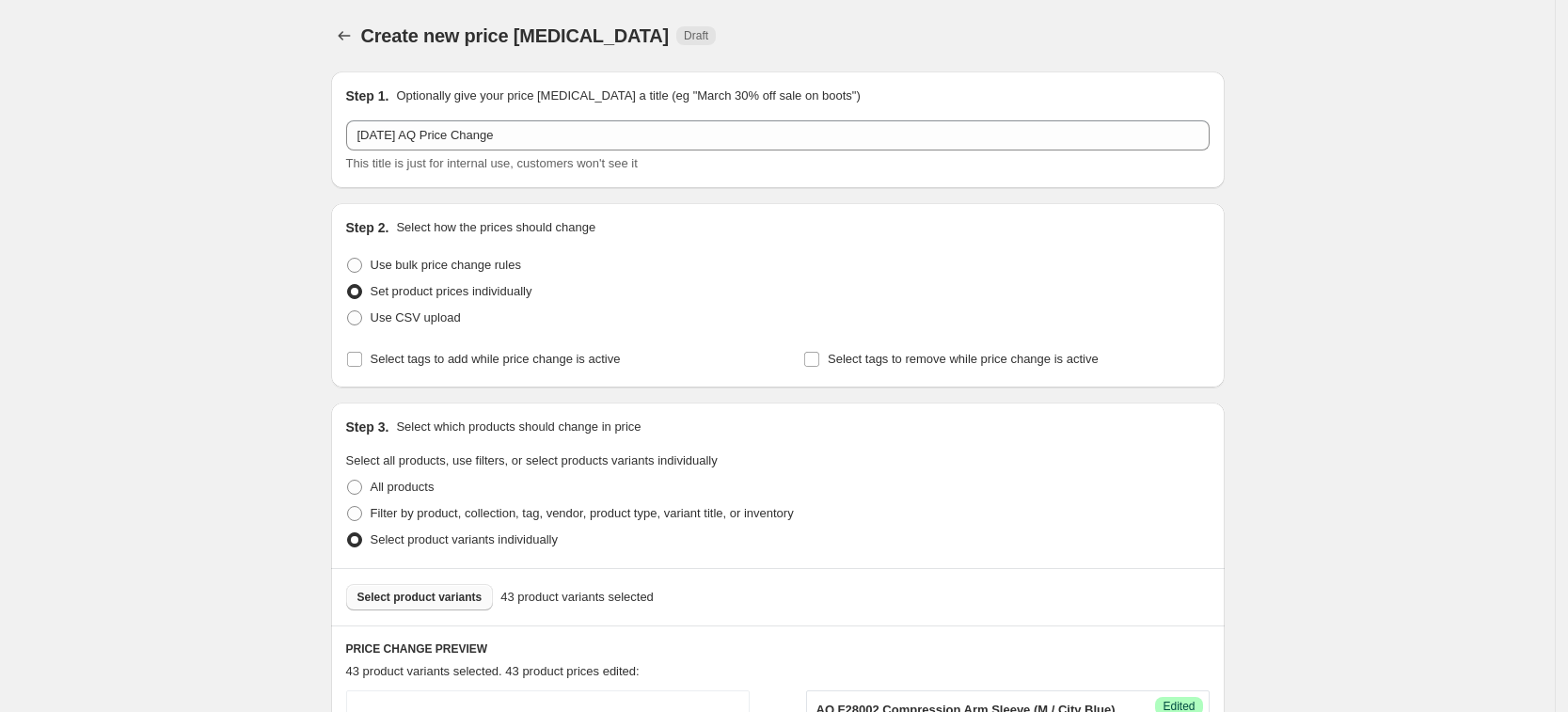 click on "Select product variants" at bounding box center [420, 597] 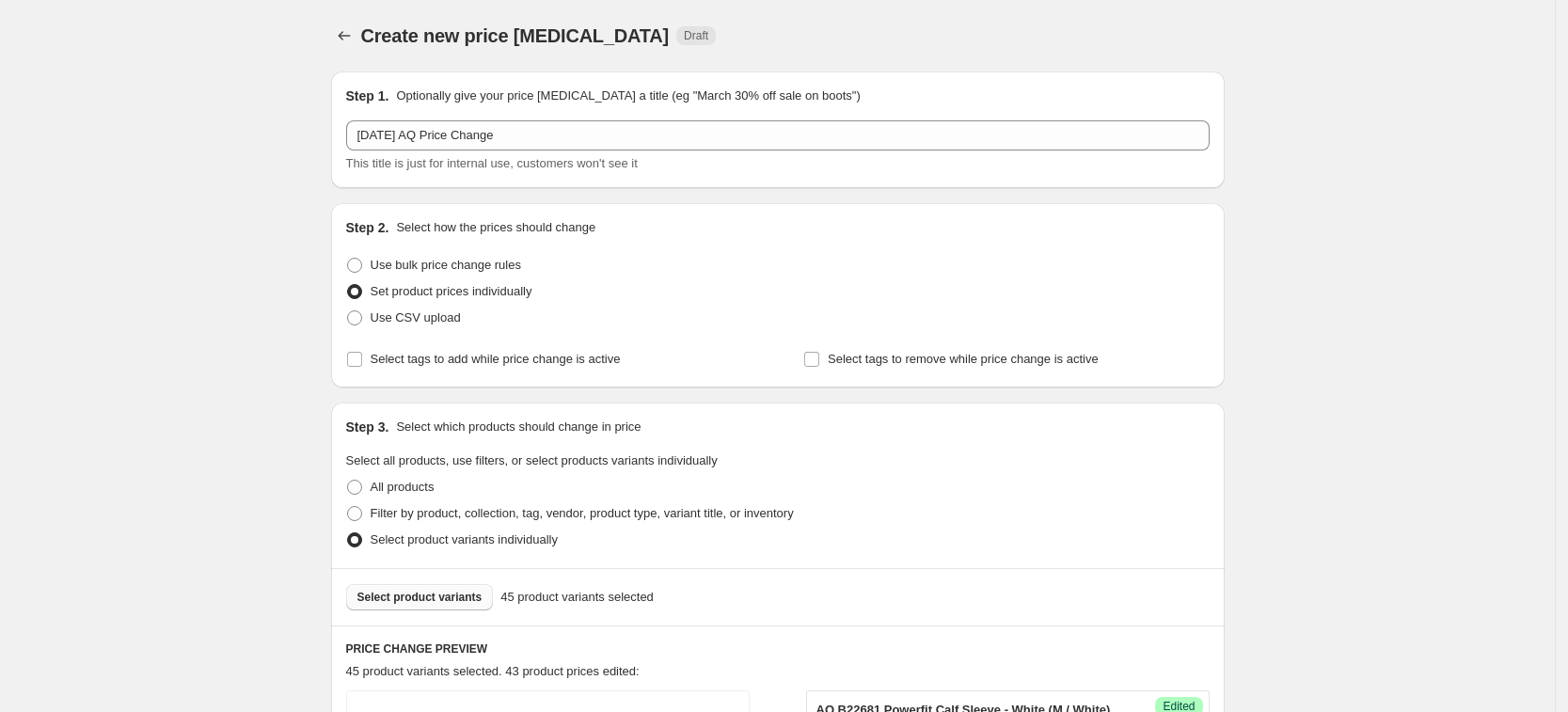 click on "Create new price [MEDICAL_DATA]. This page is ready Create new price [MEDICAL_DATA] Draft Step 1. Optionally give your price [MEDICAL_DATA] a title (eg "March 30% off sale on boots") [DATE] AQ Price Change This title is just for internal use, customers won't see it Step 2. Select how the prices should change Use bulk price change rules Set product prices individually Use CSV upload Select tags to add while price change is active Select tags to remove while price change is active Step 3. Select which products should change in price Select all products, use filters, or select products variants individually All products Filter by product, collection, tag, vendor, product type, variant title, or inventory Select product variants individually Select product variants 45   product variants selected PRICE CHANGE PREVIEW 45 product variants selected. 43 product prices edited: AQ B22681 Powerfit Calf Sleeve - White (M / White) ₱695.00 Changed to Success Edited AQ B22681 Powerfit Calf Sleeve - White (M / White) ₱270.00 Price" at bounding box center [777, 1858] 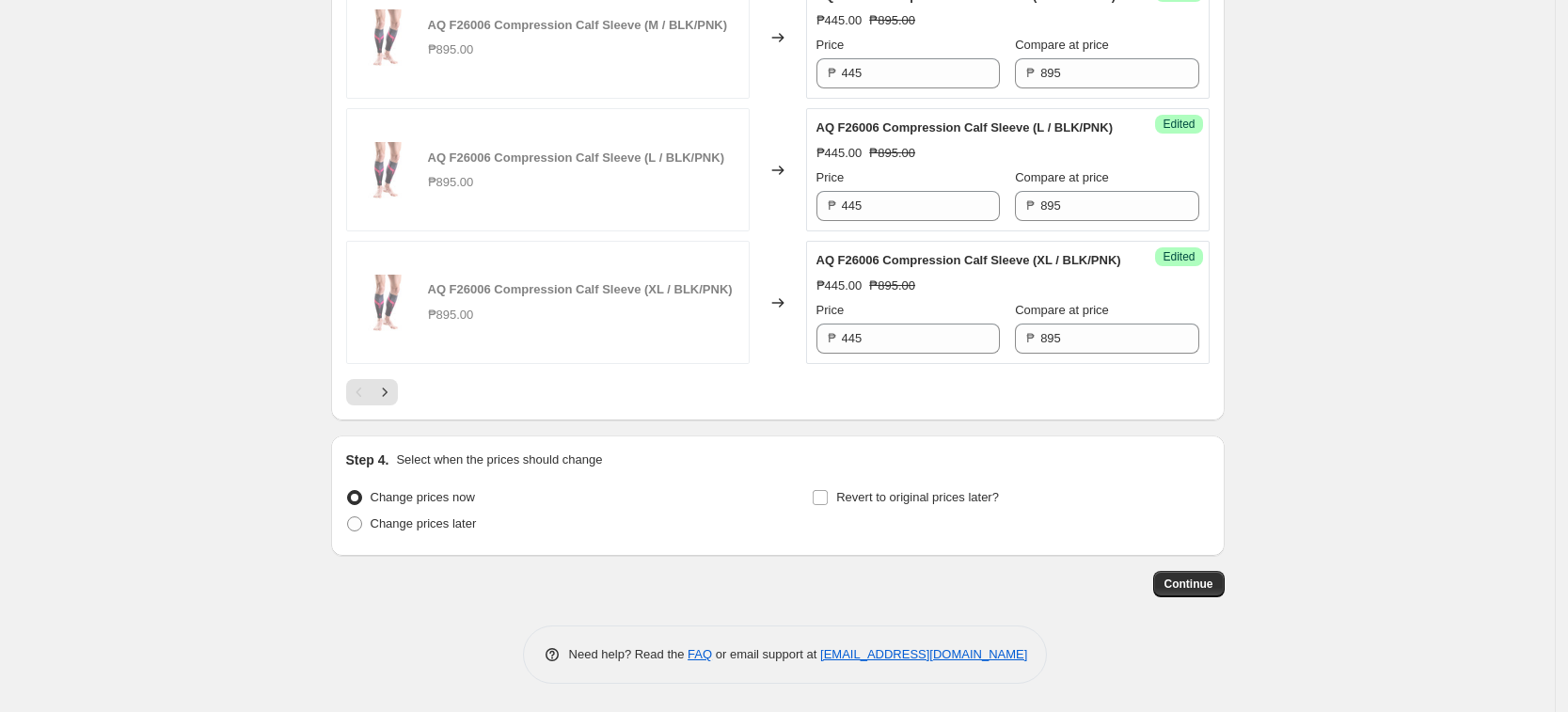 scroll, scrollTop: 3191, scrollLeft: 0, axis: vertical 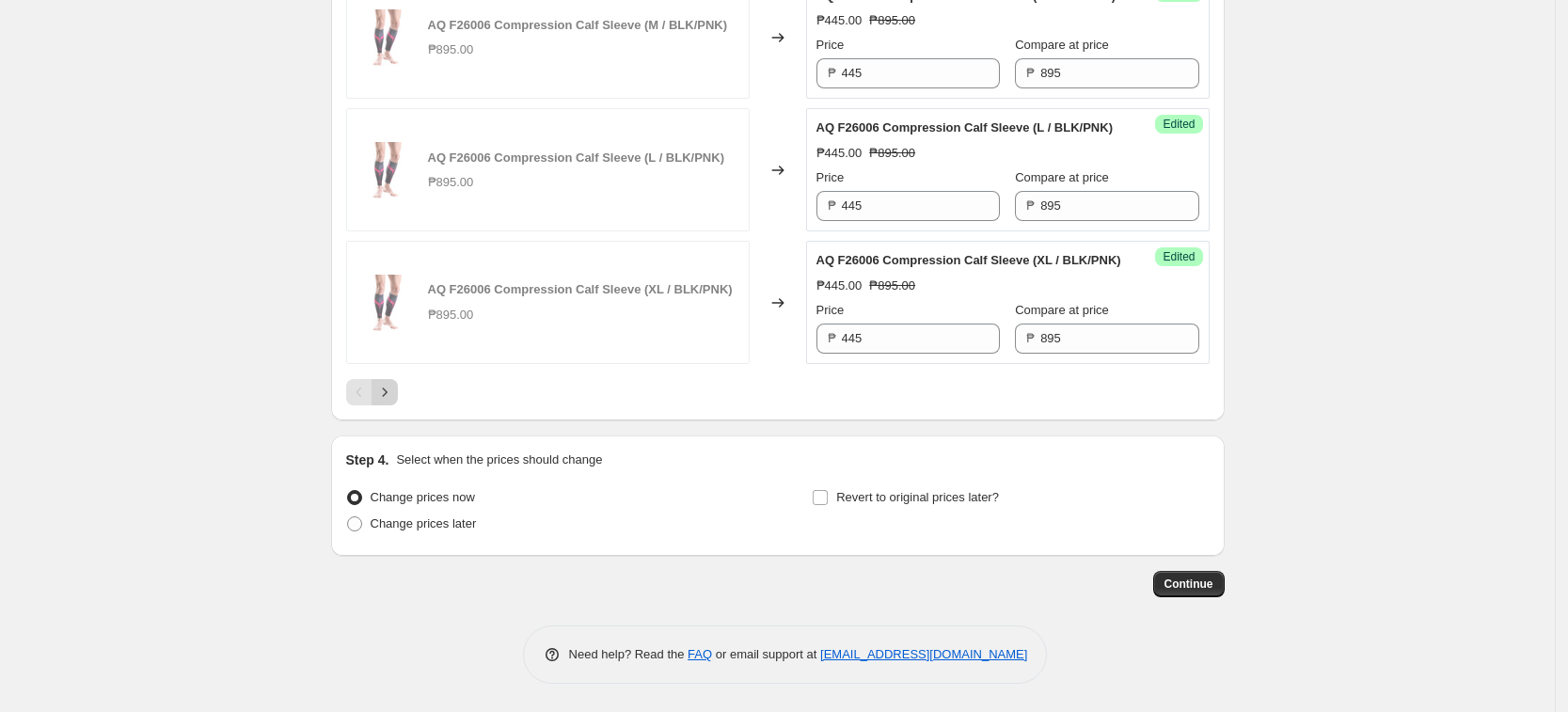 click 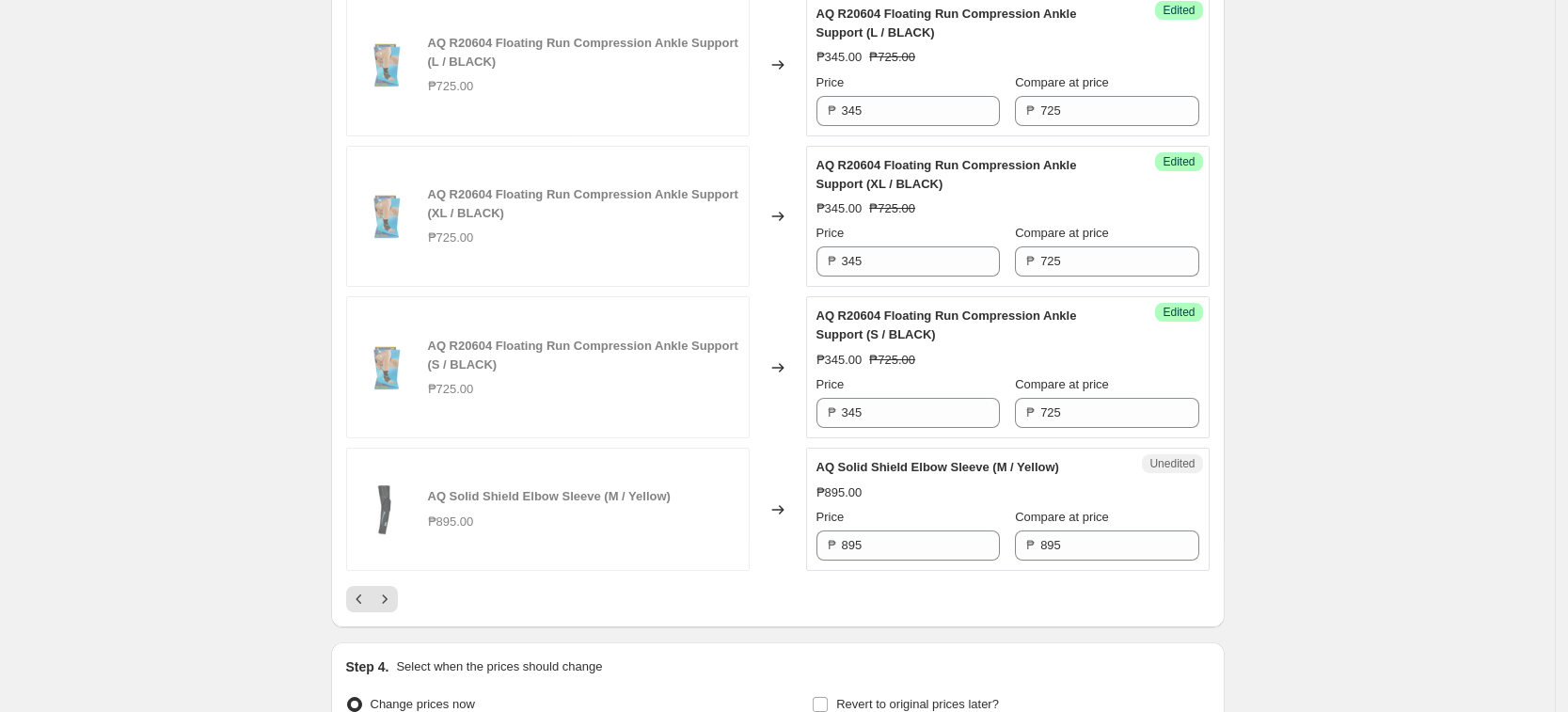 scroll, scrollTop: 3191, scrollLeft: 0, axis: vertical 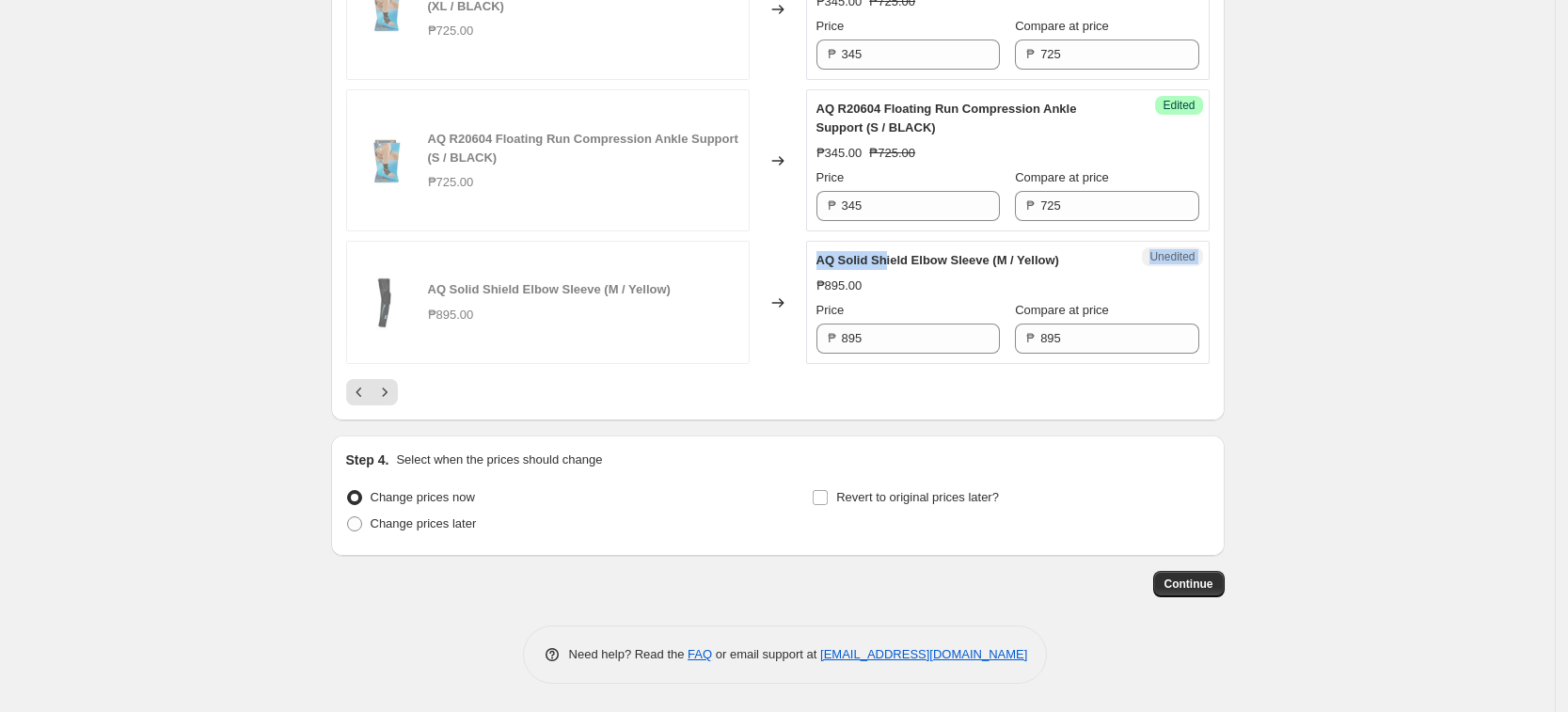 drag, startPoint x: 891, startPoint y: 380, endPoint x: 781, endPoint y: 383, distance: 110.0409 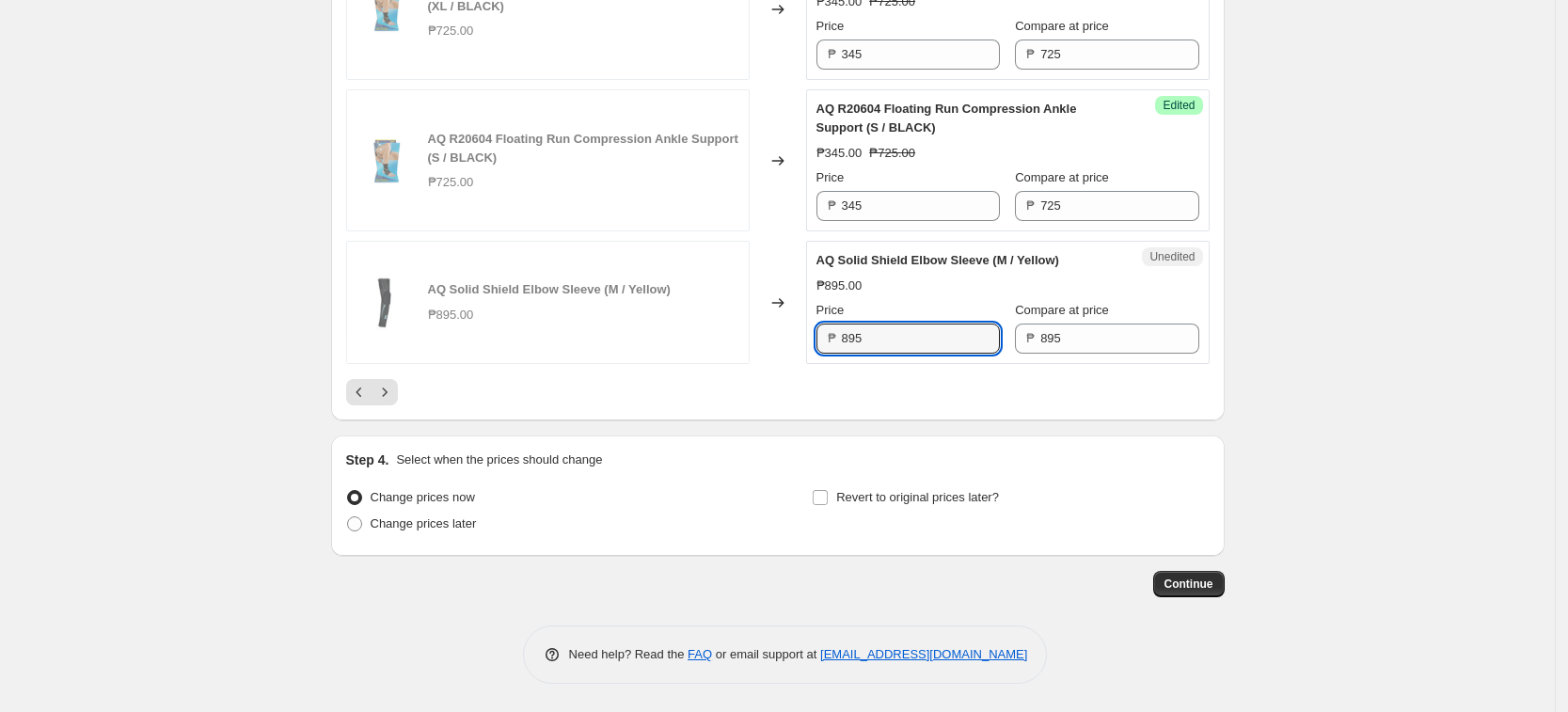 drag, startPoint x: 906, startPoint y: 458, endPoint x: 757, endPoint y: 458, distance: 149 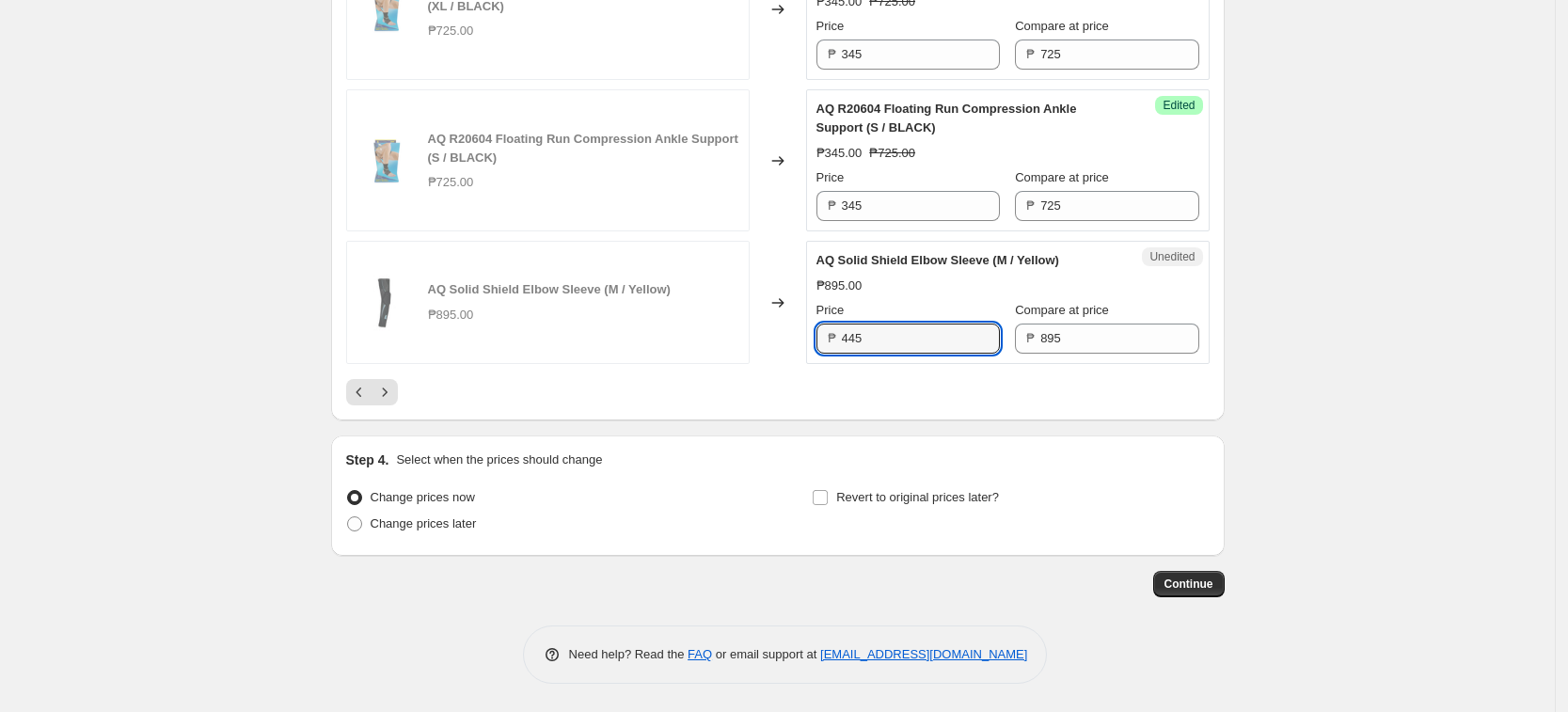 type on "445" 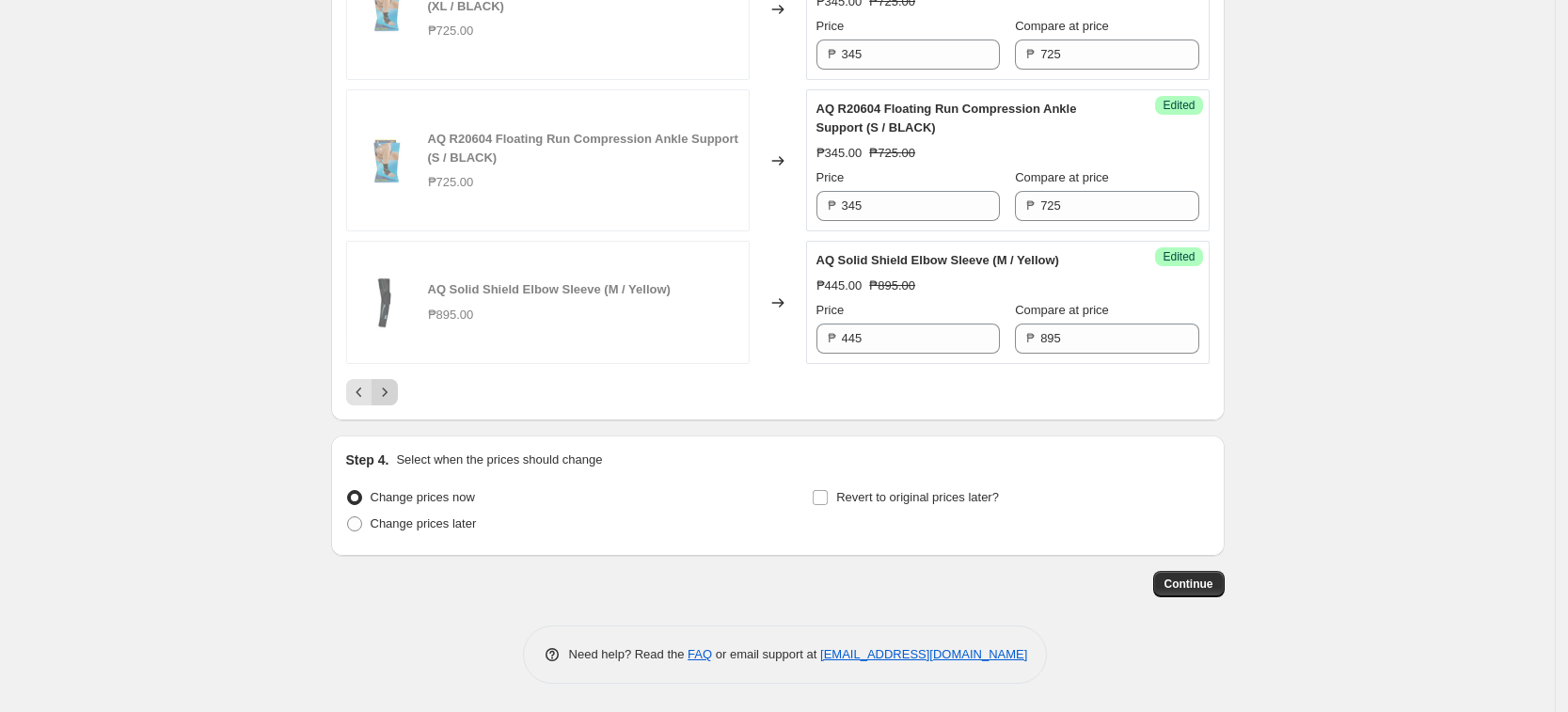 click 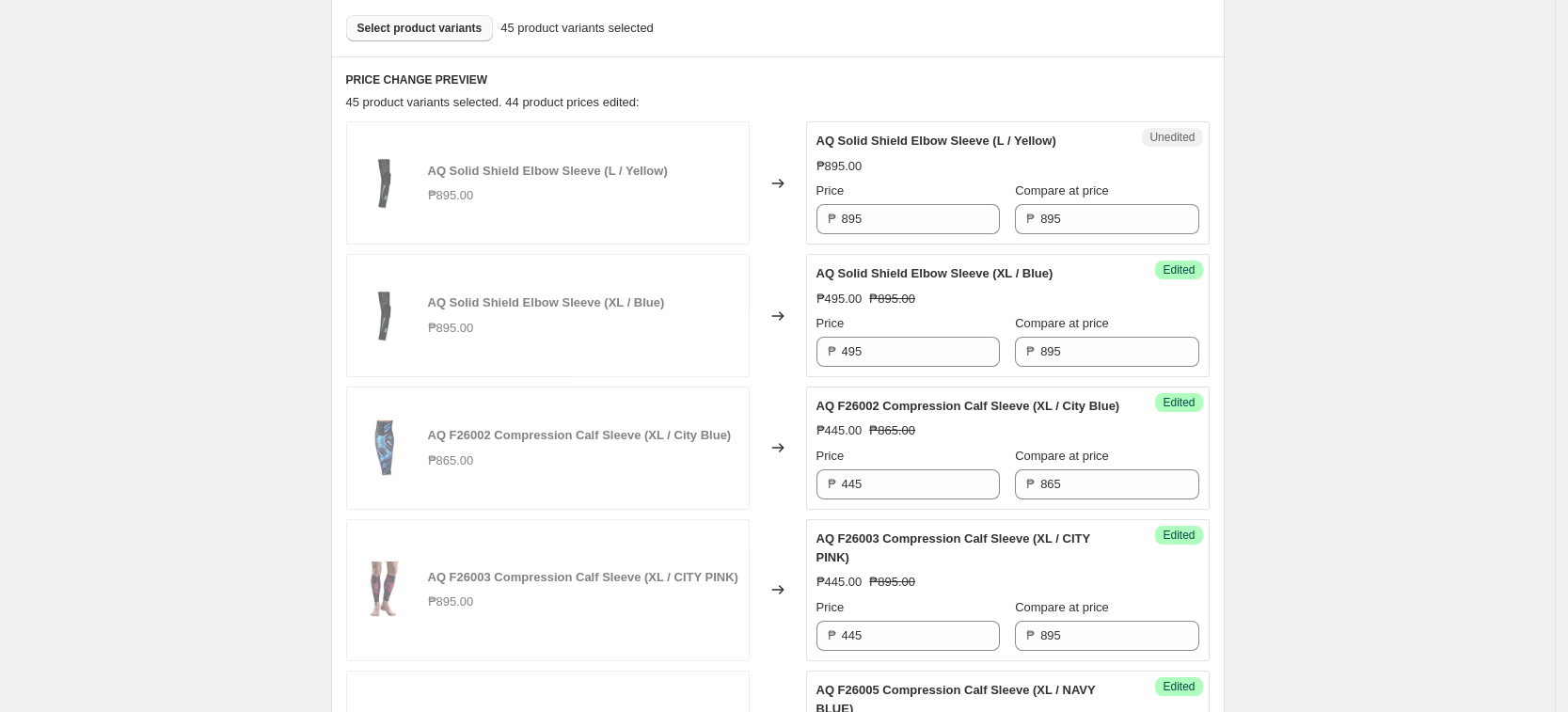 scroll, scrollTop: 565, scrollLeft: 0, axis: vertical 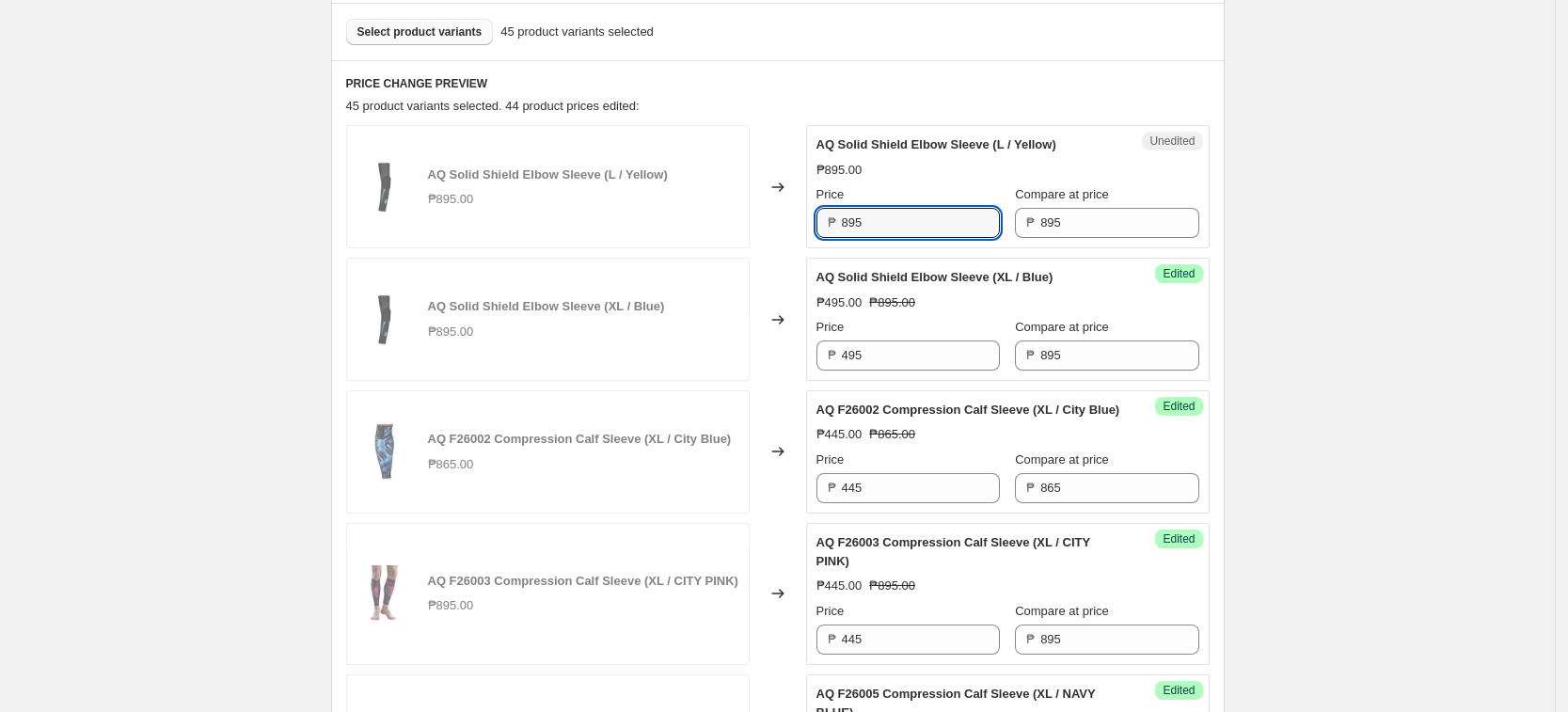 drag, startPoint x: 899, startPoint y: 214, endPoint x: 794, endPoint y: 210, distance: 105.0762 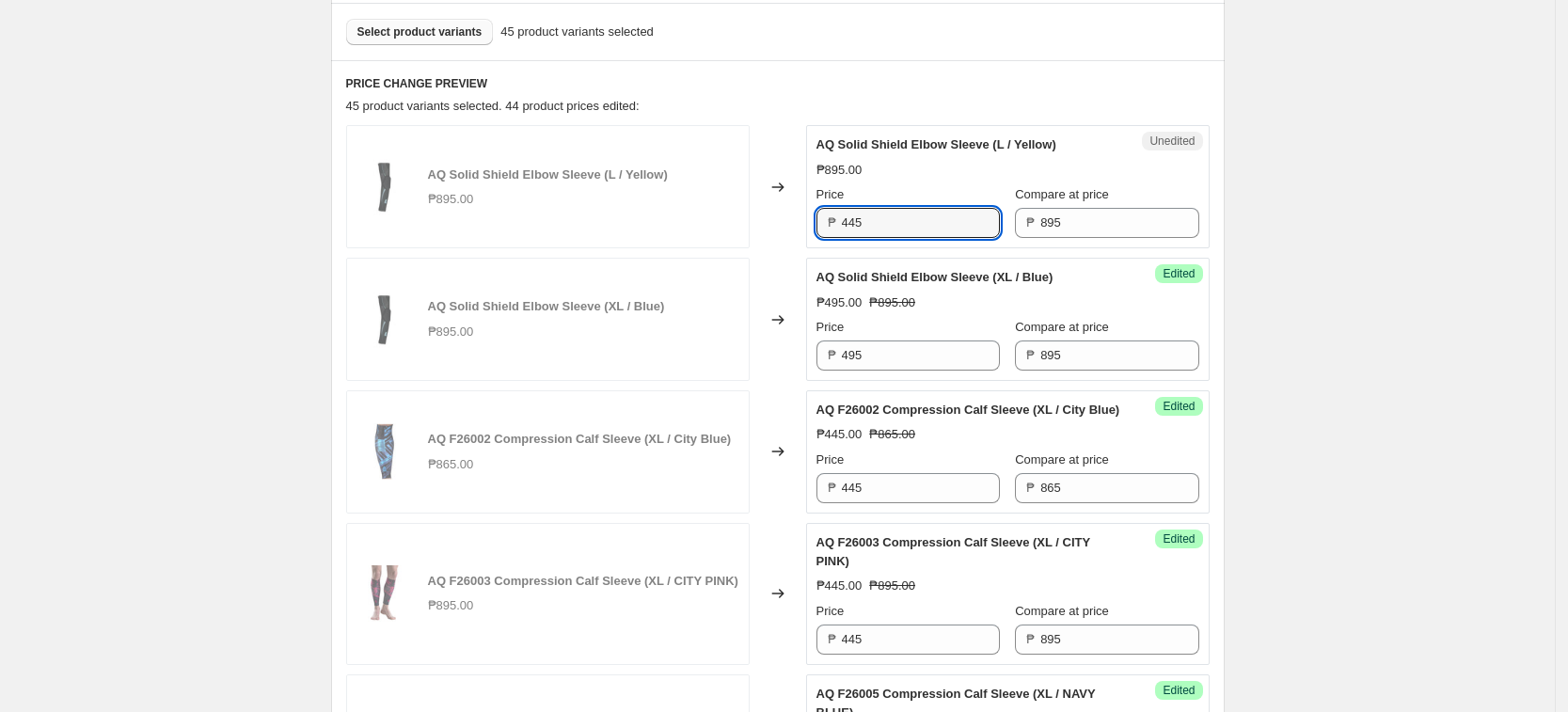 type on "445" 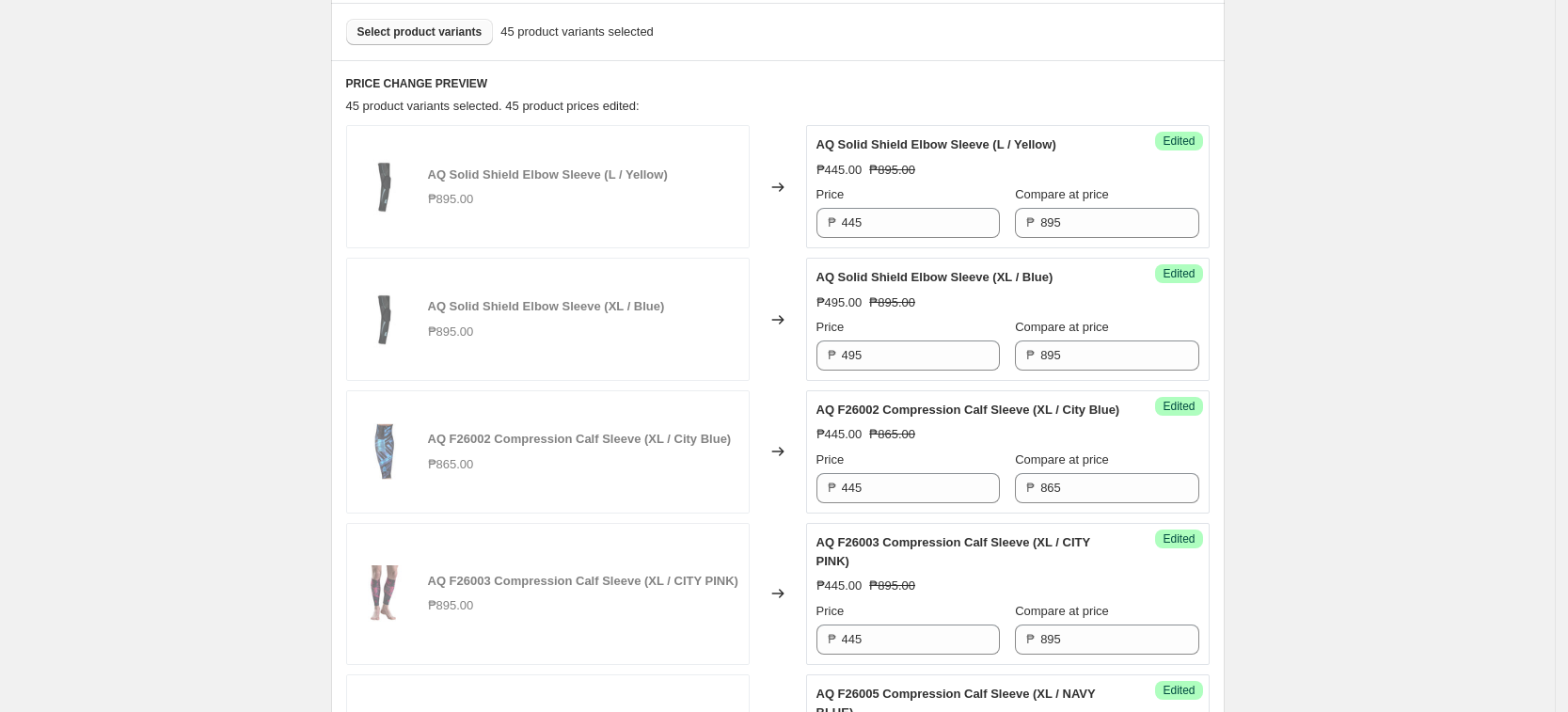 drag, startPoint x: 1396, startPoint y: 267, endPoint x: 1093, endPoint y: 253, distance: 303.32326 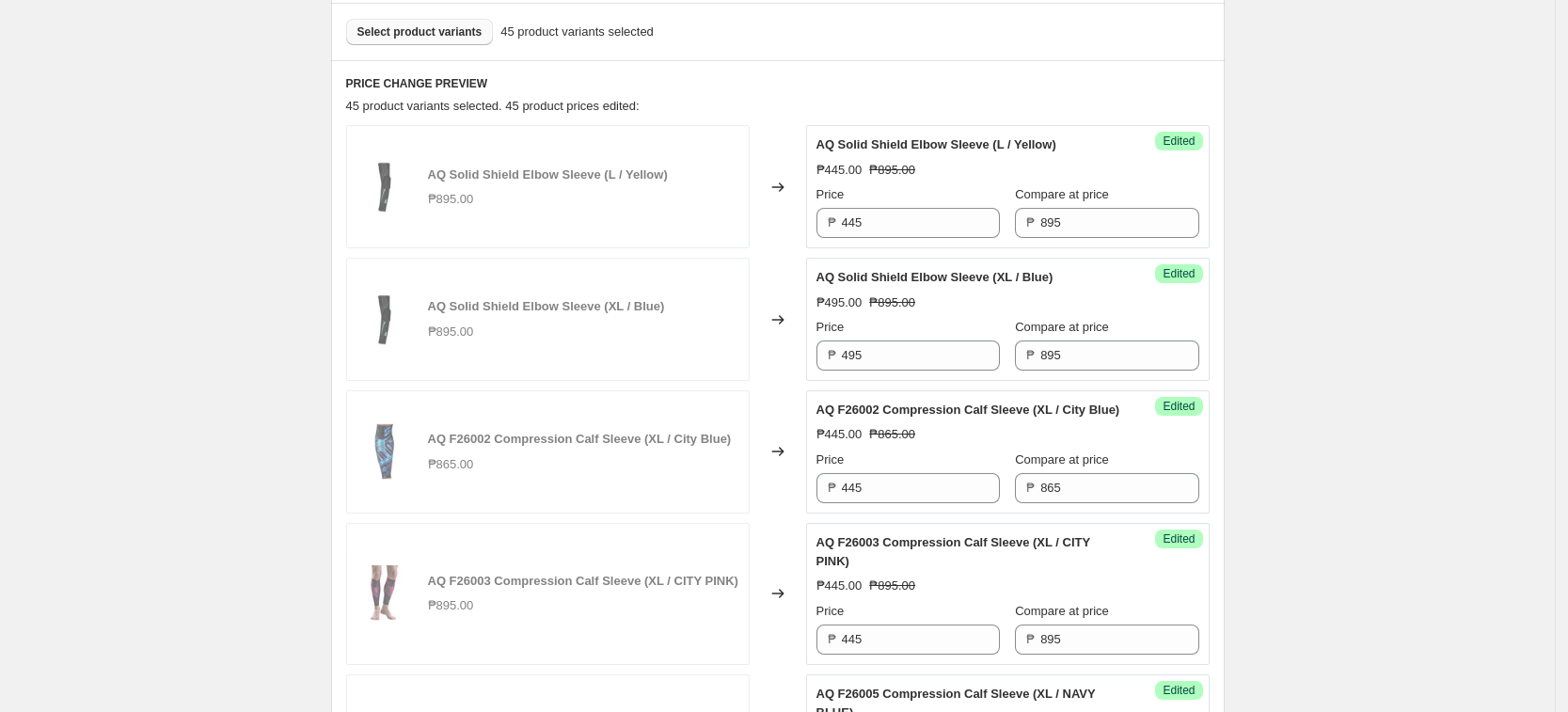 click on "Create new price [MEDICAL_DATA]. This page is ready Create new price [MEDICAL_DATA] Draft Step 1. Optionally give your price [MEDICAL_DATA] a title (eg "March 30% off sale on boots") [DATE] AQ Price Change This title is just for internal use, customers won't see it Step 2. Select how the prices should change Use bulk price change rules Set product prices individually Use CSV upload Select tags to add while price change is active Select tags to remove while price change is active Step 3. Select which products should change in price Select all products, use filters, or select products variants individually All products Filter by product, collection, tag, vendor, product type, variant title, or inventory Select product variants individually Select product variants 45   product variants selected PRICE CHANGE PREVIEW 45 product variants selected. 45 product prices edited: AQ Solid Shield Elbow Sleeve (L / Yellow) ₱895.00 Changed to Success Edited AQ Solid Shield Elbow Sleeve (L / Yellow) ₱445.00 ₱895.00 Price ₱ 445" at bounding box center [777, 299] 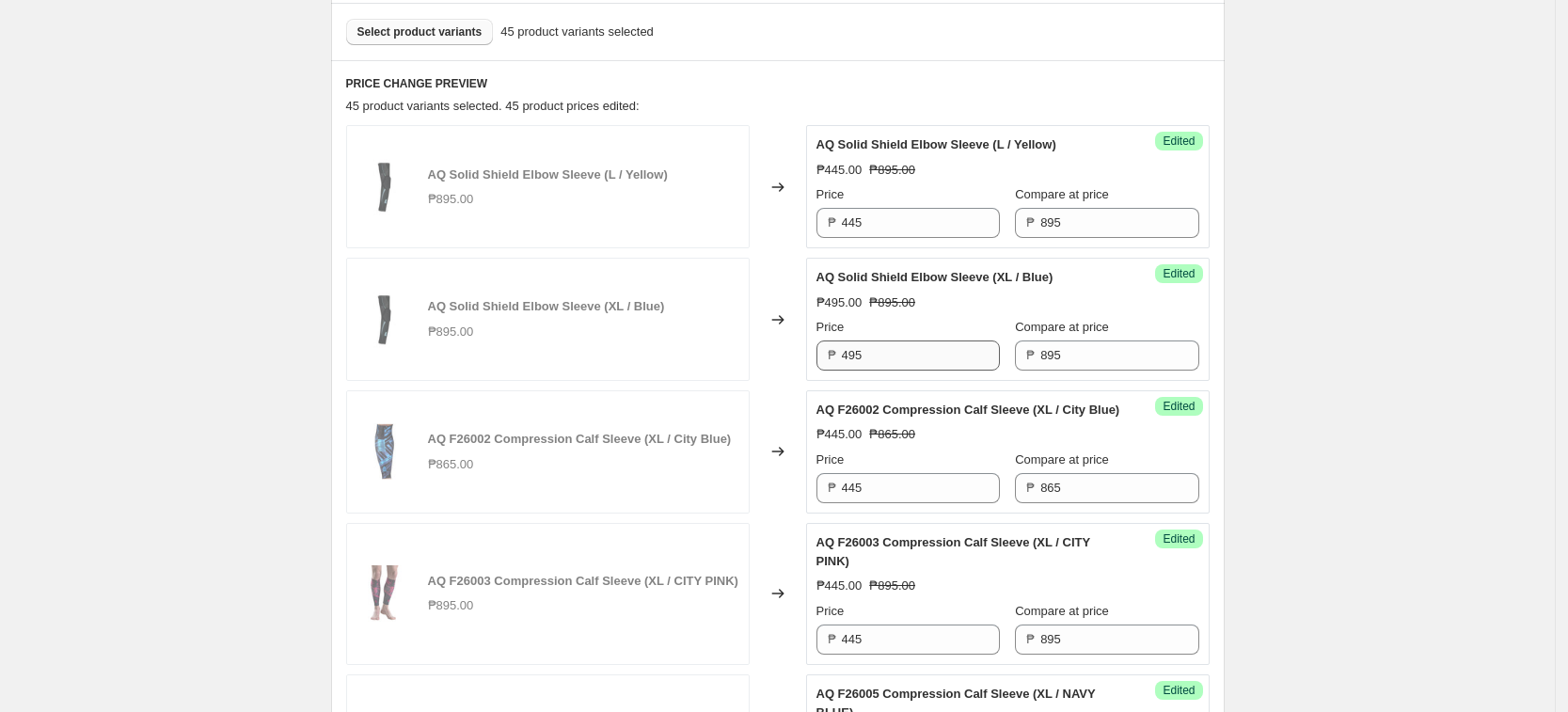 drag, startPoint x: 1279, startPoint y: 353, endPoint x: 979, endPoint y: 364, distance: 300.2016 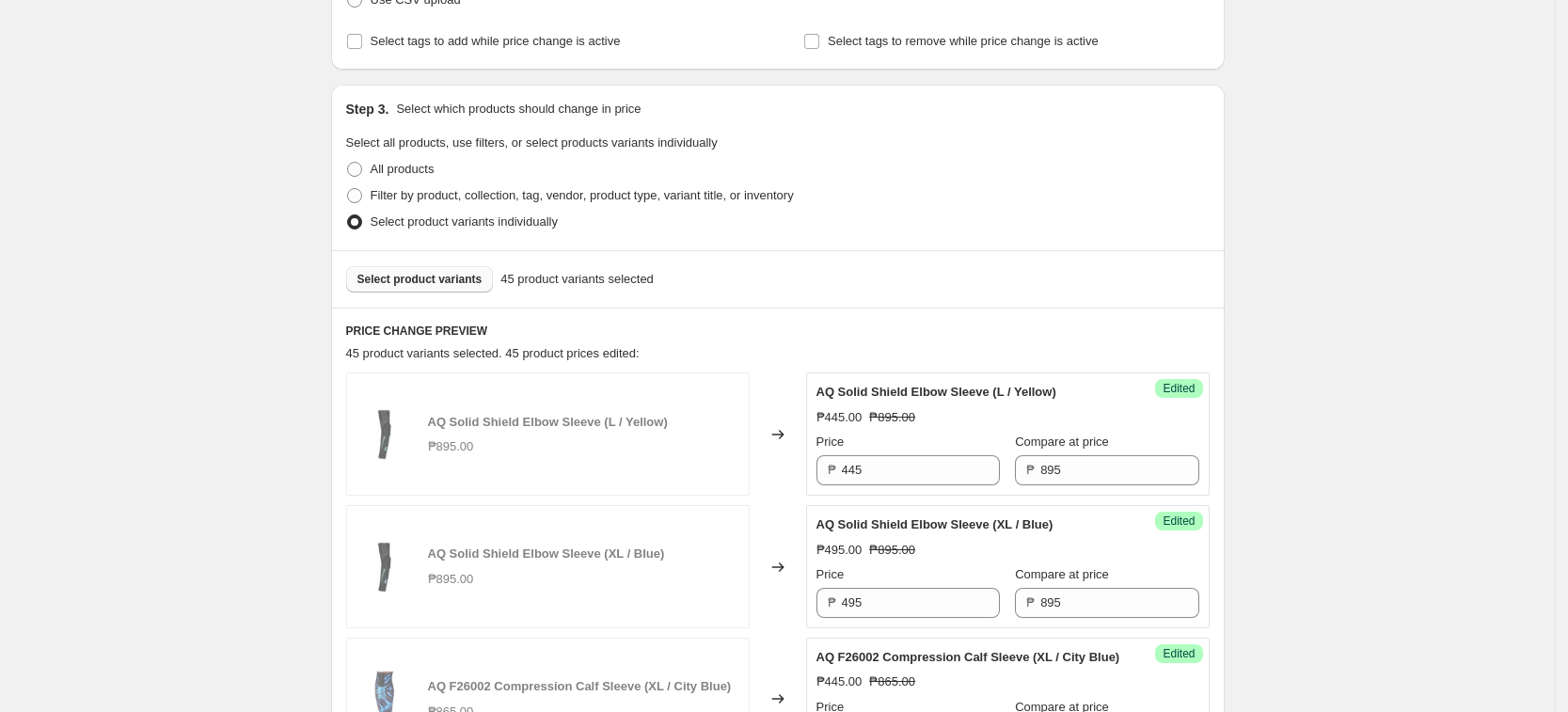 scroll, scrollTop: 95, scrollLeft: 0, axis: vertical 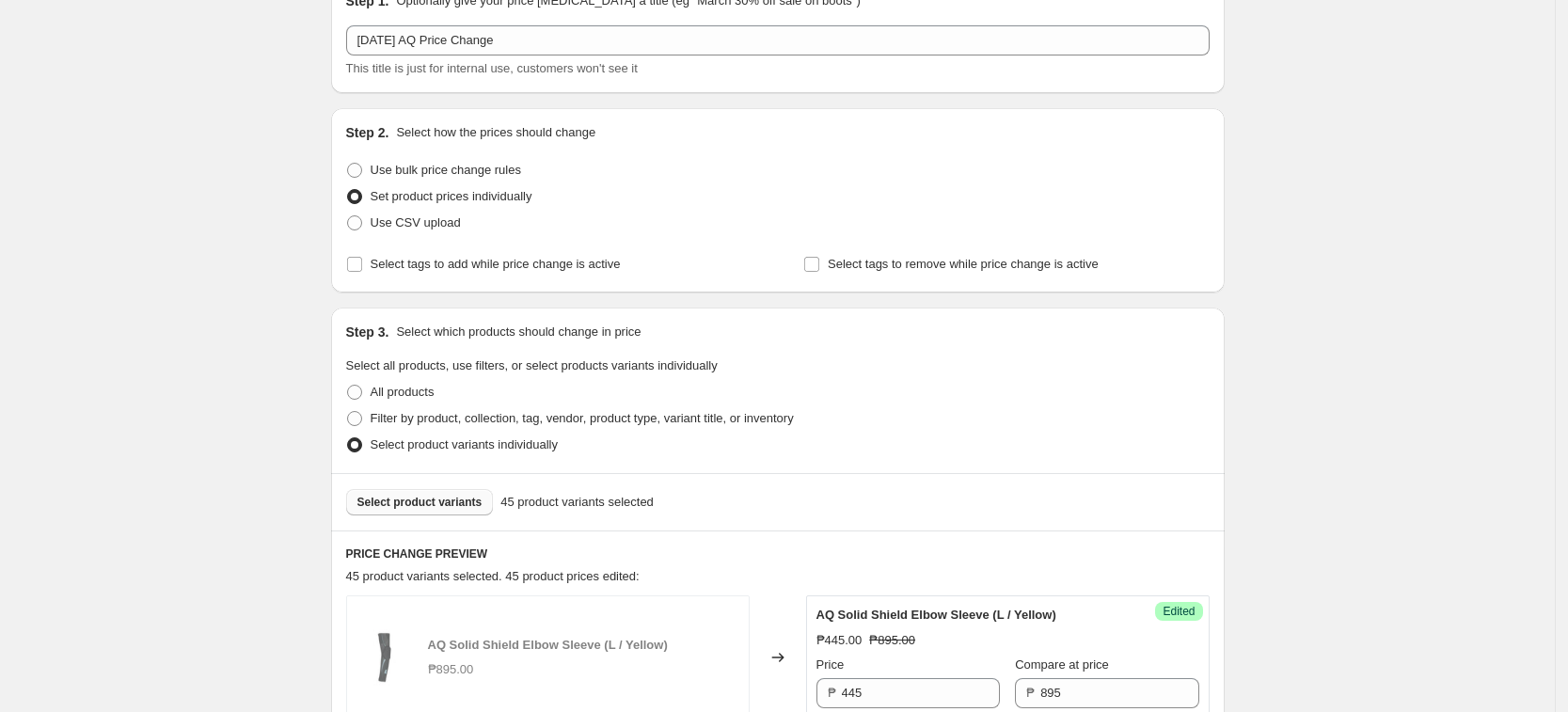 click on "Select product variants" at bounding box center (420, 502) 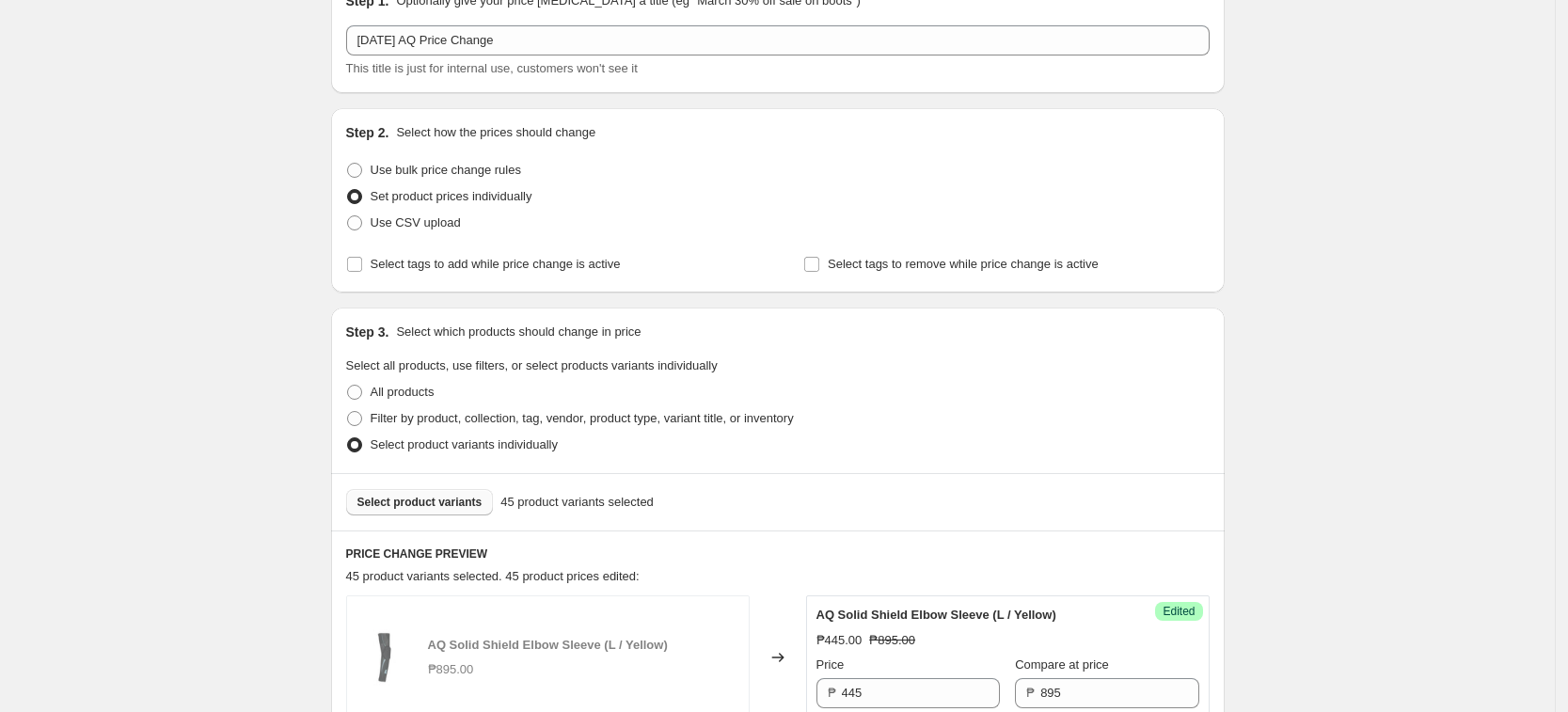 click on "Select product variants" at bounding box center [420, 502] 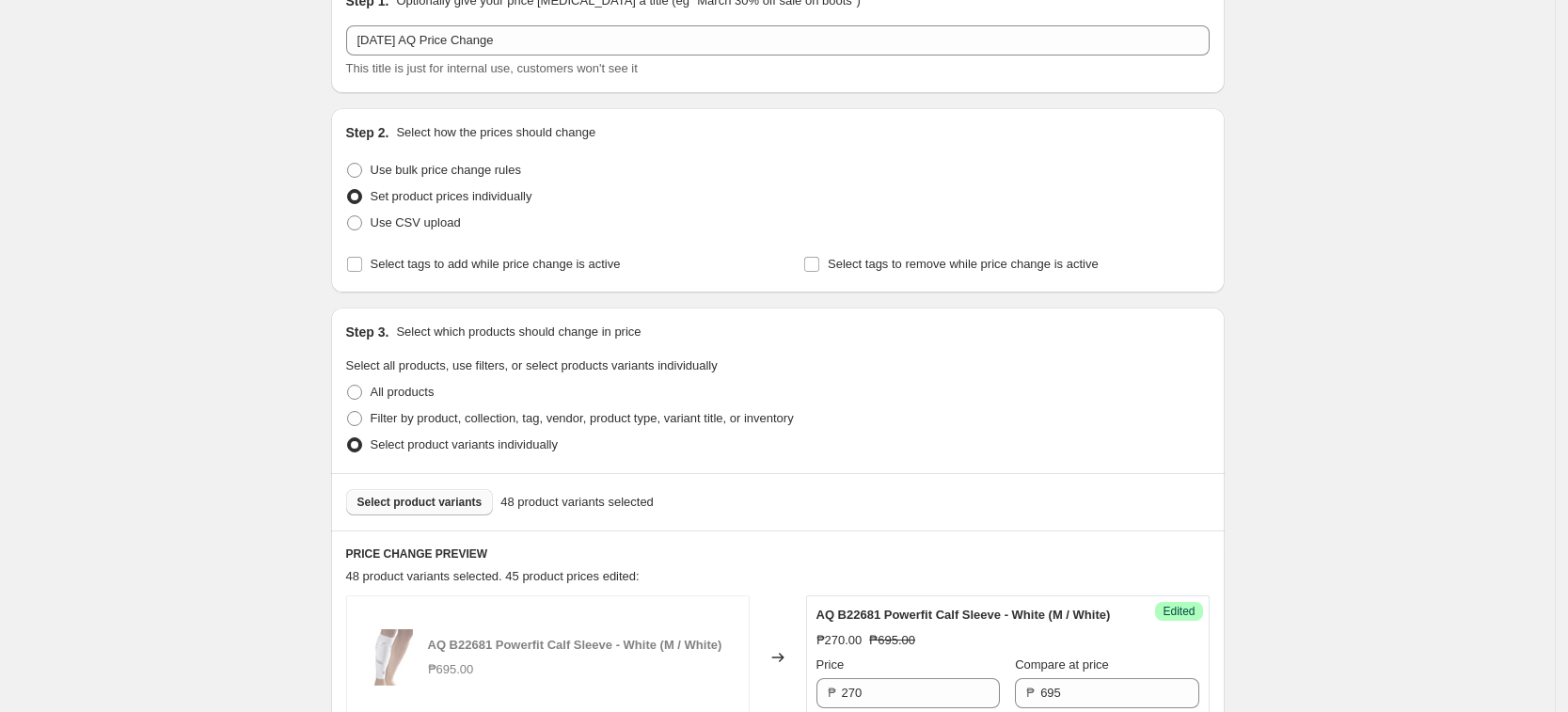 click on "Create new price [MEDICAL_DATA]. This page is ready Create new price [MEDICAL_DATA] Draft Step 1. Optionally give your price [MEDICAL_DATA] a title (eg "March 30% off sale on boots") [DATE] AQ Price Change This title is just for internal use, customers won't see it Step 2. Select how the prices should change Use bulk price change rules Set product prices individually Use CSV upload Select tags to add while price change is active Select tags to remove while price change is active Step 3. Select which products should change in price Select all products, use filters, or select products variants individually All products Filter by product, collection, tag, vendor, product type, variant title, or inventory Select product variants individually Select product variants 48   product variants selected PRICE CHANGE PREVIEW 48 product variants selected. 45 product prices edited: AQ B22681 Powerfit Calf Sleeve - White (M / White) ₱695.00 Changed to Success Edited AQ B22681 Powerfit Calf Sleeve - White (M / White) ₱270.00 Price" at bounding box center (777, 1763) 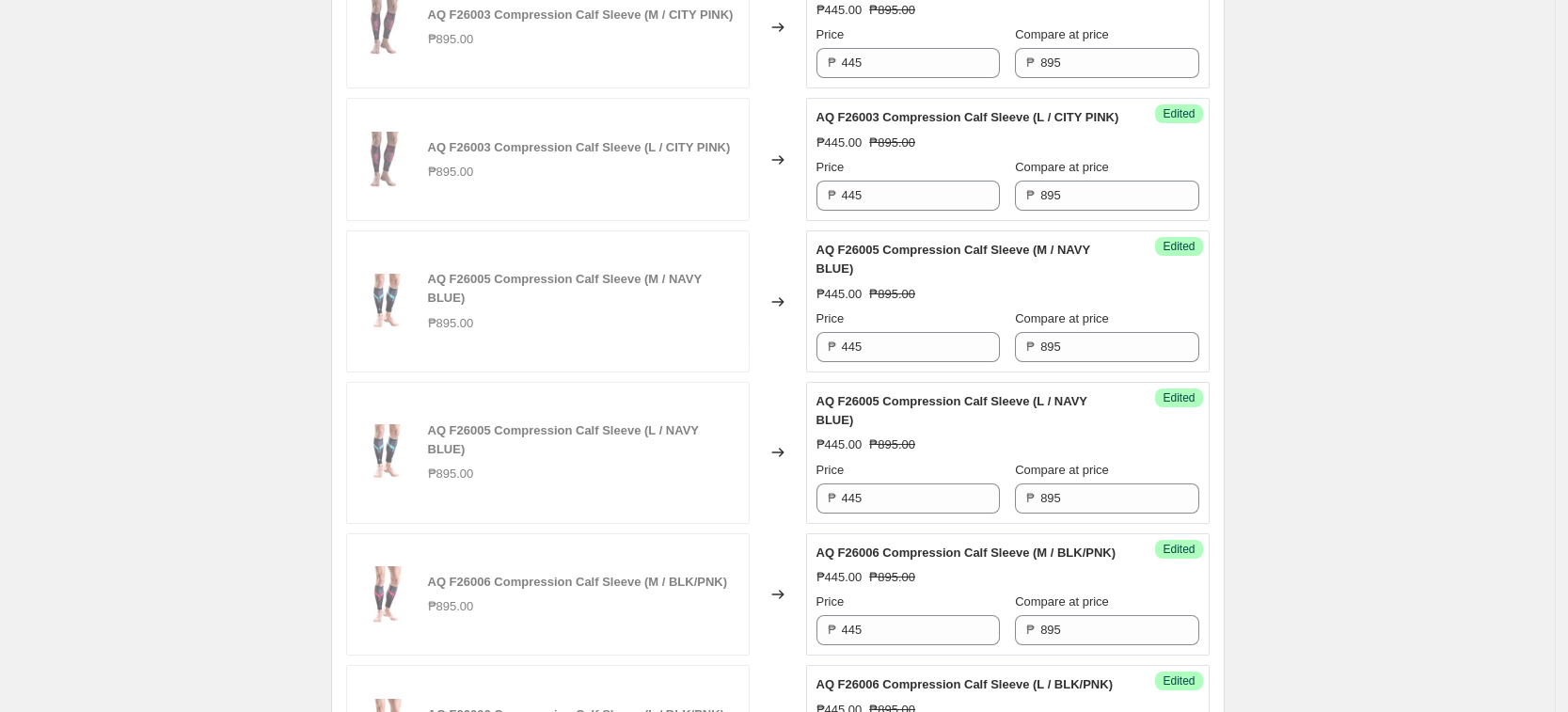 scroll, scrollTop: 3191, scrollLeft: 0, axis: vertical 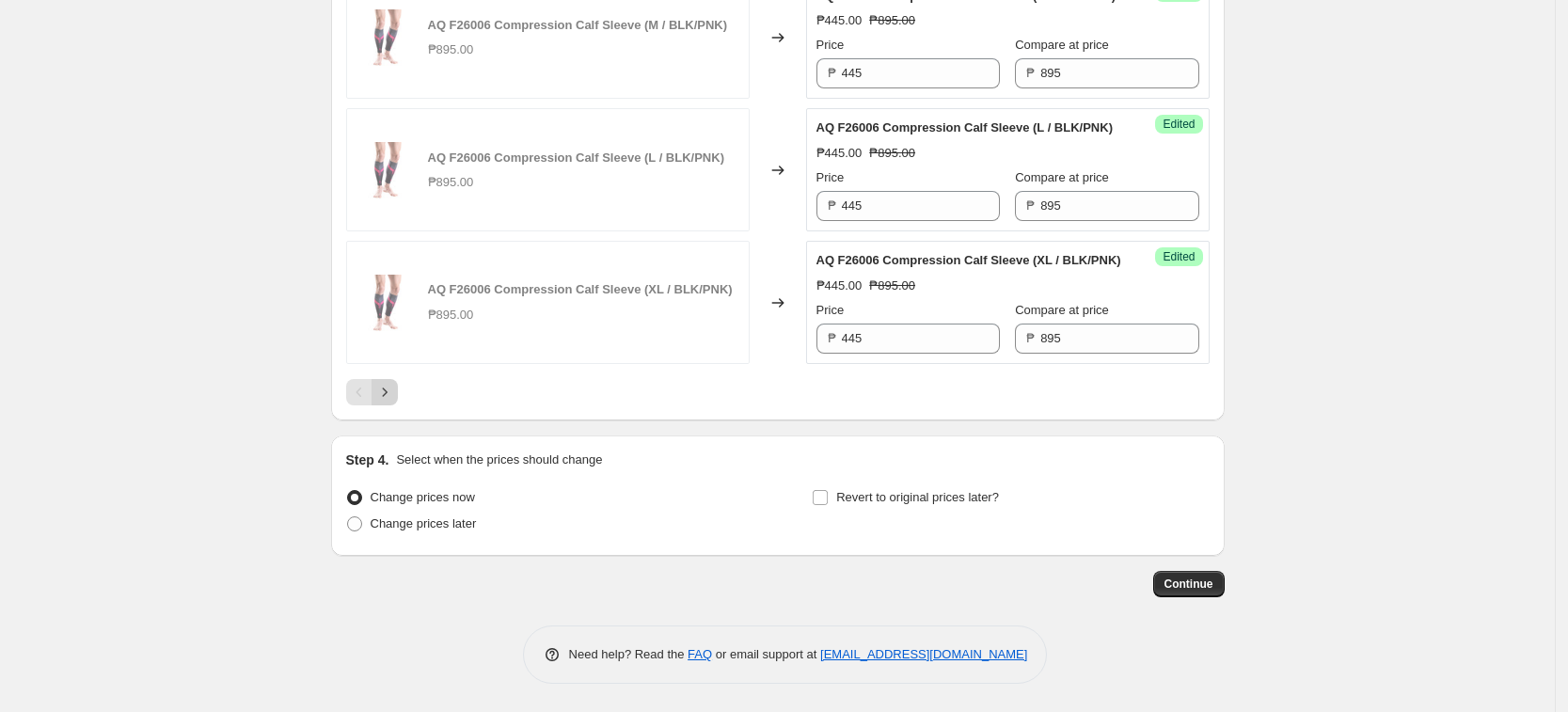 click 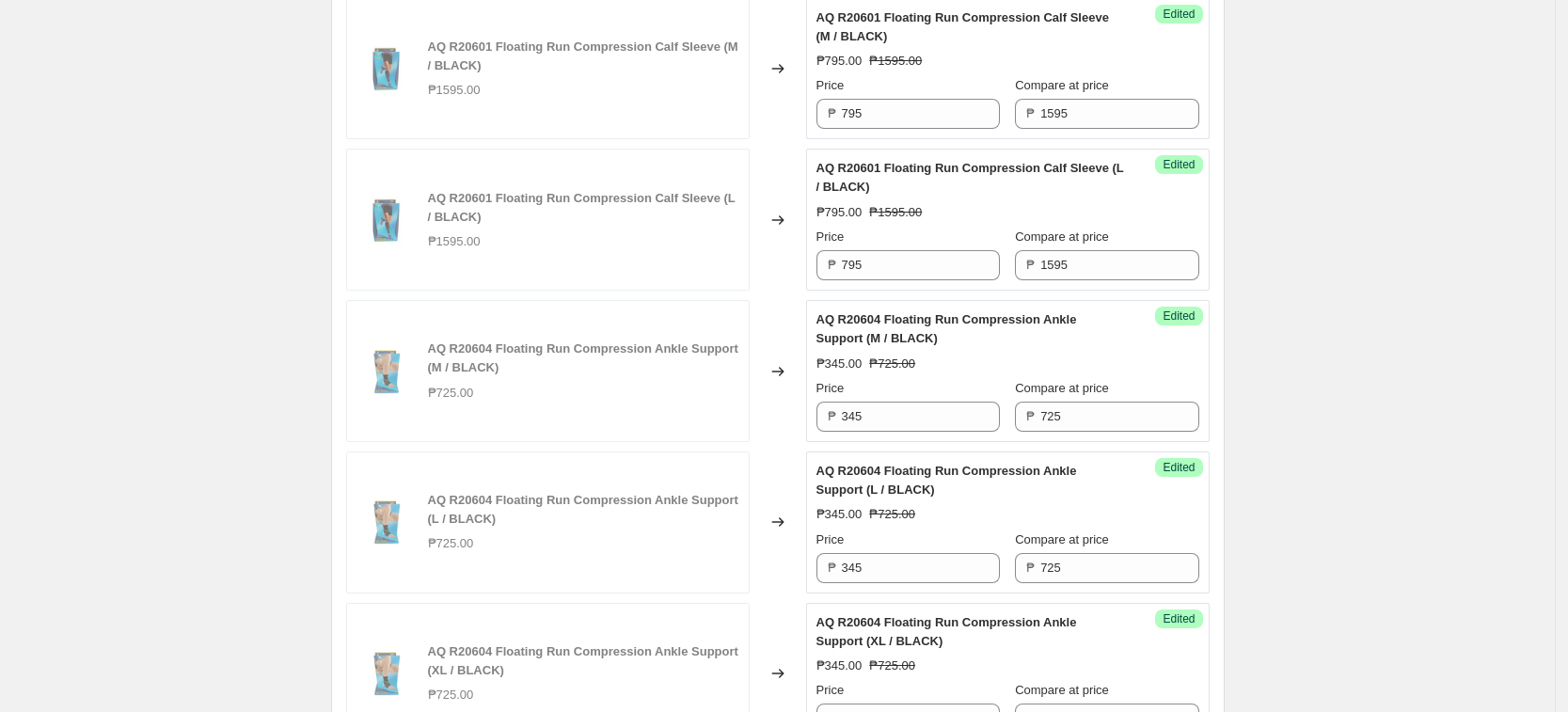 scroll, scrollTop: 3309, scrollLeft: 0, axis: vertical 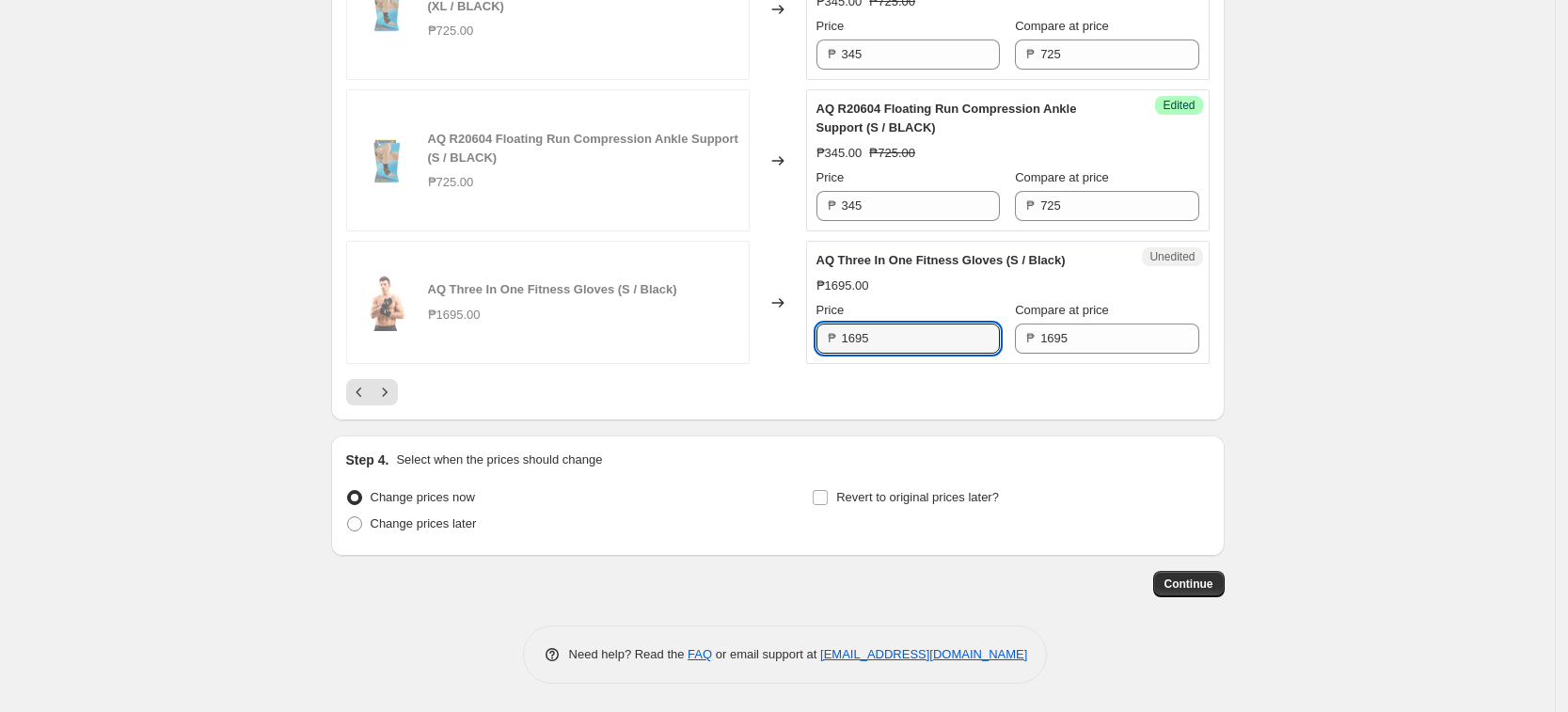drag, startPoint x: 872, startPoint y: 356, endPoint x: 684, endPoint y: 330, distance: 189.78936 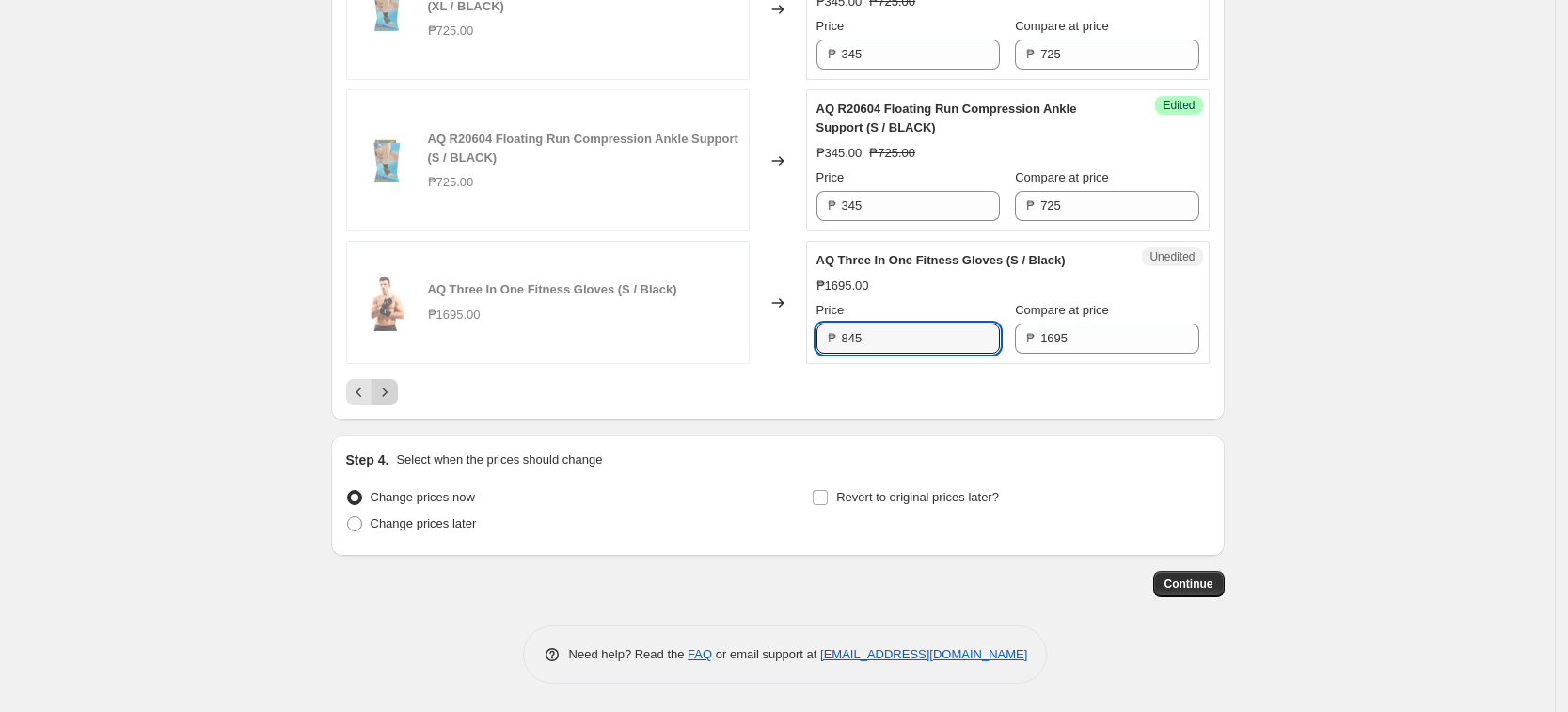 type on "845" 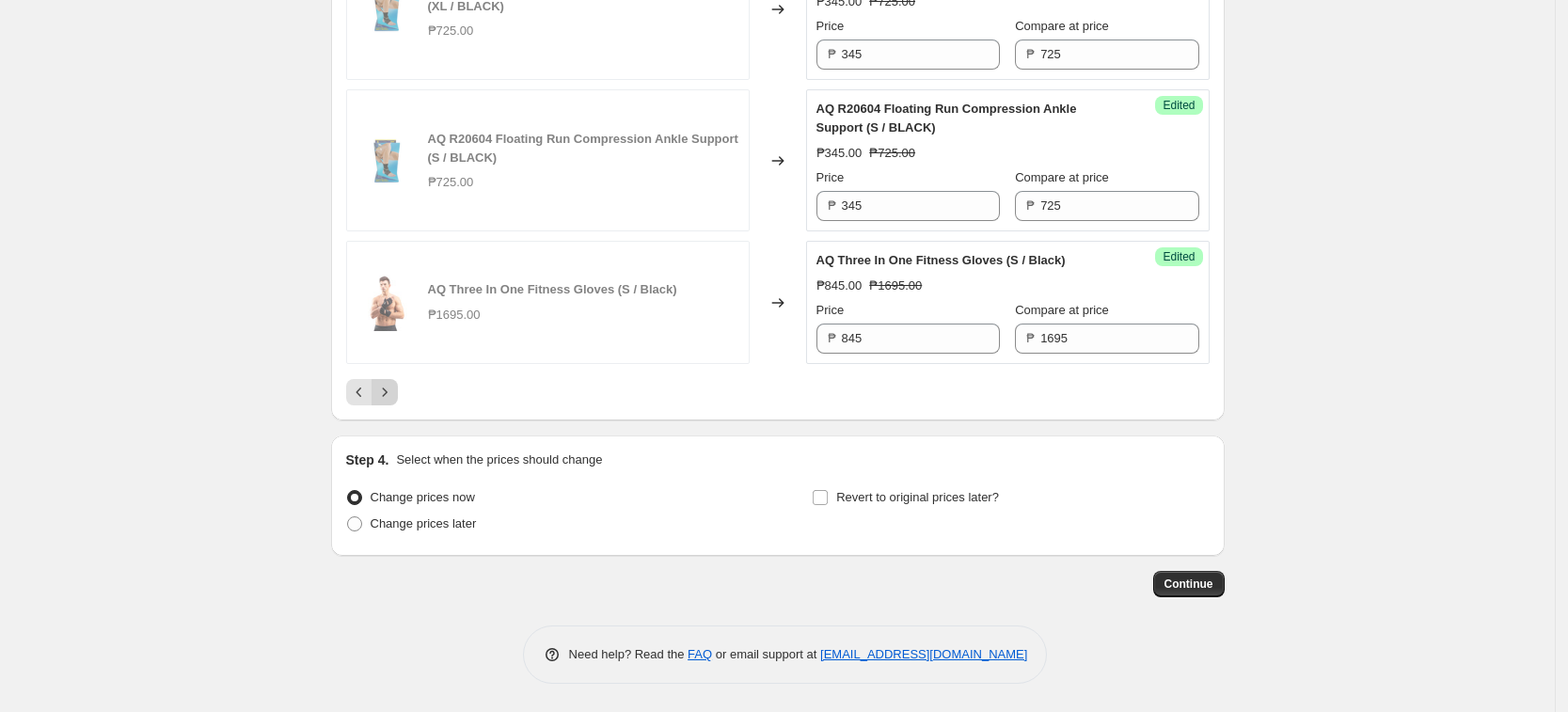 click 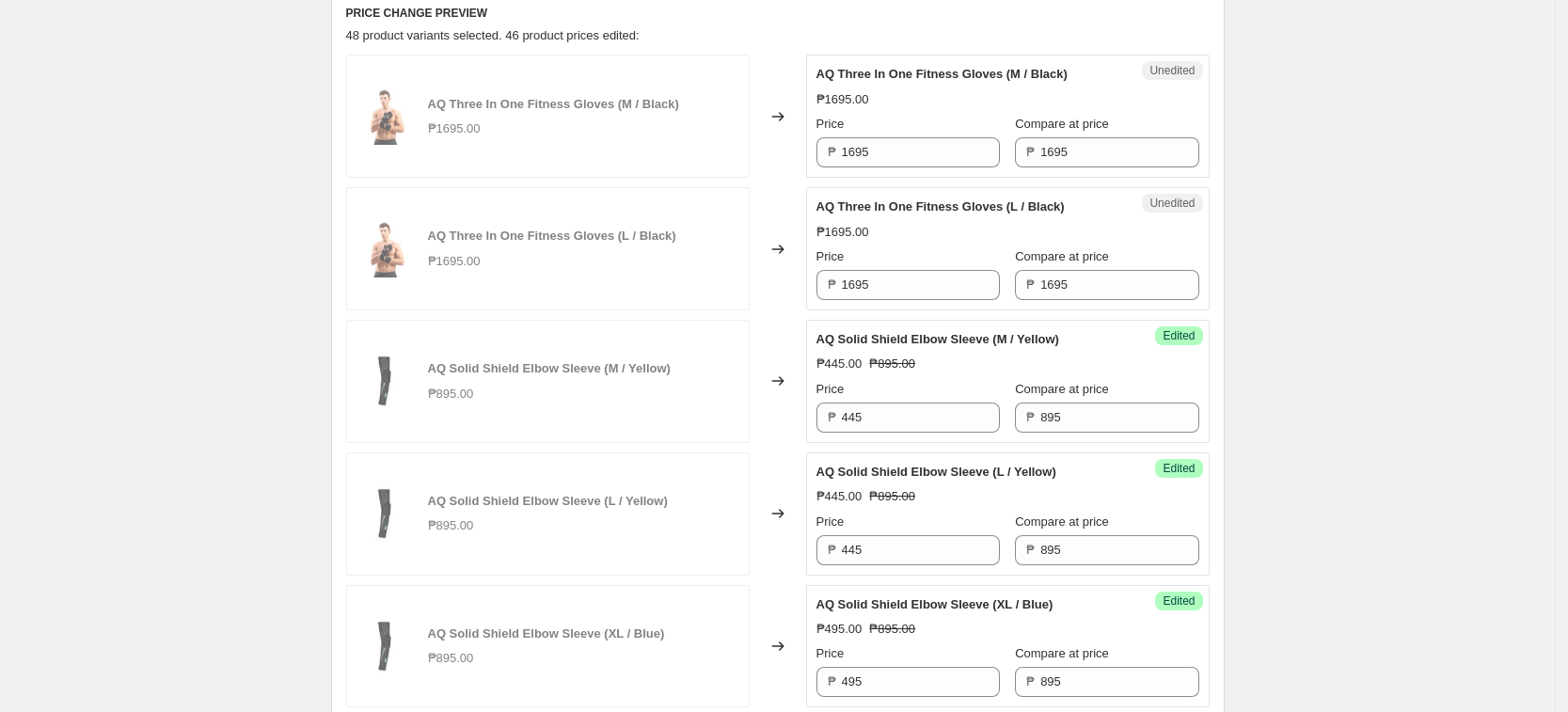 scroll, scrollTop: 610, scrollLeft: 0, axis: vertical 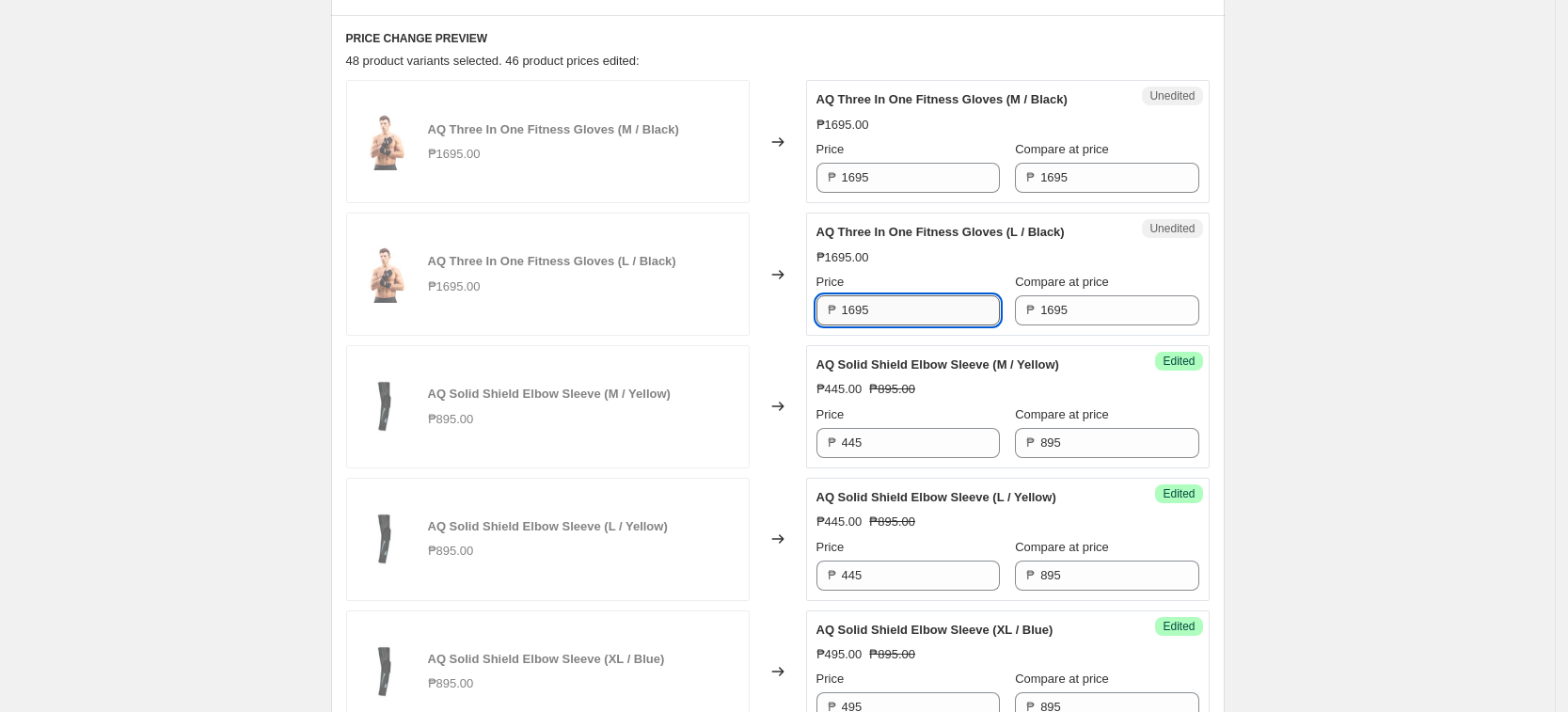 click on "1695" at bounding box center [921, 310] 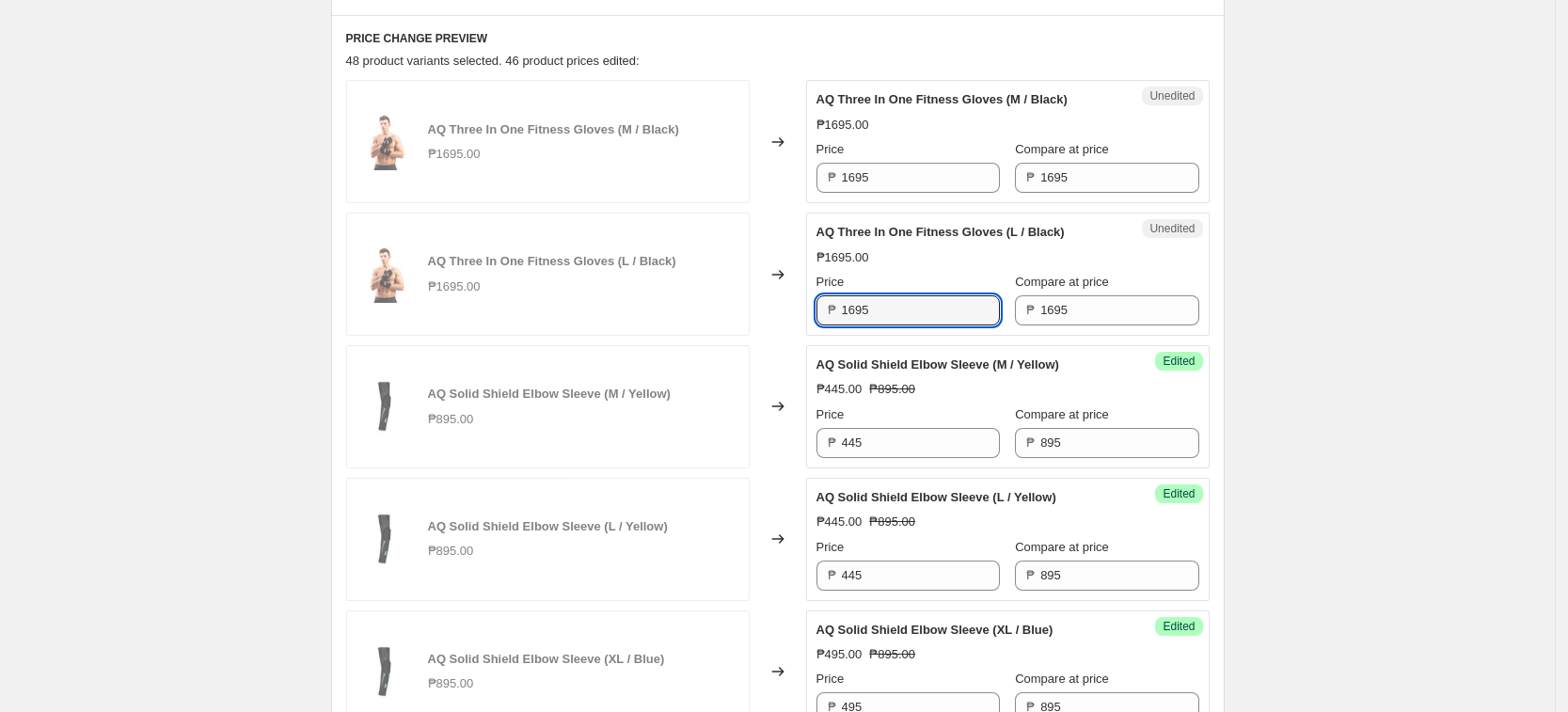 paste on "84" 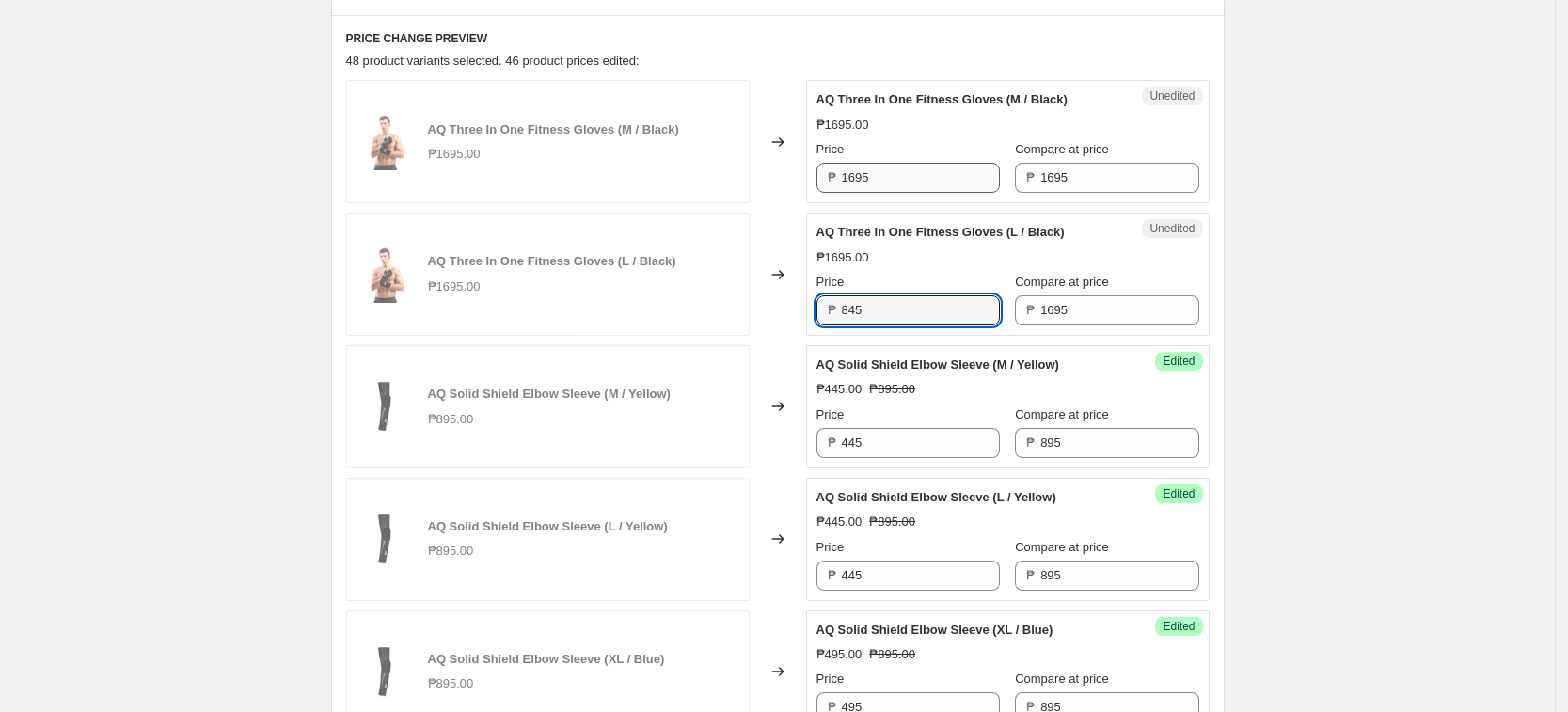type on "845" 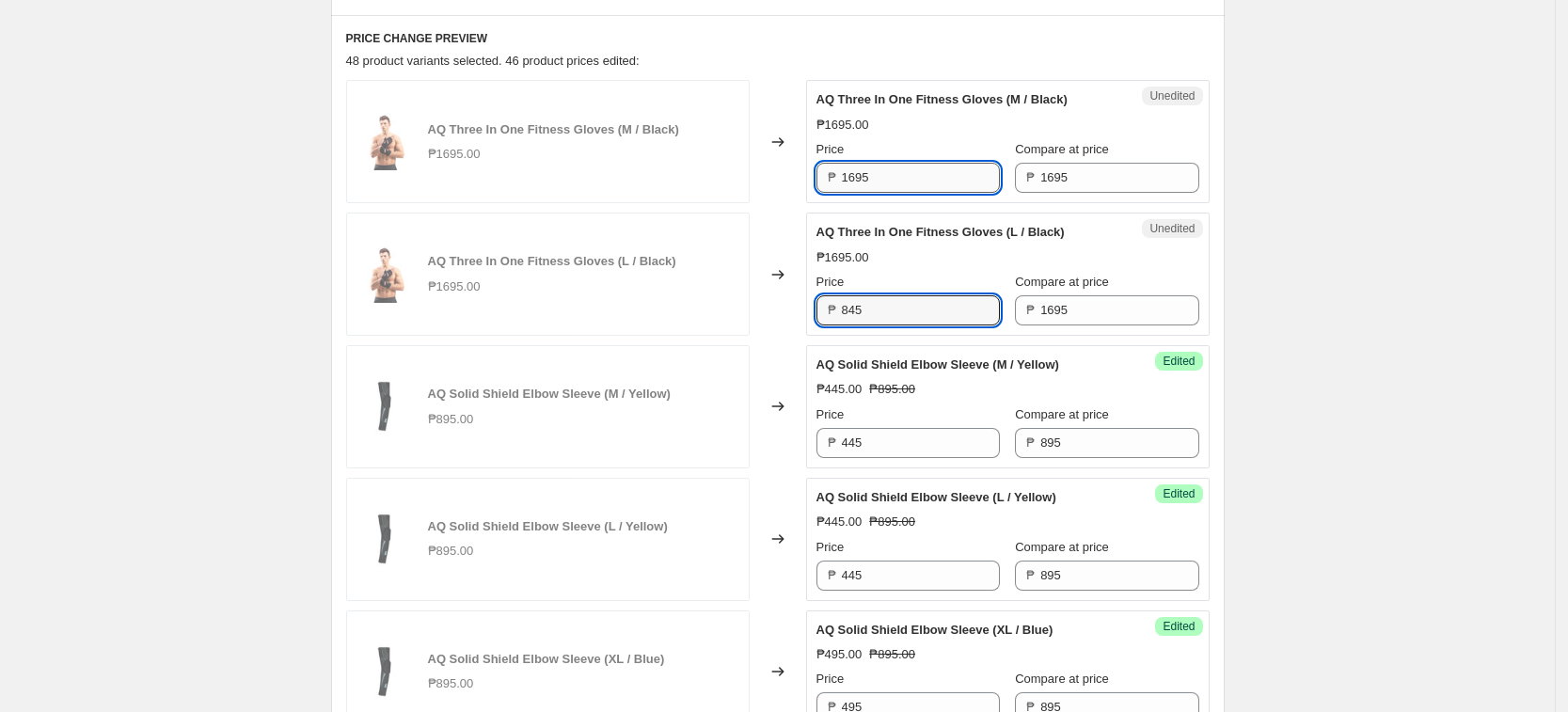 click on "1695" at bounding box center (921, 178) 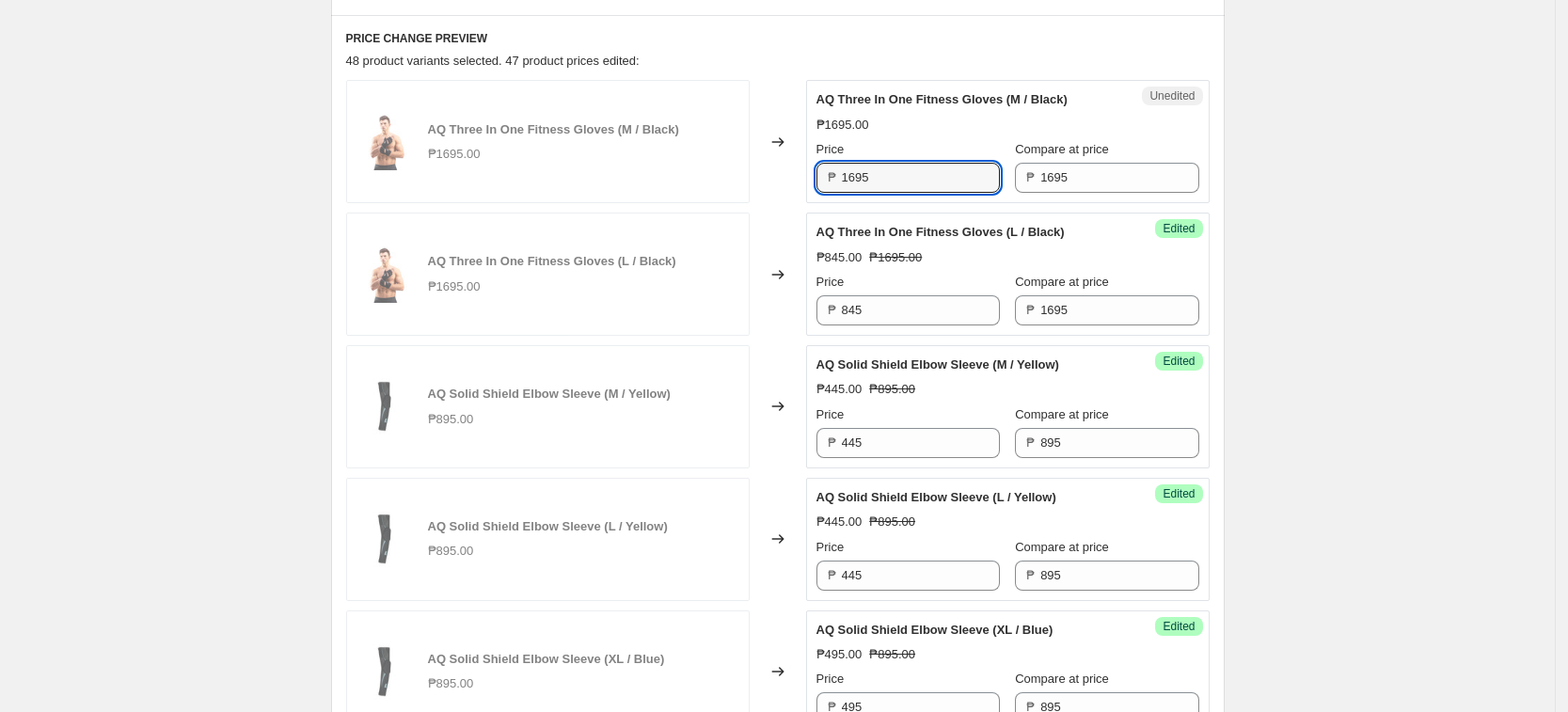 paste on "84" 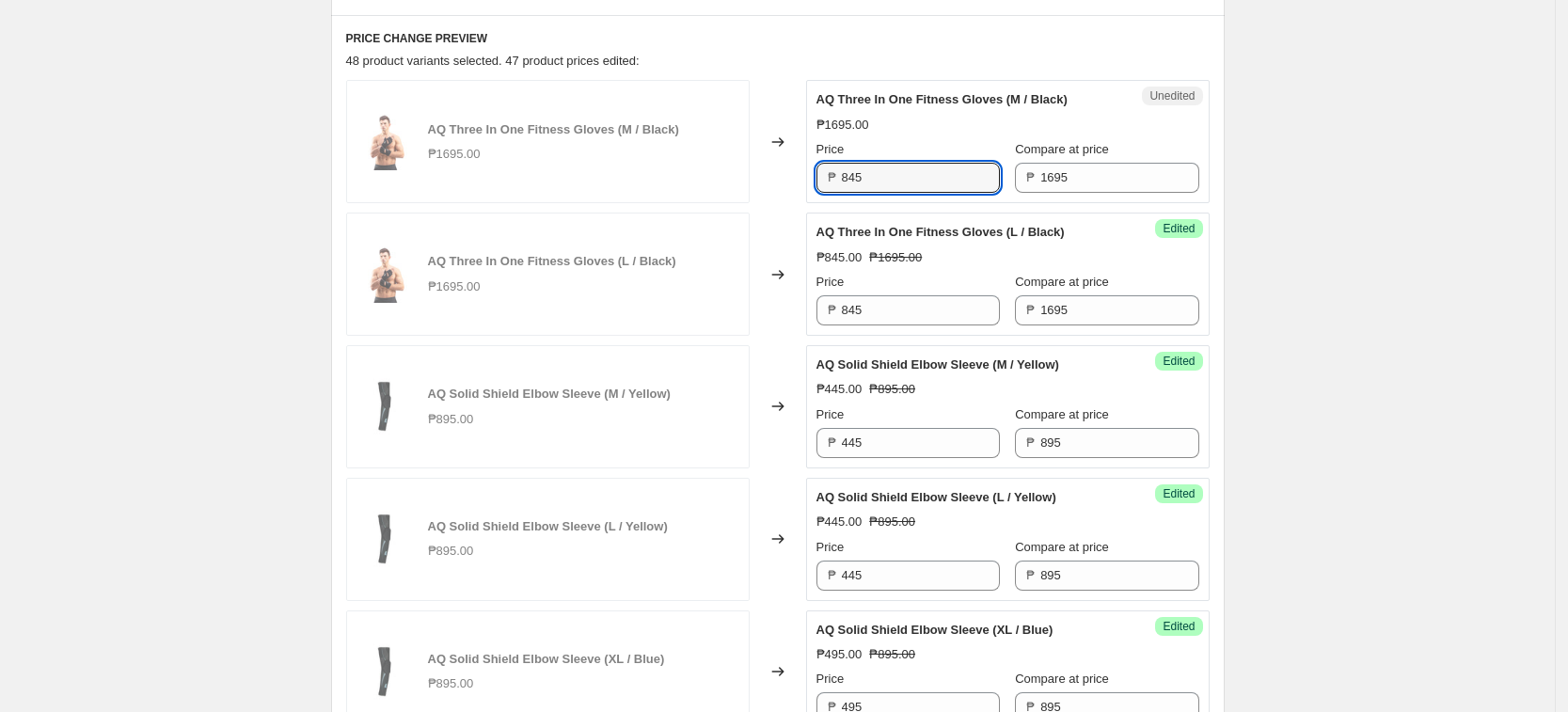 type on "845" 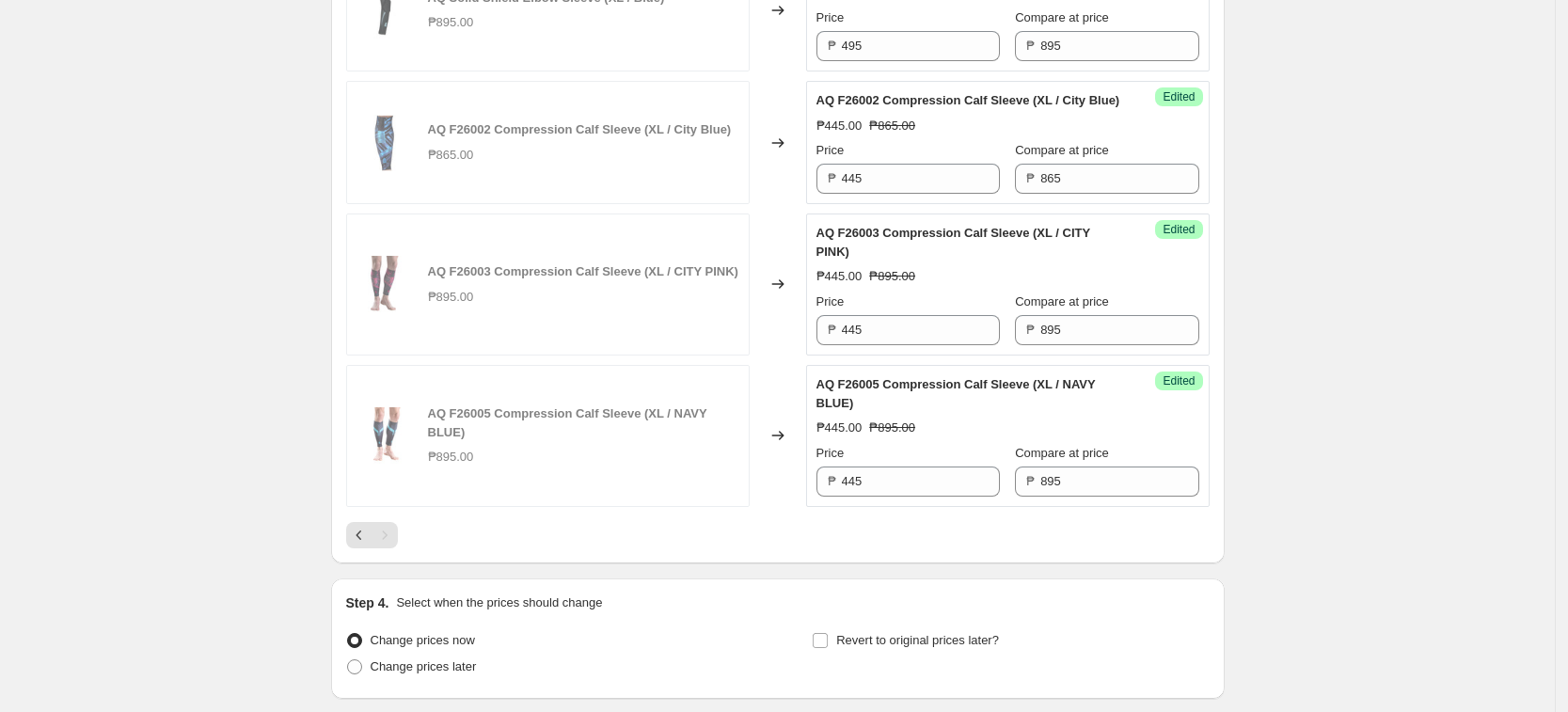 scroll, scrollTop: 1433, scrollLeft: 0, axis: vertical 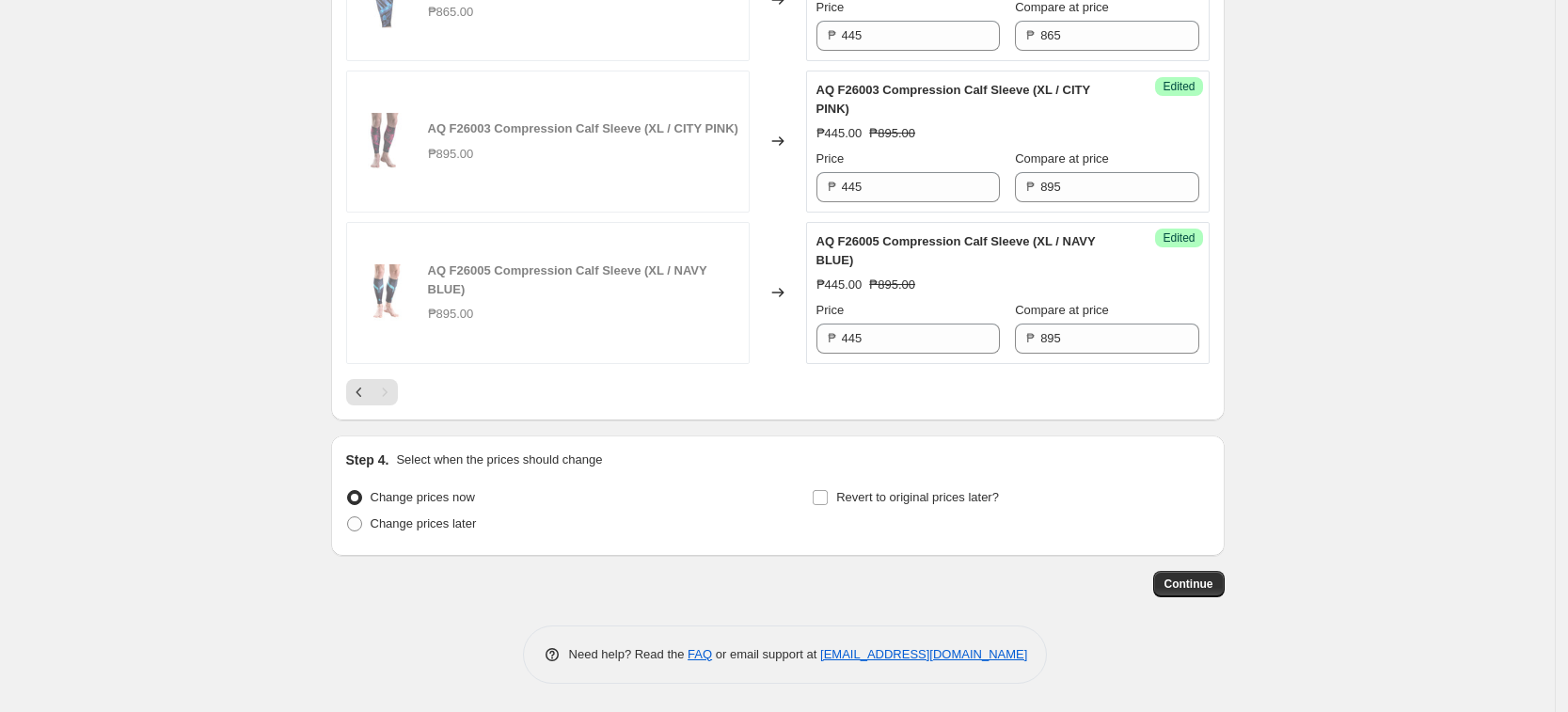 click on "Create new price [MEDICAL_DATA]. This page is ready Create new price [MEDICAL_DATA] Draft Step 1. Optionally give your price [MEDICAL_DATA] a title (eg "March 30% off sale on boots") [DATE] AQ Price Change This title is just for internal use, customers won't see it Step 2. Select how the prices should change Use bulk price change rules Set product prices individually Use CSV upload Select tags to add while price change is active Select tags to remove while price change is active Step 3. Select which products should change in price Select all products, use filters, or select products variants individually All products Filter by product, collection, tag, vendor, product type, variant title, or inventory Select product variants individually Select product variants 48   product variants selected PRICE CHANGE PREVIEW 48 product variants selected. 48 product prices edited: AQ Three In One Fitness Gloves (M / Black) ₱1695.00 Changed to Success Edited AQ Three In One Fitness Gloves (M / Black) ₱845.00 ₱1695.00 Price ₱" at bounding box center (777, -352) 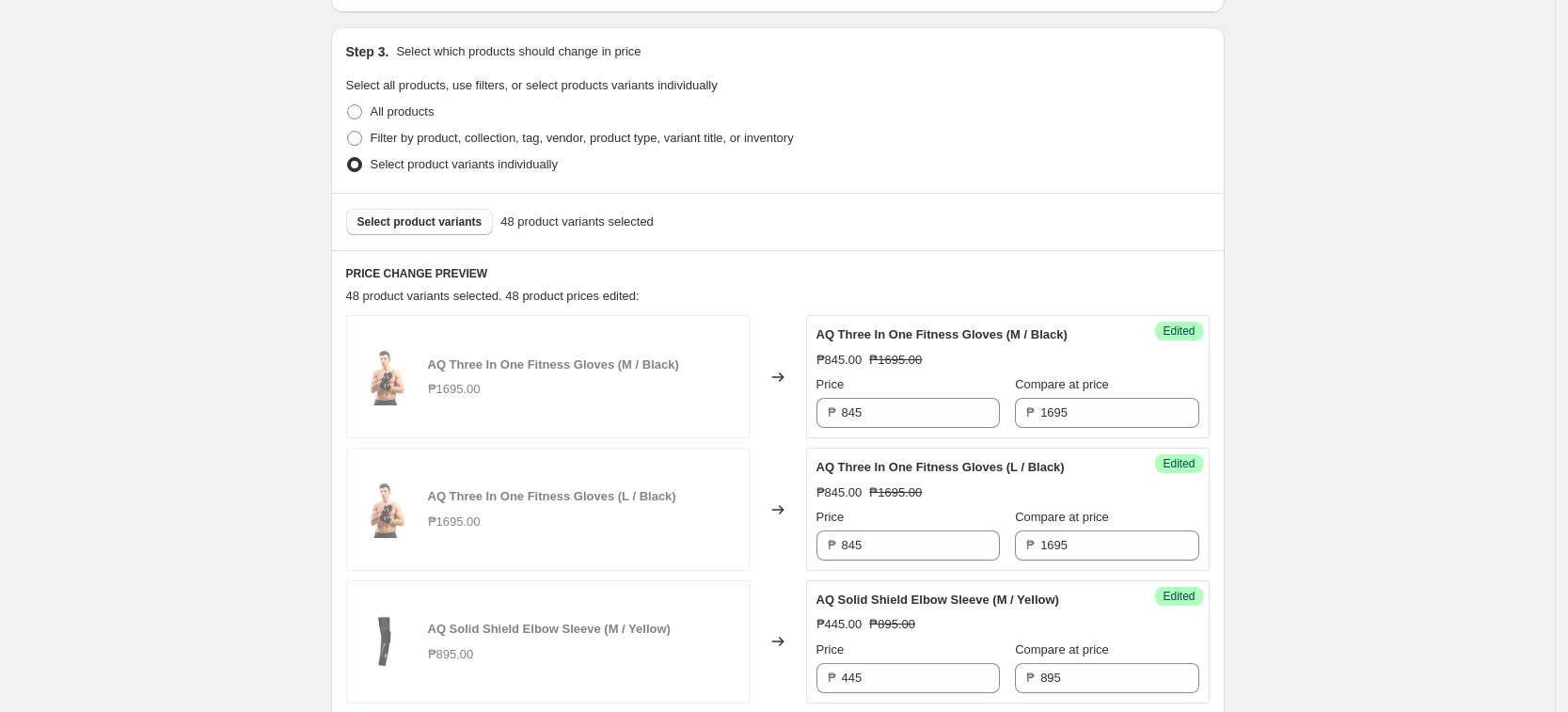 scroll, scrollTop: 470, scrollLeft: 0, axis: vertical 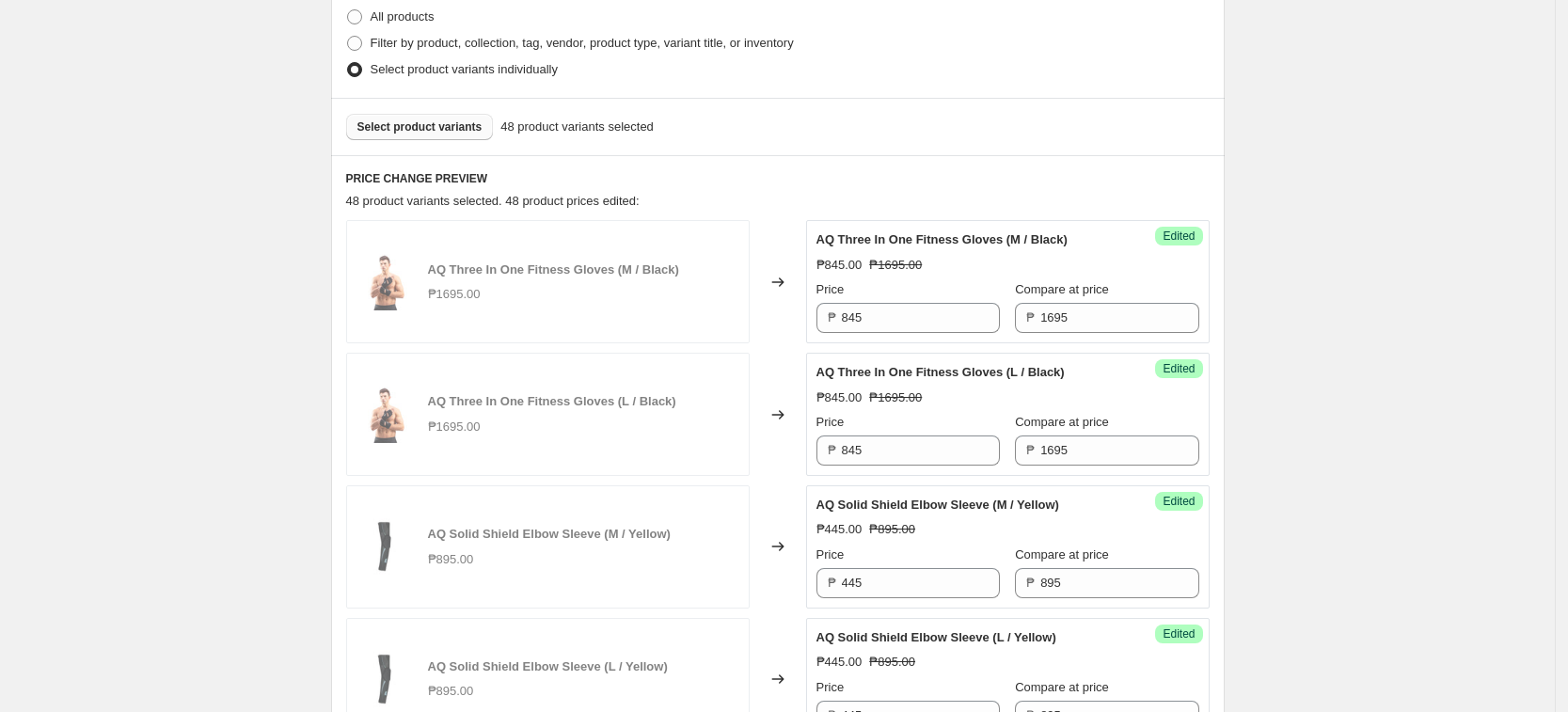 click on "Select product variants" at bounding box center [420, 127] 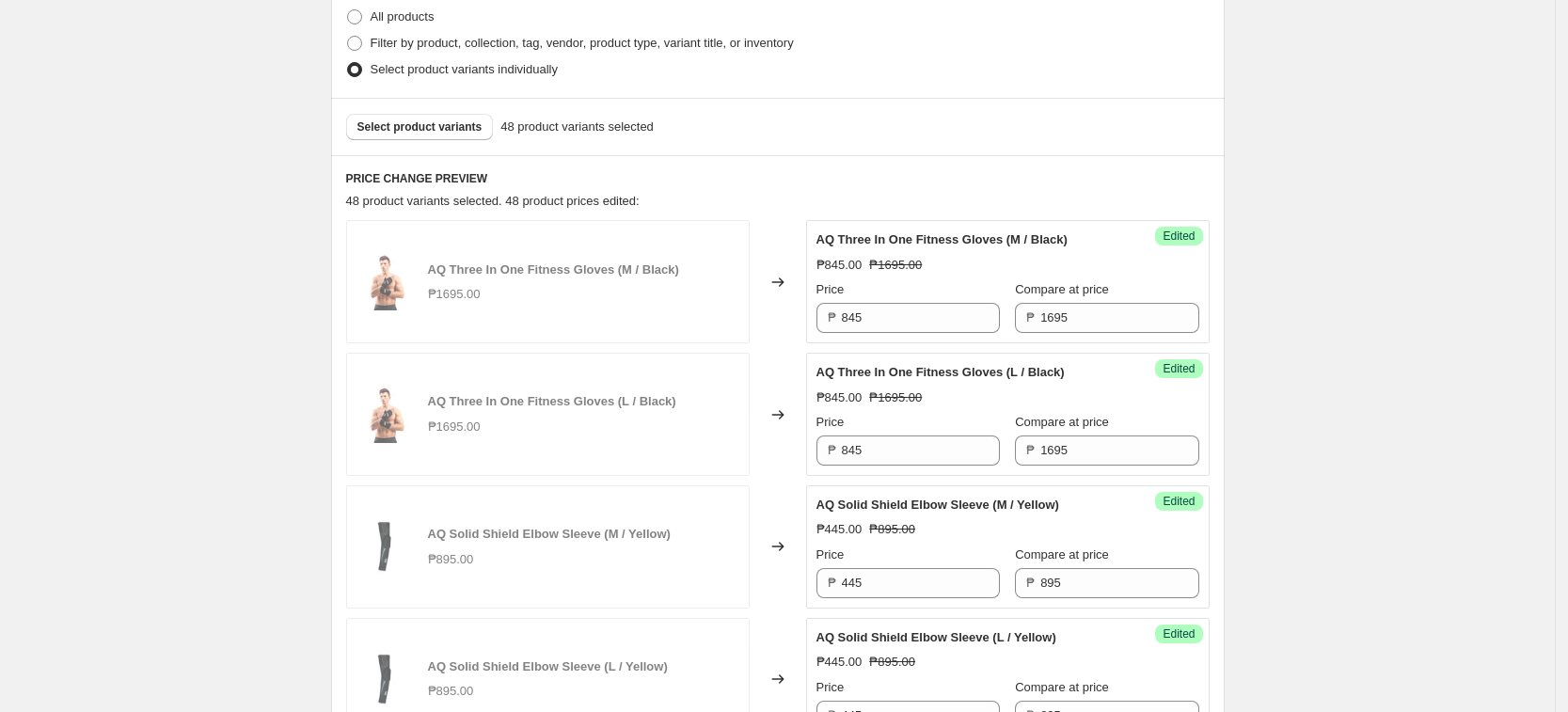 click on "Create new price [MEDICAL_DATA]. This page is ready Create new price [MEDICAL_DATA] Draft Step 1. Optionally give your price [MEDICAL_DATA] a title (eg "March 30% off sale on boots") [DATE] AQ Price Change This title is just for internal use, customers won't see it Step 2. Select how the prices should change Use bulk price change rules Set product prices individually Use CSV upload Select tags to add while price change is active Select tags to remove while price change is active Step 3. Select which products should change in price Select all products, use filters, or select products variants individually All products Filter by product, collection, tag, vendor, product type, variant title, or inventory Select product variants individually Select product variants 48   product variants selected PRICE CHANGE PREVIEW 48 product variants selected. 48 product prices edited: AQ Three In One Fitness Gloves (M / Black) ₱1695.00 Changed to Success Edited AQ Three In One Fitness Gloves (M / Black) ₱845.00 ₱1695.00 Price ₱" at bounding box center (777, 593) 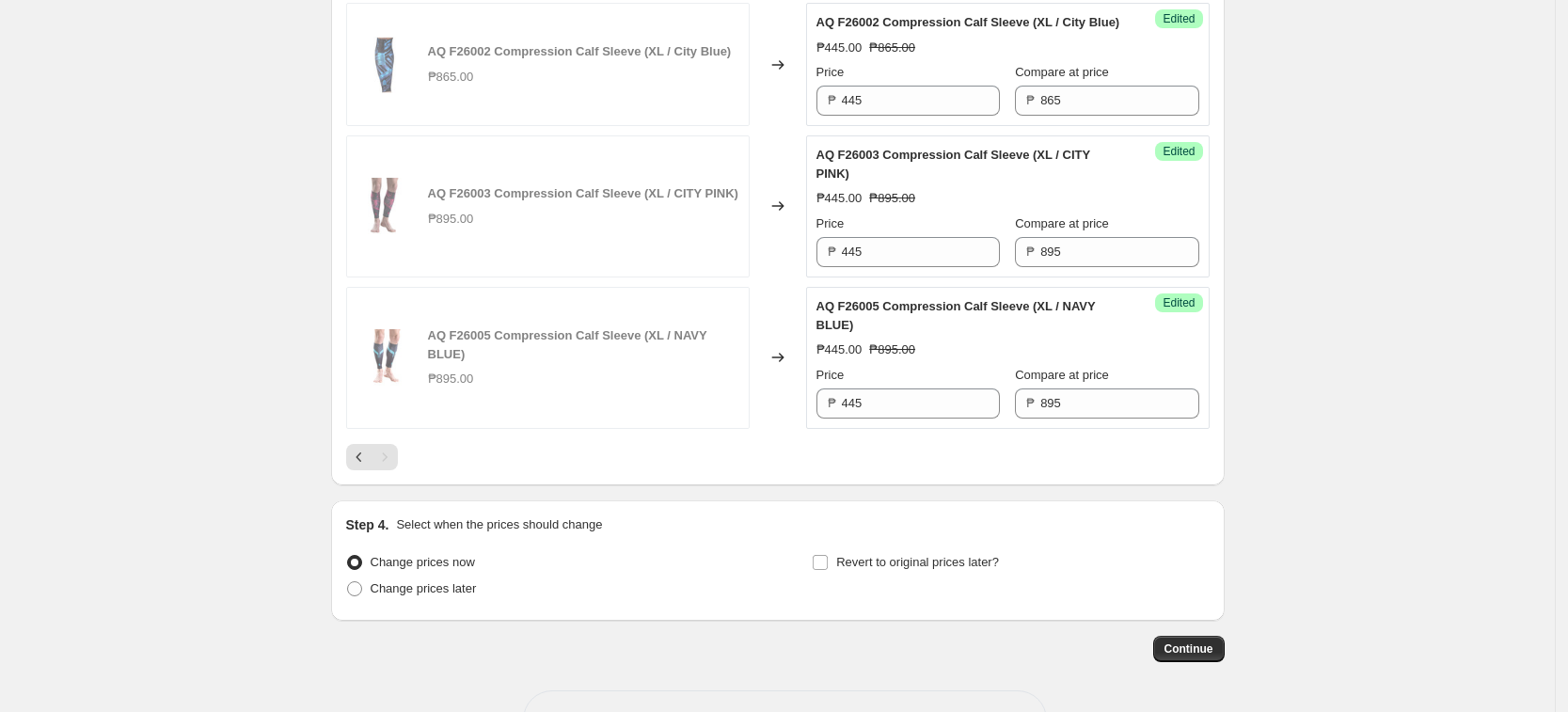 scroll, scrollTop: 1433, scrollLeft: 0, axis: vertical 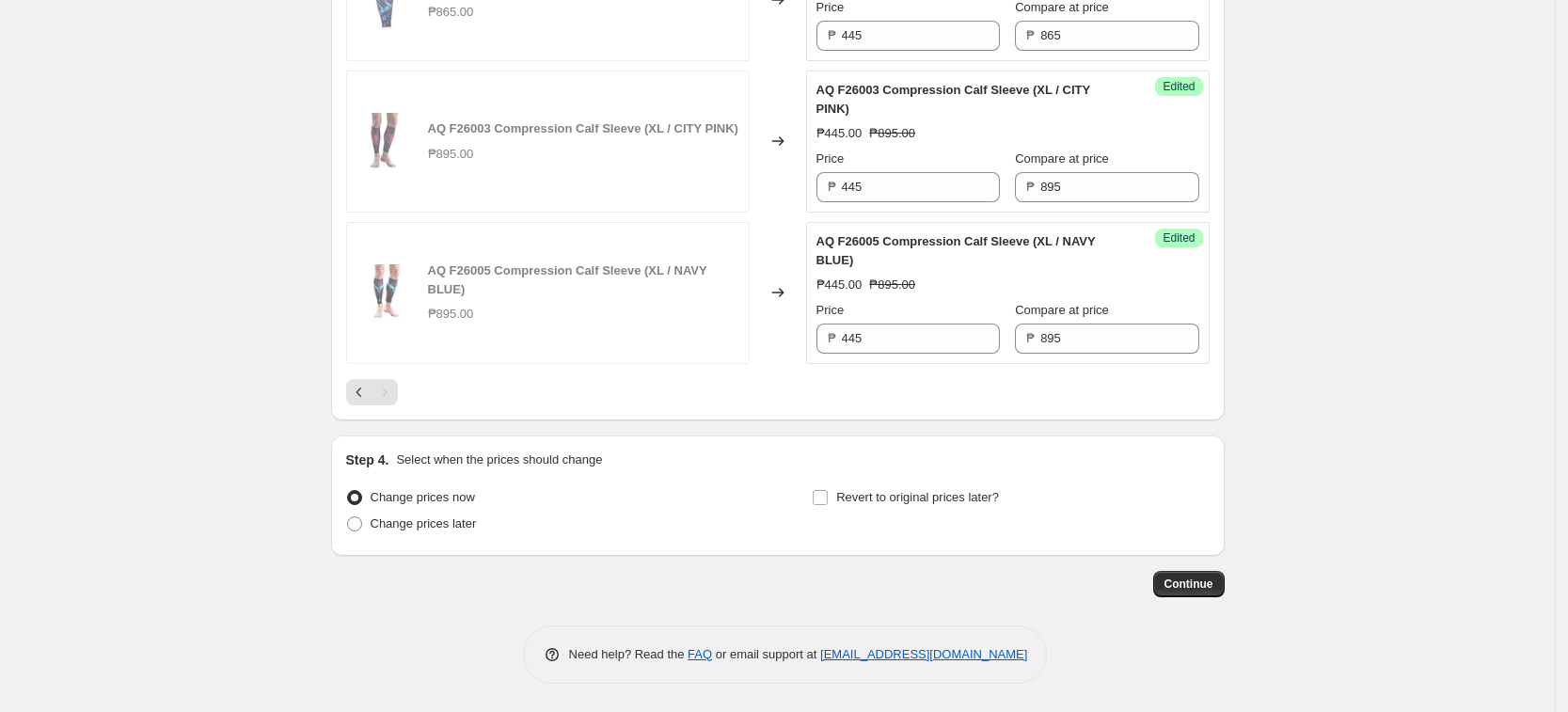click on "PRICE CHANGE PREVIEW 48 product variants selected. 48 product prices edited: AQ Three In One Fitness Gloves (M / Black) ₱1695.00 Changed to Success Edited AQ Three In One Fitness Gloves (M / Black) ₱845.00 ₱1695.00 Price ₱ 845 Compare at price ₱ 1695 AQ Three In One Fitness Gloves (L / Black) ₱1695.00 Changed to Success Edited AQ Three In One Fitness Gloves (L / Black) ₱845.00 ₱1695.00 Price ₱ 845 Compare at price ₱ 1695 AQ Solid Shield Elbow Sleeve (M / Yellow) ₱895.00 Changed to Success Edited AQ Solid Shield Elbow Sleeve (M / Yellow) ₱445.00 ₱895.00 Price ₱ 445 Compare at price ₱ 895 AQ Solid Shield Elbow Sleeve (L / Yellow) ₱895.00 Changed to Success Edited AQ Solid Shield Elbow Sleeve (L / Yellow) ₱445.00 ₱895.00 Price ₱ 445 Compare at price ₱ 895 AQ Solid Shield Elbow Sleeve (XL / Blue) ₱895.00 Changed to Success Edited AQ Solid Shield Elbow Sleeve (XL / Blue) ₱495.00 ₱895.00 Price ₱ 495 Compare at price ₱ 895 ₱865.00 Changed to Success Edited Price" at bounding box center [778, -184] 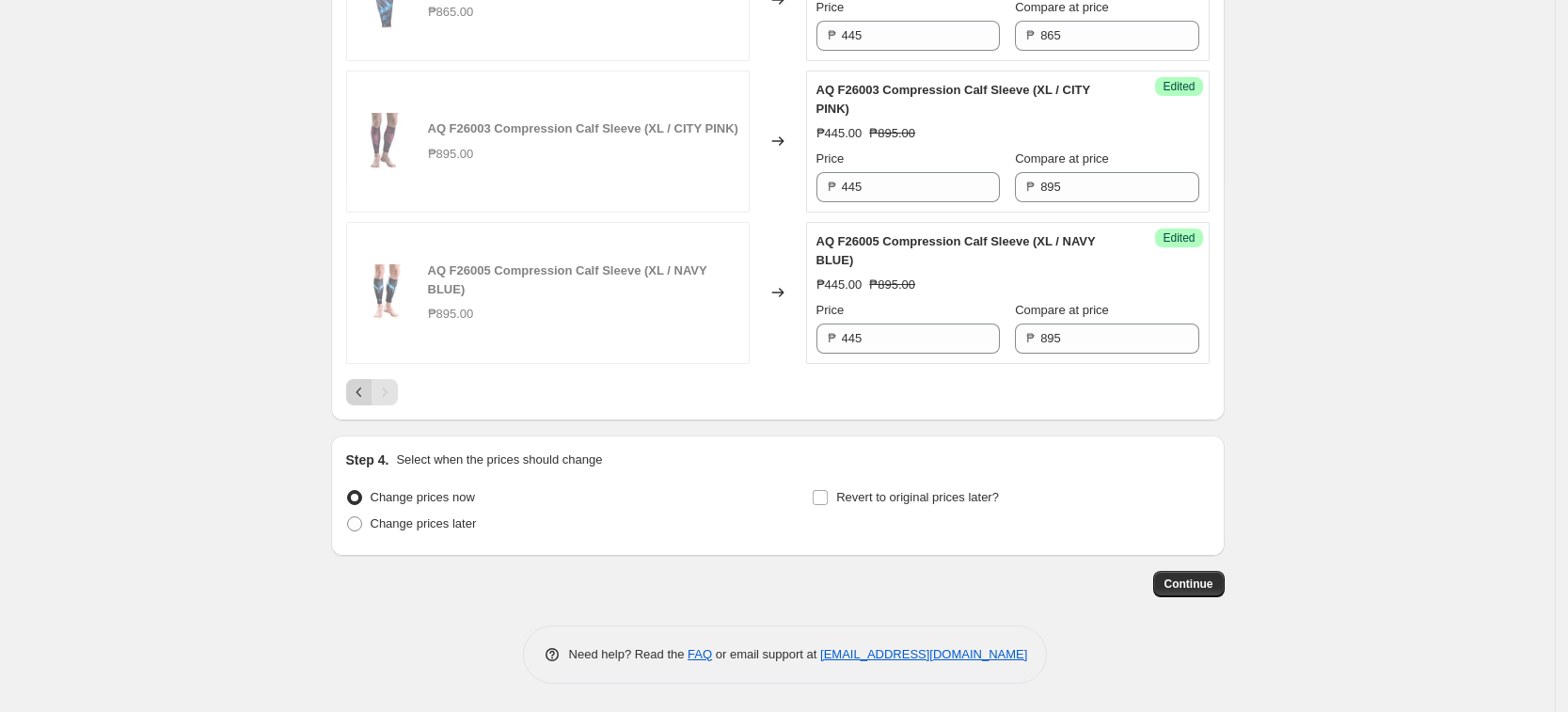 click 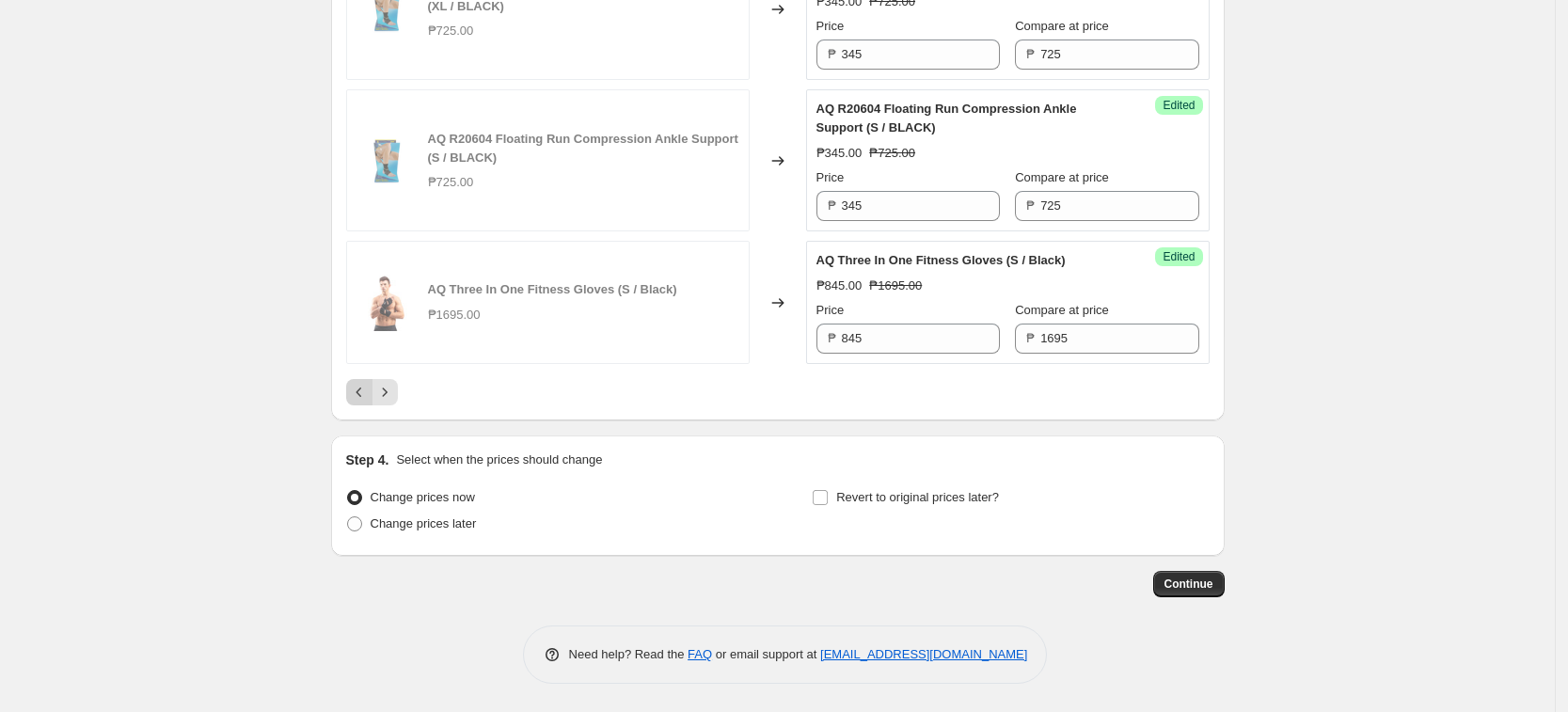 click 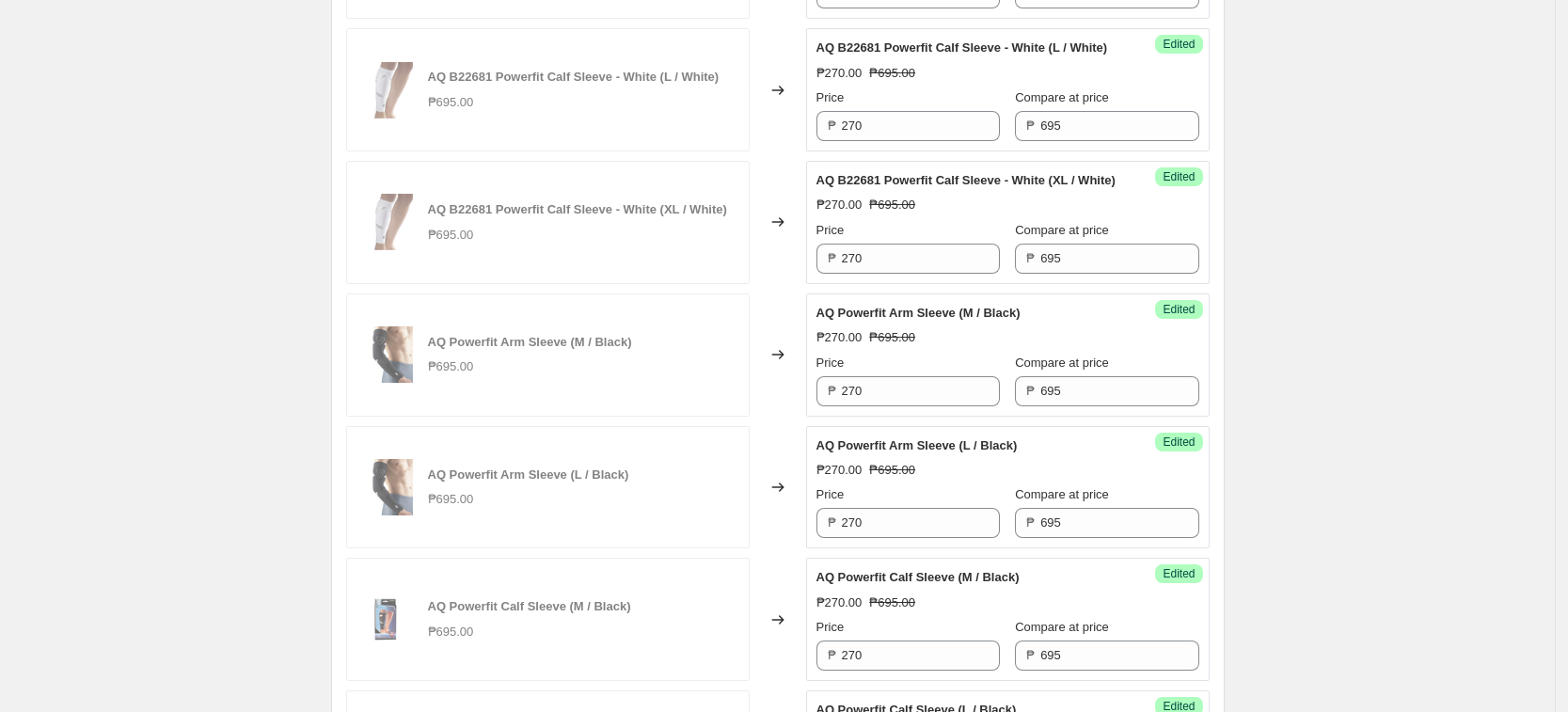 scroll, scrollTop: 370, scrollLeft: 0, axis: vertical 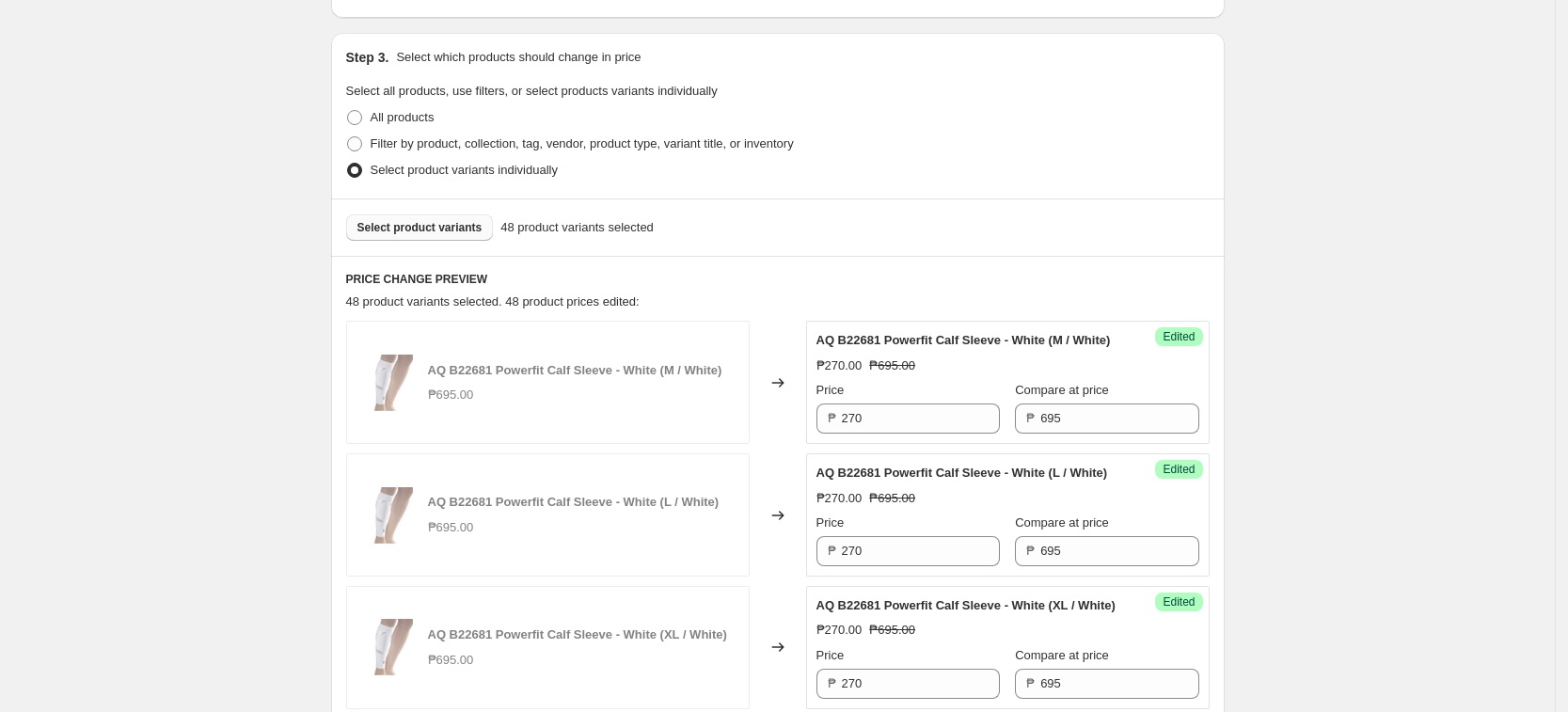 click on "Select product variants" at bounding box center (420, 228) 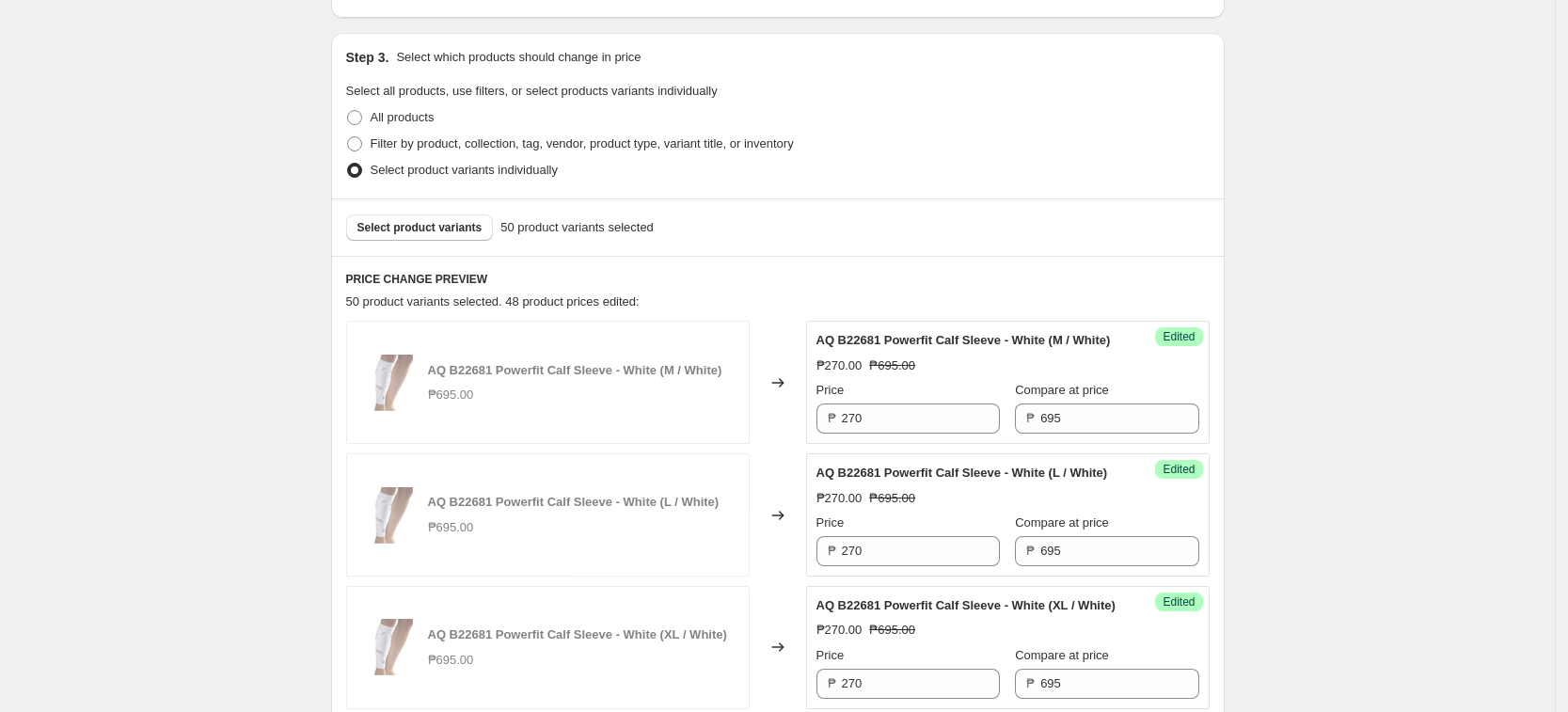 drag, startPoint x: 1543, startPoint y: 368, endPoint x: 1500, endPoint y: 373, distance: 43.28972 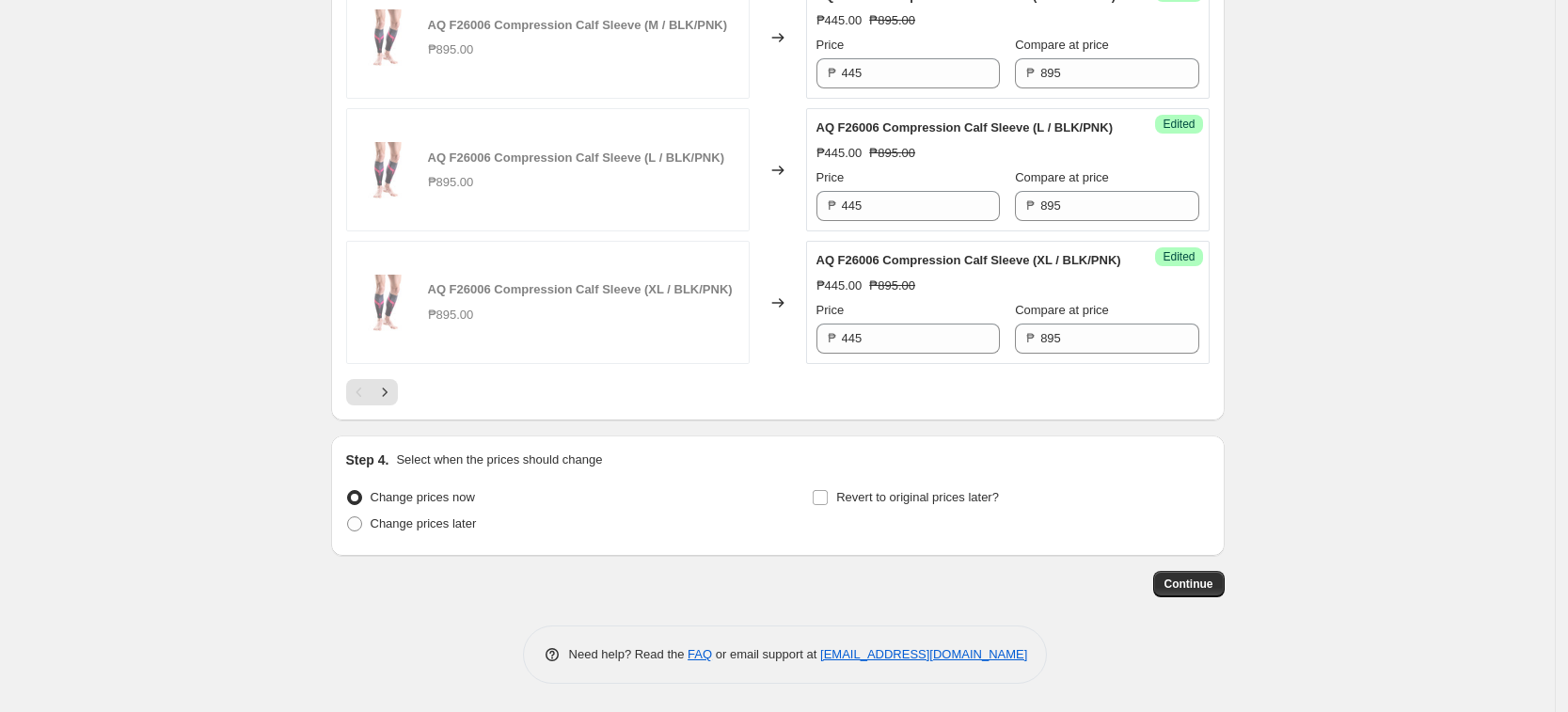 scroll, scrollTop: 3191, scrollLeft: 0, axis: vertical 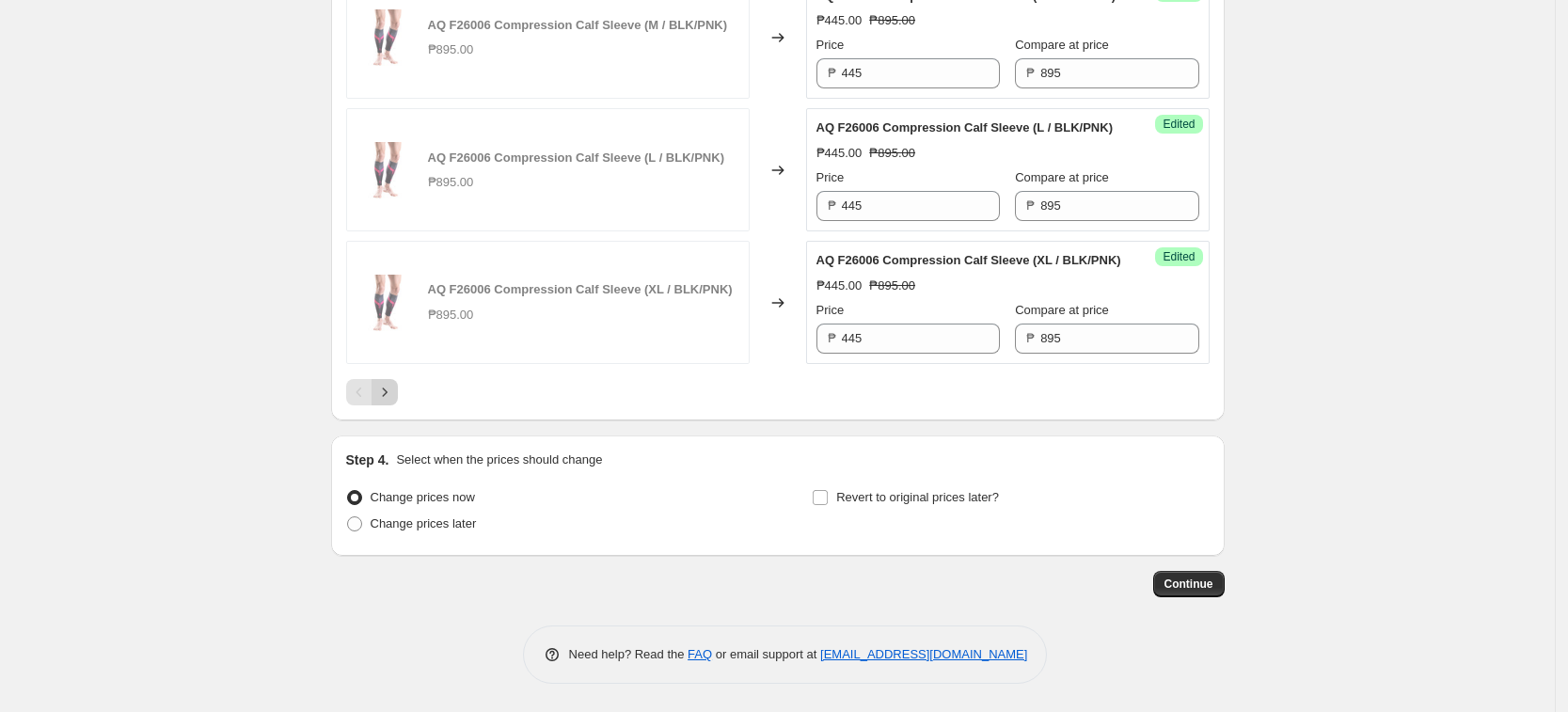 click 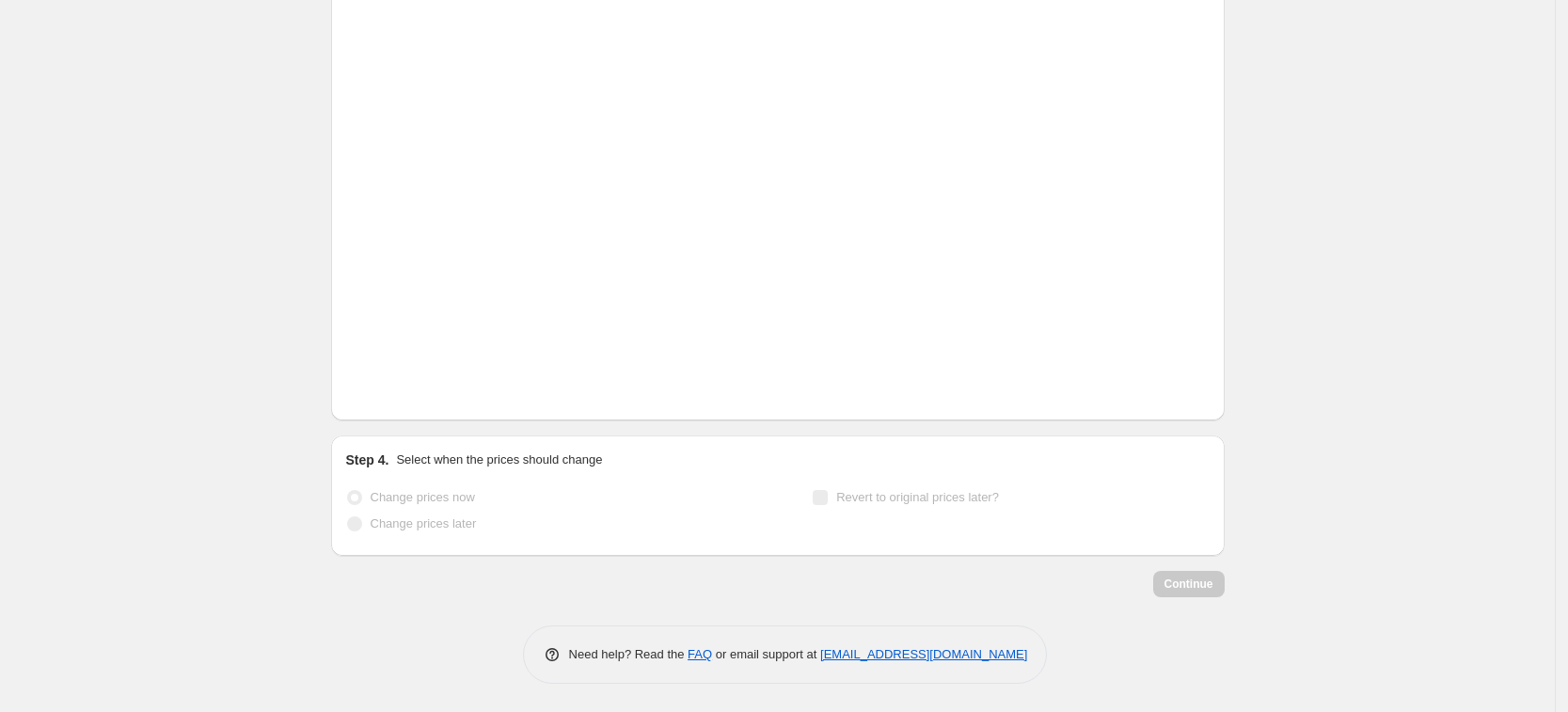 scroll, scrollTop: 3191, scrollLeft: 0, axis: vertical 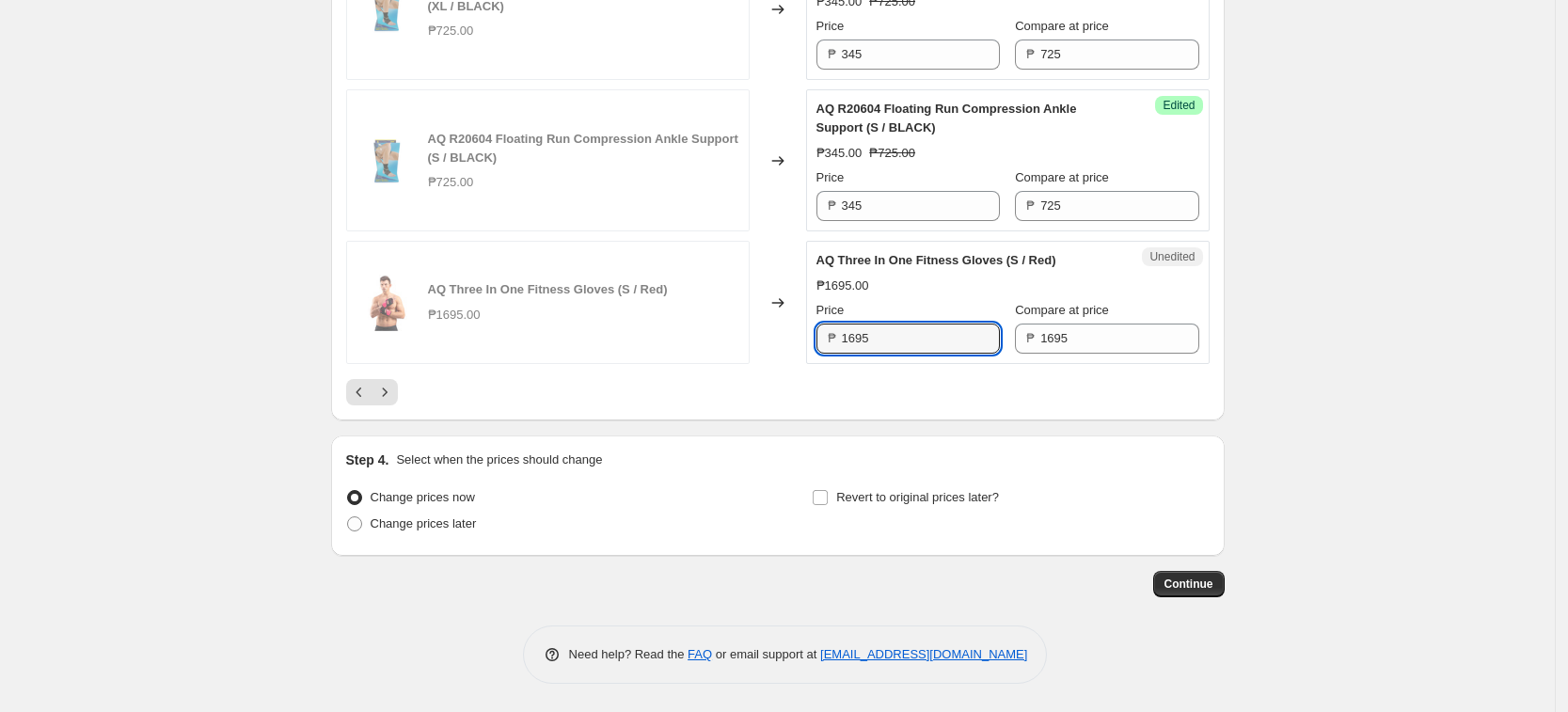 drag, startPoint x: 911, startPoint y: 464, endPoint x: 682, endPoint y: 440, distance: 230.25421 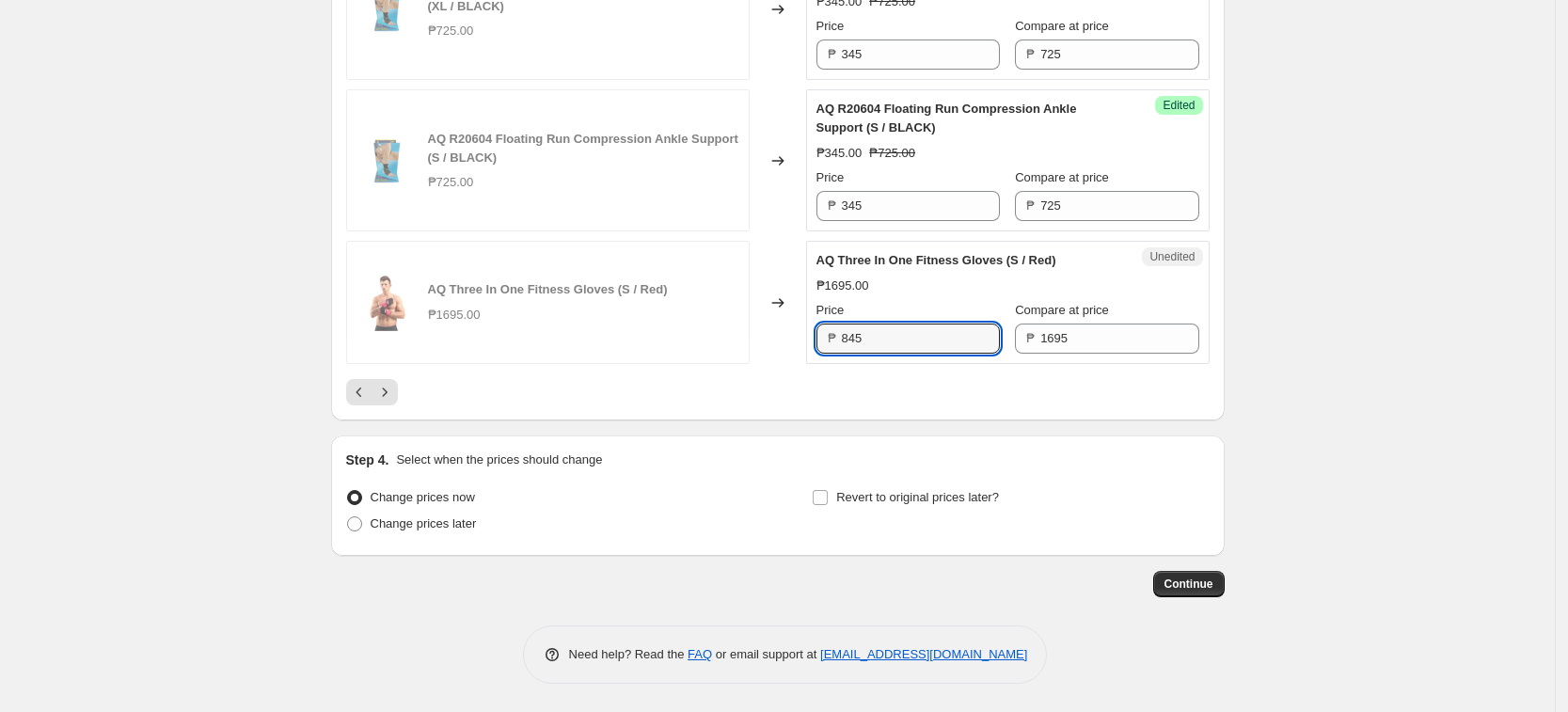 type on "845" 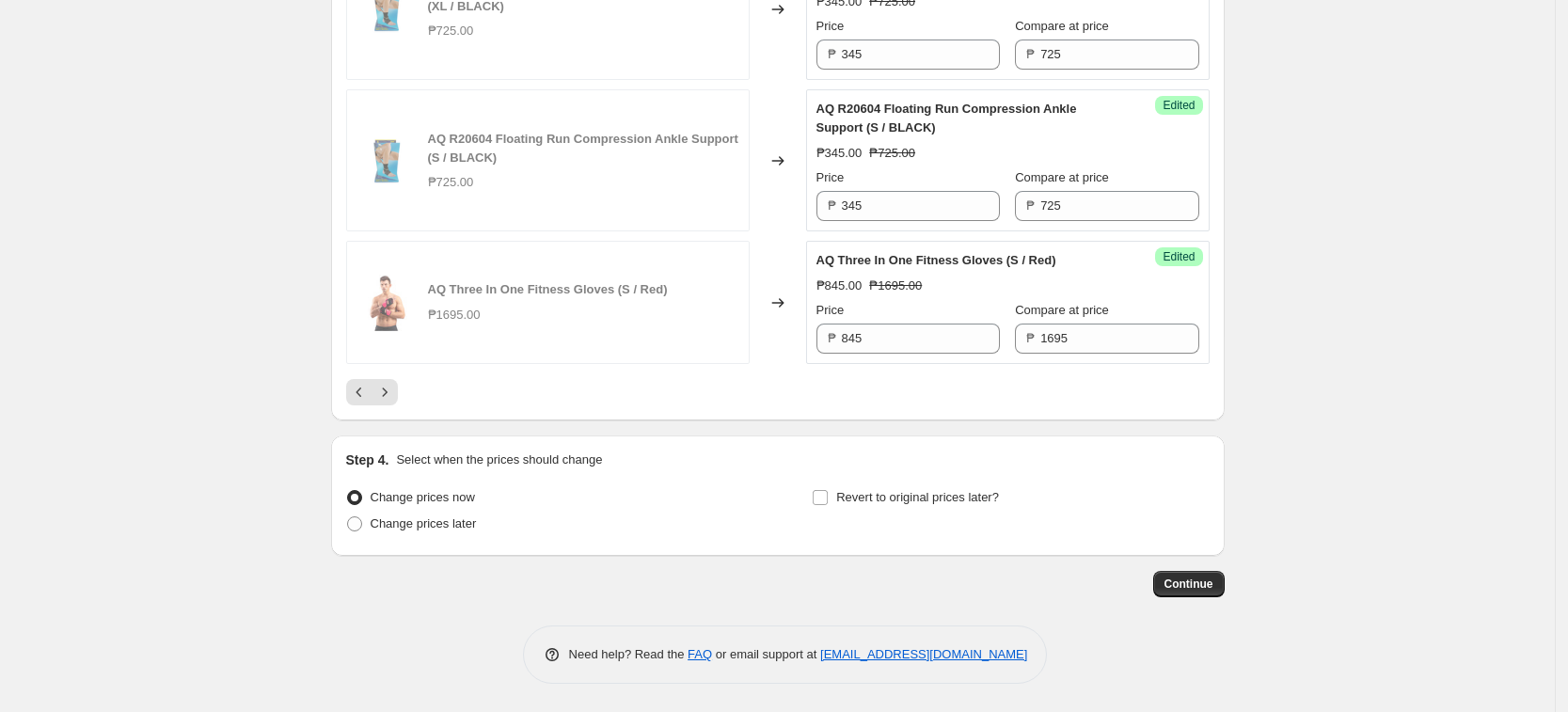 drag, startPoint x: 1407, startPoint y: 436, endPoint x: 1369, endPoint y: 436, distance: 38 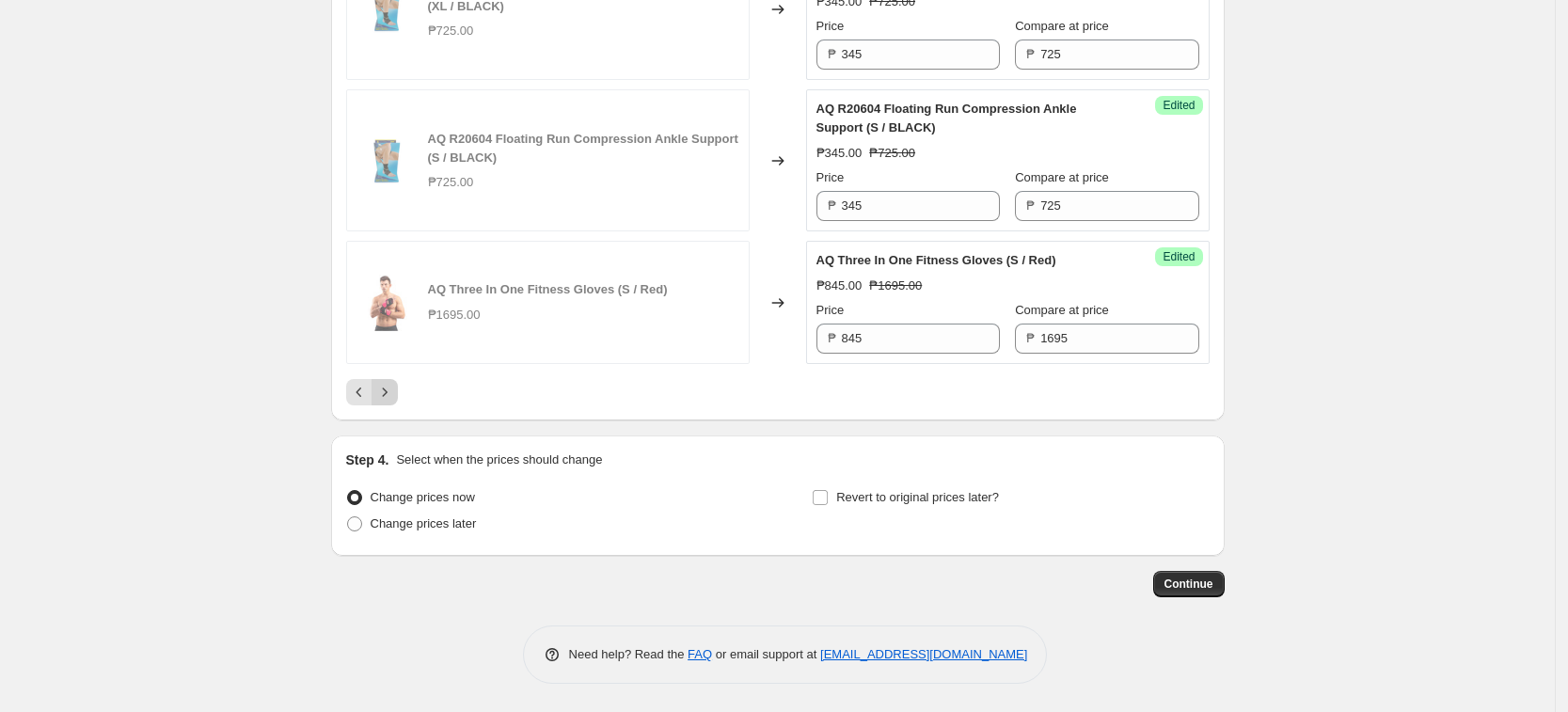 click 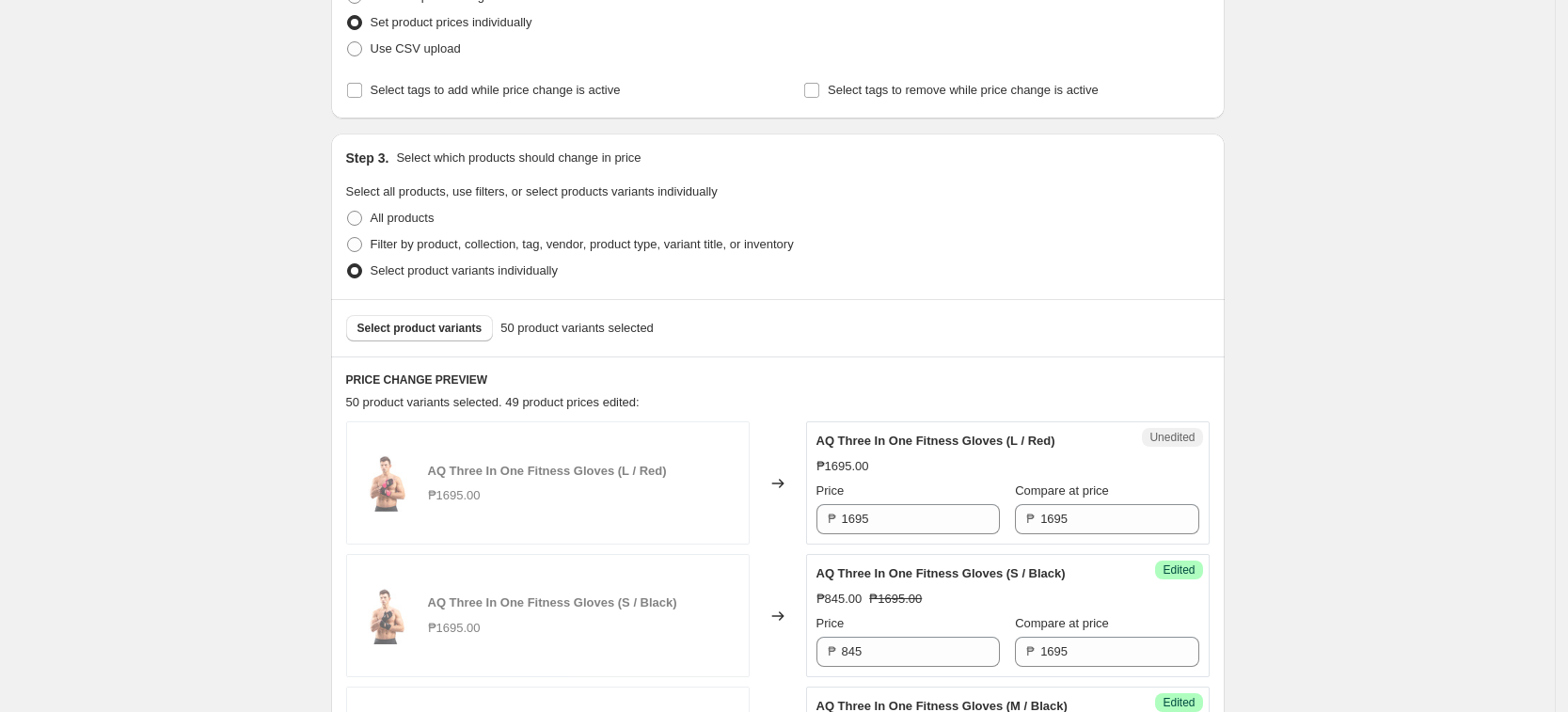 scroll, scrollTop: 353, scrollLeft: 0, axis: vertical 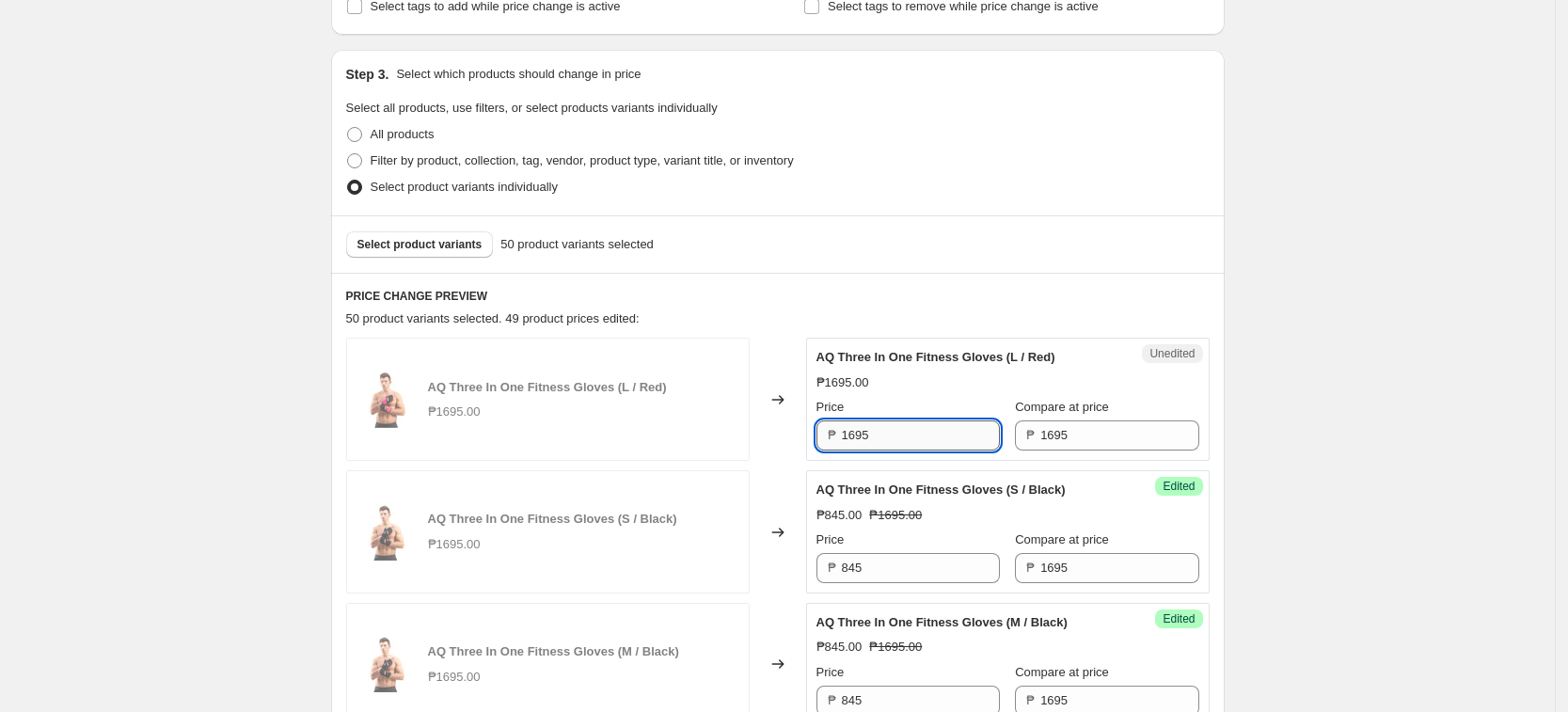 click on "1695" at bounding box center [921, 435] 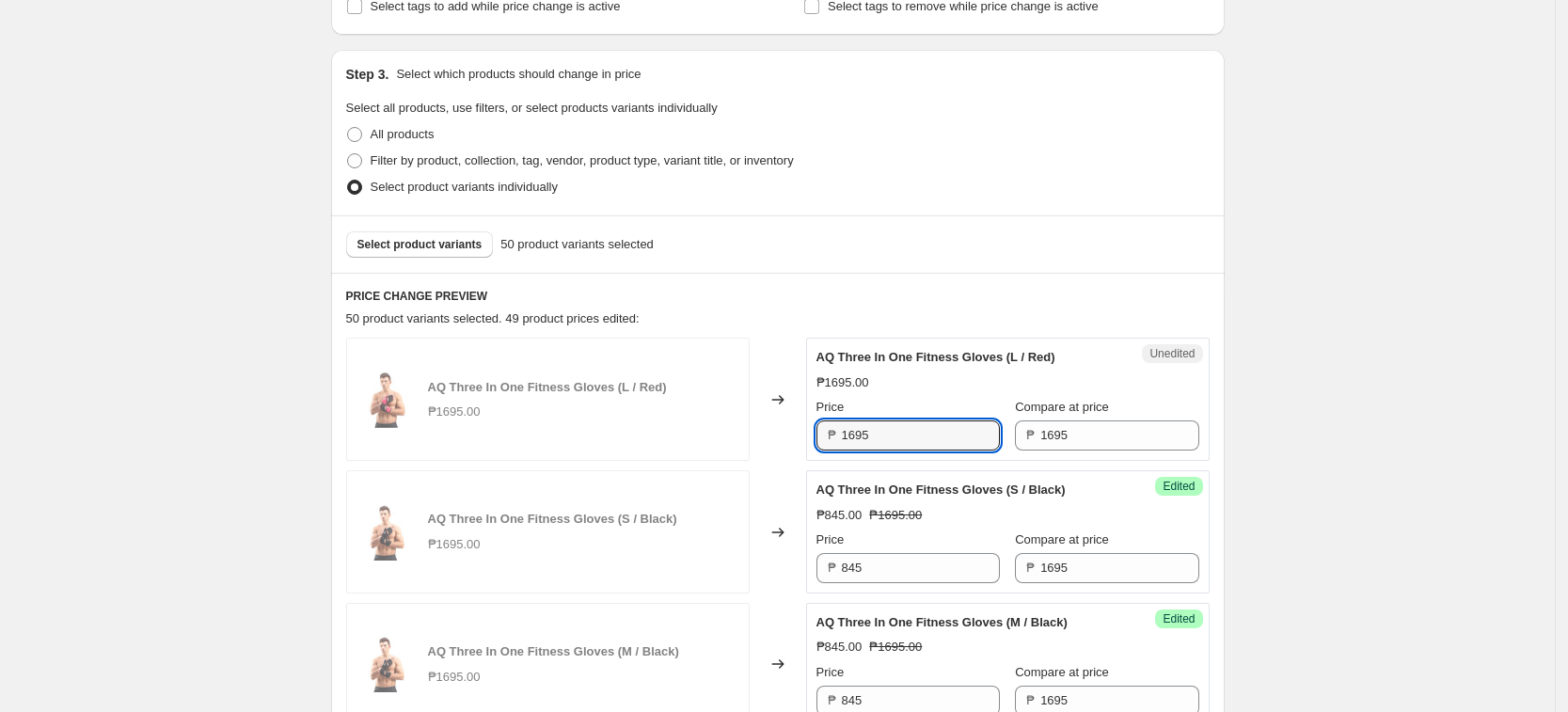 drag, startPoint x: 911, startPoint y: 423, endPoint x: 689, endPoint y: 420, distance: 222.02027 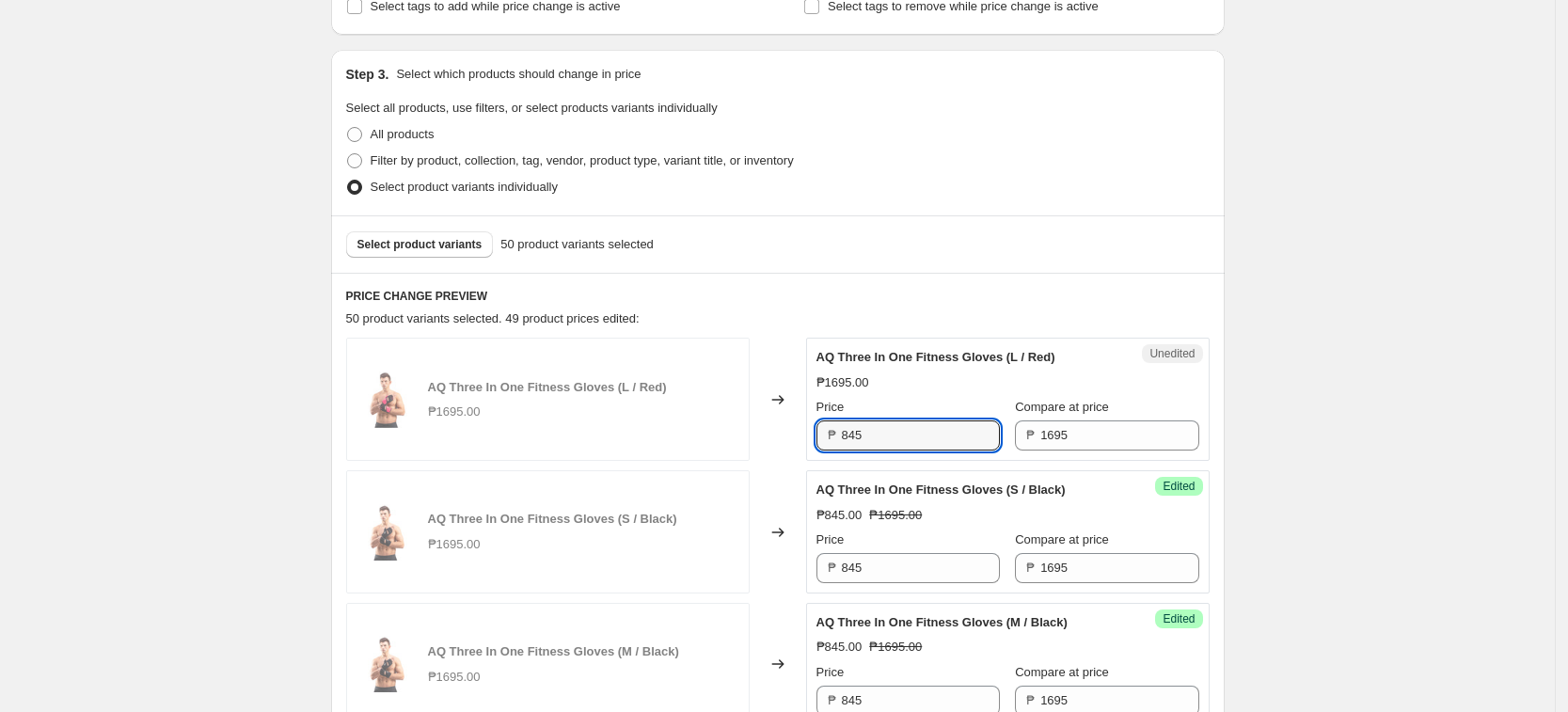 type on "845" 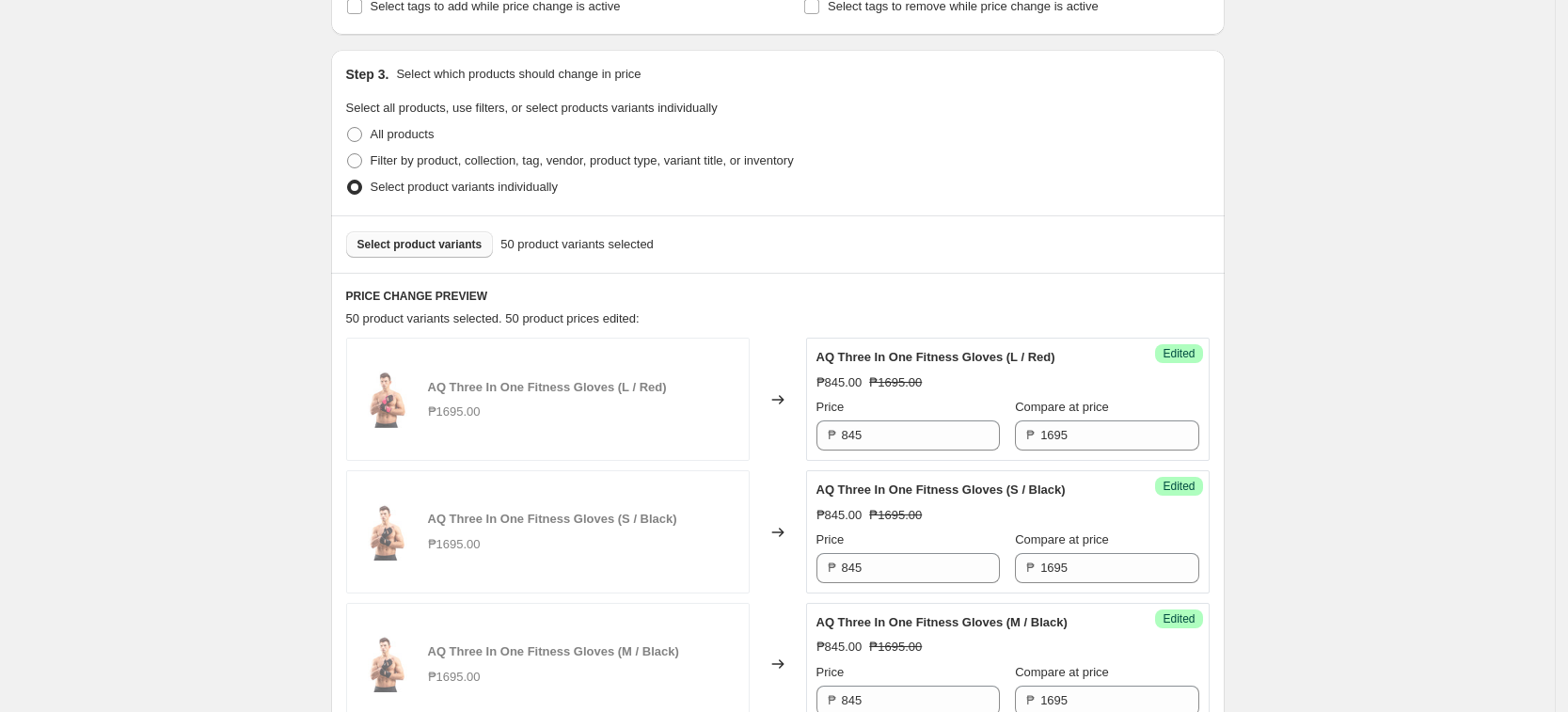 click on "Select product variants" at bounding box center (420, 245) 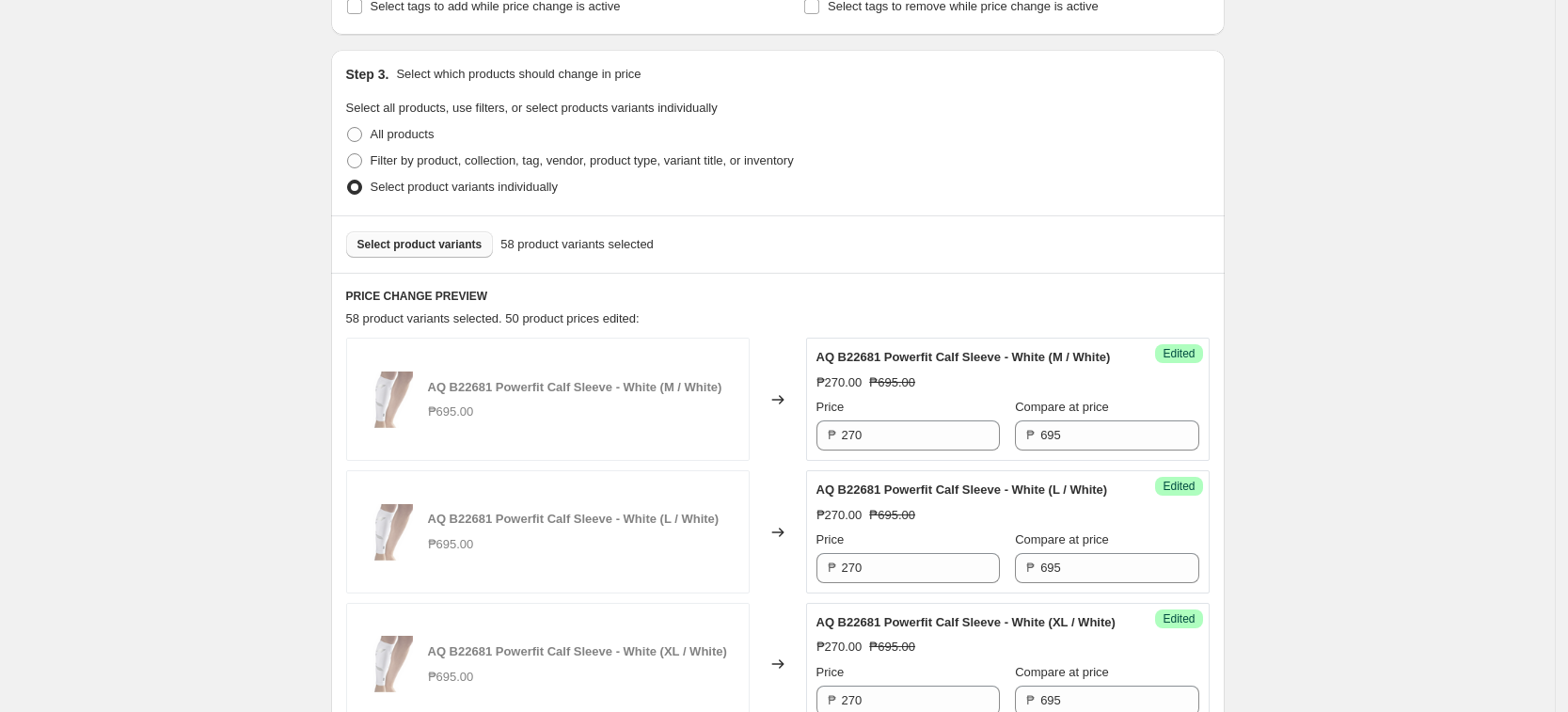 drag, startPoint x: 1472, startPoint y: 385, endPoint x: 1467, endPoint y: 370, distance: 15.811388 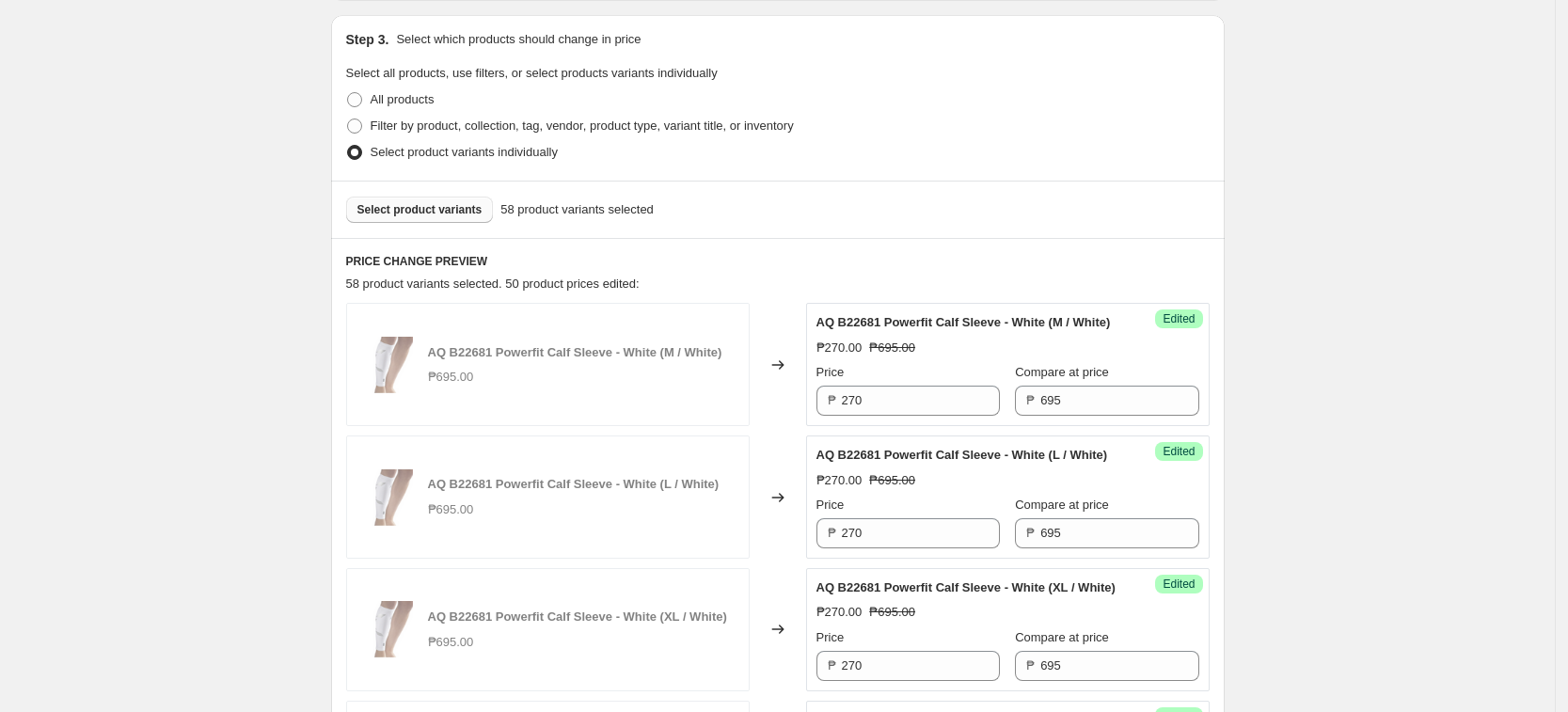 scroll, scrollTop: 353, scrollLeft: 0, axis: vertical 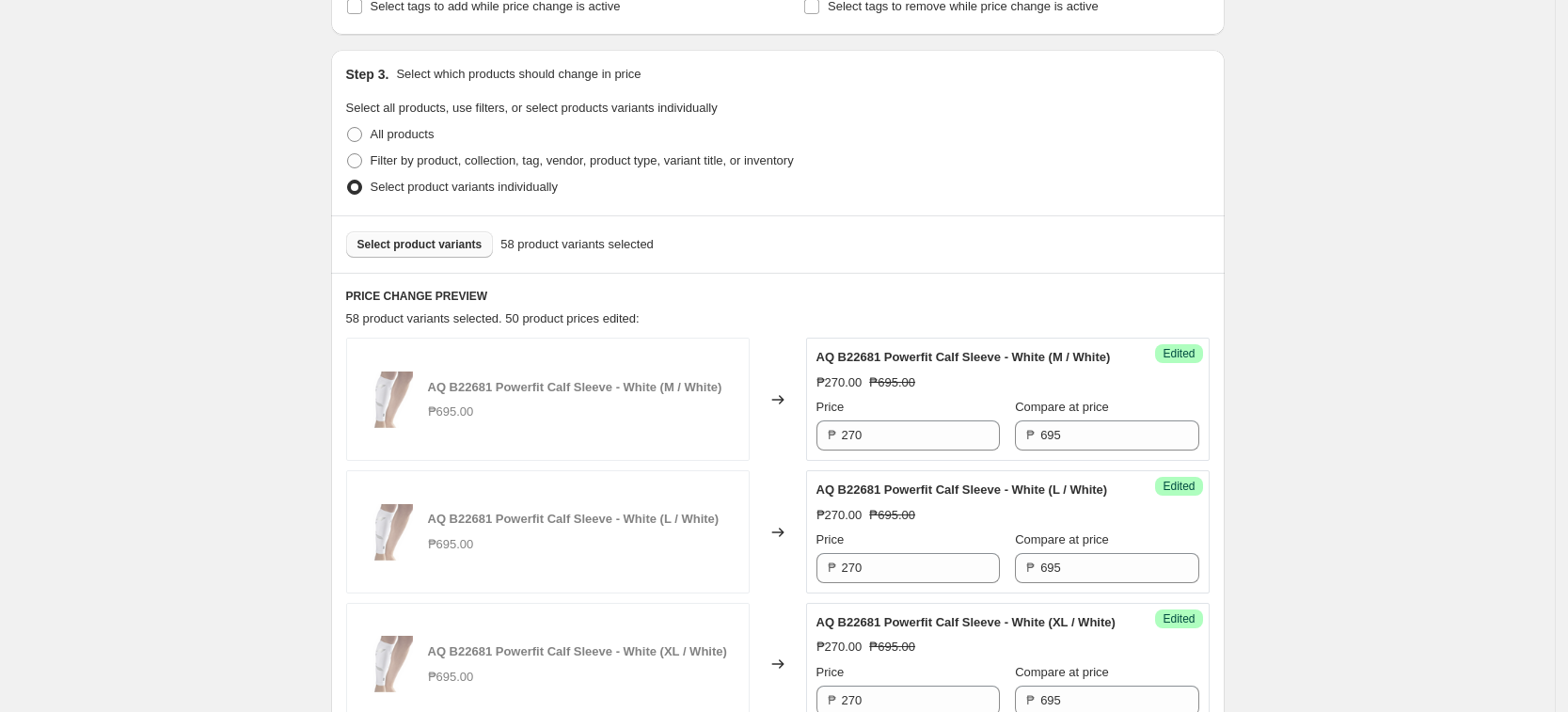 click on "Select product variants" at bounding box center (420, 245) 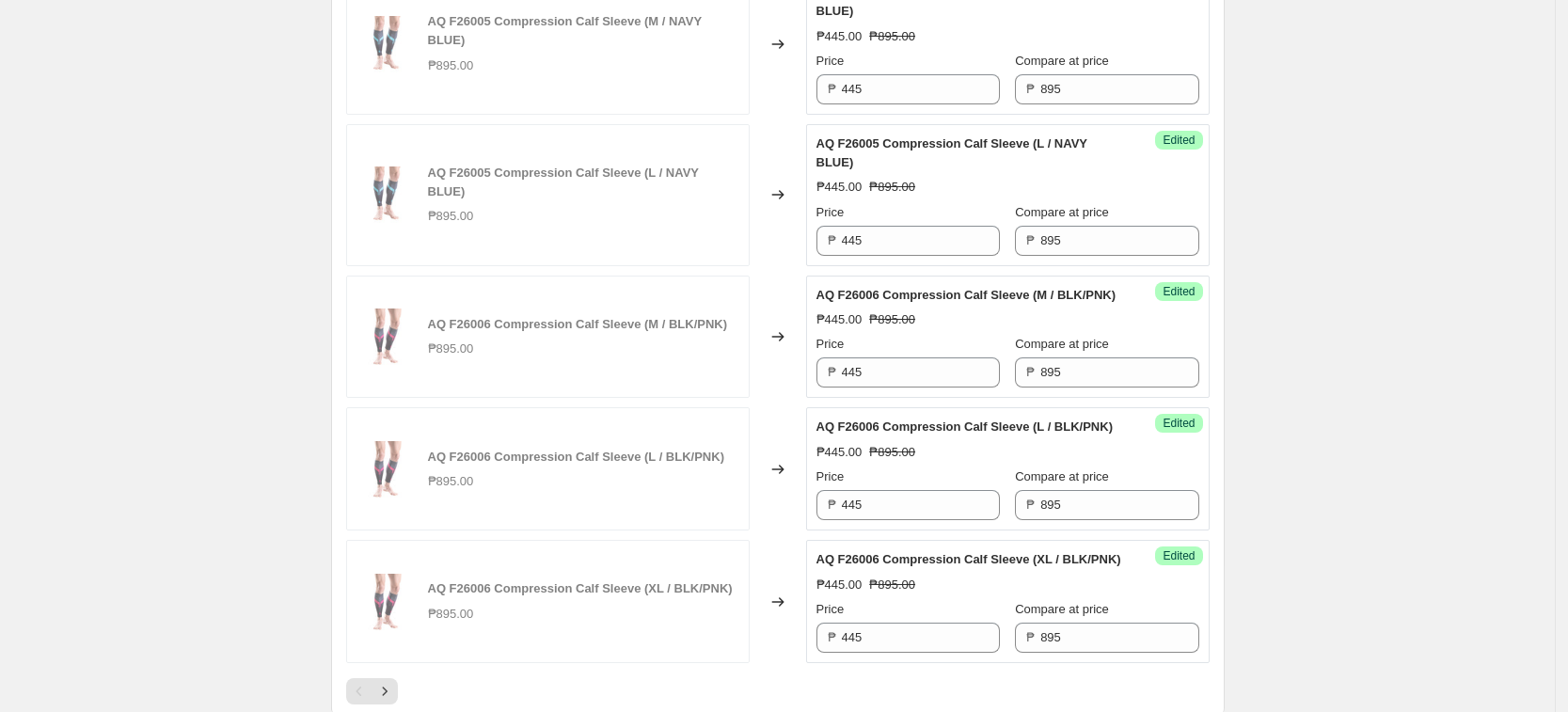 scroll, scrollTop: 3191, scrollLeft: 0, axis: vertical 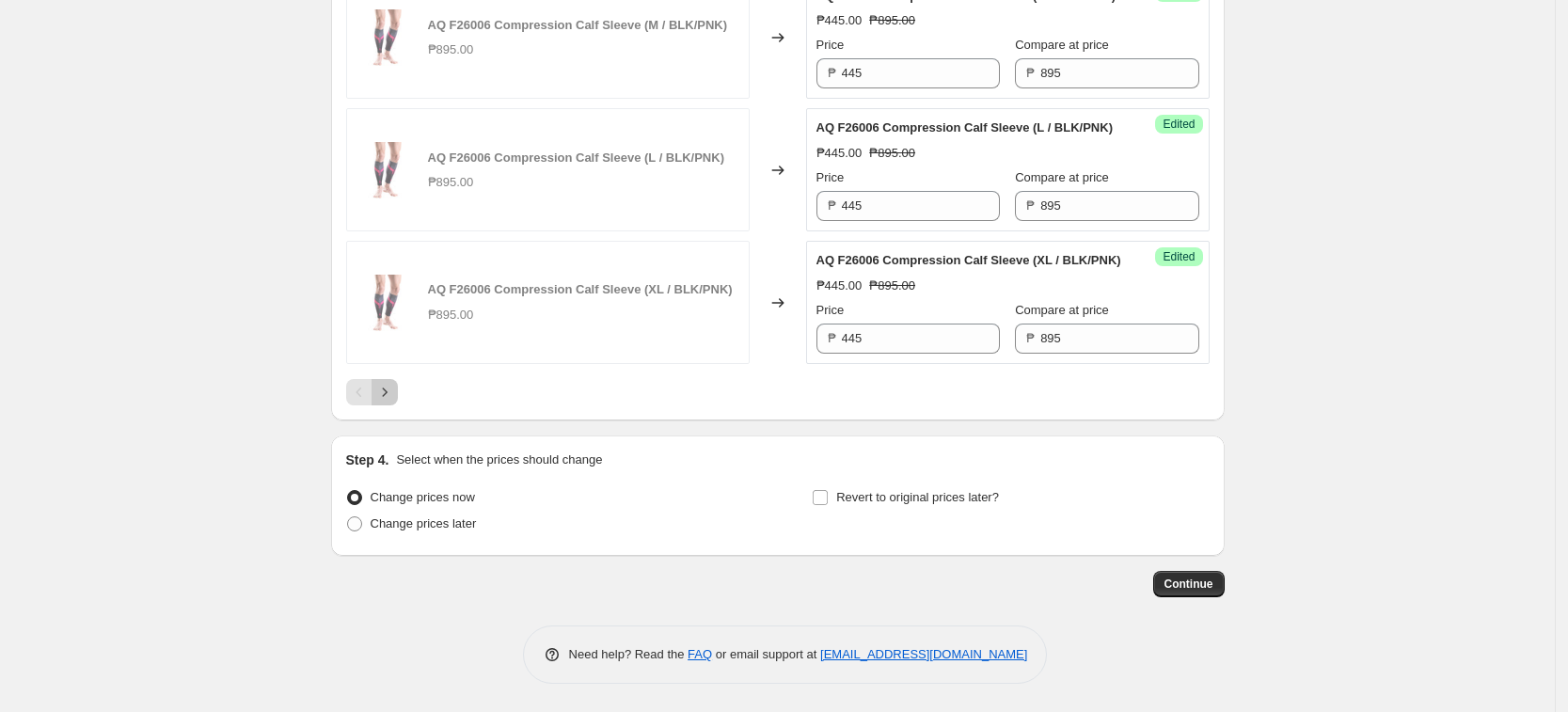 click 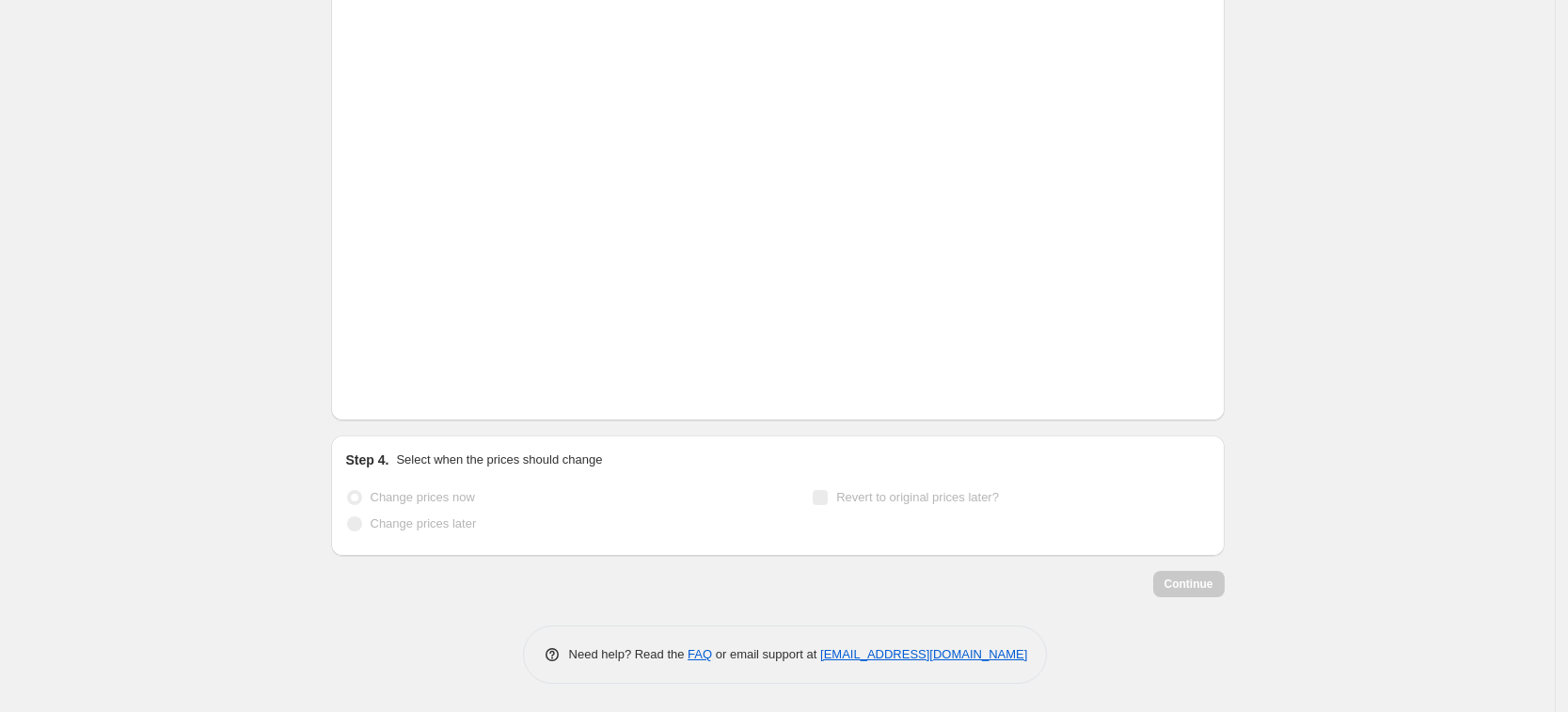 scroll, scrollTop: 3191, scrollLeft: 0, axis: vertical 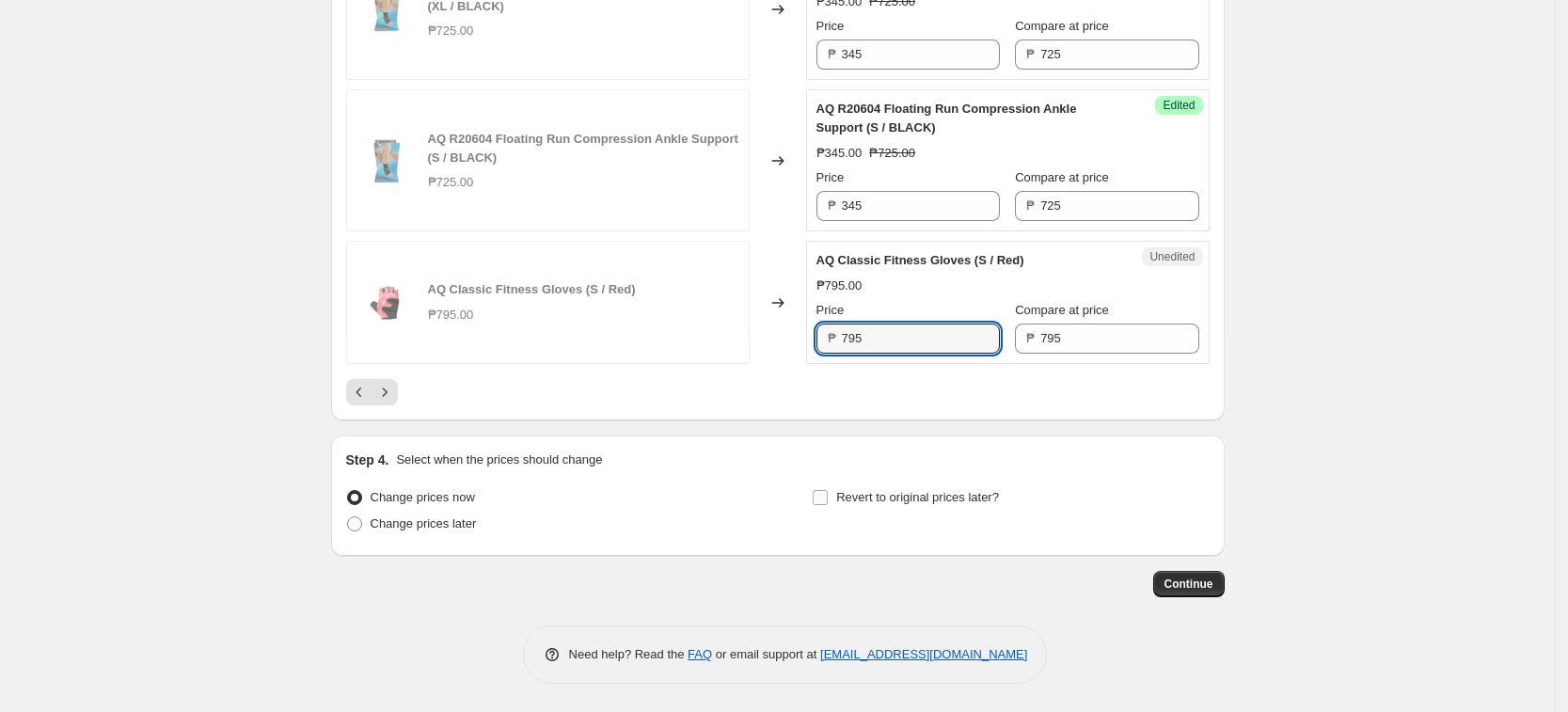 drag, startPoint x: 880, startPoint y: 462, endPoint x: 739, endPoint y: 452, distance: 141.35417 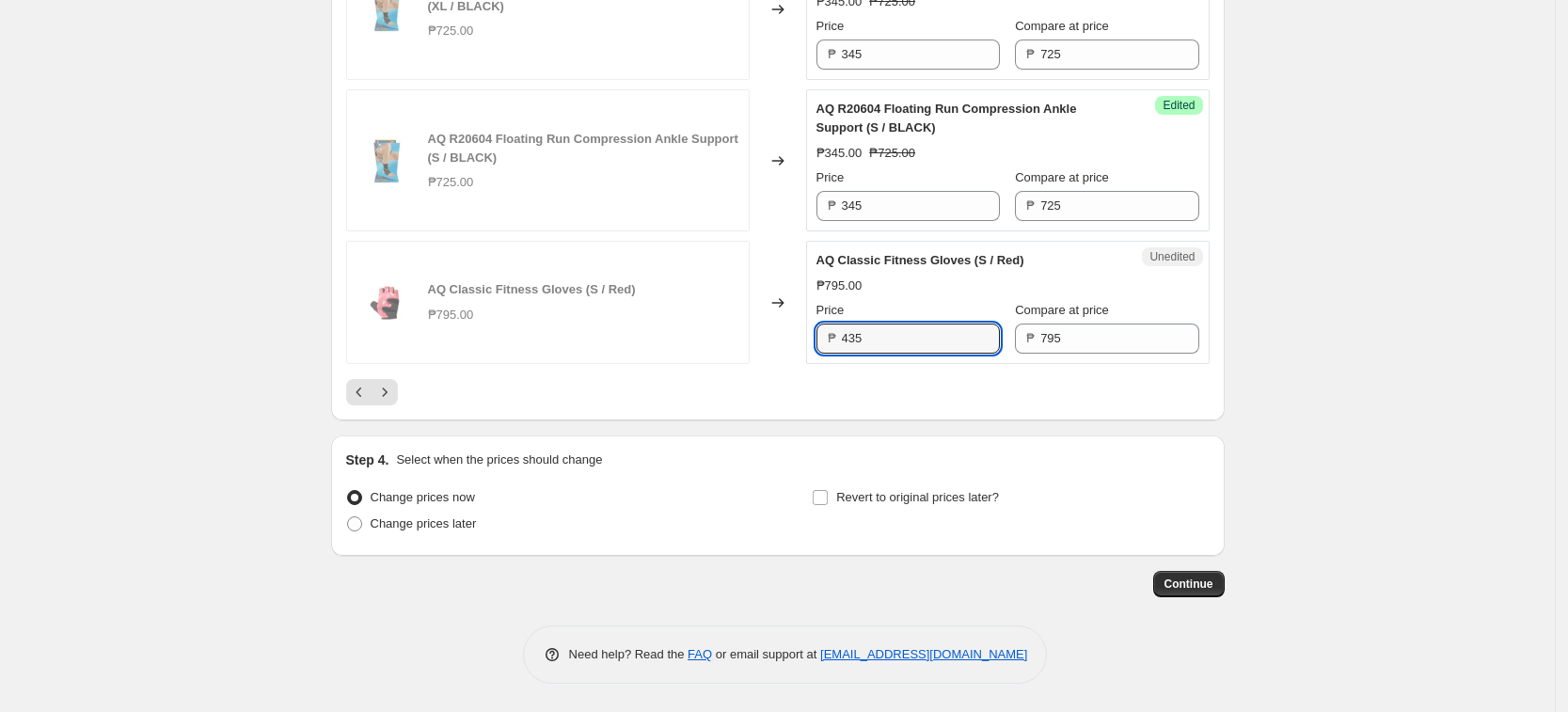 type on "435" 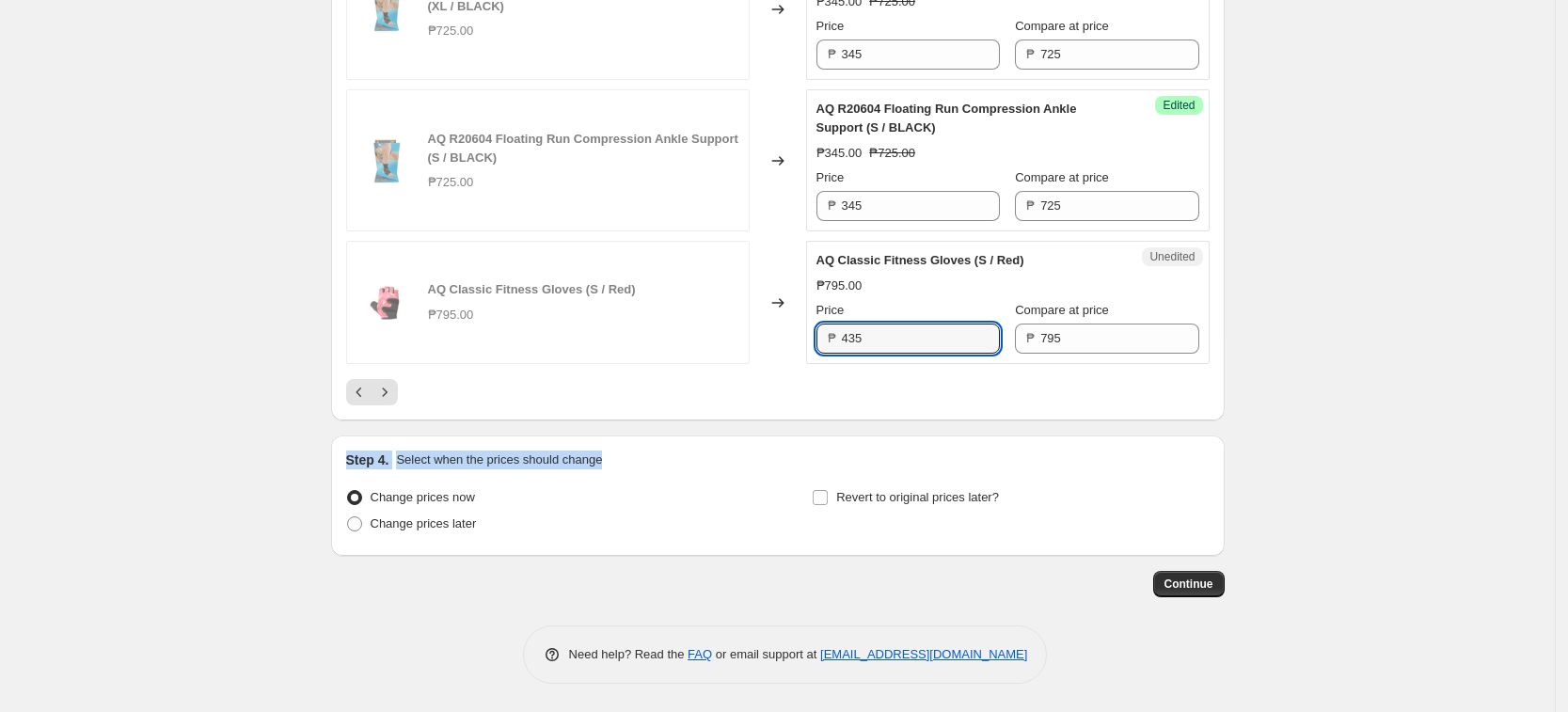 drag, startPoint x: 1351, startPoint y: 551, endPoint x: 1345, endPoint y: 572, distance: 21.84033 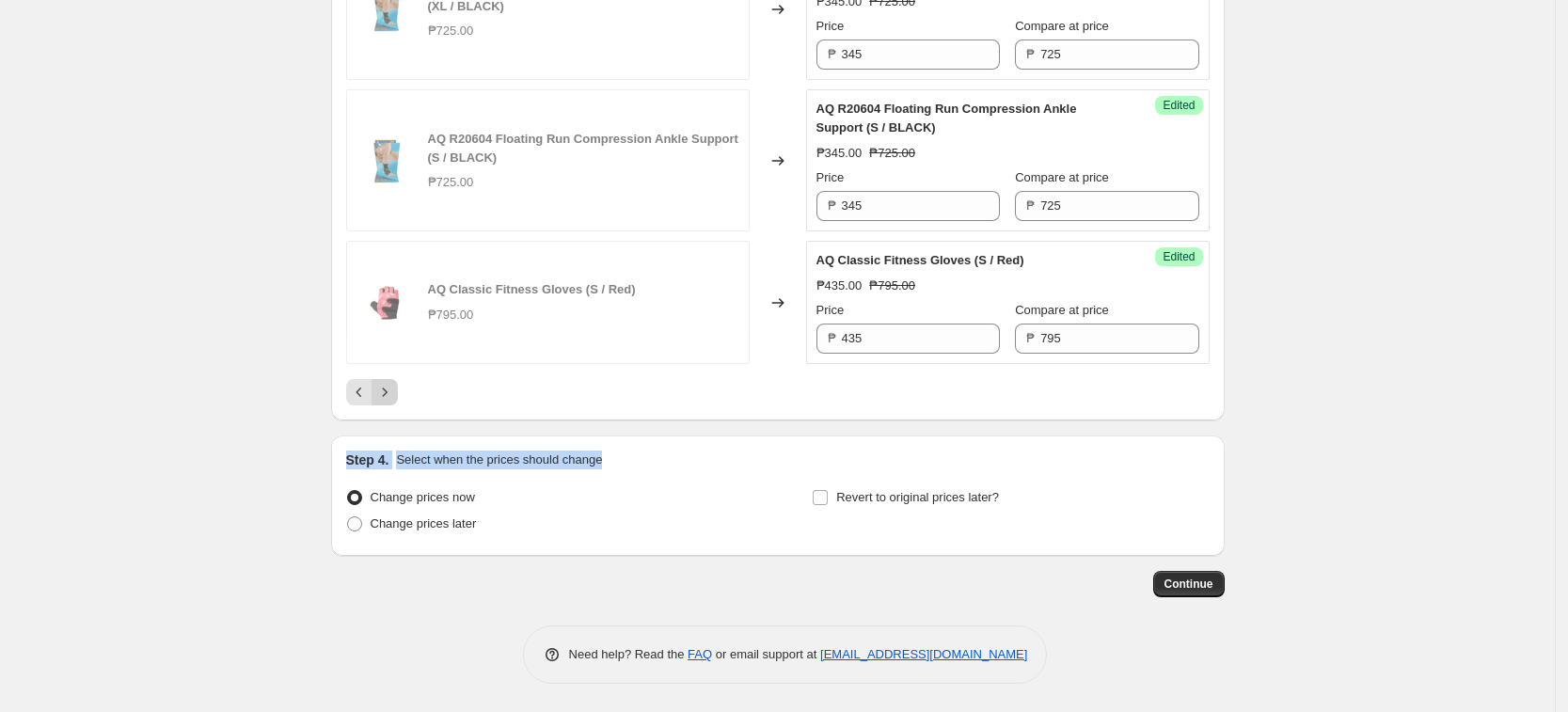 click 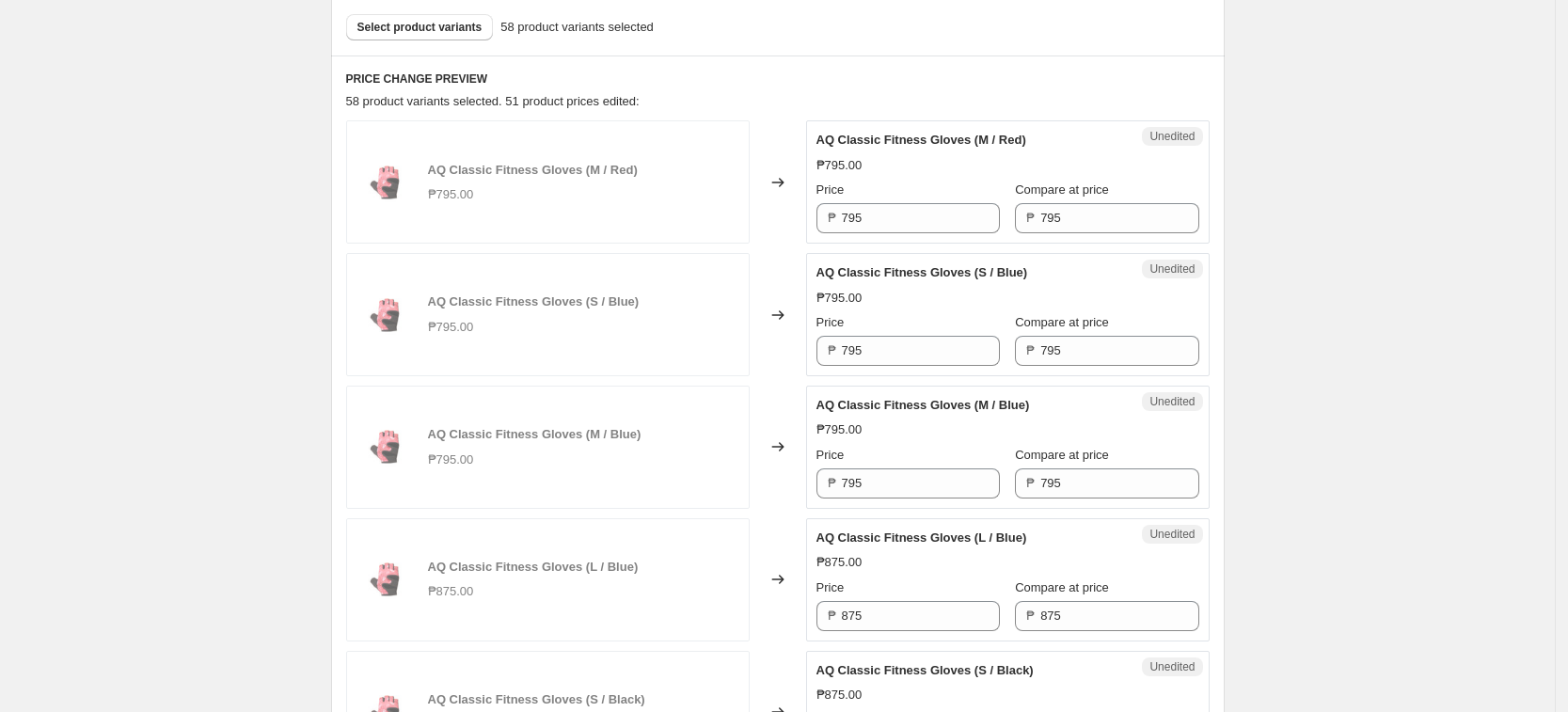 scroll, scrollTop: 497, scrollLeft: 0, axis: vertical 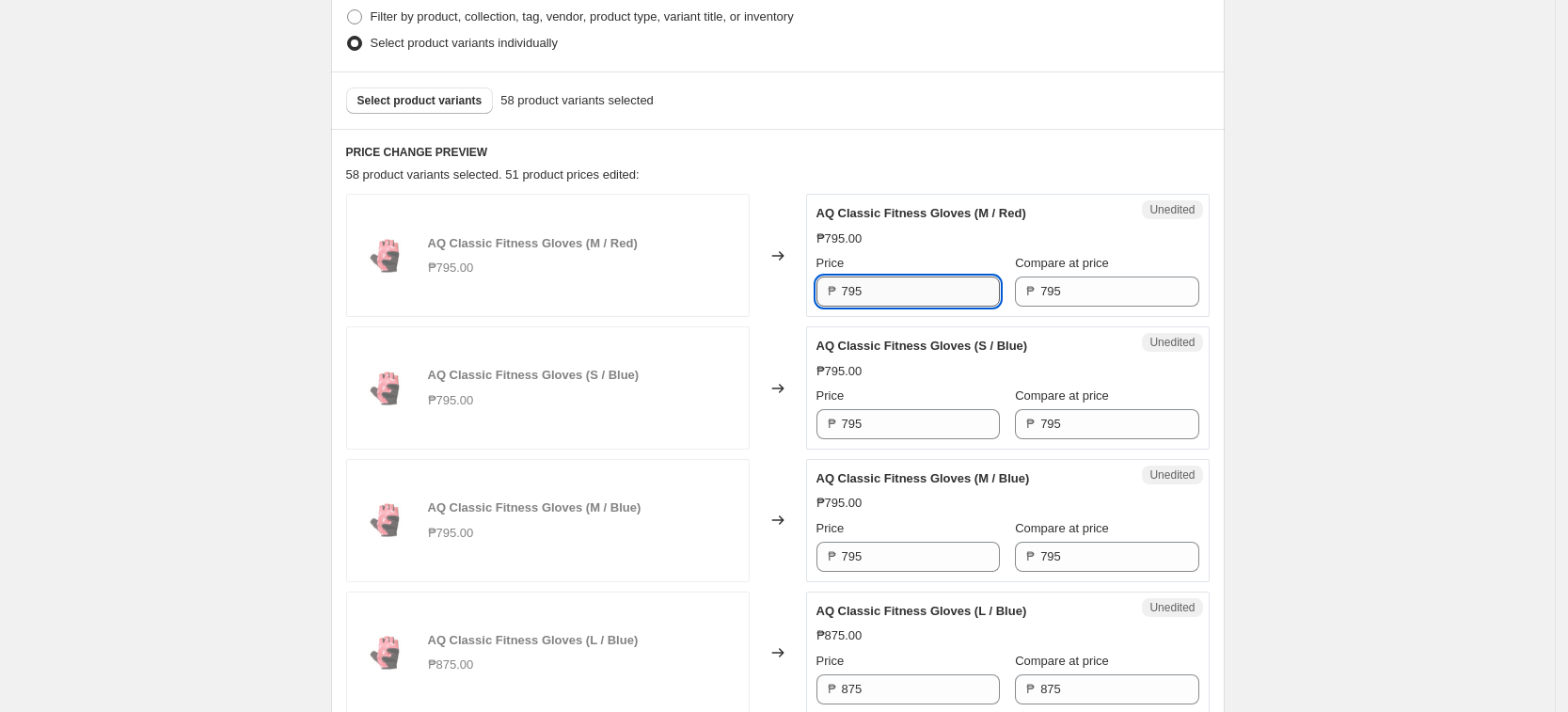 click on "795" at bounding box center (921, 292) 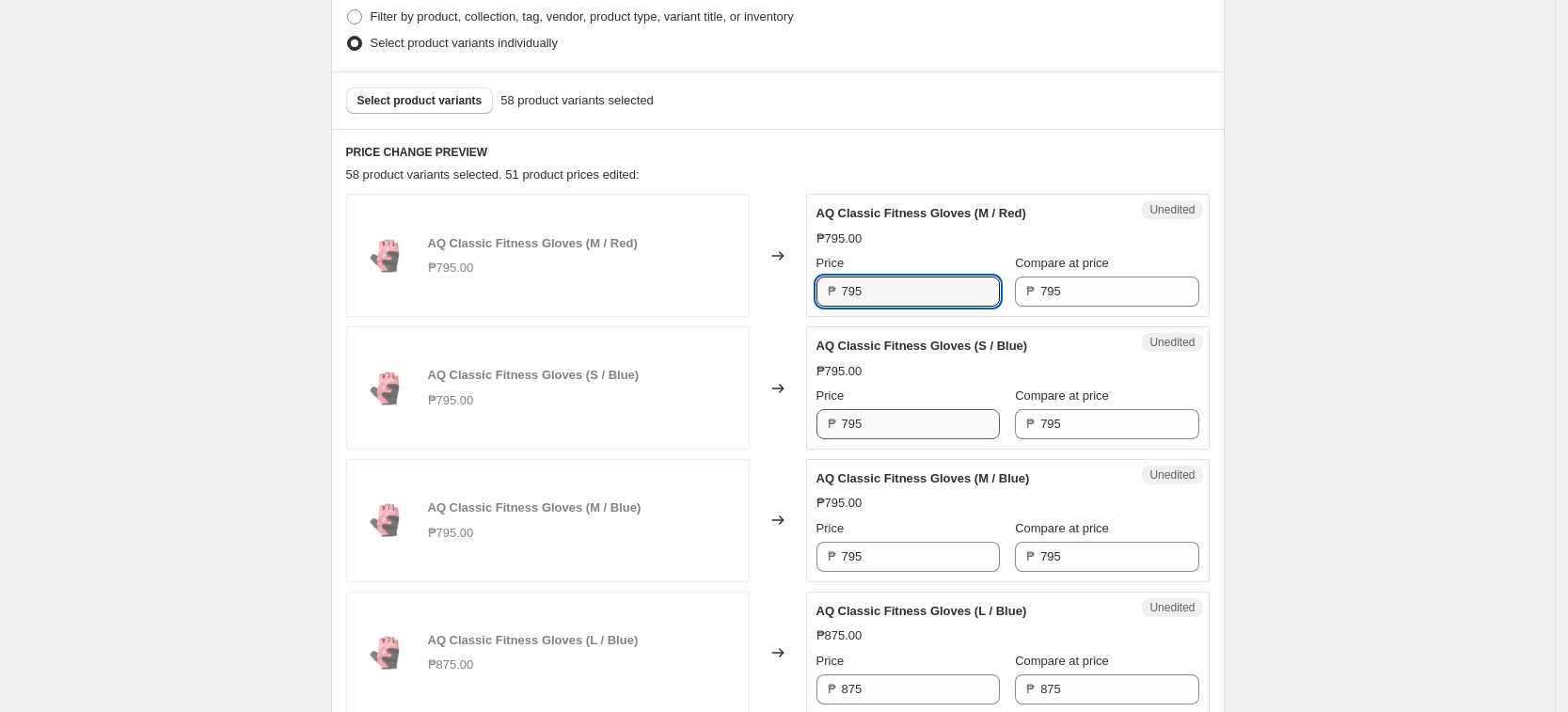 paste on "43" 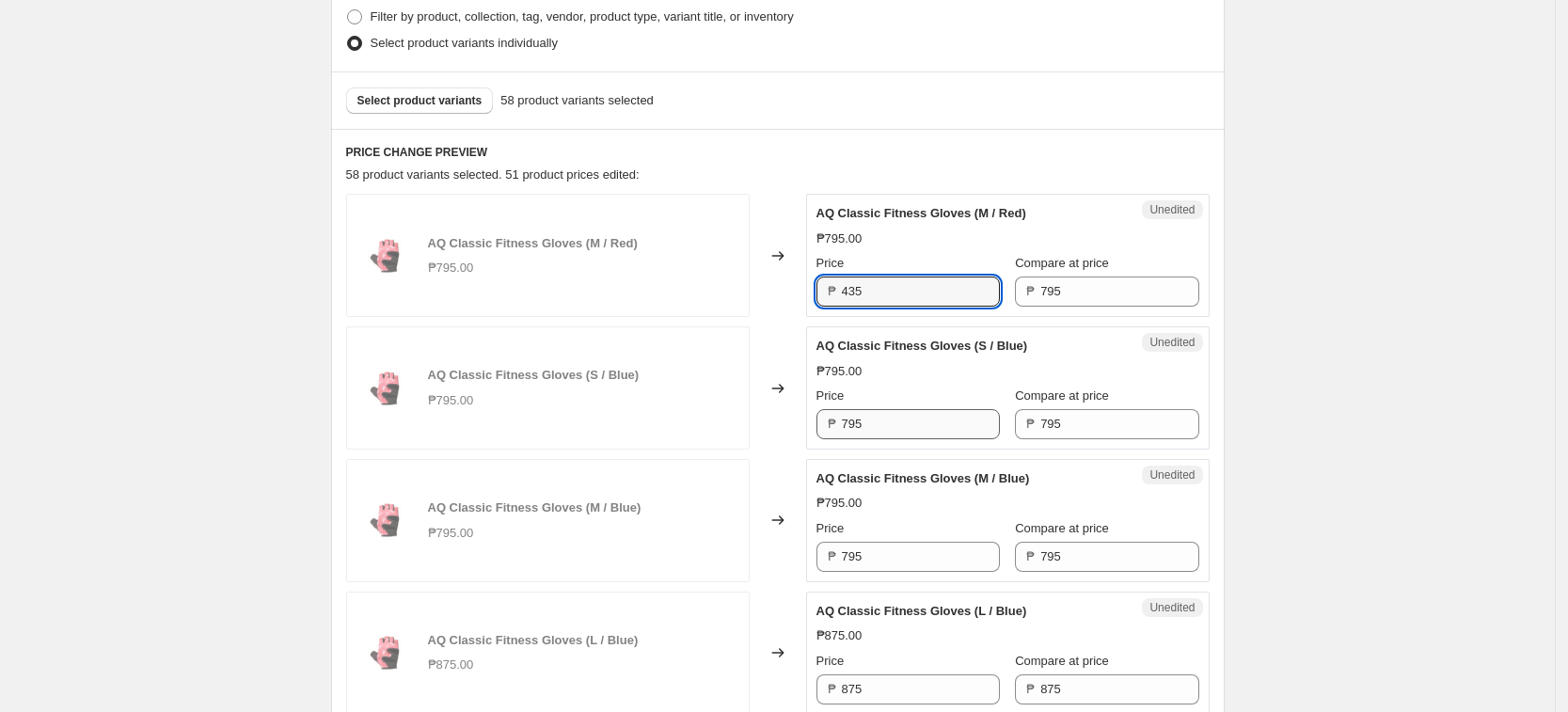 type on "435" 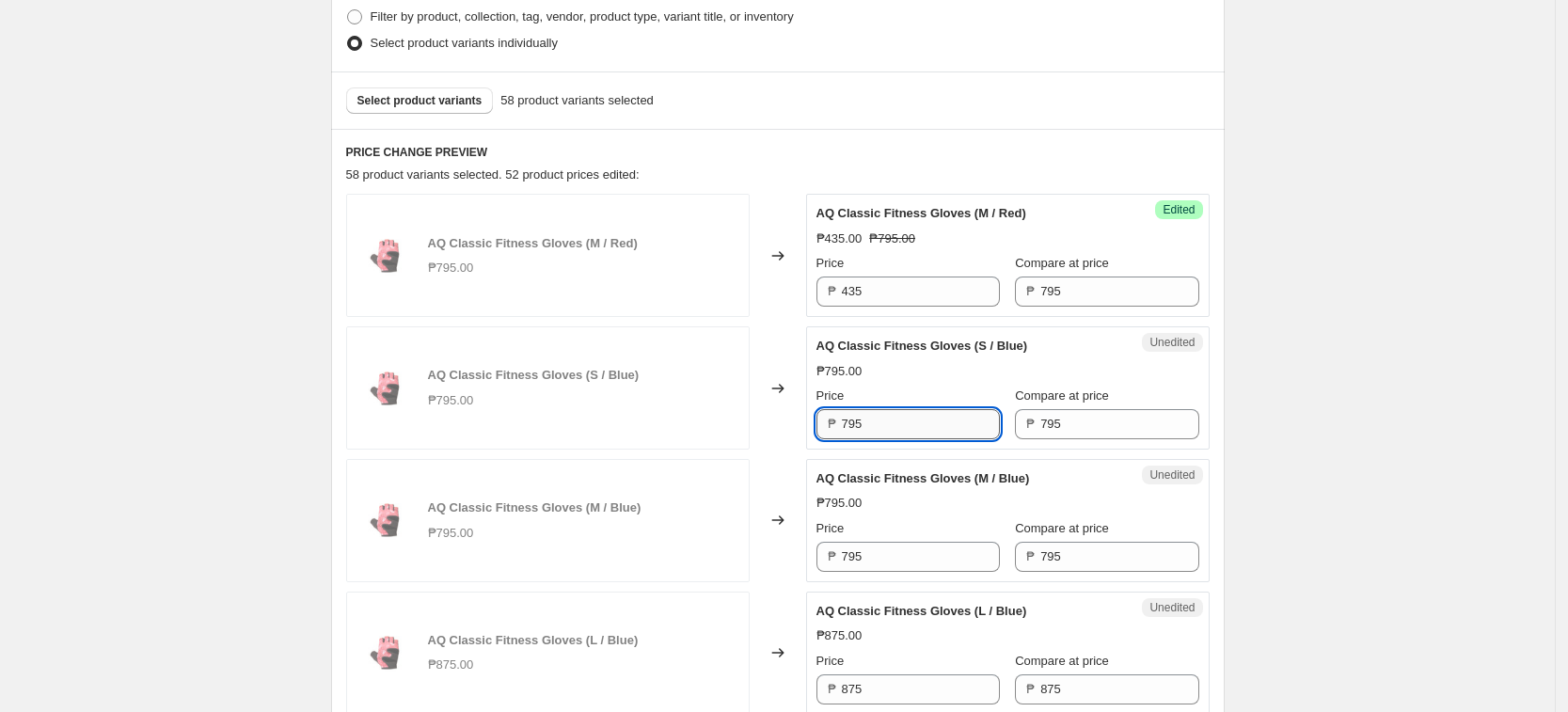 click on "795" at bounding box center [921, 424] 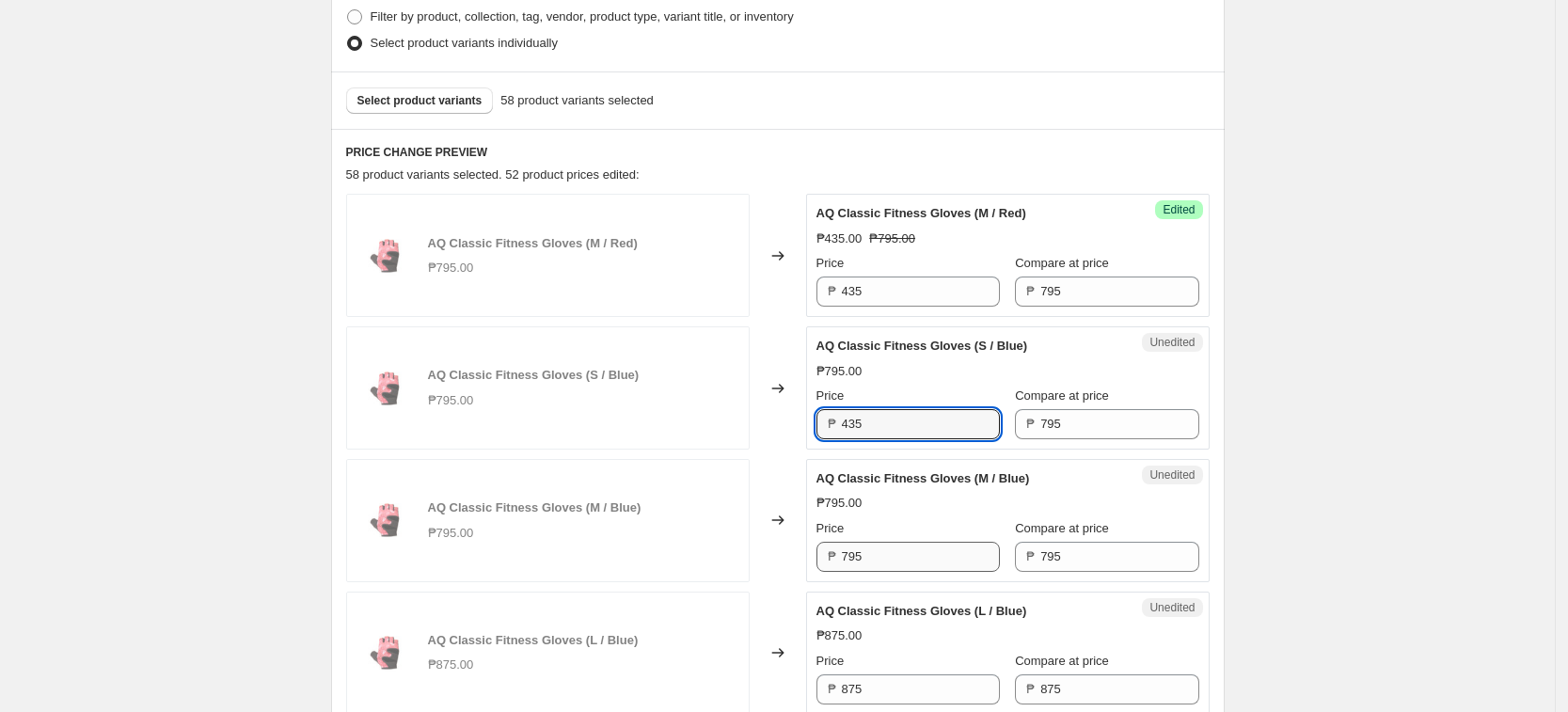 type on "435" 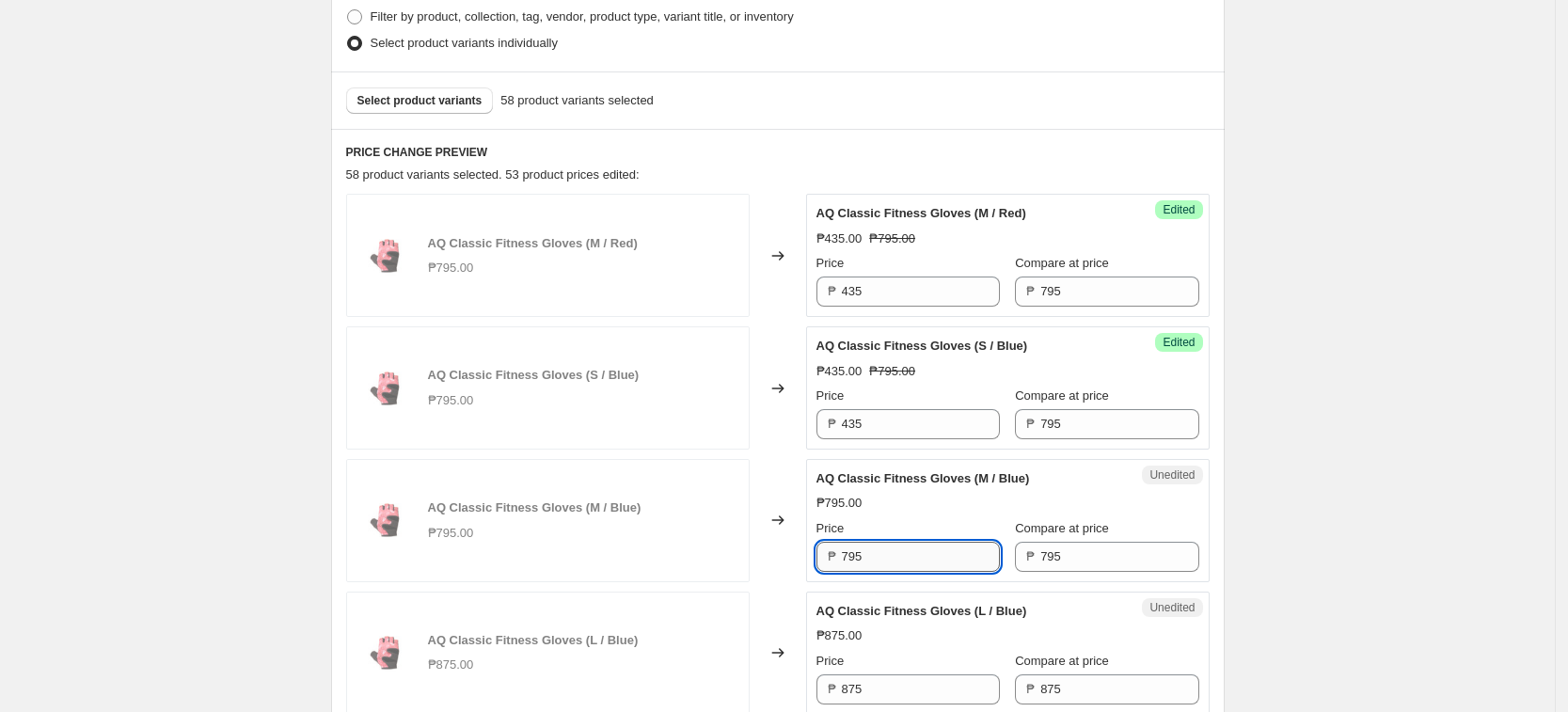 click on "795" at bounding box center (921, 557) 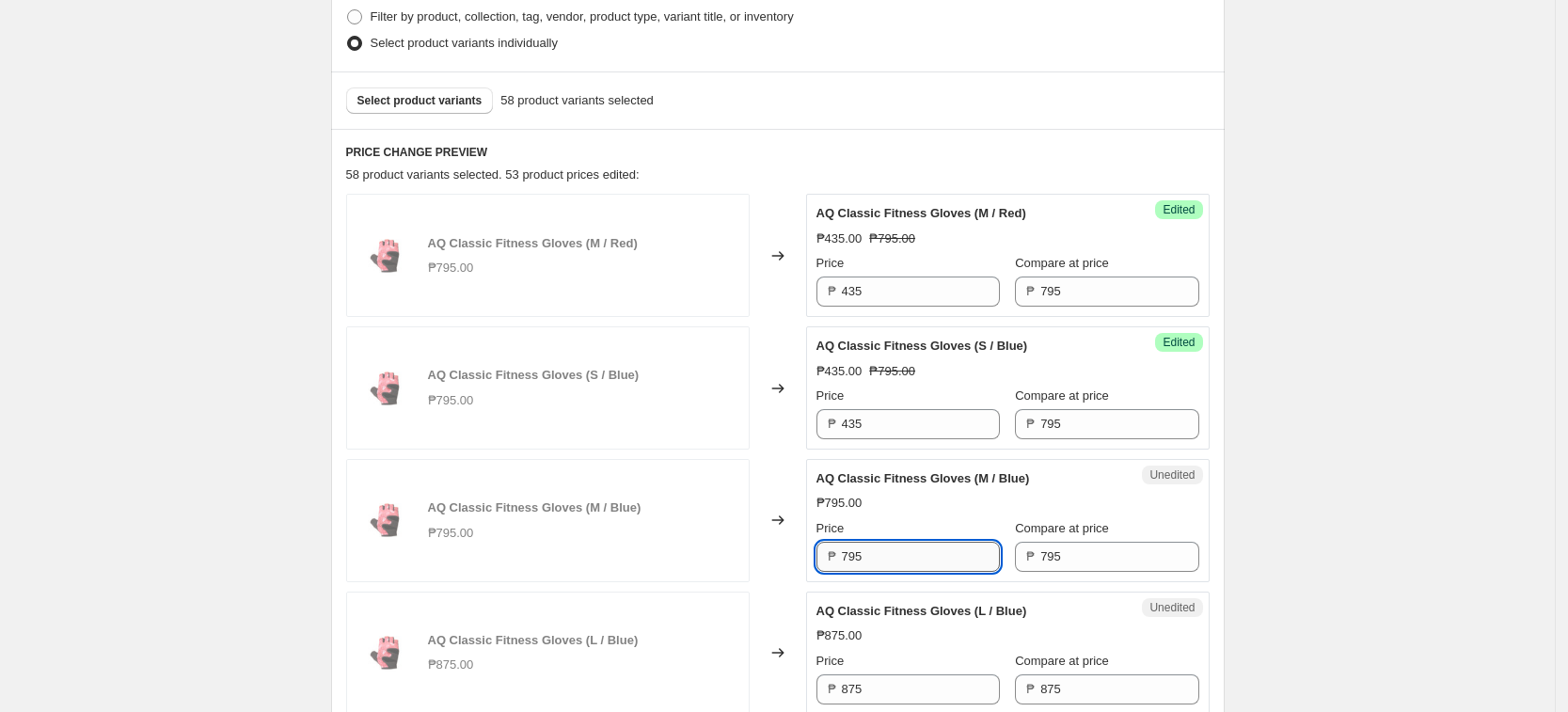 paste on "43" 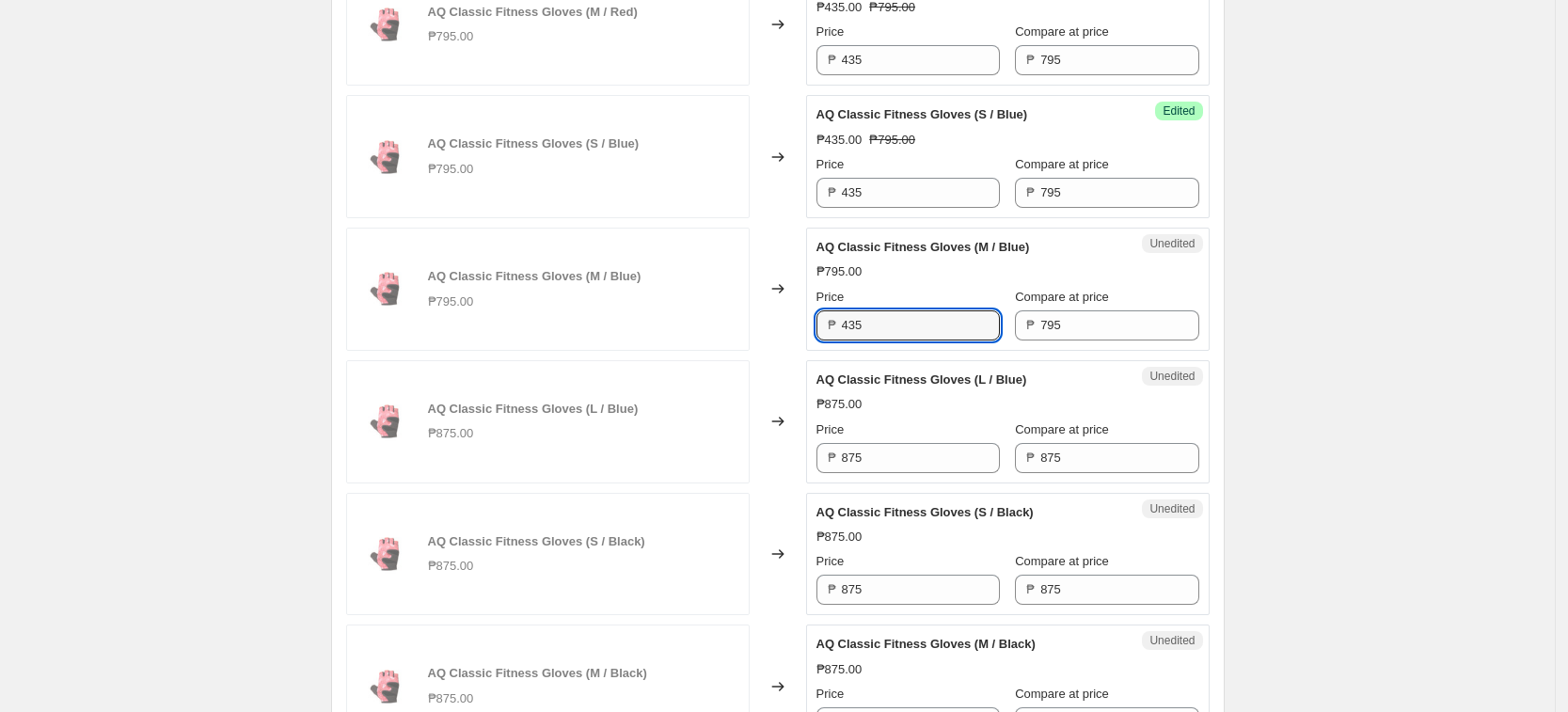 scroll, scrollTop: 732, scrollLeft: 0, axis: vertical 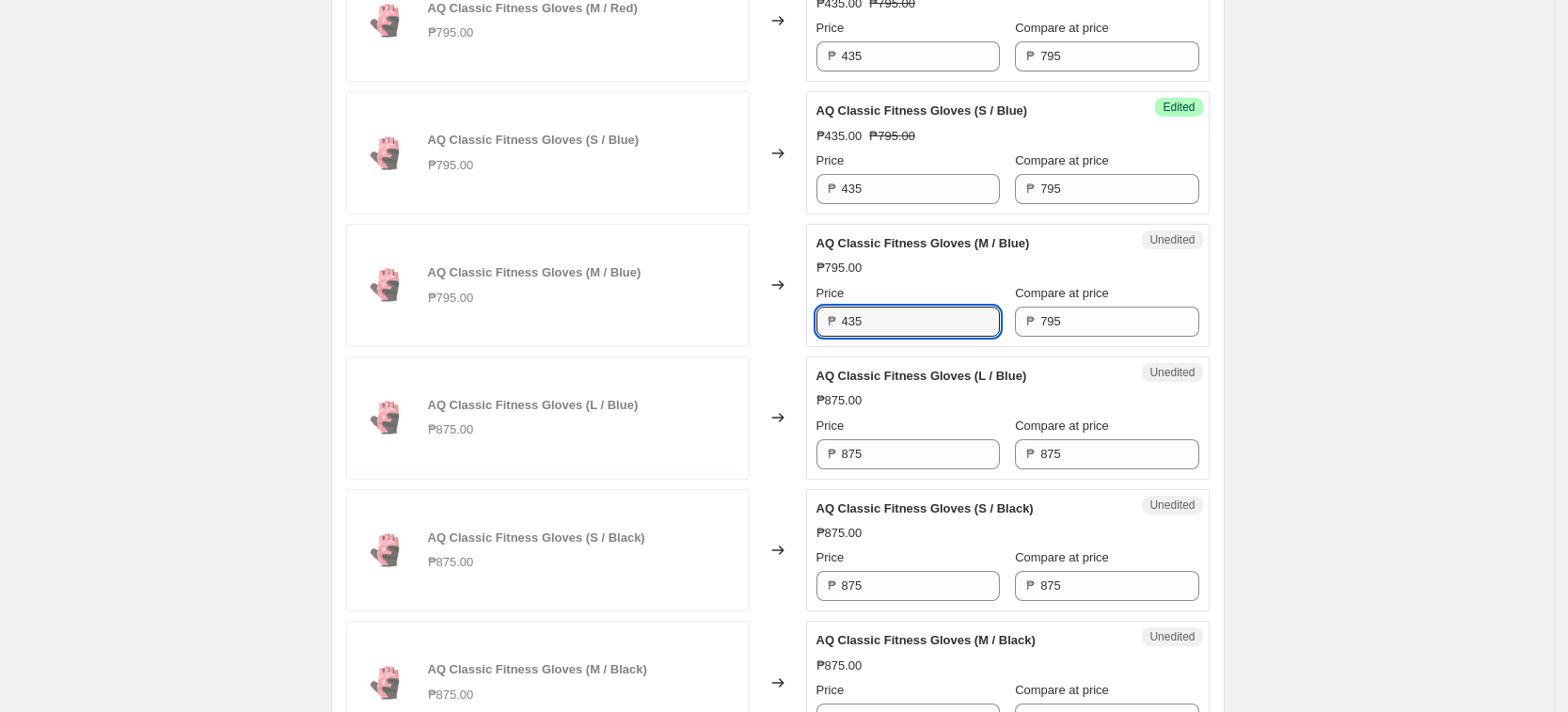type on "435" 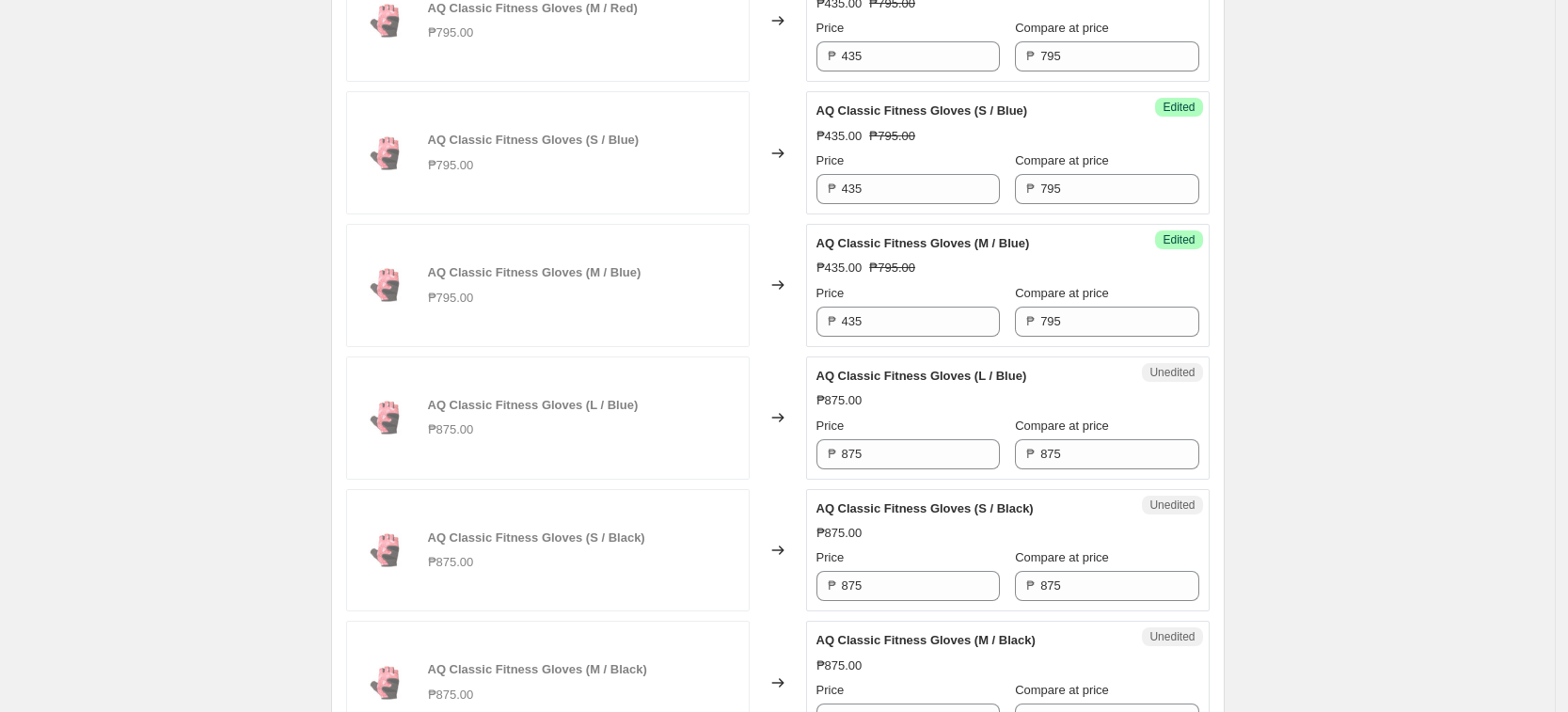 click on "Price" at bounding box center [908, 426] 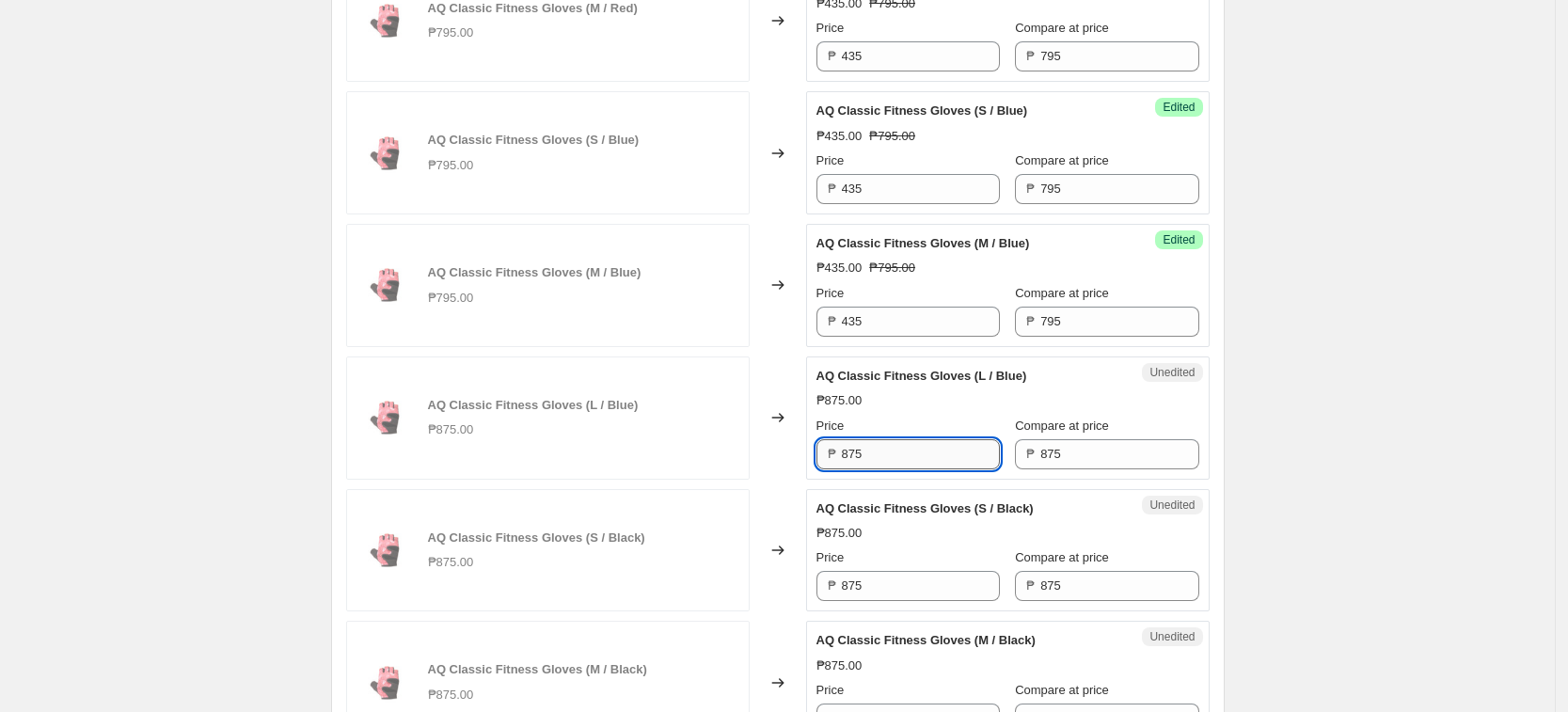 click on "875" at bounding box center (921, 454) 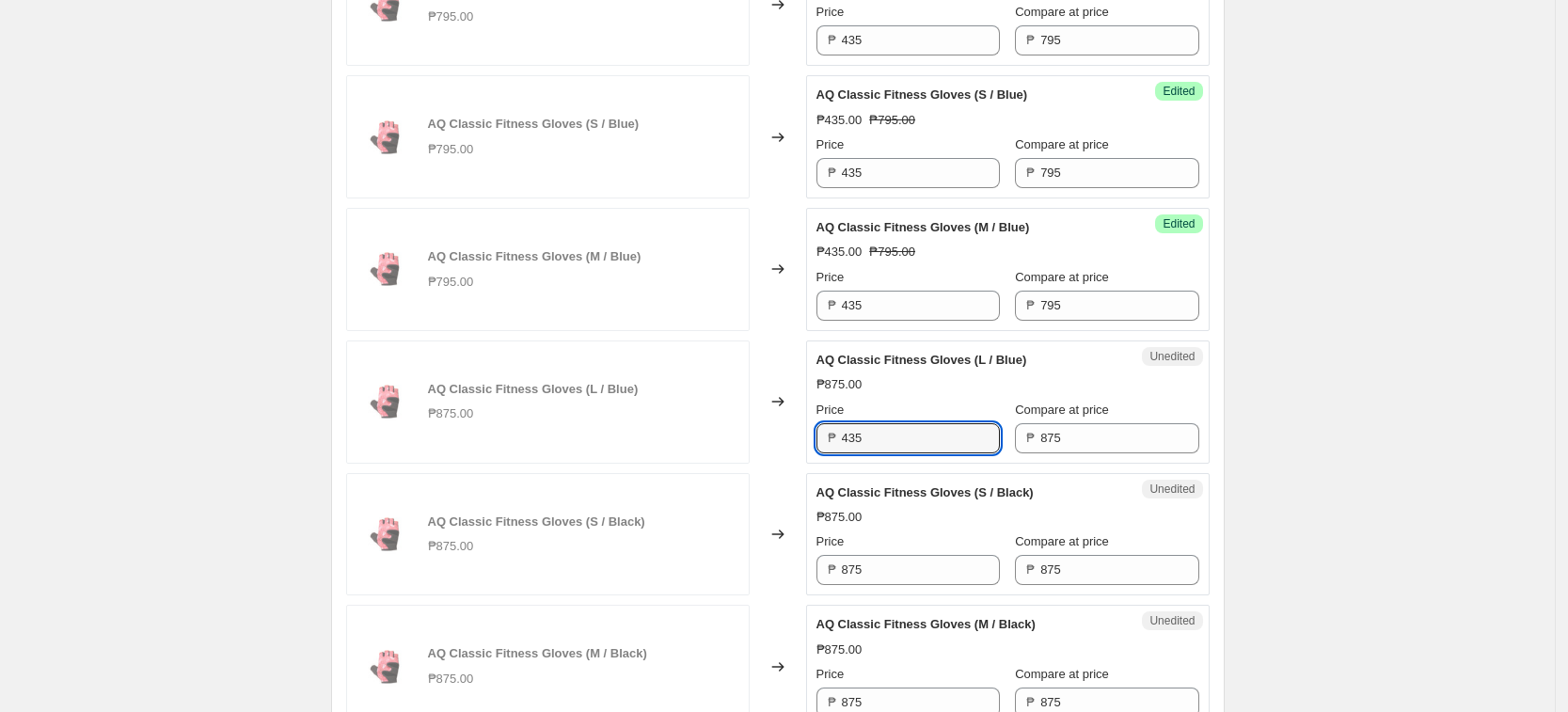 scroll, scrollTop: 967, scrollLeft: 0, axis: vertical 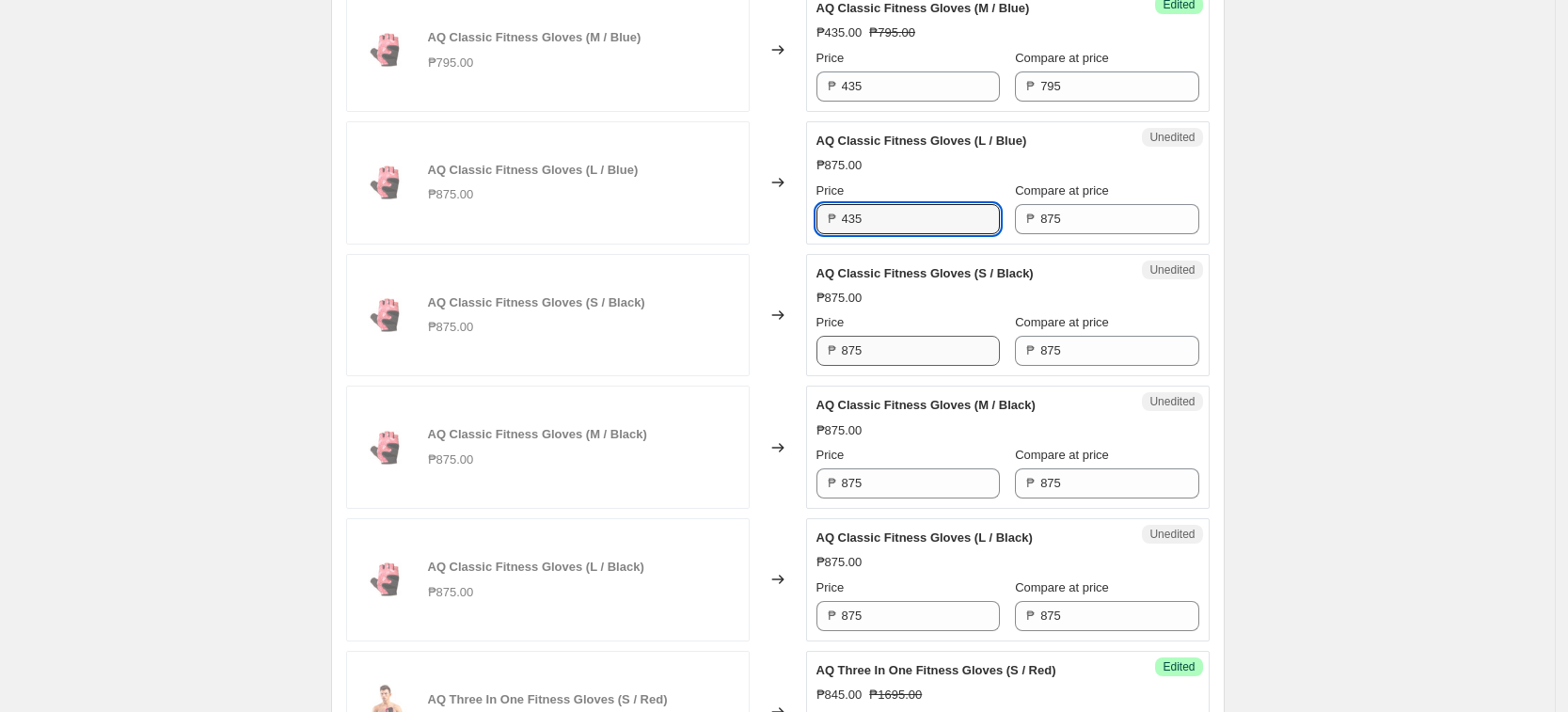 type on "435" 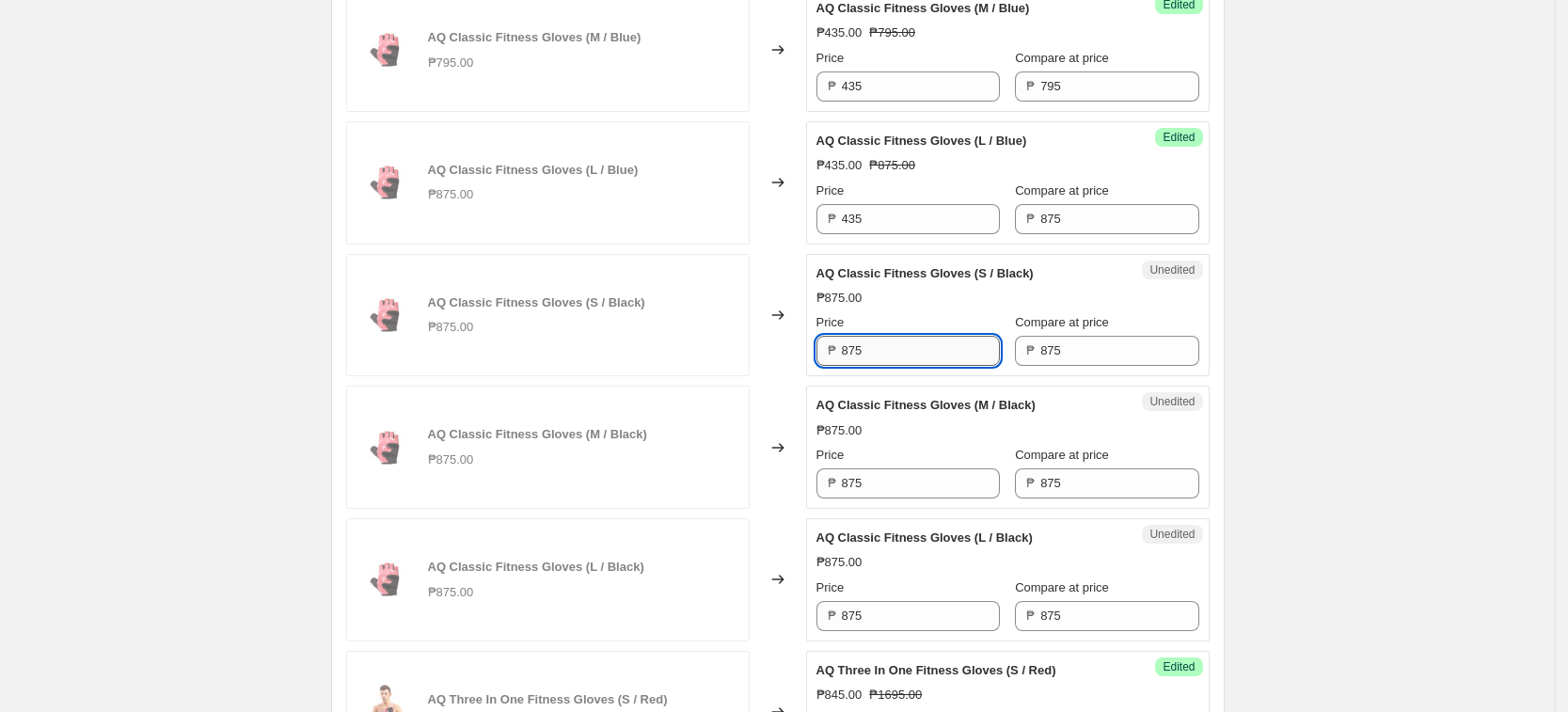 click on "875" at bounding box center [921, 351] 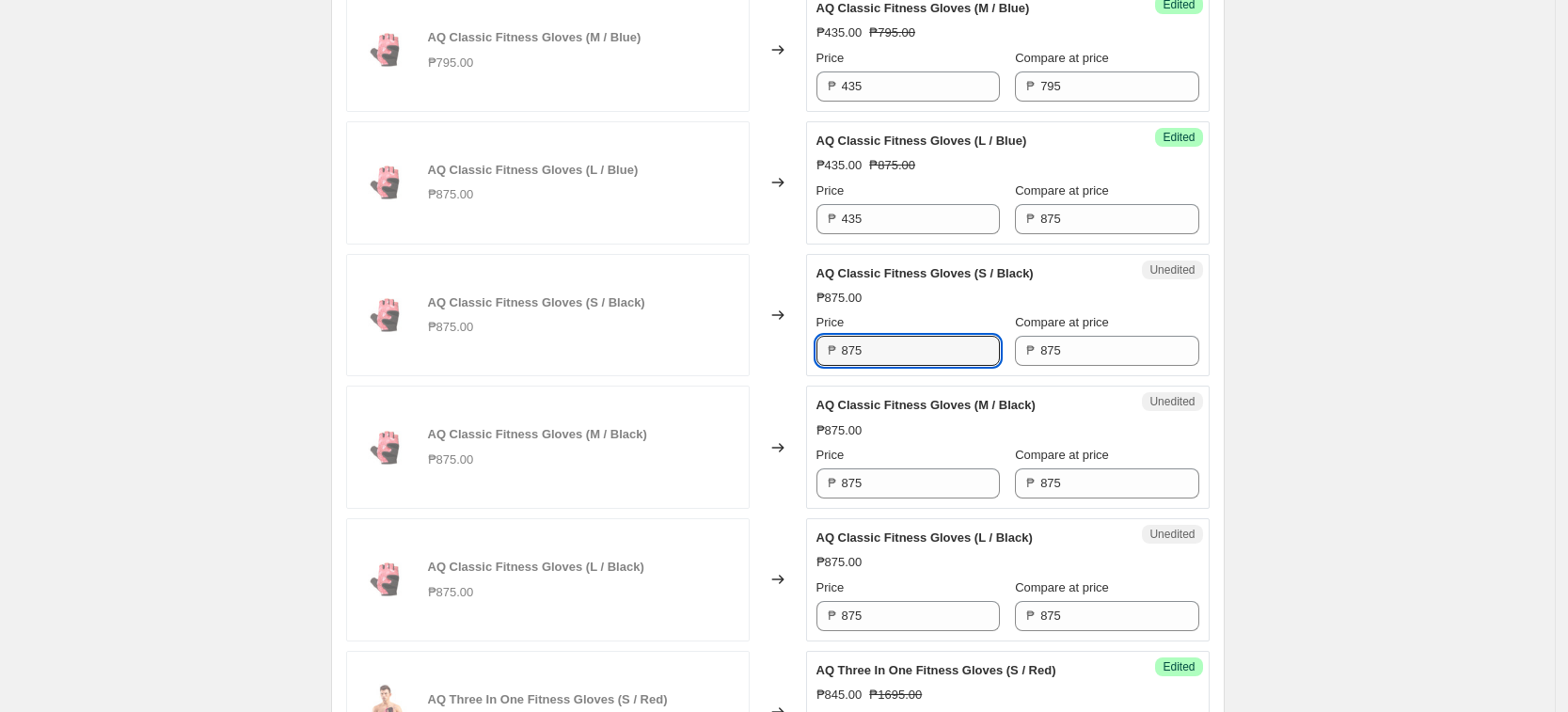 paste on "43" 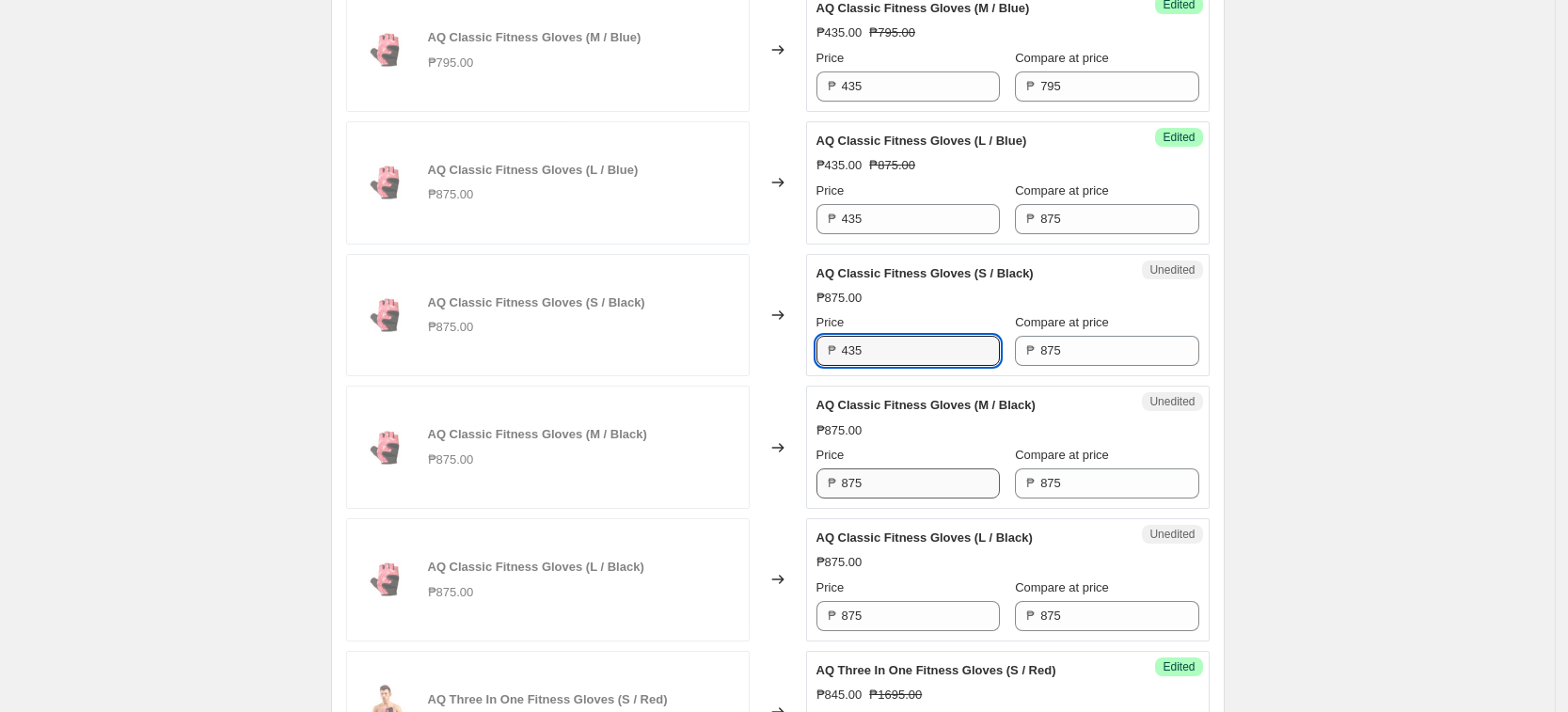 type on "435" 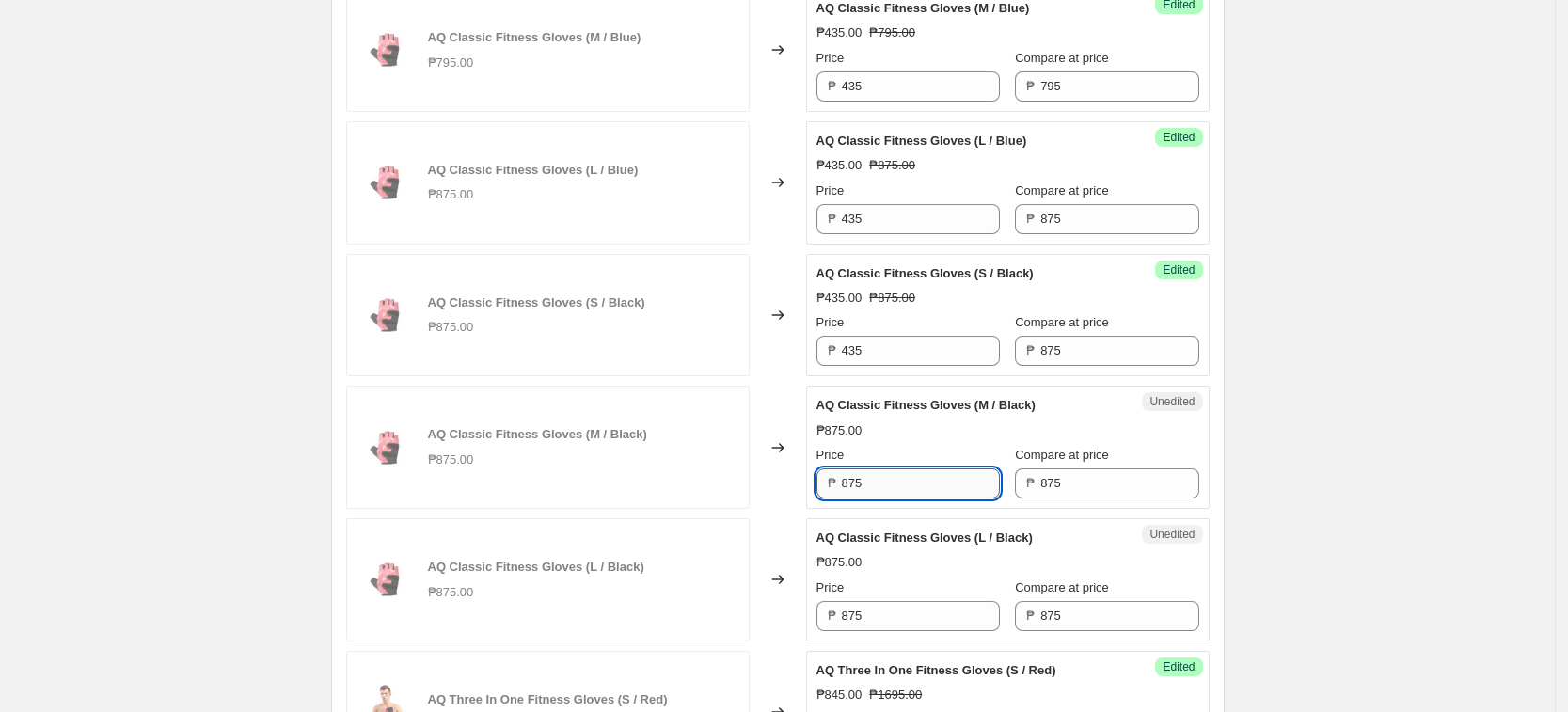 click on "875" at bounding box center [921, 483] 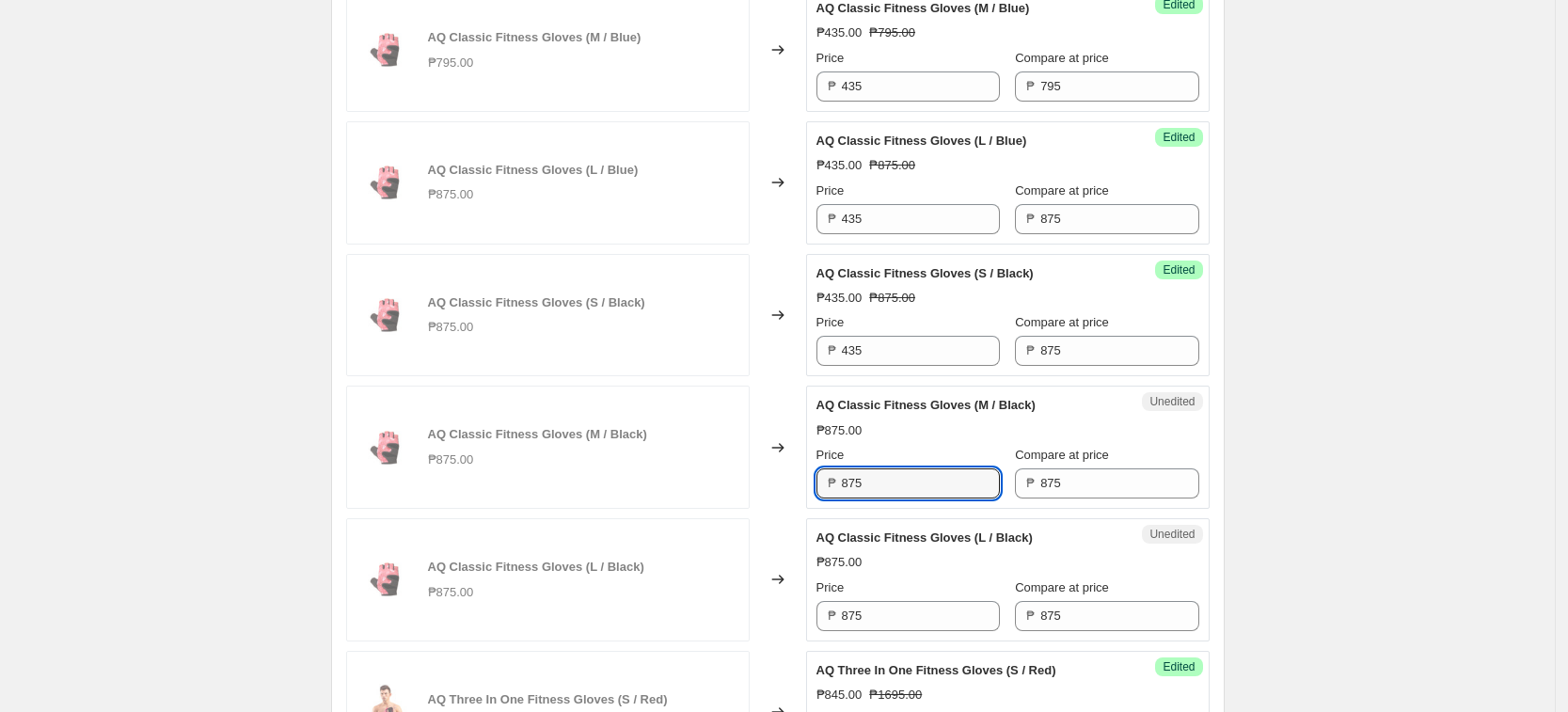 paste on "43" 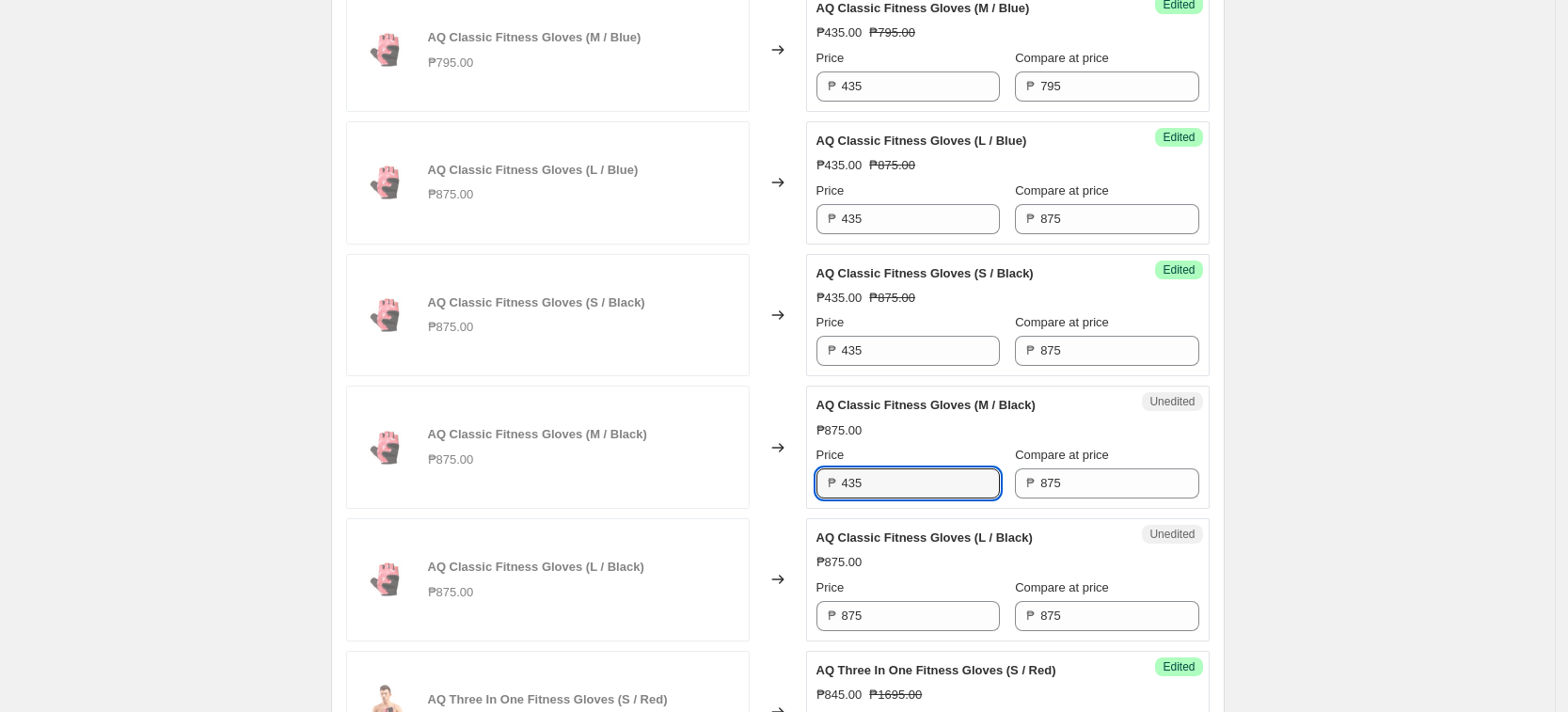 type on "435" 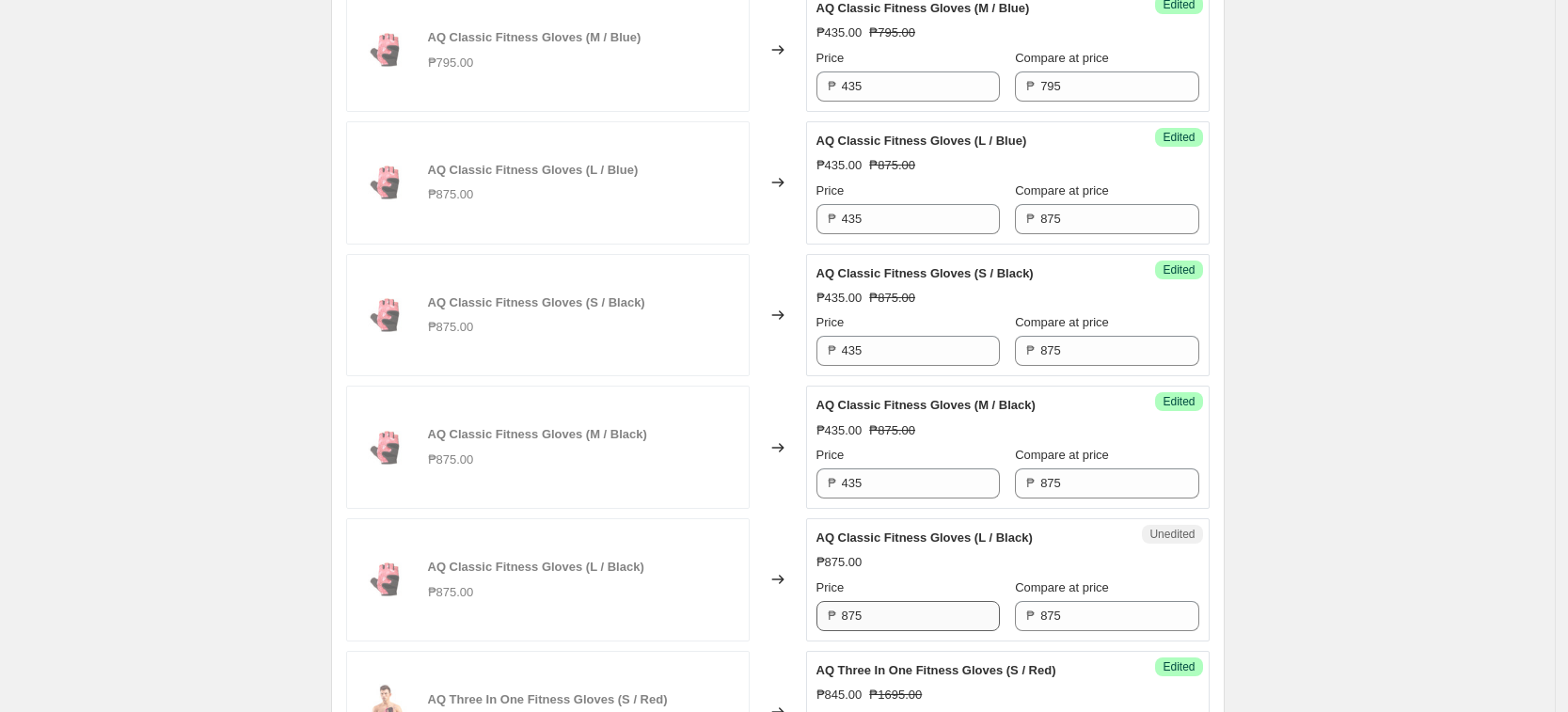click on "Price ₱ 875" at bounding box center [908, 605] 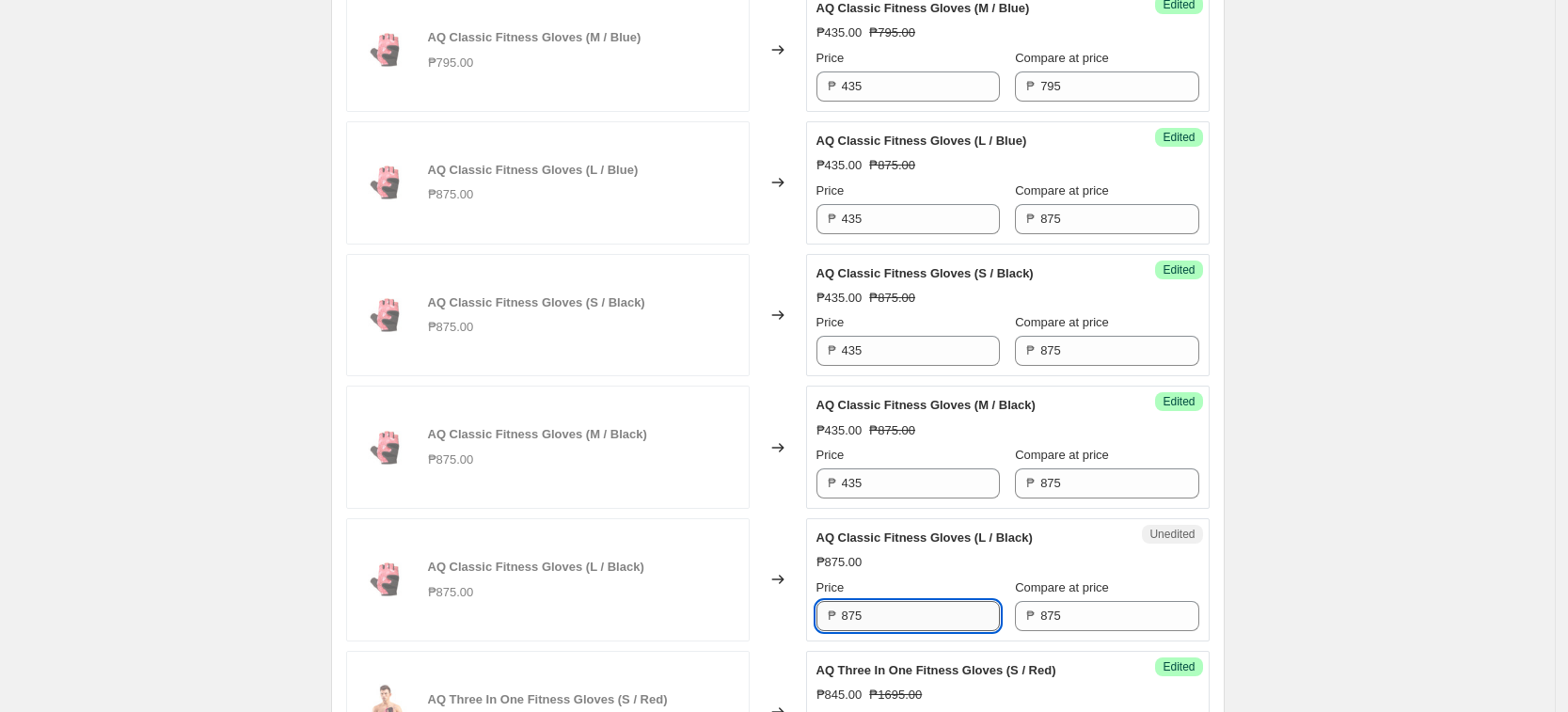 click on "875" at bounding box center (921, 616) 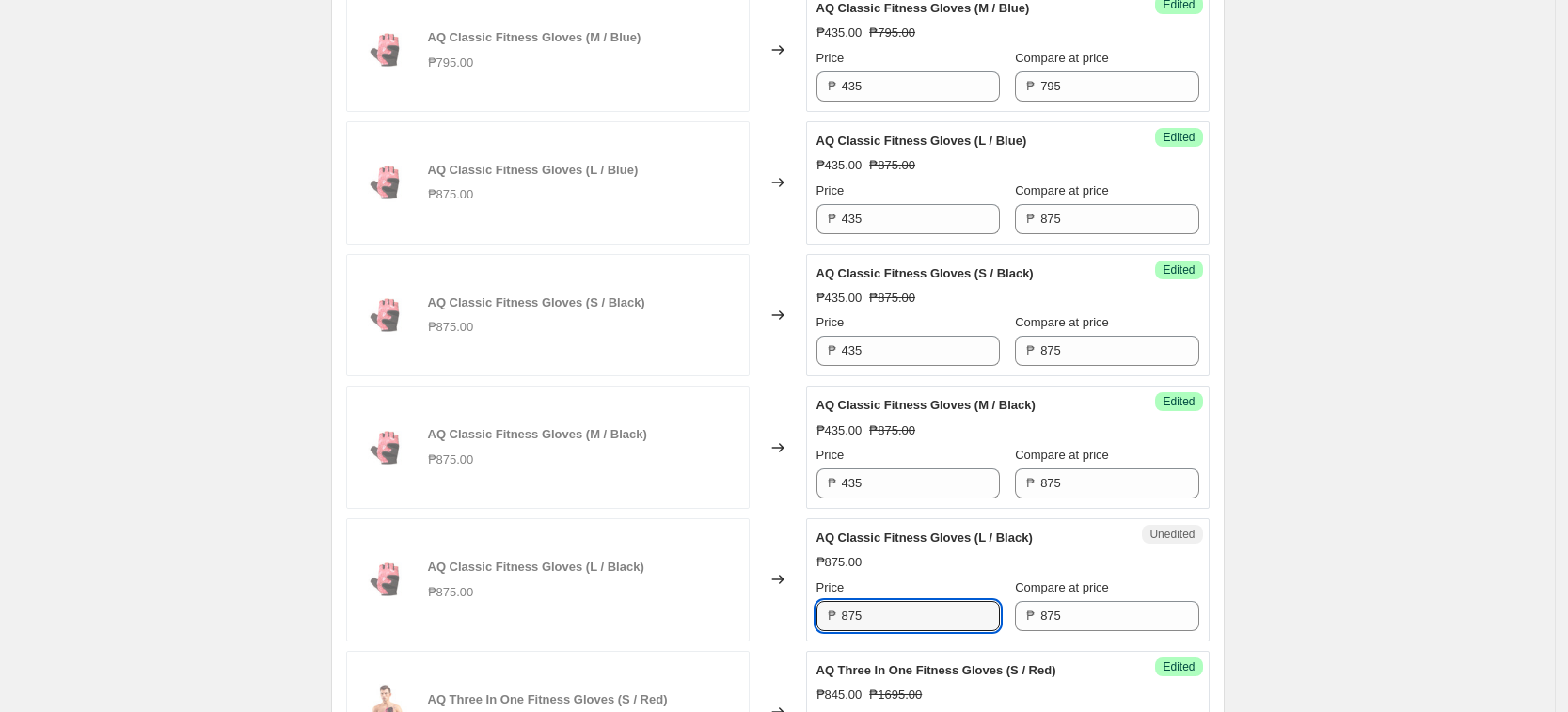 paste on "43" 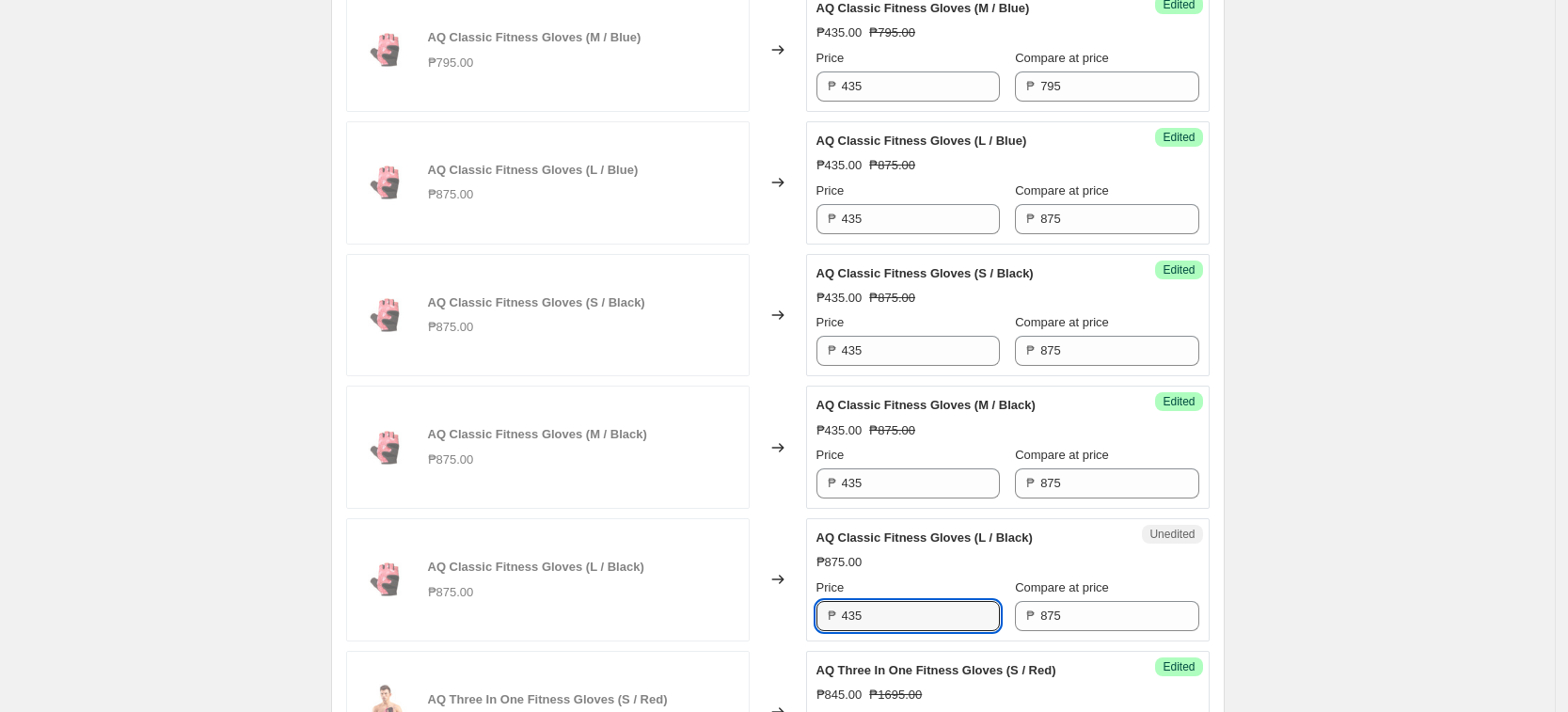 type on "435" 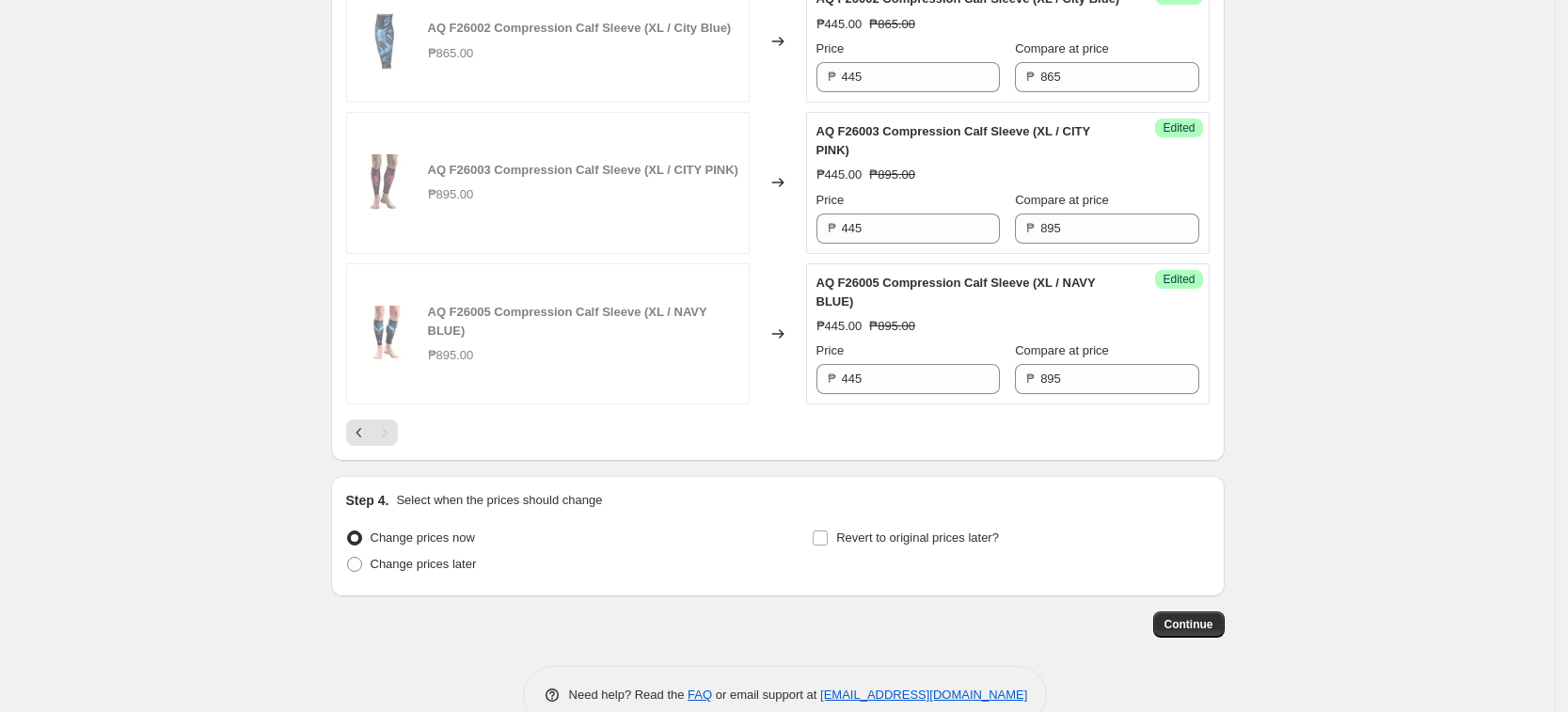 scroll, scrollTop: 2757, scrollLeft: 0, axis: vertical 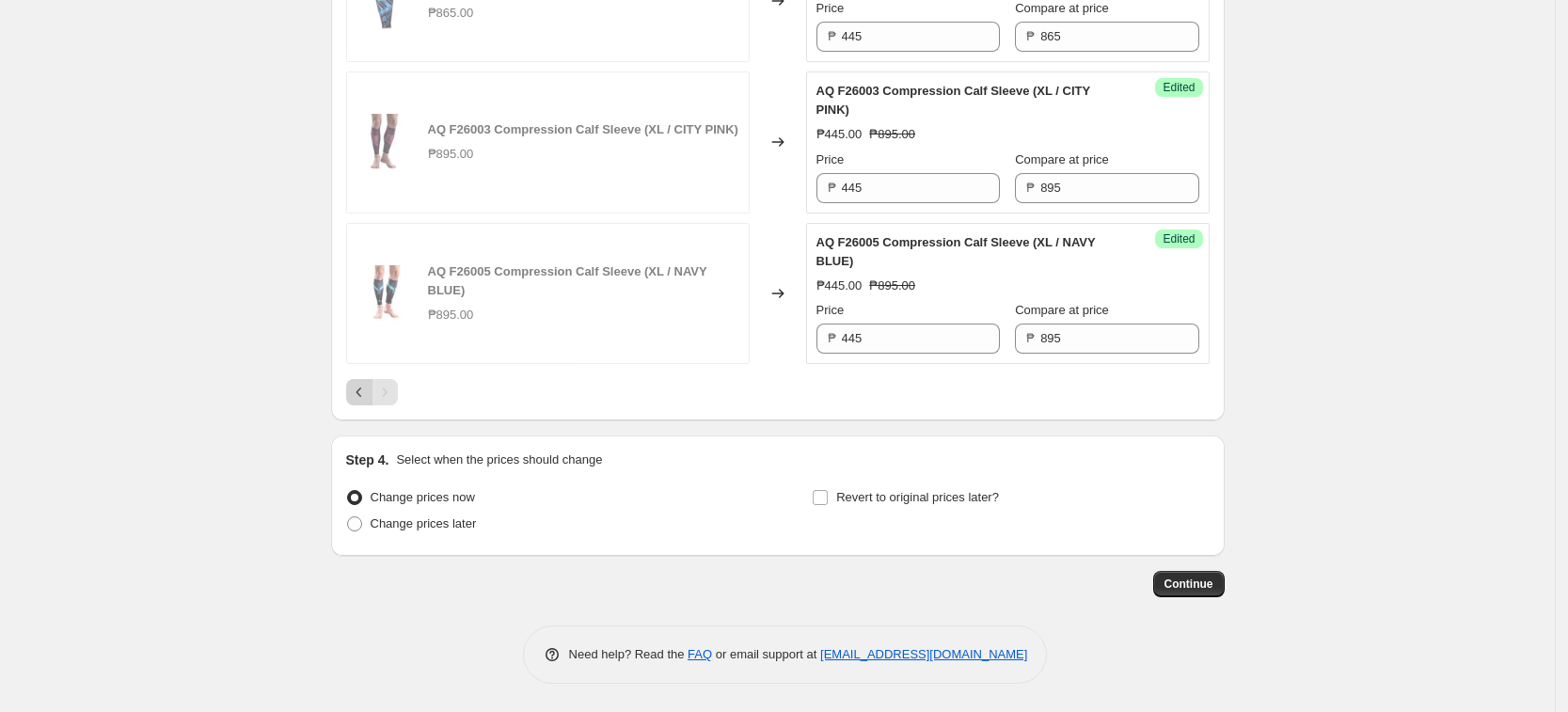 click 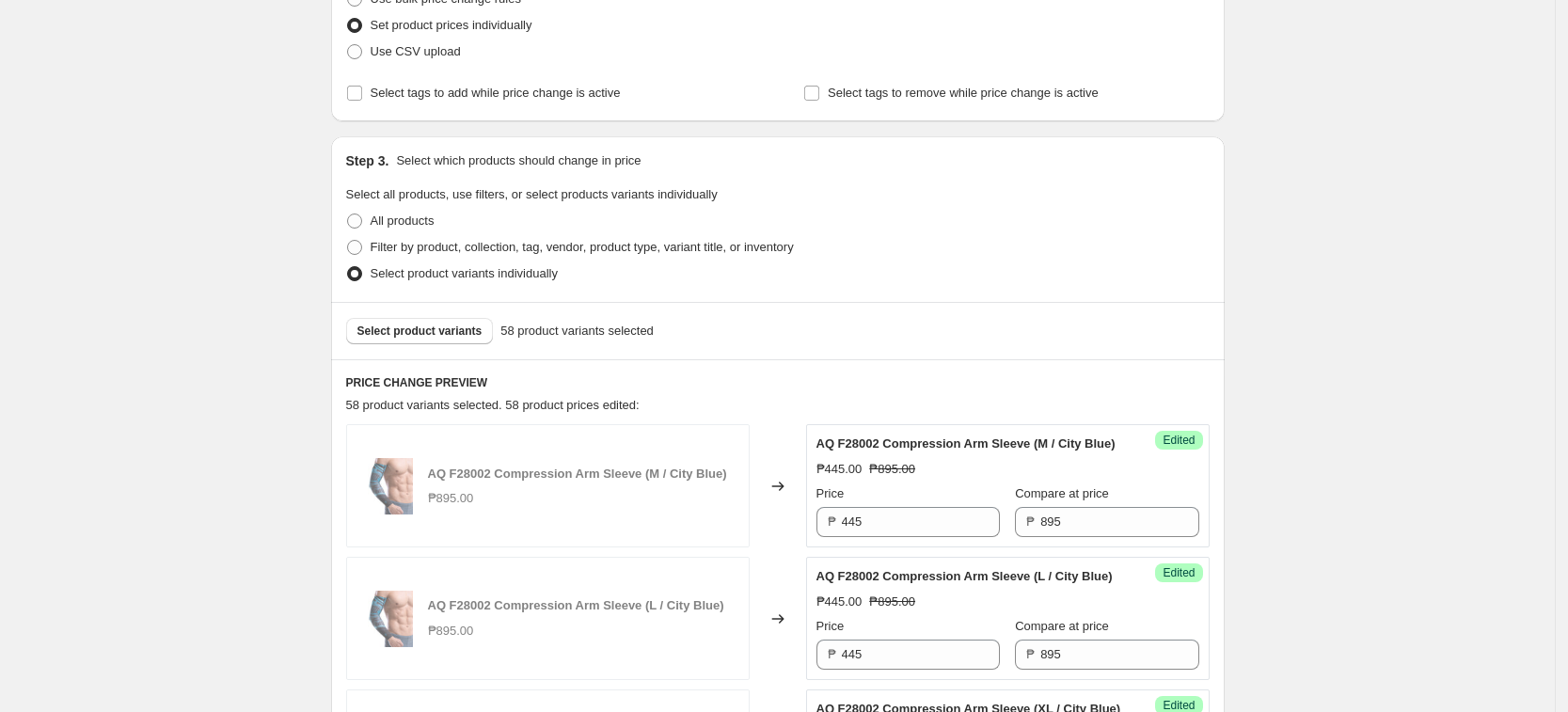 scroll, scrollTop: 0, scrollLeft: 0, axis: both 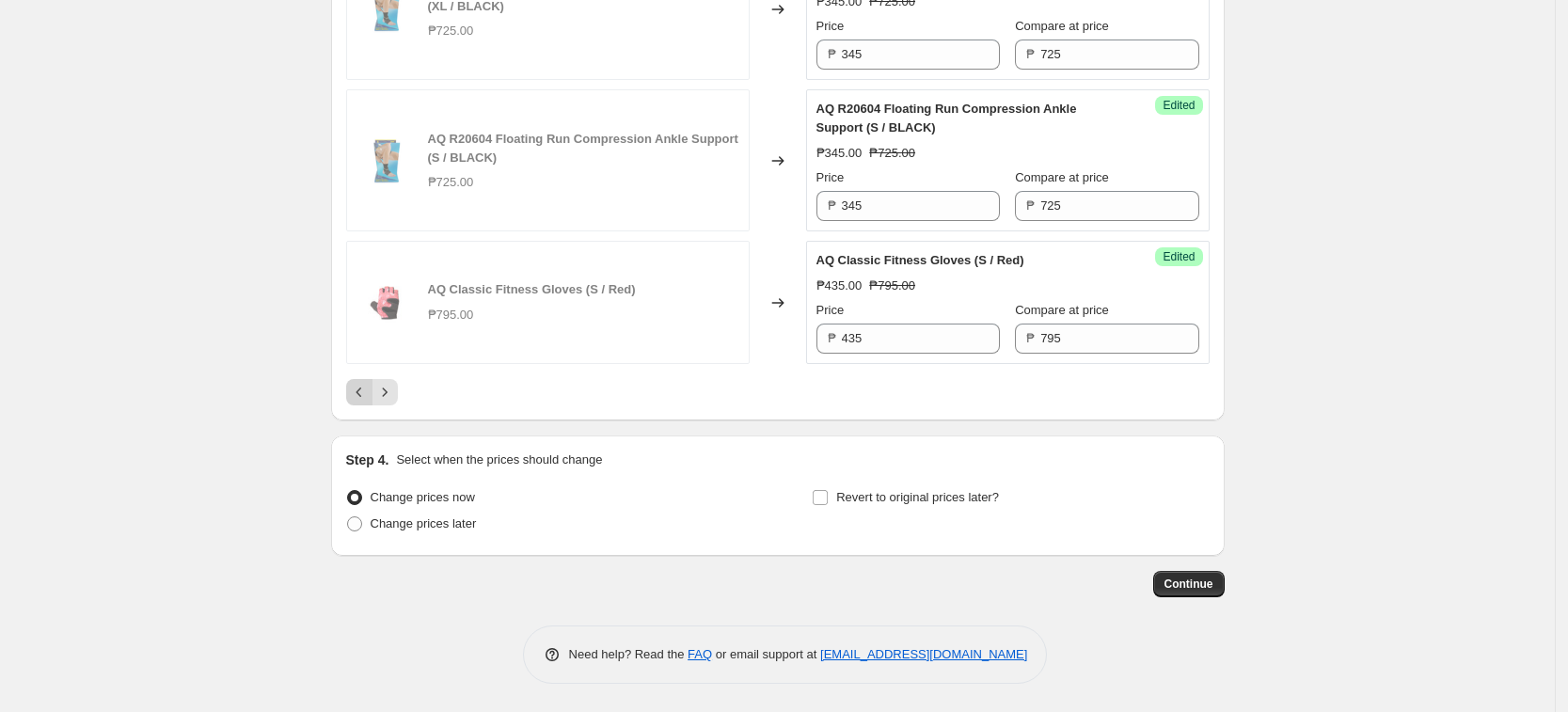 click 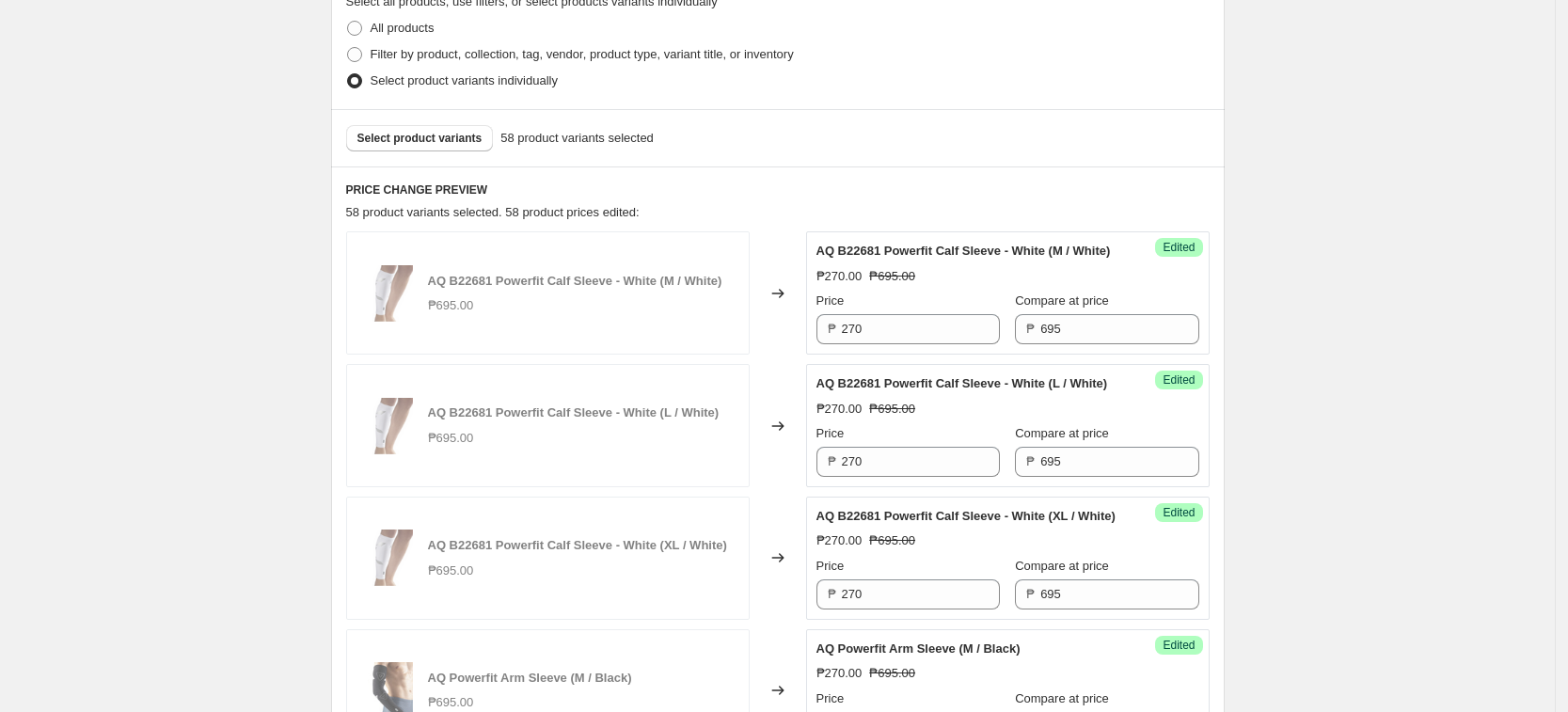 scroll, scrollTop: 134, scrollLeft: 0, axis: vertical 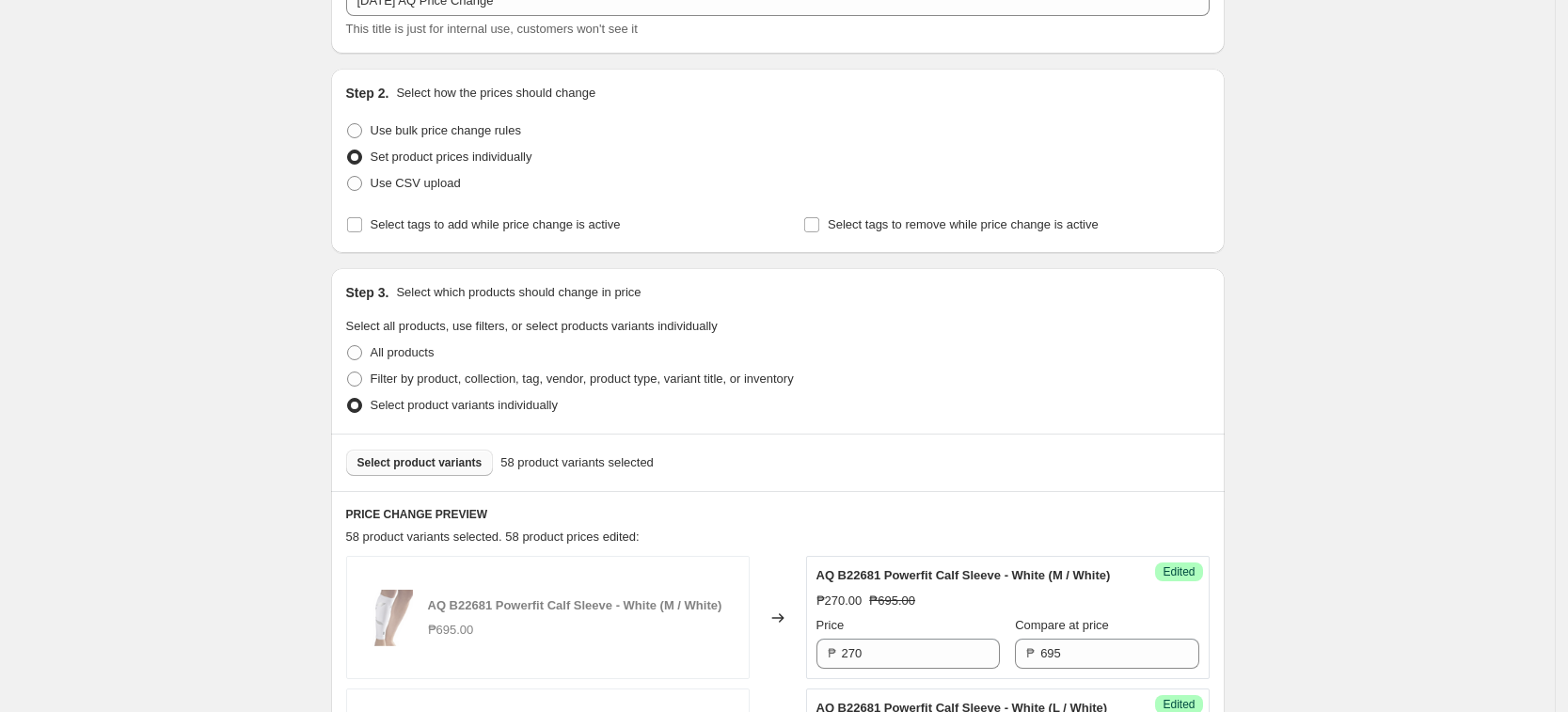 click on "Select product variants" at bounding box center [420, 463] 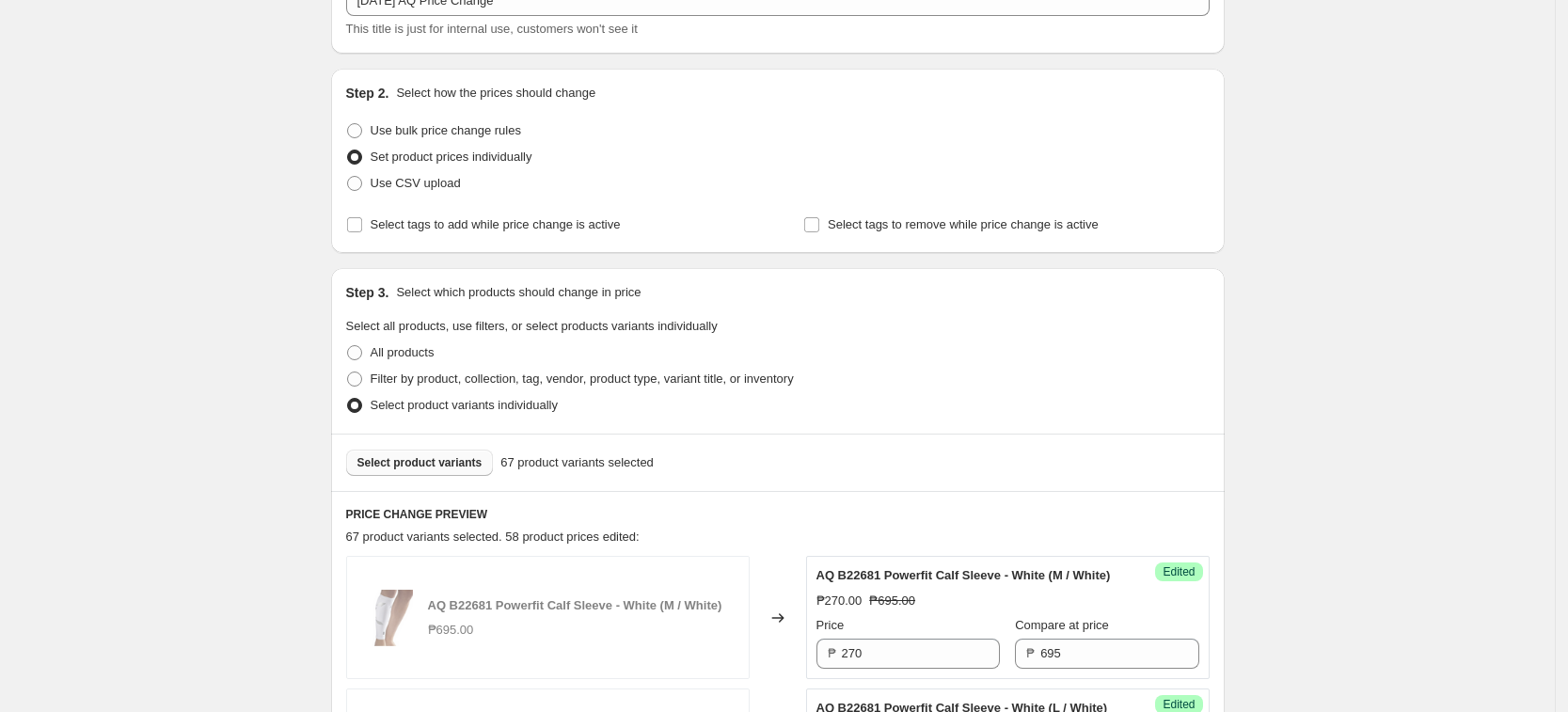click on "Create new price [MEDICAL_DATA]. This page is ready Create new price [MEDICAL_DATA] Draft Step 1. Optionally give your price [MEDICAL_DATA] a title (eg "March 30% off sale on boots") [DATE] AQ Price Change This title is just for internal use, customers won't see it Step 2. Select how the prices should change Use bulk price change rules Set product prices individually Use CSV upload Select tags to add while price change is active Select tags to remove while price change is active Step 3. Select which products should change in price Select all products, use filters, or select products variants individually All products Filter by product, collection, tag, vendor, product type, variant title, or inventory Select product variants individually Select product variants 67   product variants selected PRICE CHANGE PREVIEW 67 product variants selected. 58 product prices edited: AQ B22681 Powerfit Calf Sleeve - White (M / White) ₱695.00 Changed to Success Edited AQ B22681 Powerfit Calf Sleeve - White (M / White) ₱270.00 Price" at bounding box center (777, 1723) 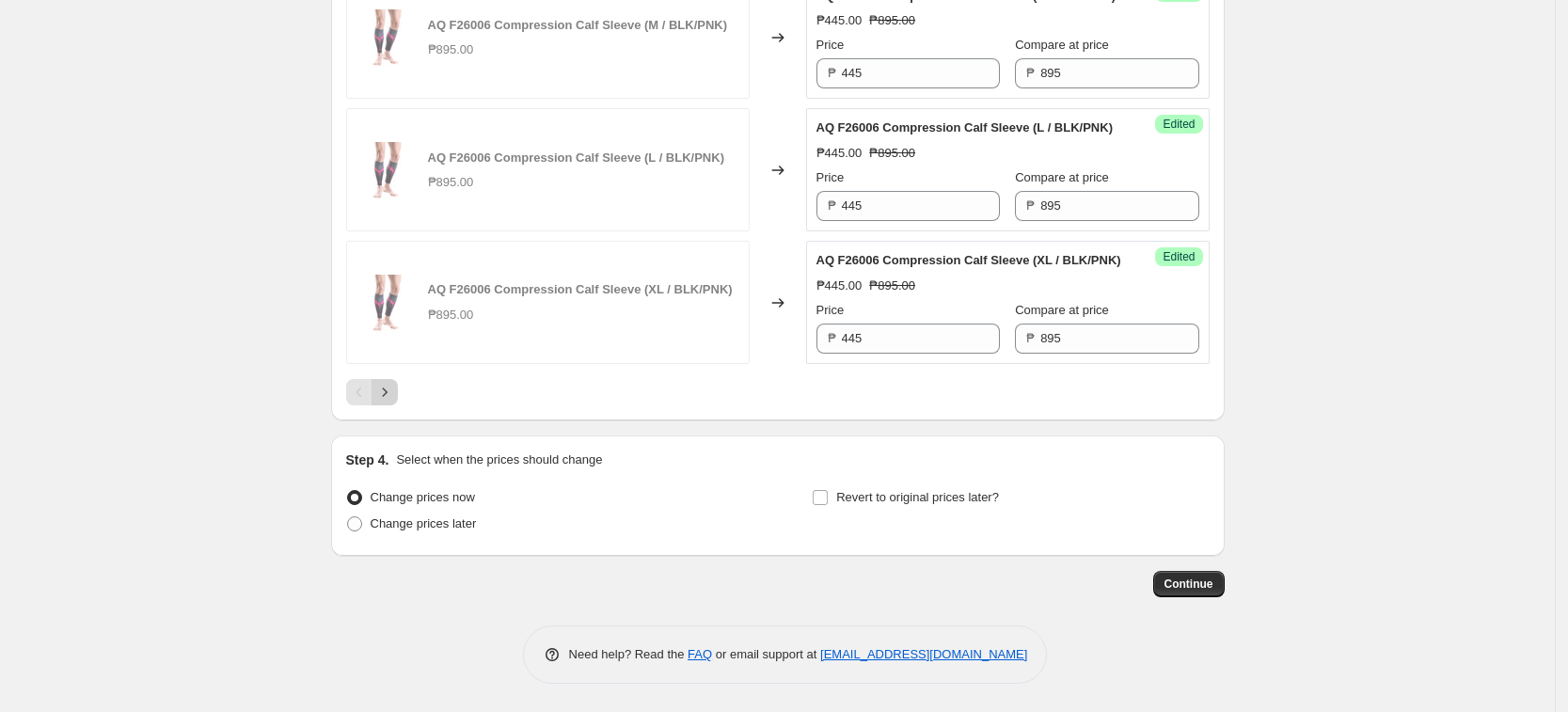 click 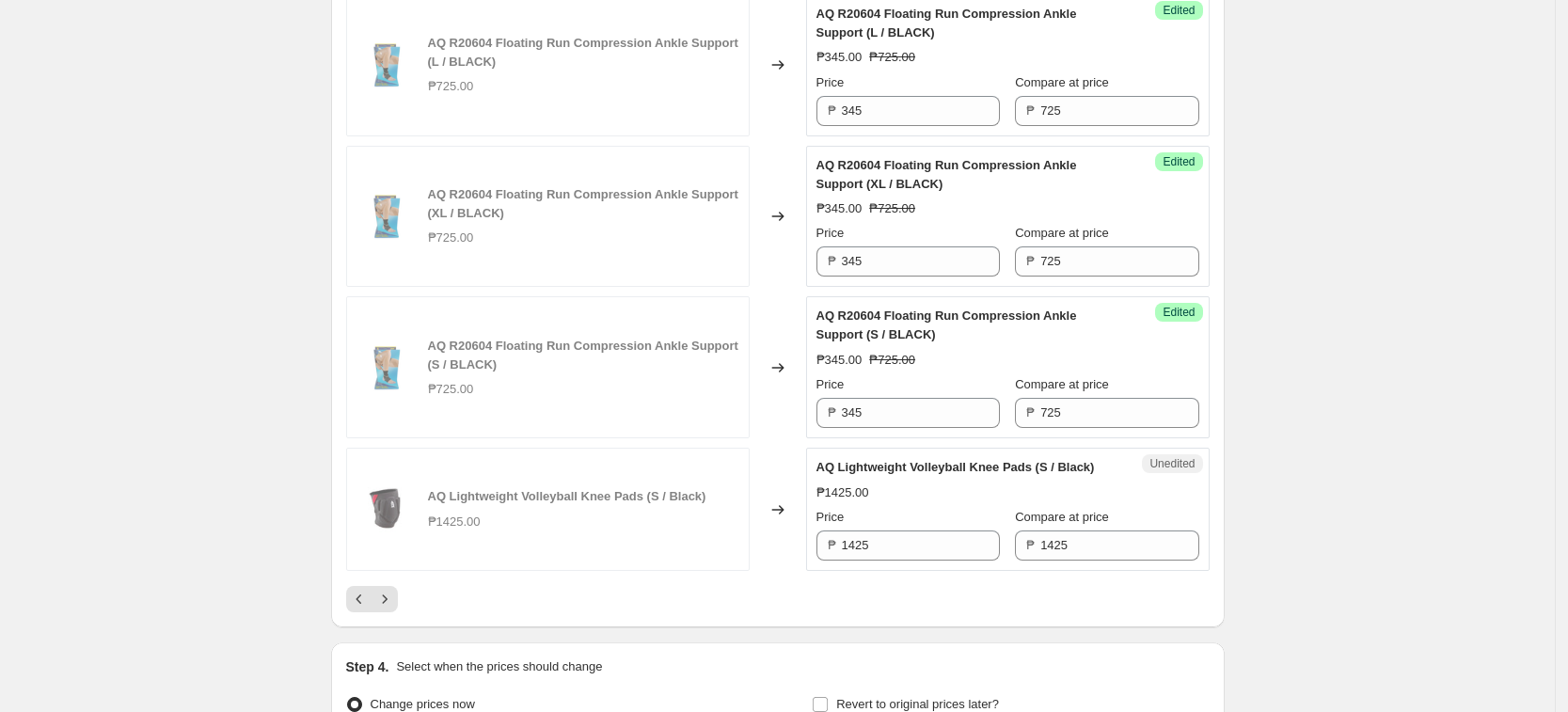 scroll, scrollTop: 3191, scrollLeft: 0, axis: vertical 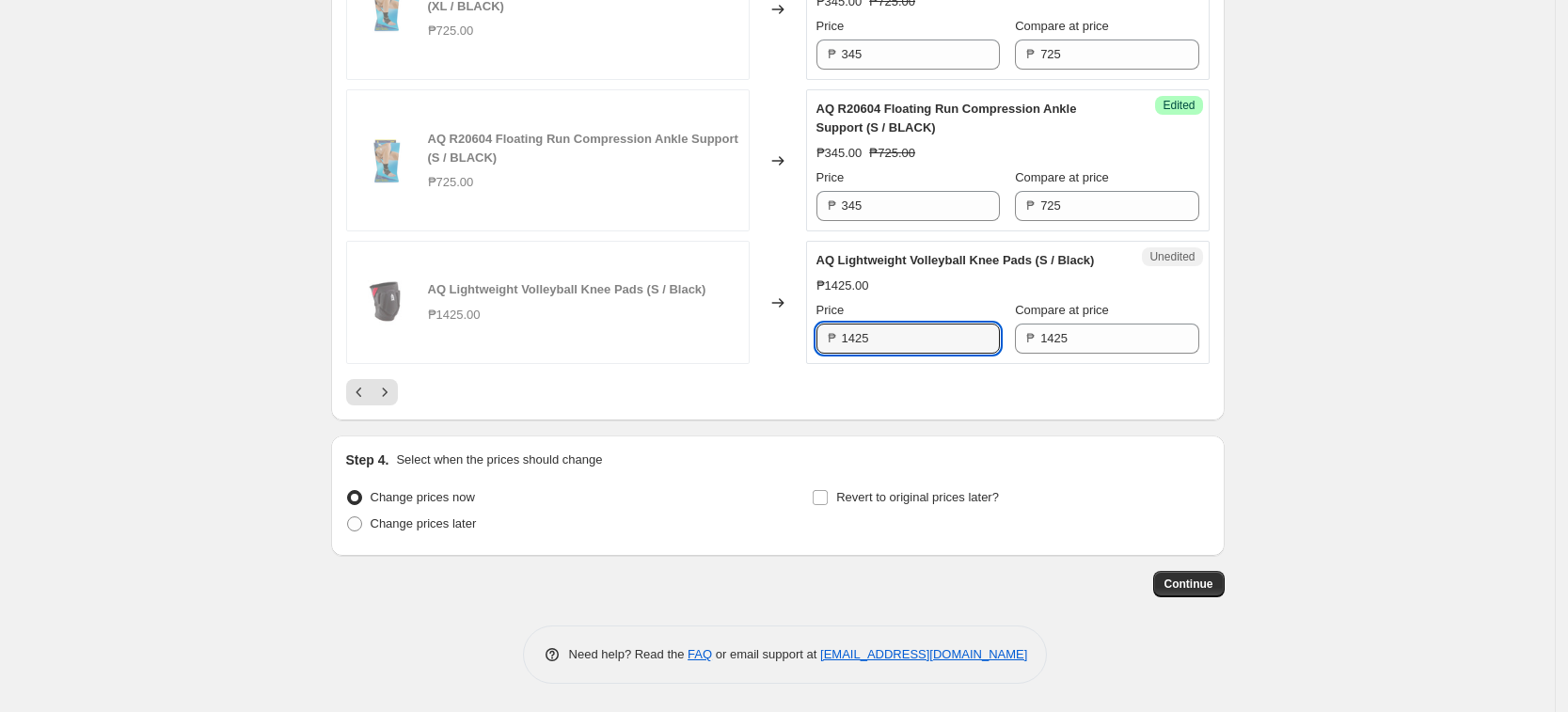 drag, startPoint x: 924, startPoint y: 489, endPoint x: 777, endPoint y: 487, distance: 147.0136 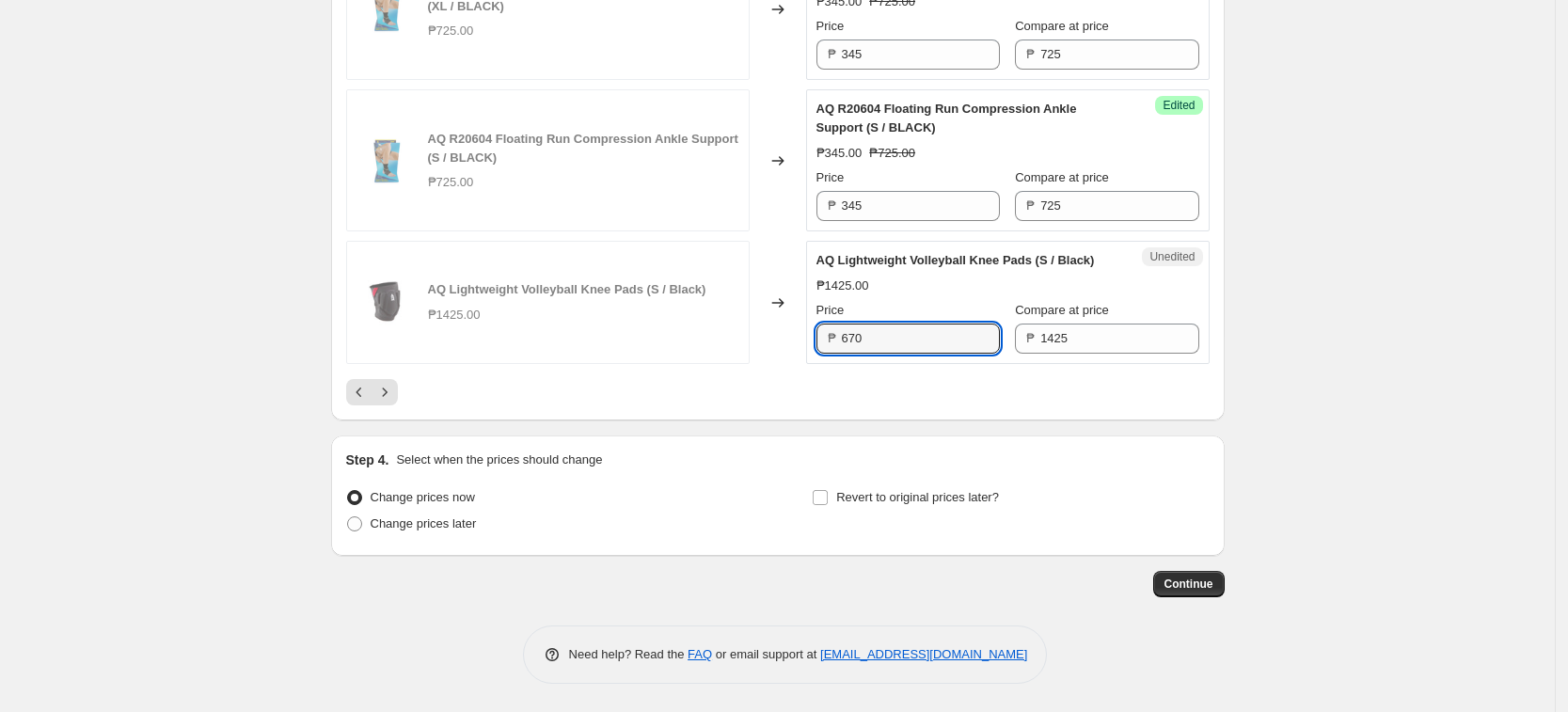 type on "670" 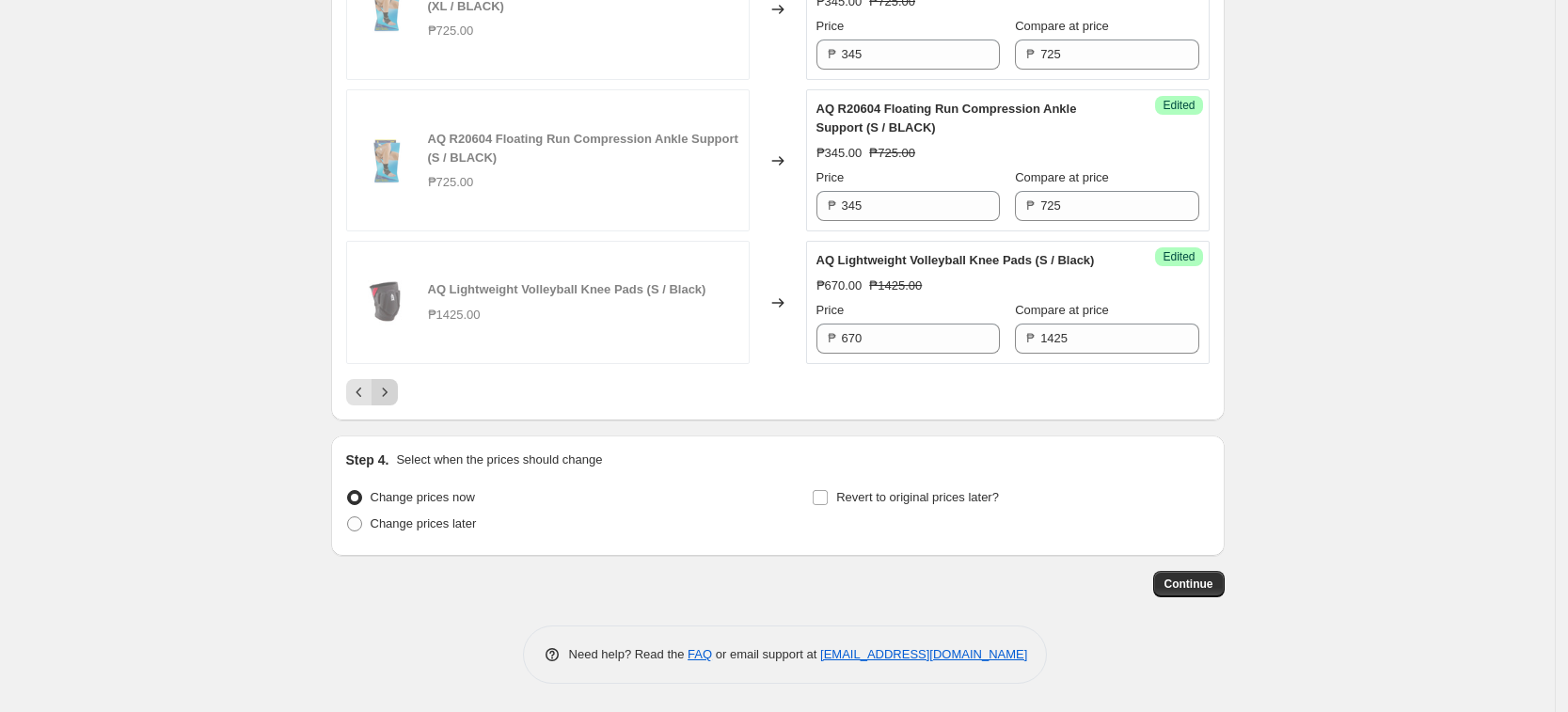 click 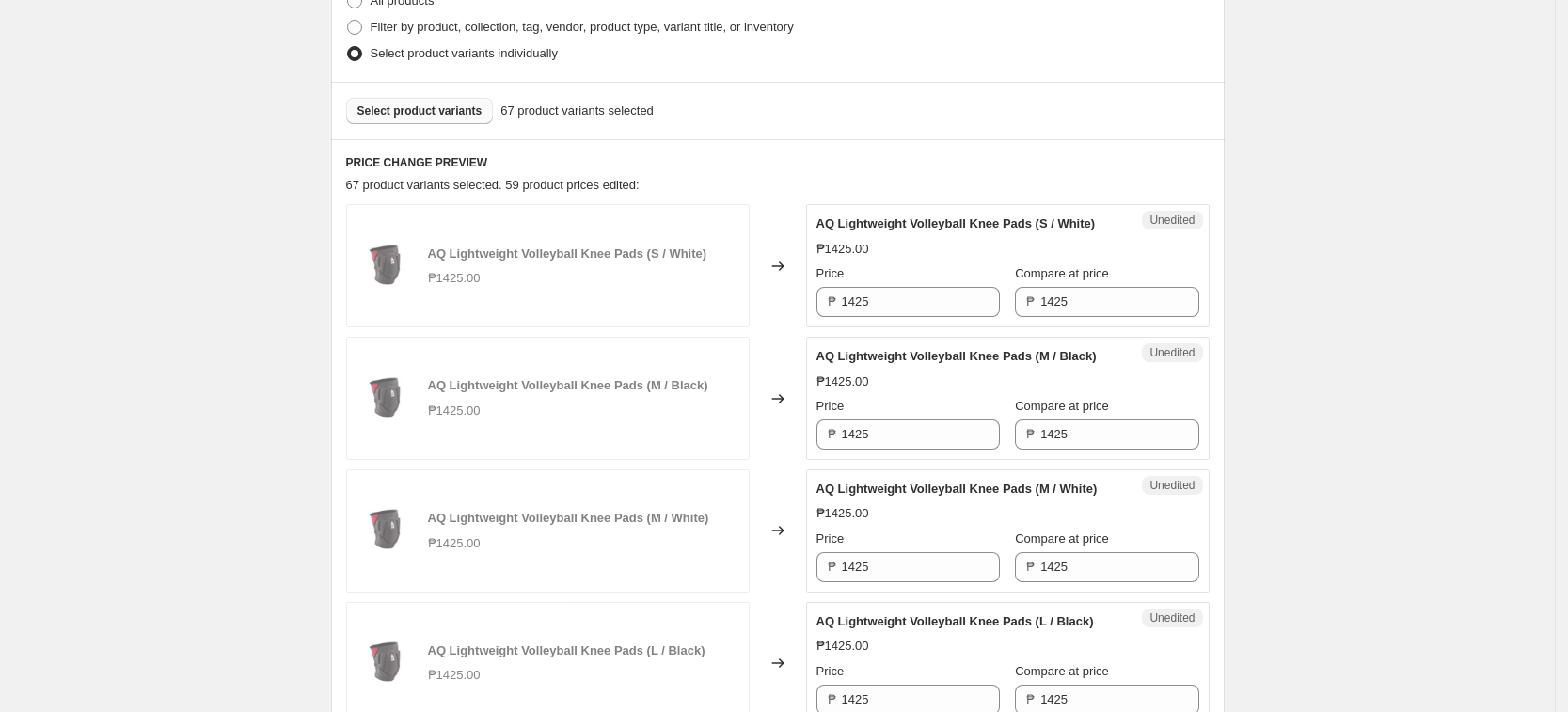 scroll, scrollTop: 588, scrollLeft: 0, axis: vertical 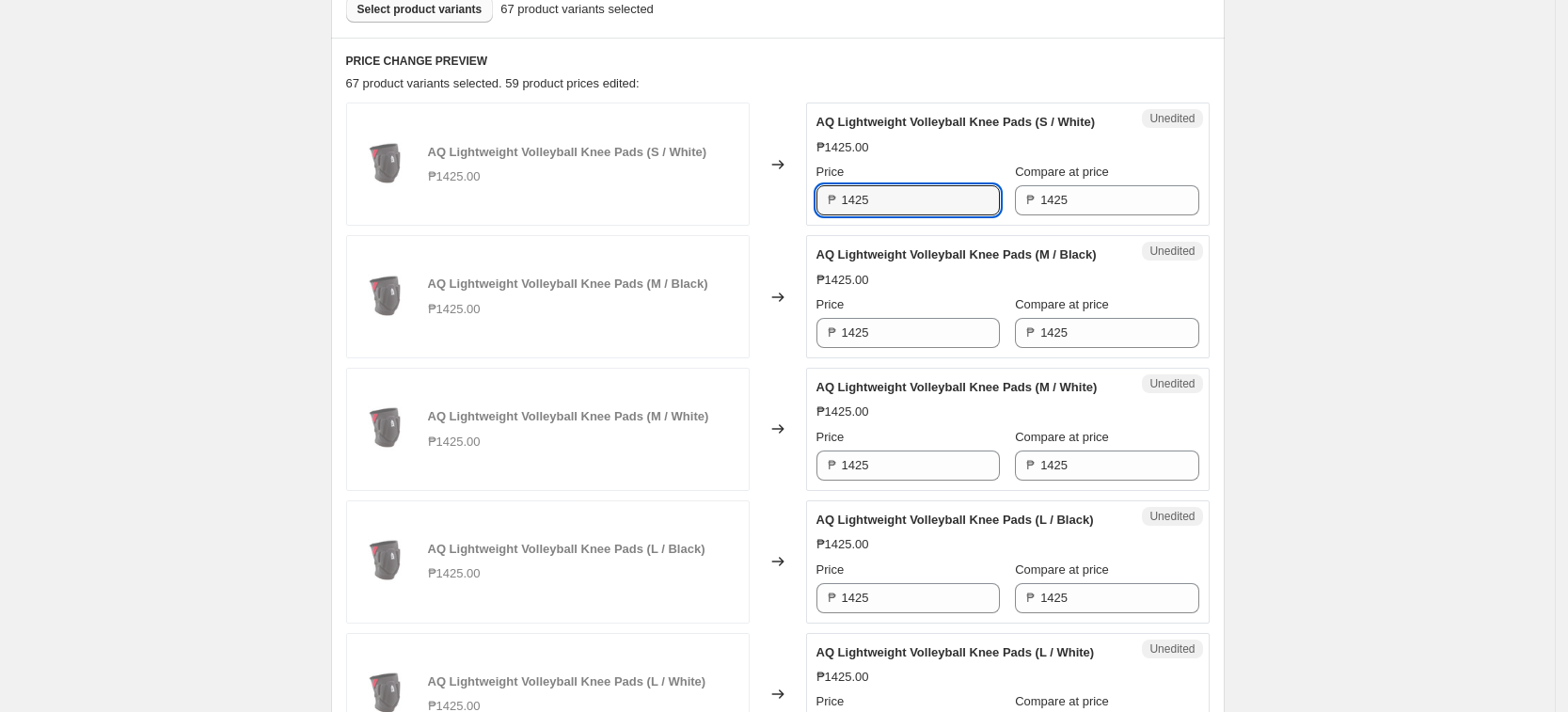 drag, startPoint x: 894, startPoint y: 219, endPoint x: 805, endPoint y: 220, distance: 89.00562 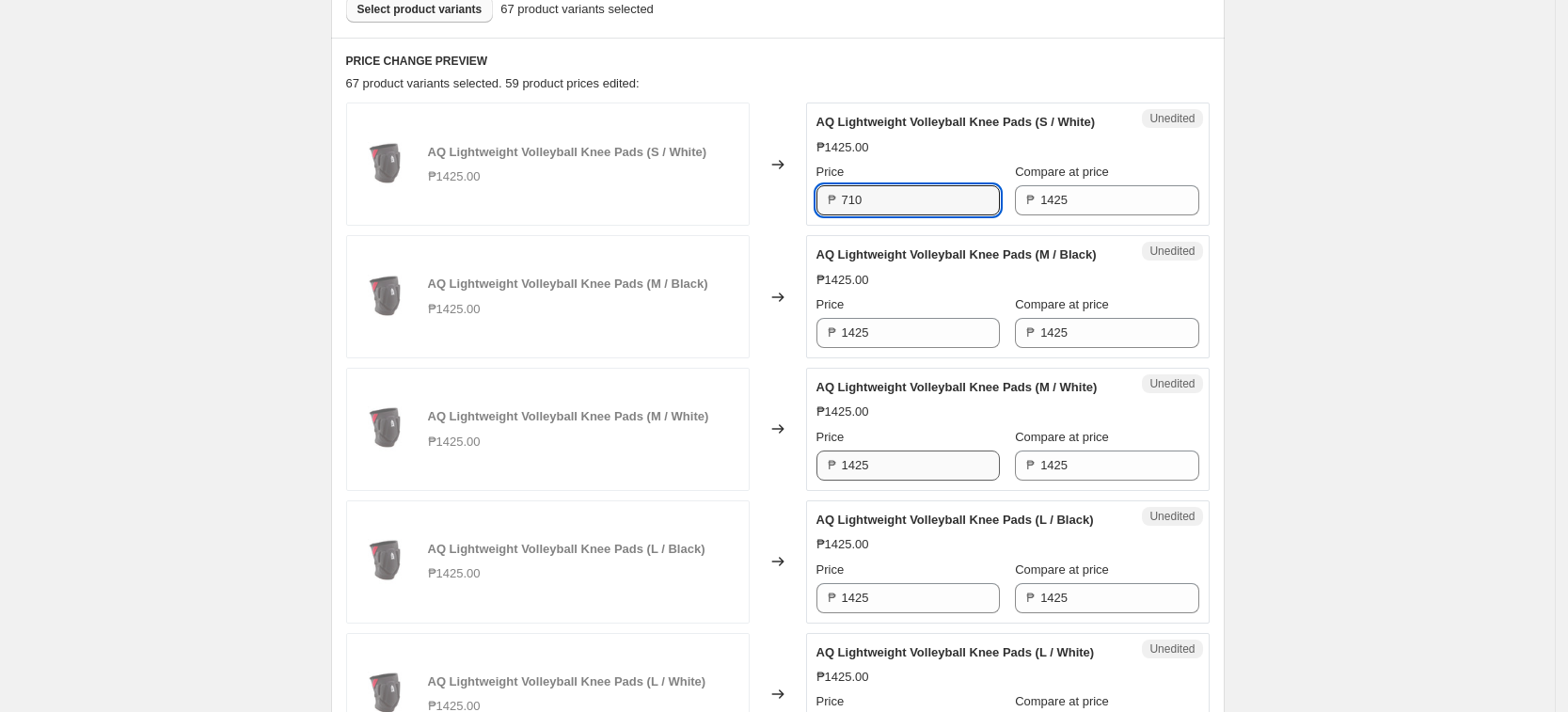type on "710" 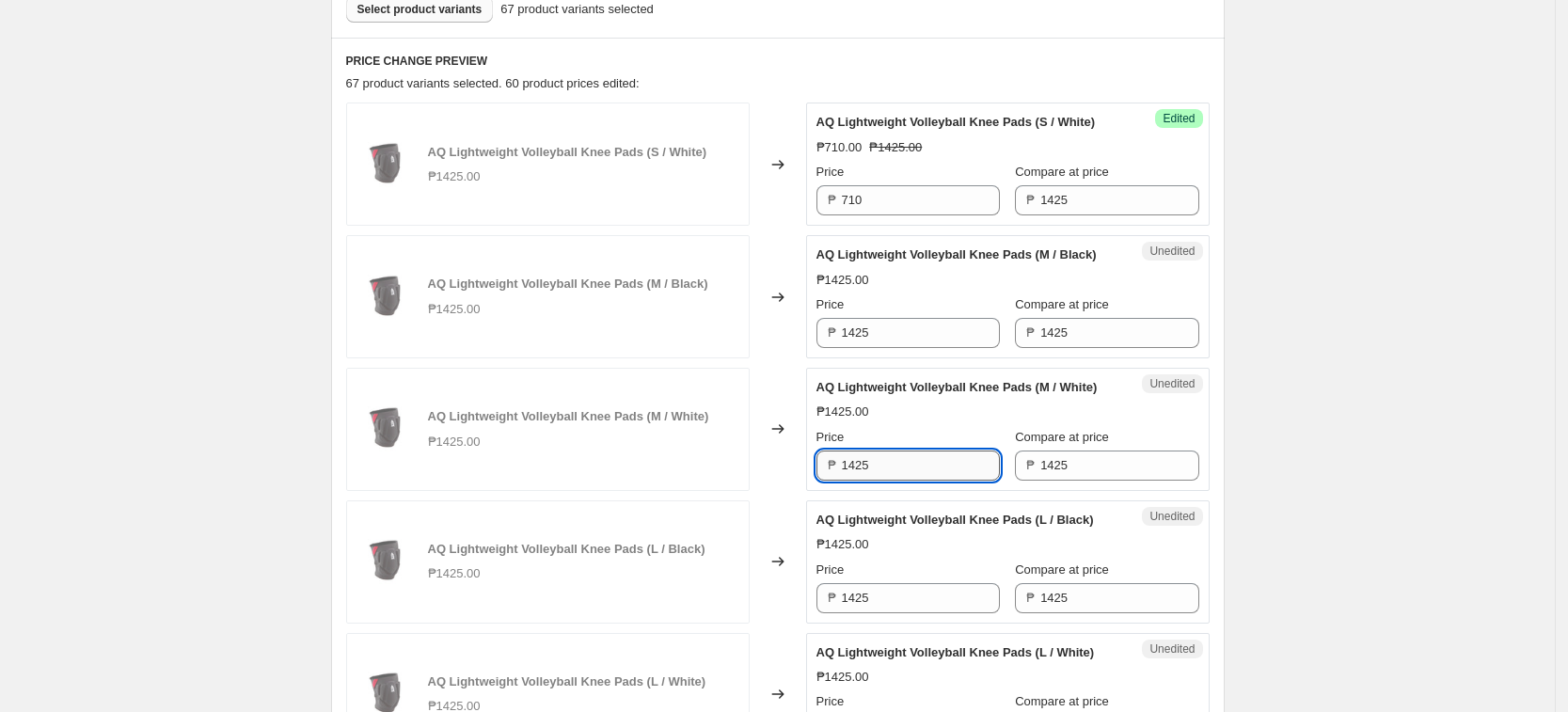 click on "1425" at bounding box center [921, 466] 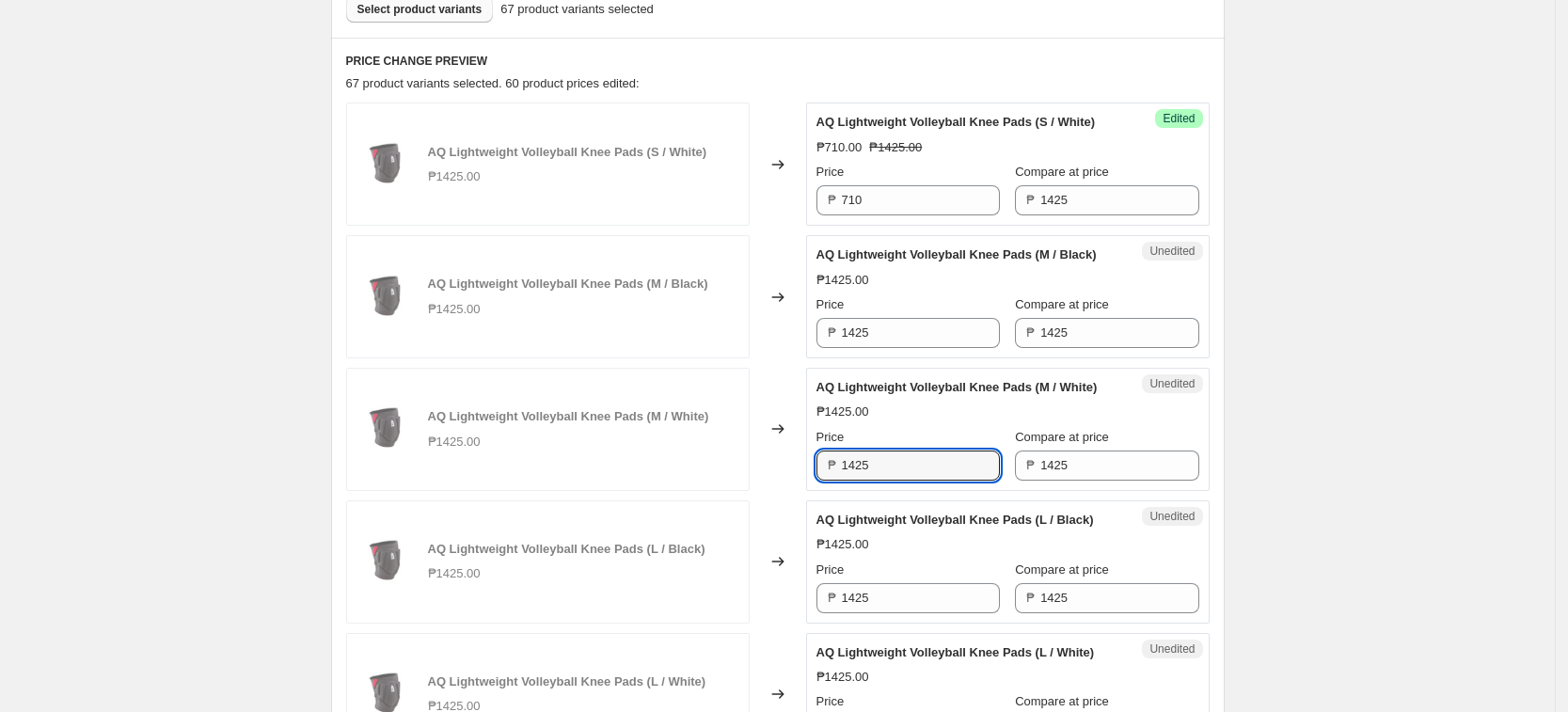 paste on "710" 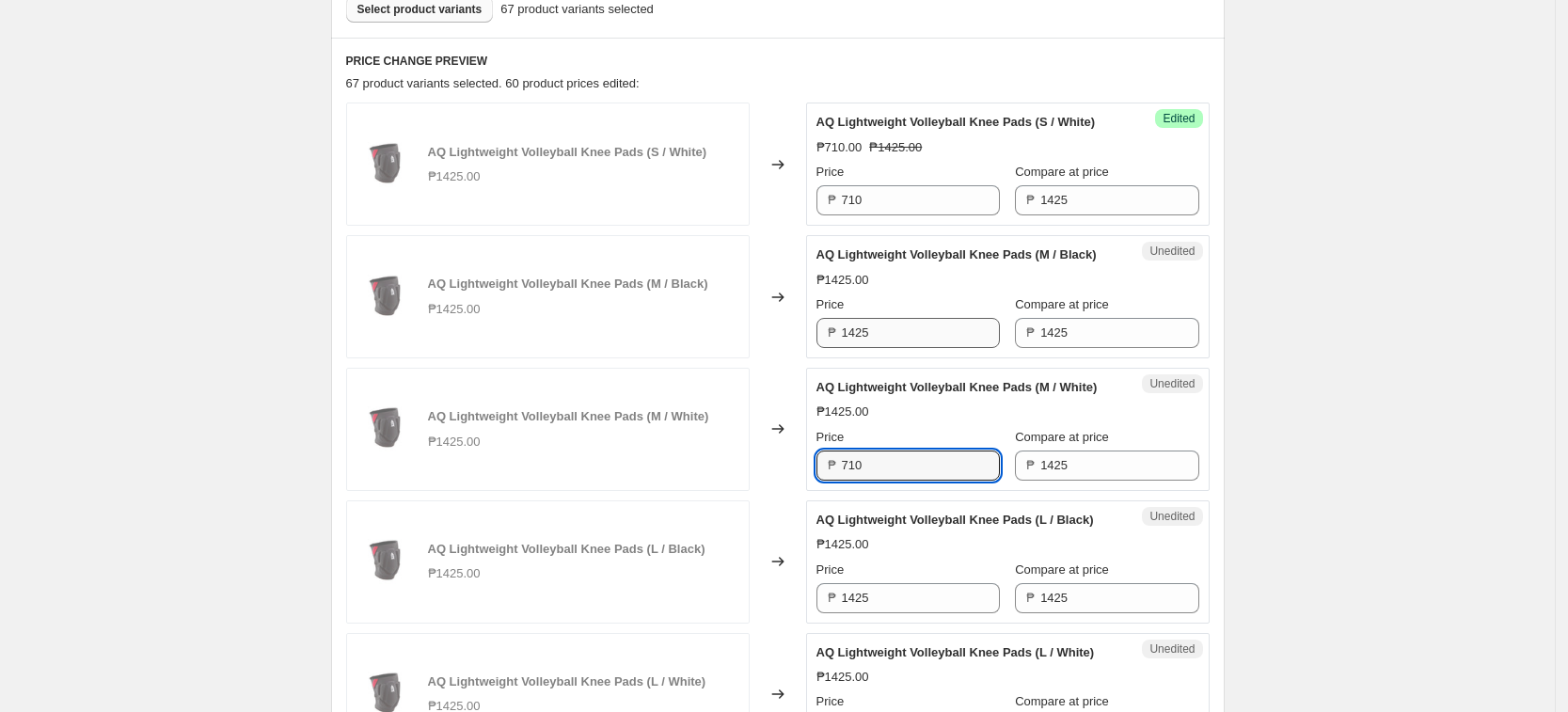 type on "710" 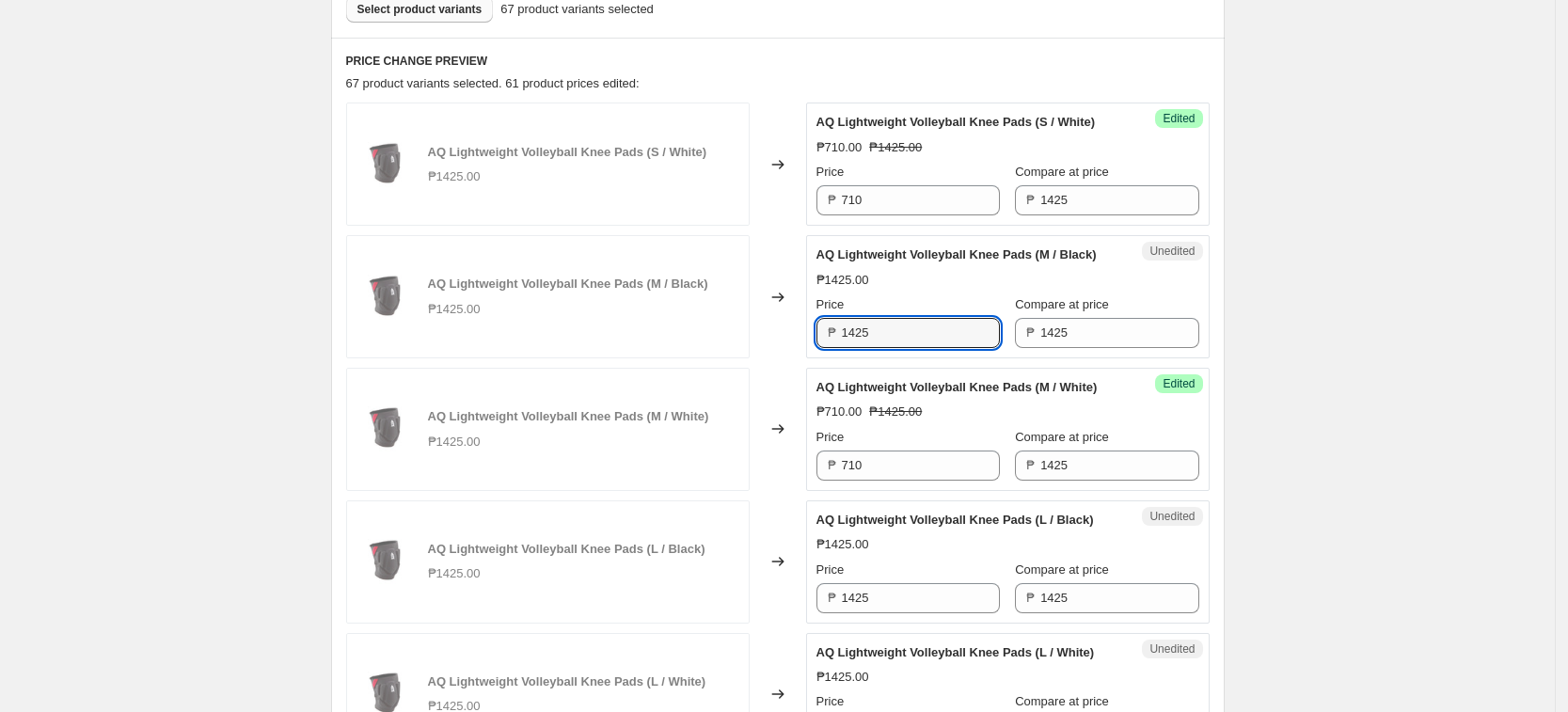 drag, startPoint x: 879, startPoint y: 370, endPoint x: 500, endPoint y: 315, distance: 382.97 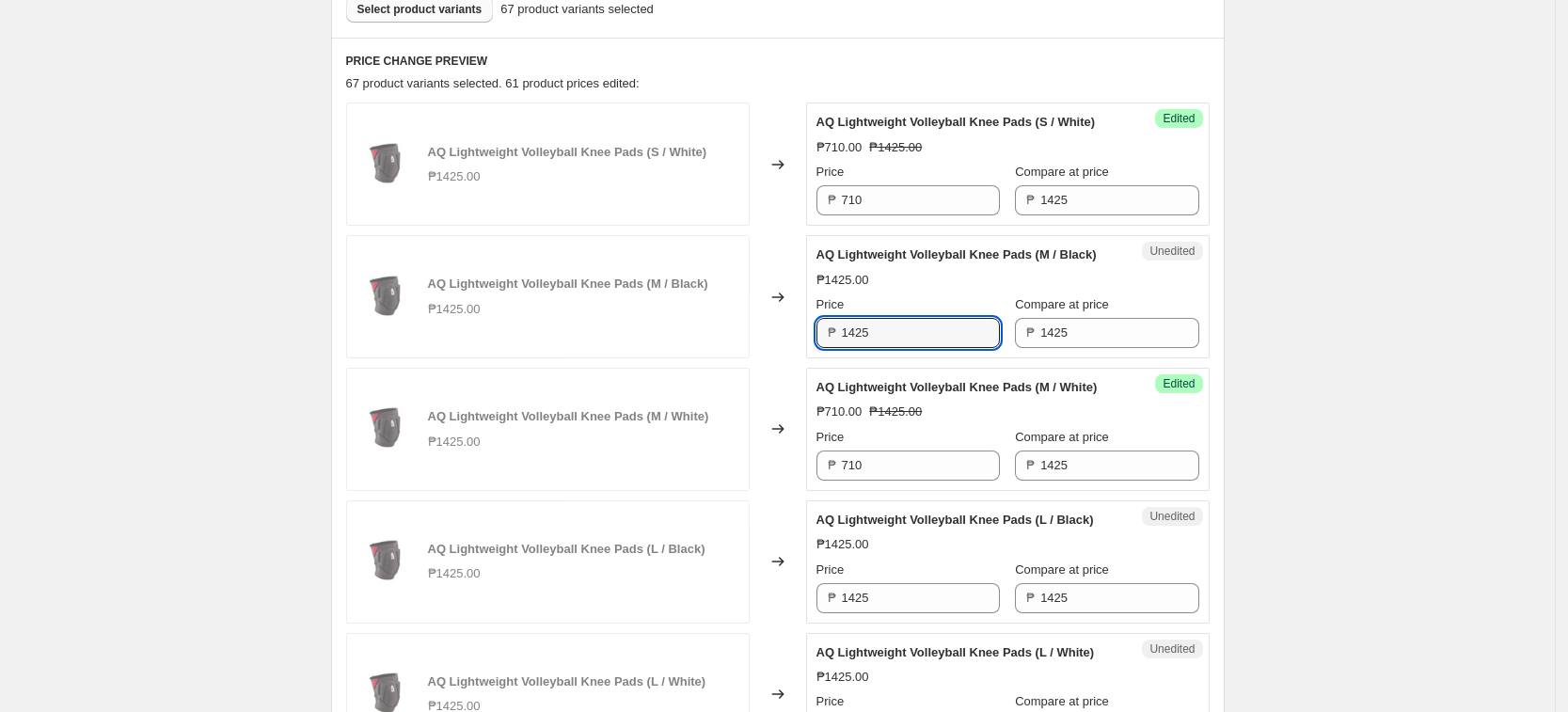 click on "AQ Lightweight Volleyball Knee Pads (M / Black) ₱1425.00 Changed to Unedited AQ Lightweight Volleyball Knee Pads (M / Black) ₱1425.00 Price ₱ 1425 Compare at price ₱ 1425" at bounding box center [778, 296] 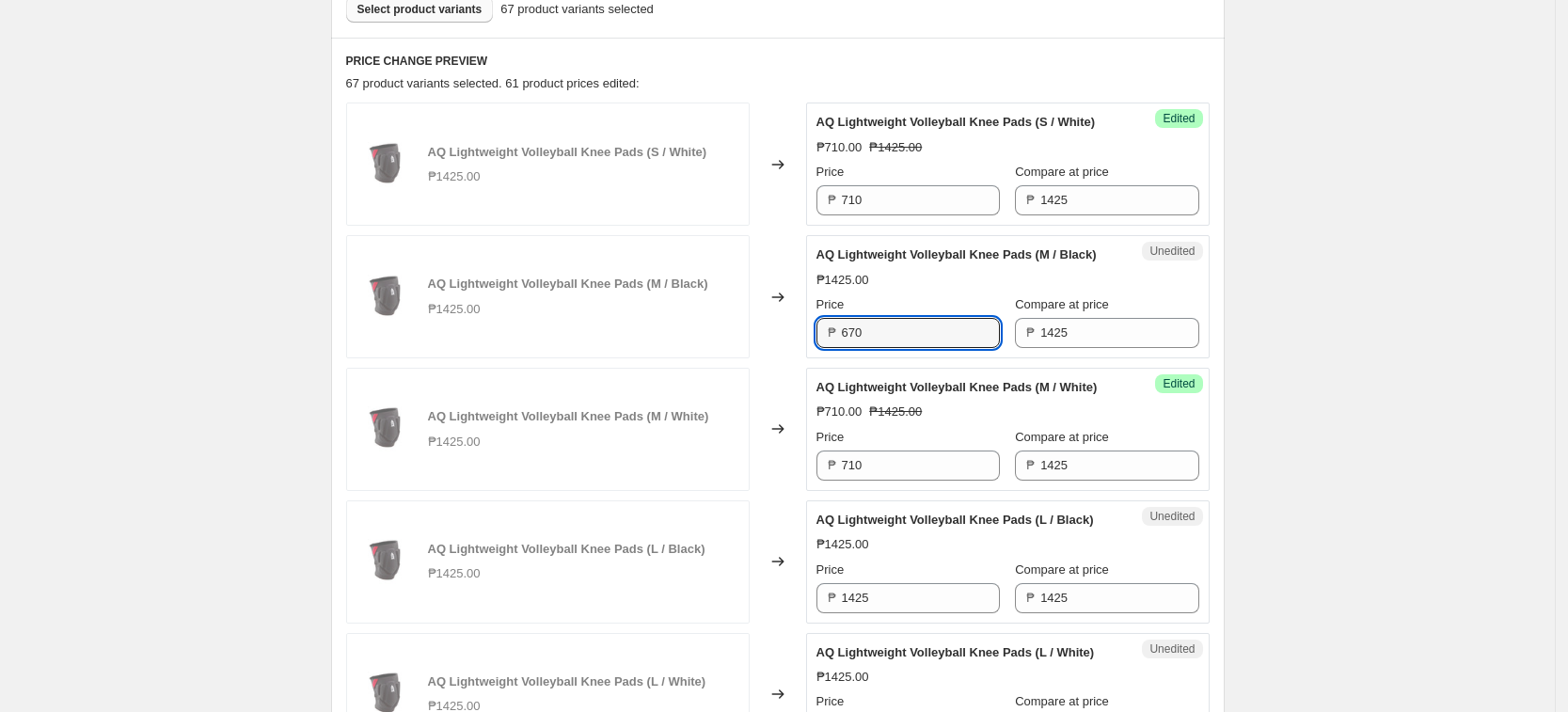 type on "670" 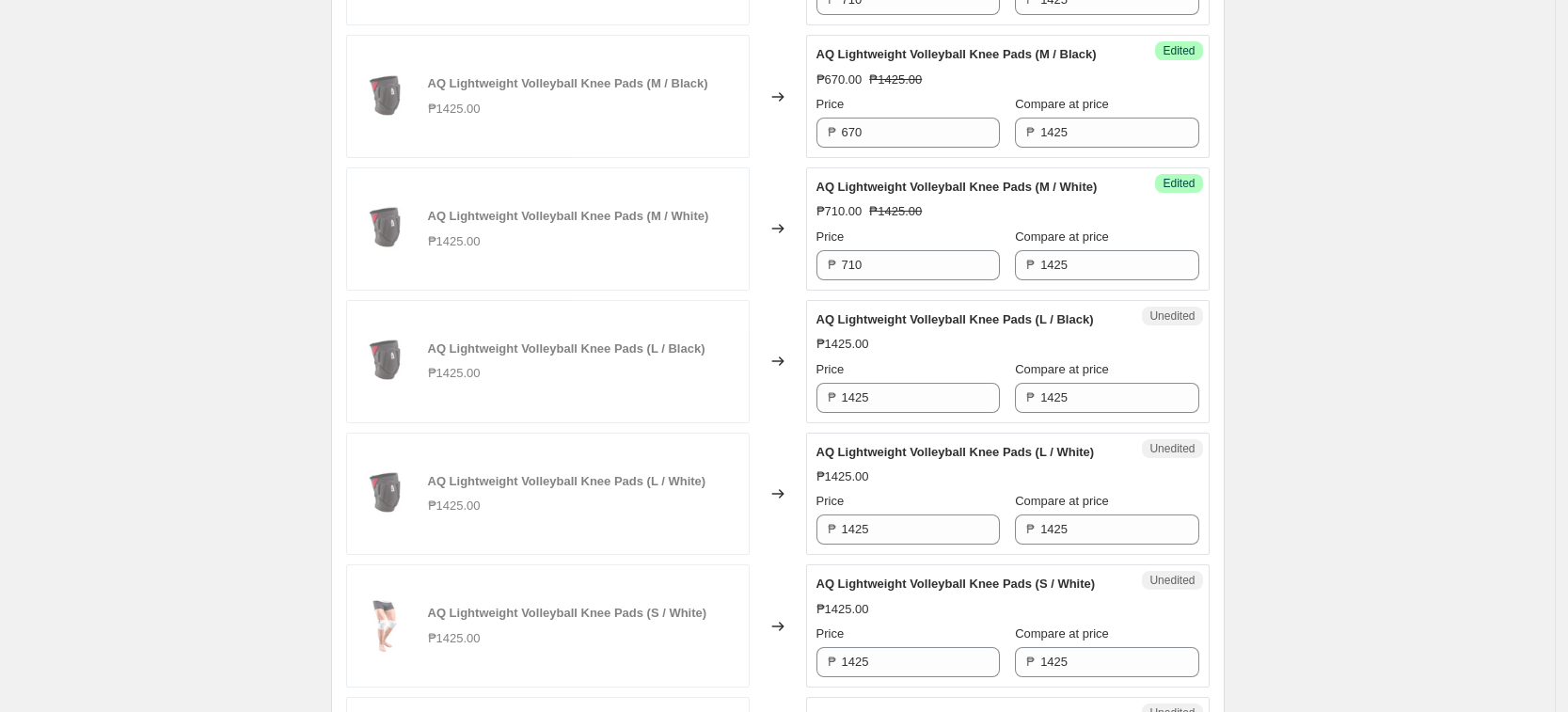 scroll, scrollTop: 823, scrollLeft: 0, axis: vertical 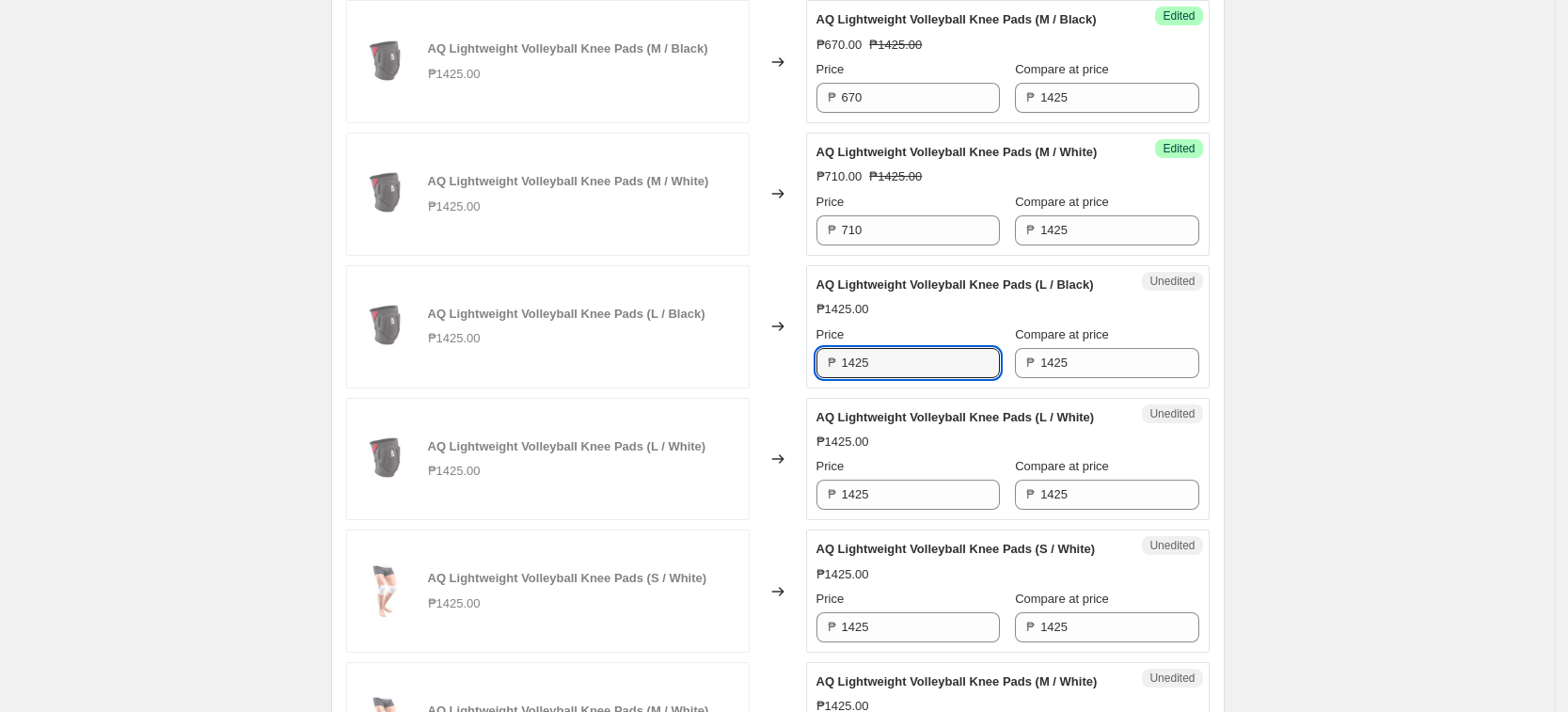 drag, startPoint x: 910, startPoint y: 443, endPoint x: 693, endPoint y: 413, distance: 219.06392 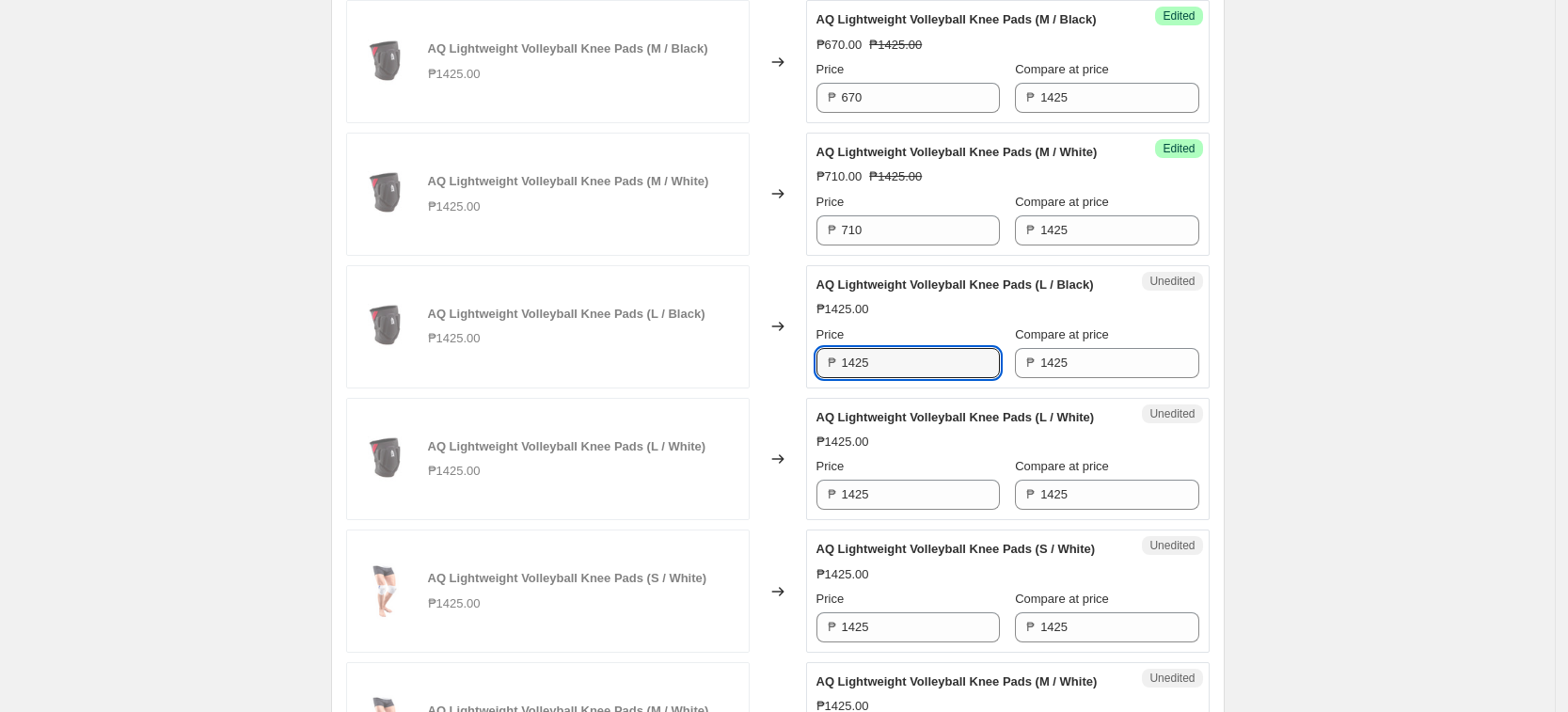 click on "AQ Lightweight Volleyball Knee Pads (L / Black) ₱1425.00 Changed to Unedited AQ Lightweight Volleyball Knee Pads (L / Black) ₱1425.00 Price ₱ 1425 Compare at price ₱ 1425" at bounding box center [778, 326] 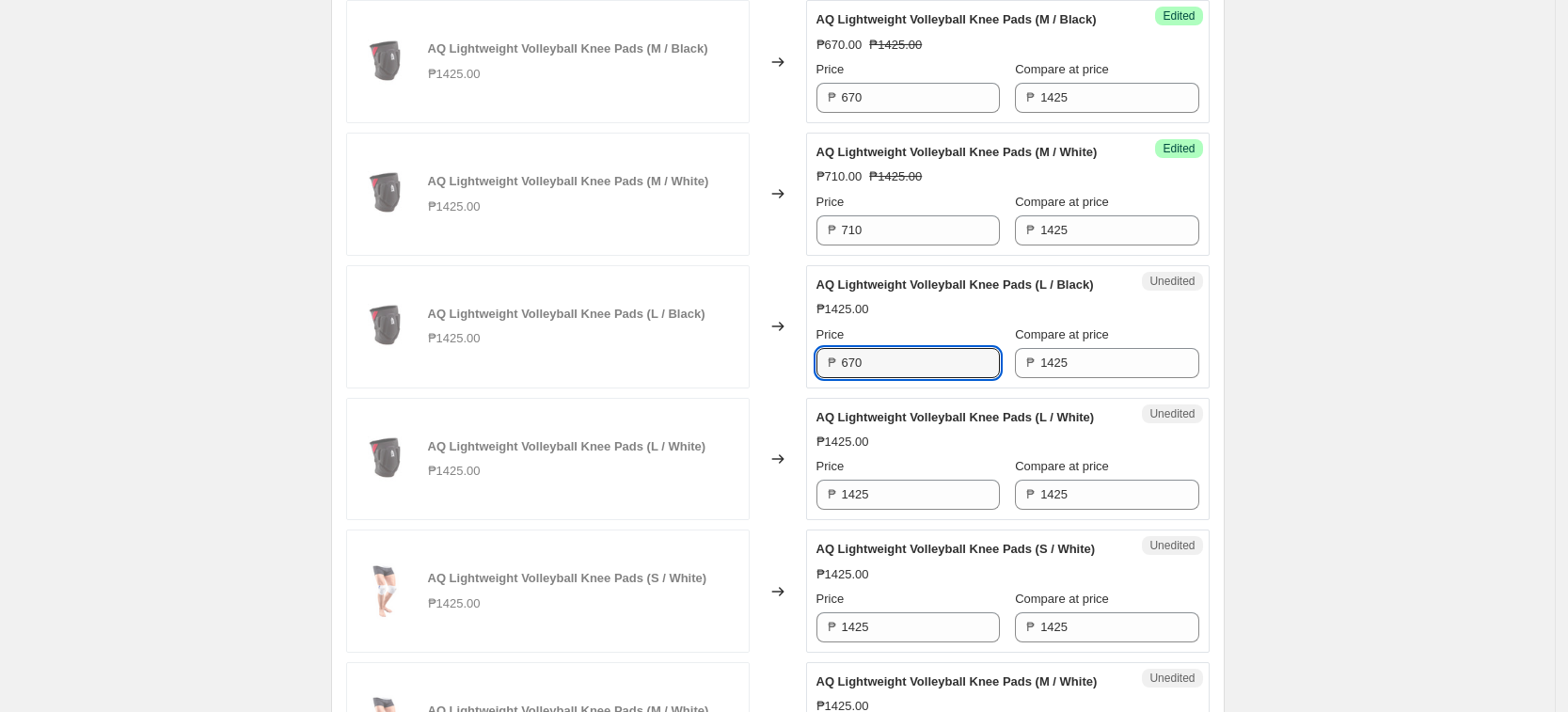 type on "670" 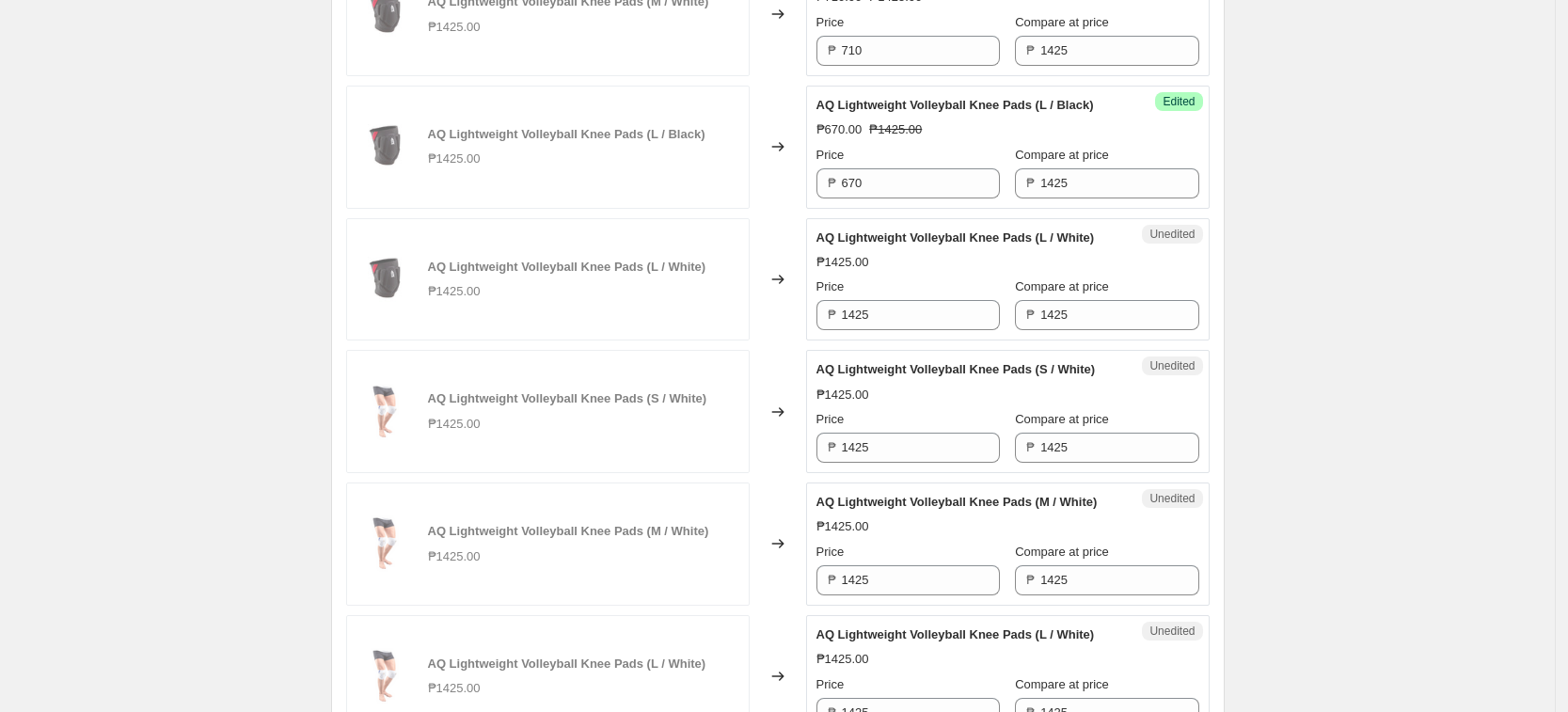 scroll, scrollTop: 1058, scrollLeft: 0, axis: vertical 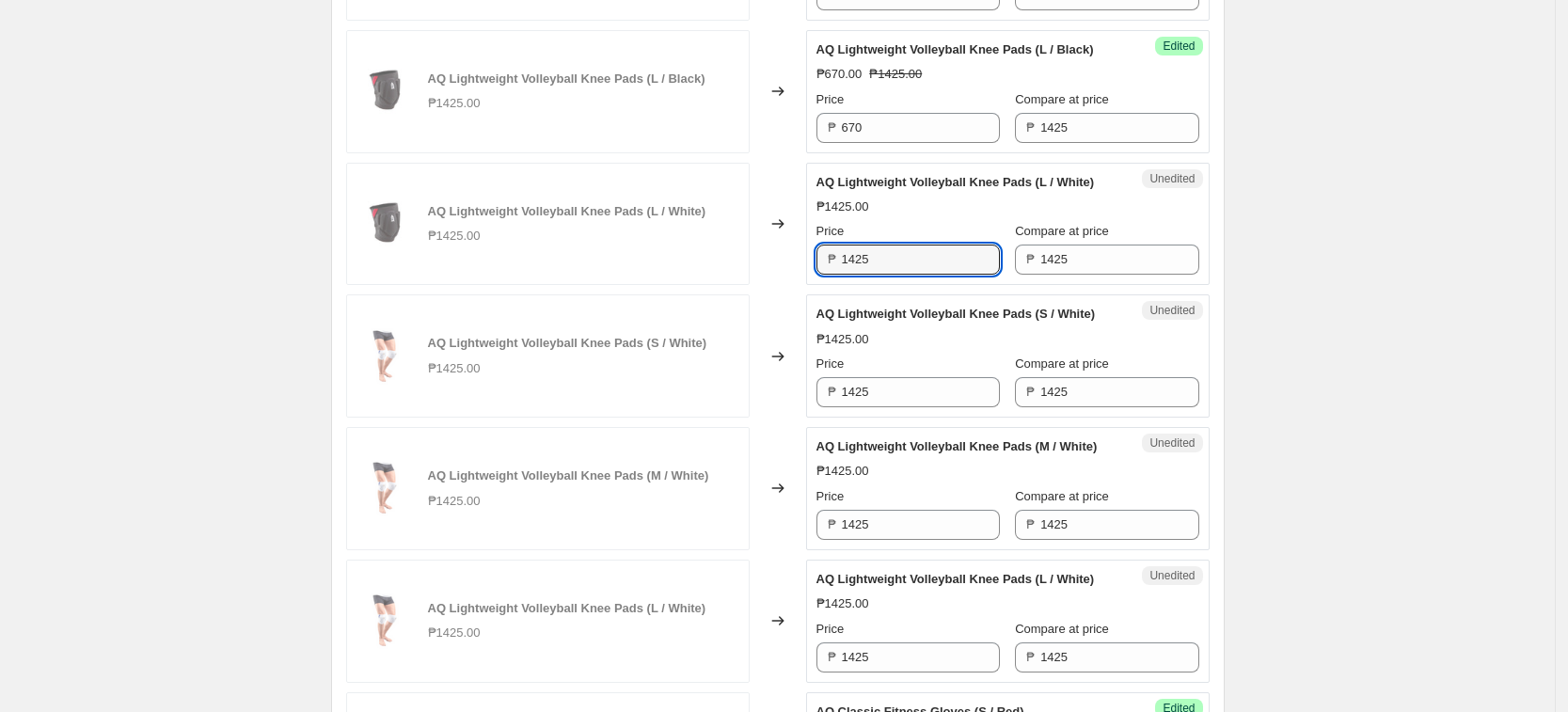 drag, startPoint x: 903, startPoint y: 342, endPoint x: 370, endPoint y: 319, distance: 533.496 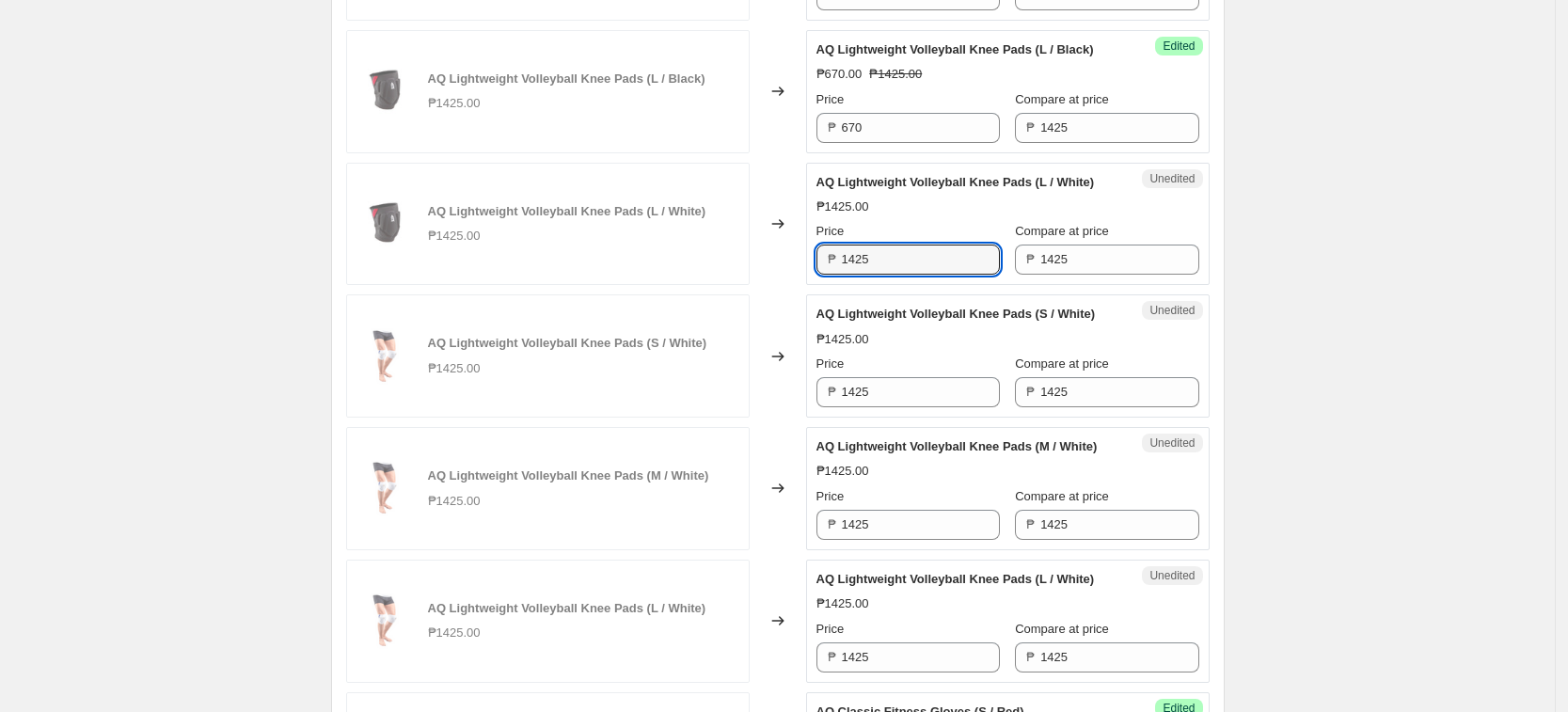 click on "AQ Lightweight Volleyball Knee Pads (L / White) ₱1425.00 Changed to Unedited AQ Lightweight Volleyball Knee Pads (L / White) ₱1425.00 Price ₱ 1425 Compare at price ₱ 1425" at bounding box center [778, 224] 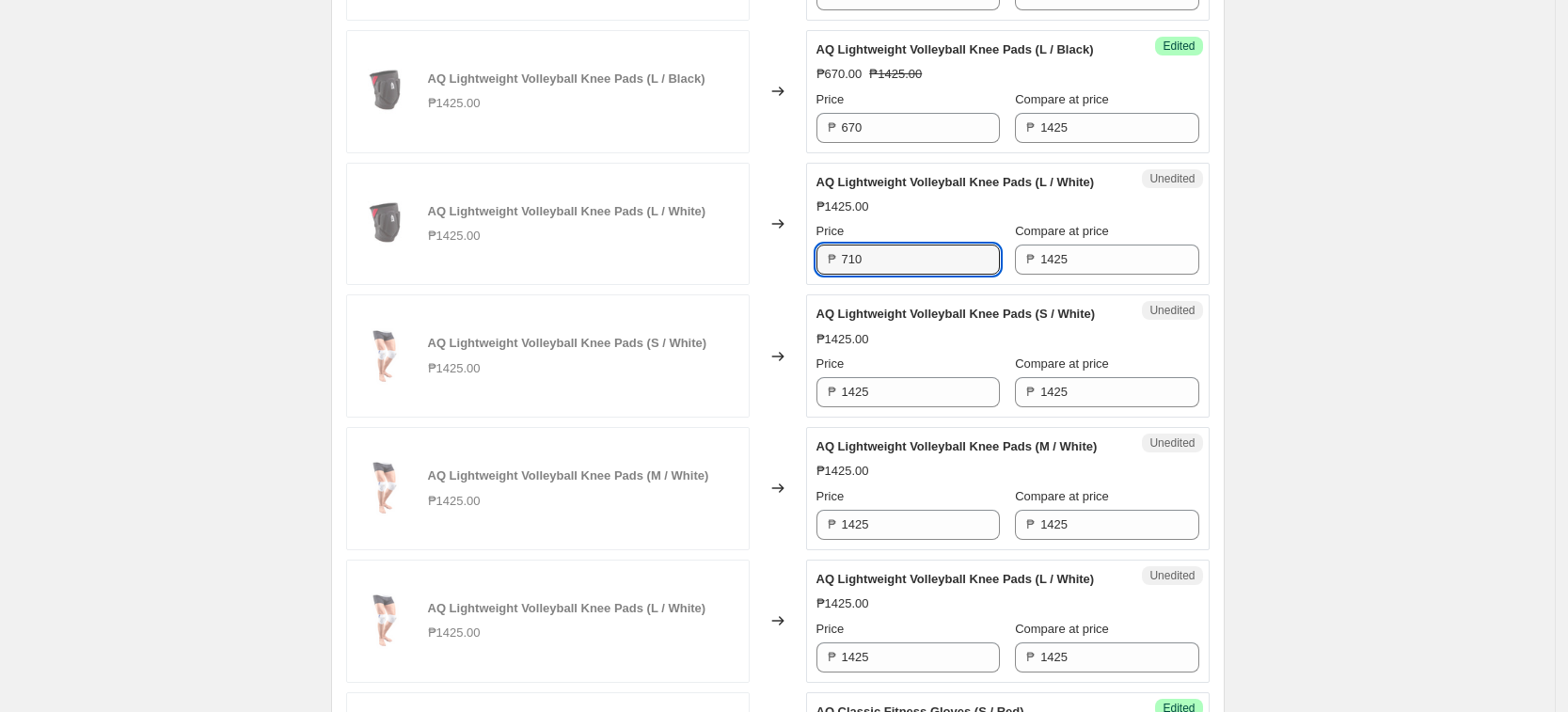 type on "710" 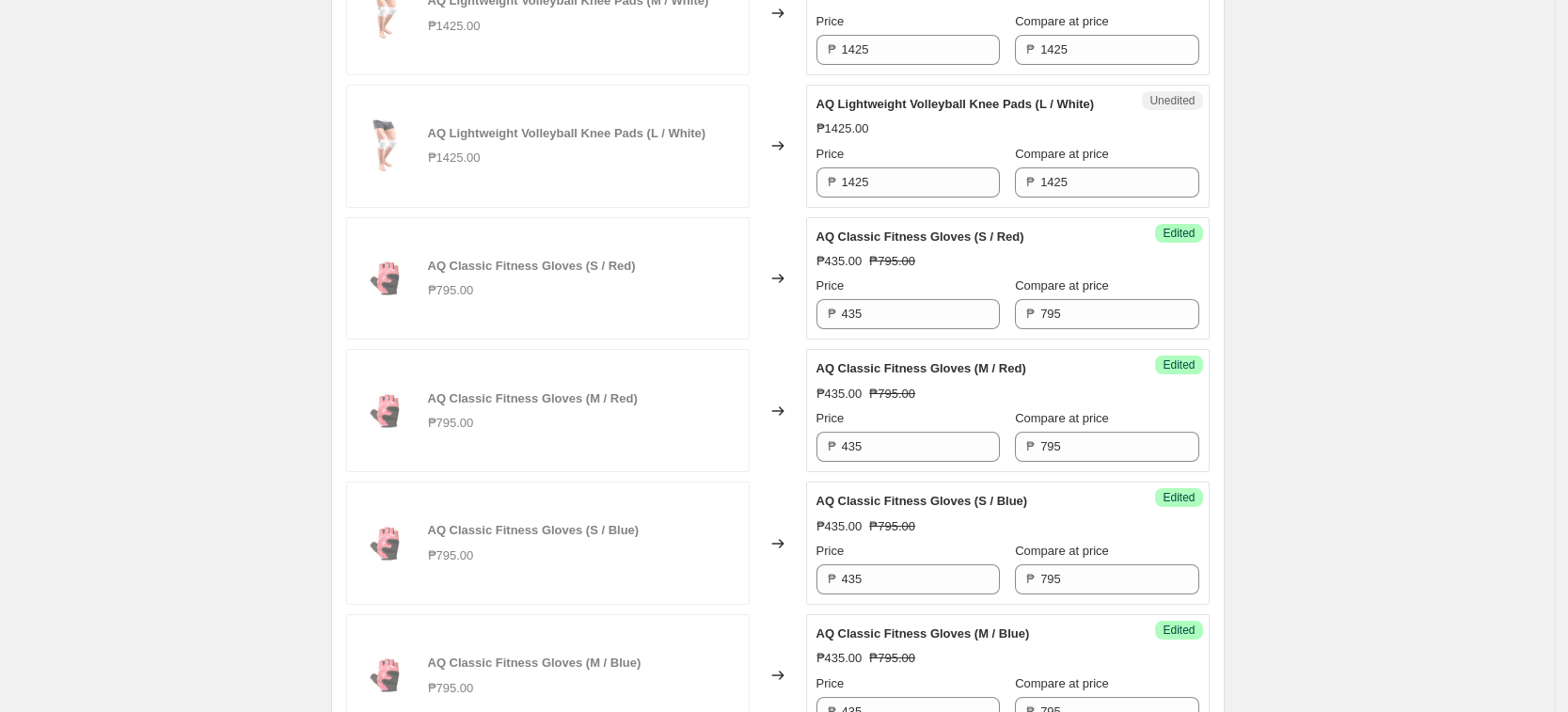 scroll, scrollTop: 1528, scrollLeft: 0, axis: vertical 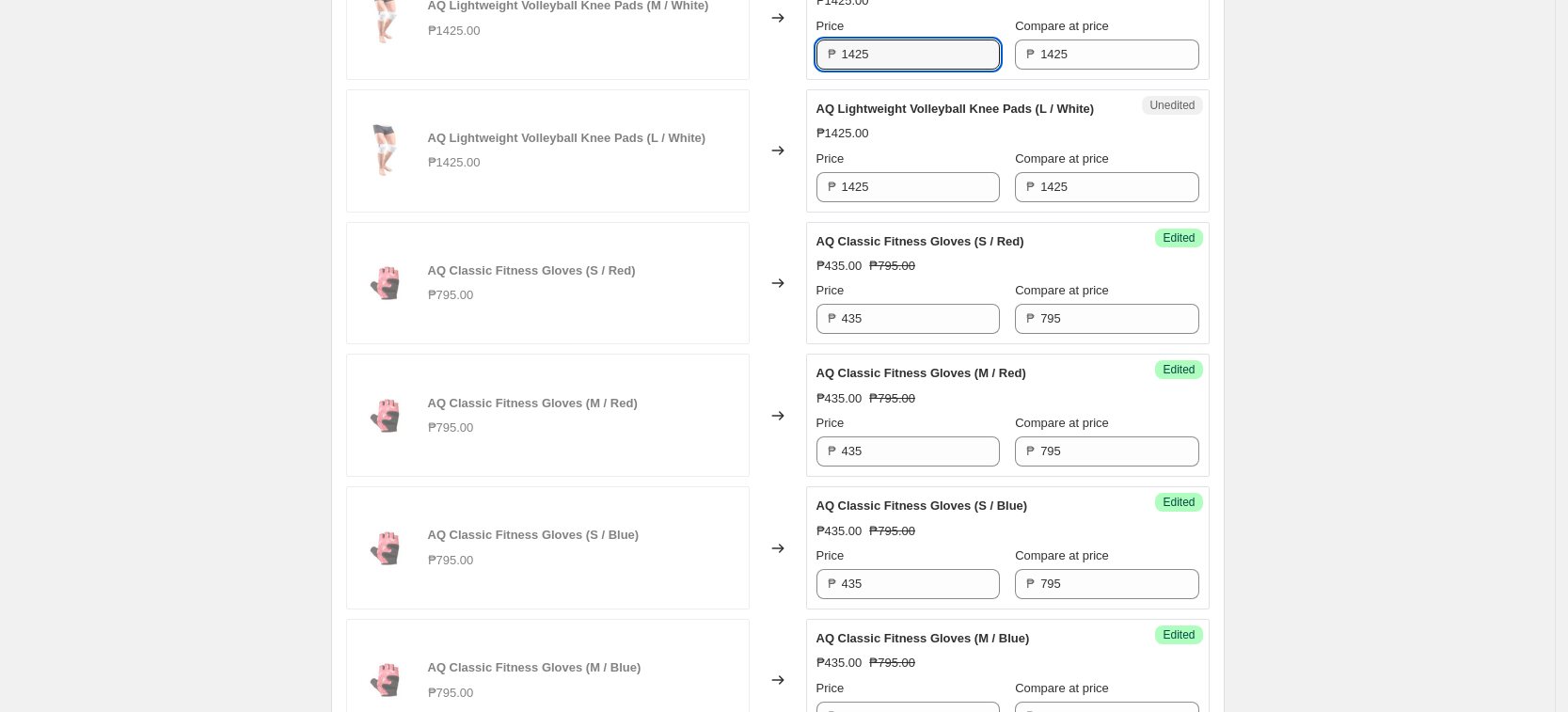 drag, startPoint x: 912, startPoint y: 189, endPoint x: 705, endPoint y: 188, distance: 207.00242 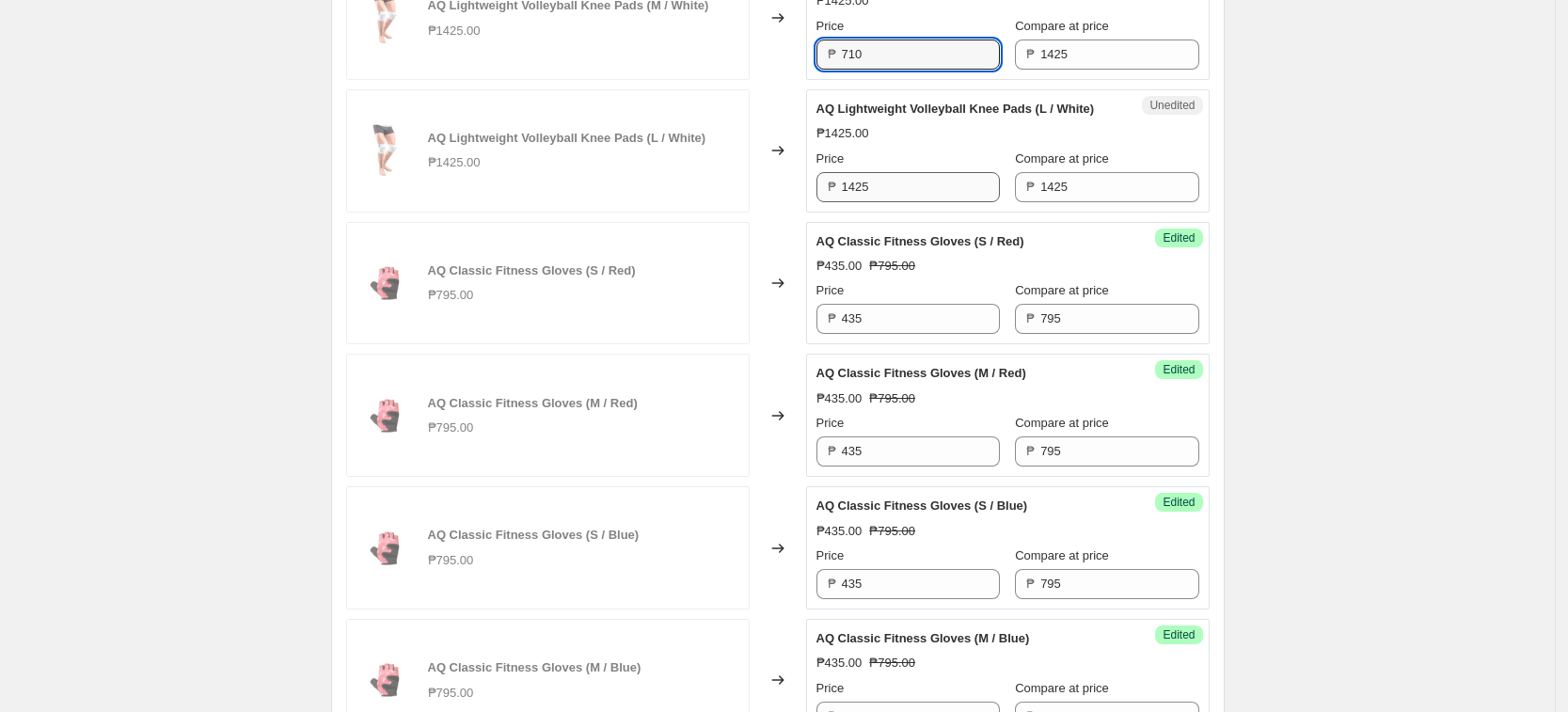 type on "710" 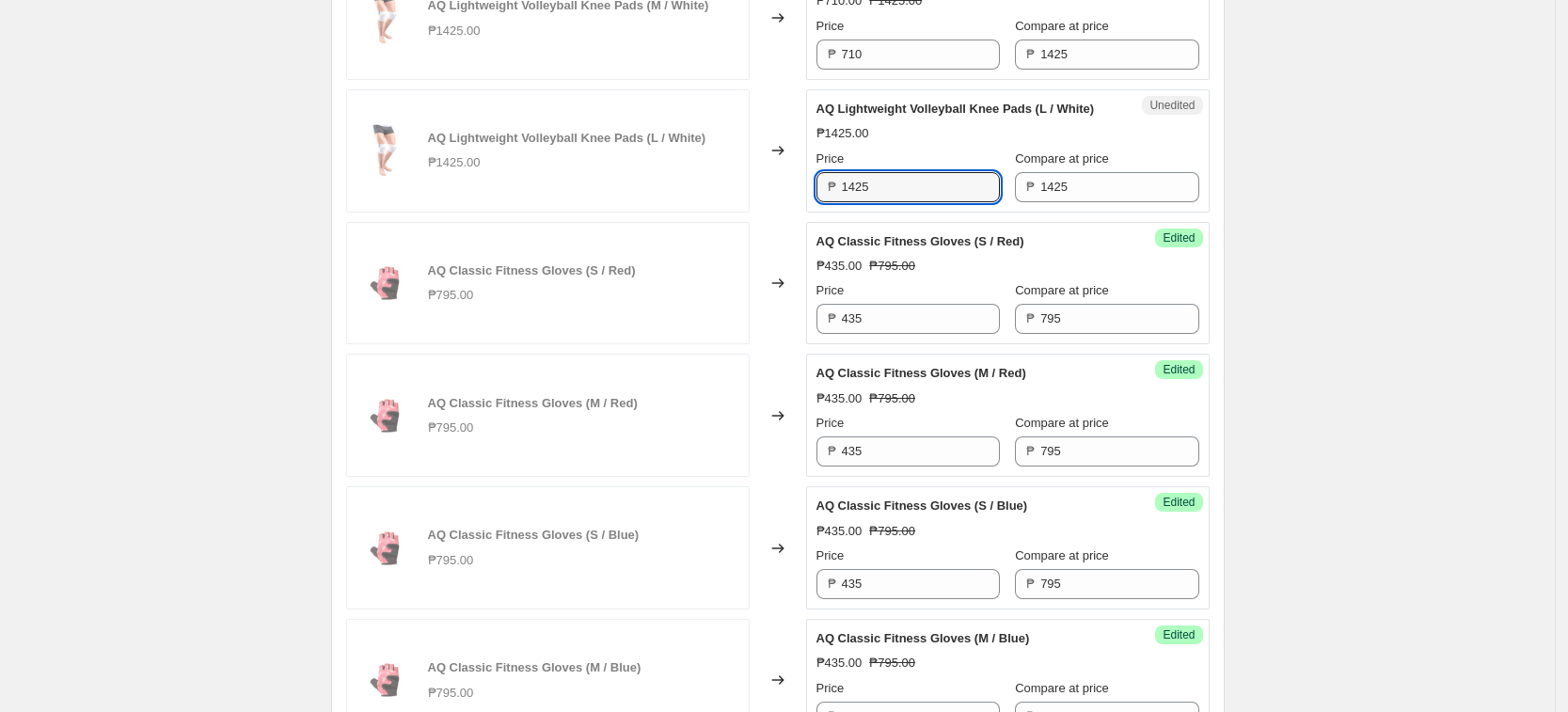 drag, startPoint x: 928, startPoint y: 339, endPoint x: 577, endPoint y: 313, distance: 351.96165 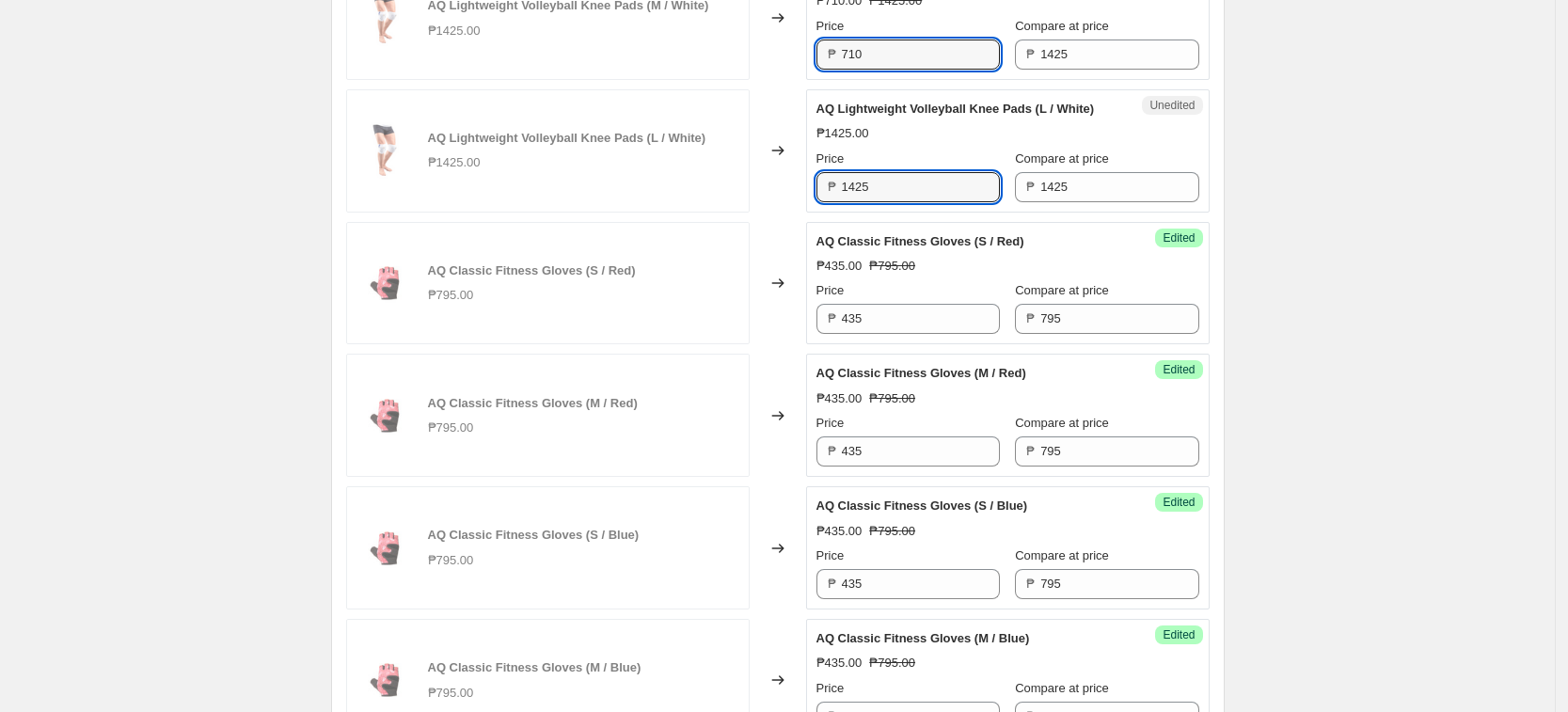 drag, startPoint x: 857, startPoint y: 184, endPoint x: 833, endPoint y: 227, distance: 49.24429 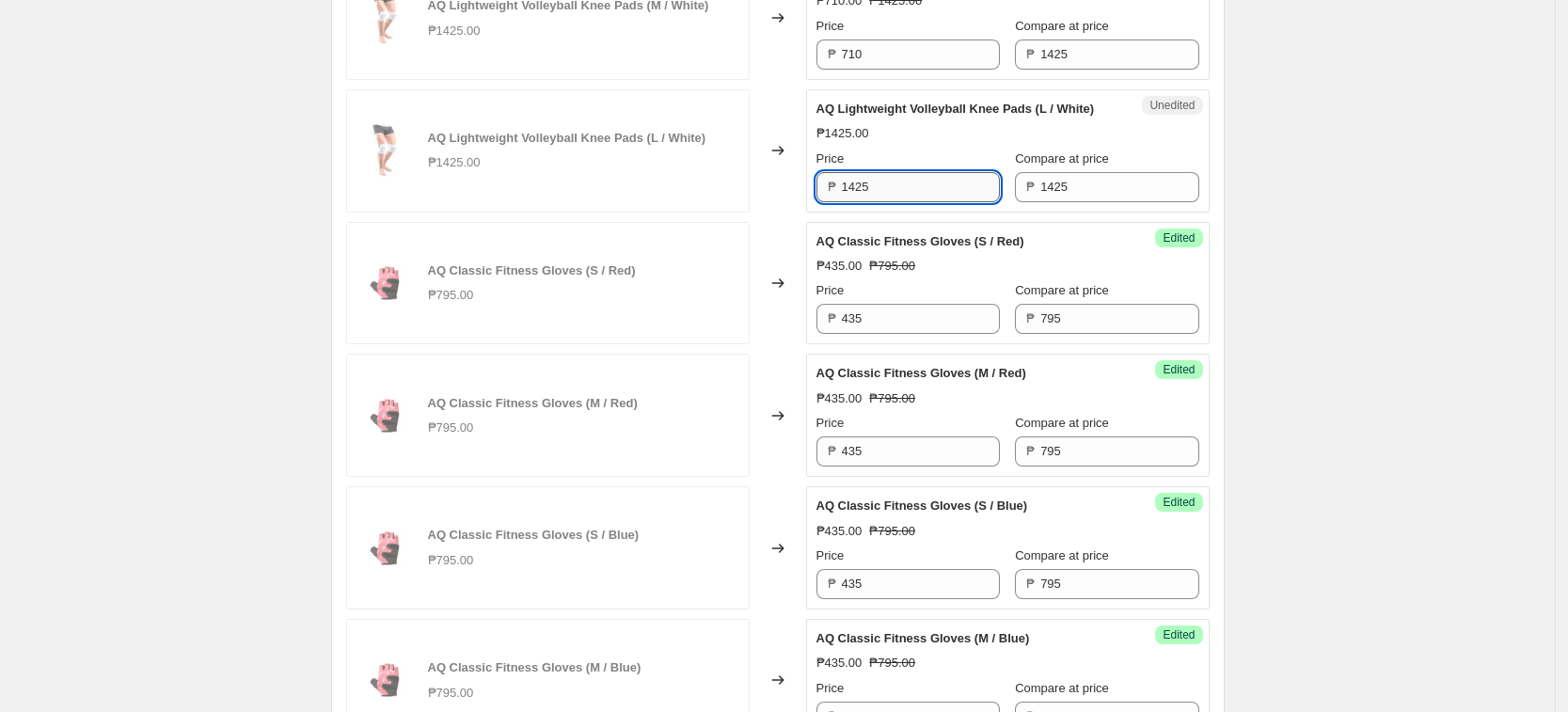 drag, startPoint x: 878, startPoint y: 339, endPoint x: 892, endPoint y: 340, distance: 14.035669 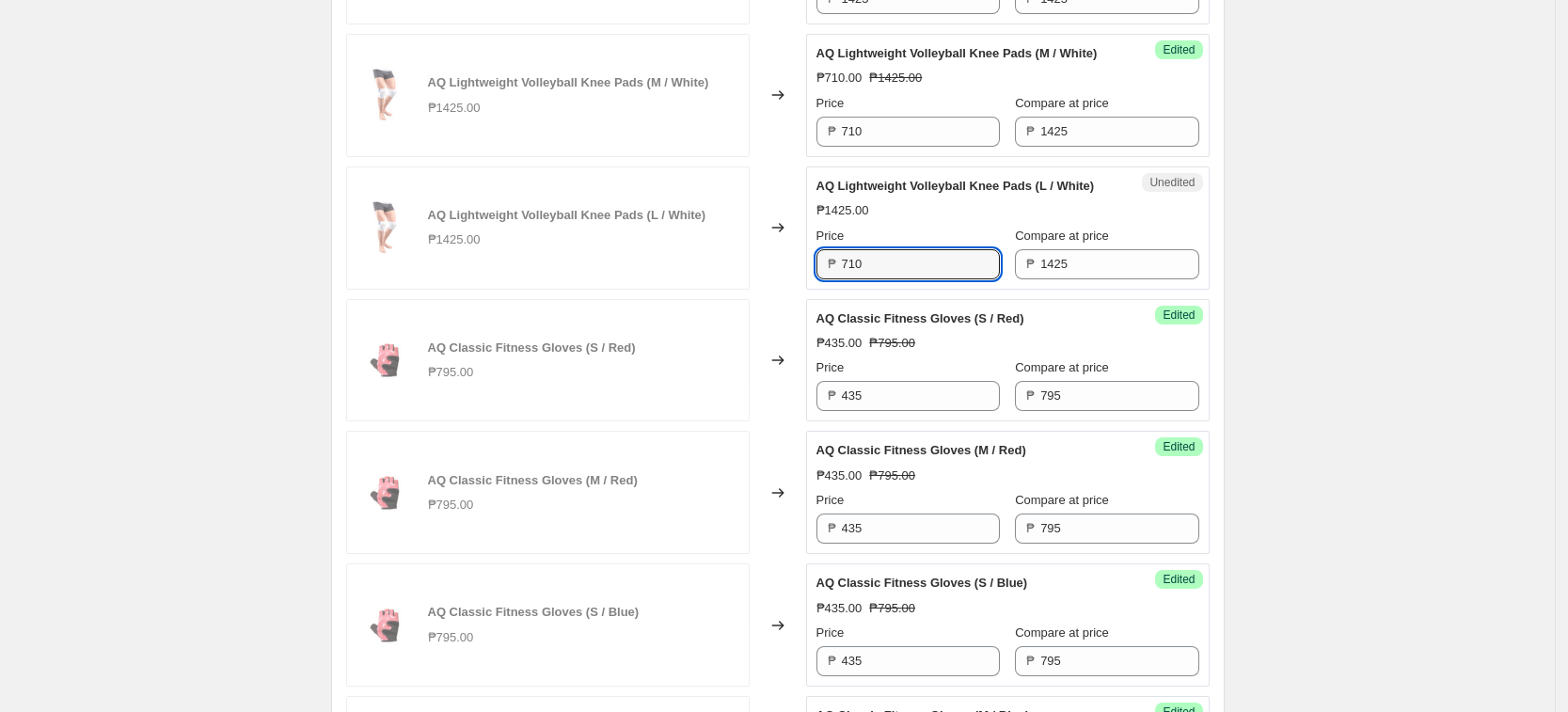 scroll, scrollTop: 1411, scrollLeft: 0, axis: vertical 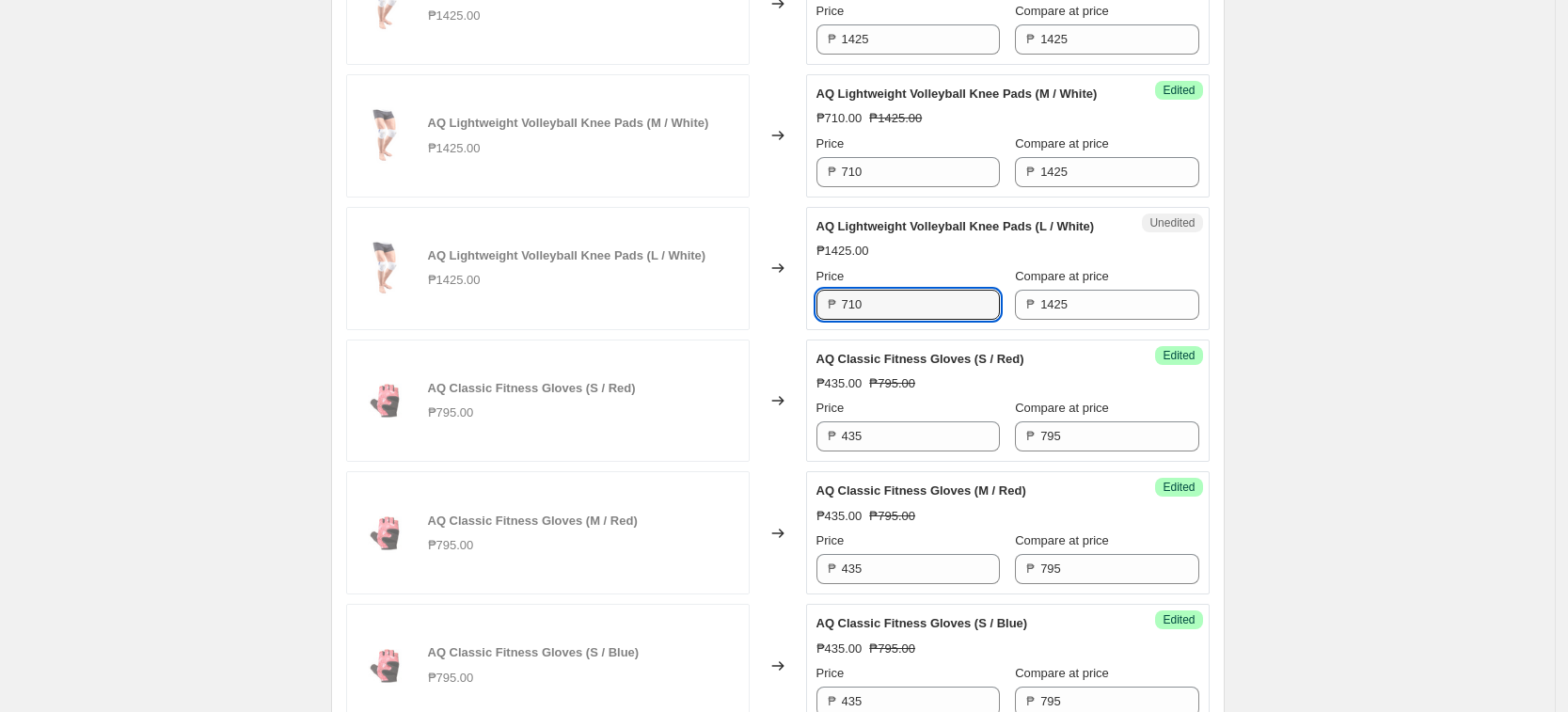 type on "710" 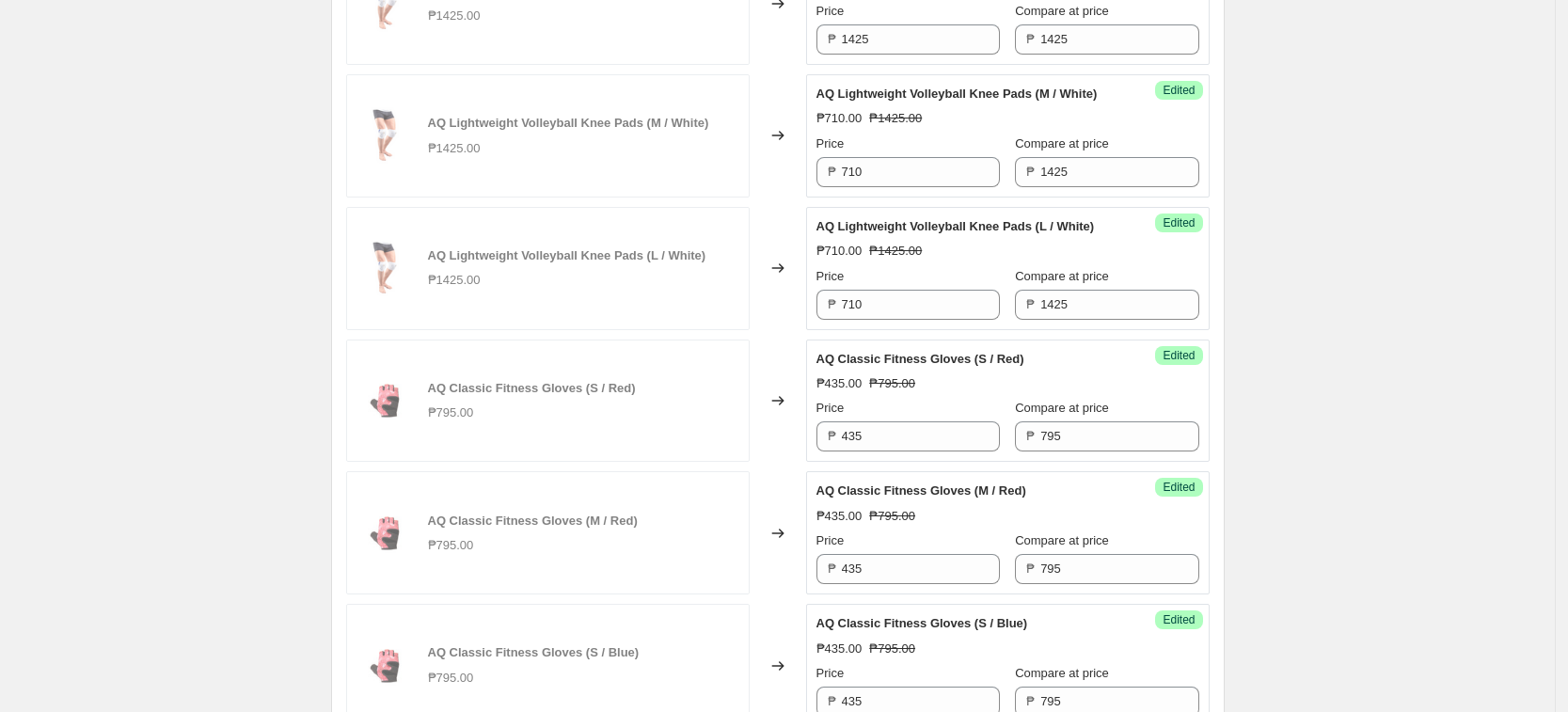 click on "₱710.00 ₱1425.00" at bounding box center [1007, 119] 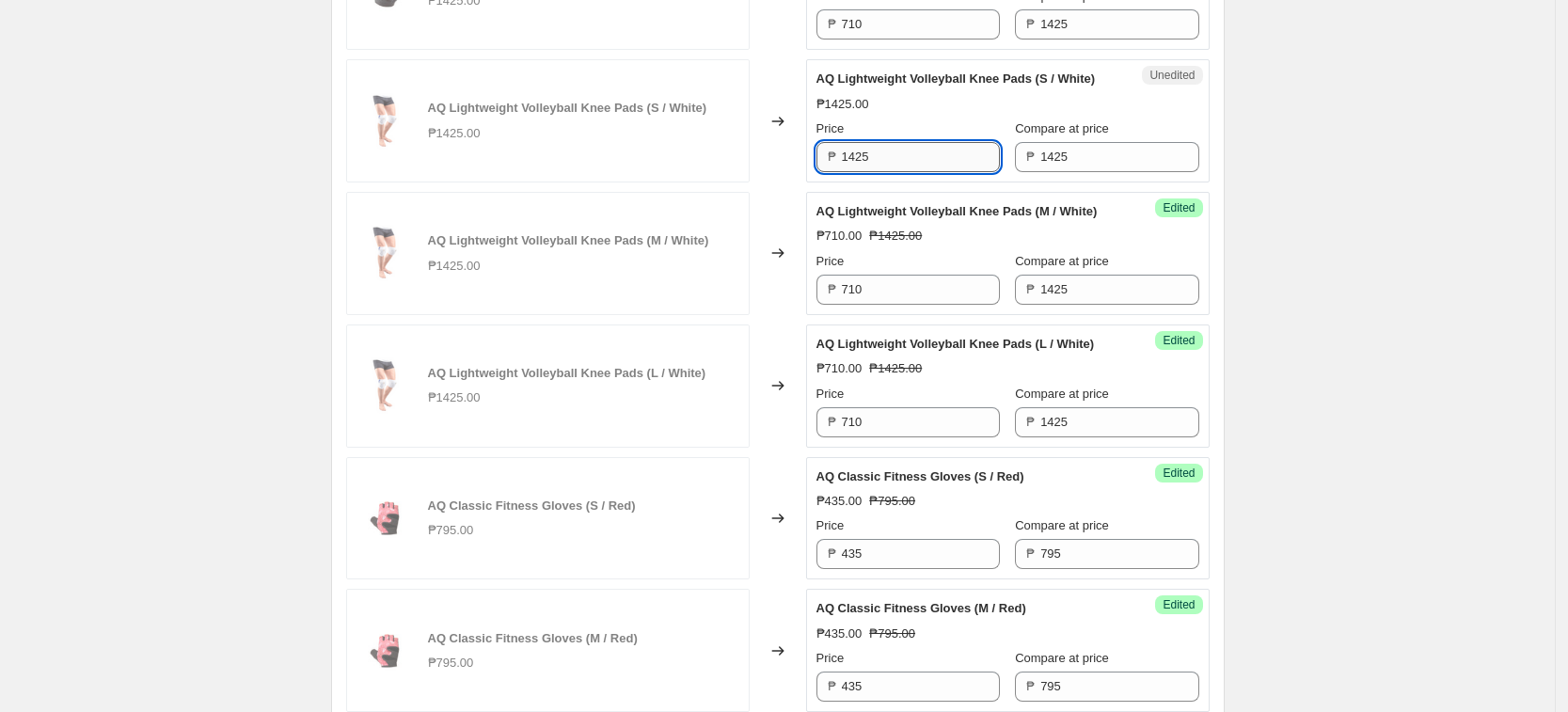 click on "1425" at bounding box center (921, 157) 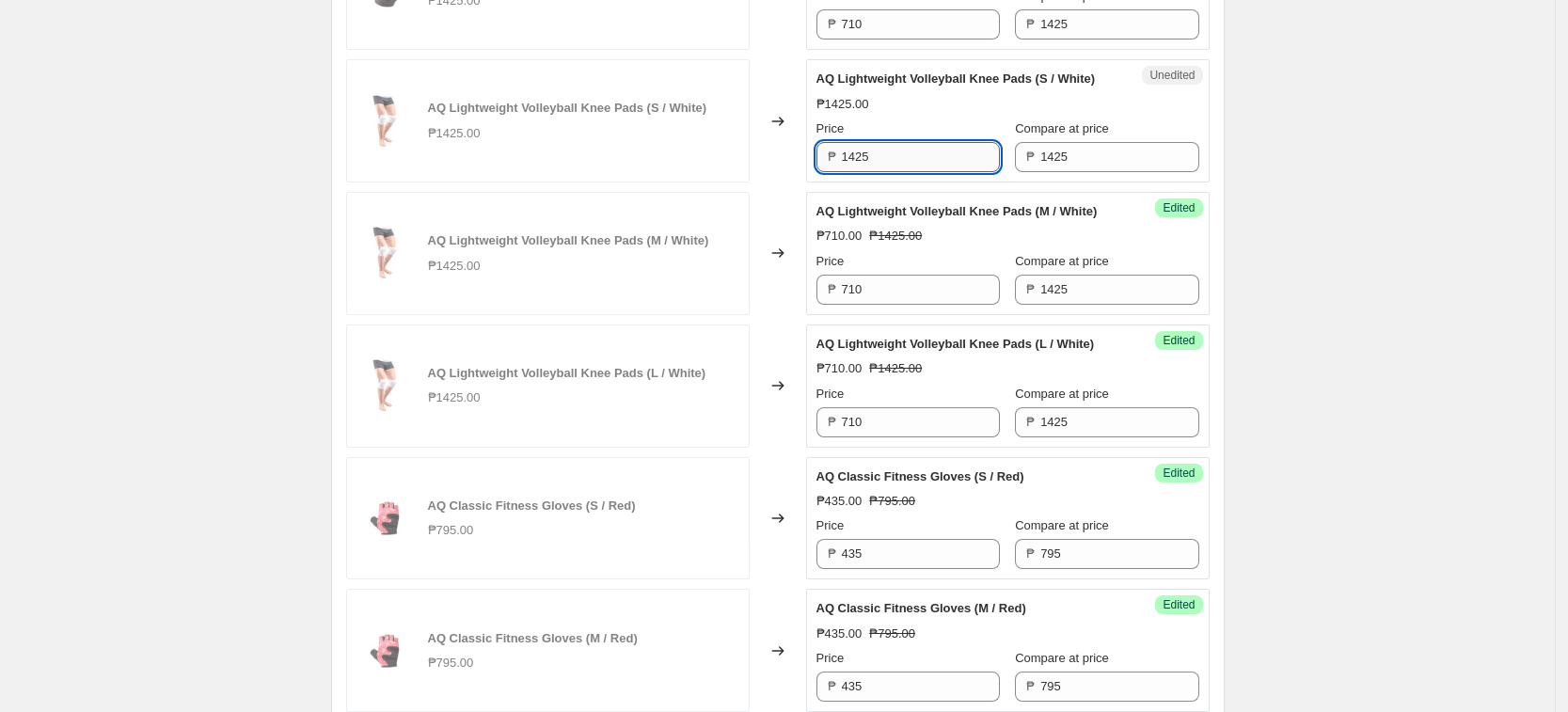 paste on "710" 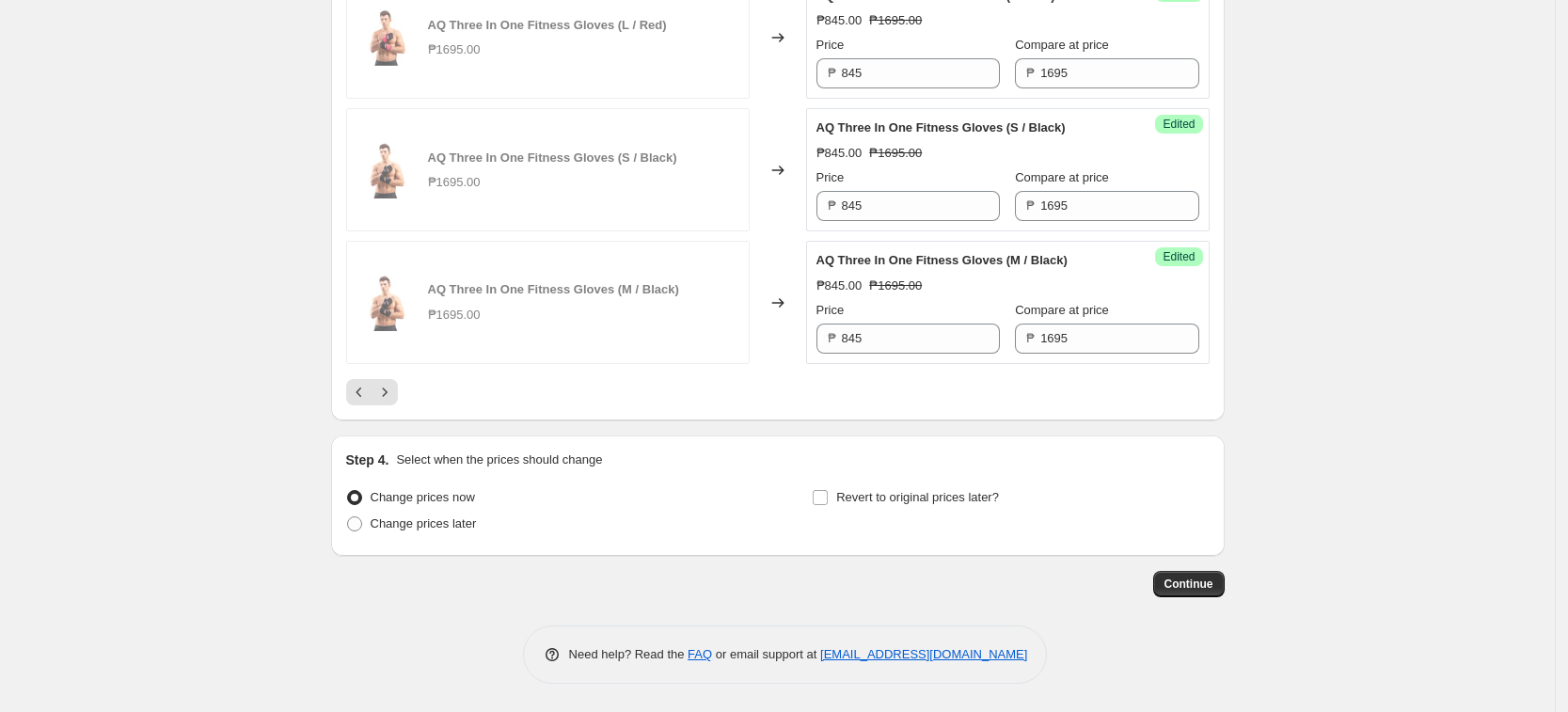 scroll, scrollTop: 3116, scrollLeft: 0, axis: vertical 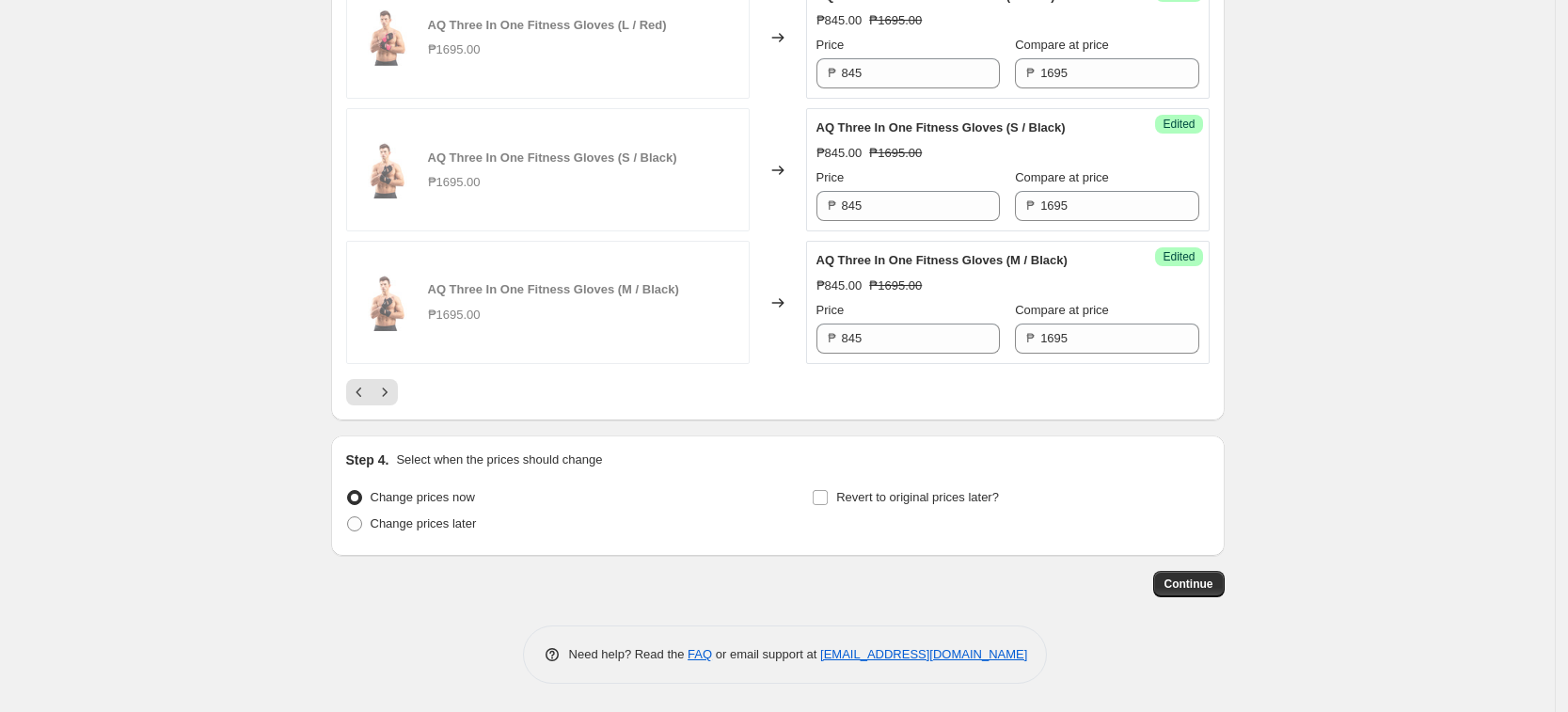 click on "Create new price [MEDICAL_DATA]. This page is ready Create new price [MEDICAL_DATA] Draft Step 1. Optionally give your price [MEDICAL_DATA] a title (eg "March 30% off sale on boots") [DATE] AQ Price Change This title is just for internal use, customers won't see it Step 2. Select how the prices should change Use bulk price change rules Set product prices individually Use CSV upload Select tags to add while price change is active Select tags to remove while price change is active Step 3. Select which products should change in price Select all products, use filters, or select products variants individually All products Filter by product, collection, tag, vendor, product type, variant title, or inventory Select product variants individually Select product variants 67   product variants selected PRICE CHANGE PREVIEW 67 product variants selected. 67 product prices edited: AQ Lightweight Volleyball Knee Pads (S / White) ₱1425.00 Changed to Success Edited AQ Lightweight Volleyball Knee Pads (S / White) ₱710.00 ₱1425.00" at bounding box center (777, -1127) 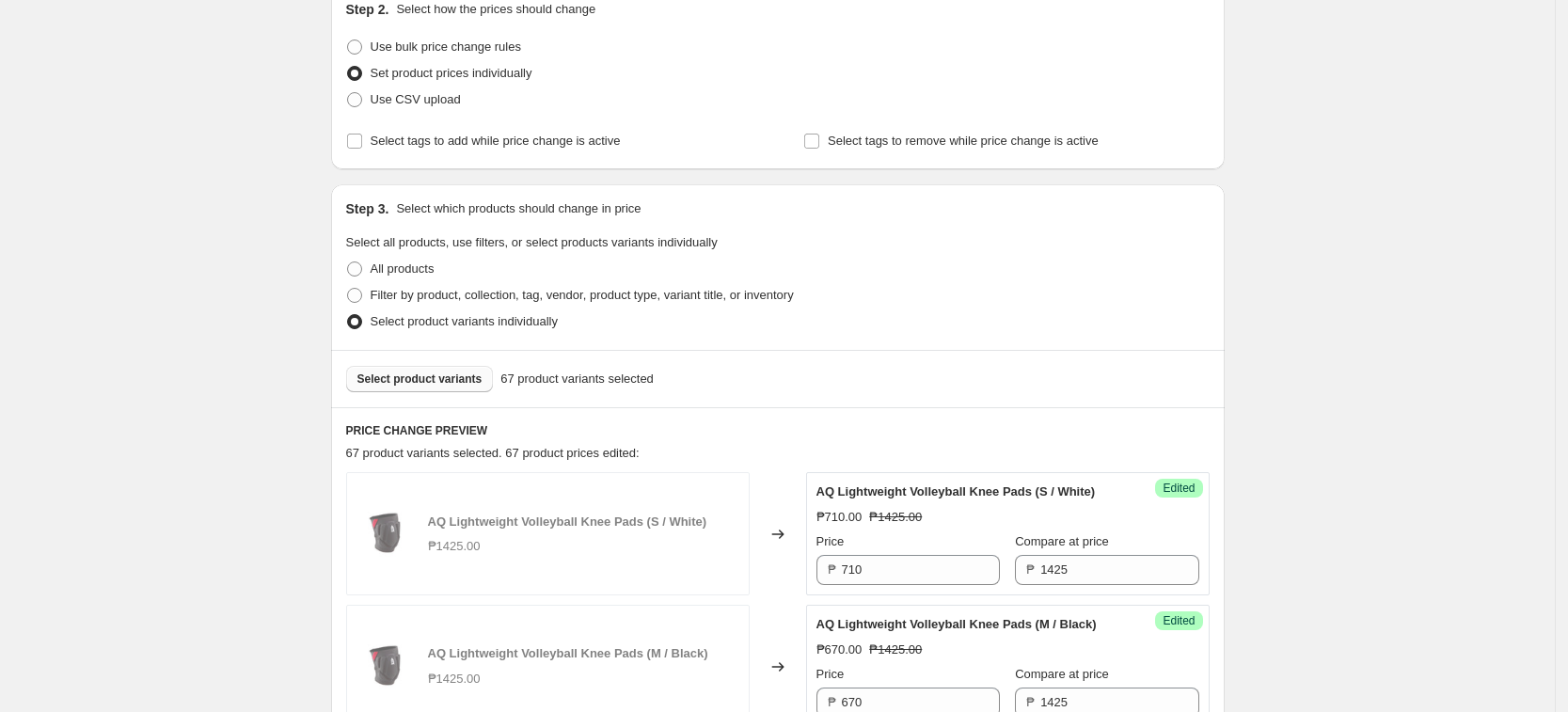 scroll, scrollTop: 177, scrollLeft: 0, axis: vertical 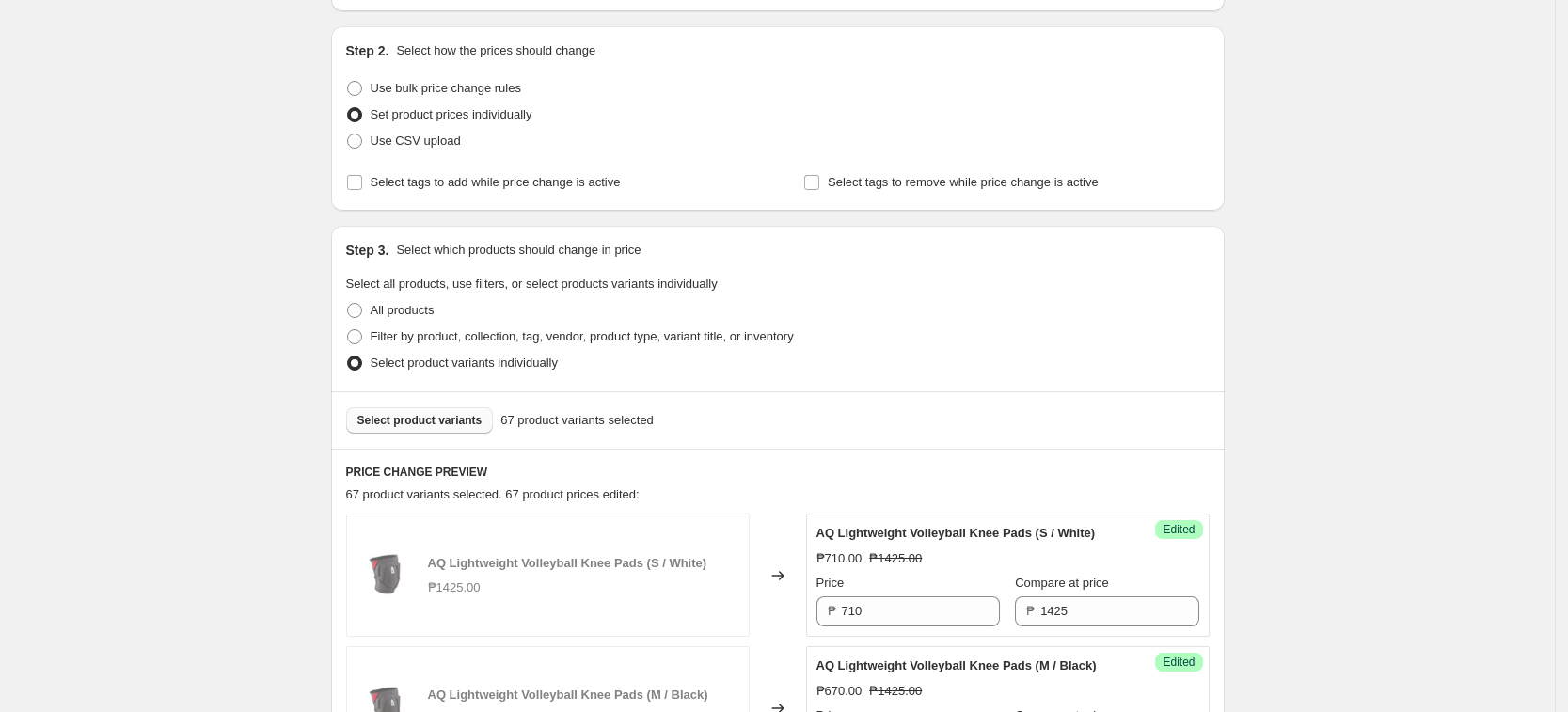 click on "Select product variants" at bounding box center (420, 420) 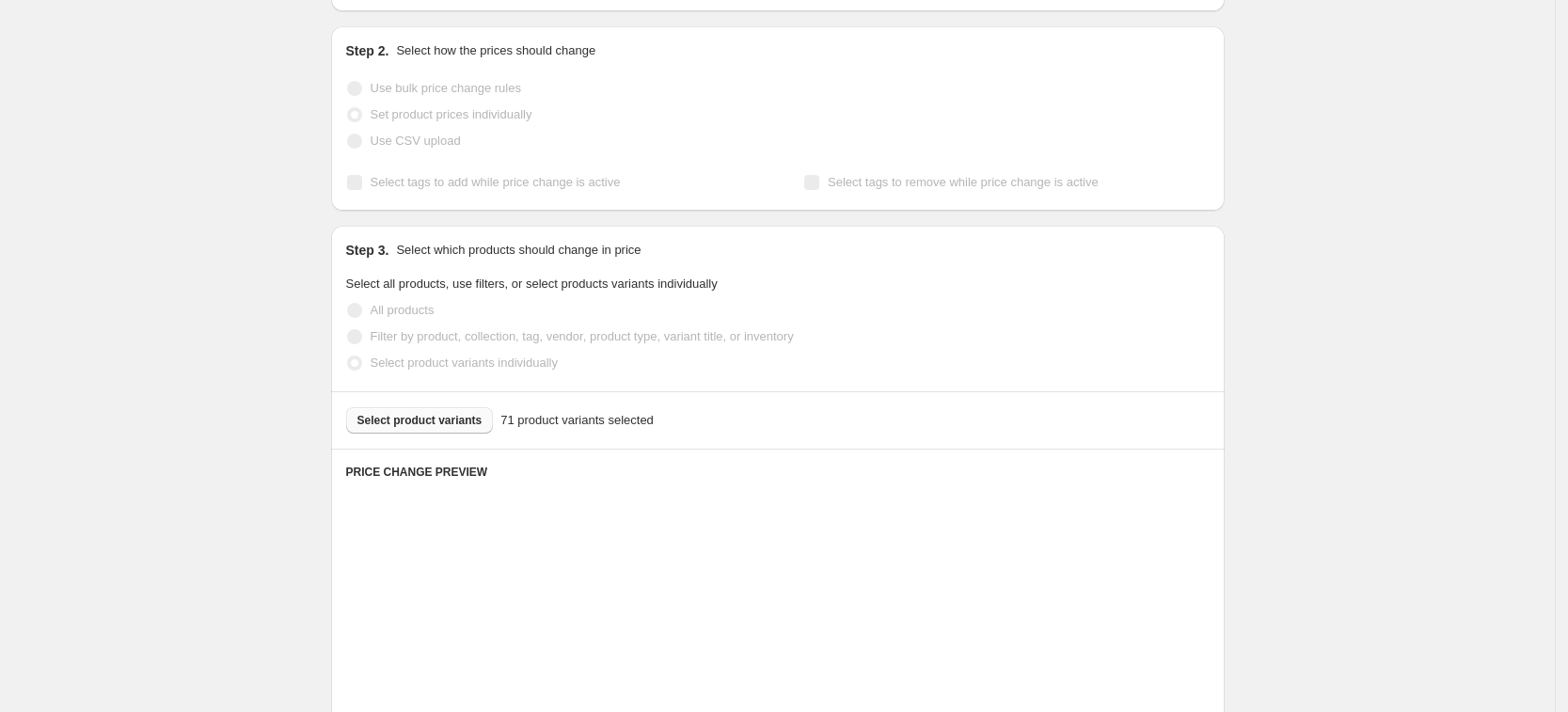 drag, startPoint x: 461, startPoint y: 426, endPoint x: 1475, endPoint y: 306, distance: 1021.0759 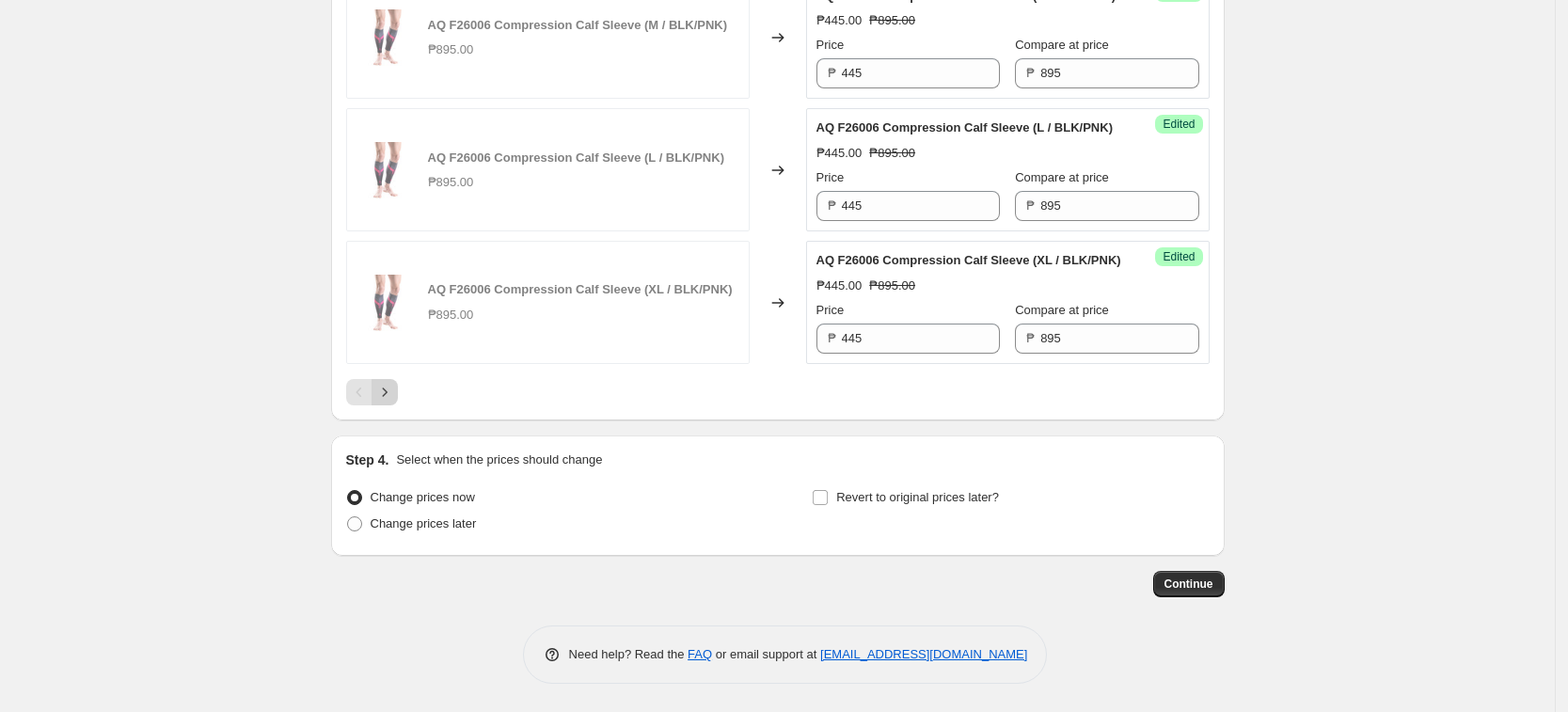 click at bounding box center [385, 392] 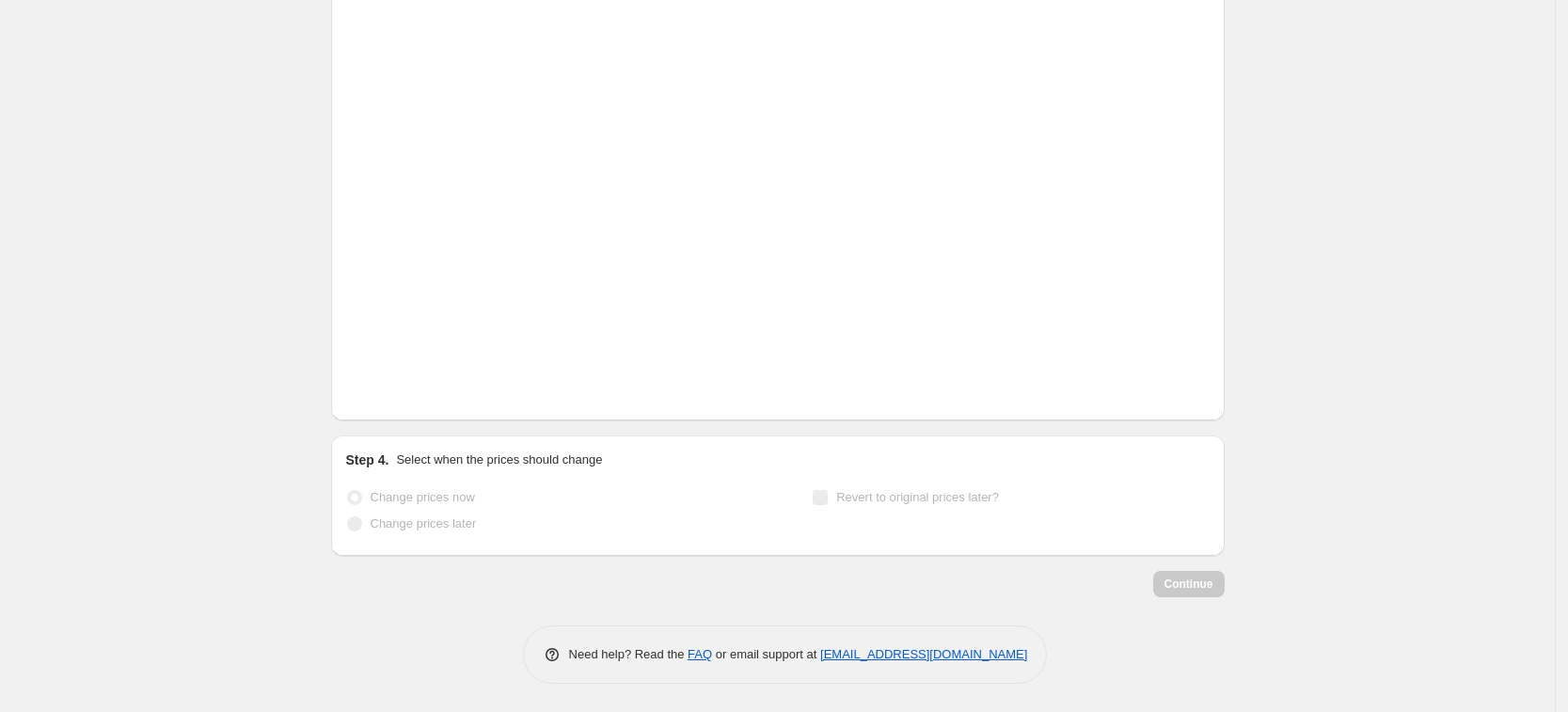 scroll, scrollTop: 3191, scrollLeft: 0, axis: vertical 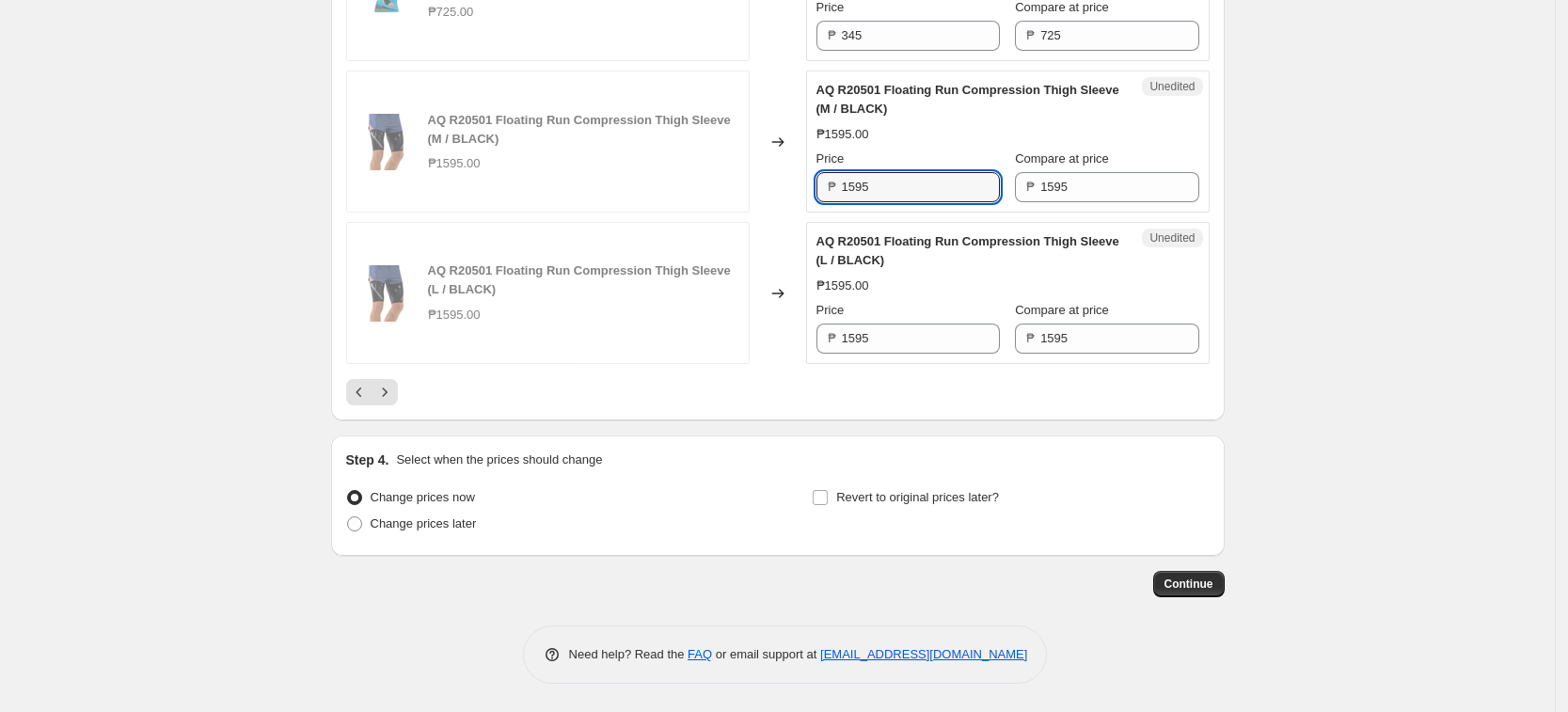 drag, startPoint x: 944, startPoint y: 340, endPoint x: 683, endPoint y: 324, distance: 261.48996 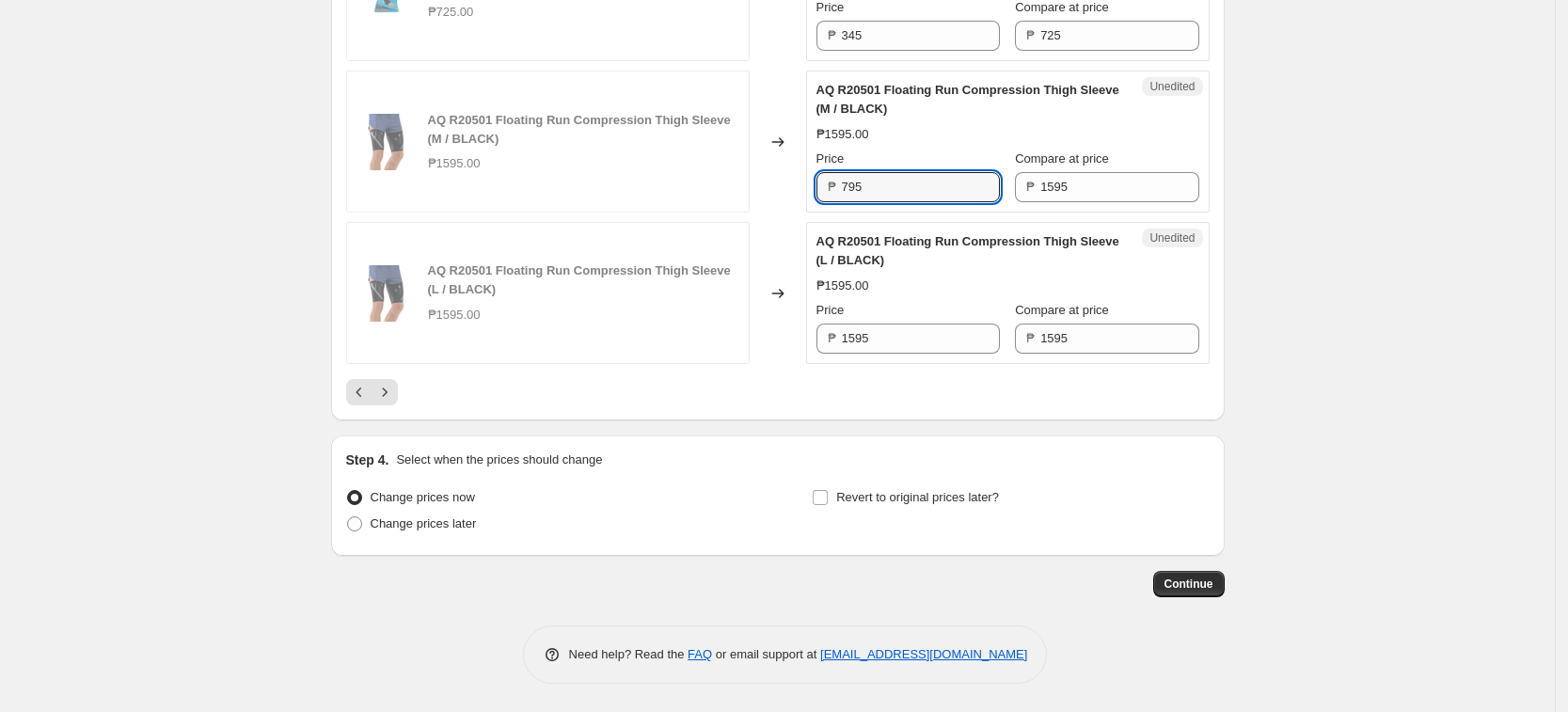 scroll, scrollTop: 3342, scrollLeft: 0, axis: vertical 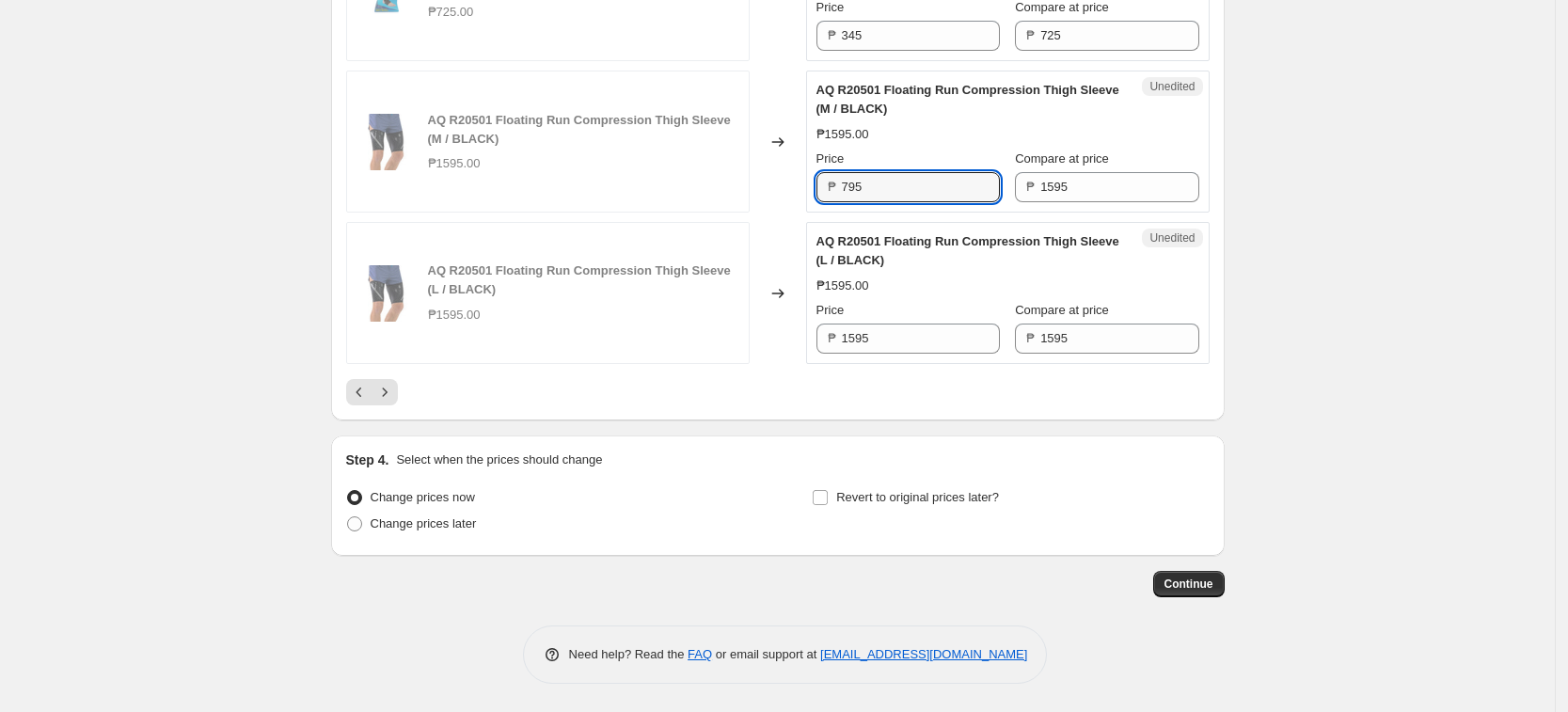 type on "795" 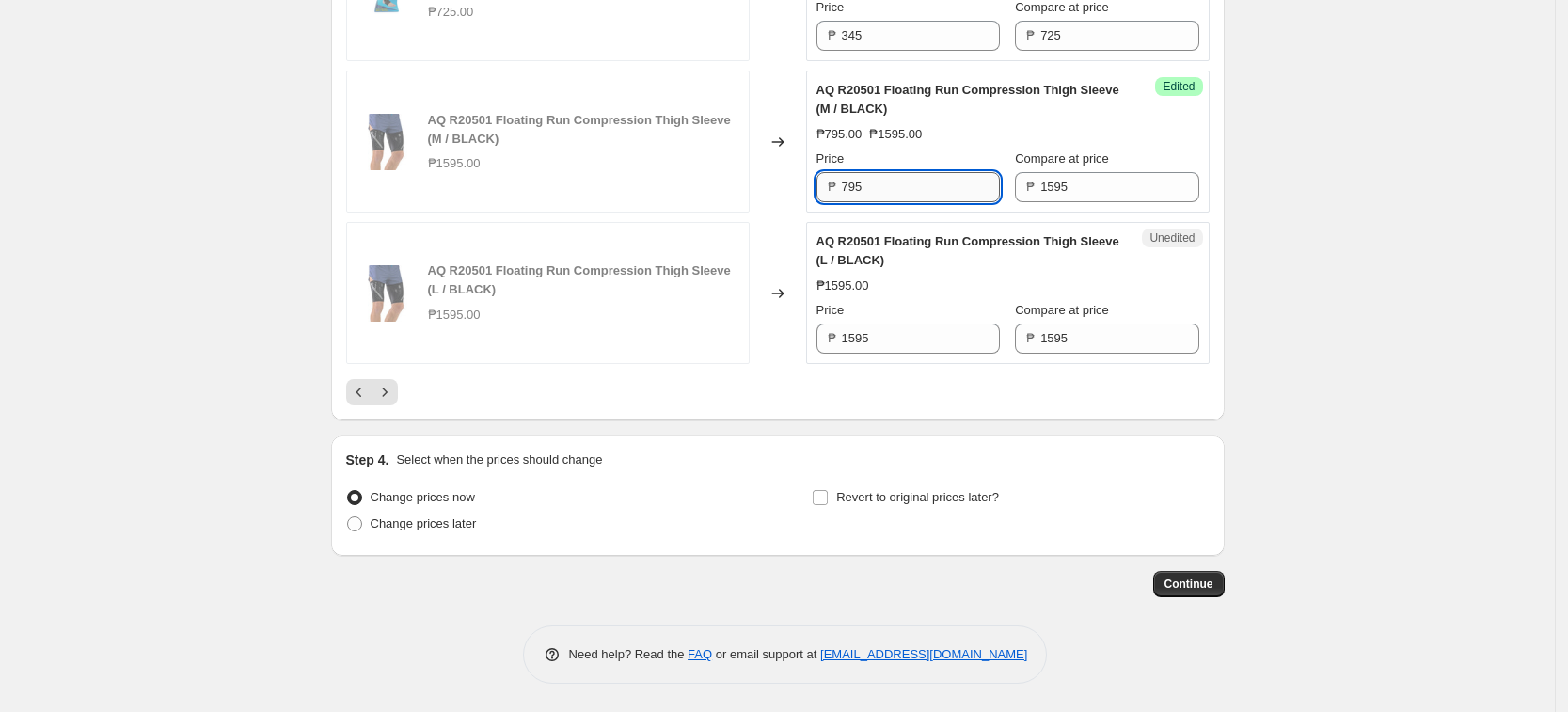 click on "795" at bounding box center [921, 187] 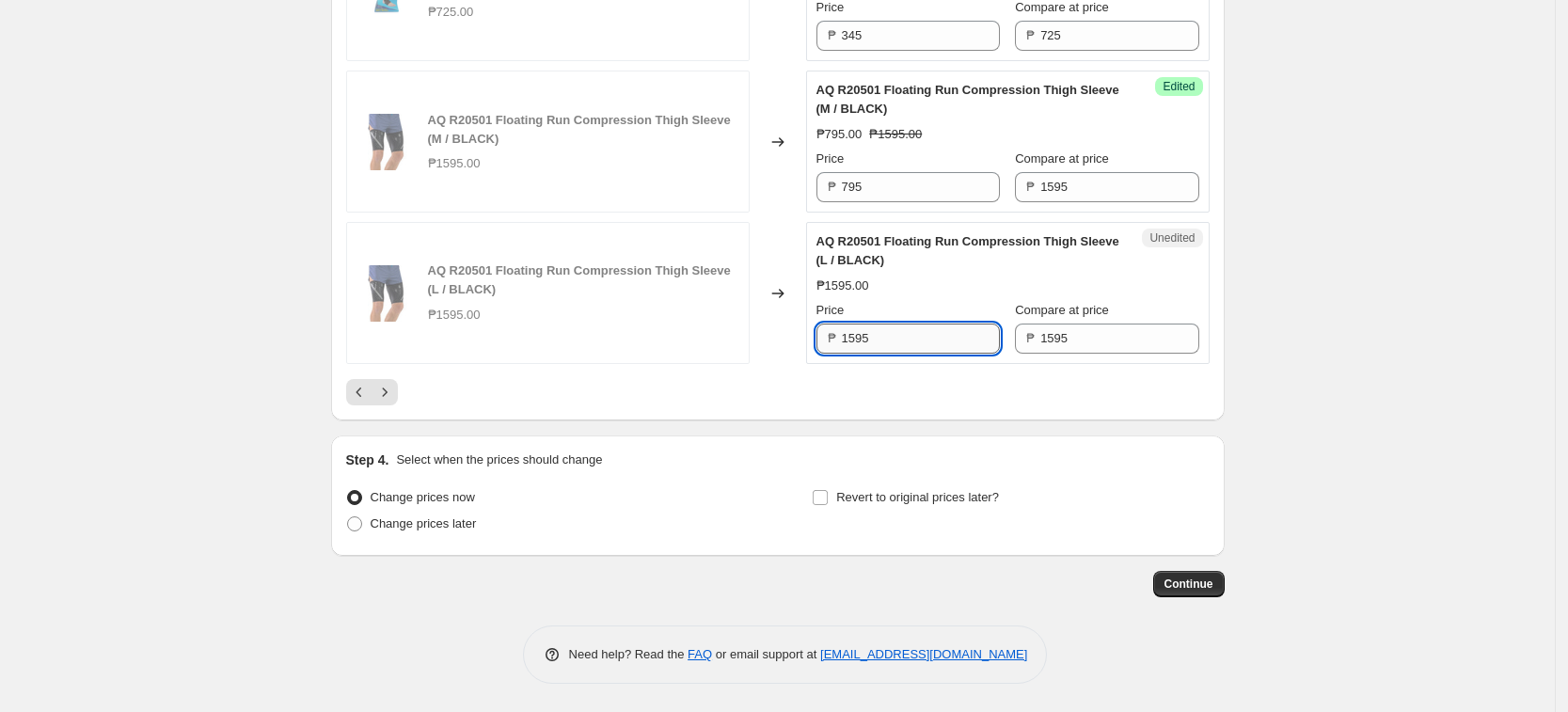 drag, startPoint x: 906, startPoint y: 326, endPoint x: 891, endPoint y: 347, distance: 25.806976 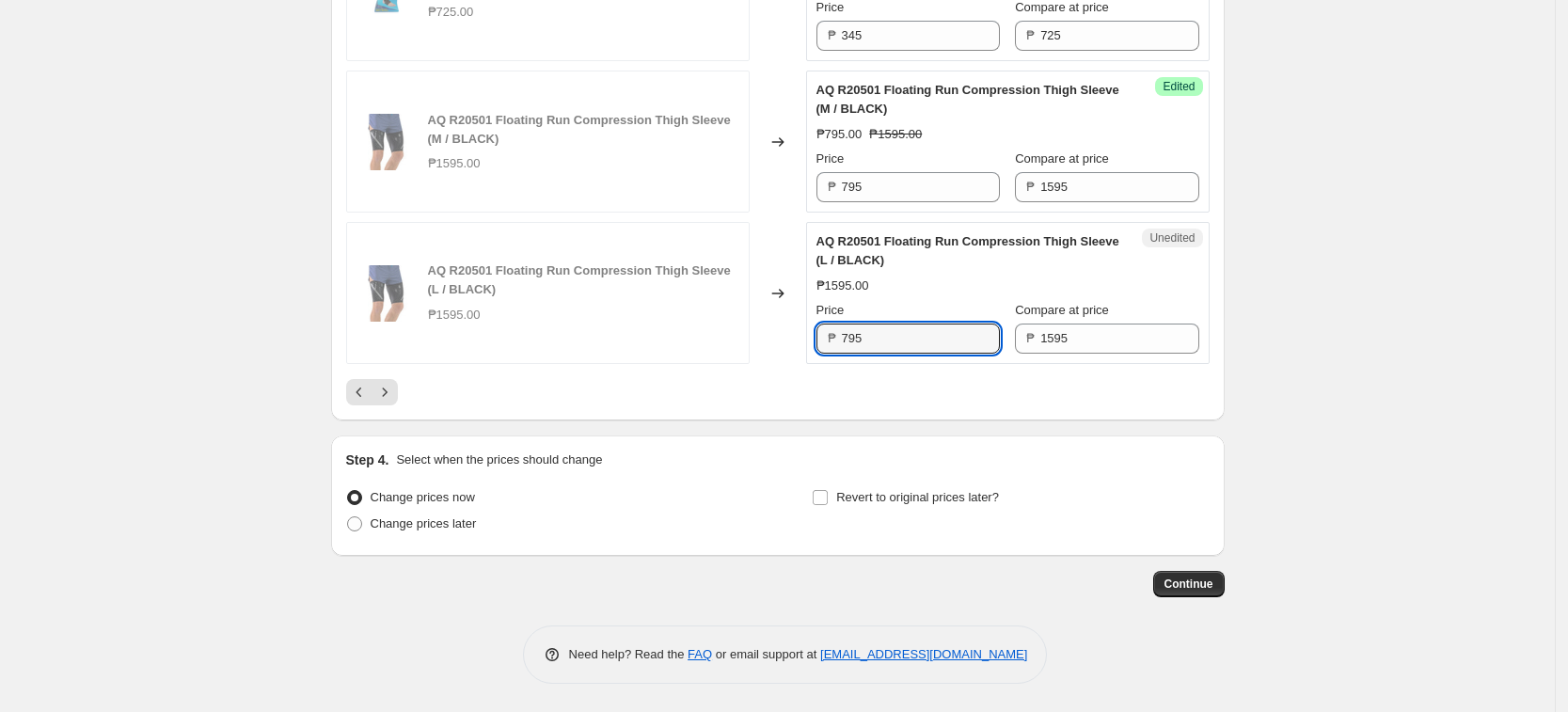 type on "795" 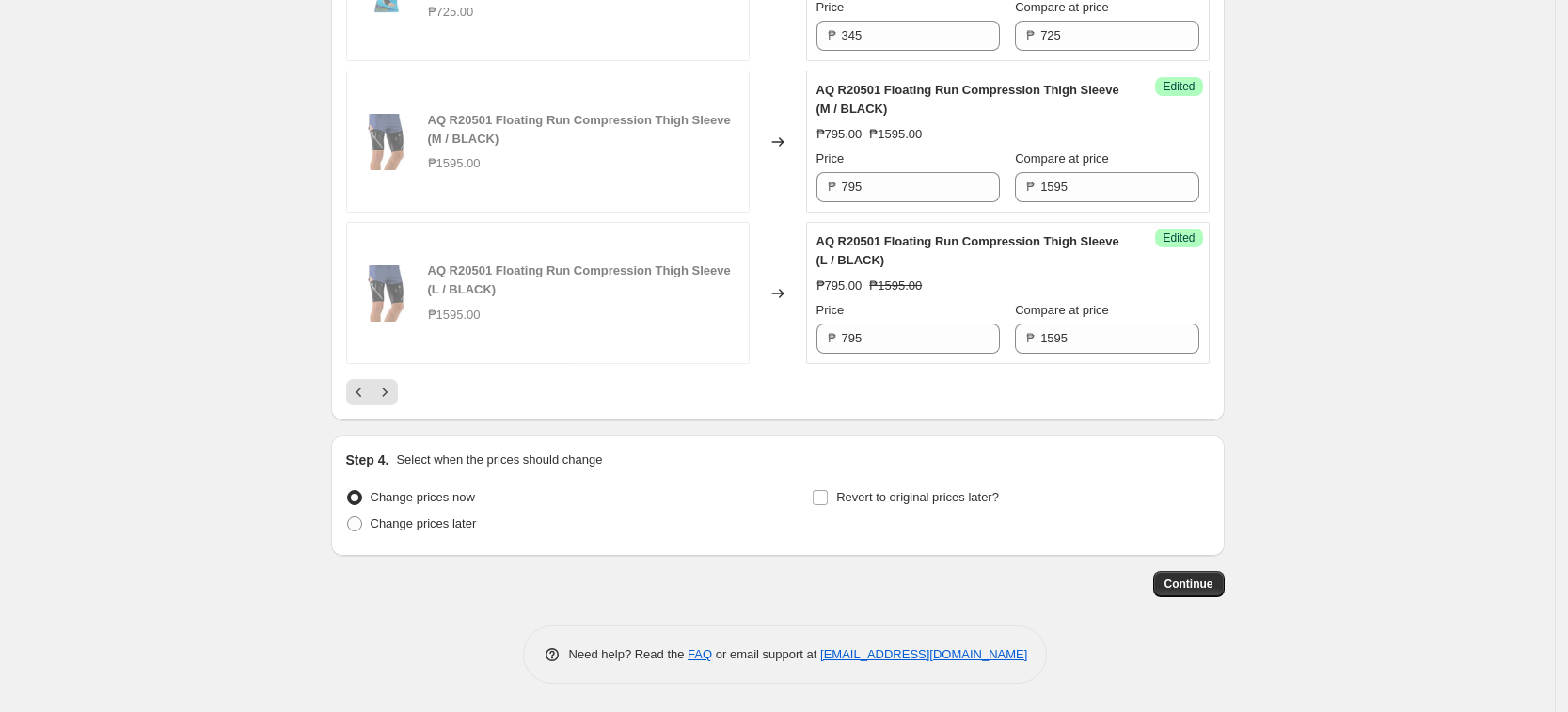 drag, startPoint x: 465, startPoint y: 423, endPoint x: 400, endPoint y: 403, distance: 68.00735 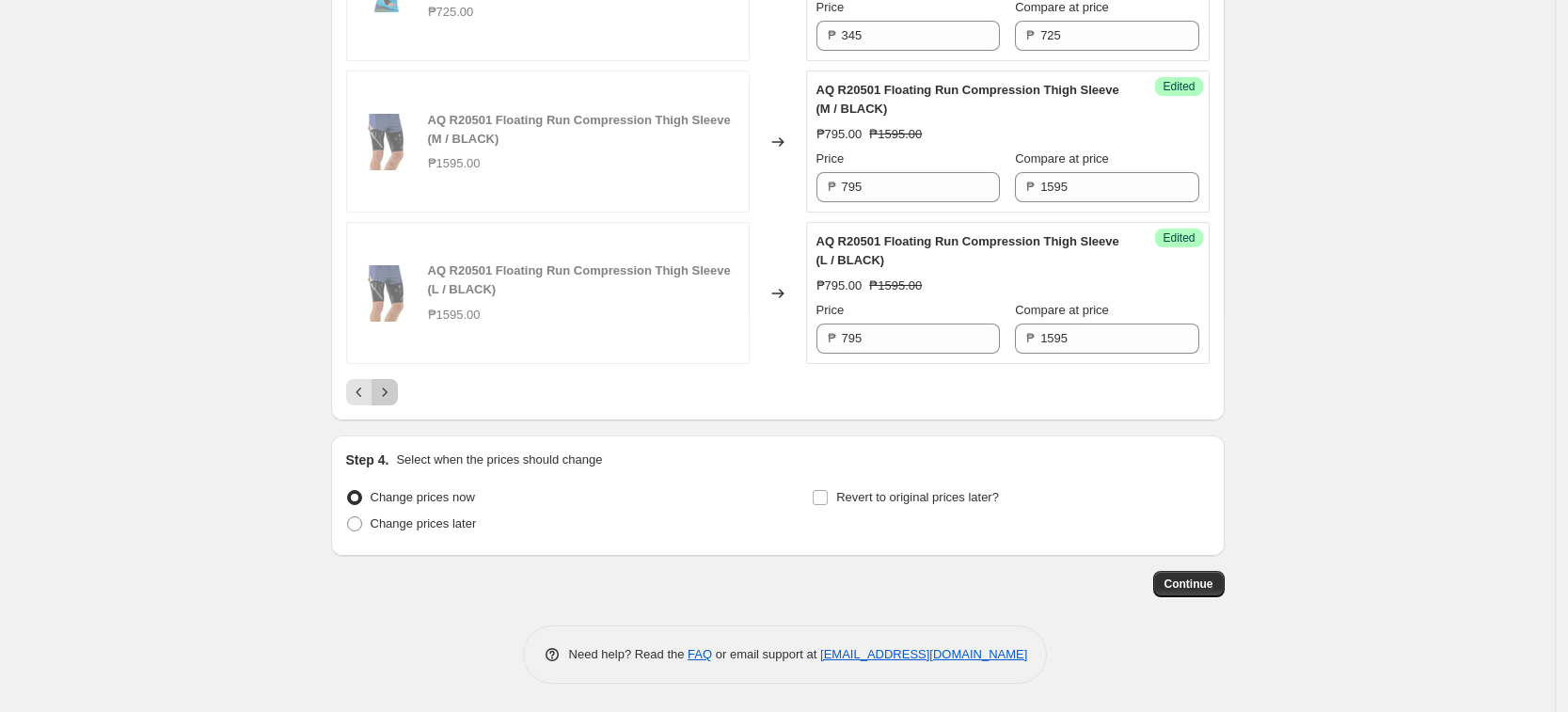 click 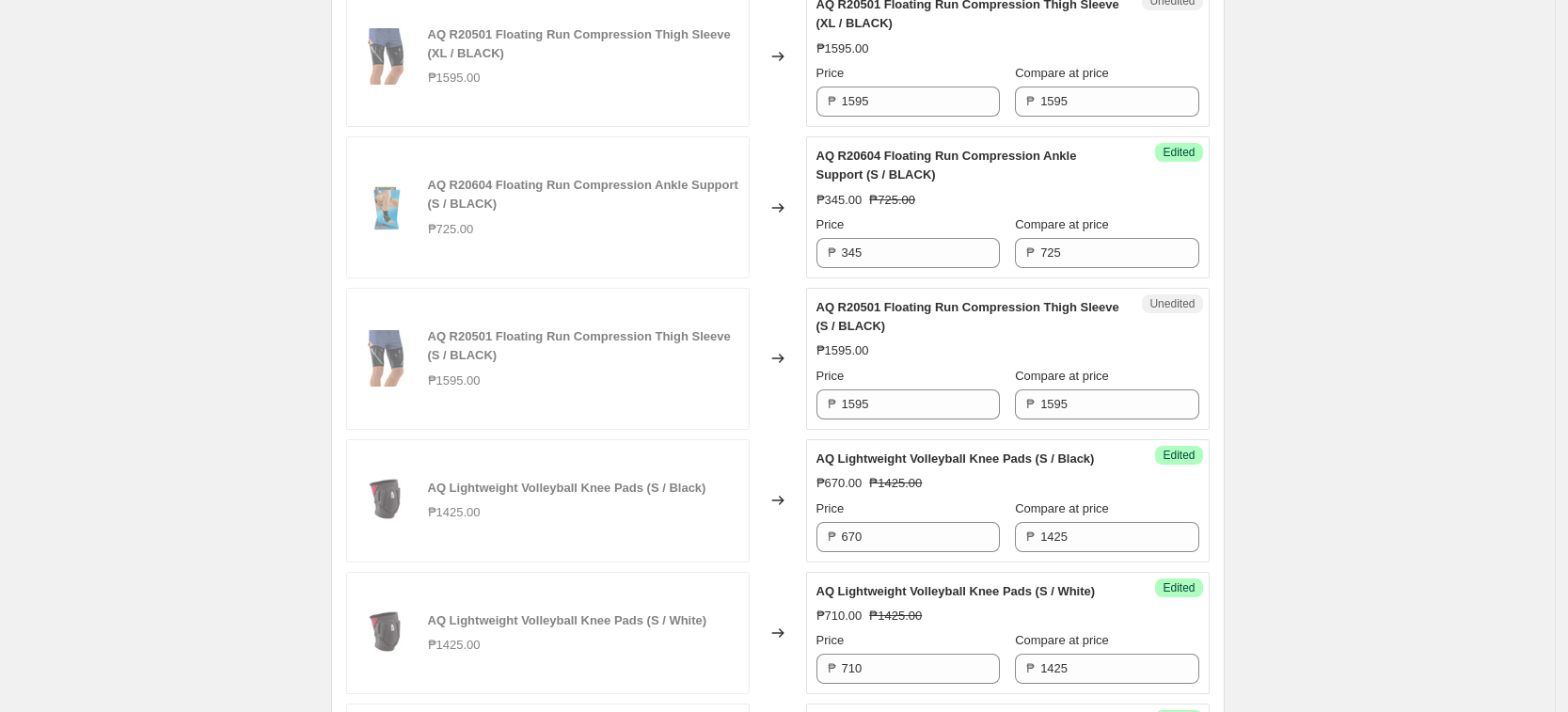 scroll, scrollTop: 588, scrollLeft: 0, axis: vertical 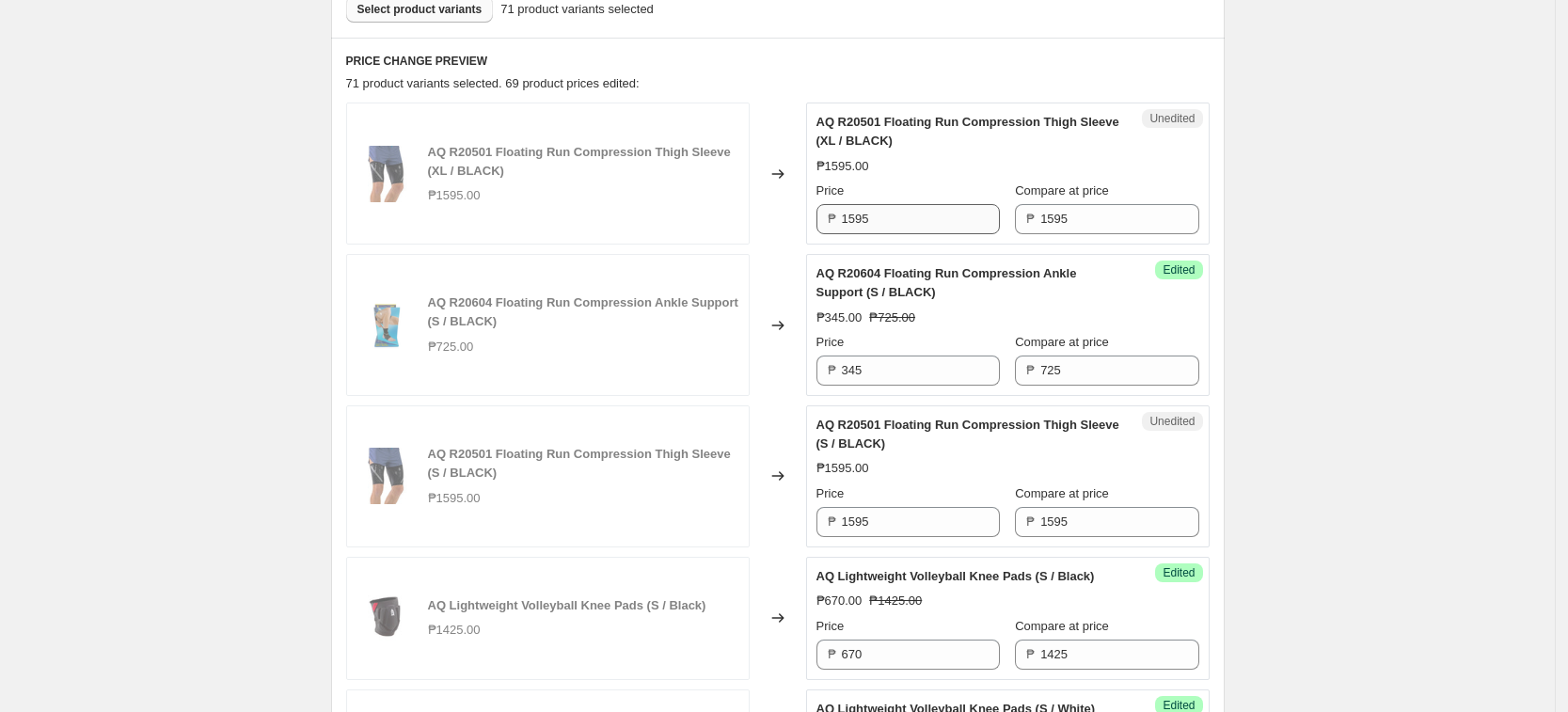 click on "Price ₱ 1595" at bounding box center [908, 208] 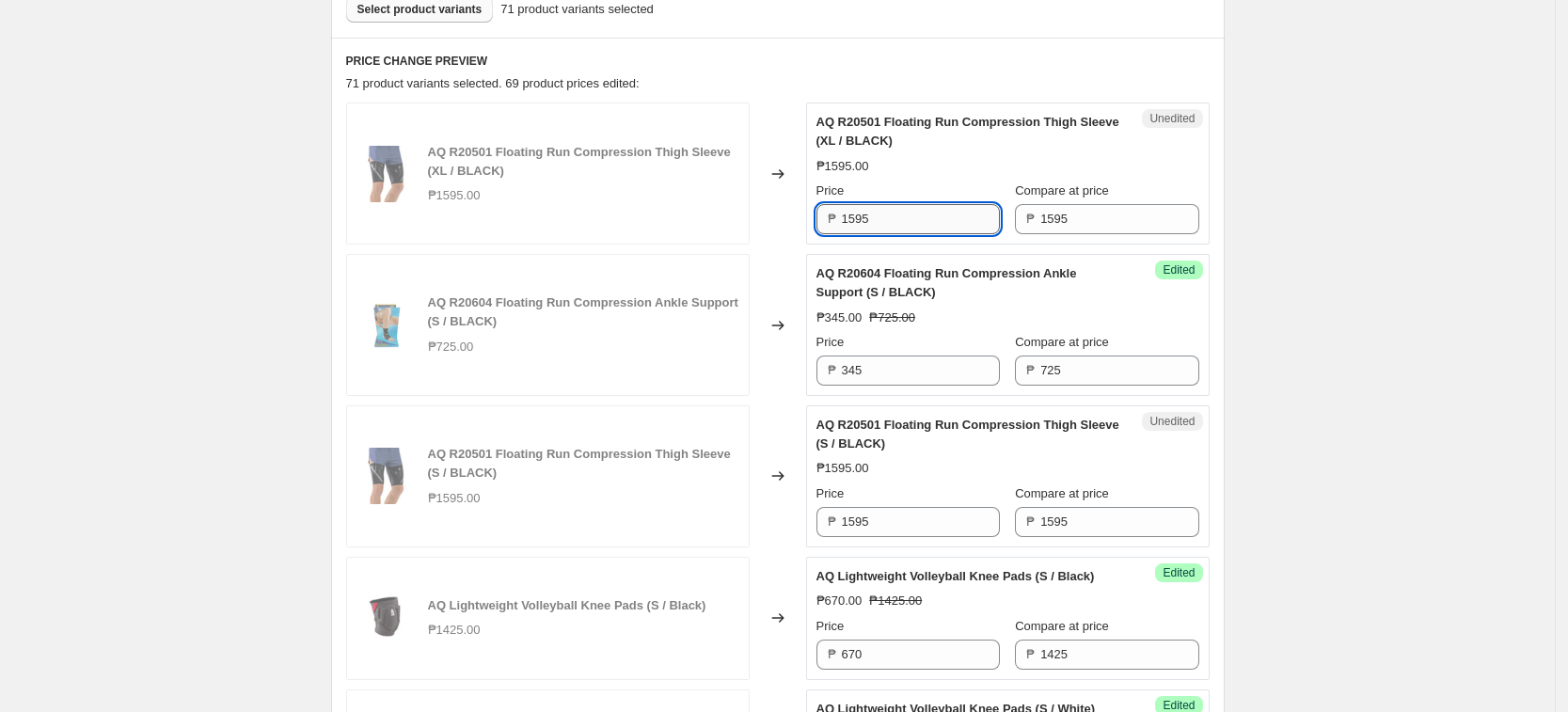 click on "1595" at bounding box center (921, 219) 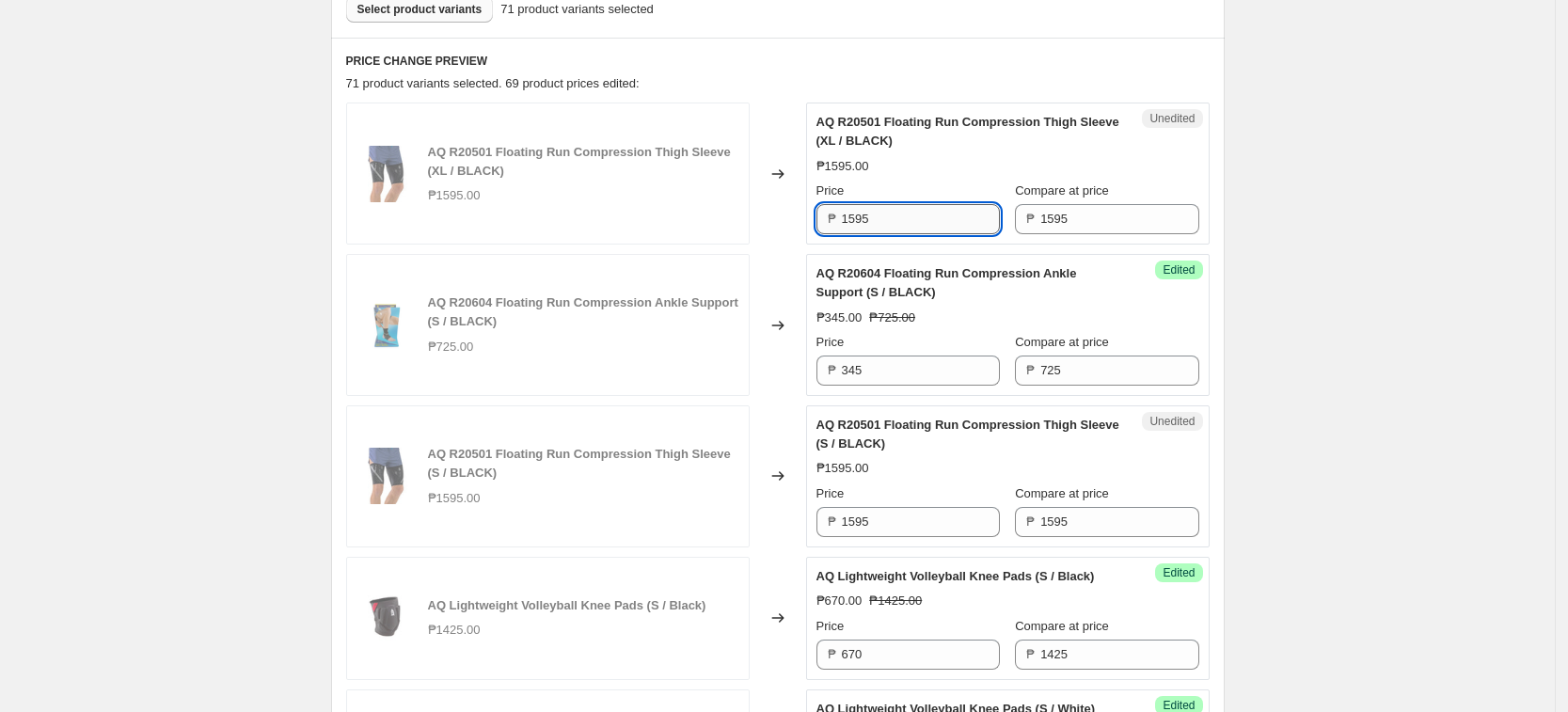 paste on "7" 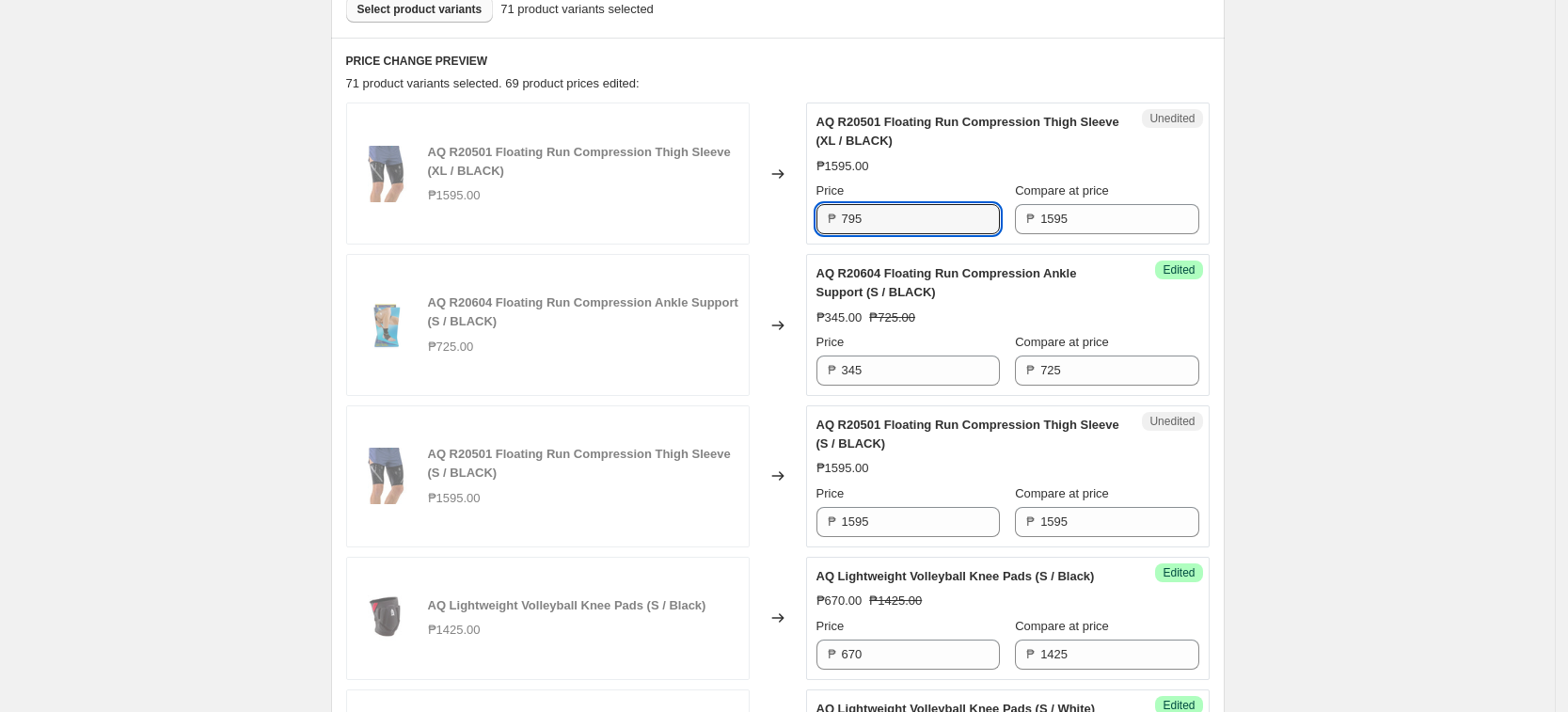 type on "795" 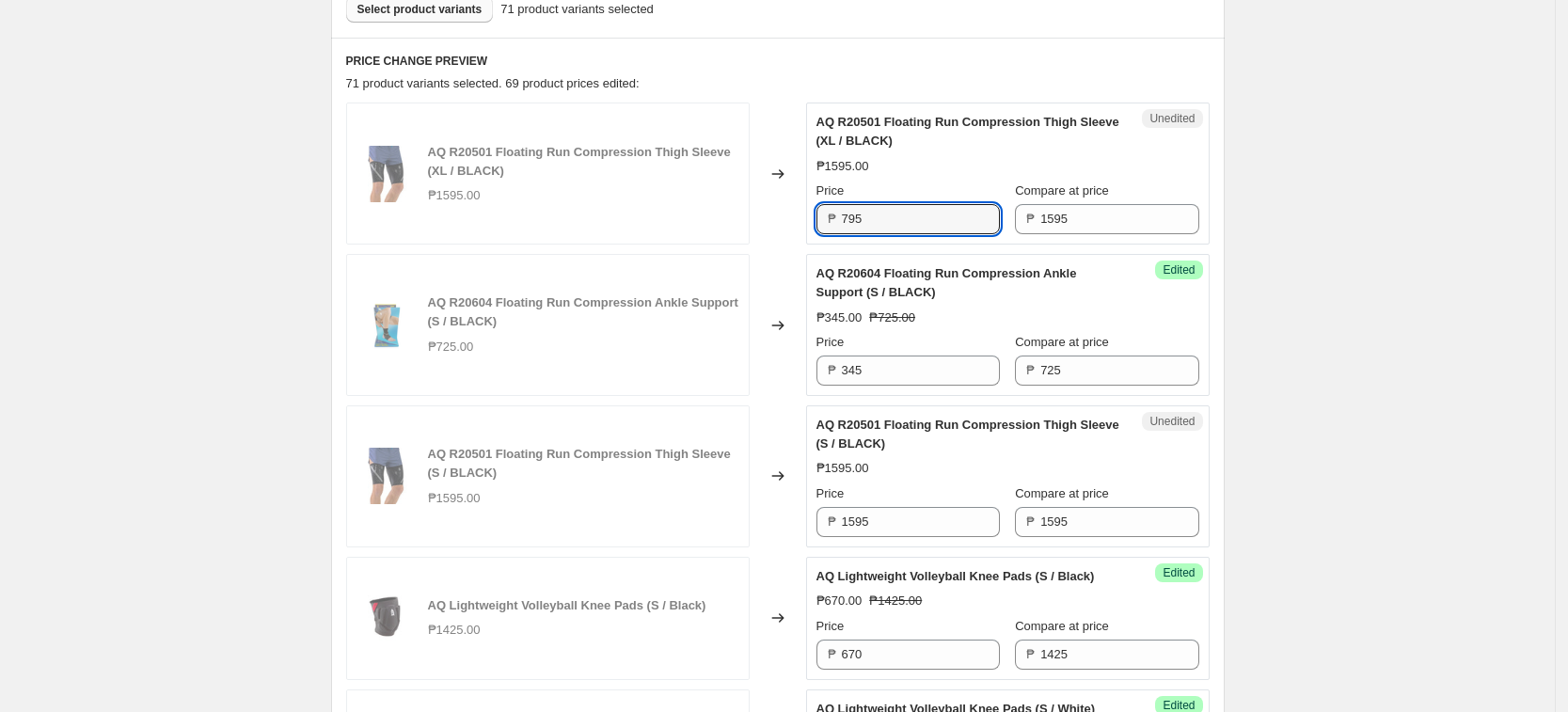 drag, startPoint x: 1252, startPoint y: 297, endPoint x: 895, endPoint y: 432, distance: 381.67263 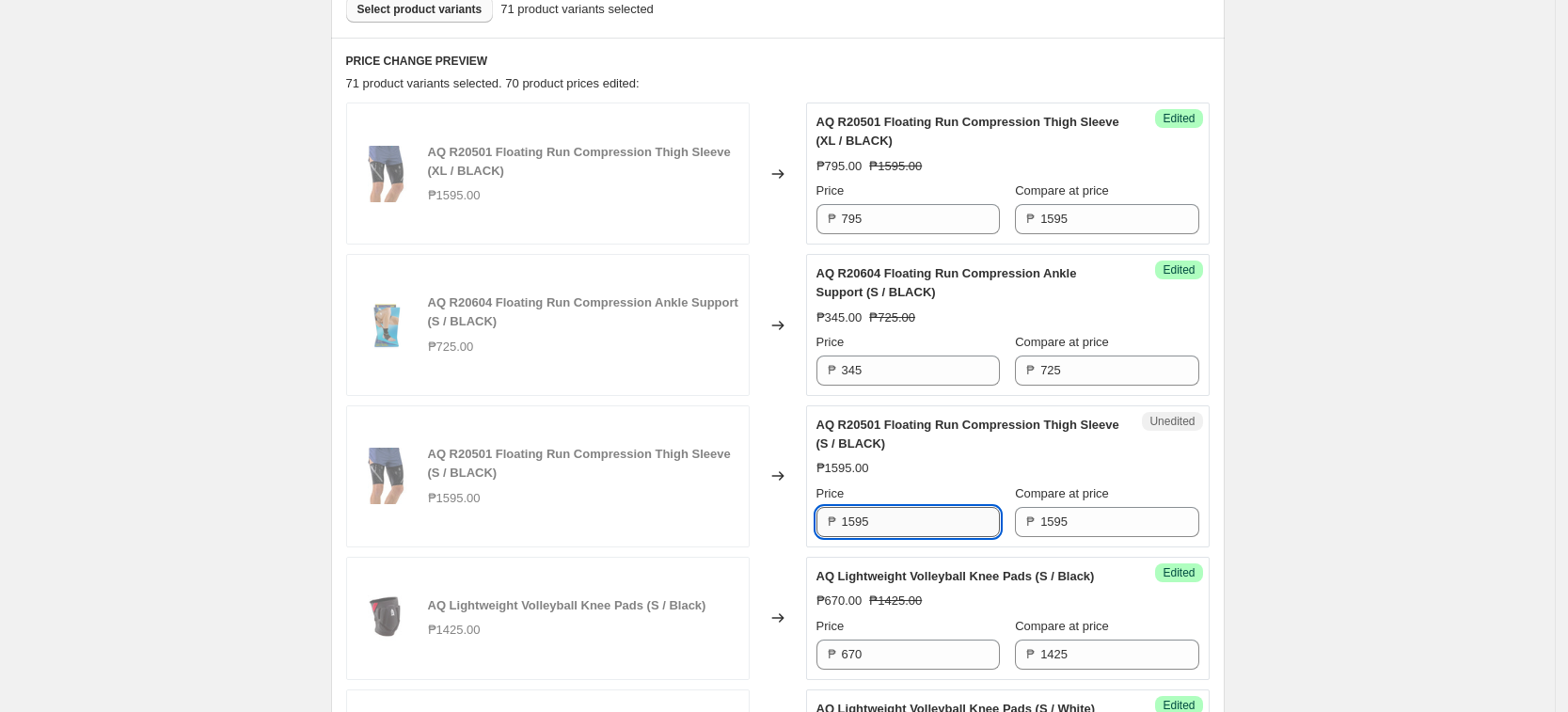 click on "1595" at bounding box center (921, 522) 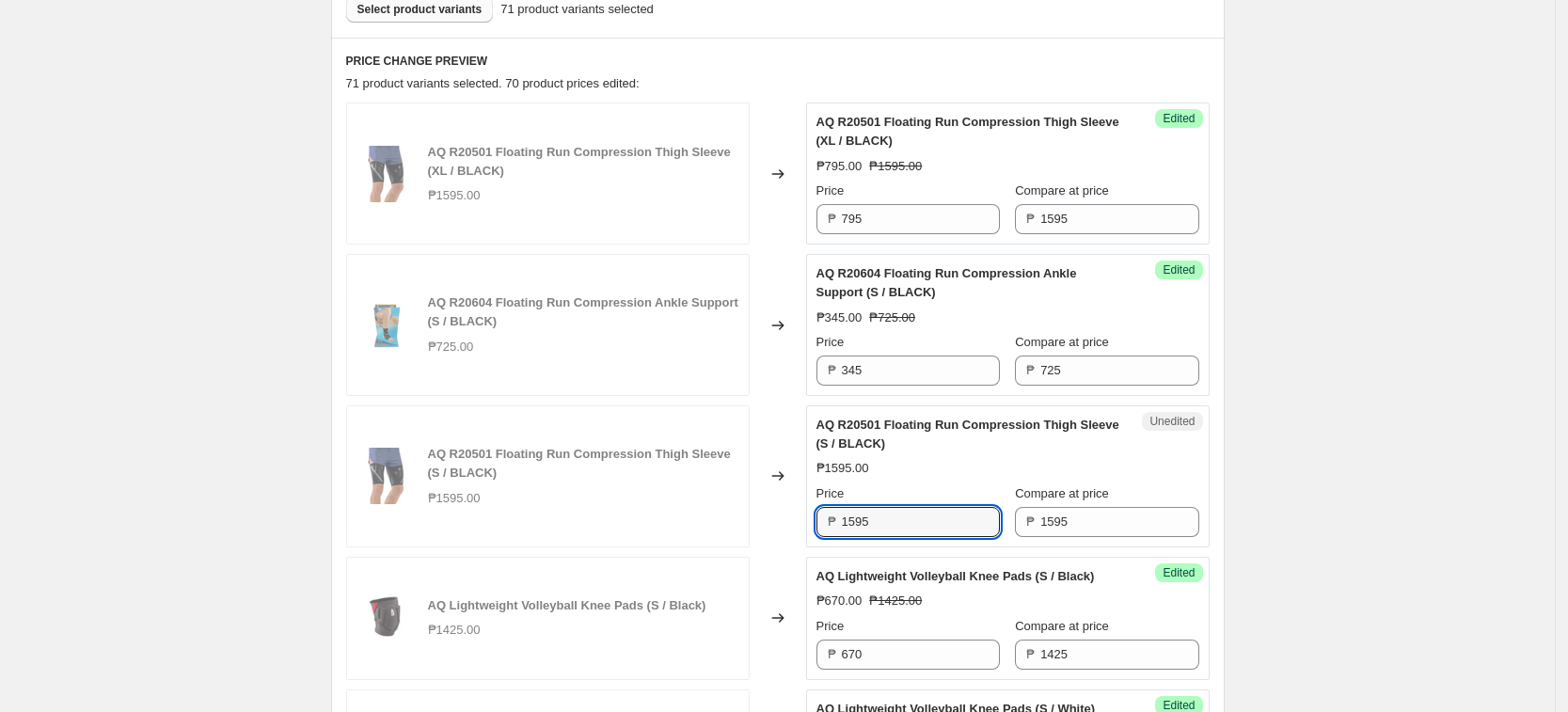 paste on "7" 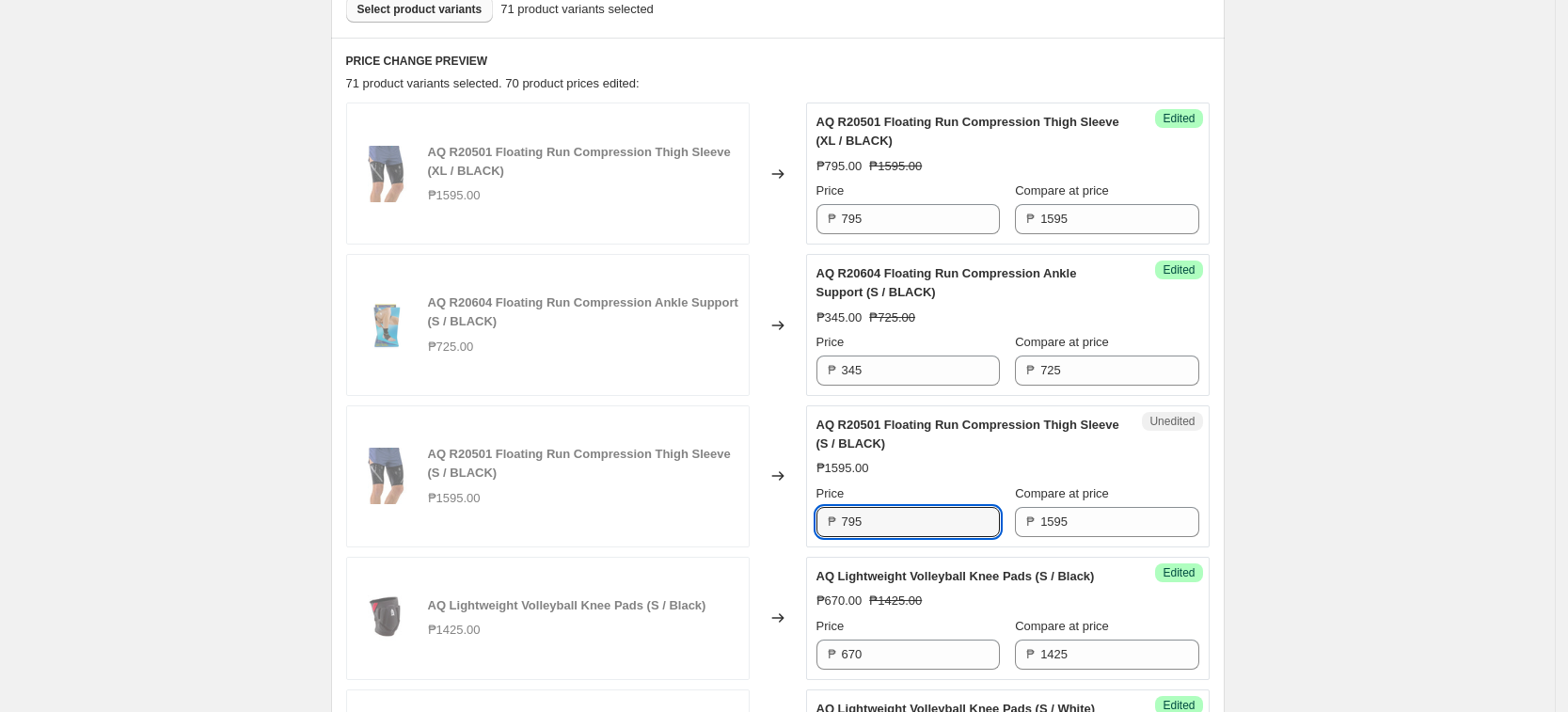 type on "795" 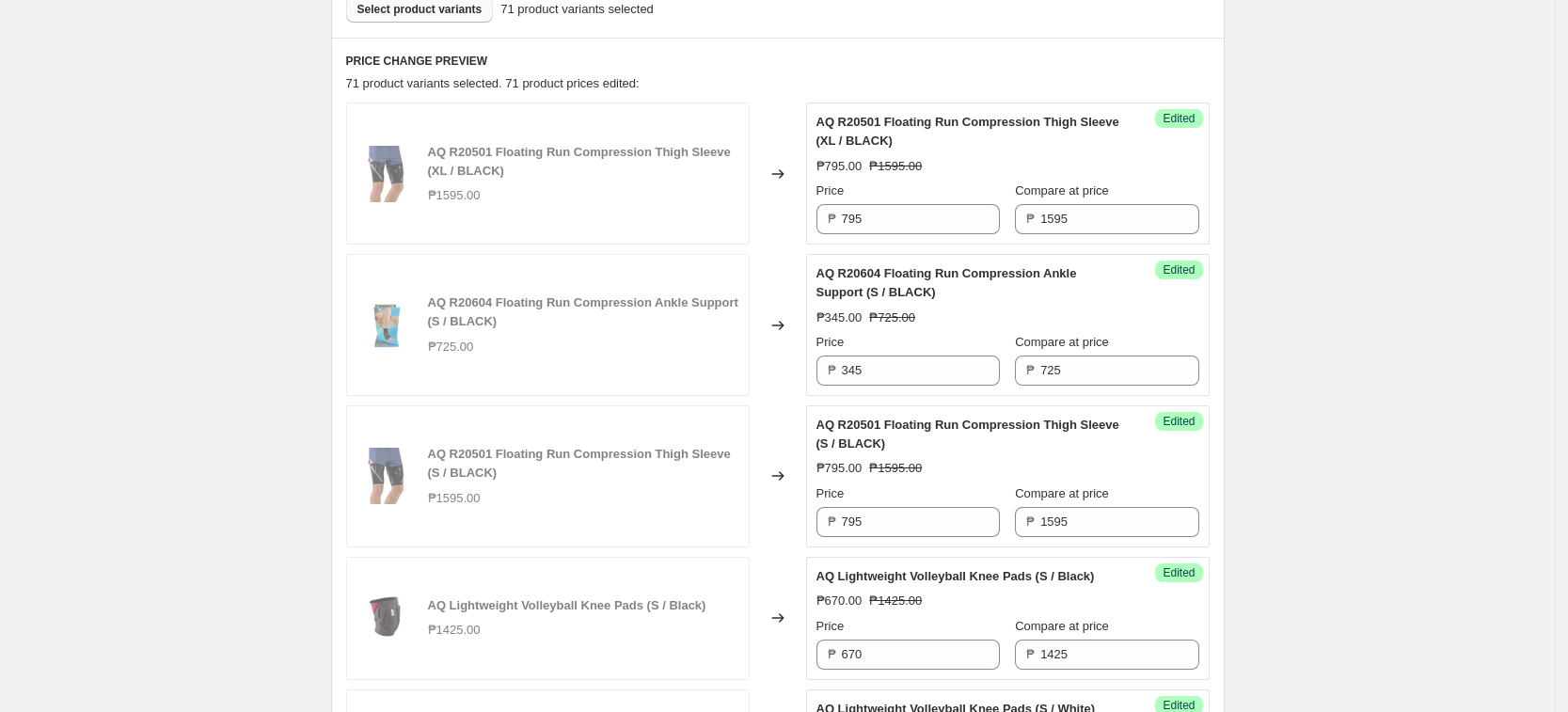 click on "Success Edited AQ R20501 Floating Run Compression Thigh Sleeve (S / BLACK) ₱795.00 ₱1595.00 Price ₱ 795 Compare at price ₱ 1595" at bounding box center [1007, 476] 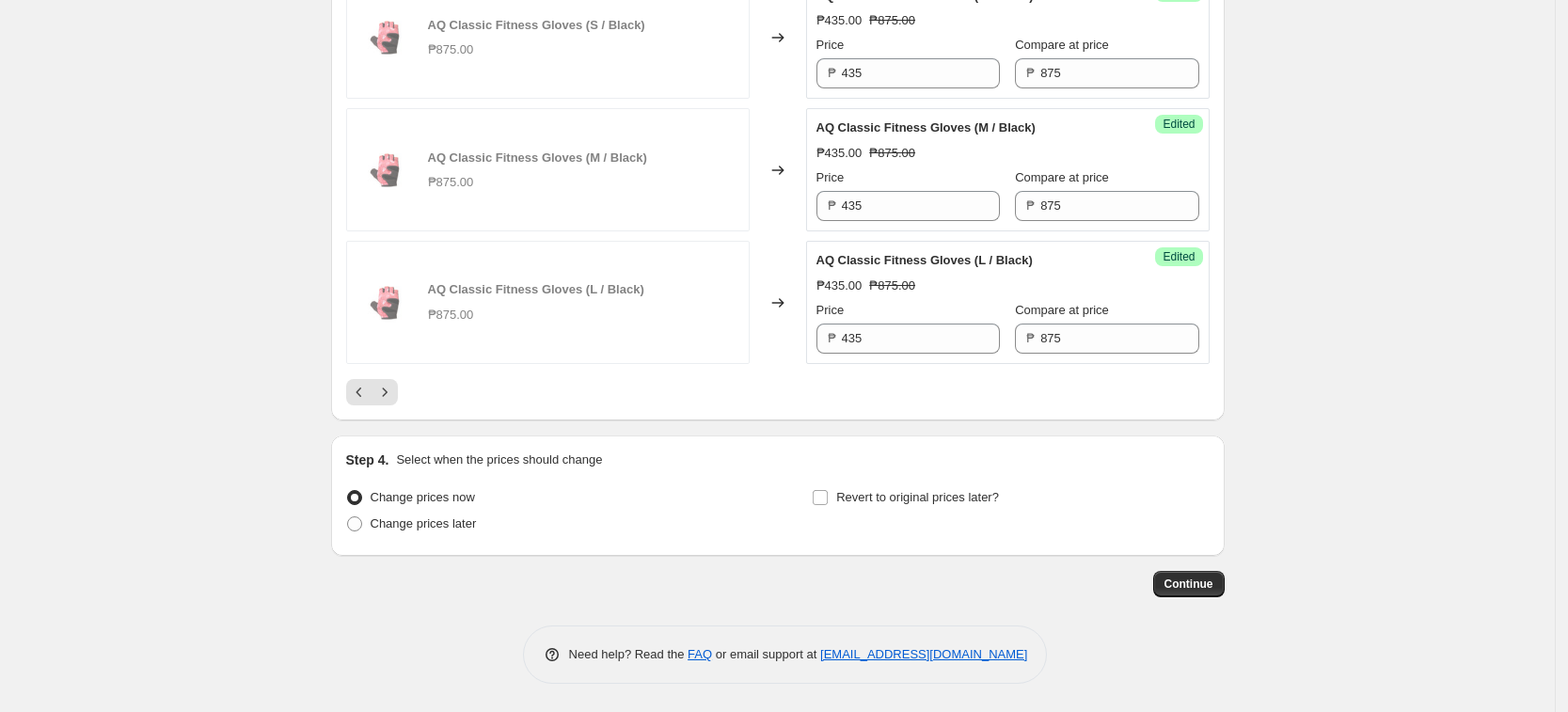 scroll, scrollTop: 3191, scrollLeft: 0, axis: vertical 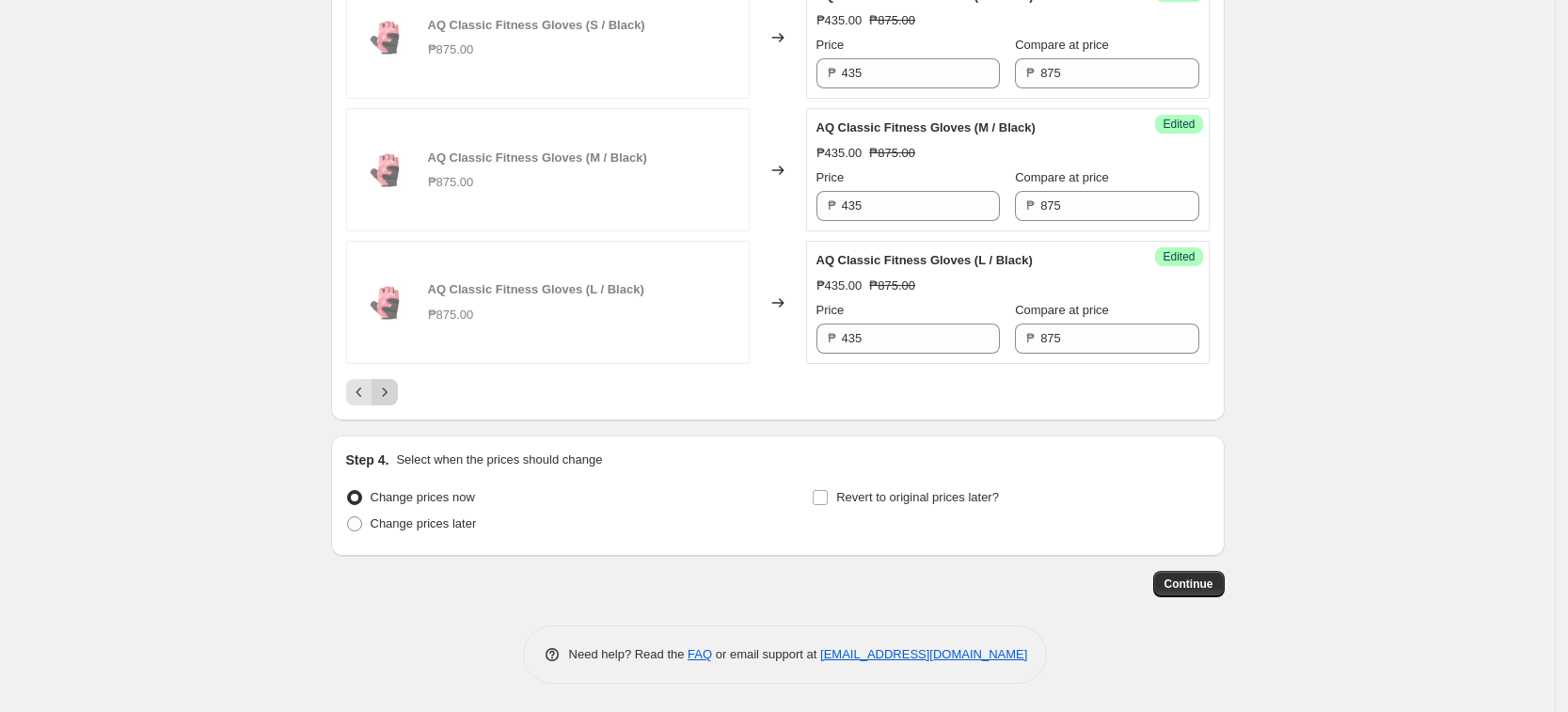 click at bounding box center (385, 392) 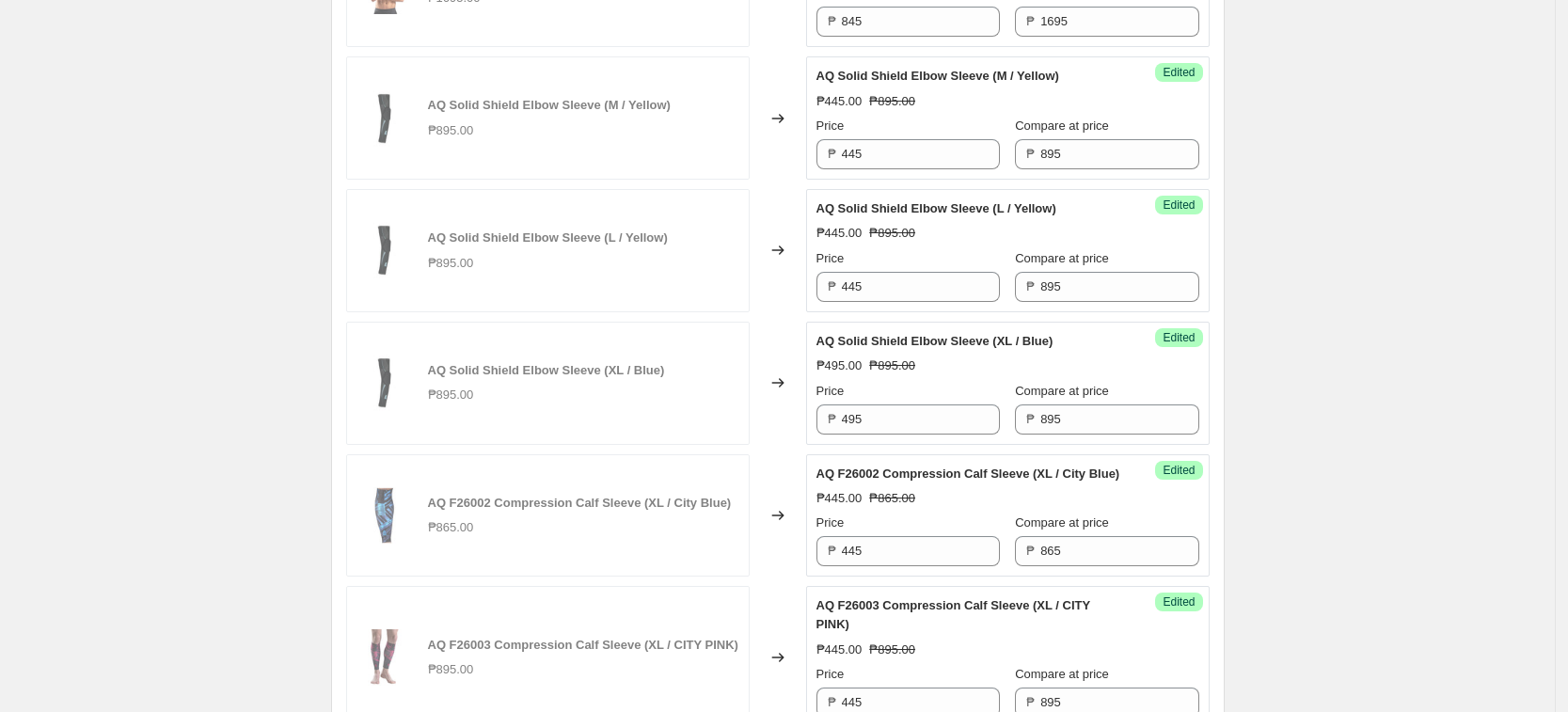 scroll, scrollTop: 1830, scrollLeft: 0, axis: vertical 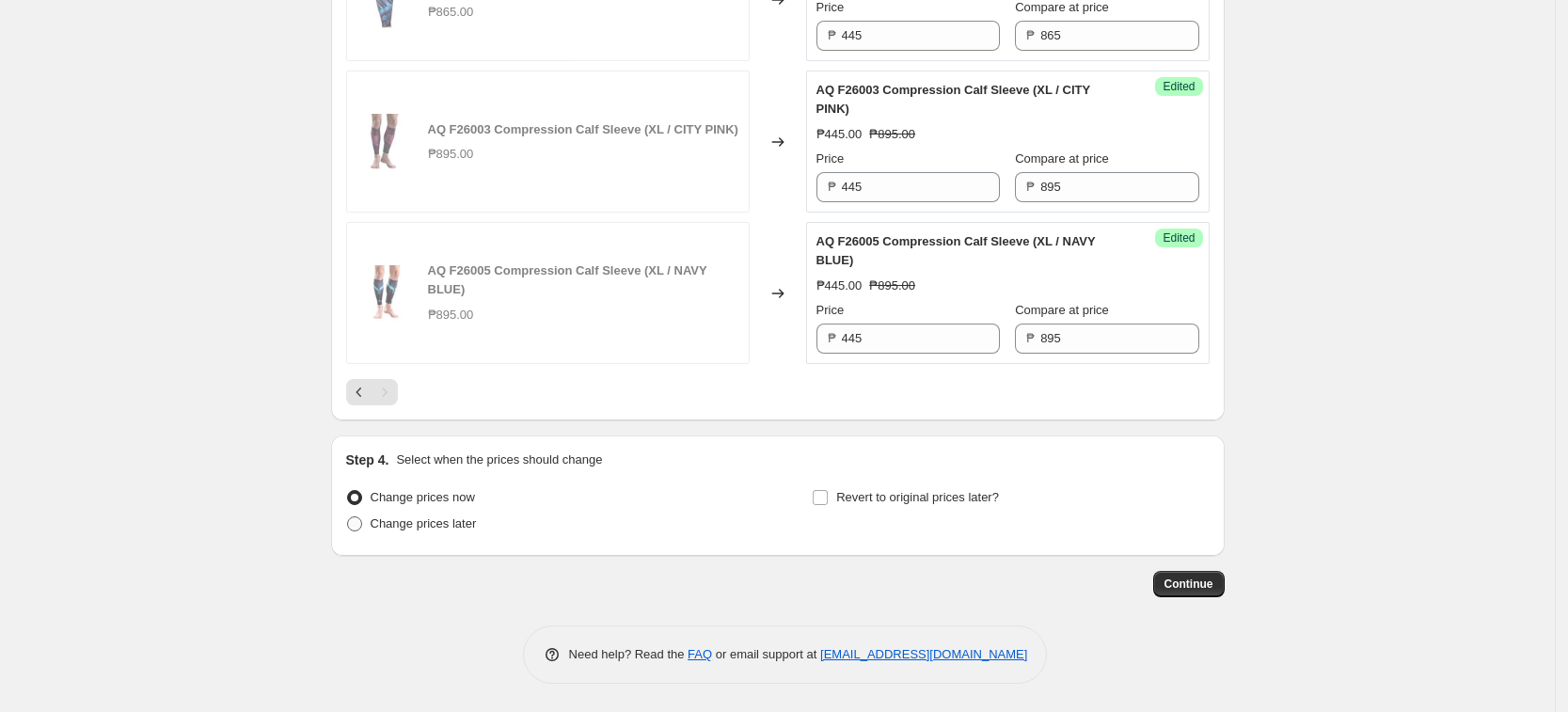 click on "Change prices later" at bounding box center (423, 523) 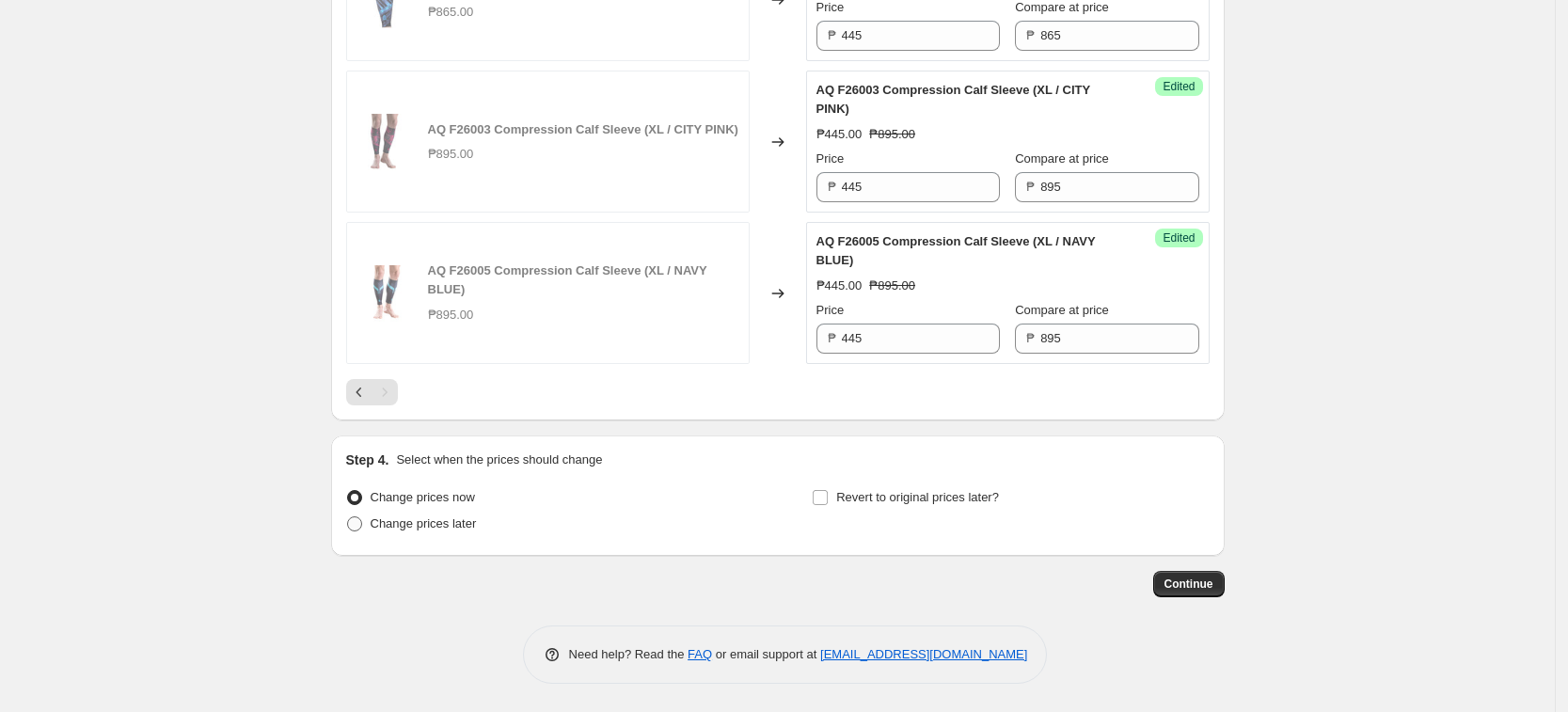 radio on "true" 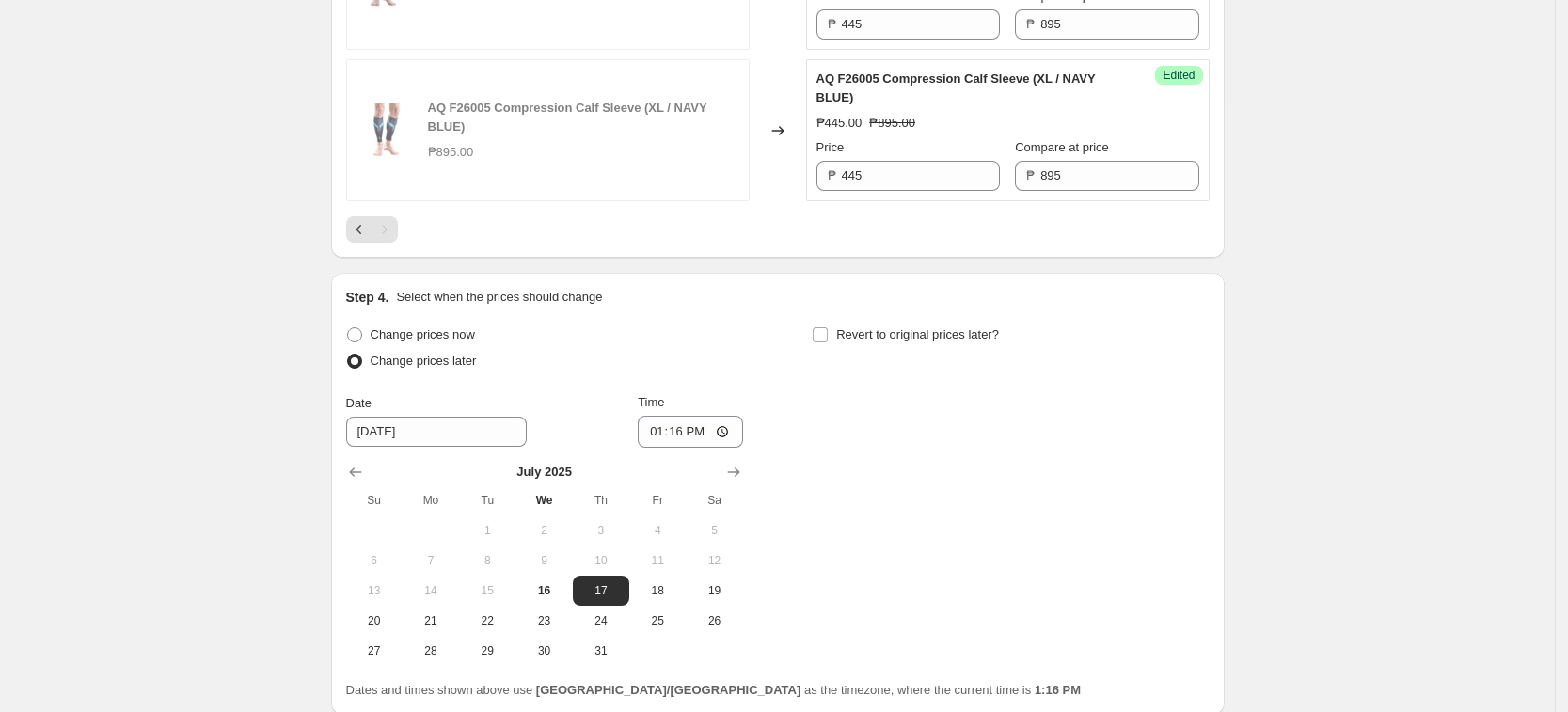 scroll, scrollTop: 2152, scrollLeft: 0, axis: vertical 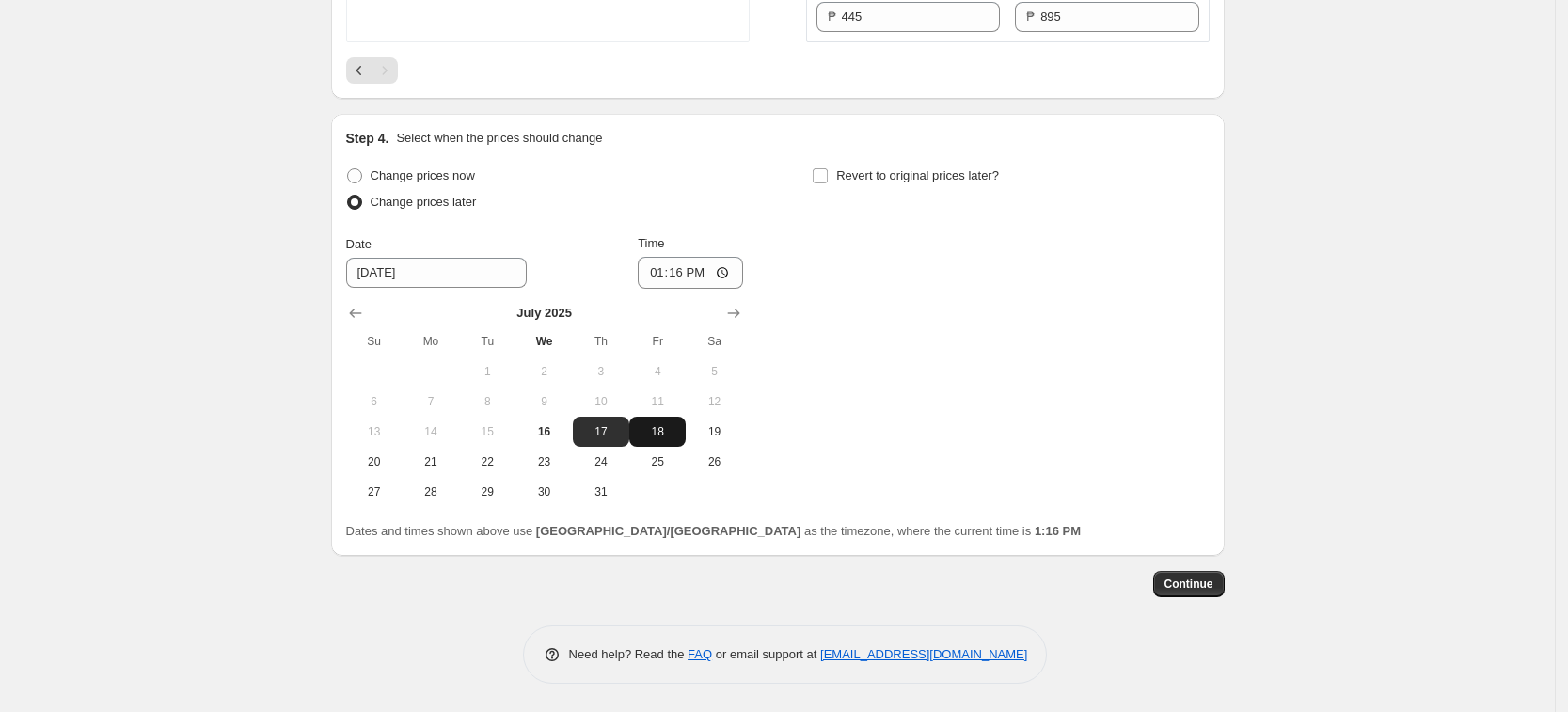 click on "18" at bounding box center (657, 432) 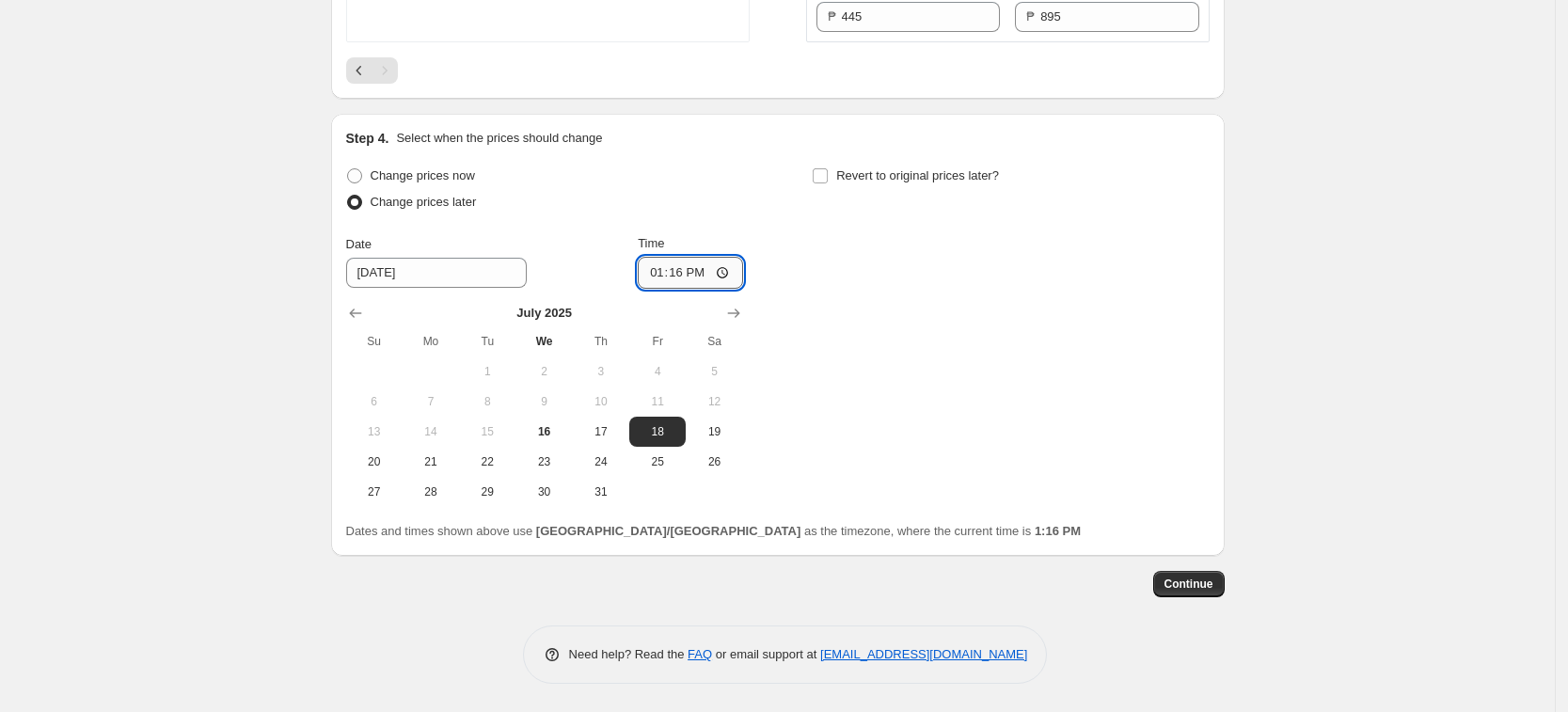 click on "13:16" at bounding box center [690, 273] 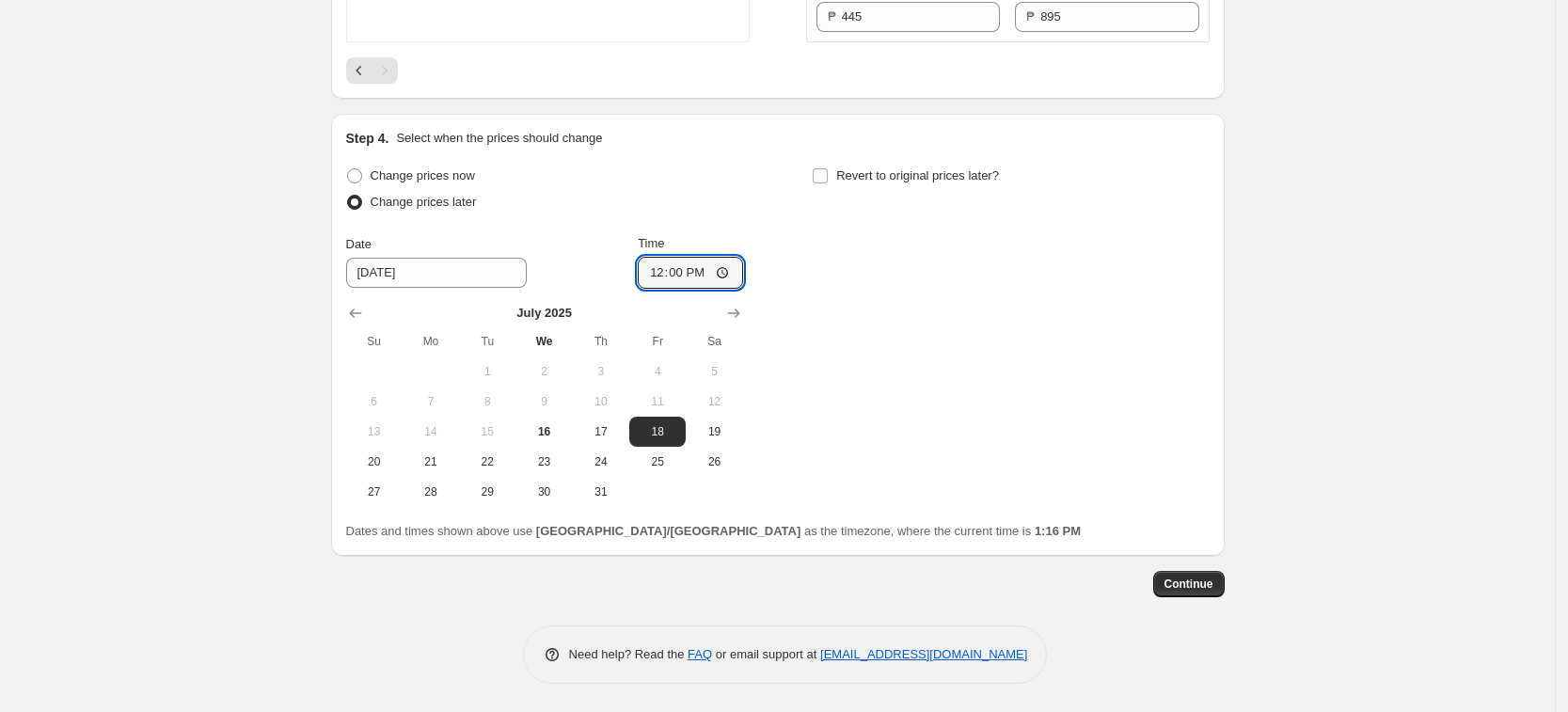 type on "00:00" 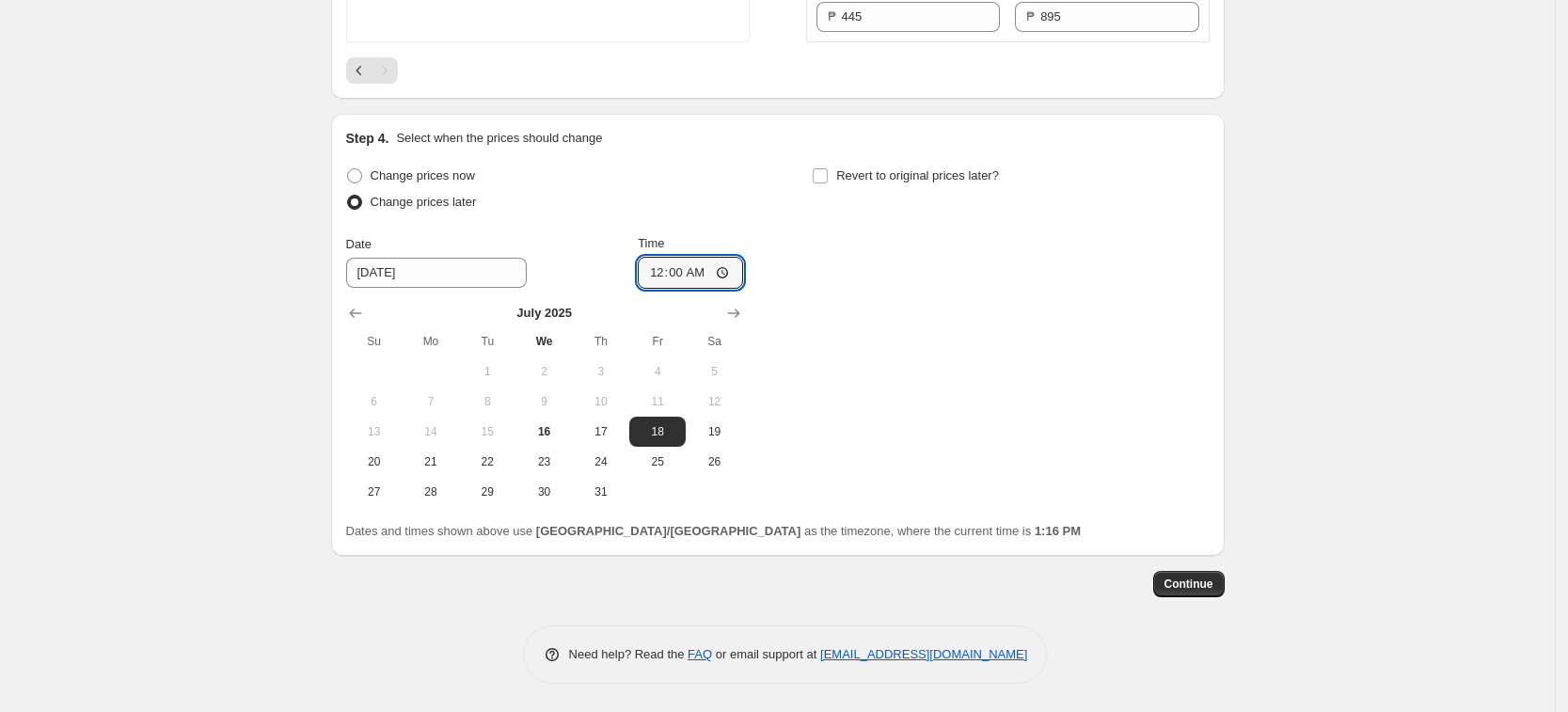 drag, startPoint x: 1093, startPoint y: 314, endPoint x: 1061, endPoint y: 299, distance: 35.341194 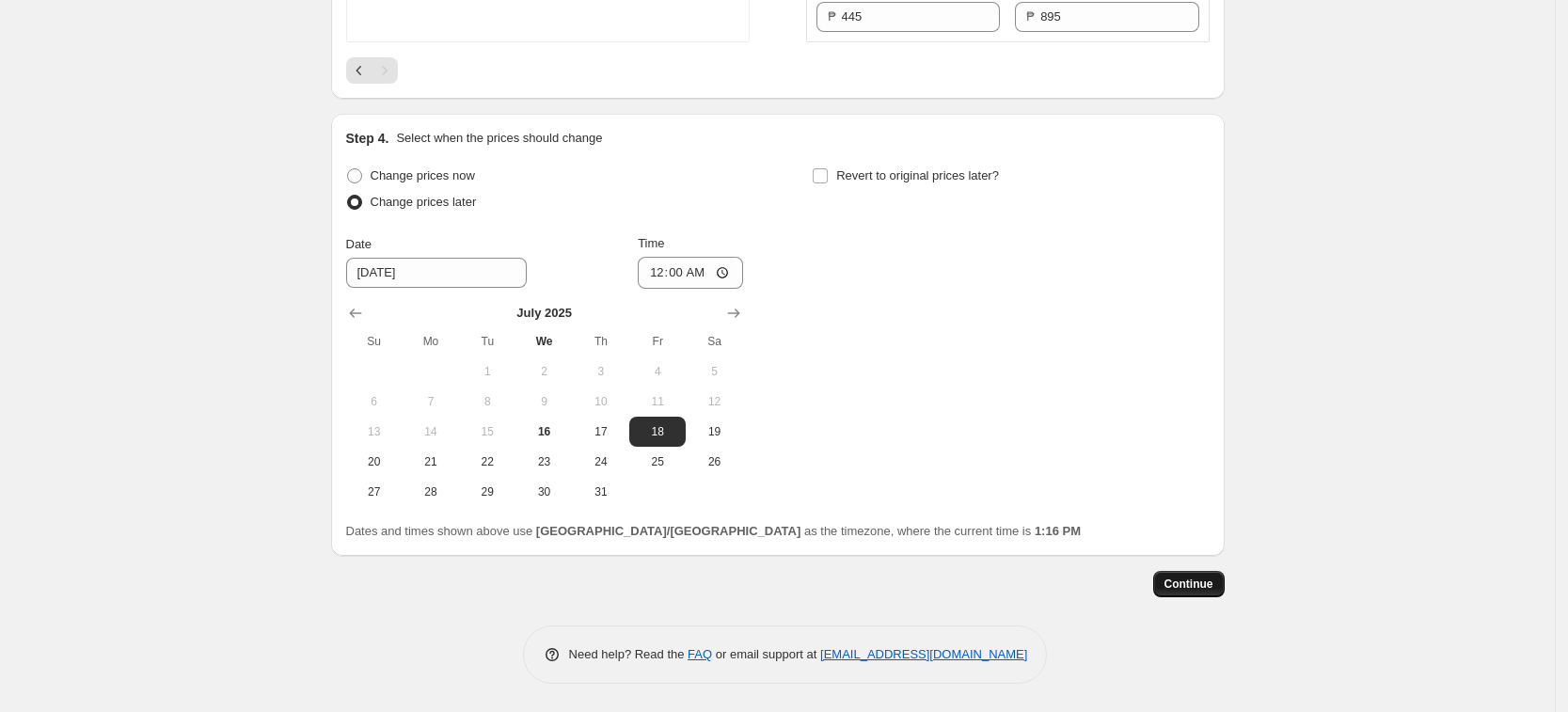 click on "Continue" at bounding box center (1189, 584) 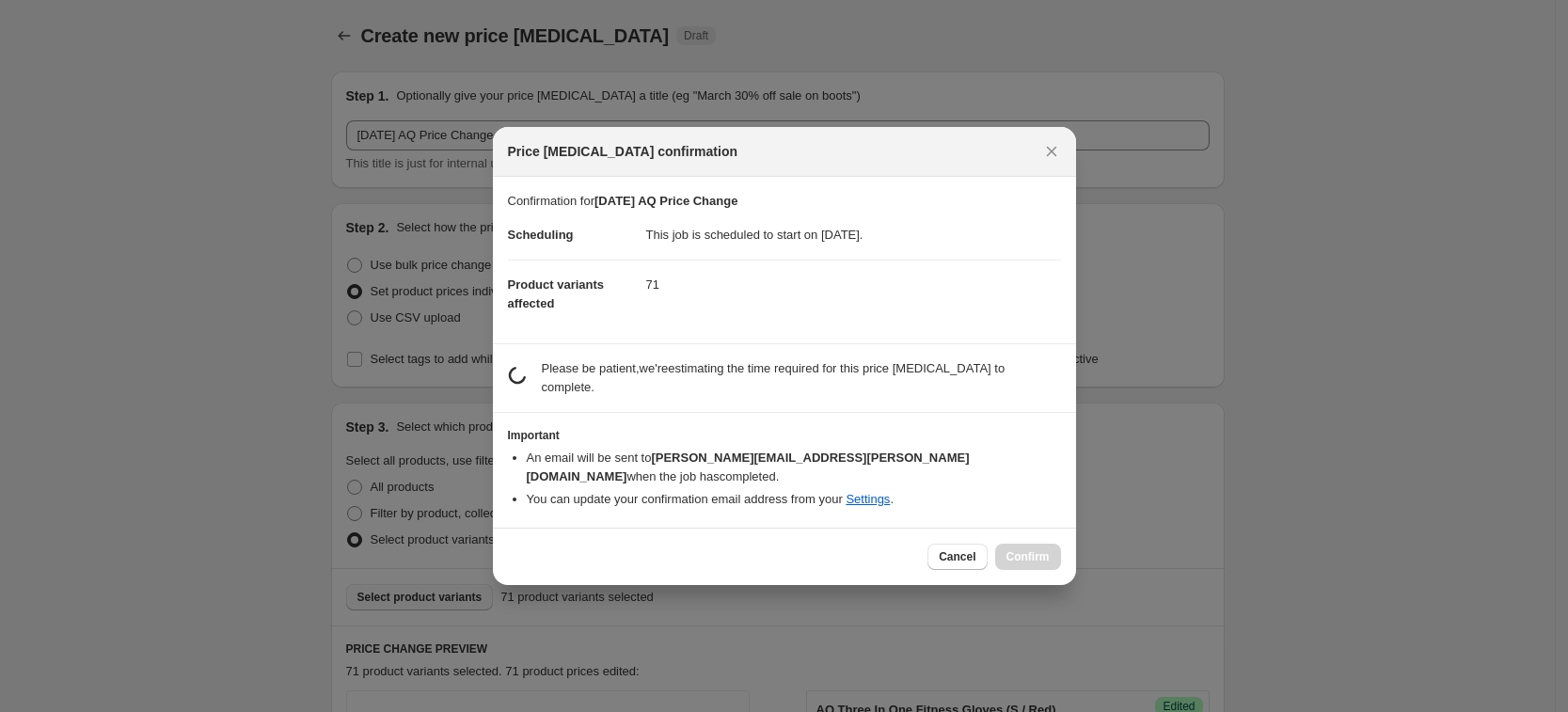scroll, scrollTop: 2152, scrollLeft: 0, axis: vertical 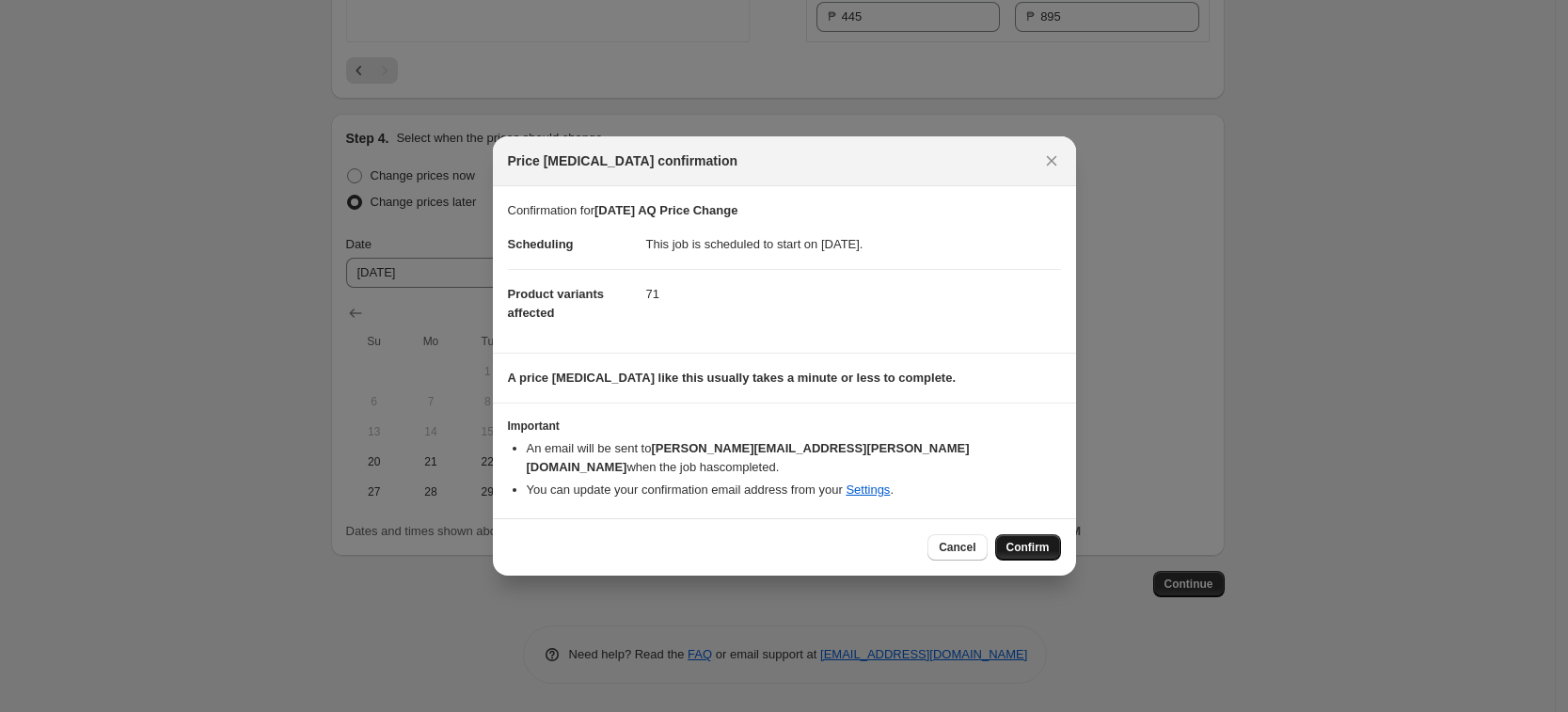 click on "Confirm" at bounding box center [1028, 547] 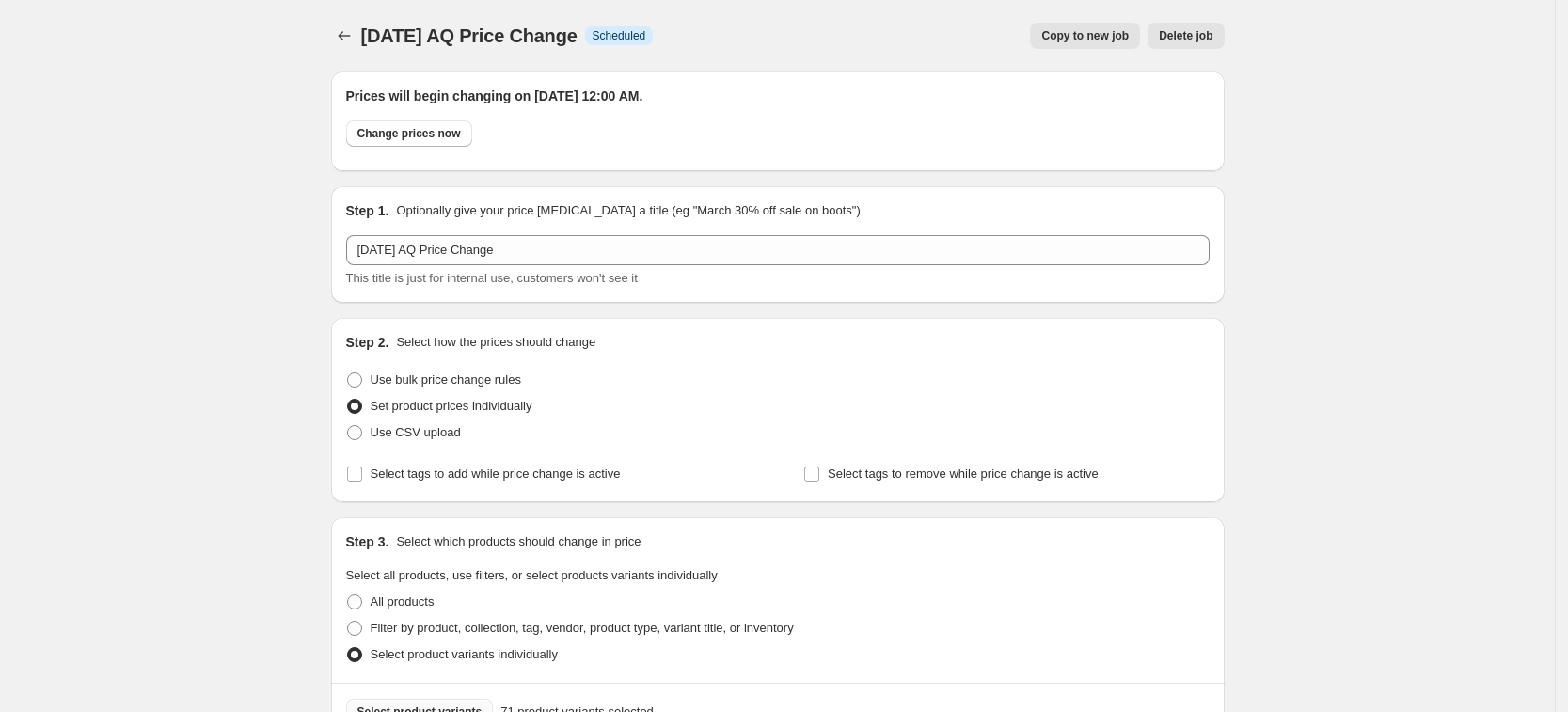 scroll, scrollTop: 2152, scrollLeft: 0, axis: vertical 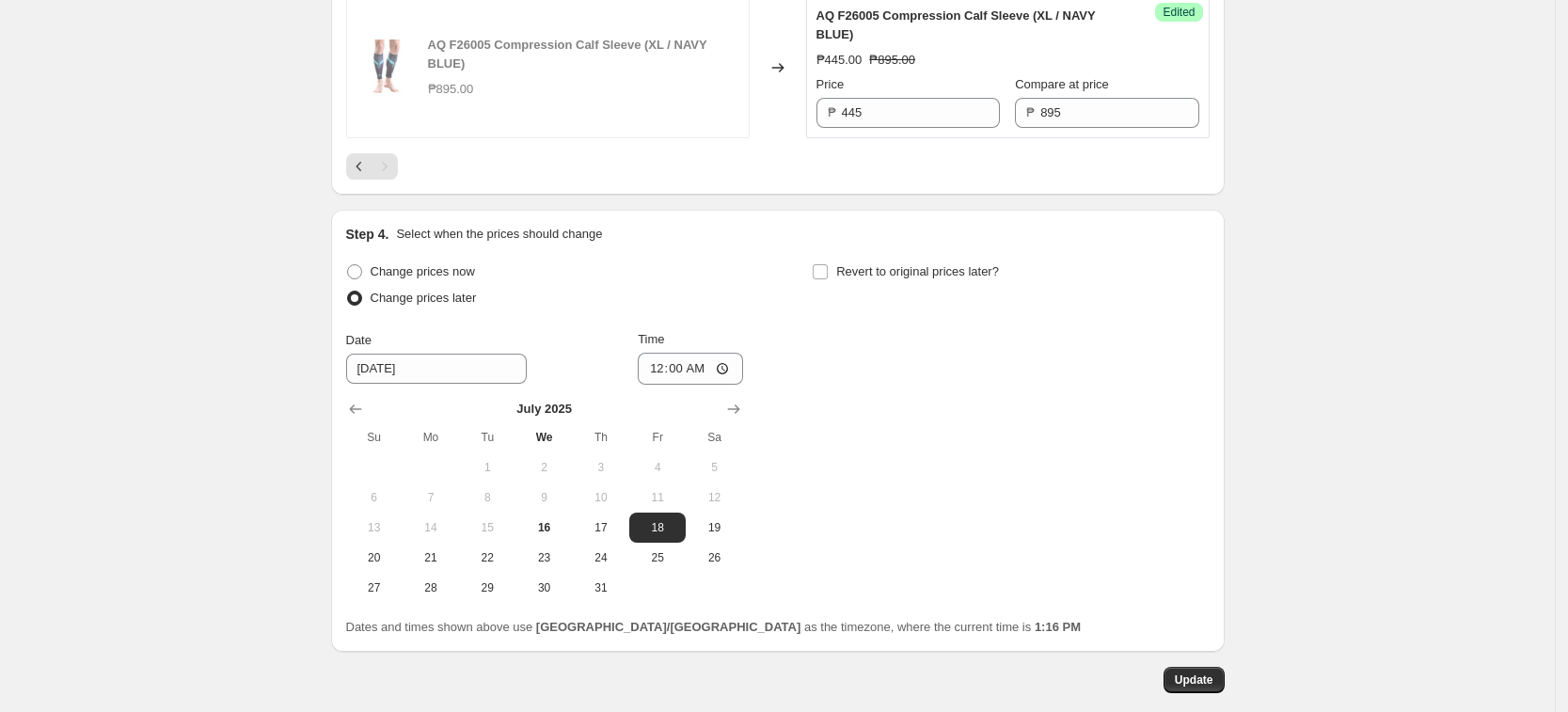 click on "[DATE] AQ Price Change. This page is ready [DATE] AQ Price Change Info Scheduled Copy to new job Delete job More actions Copy to new job Delete job Prices will begin changing on [DATE] 12:00 AM. Change prices now Step 1. Optionally give your price [MEDICAL_DATA] a title (eg "March 30% off sale on boots") [DATE] AQ Price Change This title is just for internal use, customers won't see it Step 2. Select how the prices should change Use bulk price change rules Set product prices individually Use CSV upload Select tags to add while price change is active Select tags to remove while price change is active Step 3. Select which products should change in price Select all products, use filters, or select products variants individually All products Filter by product, collection, tag, vendor, product type, variant title, or inventory Select product variants individually Select product variants 71   product variants selected PRICE CHANGE PREVIEW 71 product variants selected. 71 product prices edited: ₱1695.00" at bounding box center (777, -672) 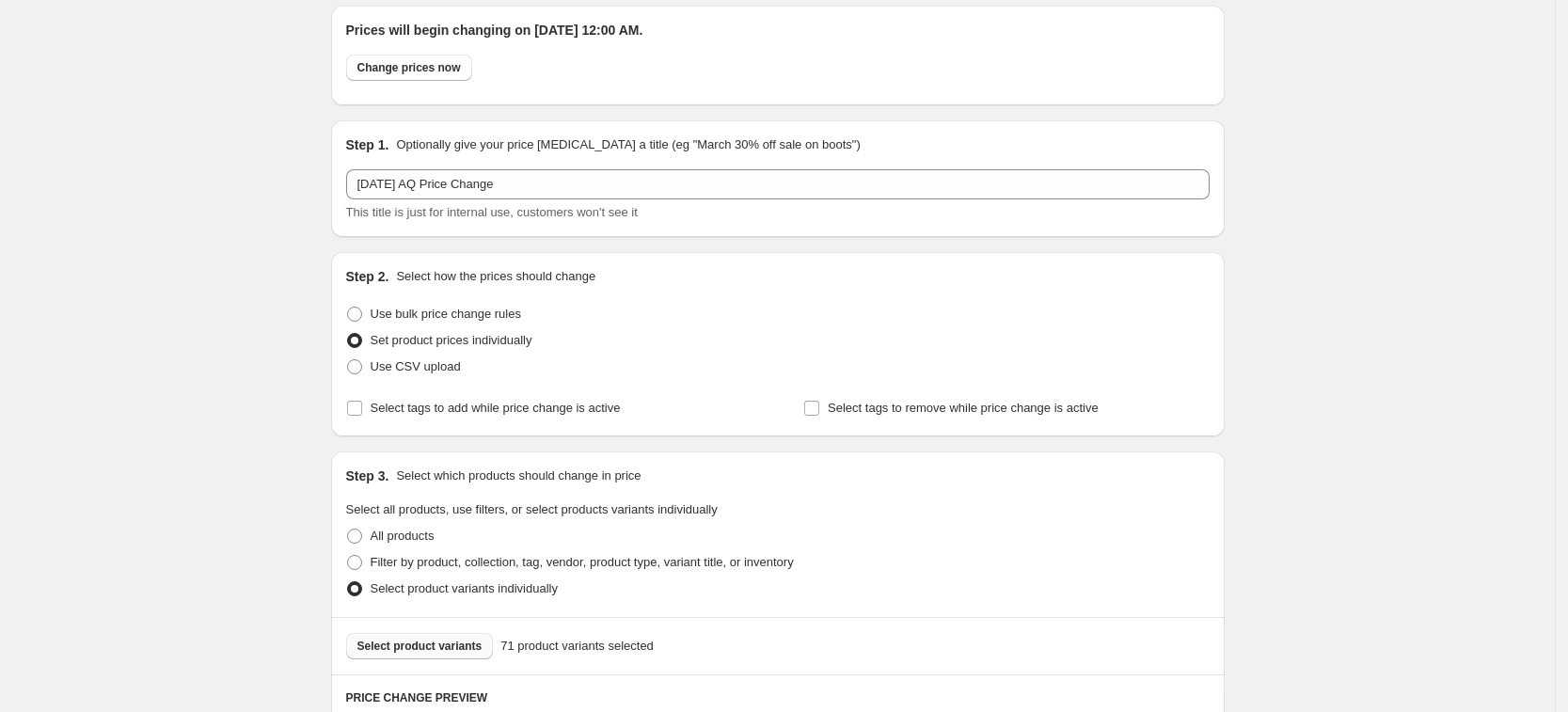 scroll, scrollTop: 0, scrollLeft: 0, axis: both 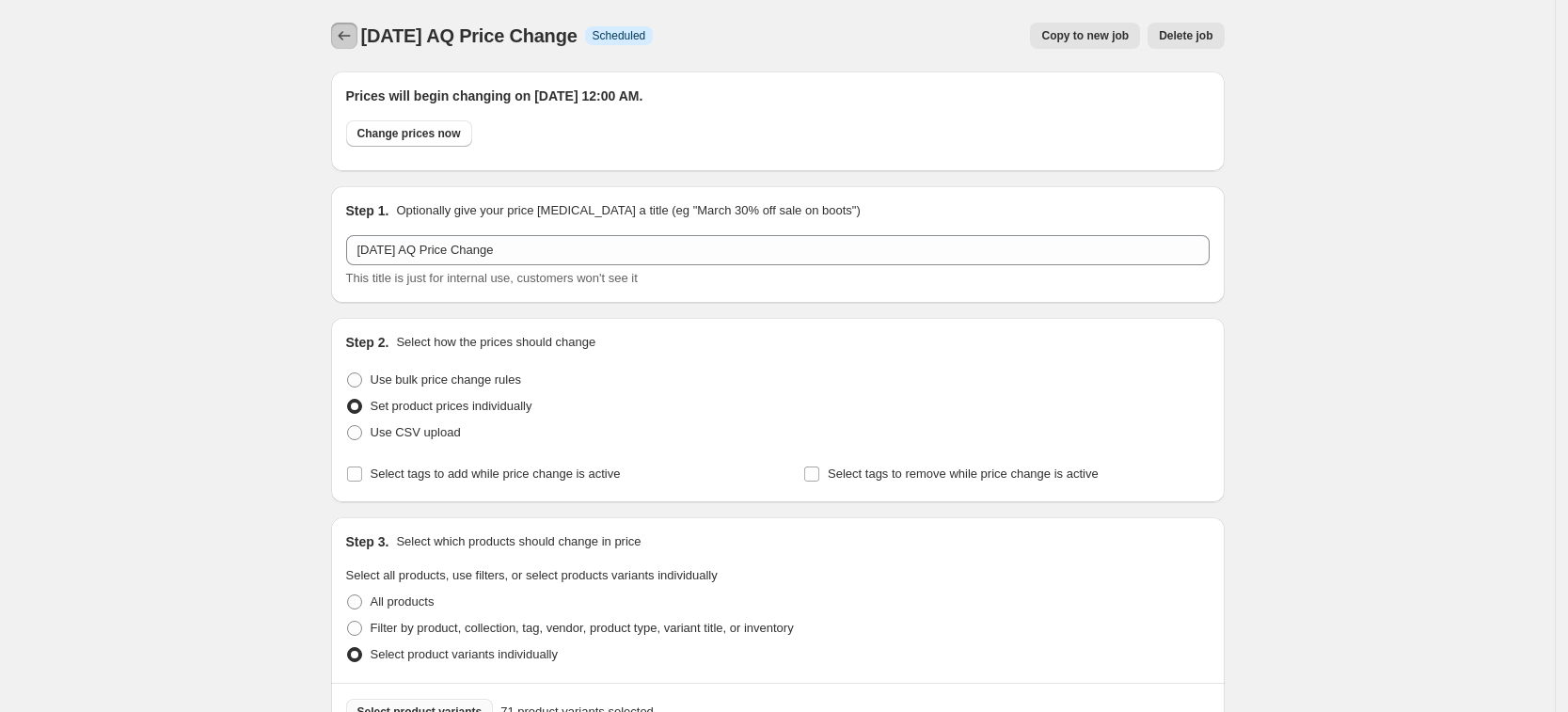 click 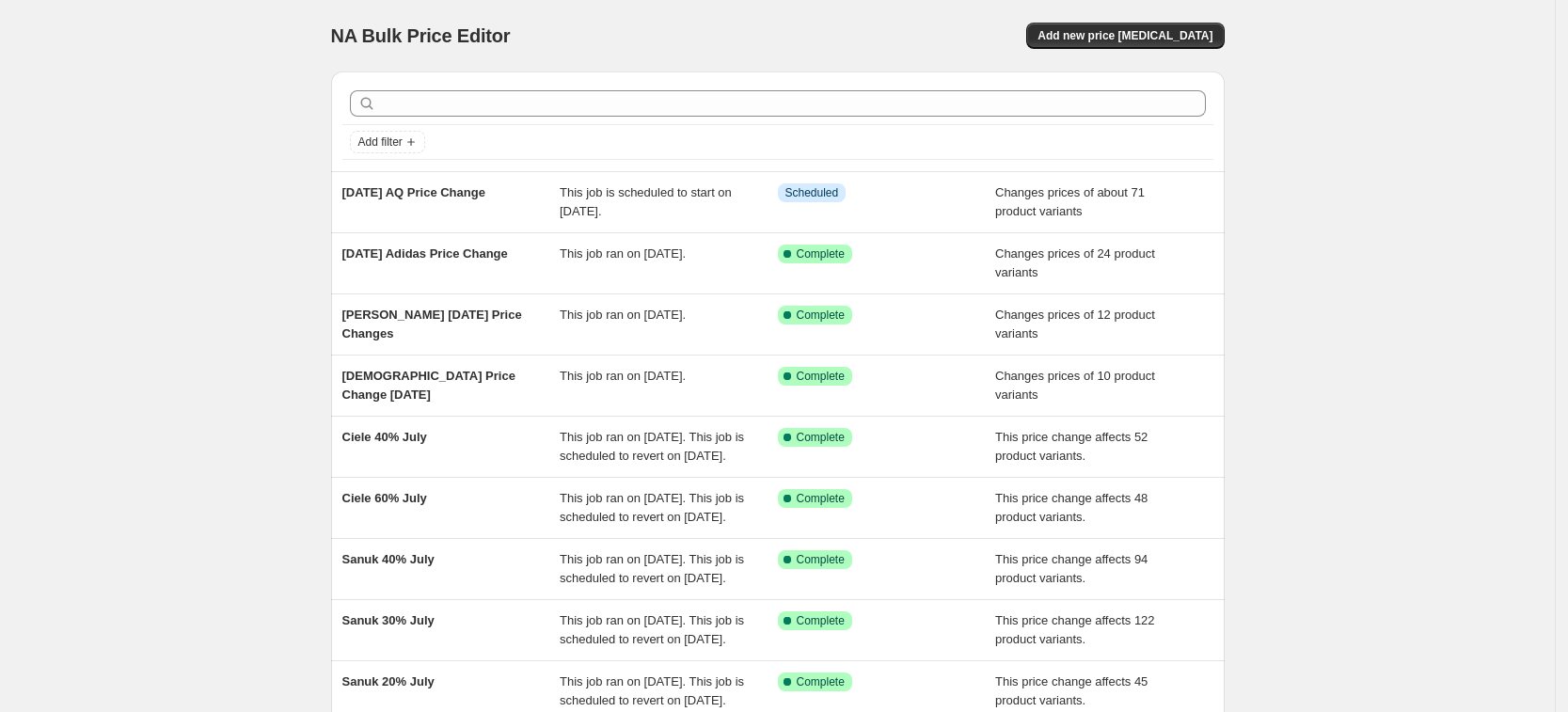 drag, startPoint x: 1327, startPoint y: 275, endPoint x: 1285, endPoint y: 257, distance: 45.6946 